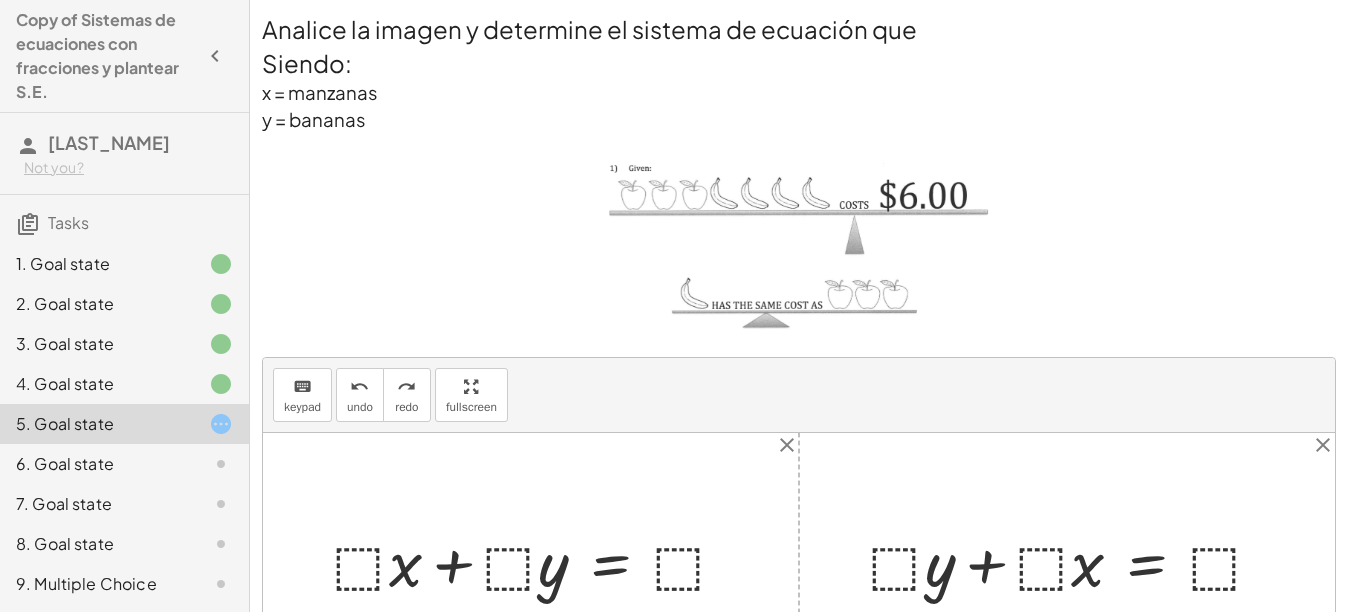 scroll, scrollTop: 235, scrollLeft: 0, axis: vertical 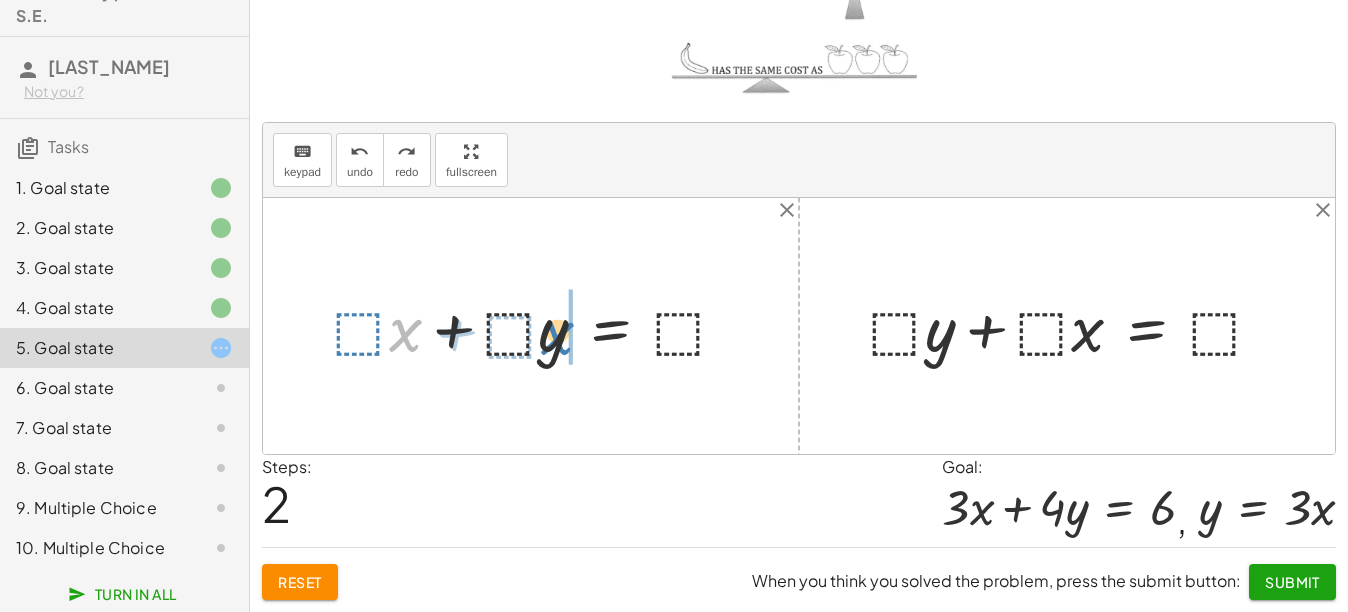 drag, startPoint x: 392, startPoint y: 350, endPoint x: 545, endPoint y: 353, distance: 153.0294 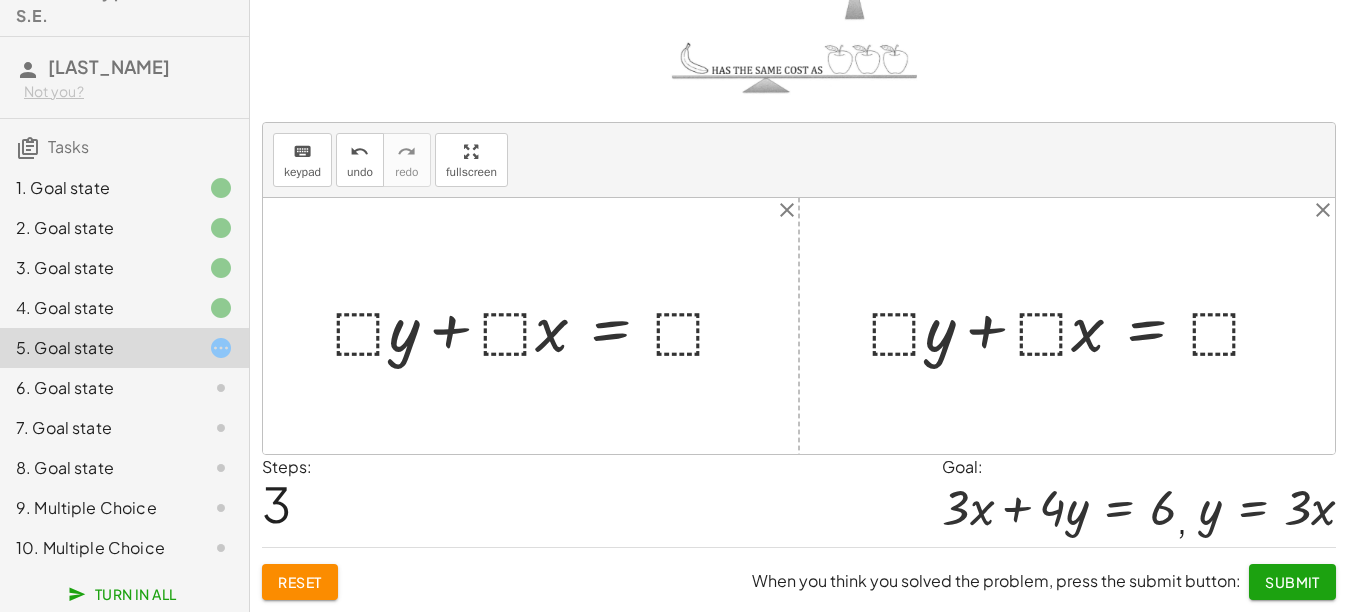 click at bounding box center [538, 325] 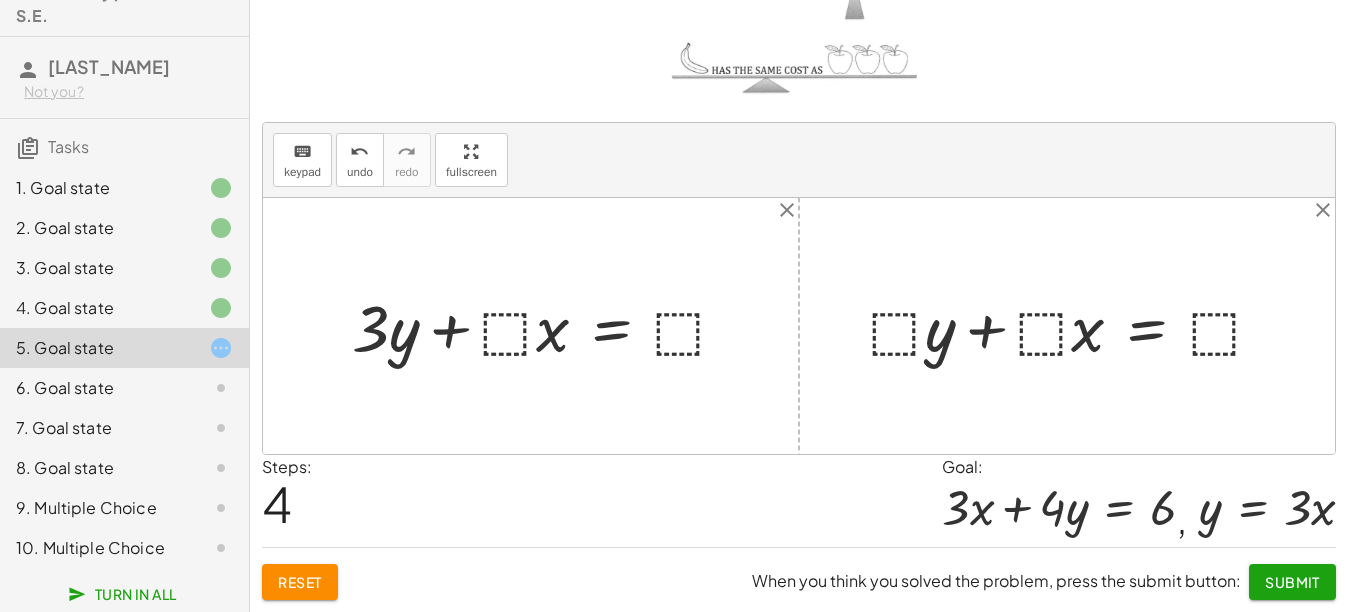 click at bounding box center (548, 325) 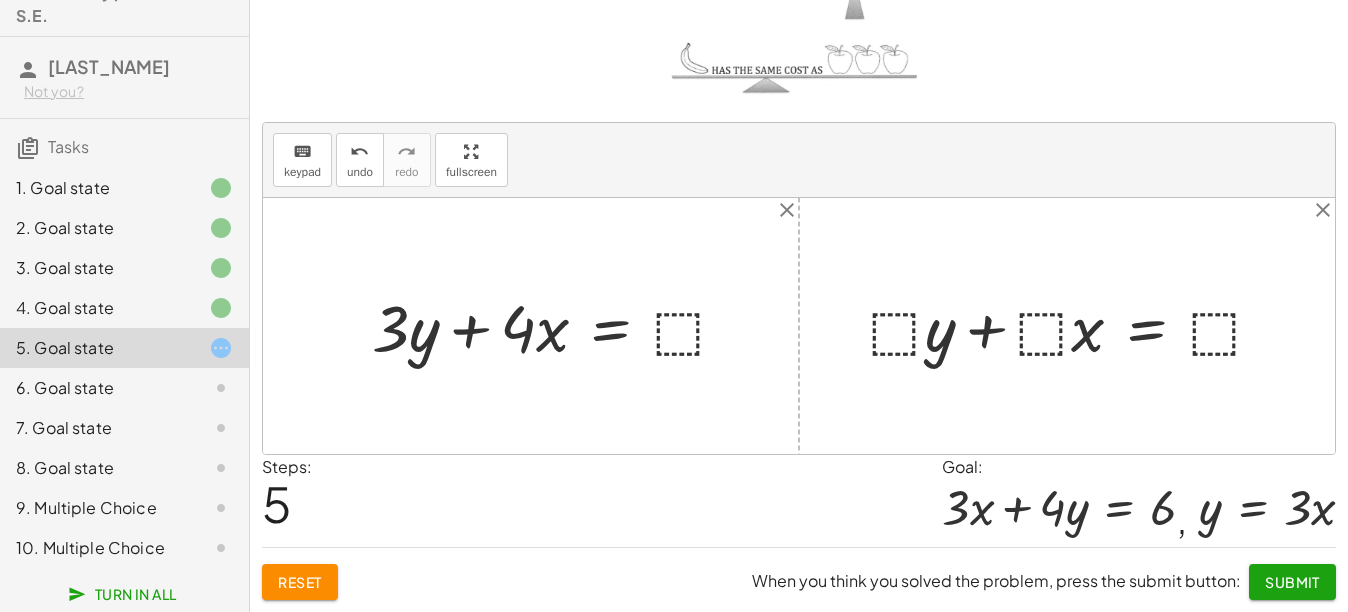 click at bounding box center [558, 325] 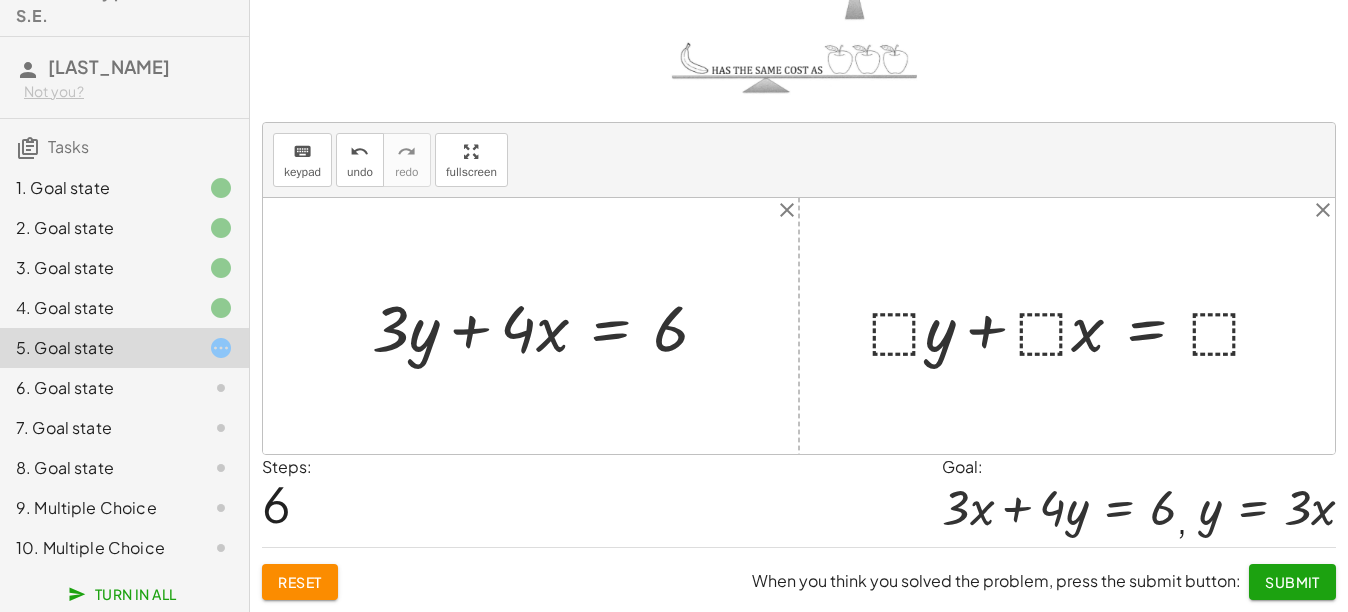 click at bounding box center [1074, 325] 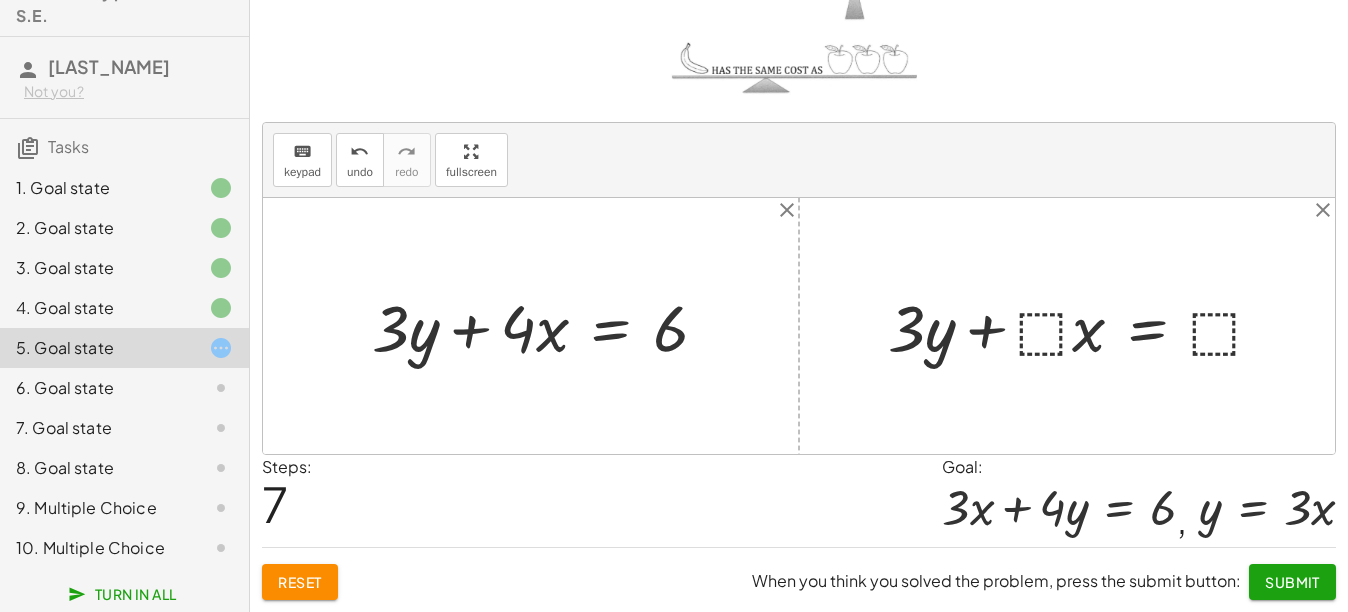 click at bounding box center [1084, 325] 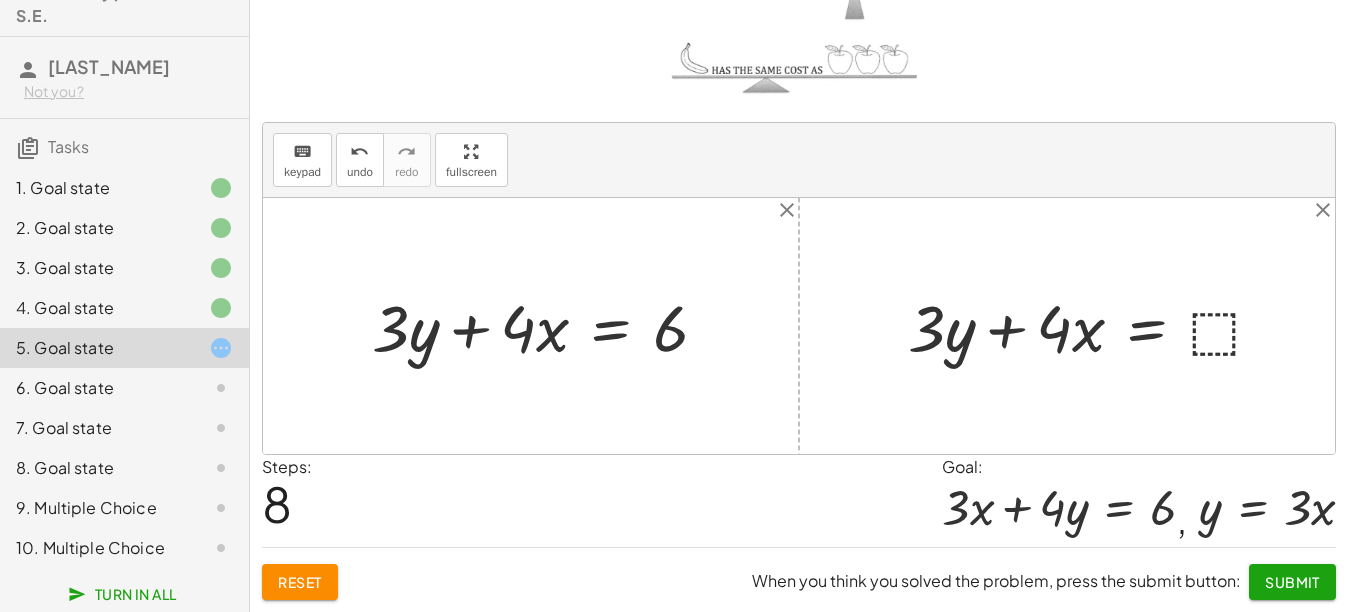 click at bounding box center [1094, 325] 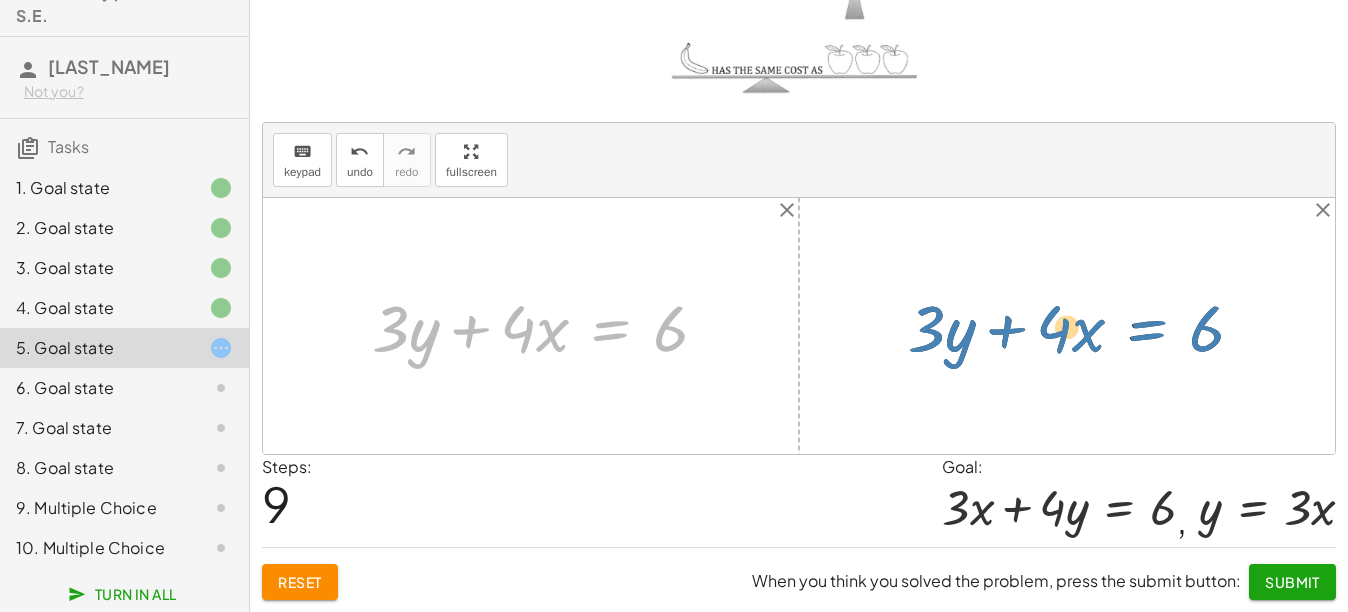 drag, startPoint x: 609, startPoint y: 326, endPoint x: 1145, endPoint y: 325, distance: 536.0009 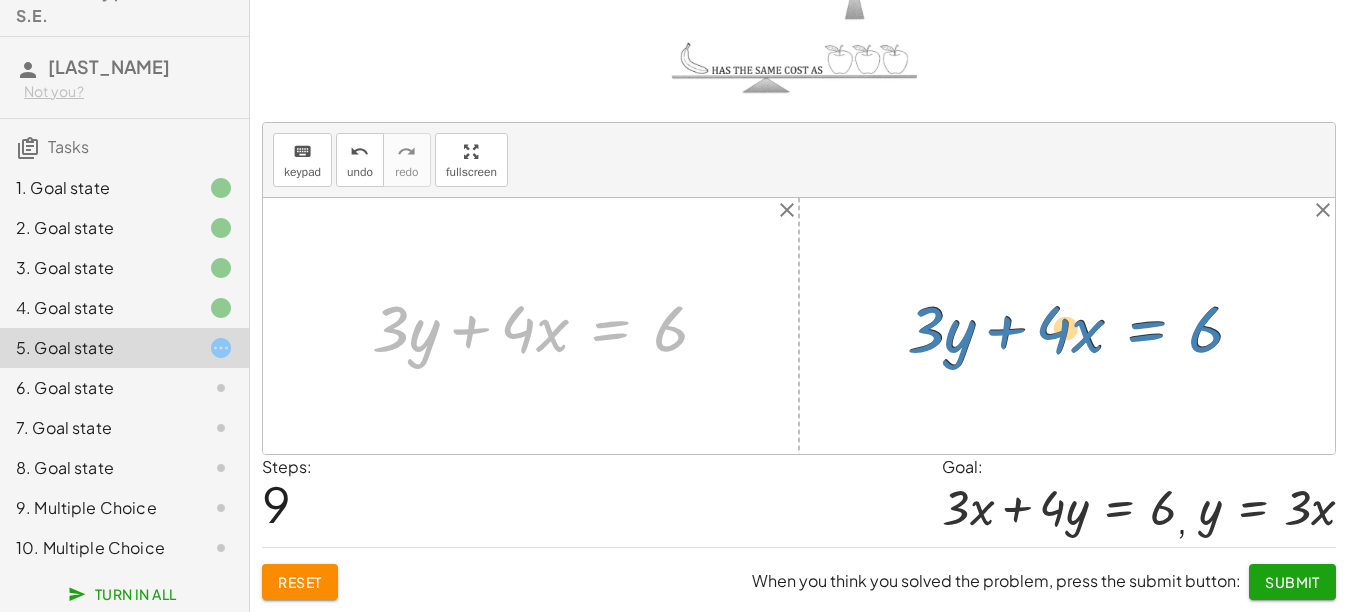 drag, startPoint x: 594, startPoint y: 319, endPoint x: 1129, endPoint y: 320, distance: 535.0009 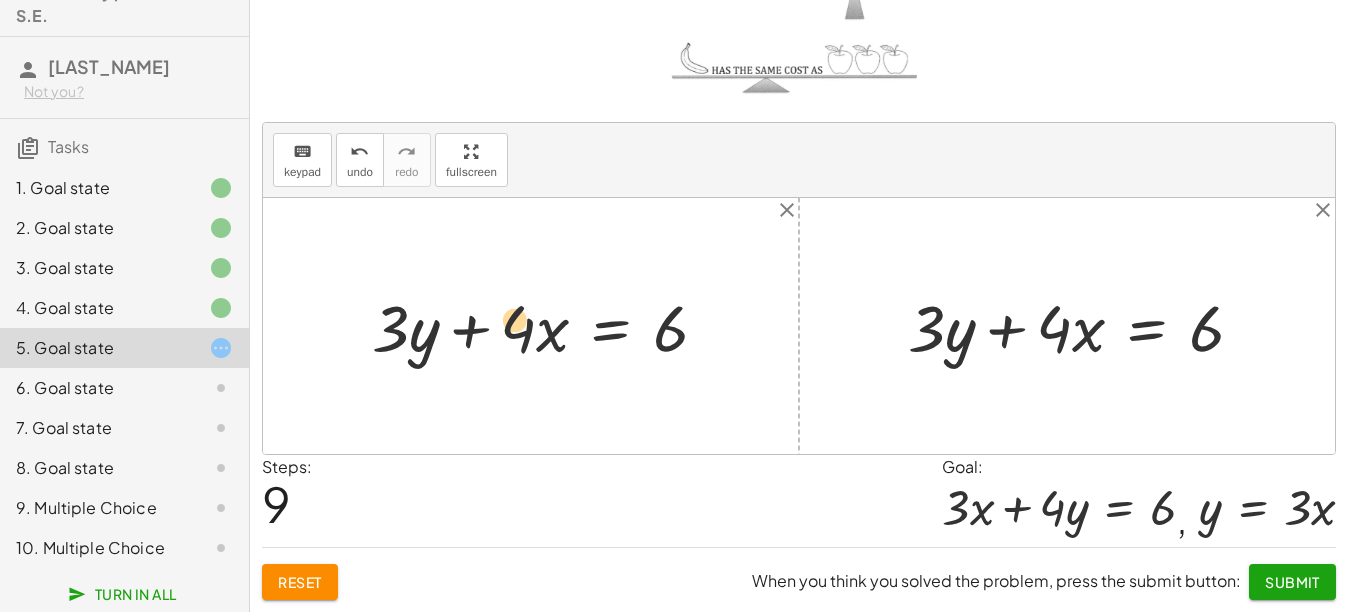 drag, startPoint x: 400, startPoint y: 342, endPoint x: 526, endPoint y: 335, distance: 126.1943 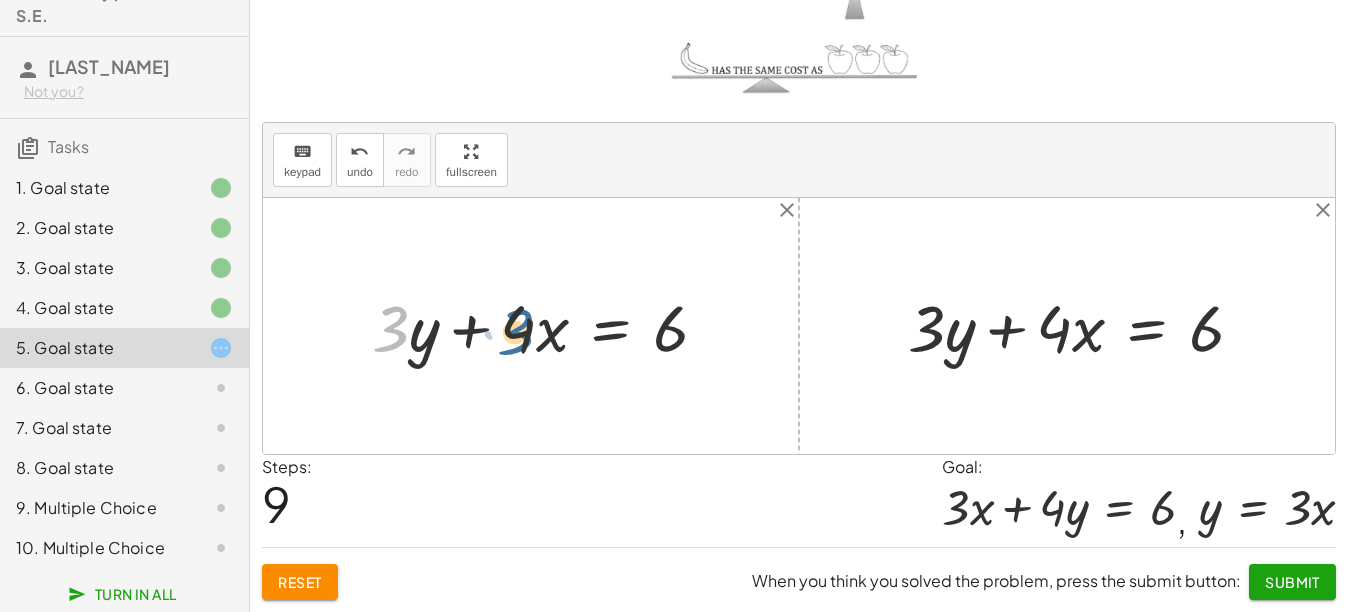 drag, startPoint x: 401, startPoint y: 334, endPoint x: 526, endPoint y: 341, distance: 125.19585 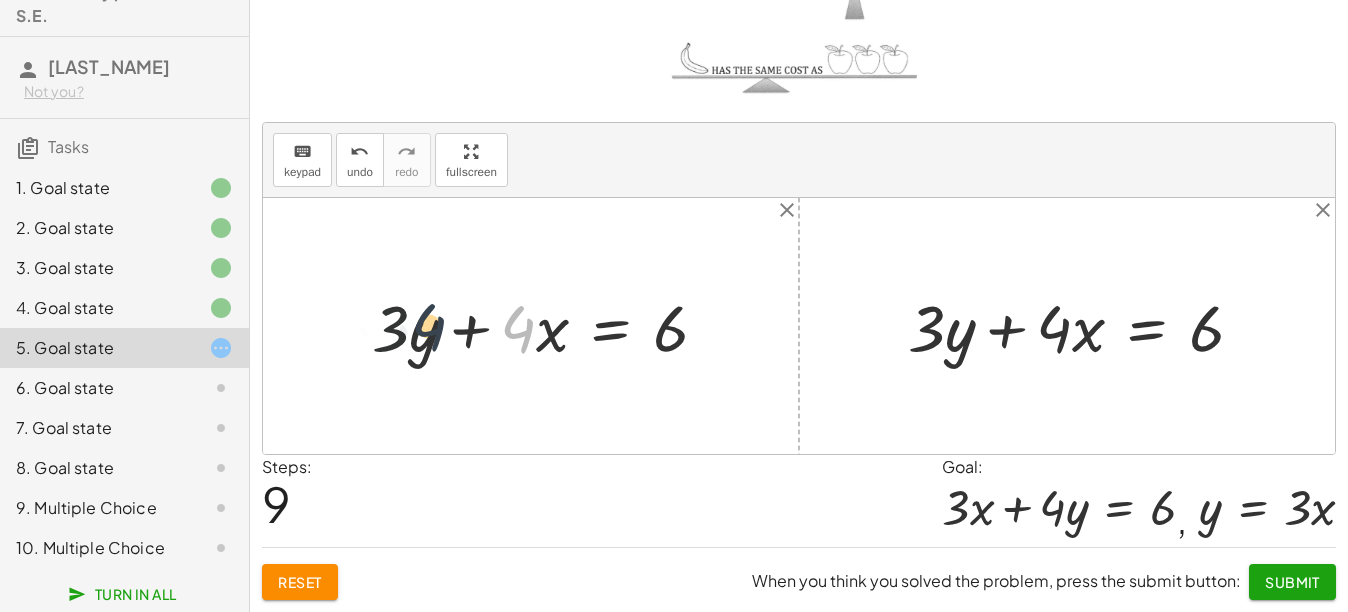 drag, startPoint x: 526, startPoint y: 341, endPoint x: 403, endPoint y: 374, distance: 127.349915 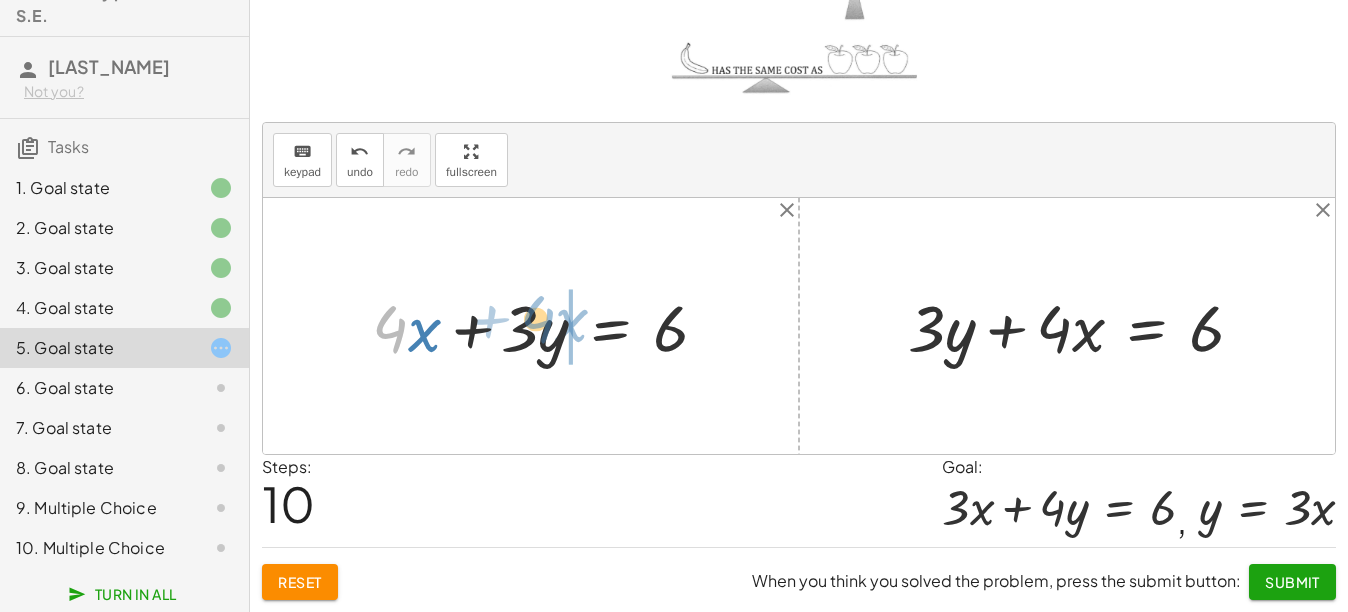 drag, startPoint x: 386, startPoint y: 337, endPoint x: 541, endPoint y: 328, distance: 155.26108 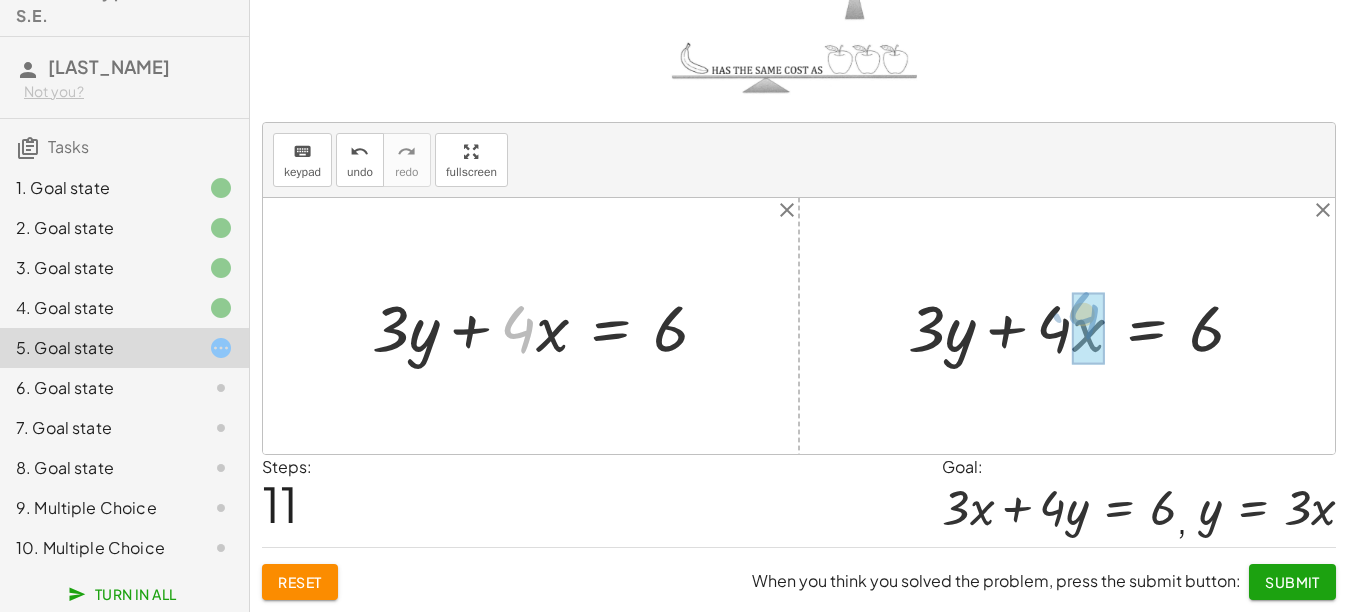 drag, startPoint x: 527, startPoint y: 328, endPoint x: 1092, endPoint y: 314, distance: 565.1734 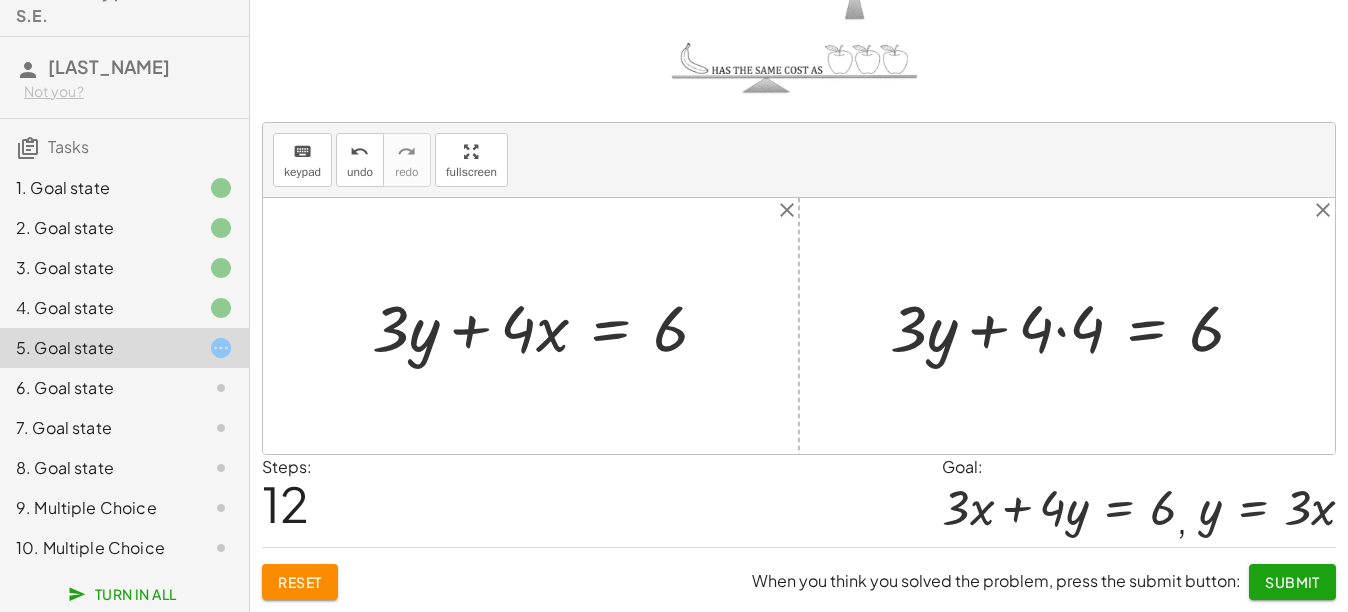 click at bounding box center (1075, 325) 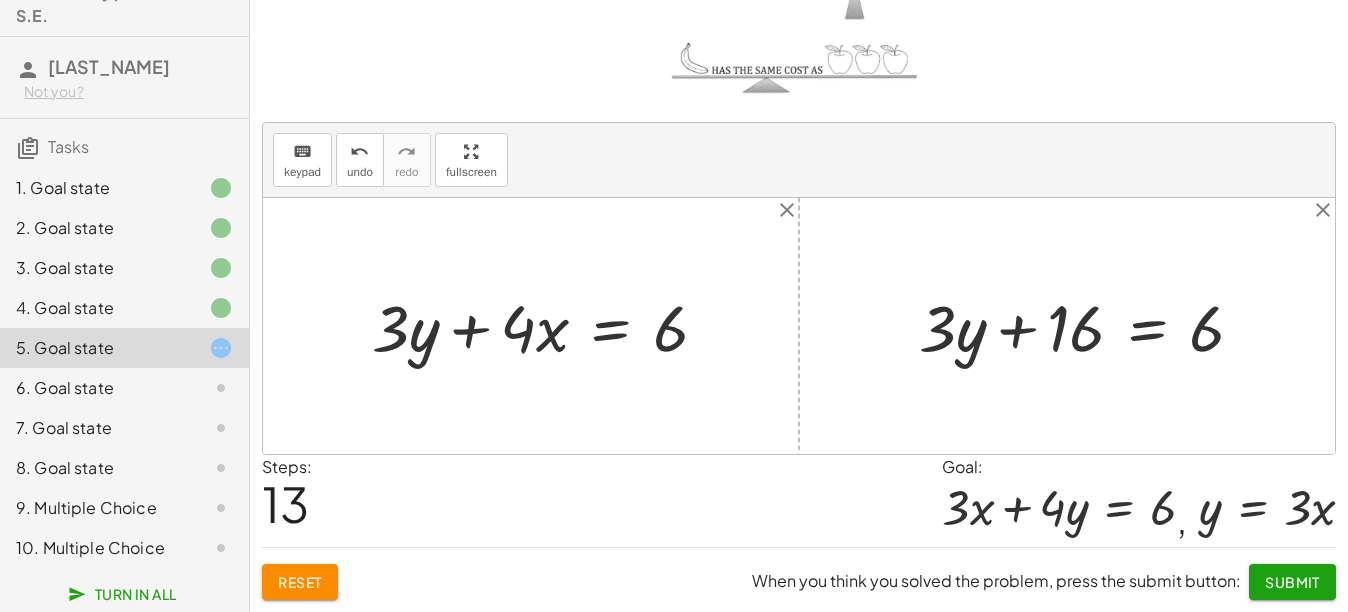 click at bounding box center [548, 325] 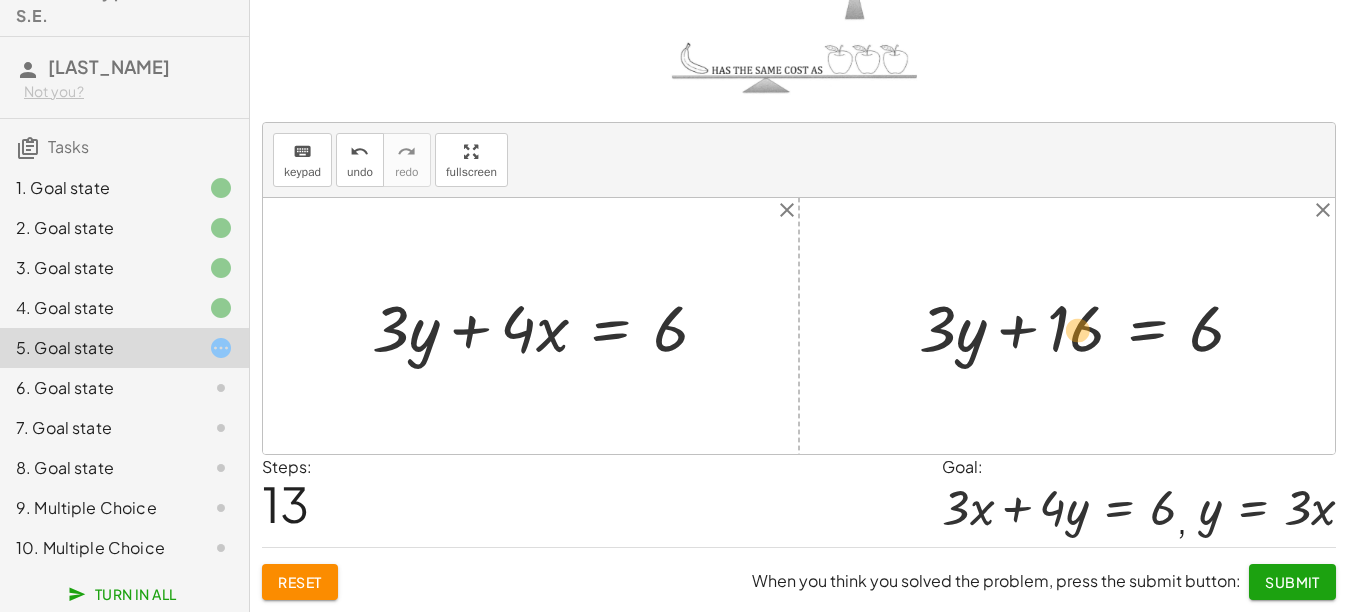 drag, startPoint x: 426, startPoint y: 336, endPoint x: 537, endPoint y: 362, distance: 114.00439 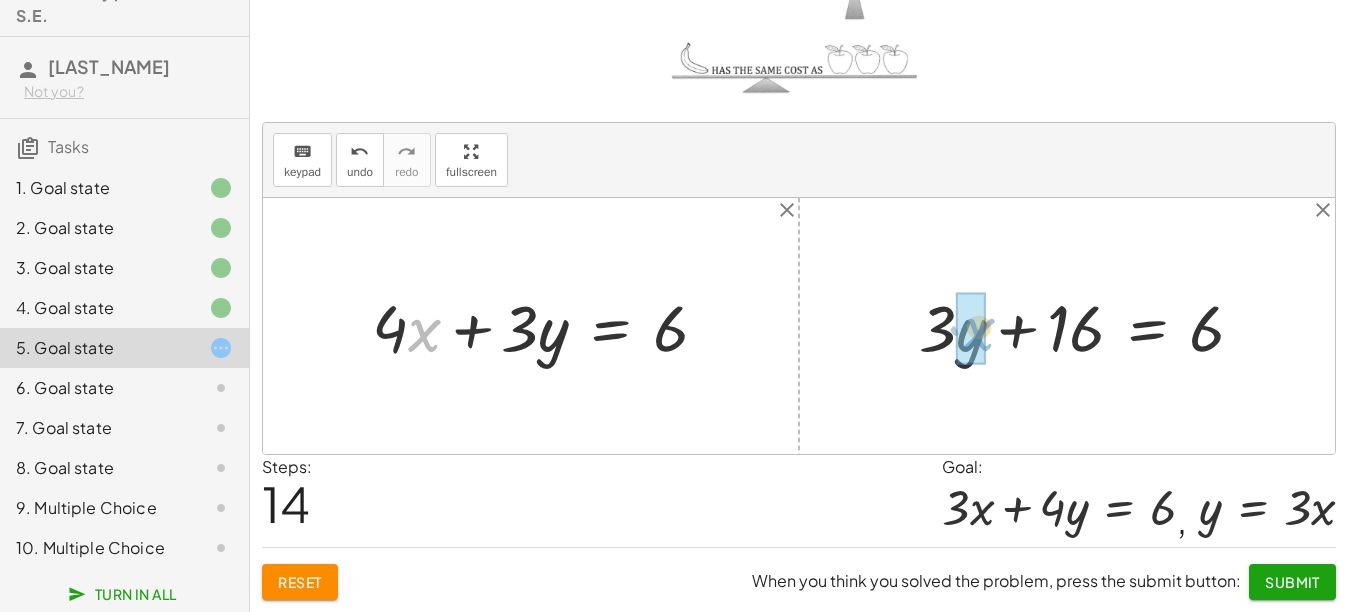 drag, startPoint x: 417, startPoint y: 342, endPoint x: 973, endPoint y: 344, distance: 556.0036 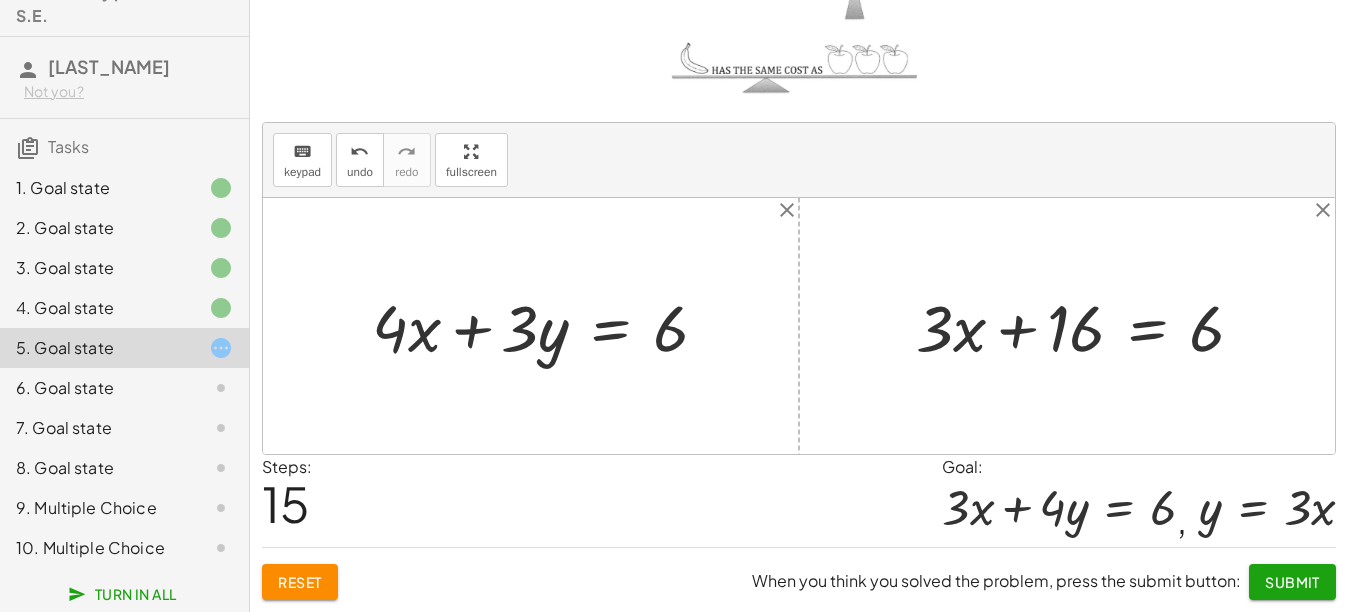 click at bounding box center [1088, 325] 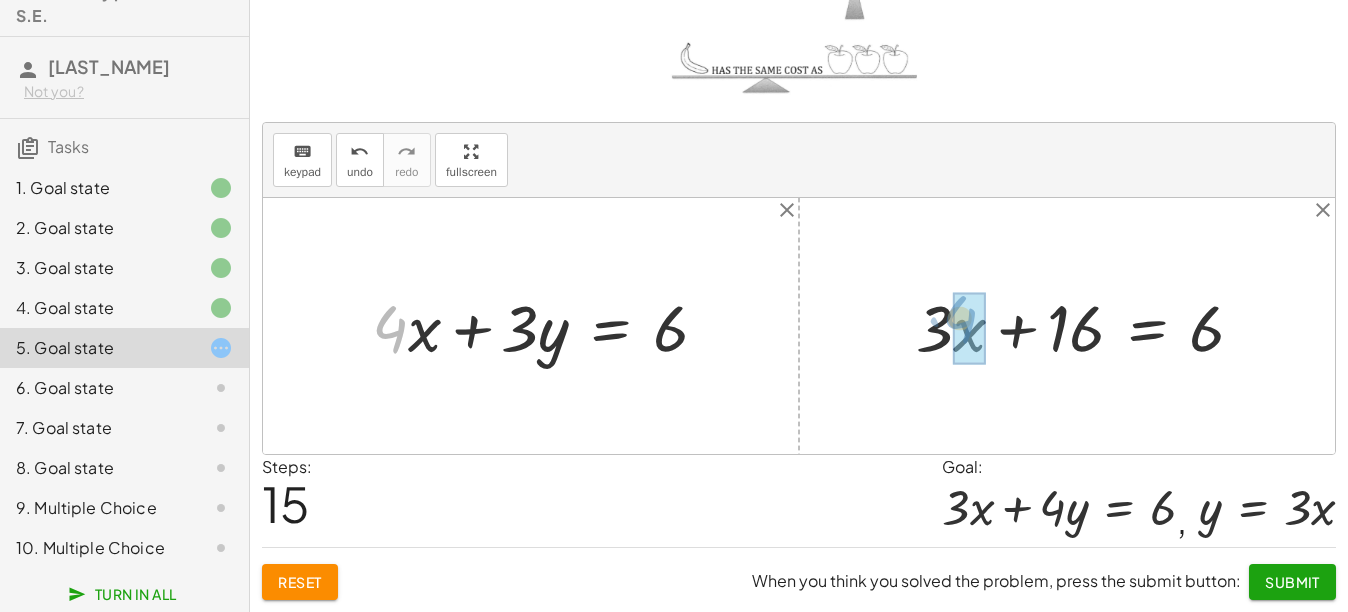 drag, startPoint x: 388, startPoint y: 344, endPoint x: 958, endPoint y: 334, distance: 570.0877 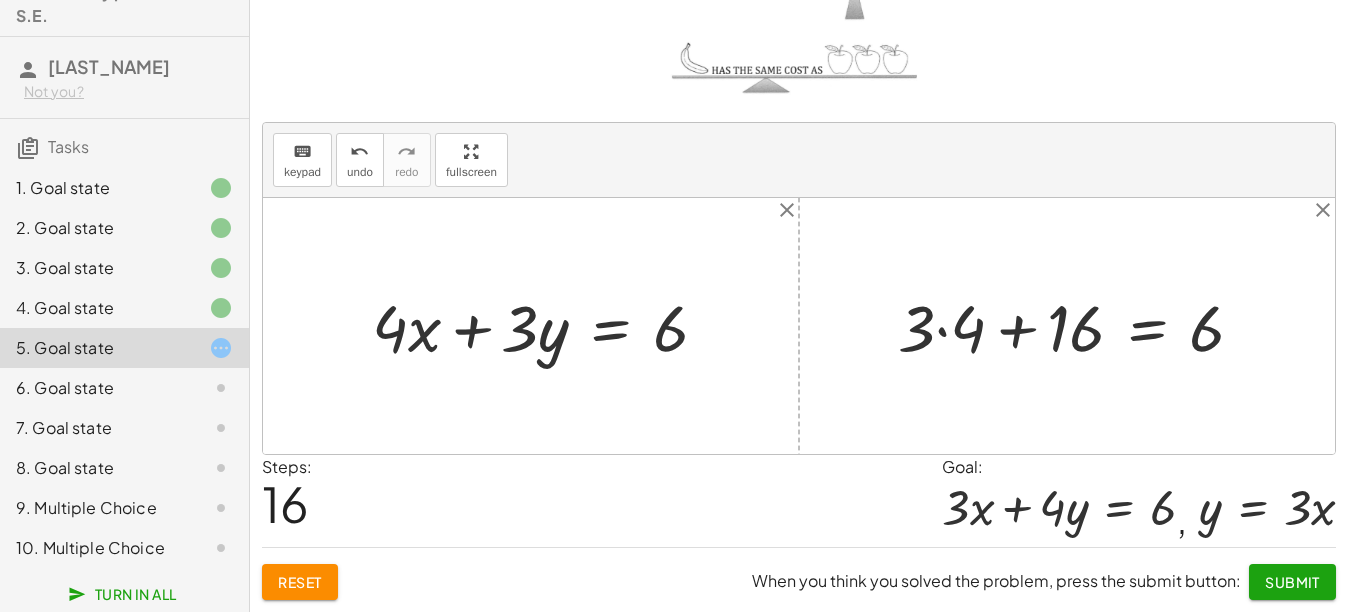 drag, startPoint x: 949, startPoint y: 333, endPoint x: 981, endPoint y: 352, distance: 37.215588 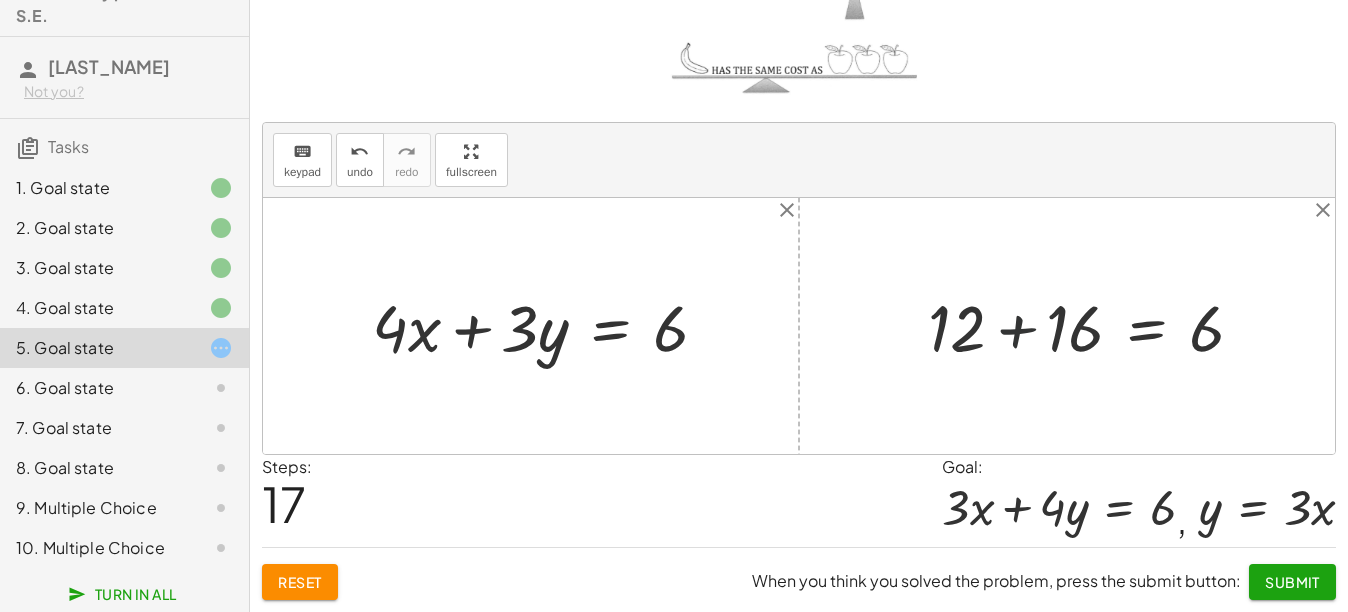 click at bounding box center [1094, 325] 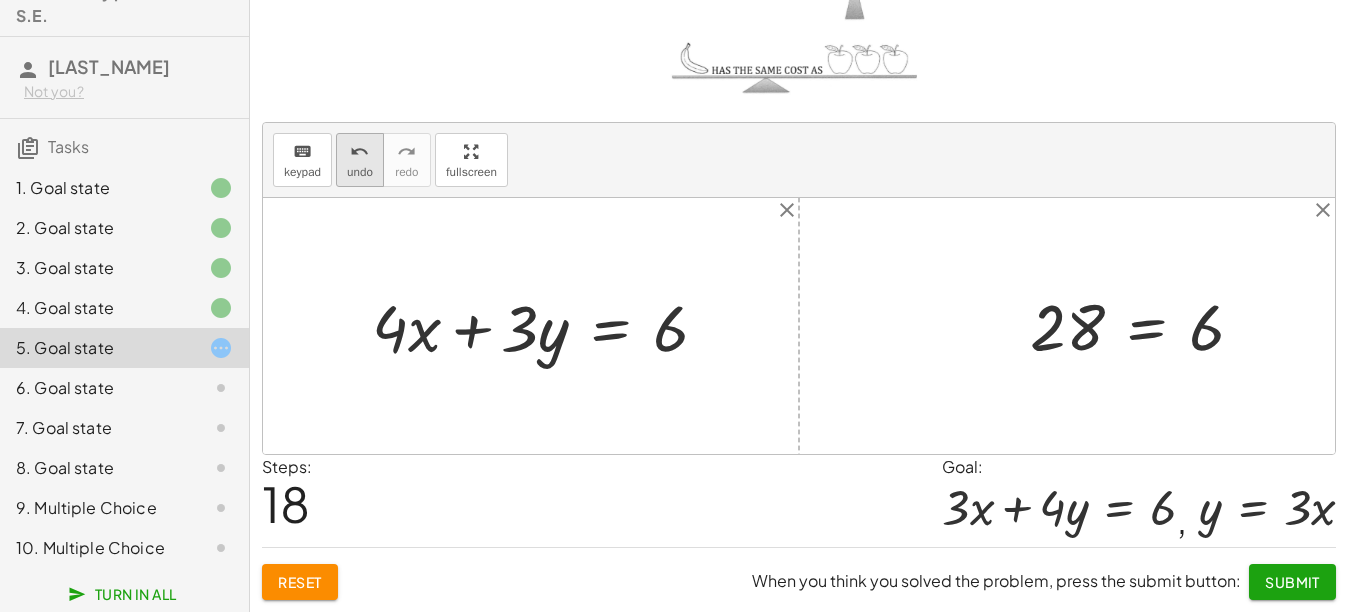 click on "undo" at bounding box center [360, 151] 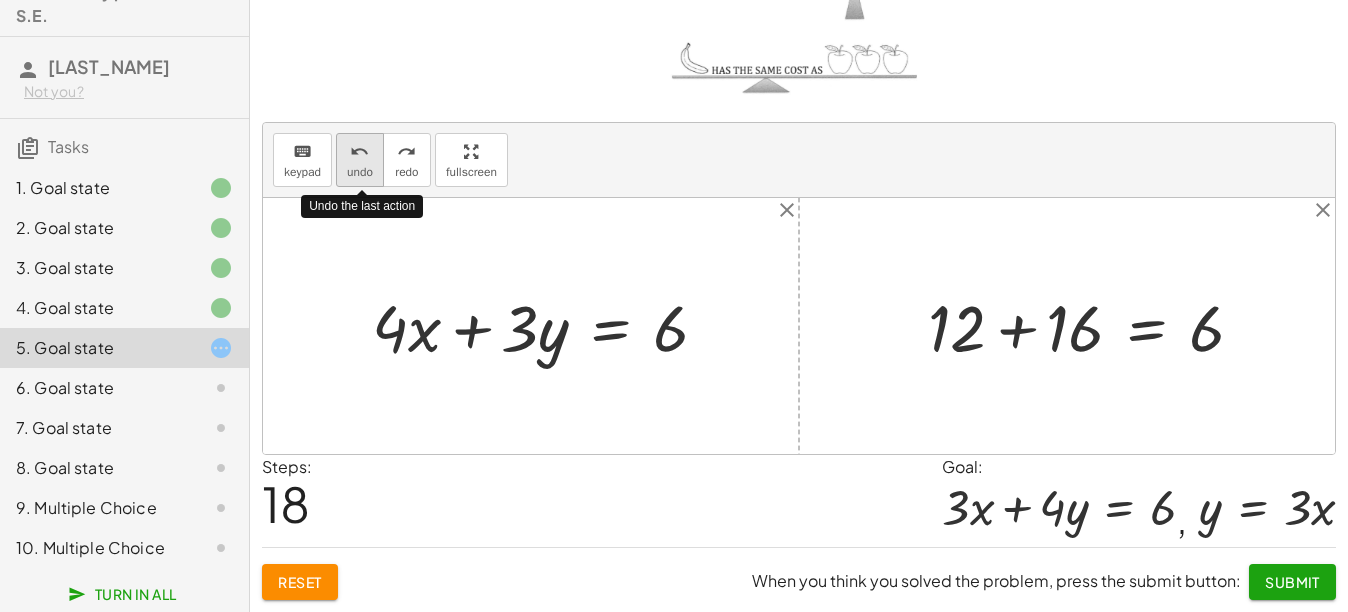 click on "undo" at bounding box center [360, 151] 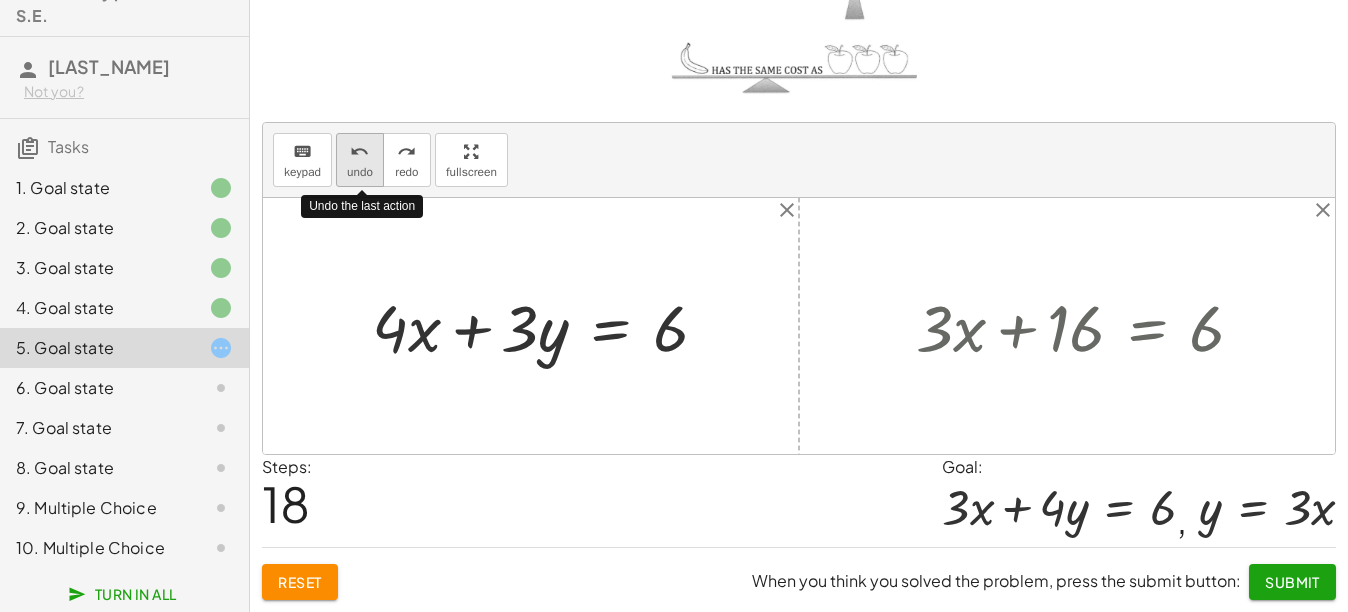 click on "undo" at bounding box center [360, 151] 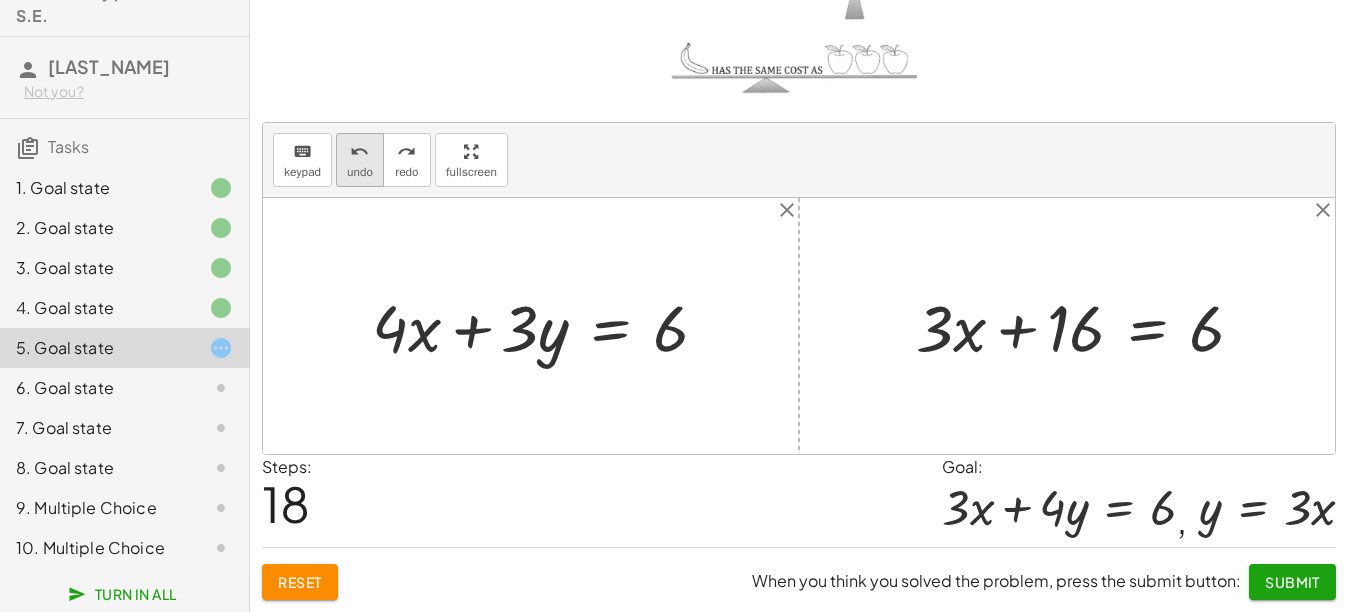 click on "undo" at bounding box center [360, 172] 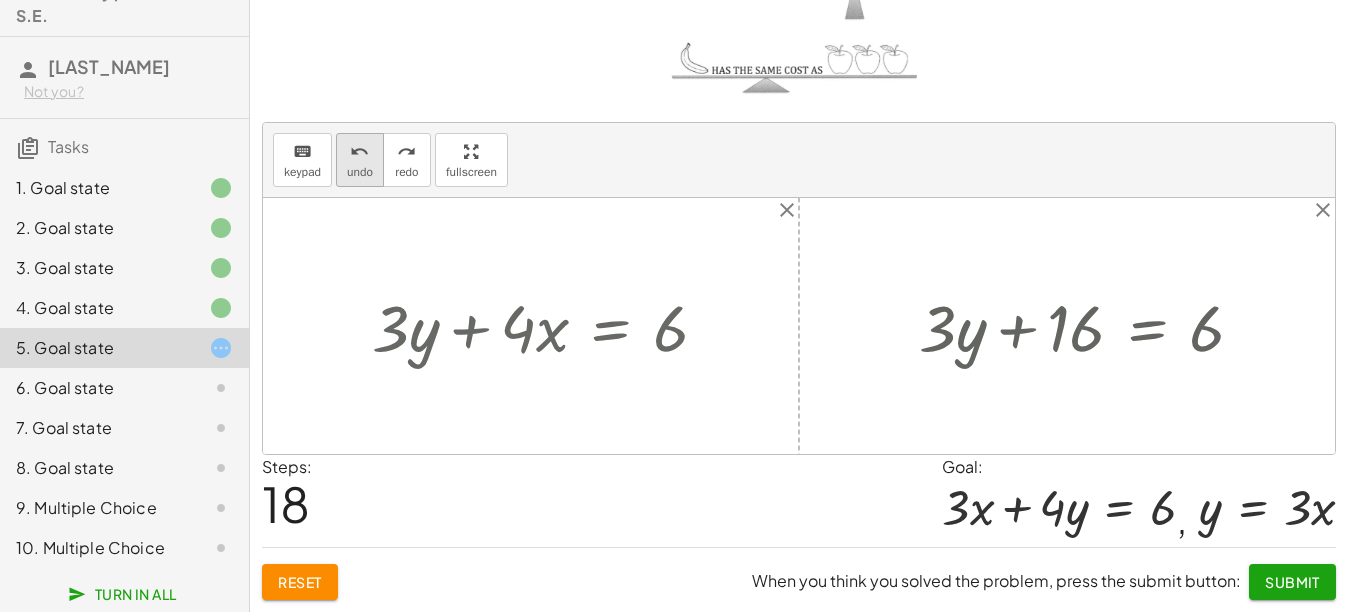 click on "undo" at bounding box center [360, 172] 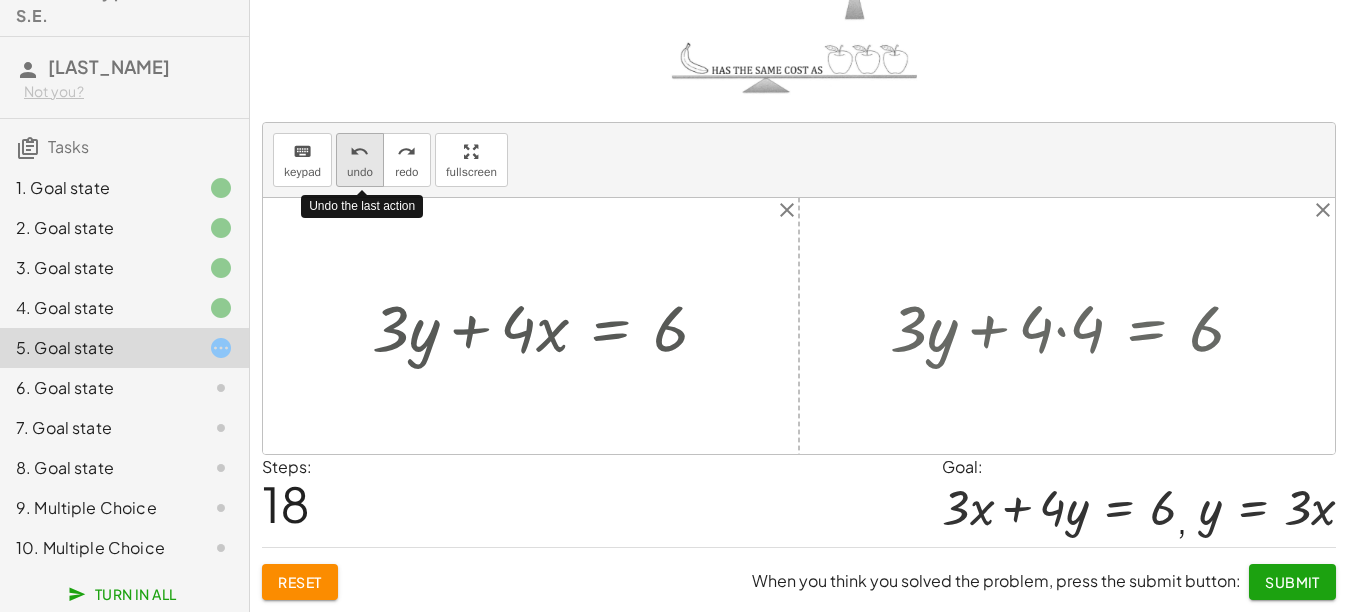 click on "undo" at bounding box center [360, 172] 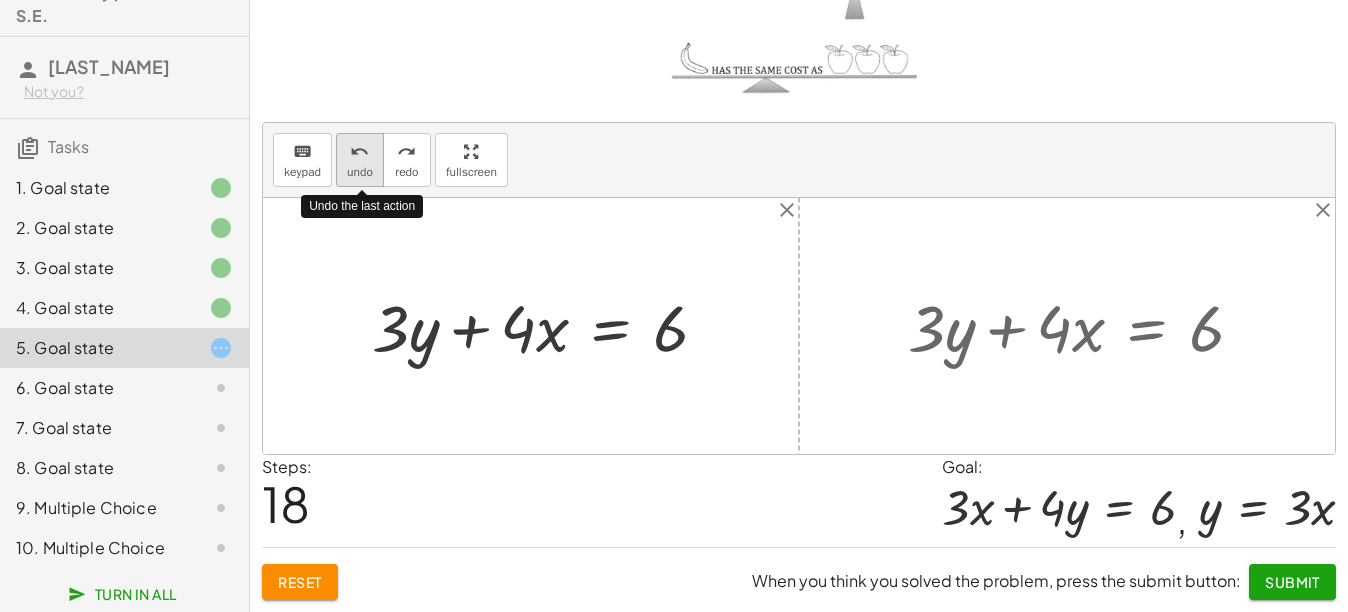 click on "undo" at bounding box center [360, 172] 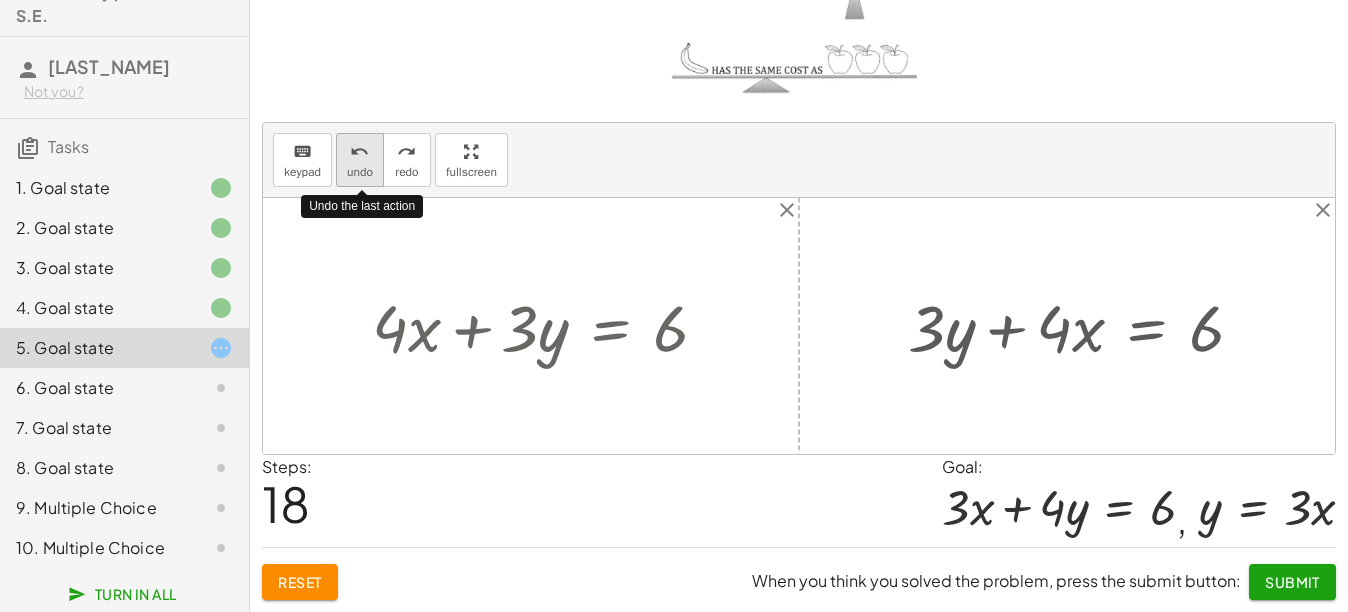 click on "undo" at bounding box center (360, 172) 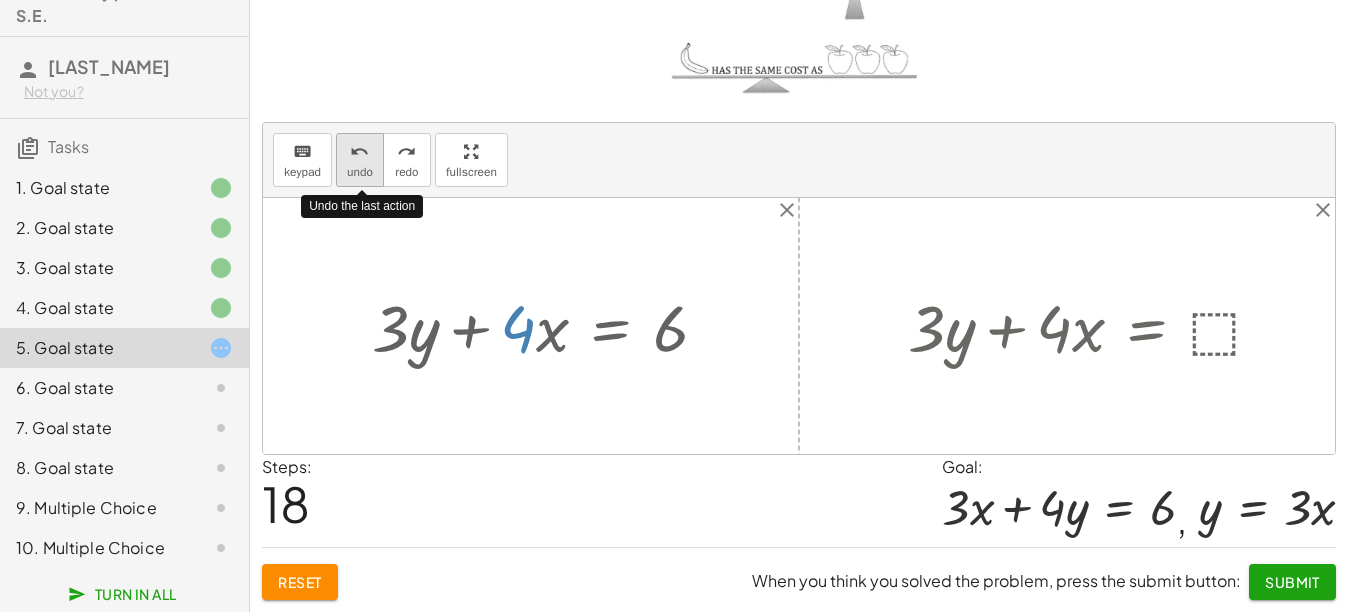 click on "undo" at bounding box center [360, 172] 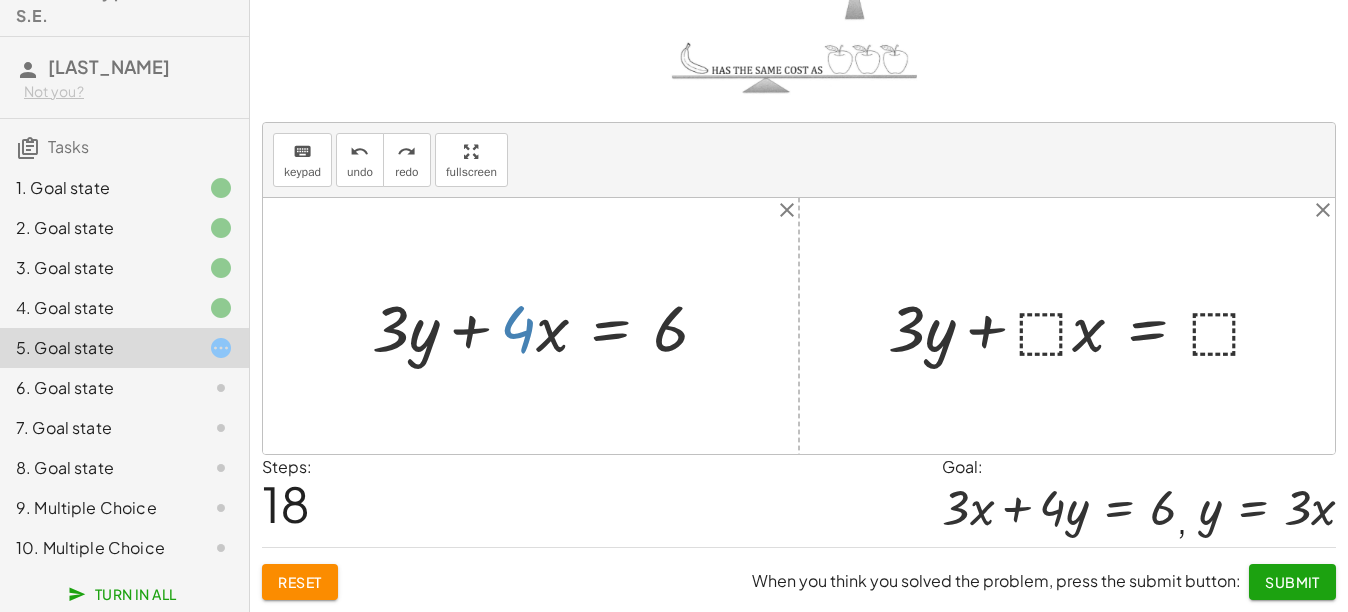 click at bounding box center [799, 326] 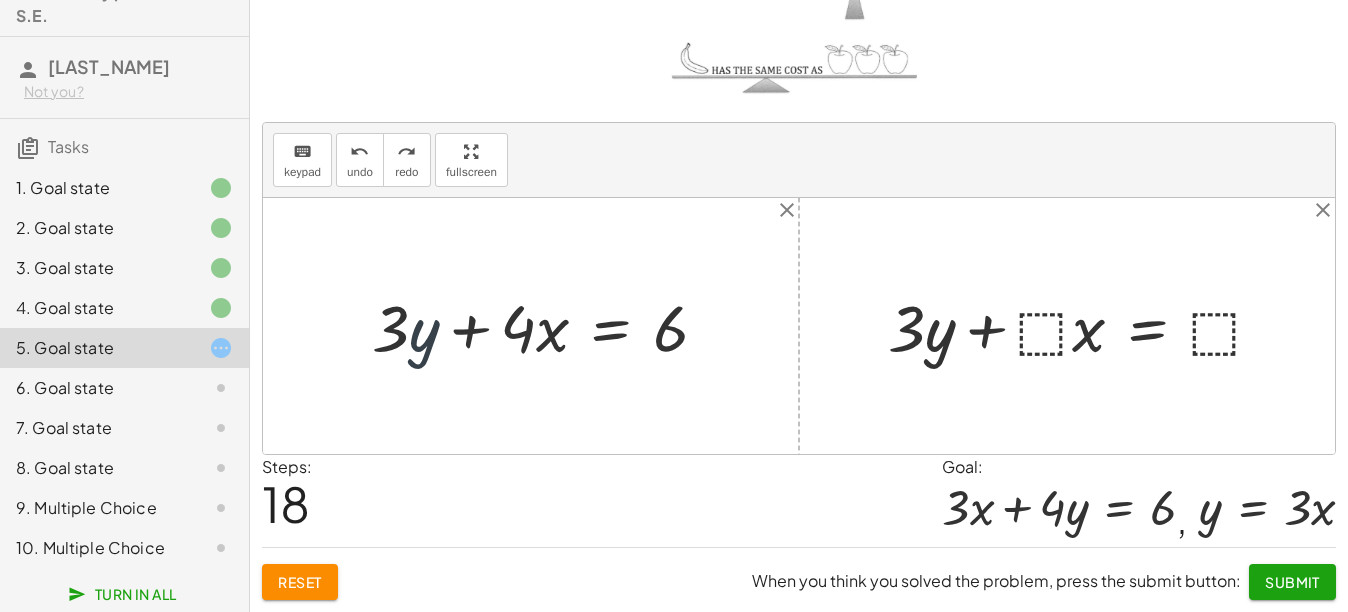 click at bounding box center (548, 325) 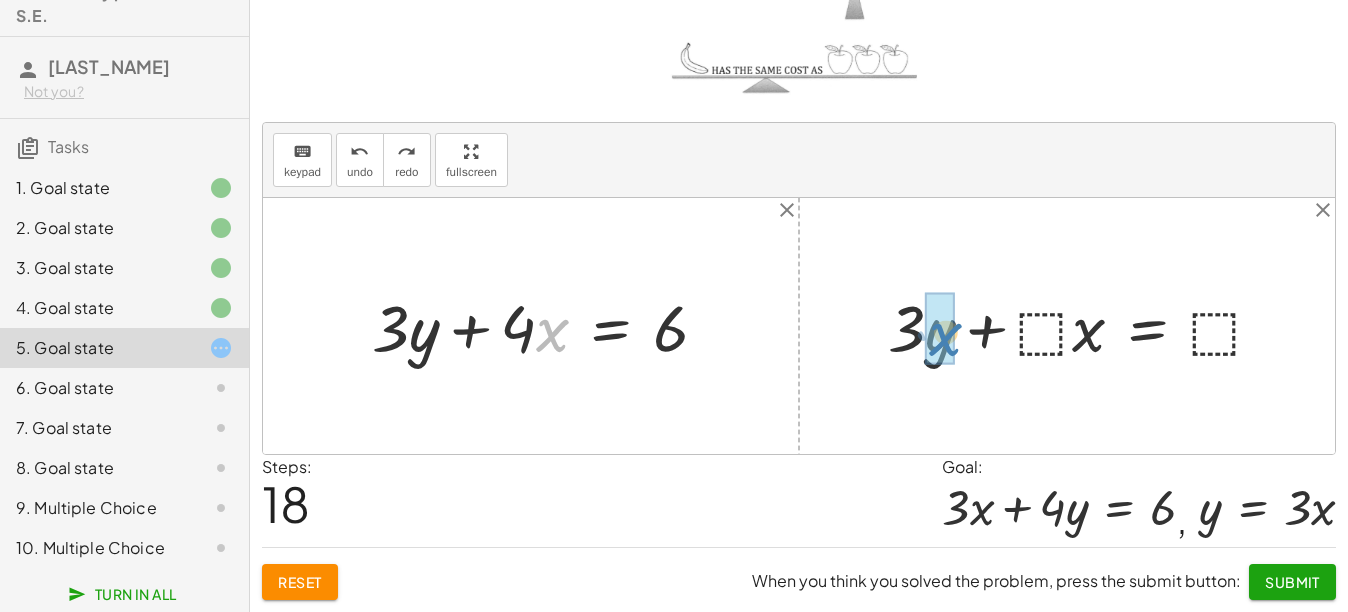 drag, startPoint x: 550, startPoint y: 343, endPoint x: 961, endPoint y: 347, distance: 411.01947 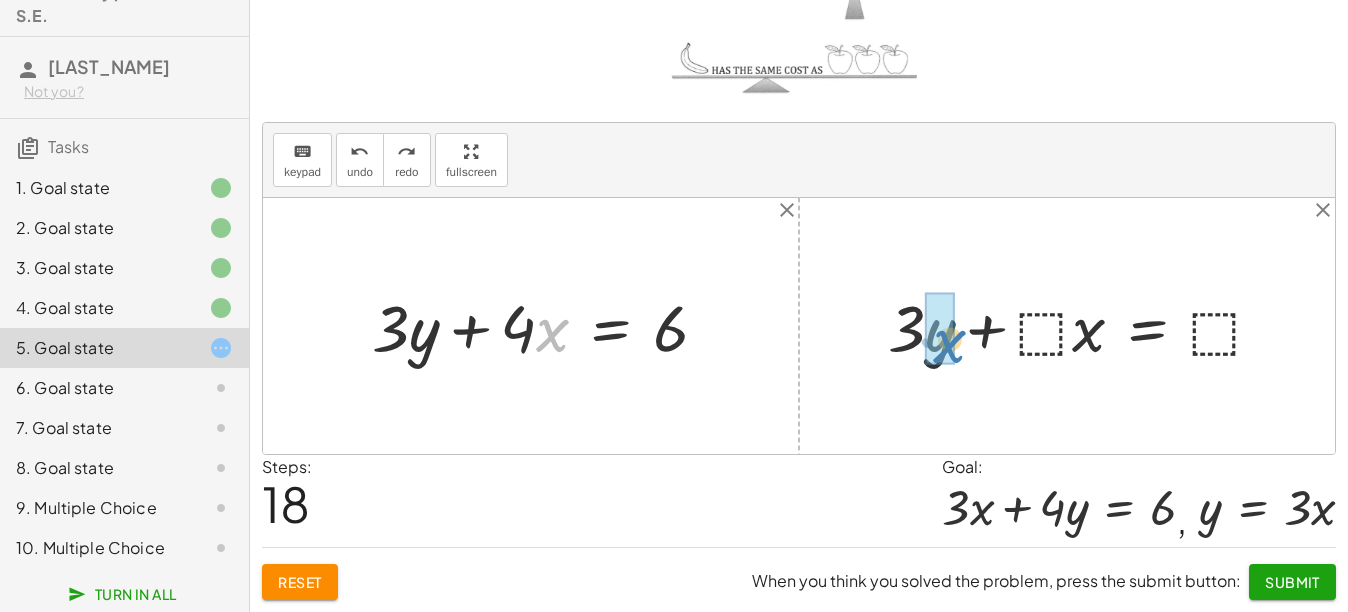 drag, startPoint x: 543, startPoint y: 344, endPoint x: 920, endPoint y: 353, distance: 377.10742 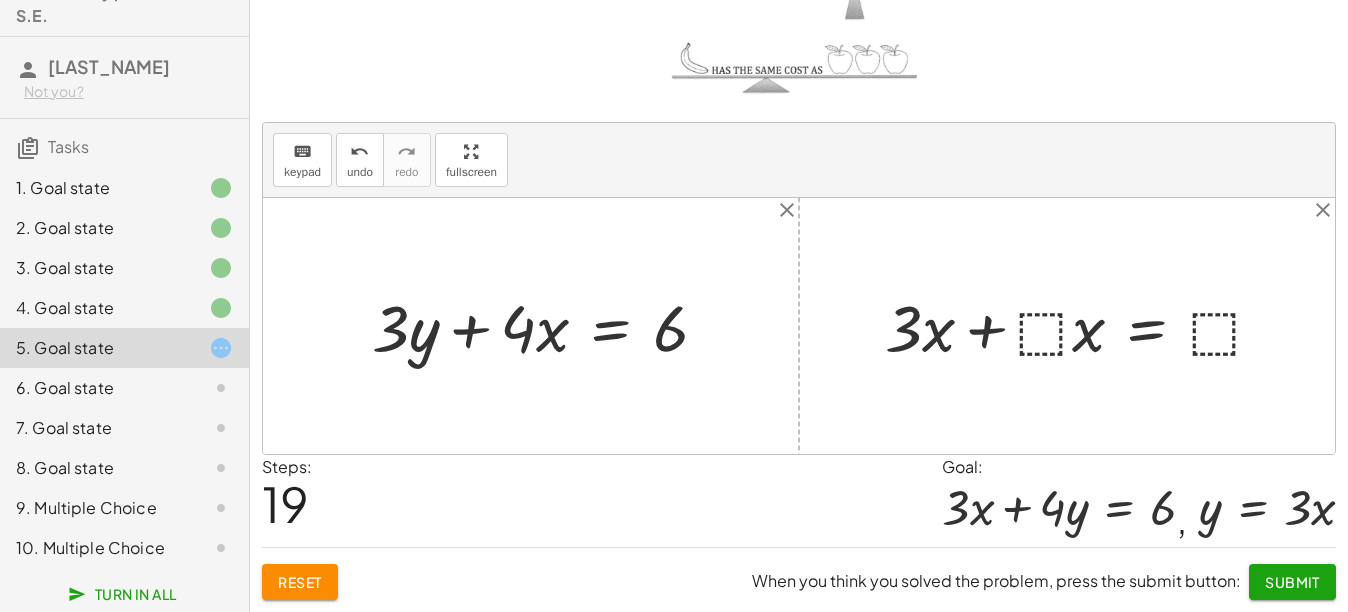 click at bounding box center (1082, 325) 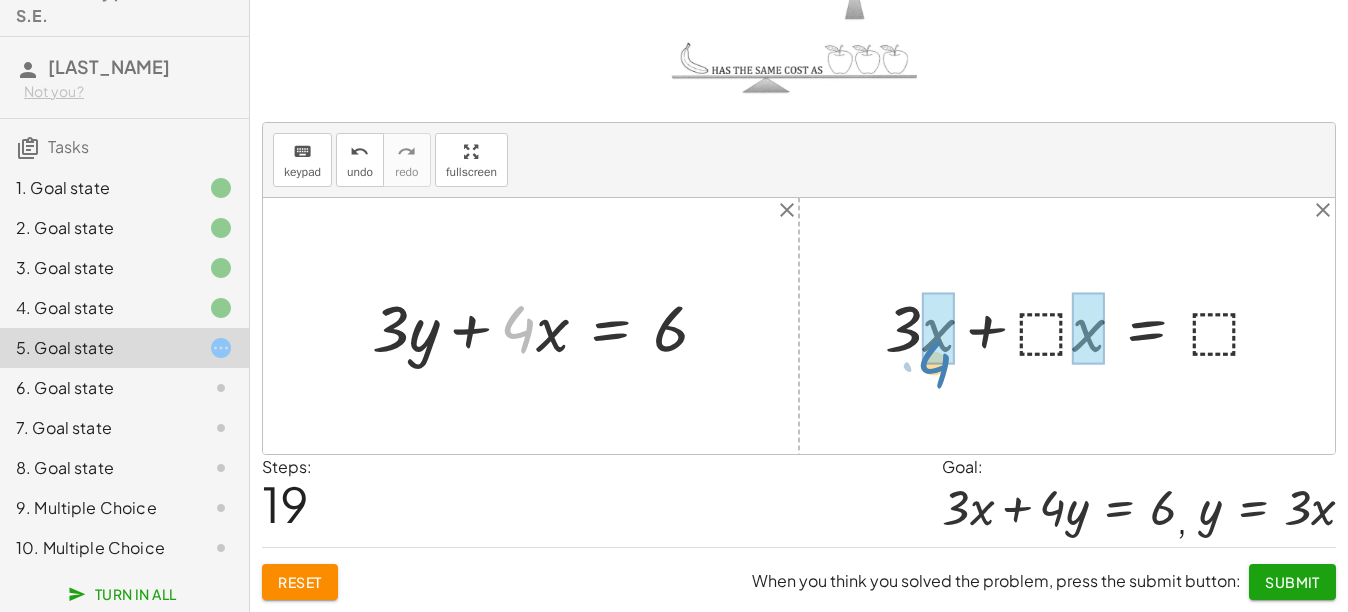 drag, startPoint x: 523, startPoint y: 337, endPoint x: 939, endPoint y: 370, distance: 417.30685 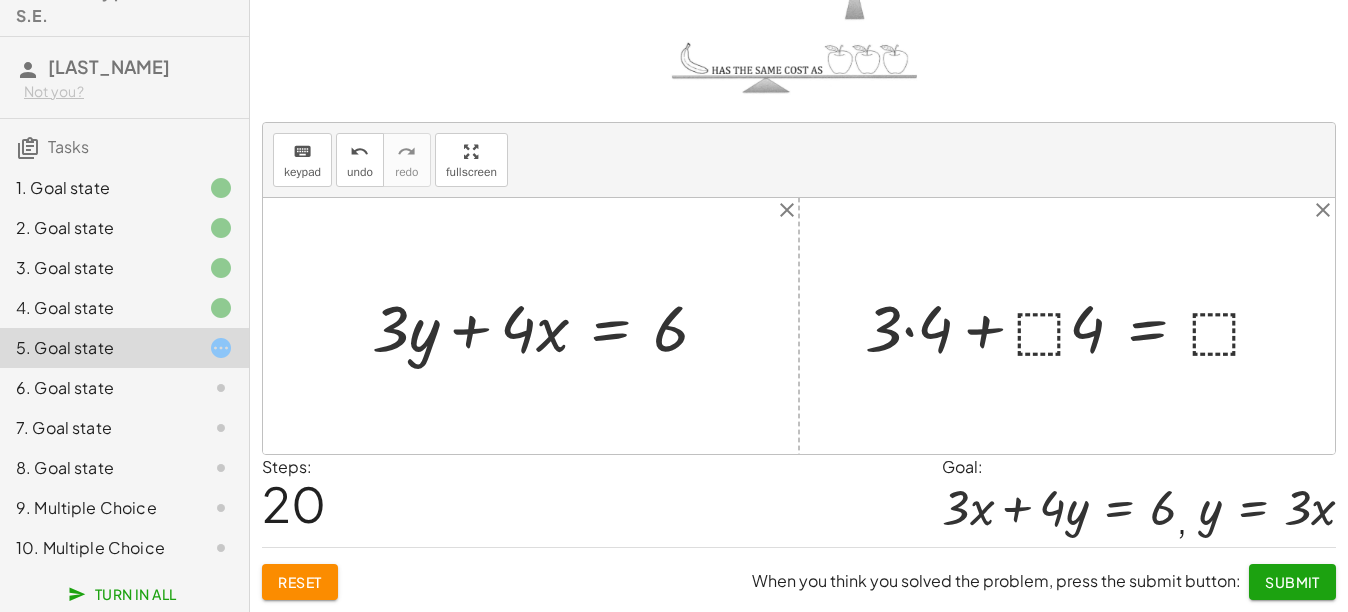 click at bounding box center (1072, 325) 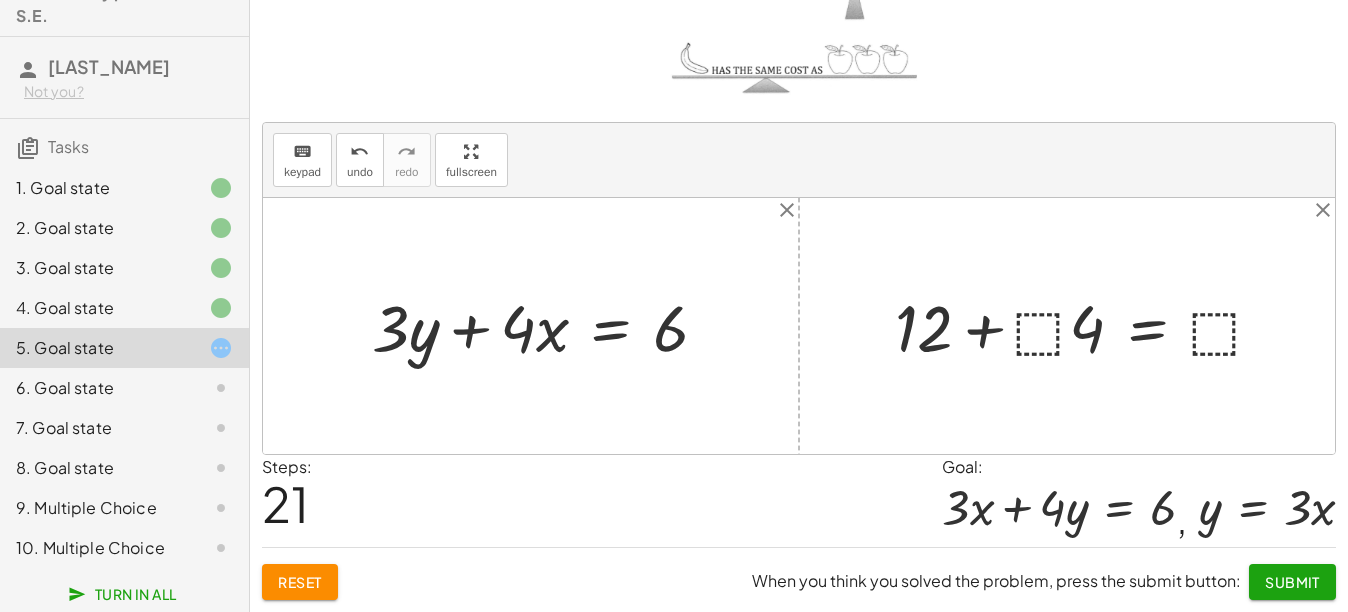 click at bounding box center [1087, 325] 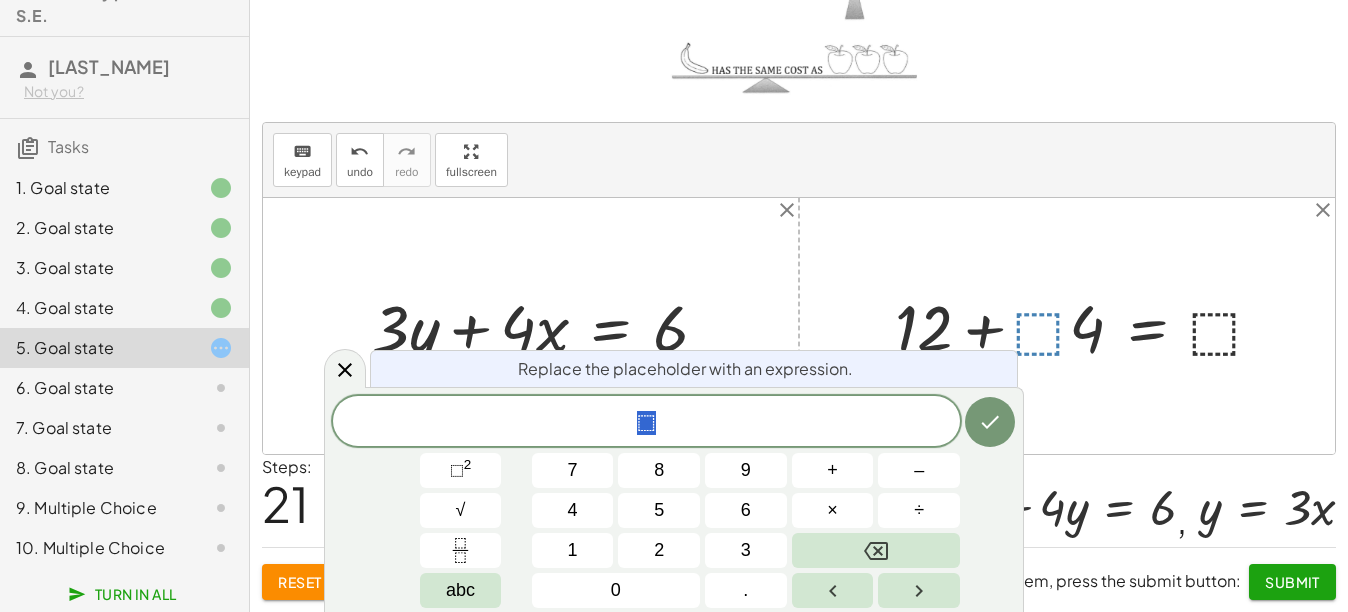 click at bounding box center (799, 326) 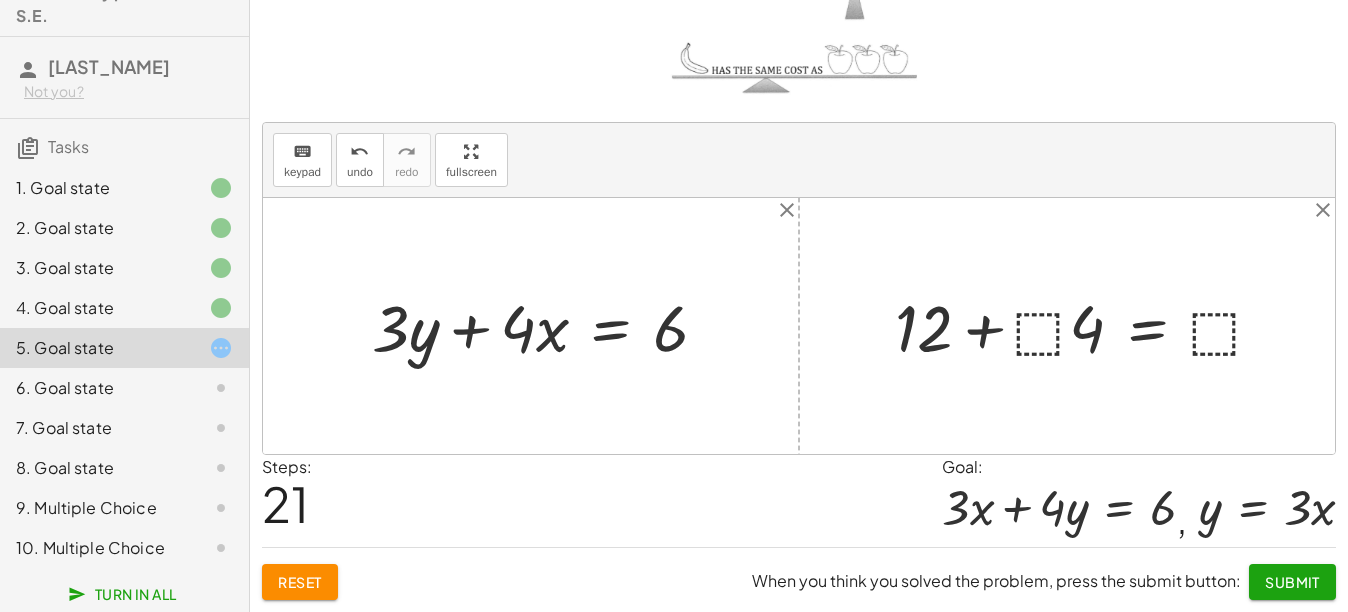 click at bounding box center (1087, 325) 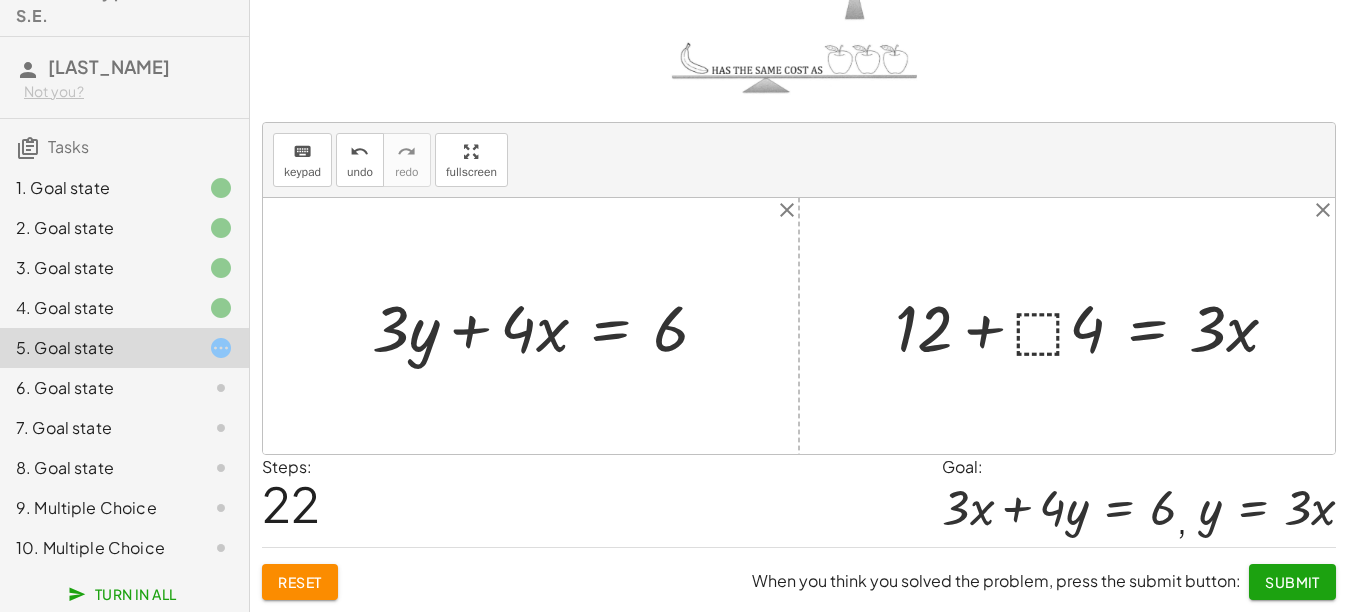 click at bounding box center (1094, 325) 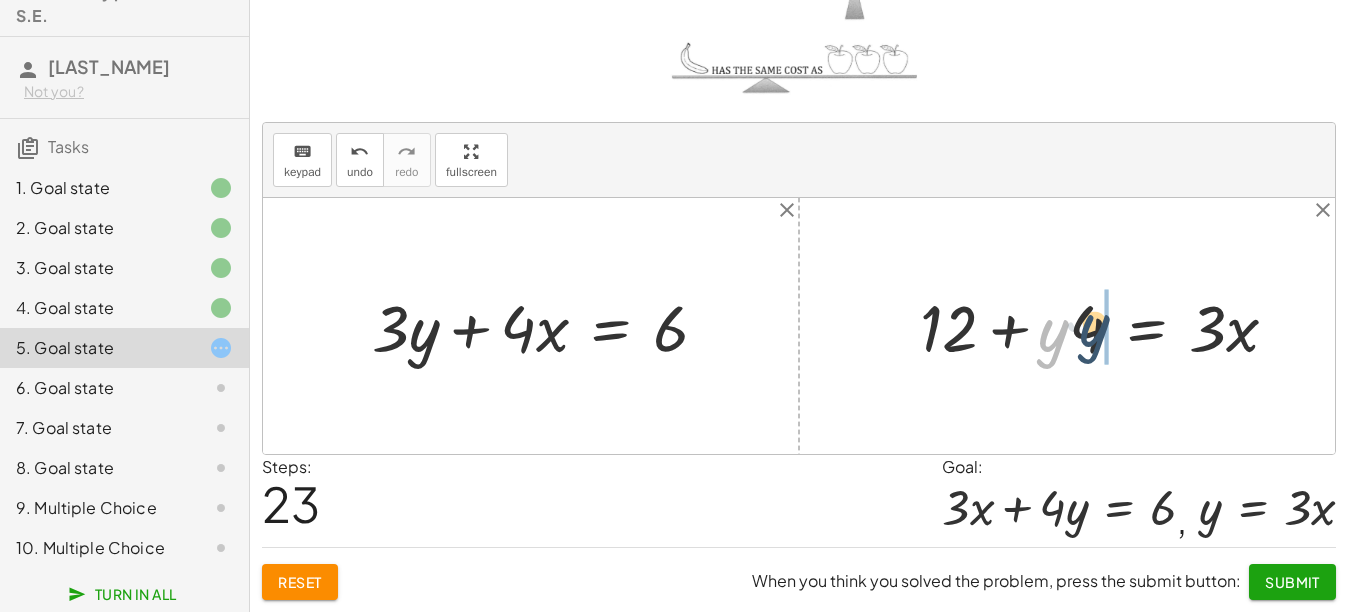 drag, startPoint x: 1049, startPoint y: 344, endPoint x: 1090, endPoint y: 339, distance: 41.303753 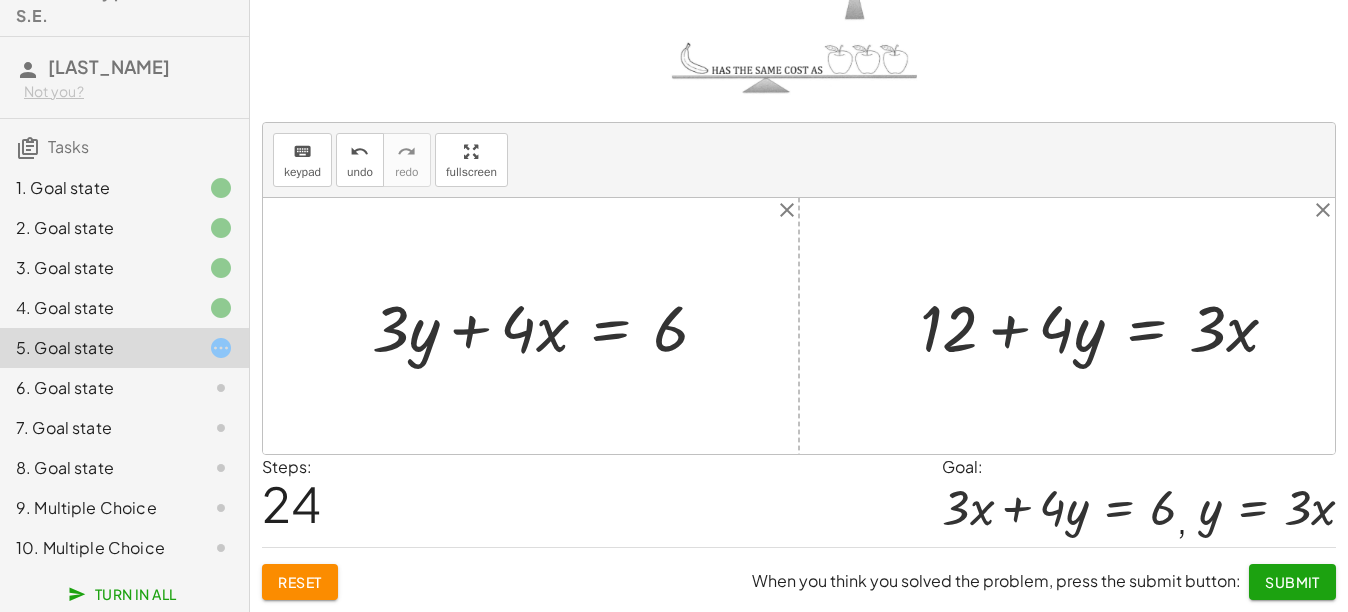 click at bounding box center [1107, 325] 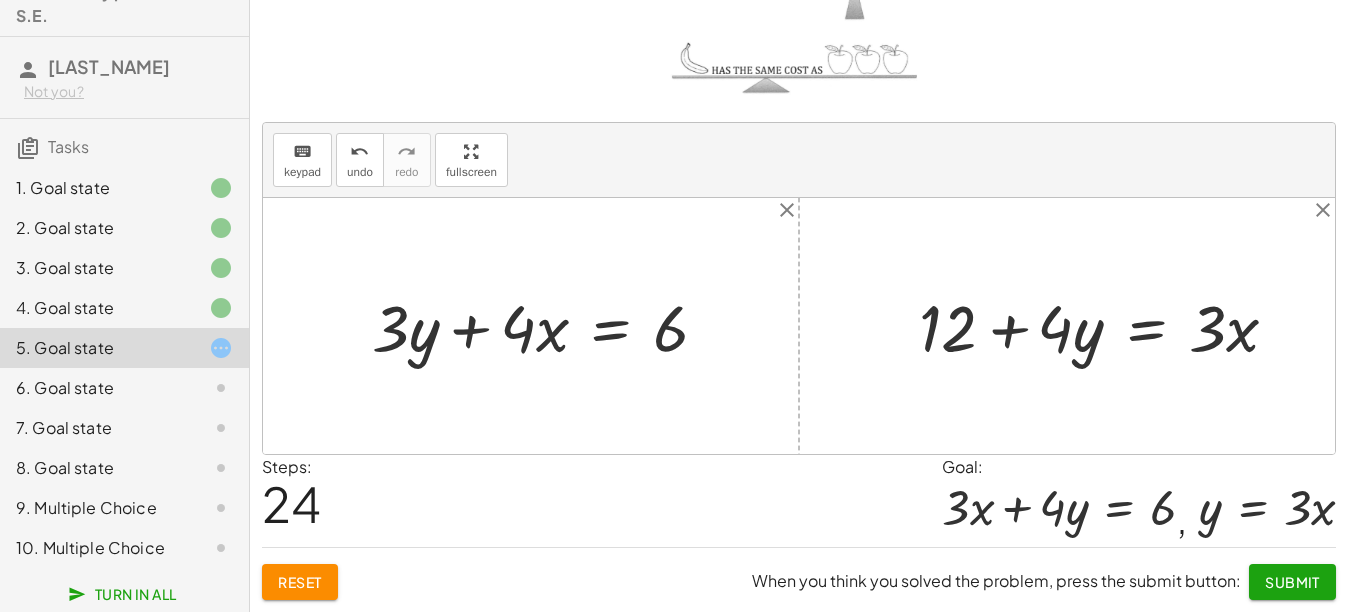 click at bounding box center [1107, 325] 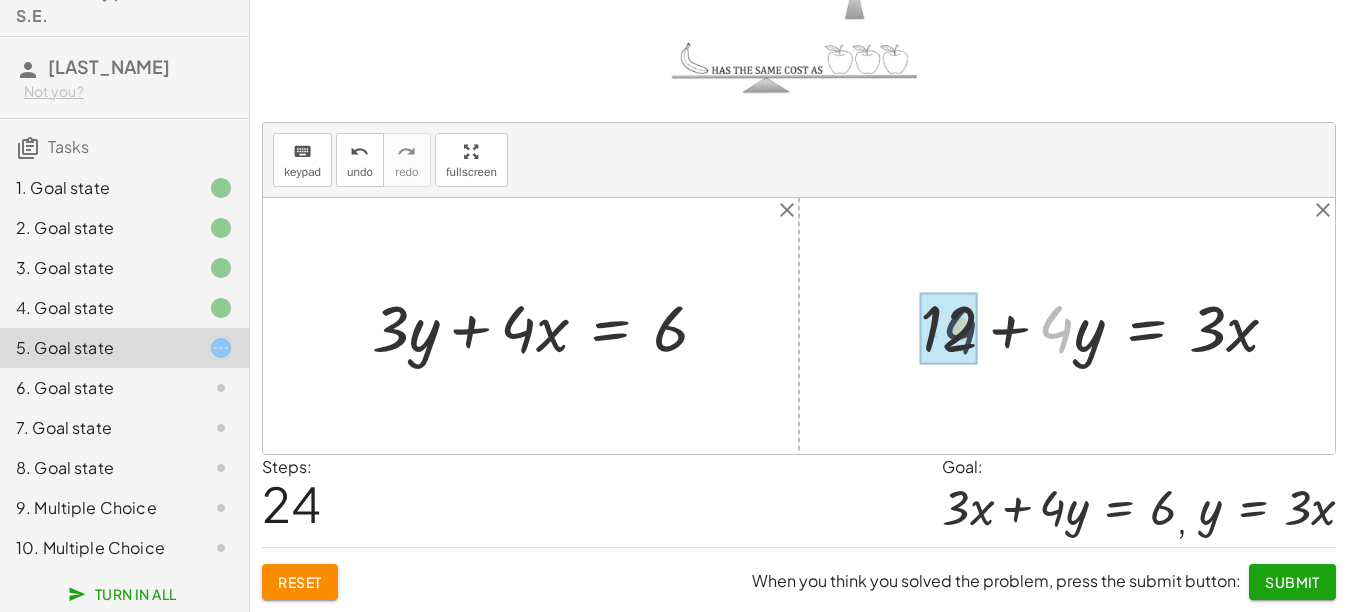 drag, startPoint x: 1061, startPoint y: 337, endPoint x: 982, endPoint y: 338, distance: 79.00633 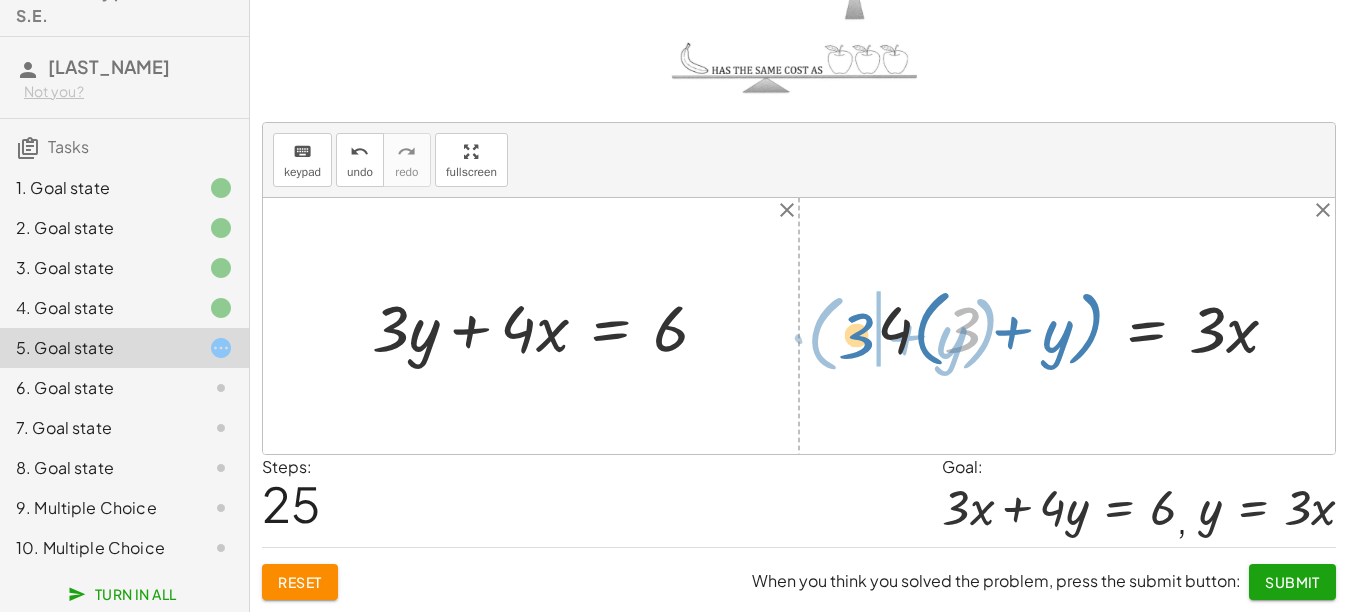 drag, startPoint x: 970, startPoint y: 326, endPoint x: 864, endPoint y: 329, distance: 106.04244 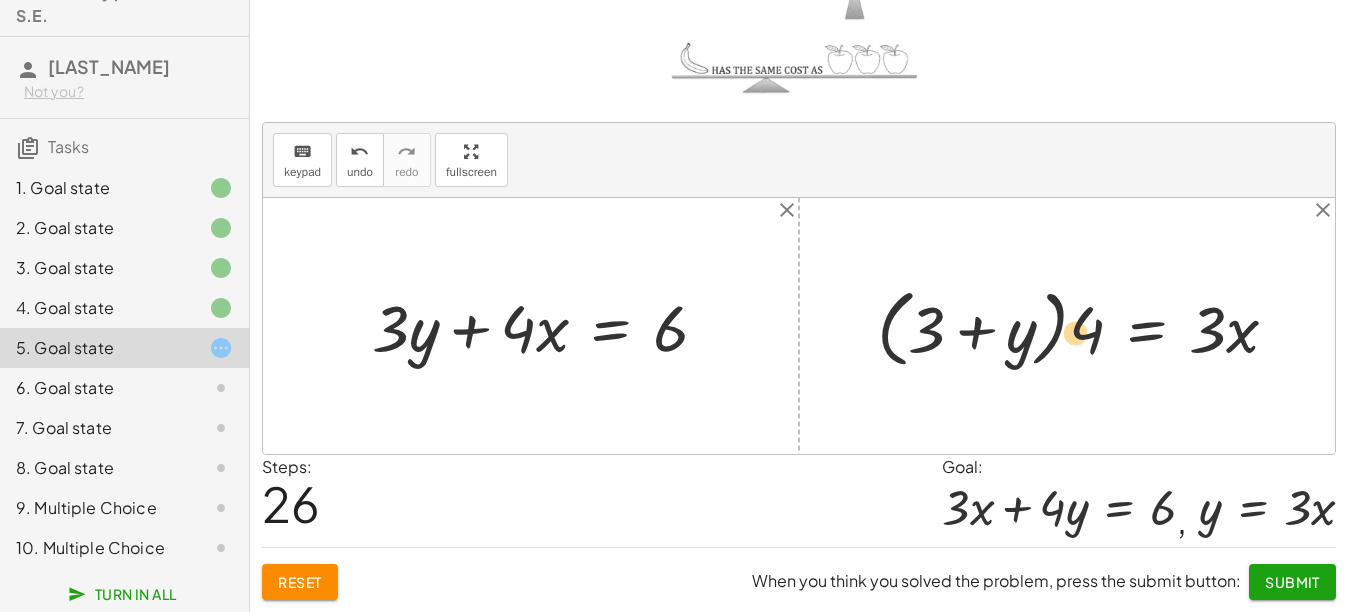 drag, startPoint x: 937, startPoint y: 320, endPoint x: 1086, endPoint y: 323, distance: 149.0302 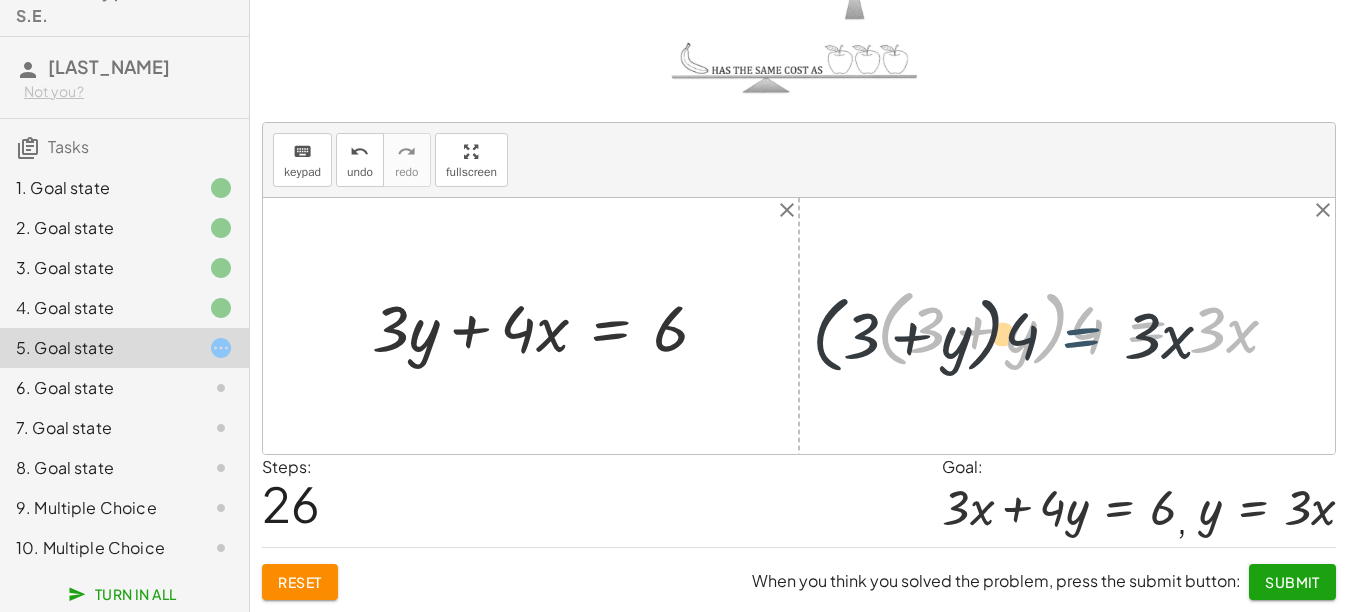 drag, startPoint x: 1113, startPoint y: 323, endPoint x: 1027, endPoint y: 323, distance: 86 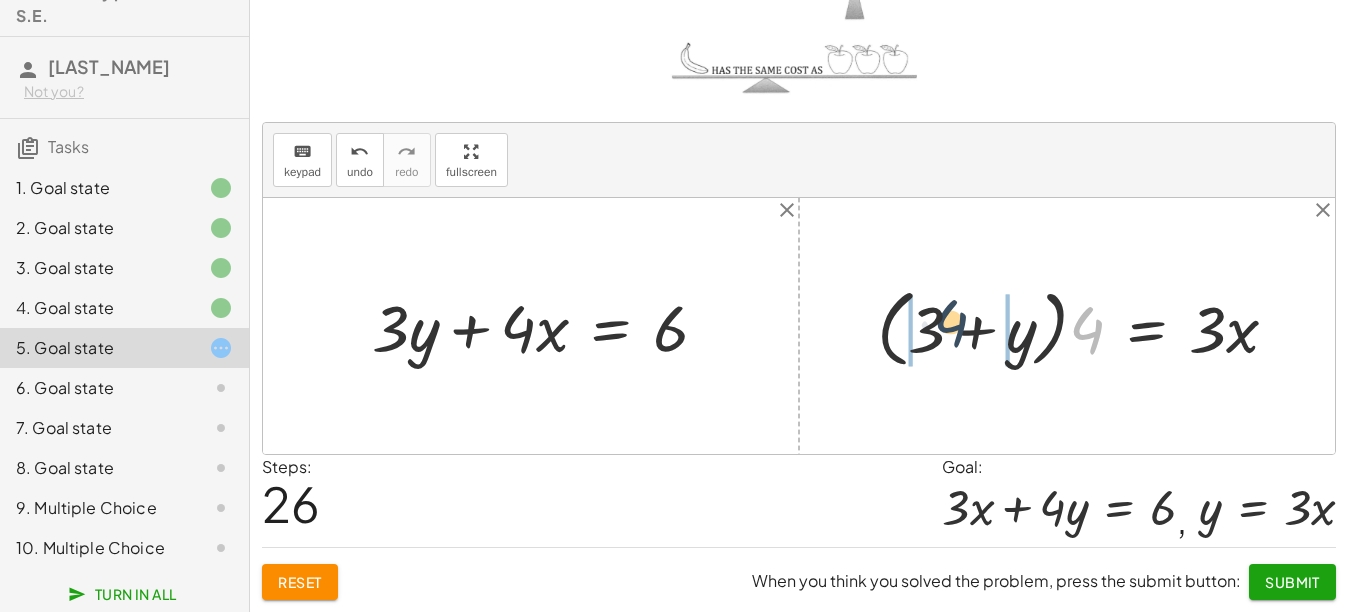 drag, startPoint x: 1085, startPoint y: 331, endPoint x: 926, endPoint y: 327, distance: 159.05031 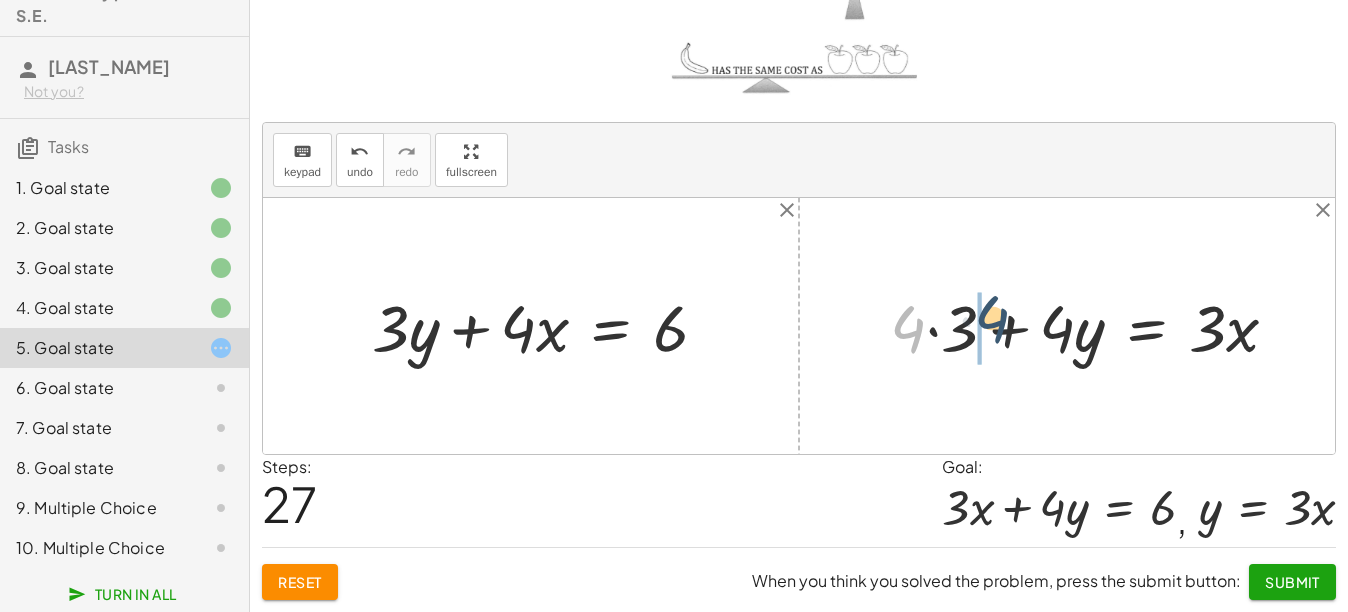 drag, startPoint x: 926, startPoint y: 330, endPoint x: 1010, endPoint y: 320, distance: 84.59315 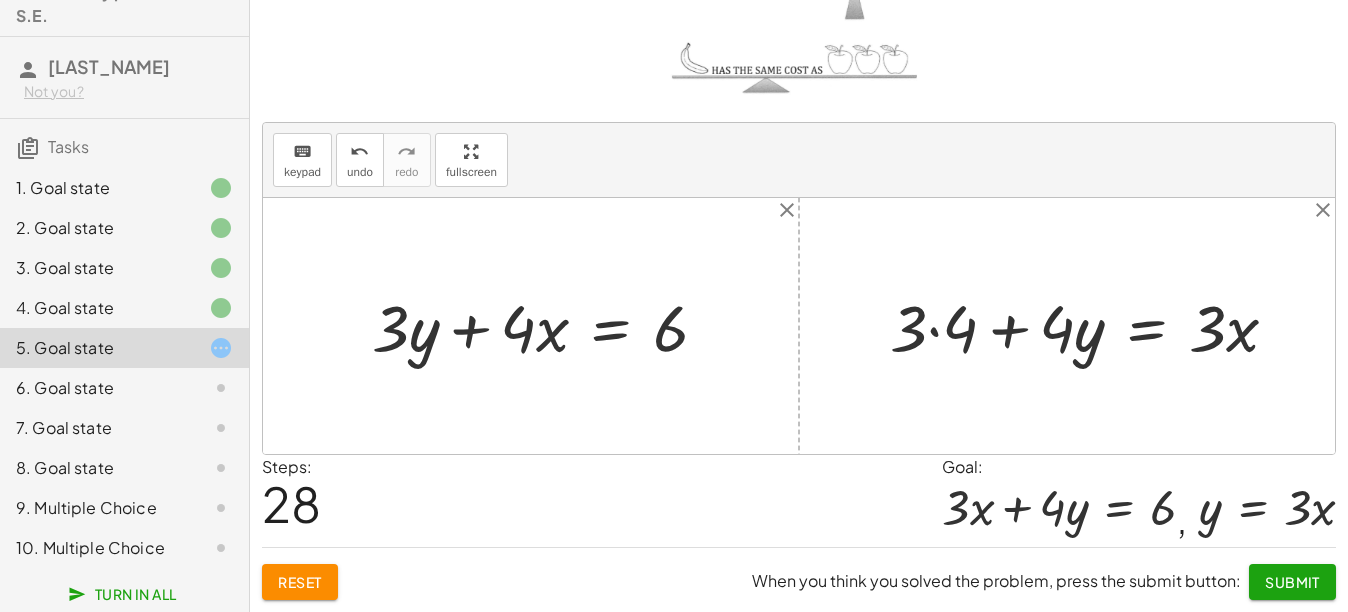 drag, startPoint x: 1011, startPoint y: 324, endPoint x: 1020, endPoint y: 344, distance: 21.931713 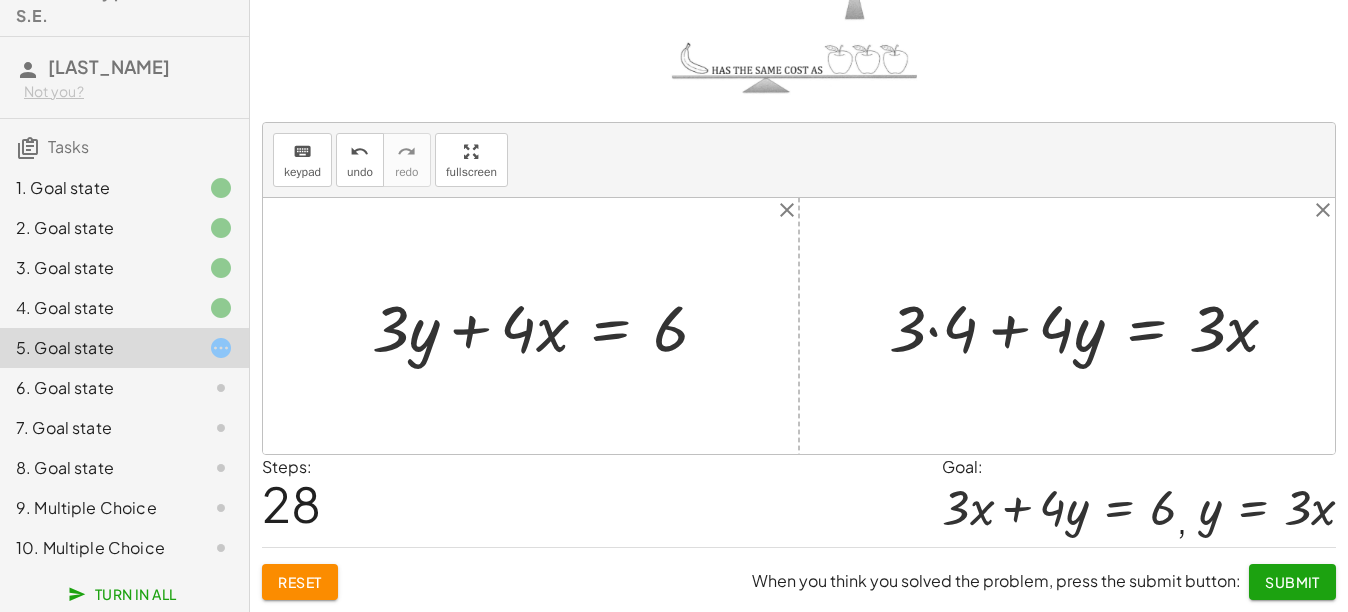 click at bounding box center (1092, 325) 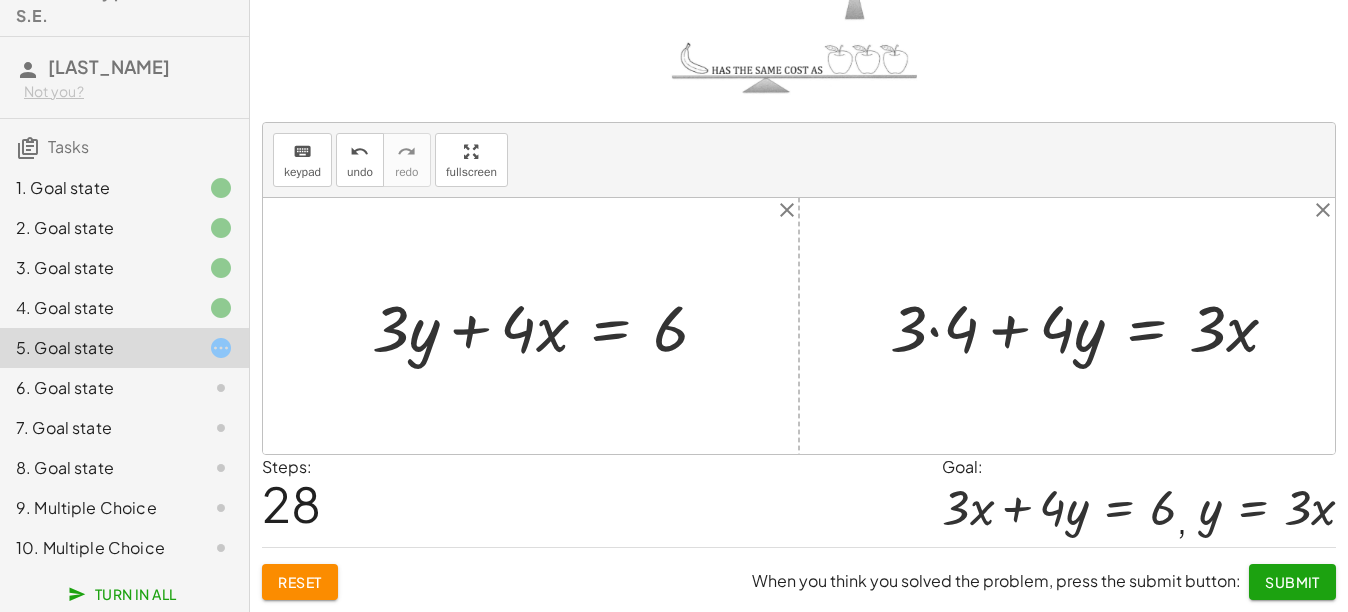 click at bounding box center [1092, 325] 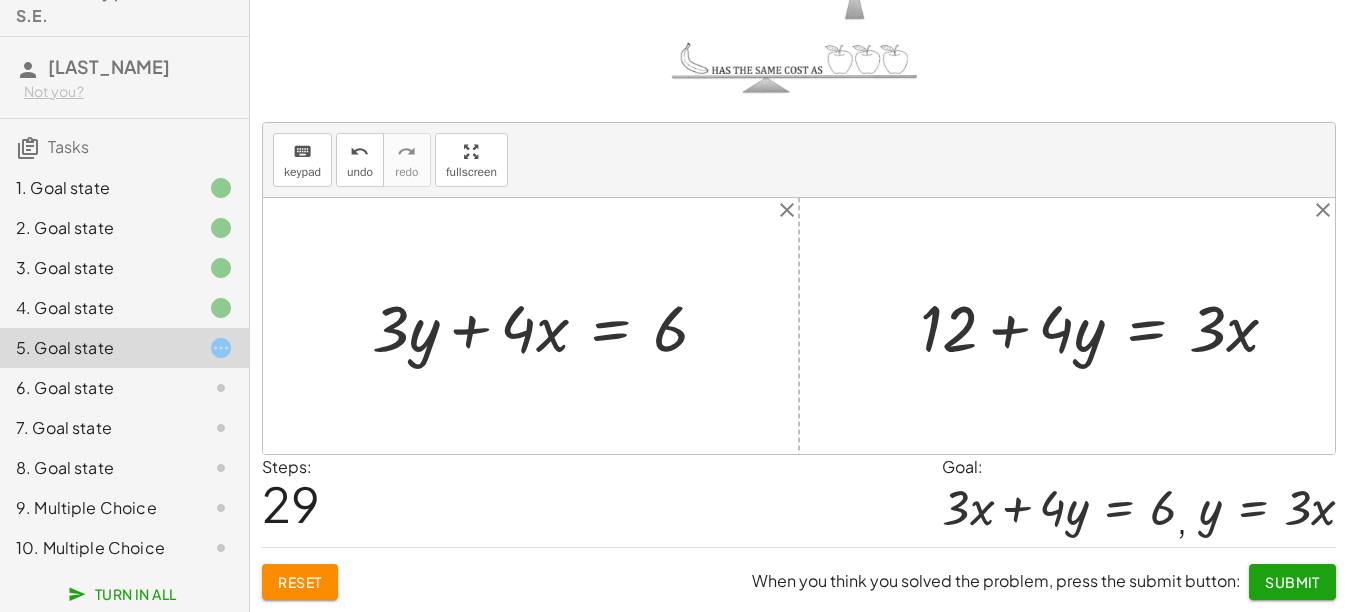 click at bounding box center (1107, 325) 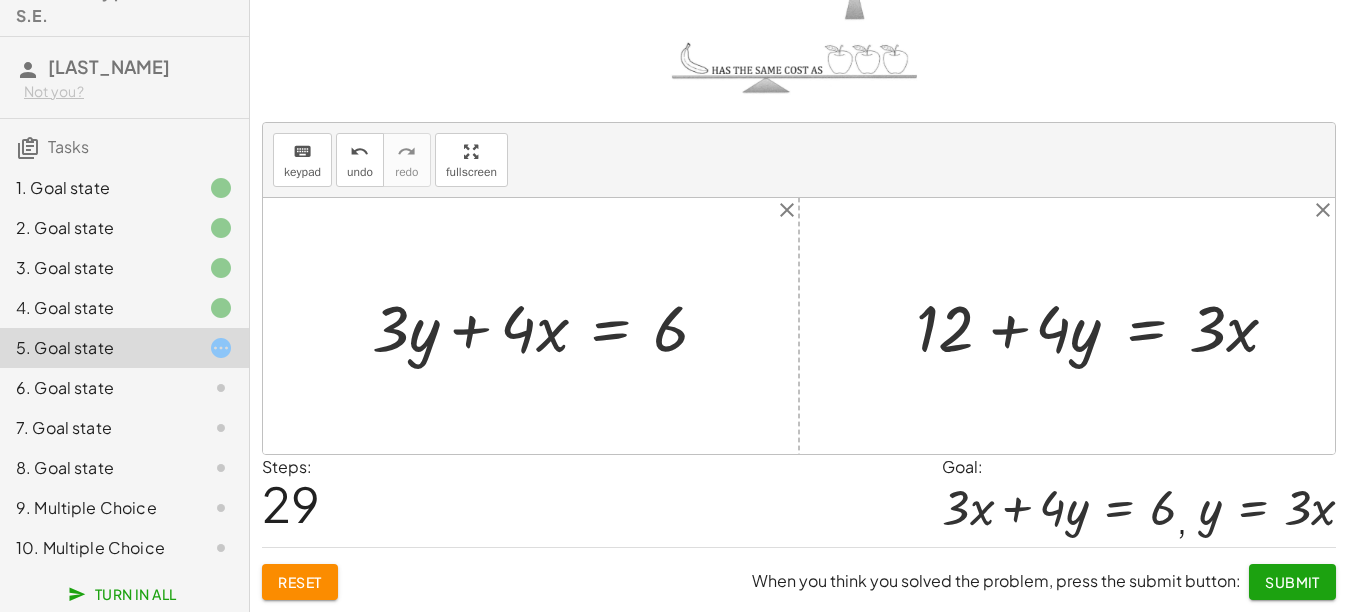 click at bounding box center (1107, 325) 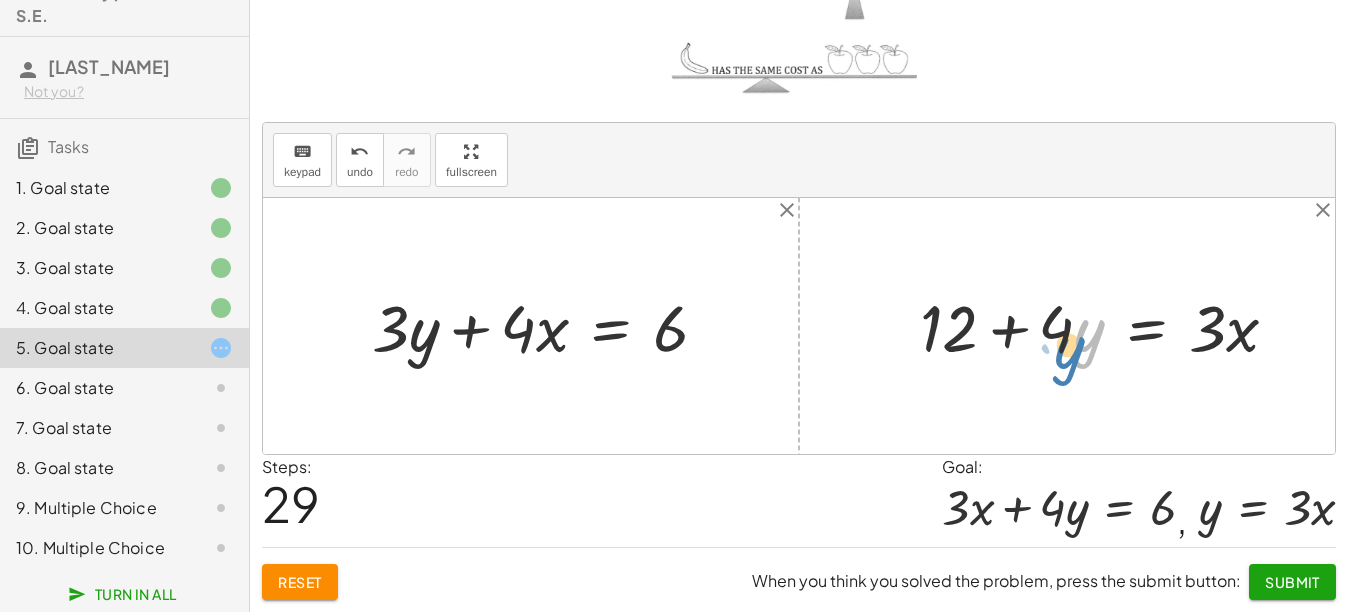 drag, startPoint x: 1085, startPoint y: 348, endPoint x: 1071, endPoint y: 408, distance: 61.611687 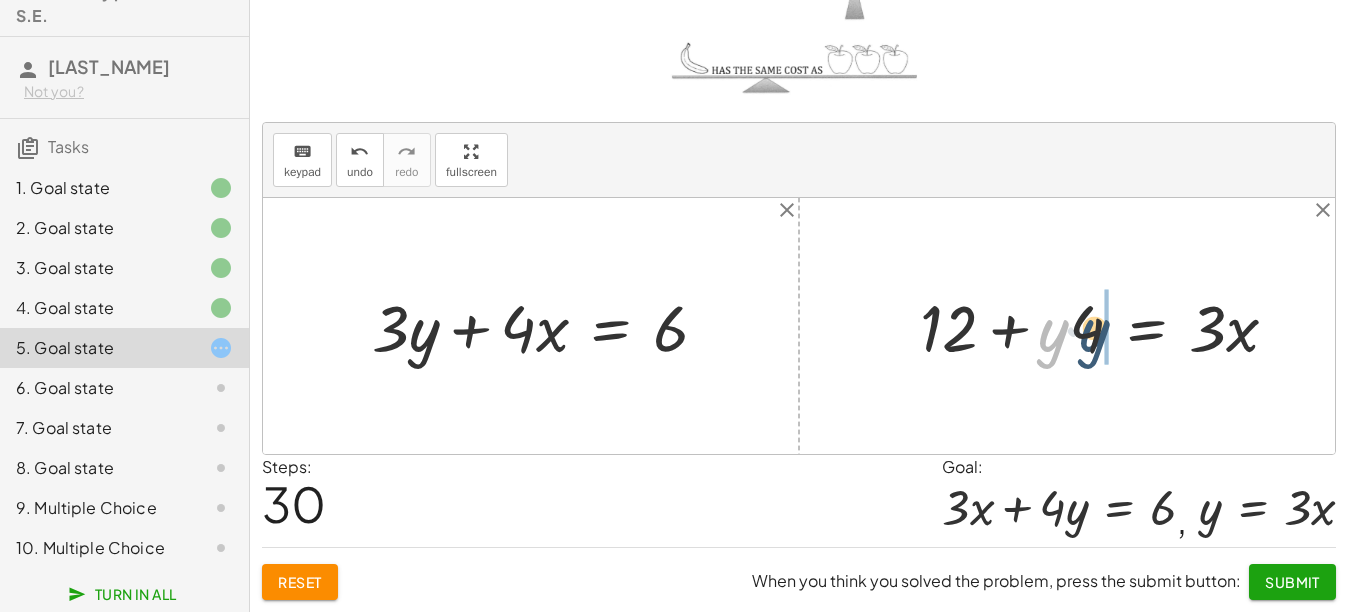 drag, startPoint x: 1061, startPoint y: 345, endPoint x: 1103, endPoint y: 345, distance: 42 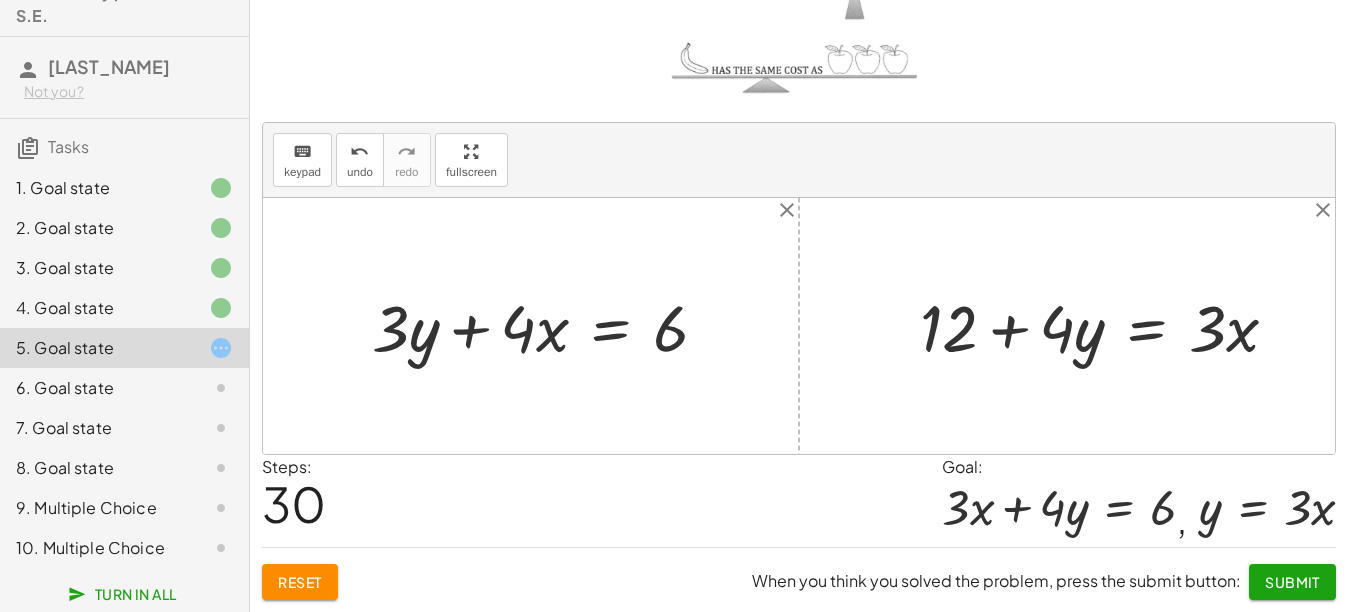 click at bounding box center [1107, 325] 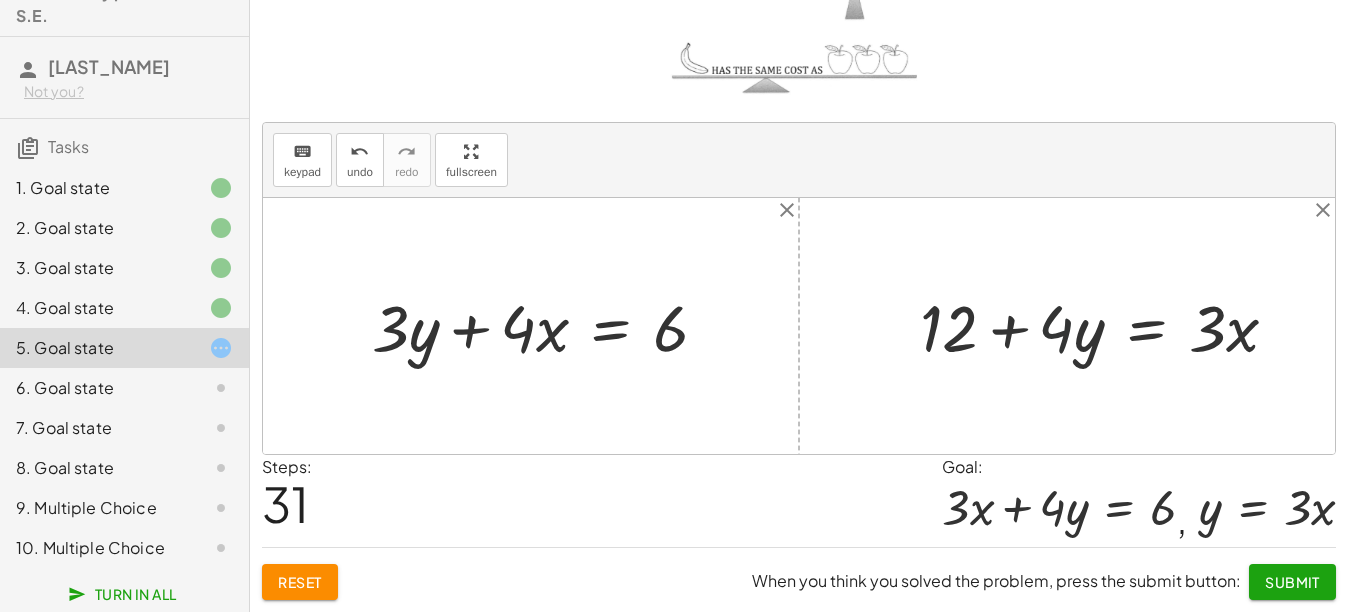 click at bounding box center [1107, 325] 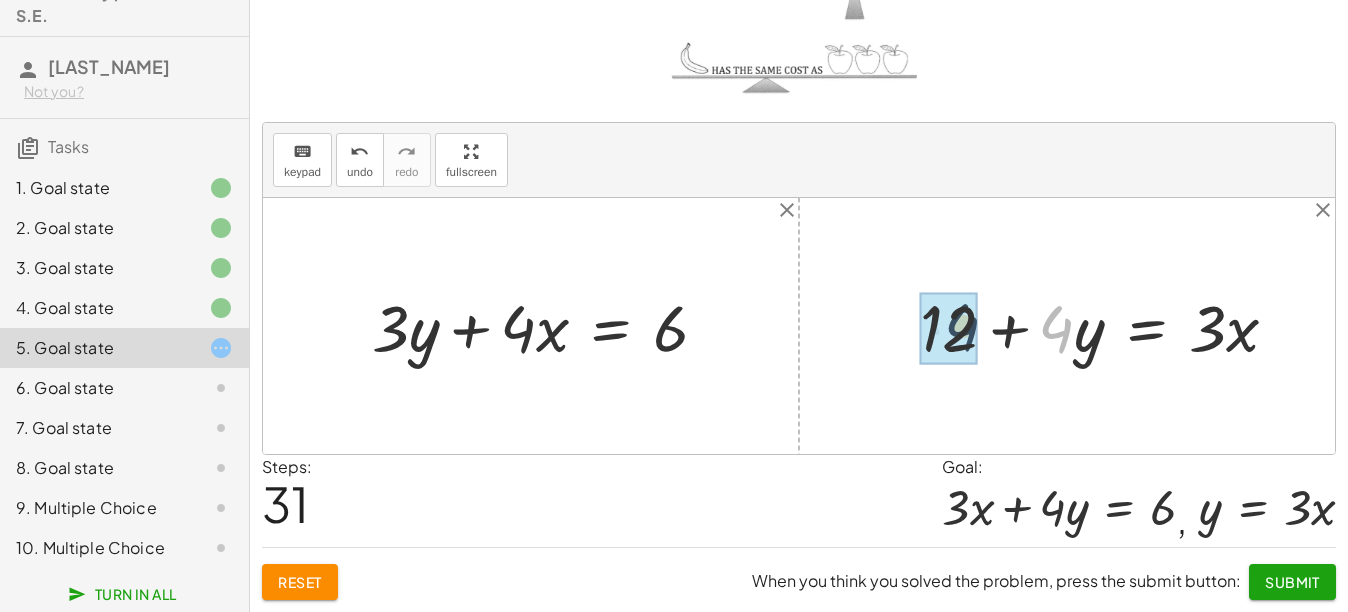 drag, startPoint x: 1057, startPoint y: 321, endPoint x: 979, endPoint y: 319, distance: 78.025635 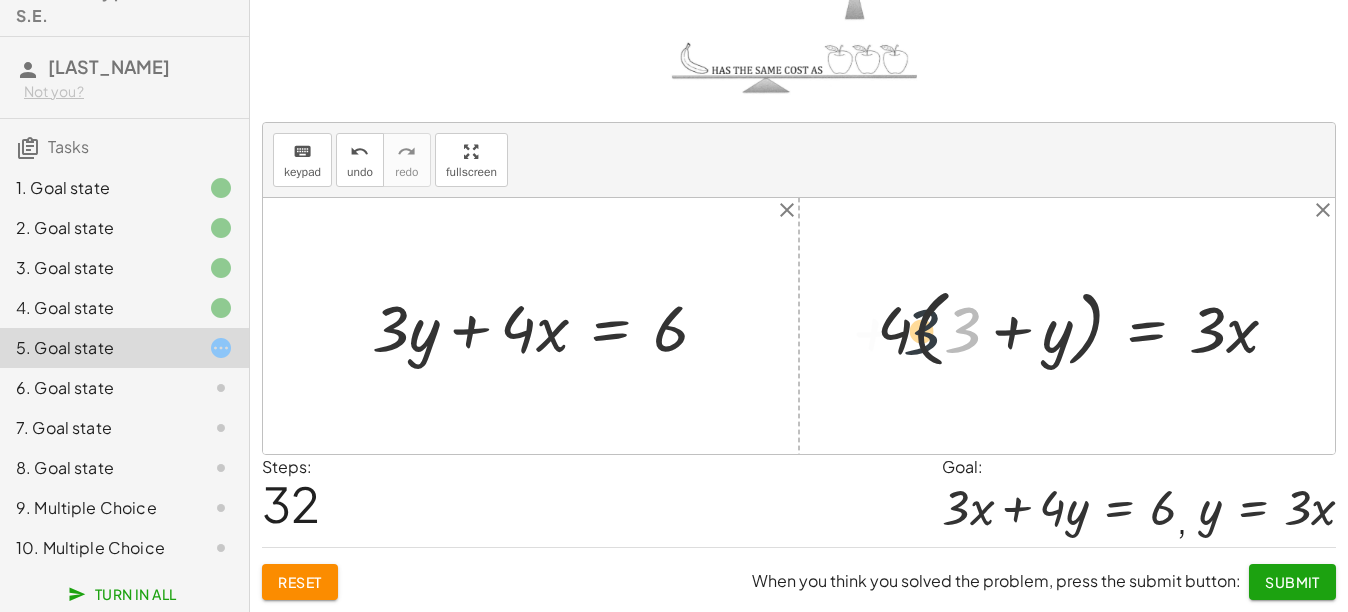 drag, startPoint x: 956, startPoint y: 324, endPoint x: 906, endPoint y: 326, distance: 50.039986 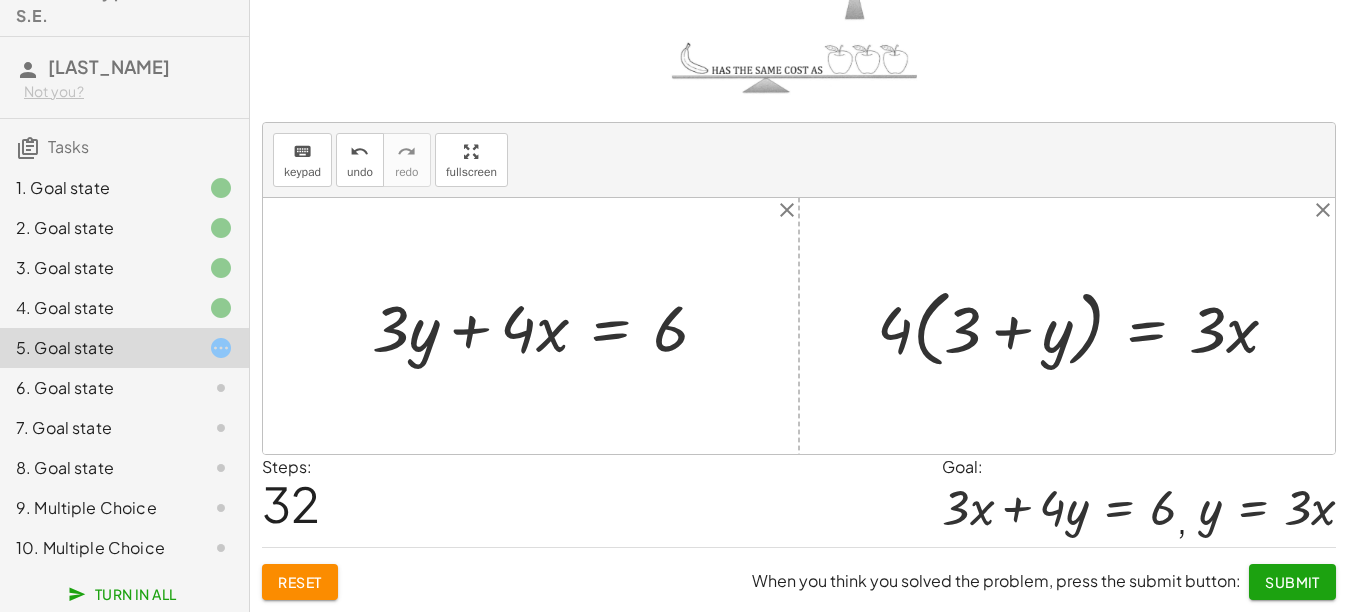 click at bounding box center (1085, 326) 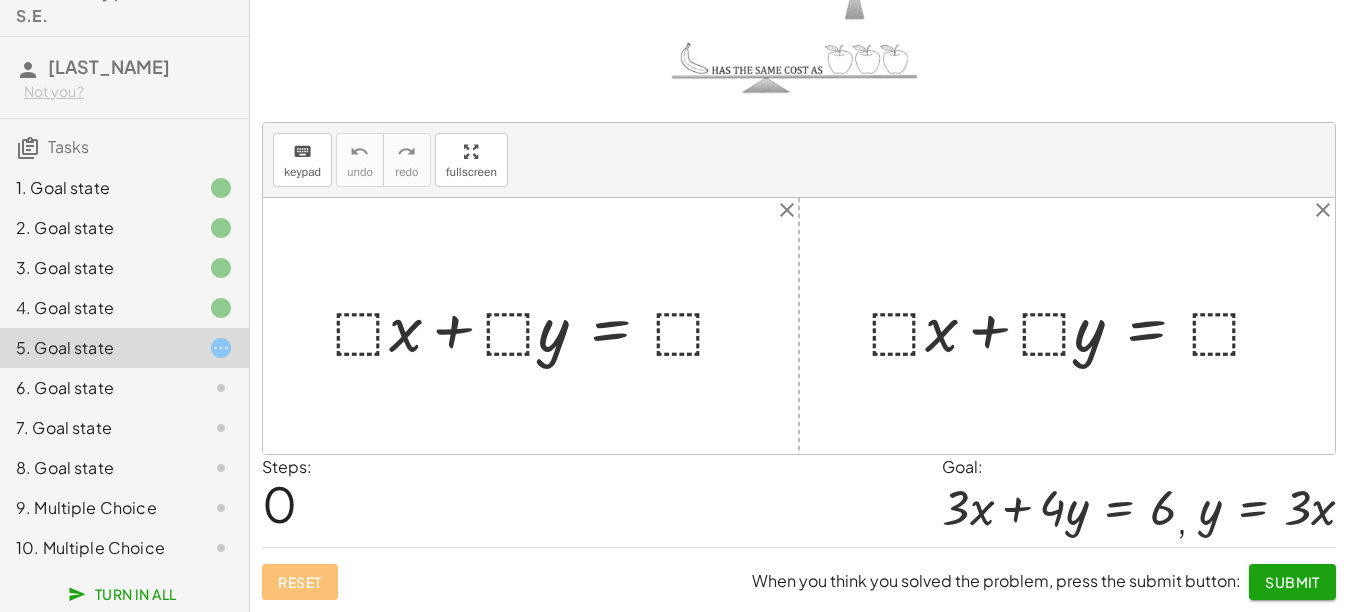 click at bounding box center [538, 325] 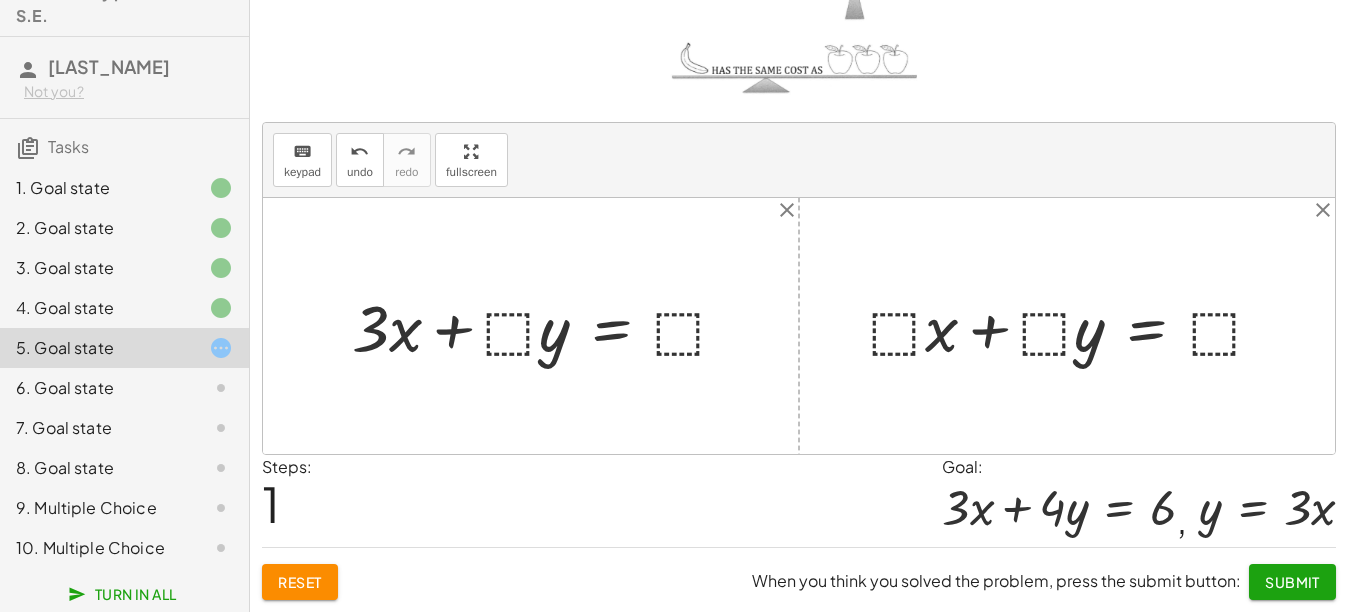 click at bounding box center (548, 325) 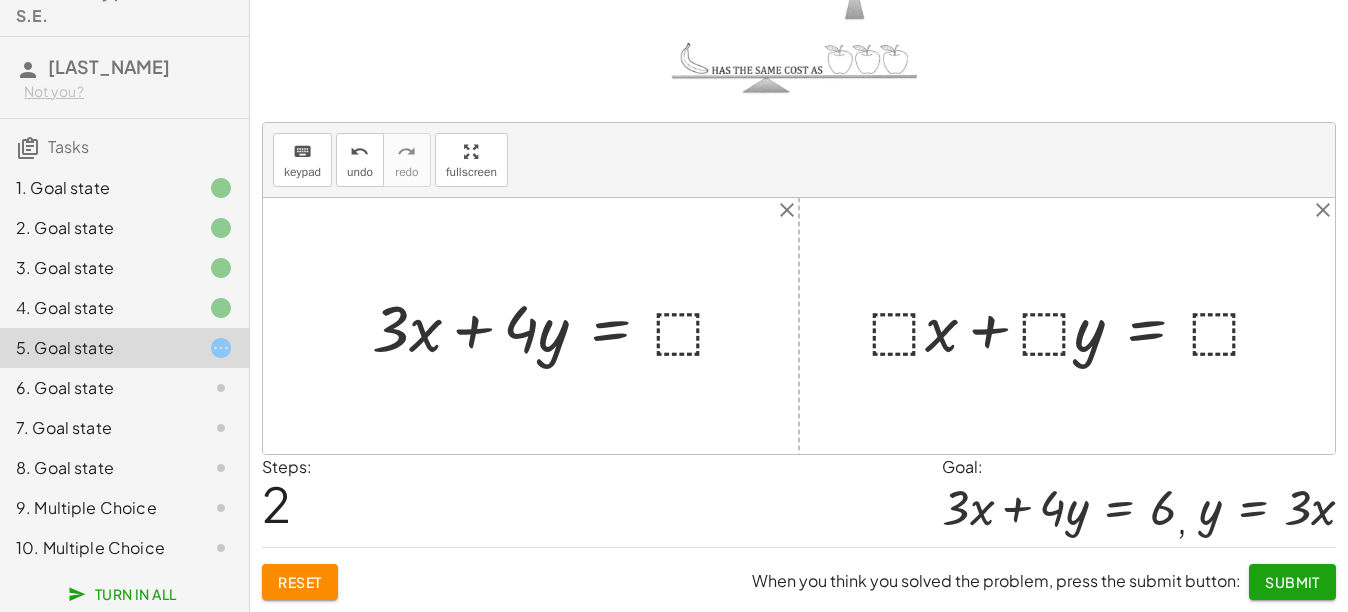 click at bounding box center (558, 325) 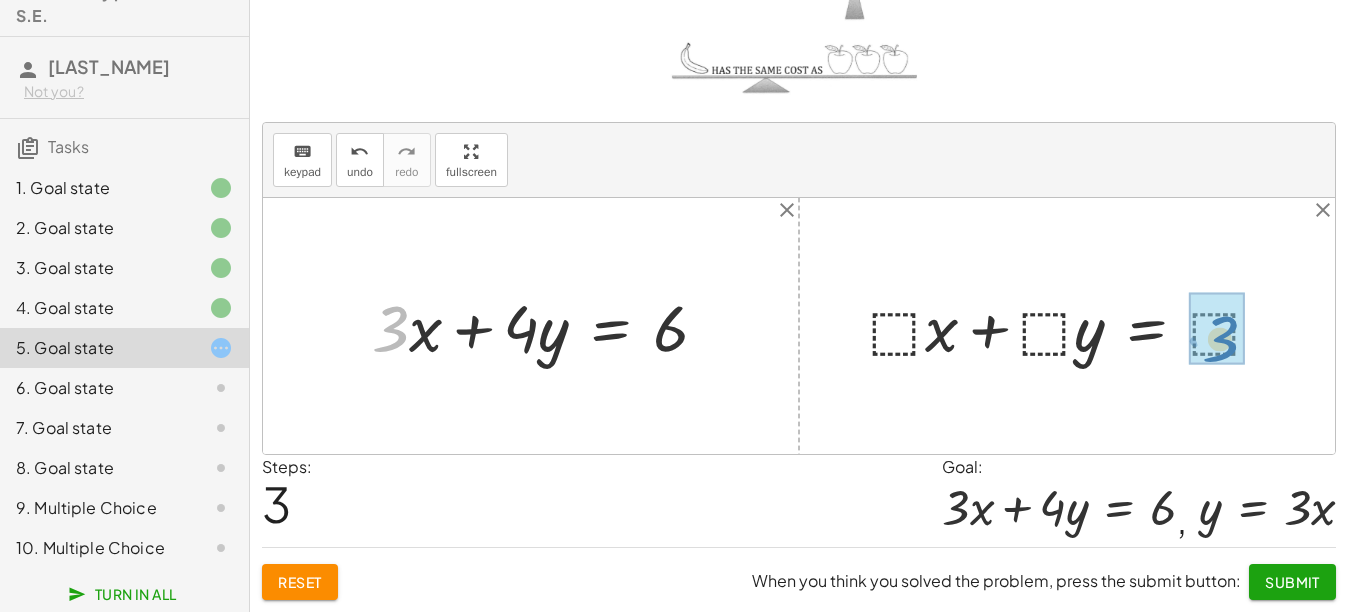 drag, startPoint x: 393, startPoint y: 335, endPoint x: 1222, endPoint y: 345, distance: 829.0603 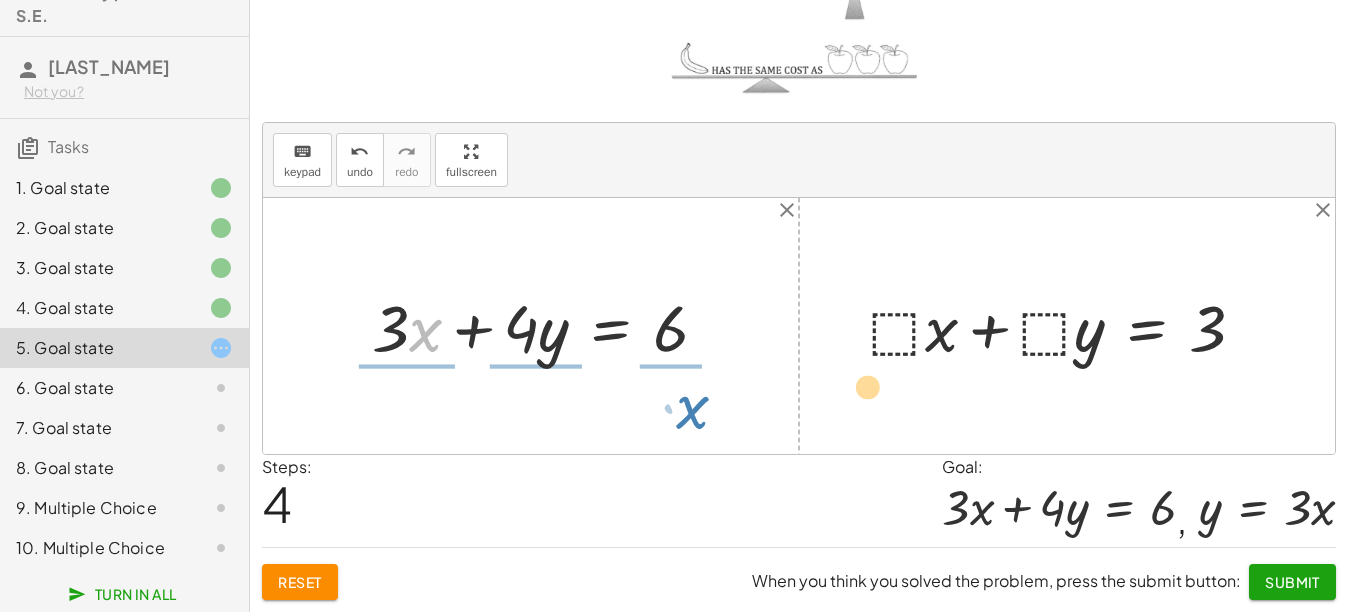 drag, startPoint x: 434, startPoint y: 325, endPoint x: 505, endPoint y: 395, distance: 99.70457 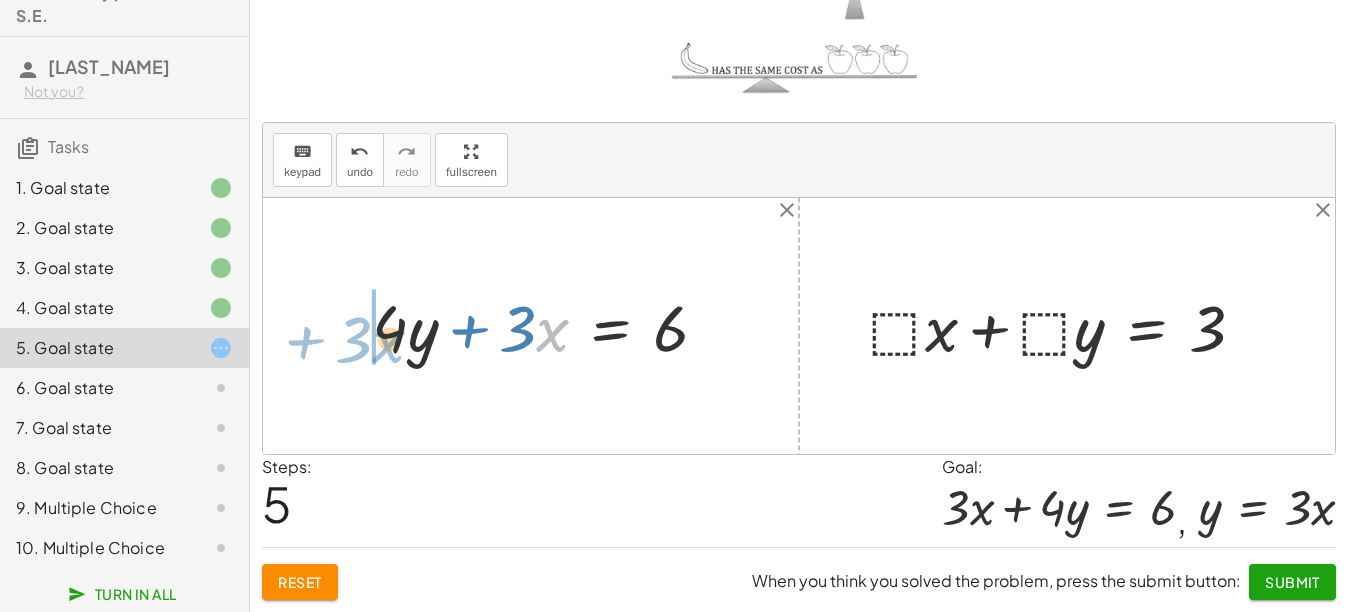 drag, startPoint x: 545, startPoint y: 349, endPoint x: 372, endPoint y: 361, distance: 173.41568 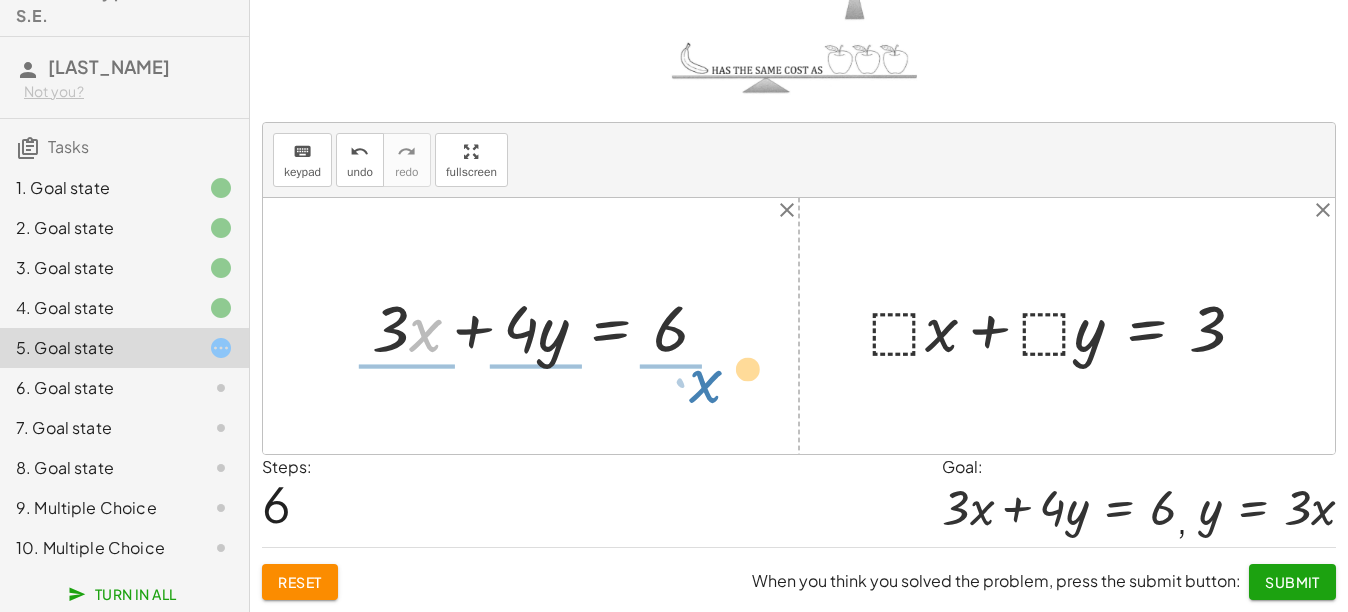 drag, startPoint x: 413, startPoint y: 337, endPoint x: 490, endPoint y: 355, distance: 79.07591 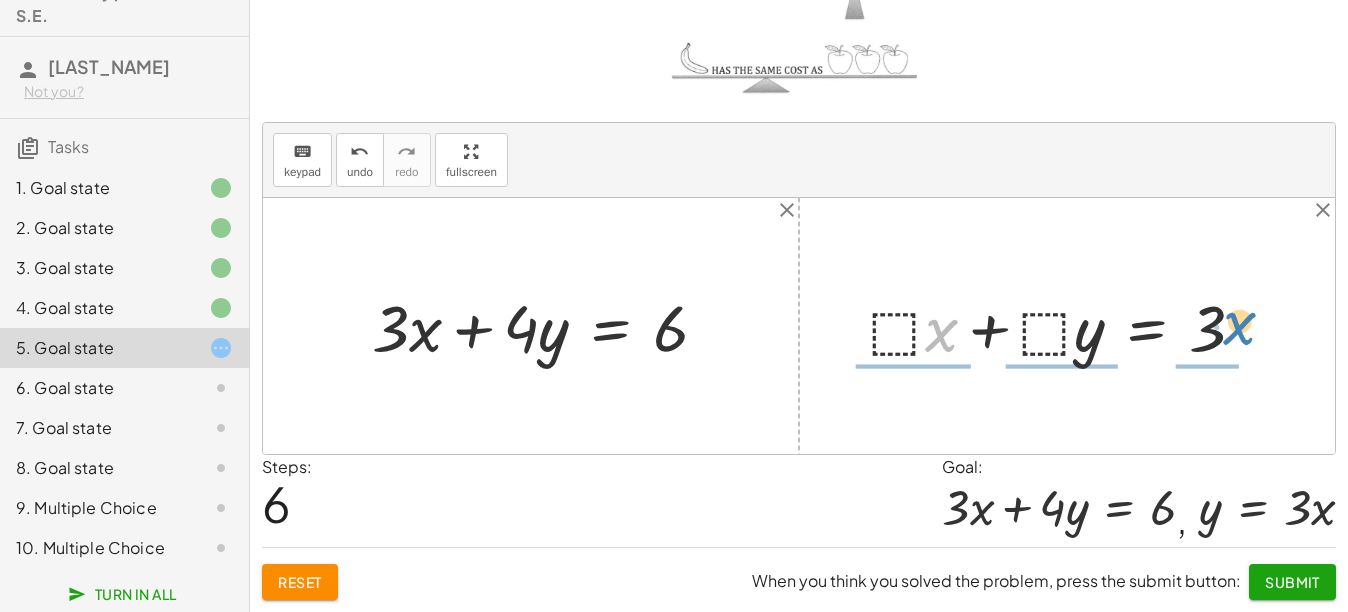 drag, startPoint x: 941, startPoint y: 353, endPoint x: 1239, endPoint y: 345, distance: 298.10736 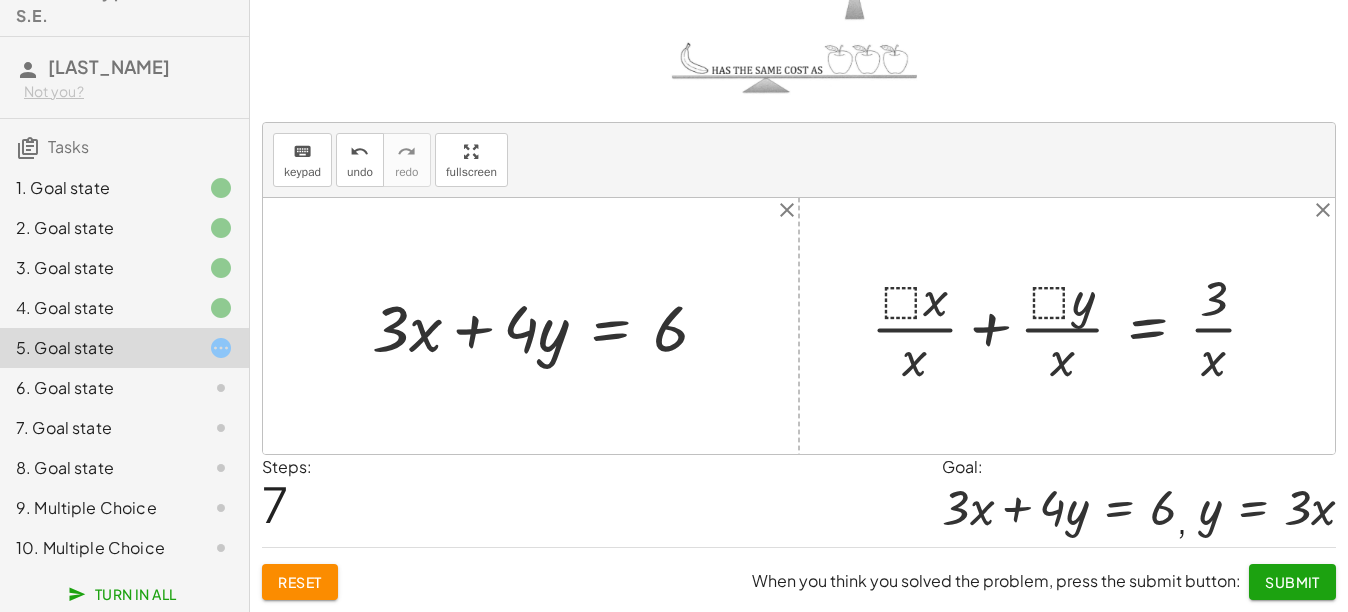 click at bounding box center [1072, 326] 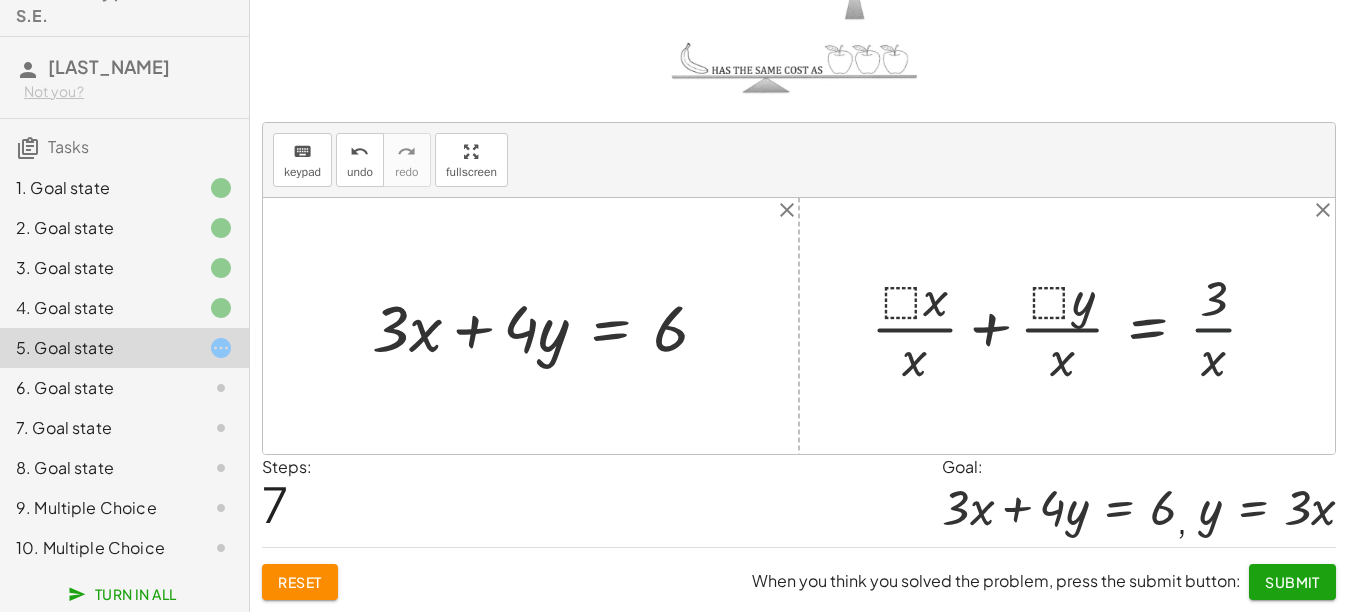 click at bounding box center (1072, 326) 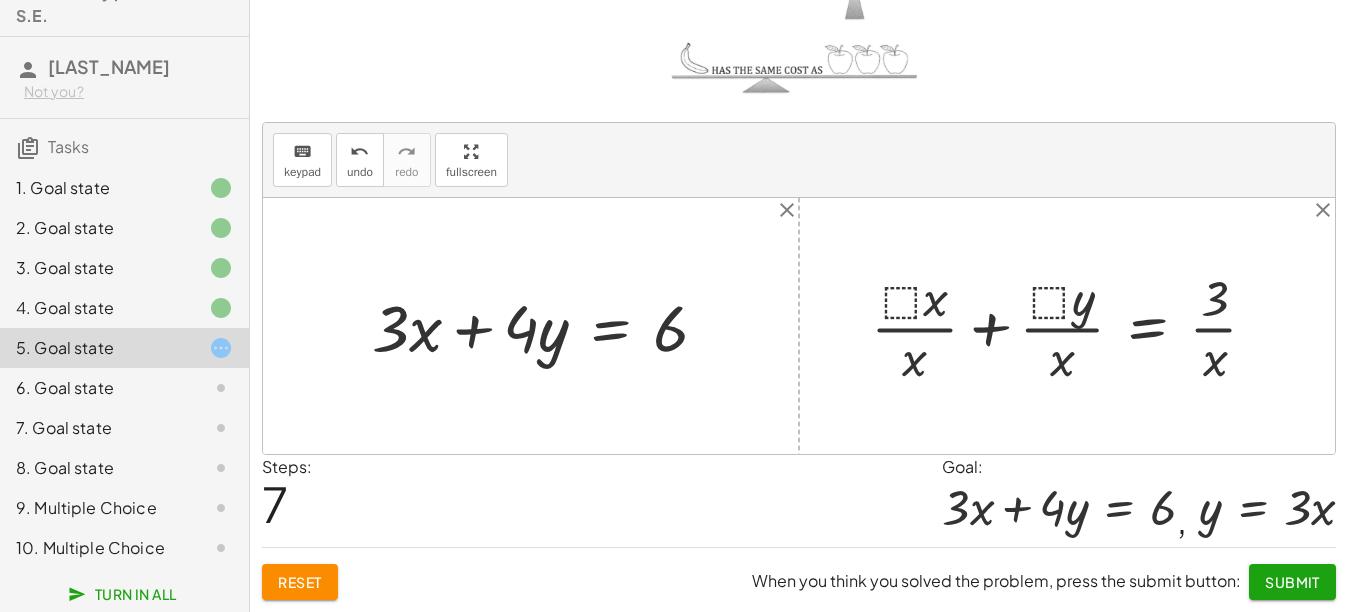 click at bounding box center [1072, 326] 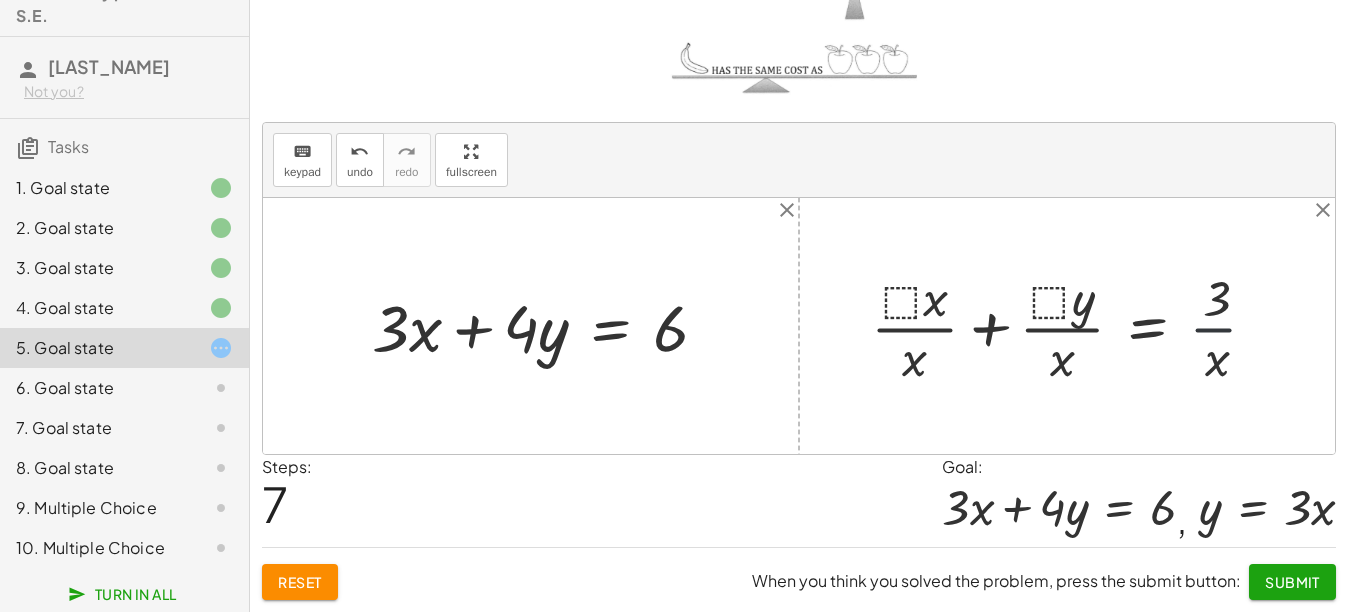 click at bounding box center (1072, 326) 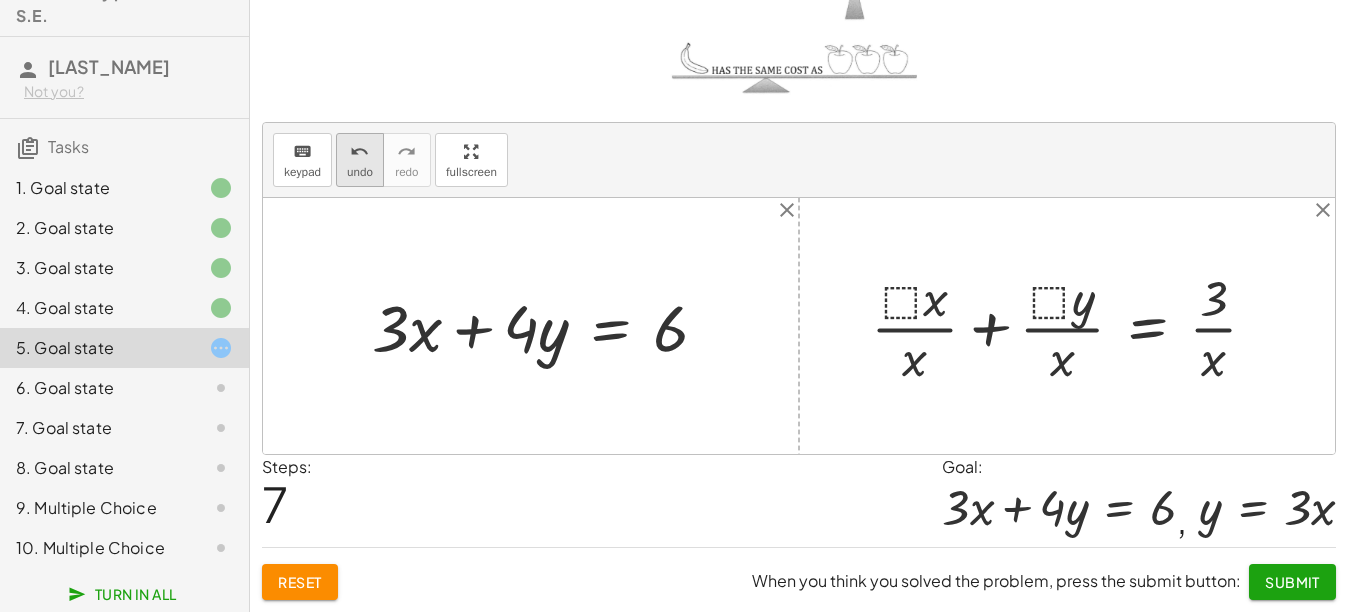 click on "undo undo" at bounding box center (360, 160) 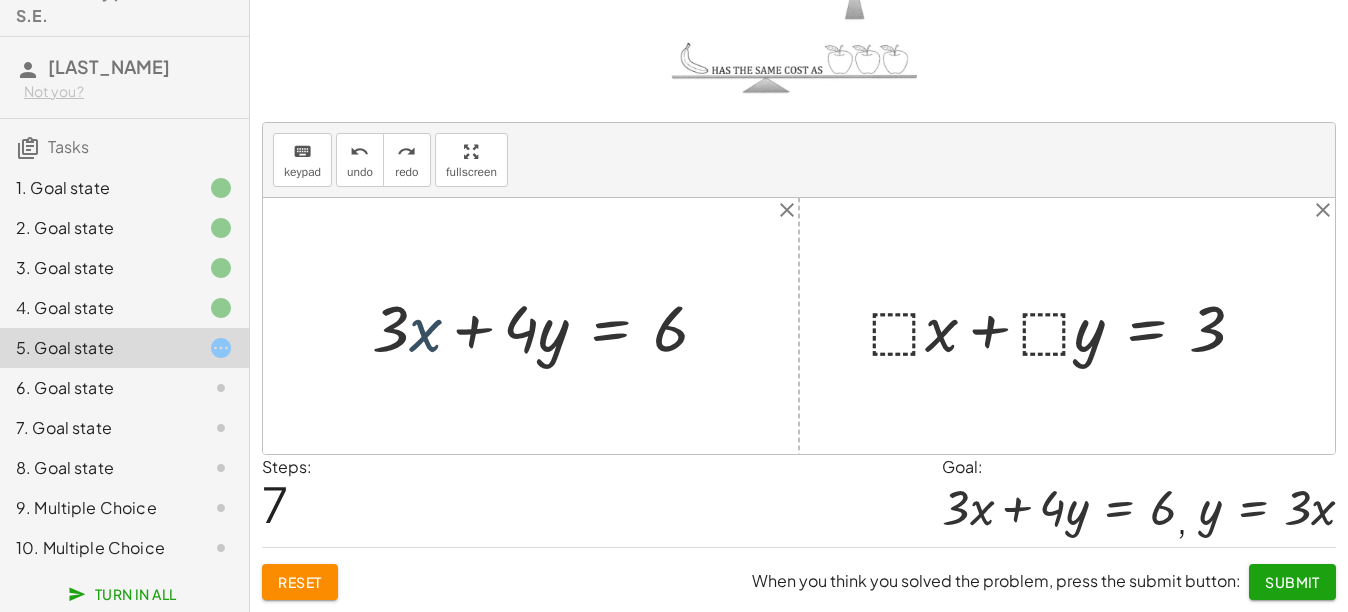 drag, startPoint x: 413, startPoint y: 357, endPoint x: 466, endPoint y: 381, distance: 58.18075 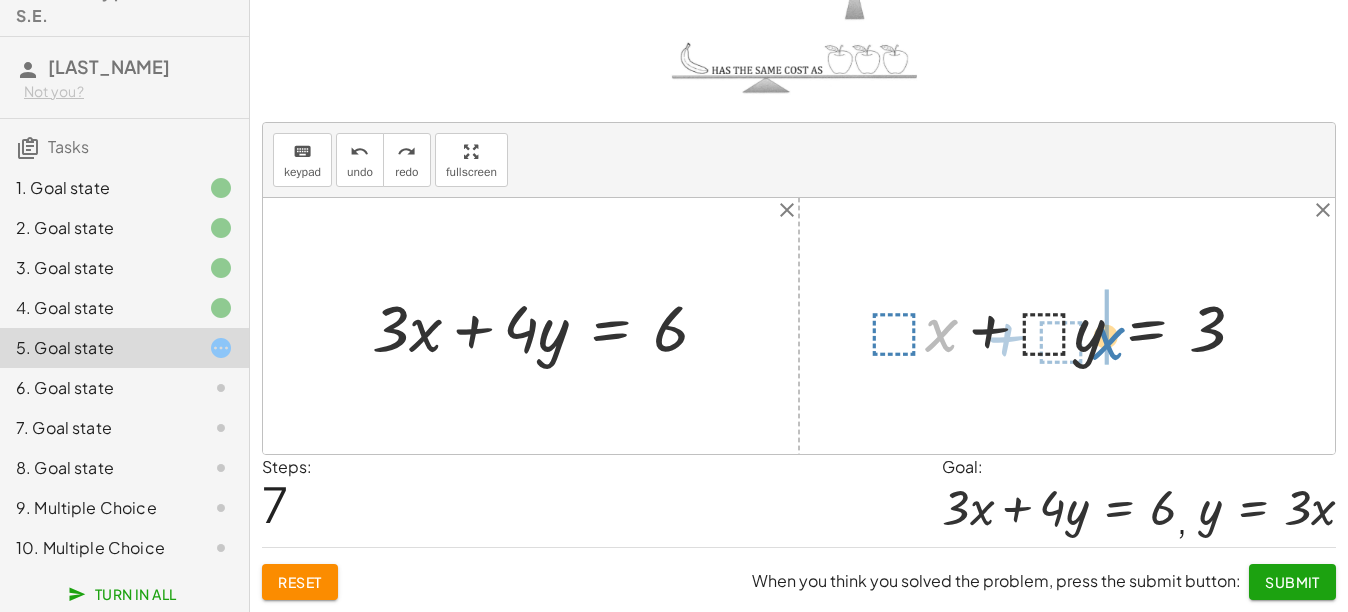drag, startPoint x: 940, startPoint y: 342, endPoint x: 1105, endPoint y: 350, distance: 165.19383 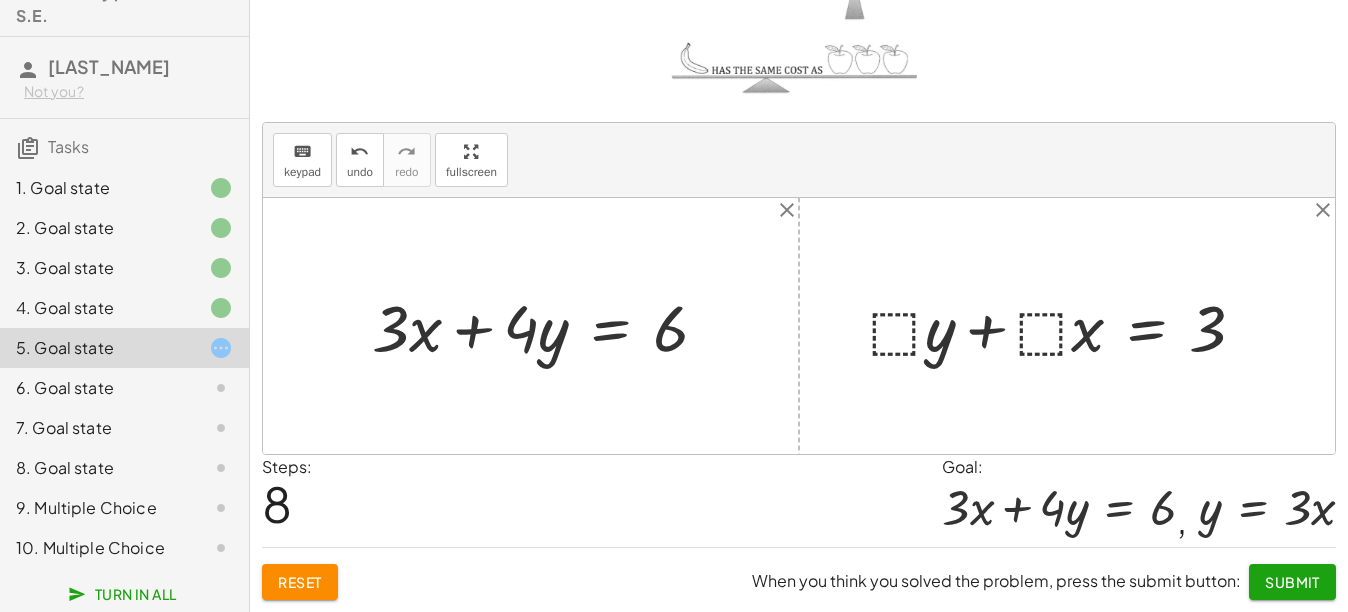 click at bounding box center [1065, 325] 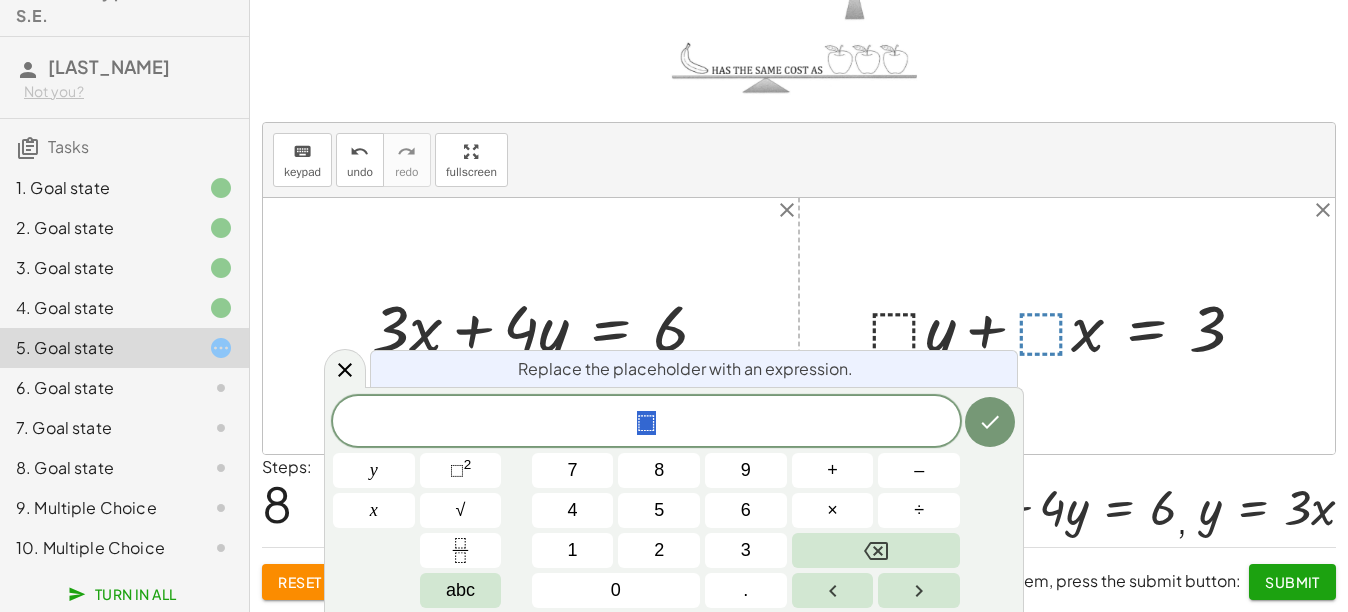 drag, startPoint x: 1029, startPoint y: 329, endPoint x: 863, endPoint y: 320, distance: 166.24379 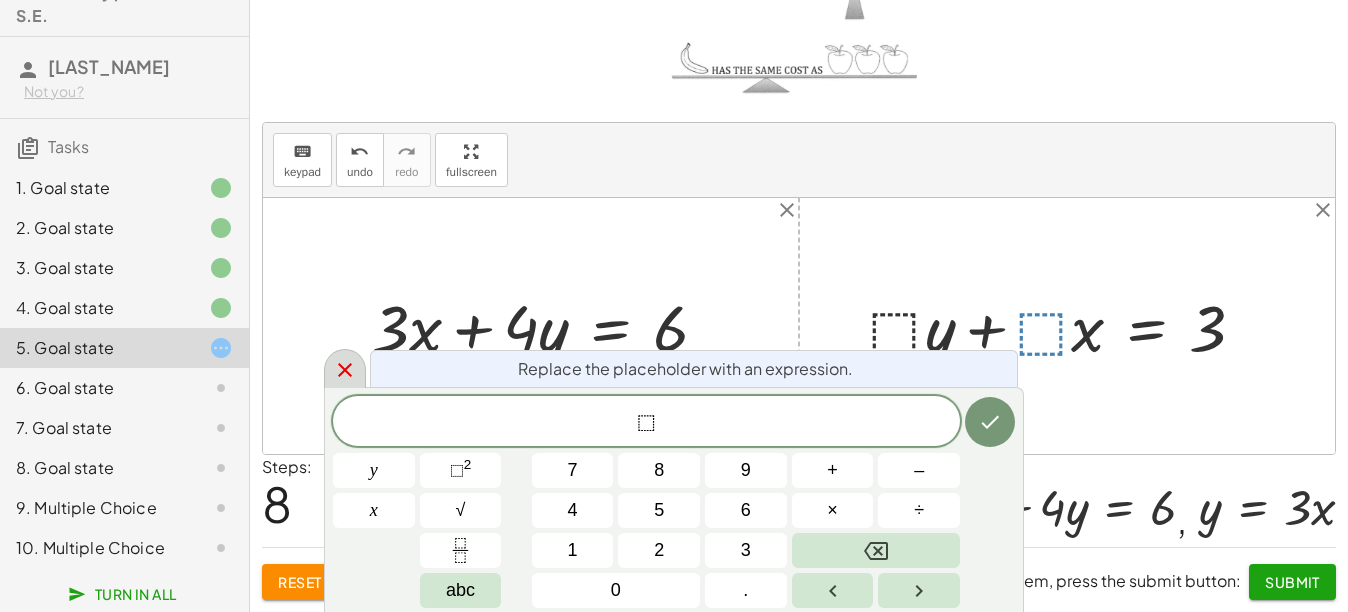 click 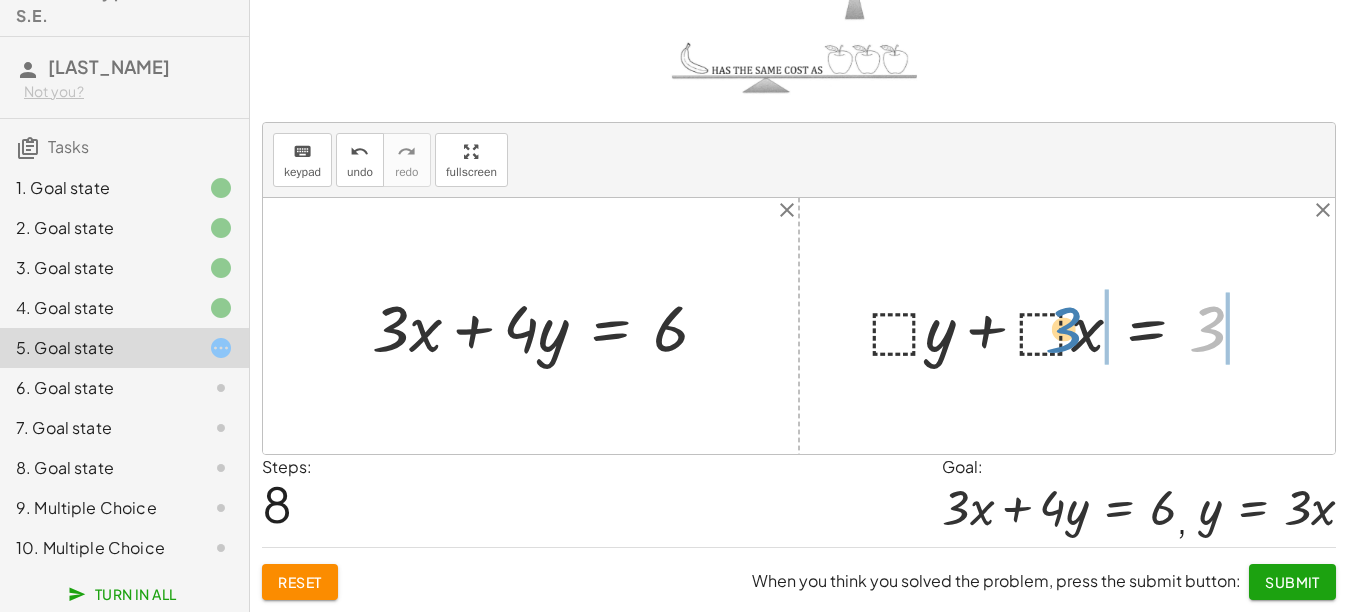 drag, startPoint x: 1188, startPoint y: 325, endPoint x: 1048, endPoint y: 326, distance: 140.00357 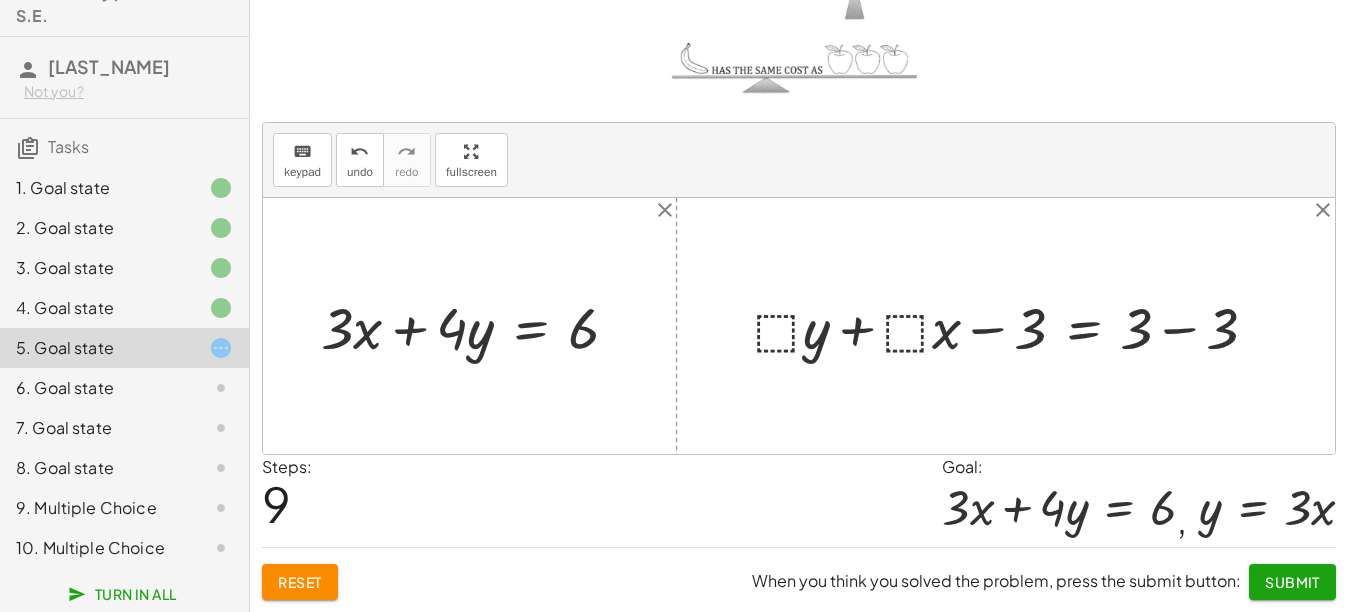 click at bounding box center (1013, 326) 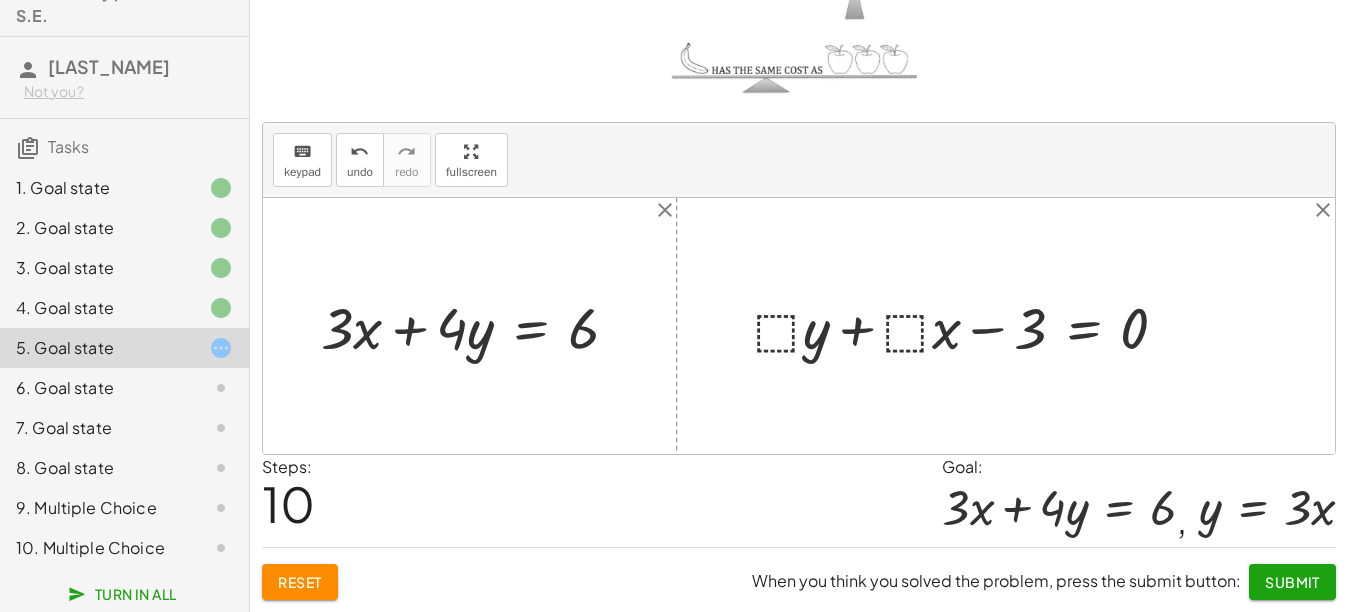 click at bounding box center (969, 326) 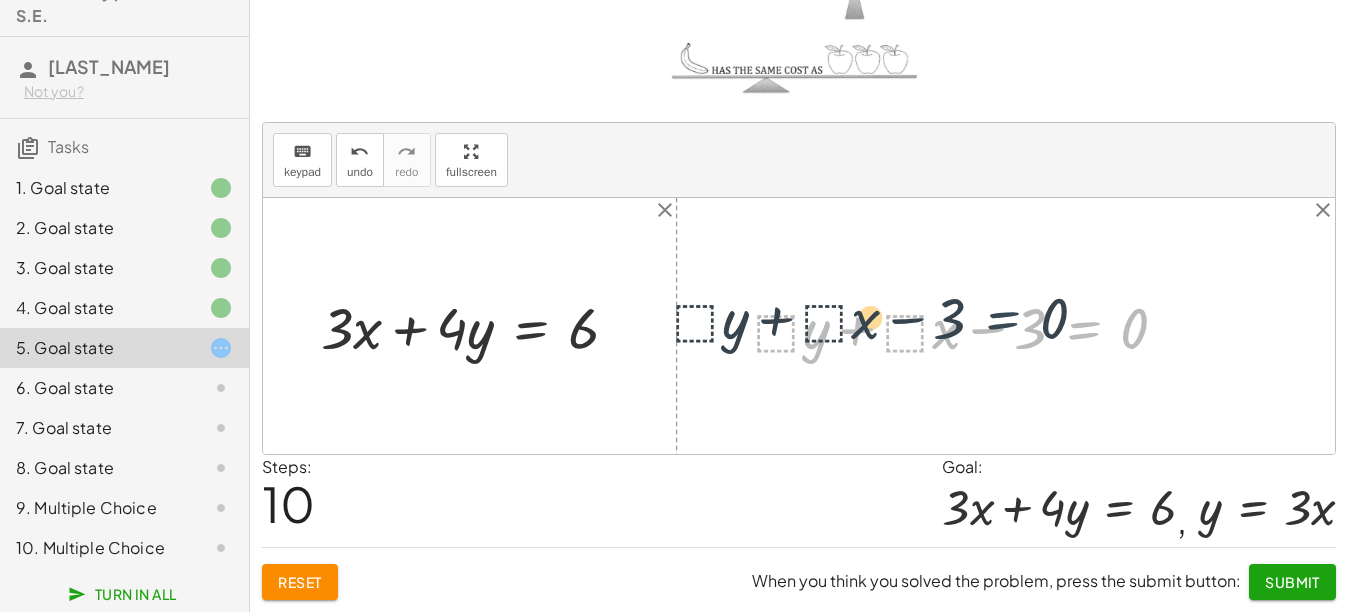 drag, startPoint x: 1068, startPoint y: 331, endPoint x: 984, endPoint y: 324, distance: 84.29116 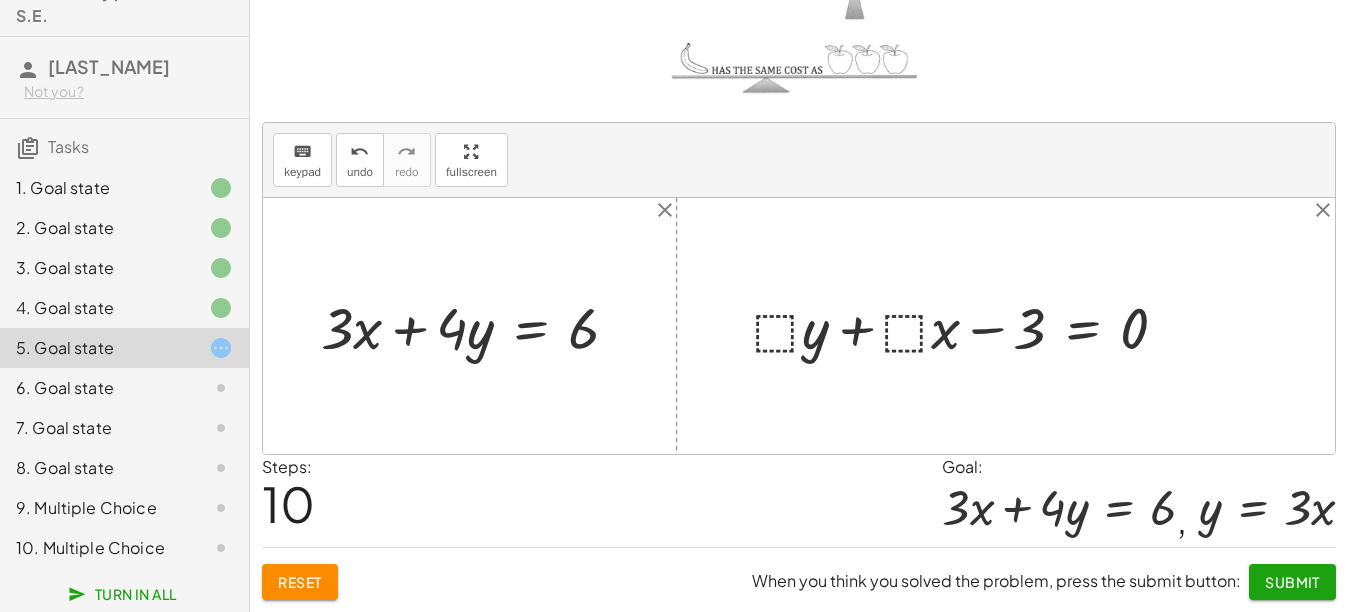 click at bounding box center [969, 326] 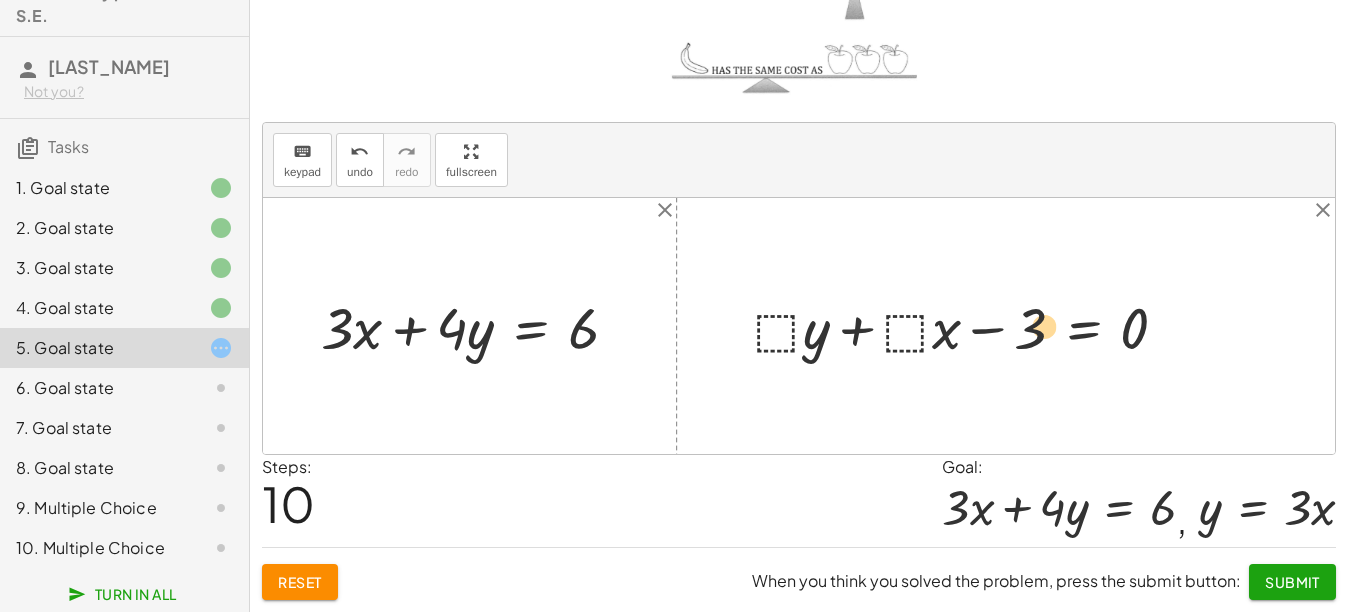 click at bounding box center (969, 326) 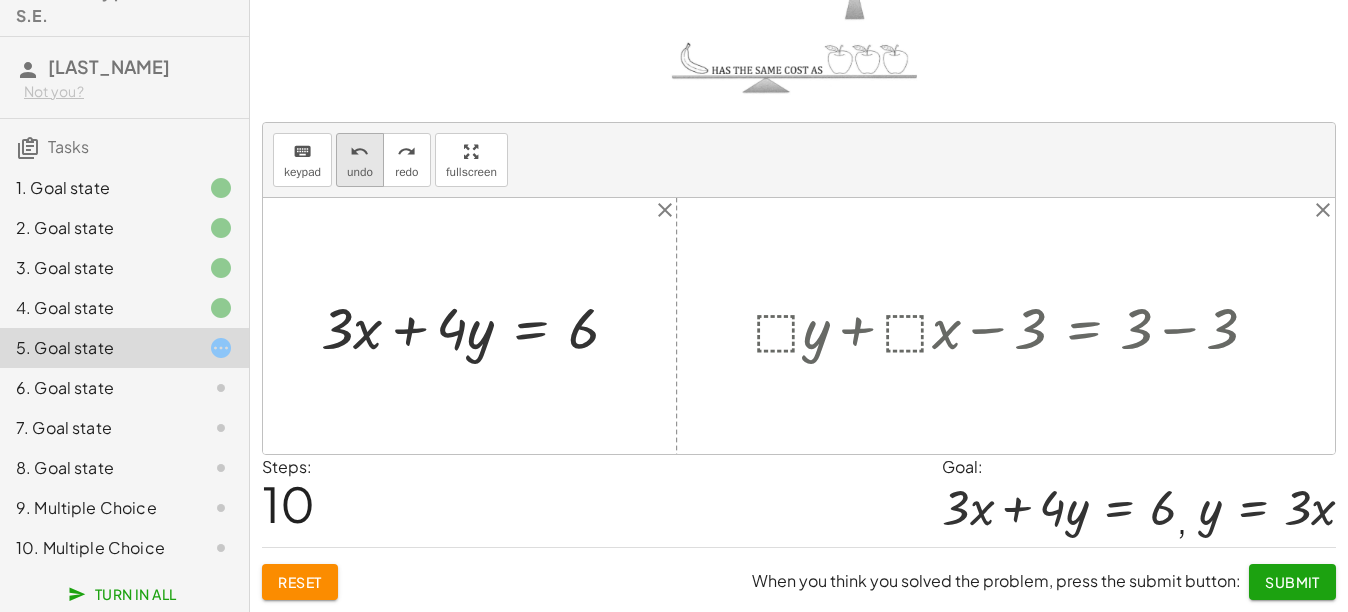 click on "undo" at bounding box center (360, 172) 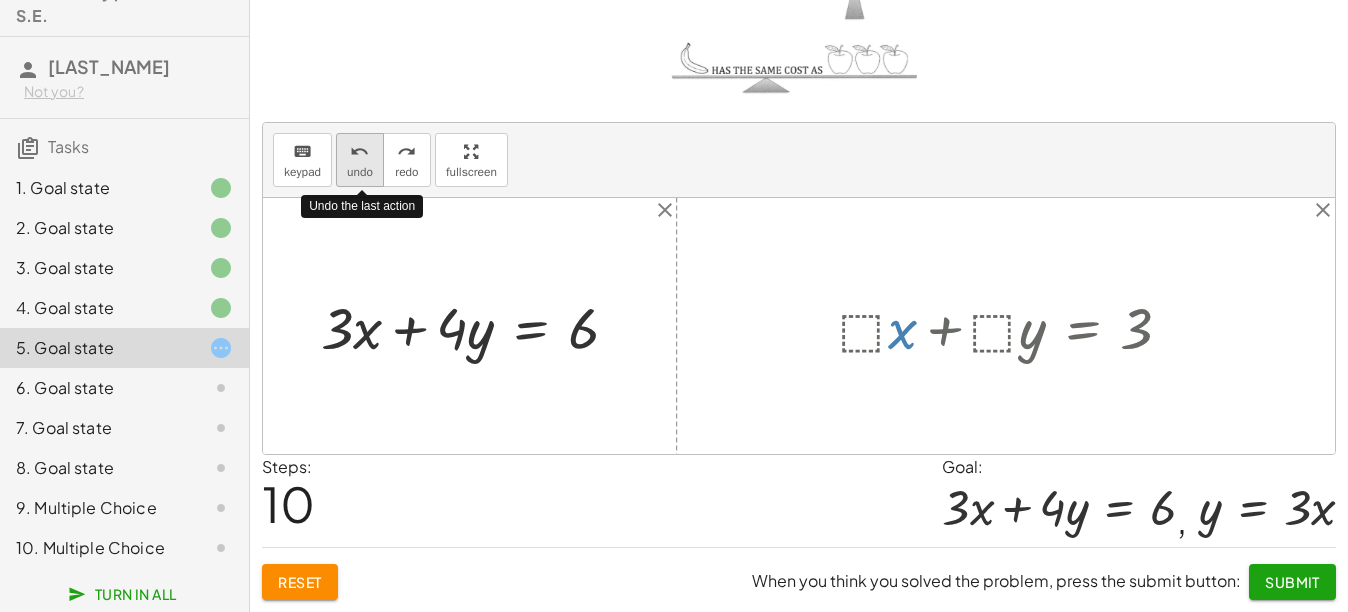 click on "undo" at bounding box center (360, 172) 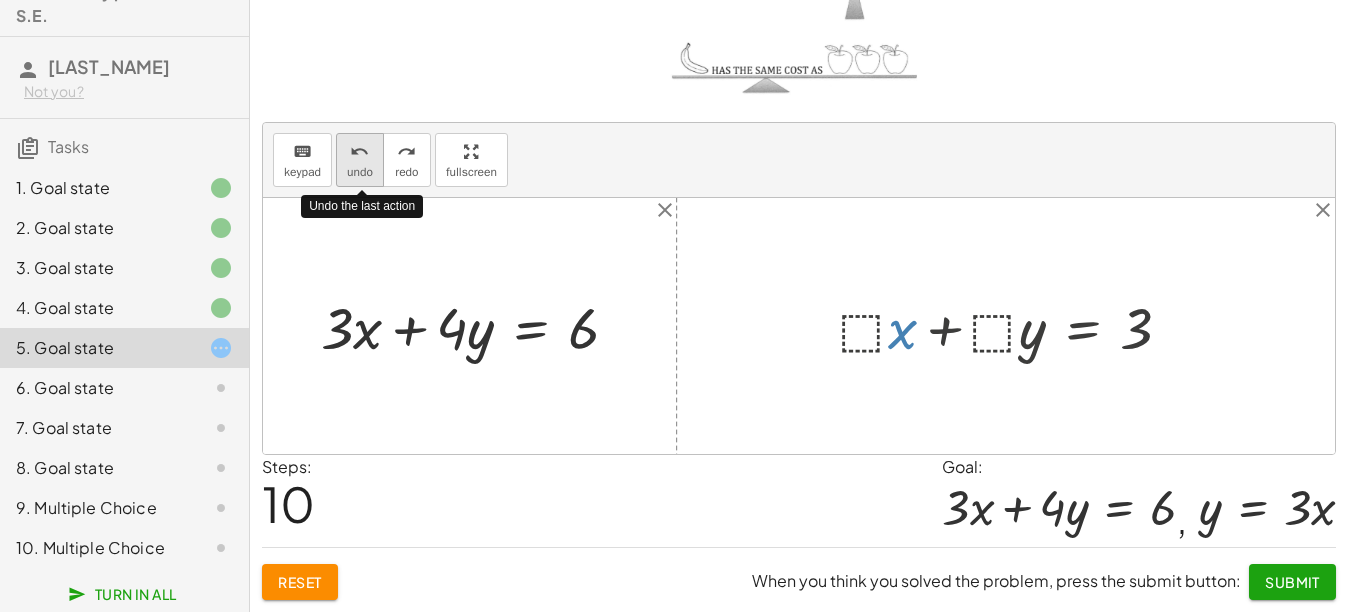 click on "undo" at bounding box center (360, 172) 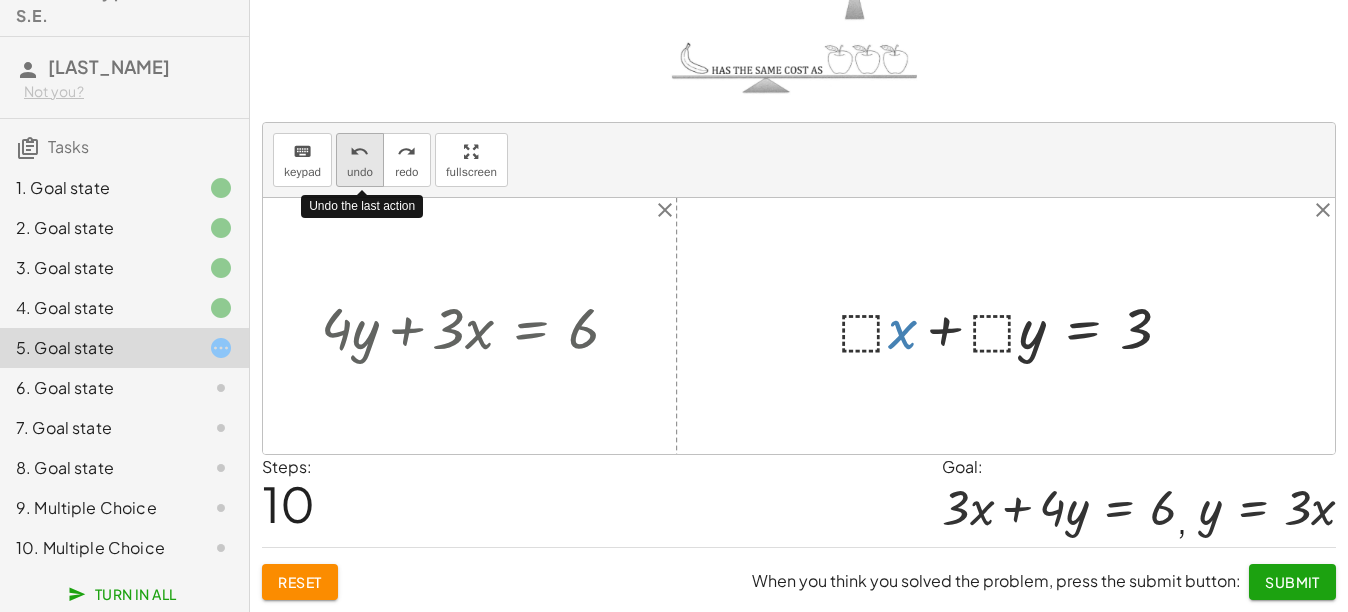 click on "undo" at bounding box center [360, 172] 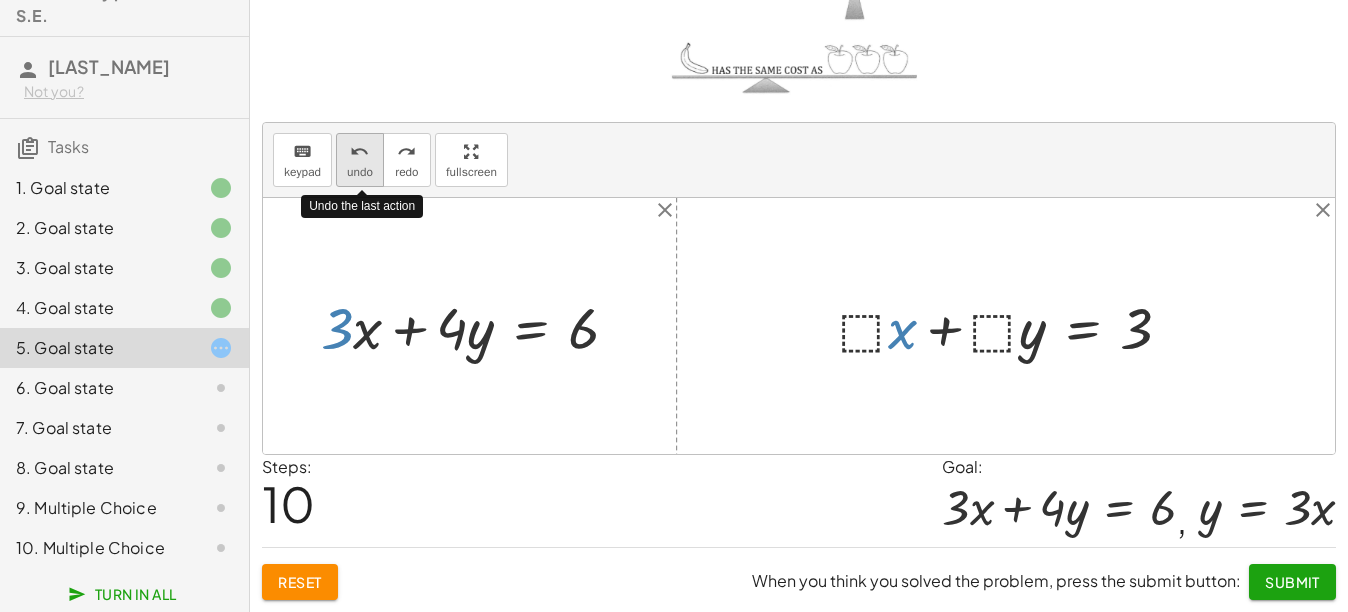 click on "undo" at bounding box center (360, 172) 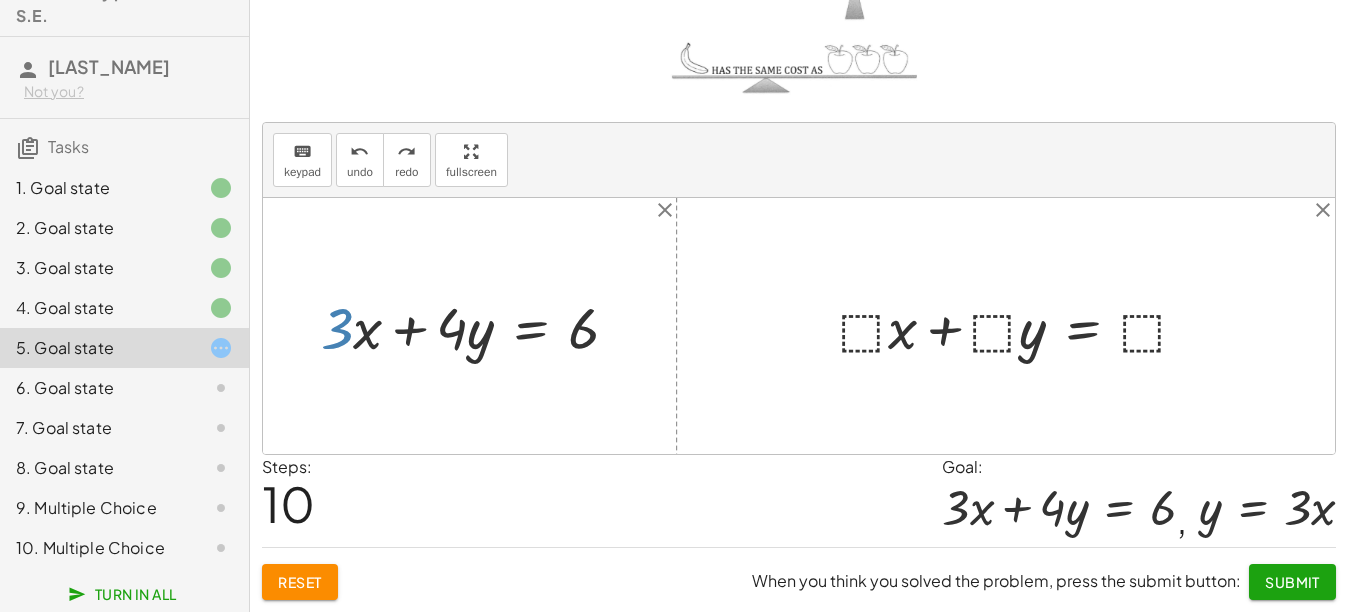 click at bounding box center [1021, 326] 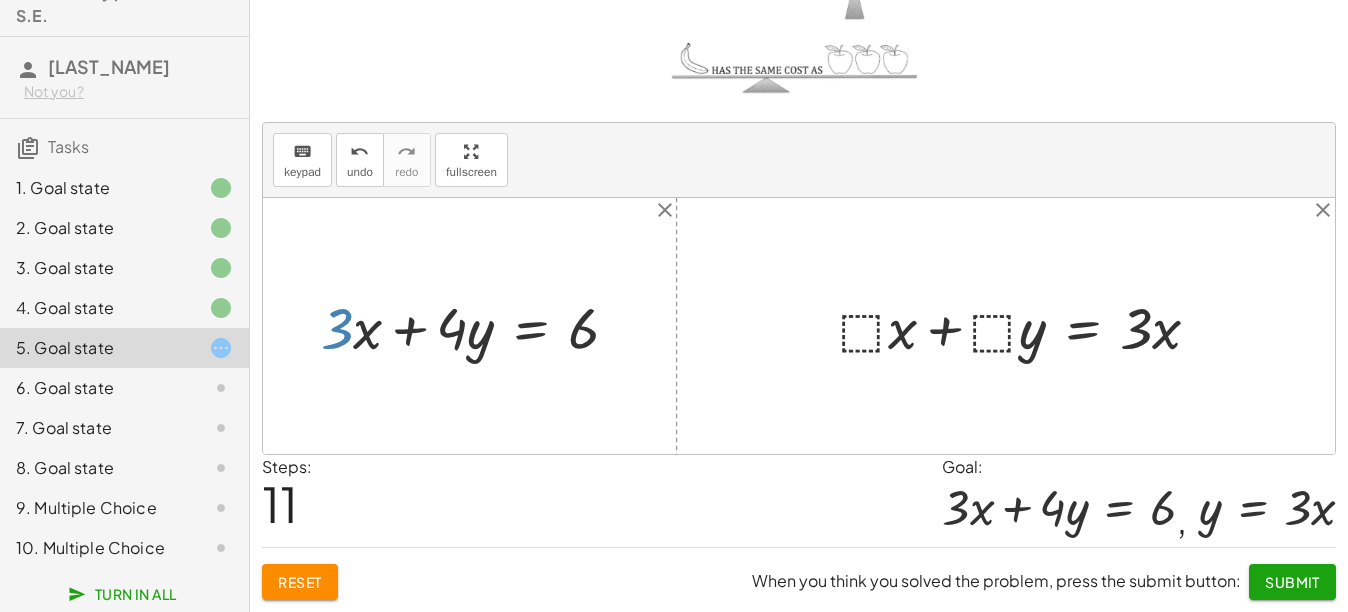 click at bounding box center (1028, 326) 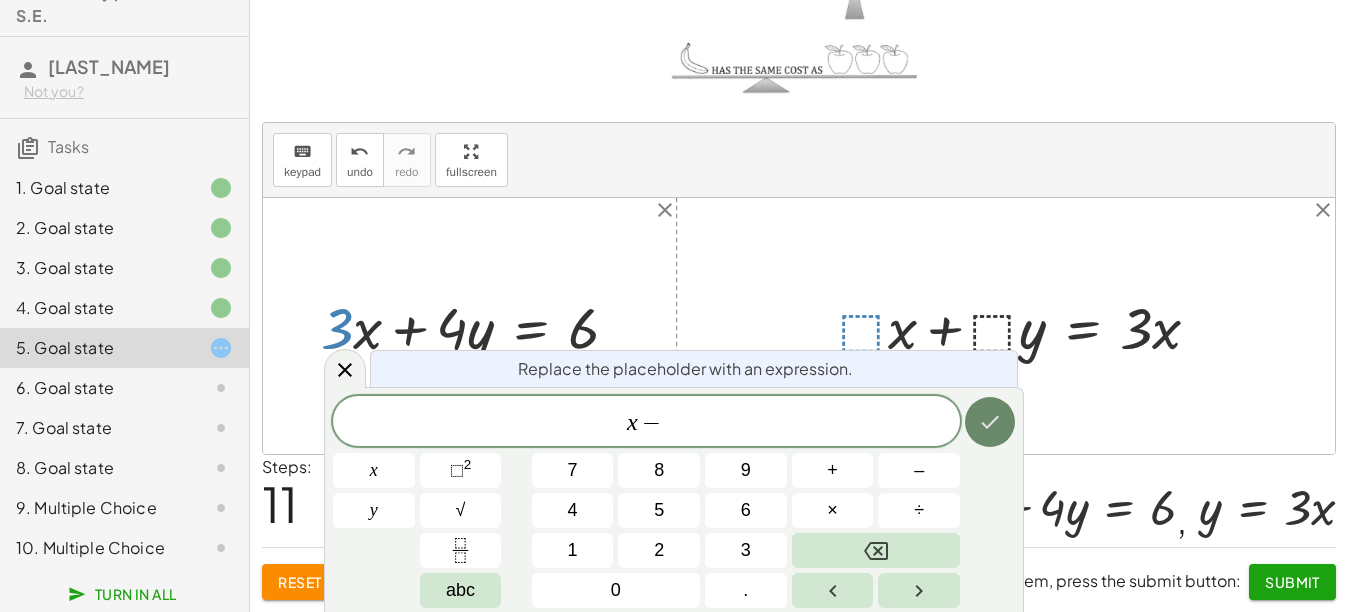 click 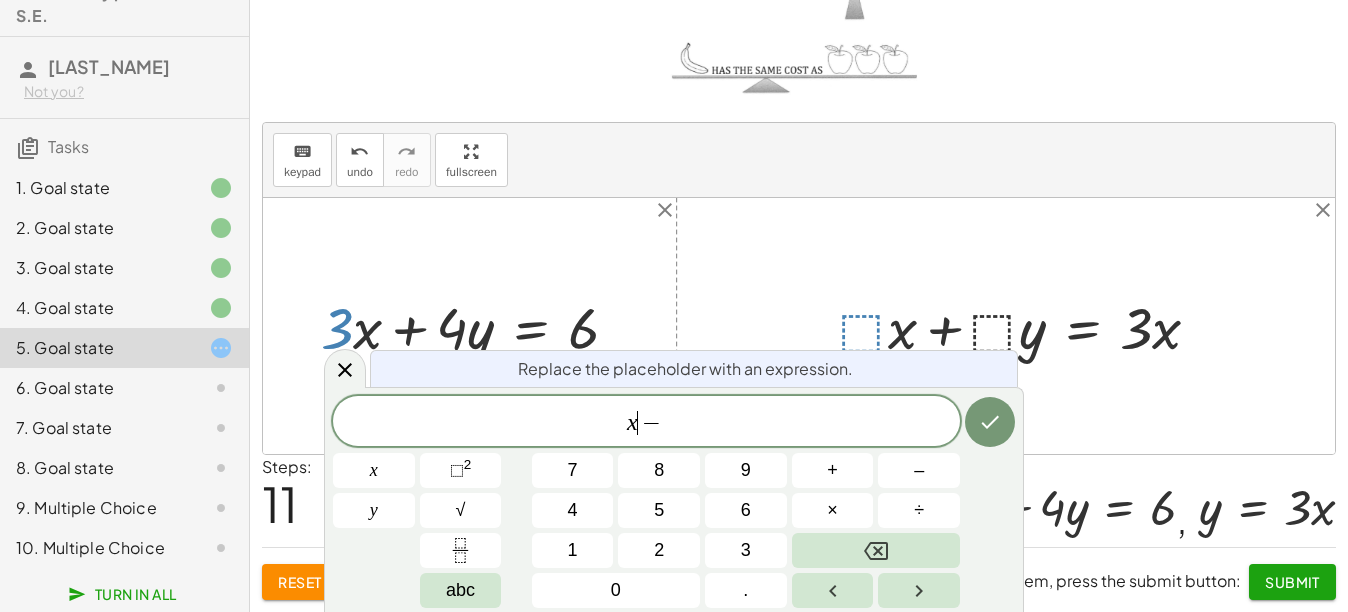 click on "x ​ −" 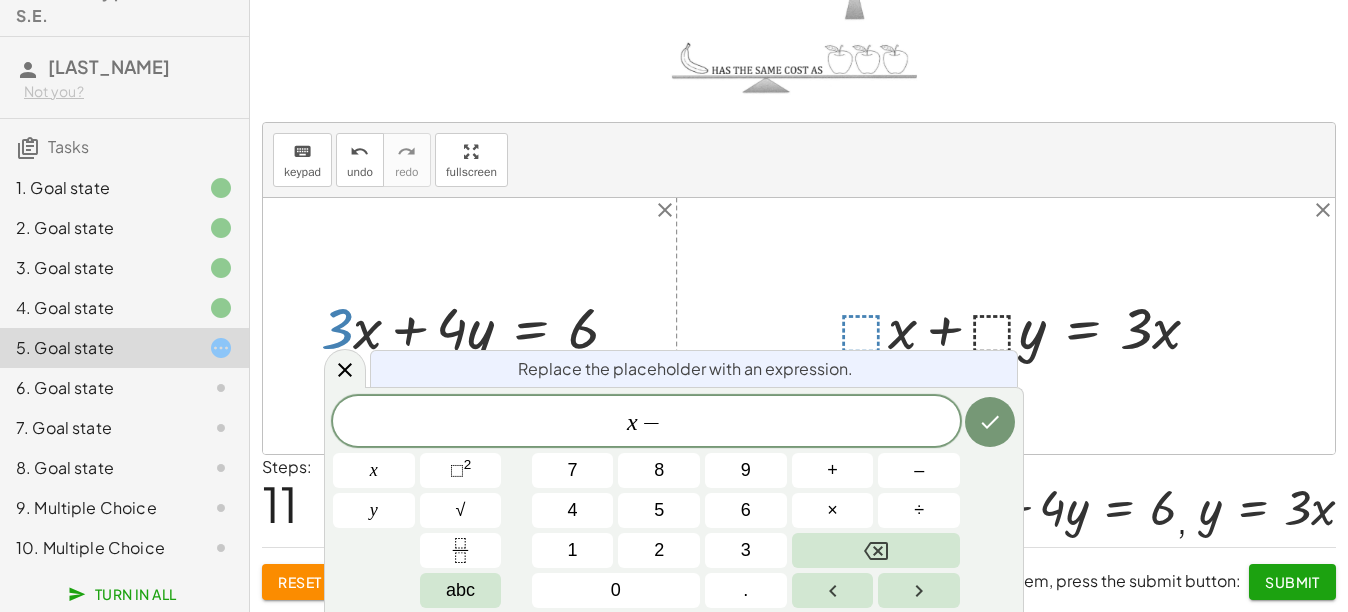 click on "​ x −" at bounding box center [646, 423] 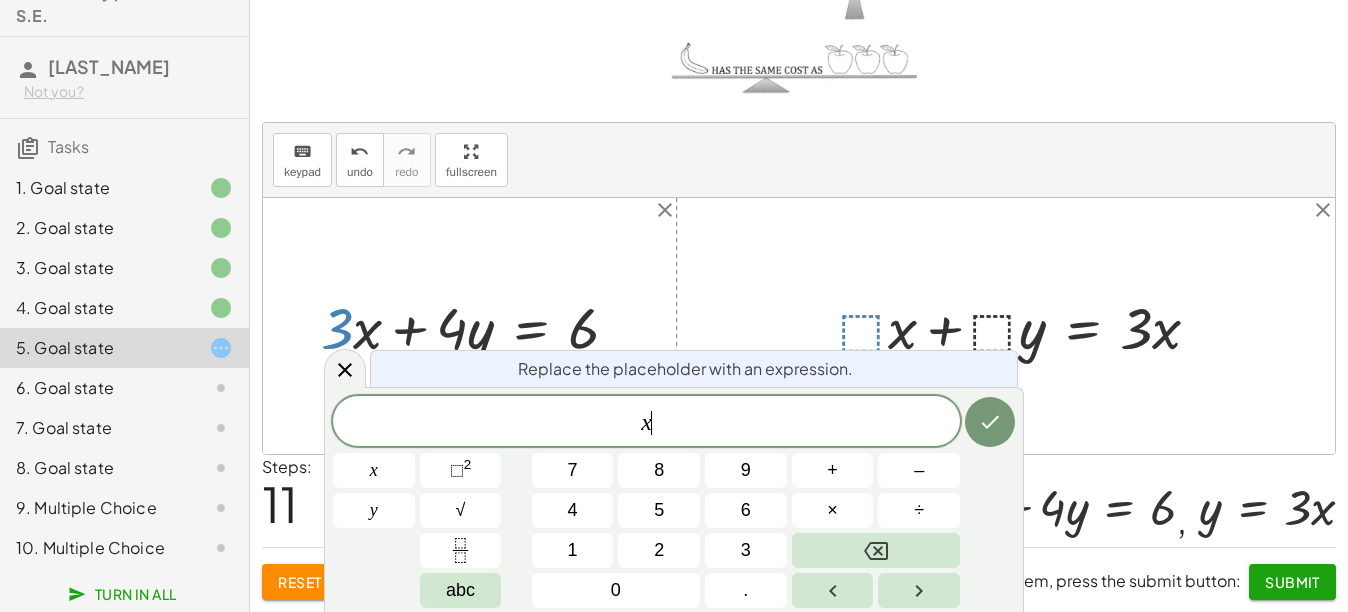 click on "x ​" 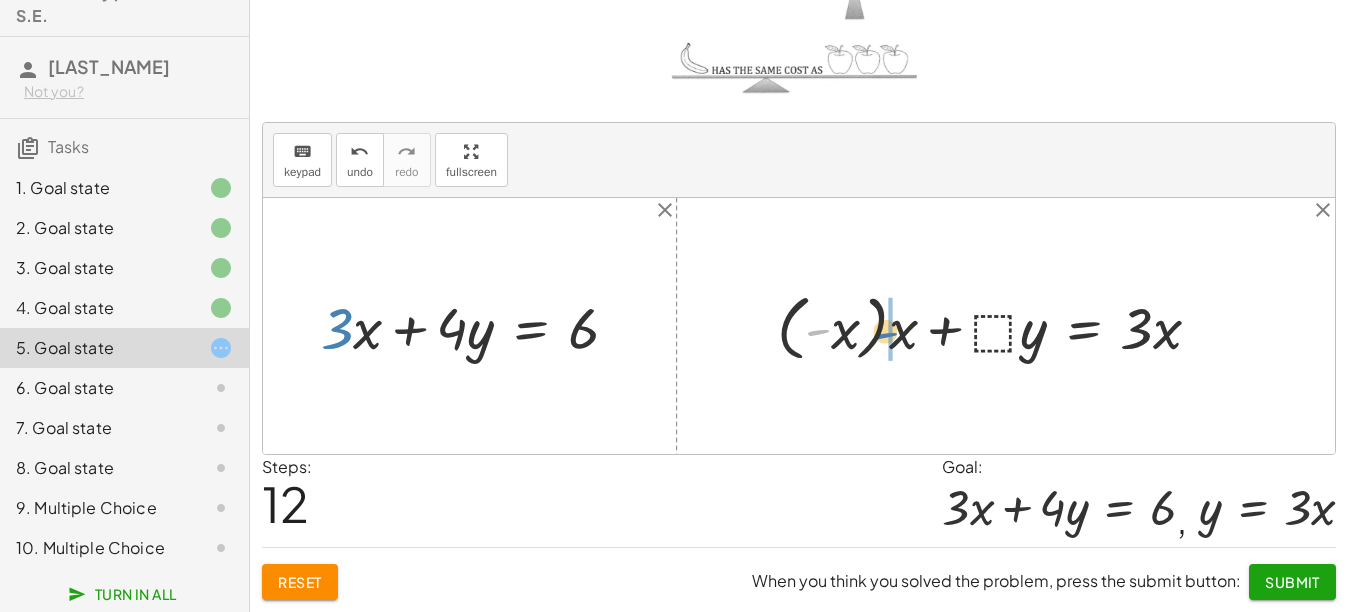 drag, startPoint x: 813, startPoint y: 335, endPoint x: 879, endPoint y: 338, distance: 66.068146 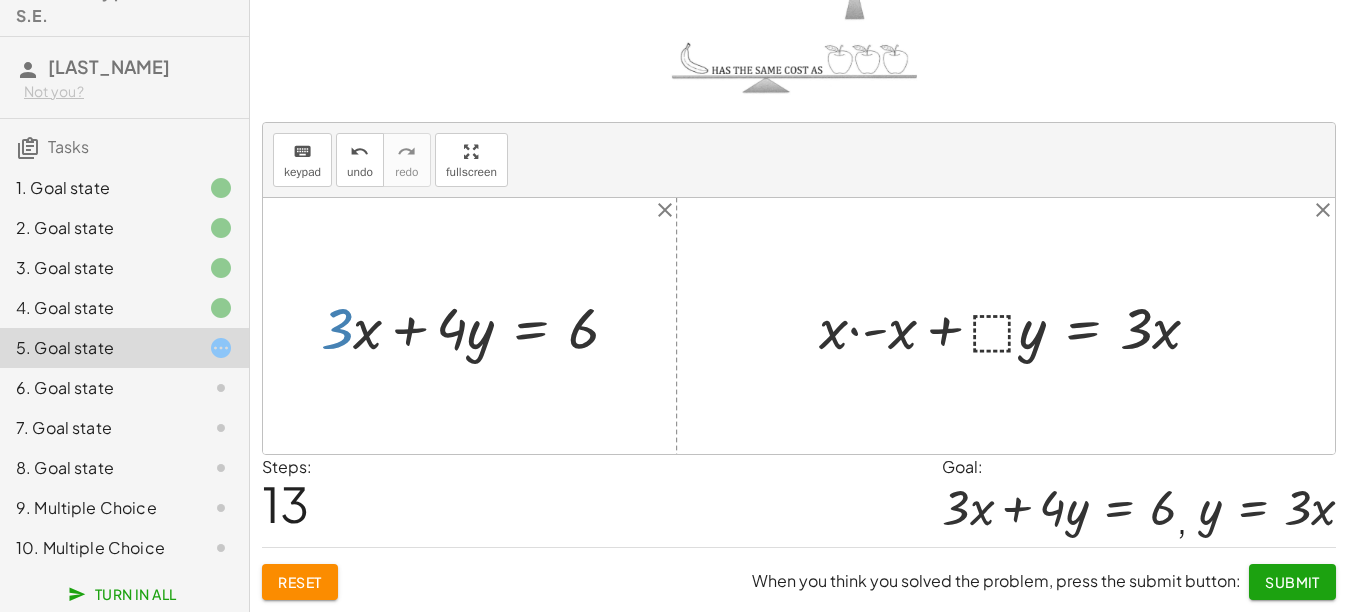 click at bounding box center (1017, 326) 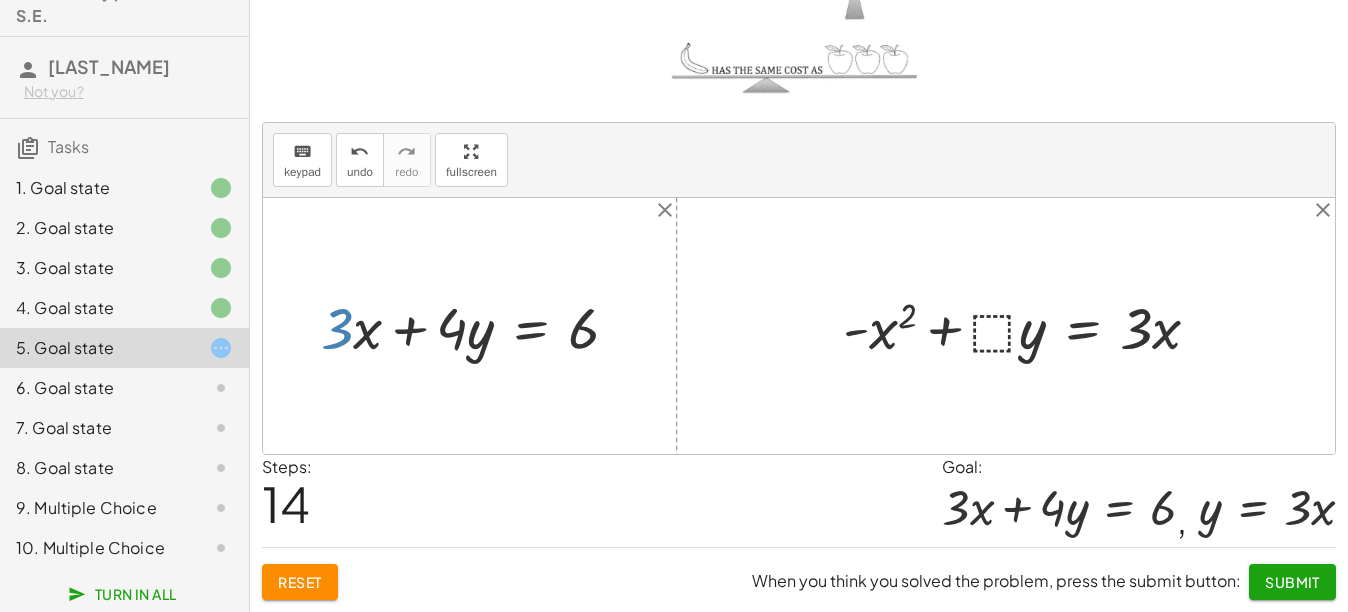 click at bounding box center [1029, 326] 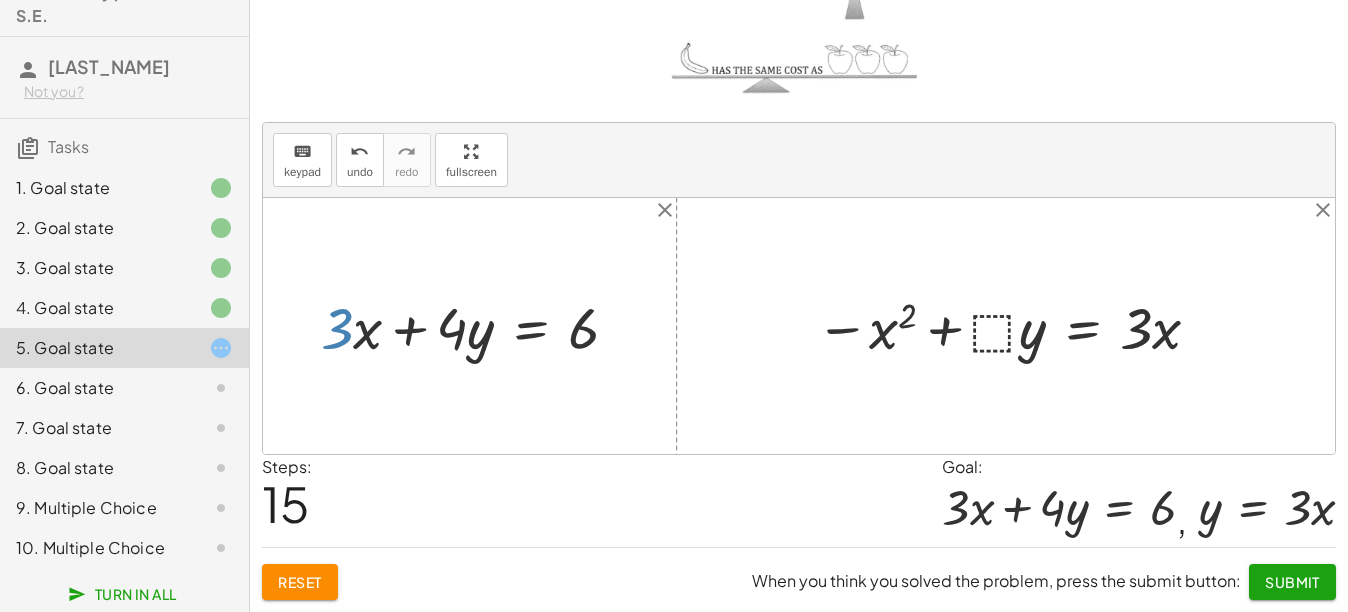 click at bounding box center (1011, 326) 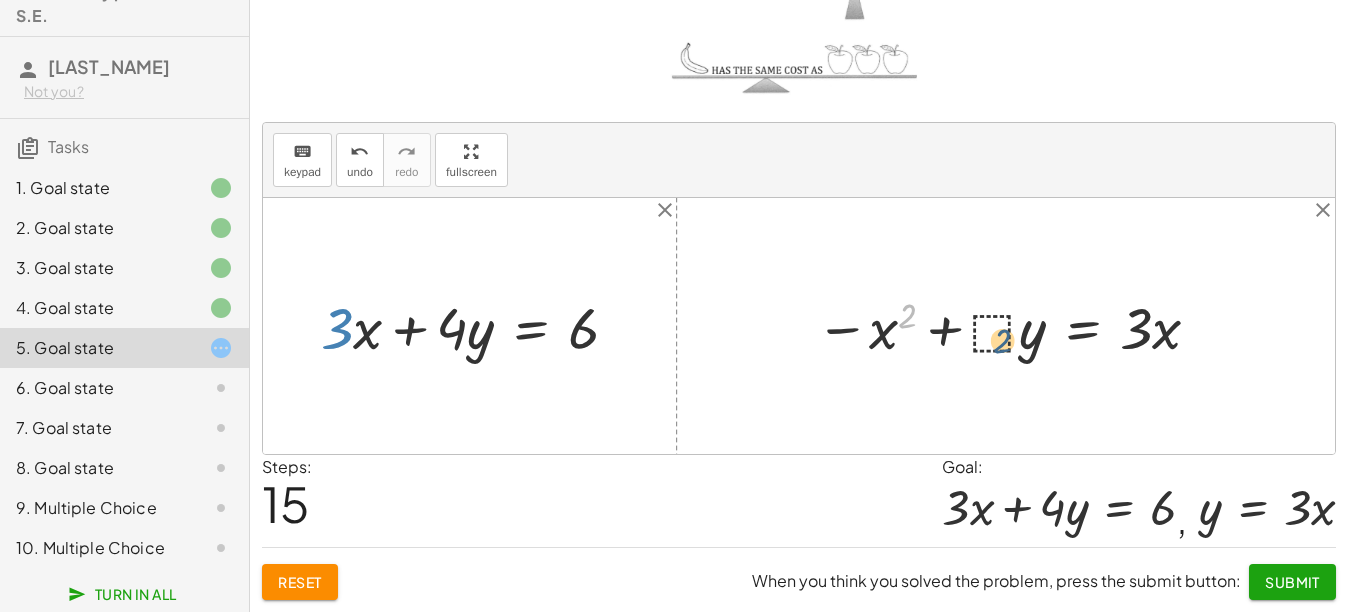 drag, startPoint x: 899, startPoint y: 322, endPoint x: 994, endPoint y: 347, distance: 98.23441 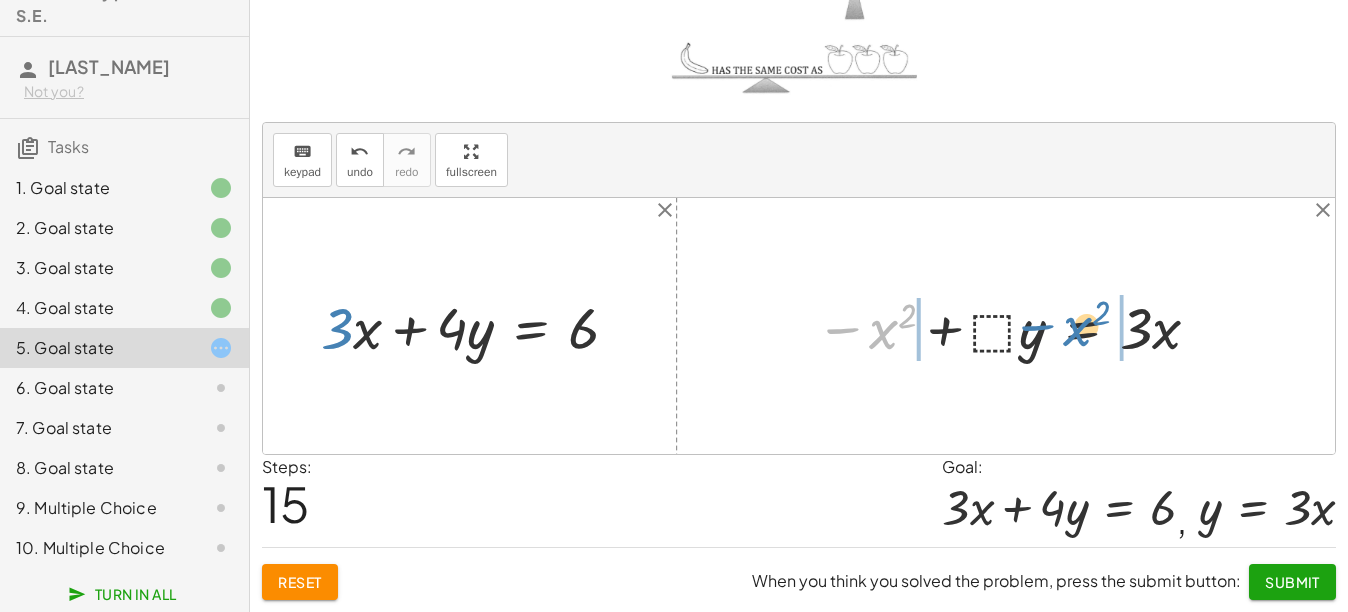 drag, startPoint x: 884, startPoint y: 333, endPoint x: 1101, endPoint y: 333, distance: 217 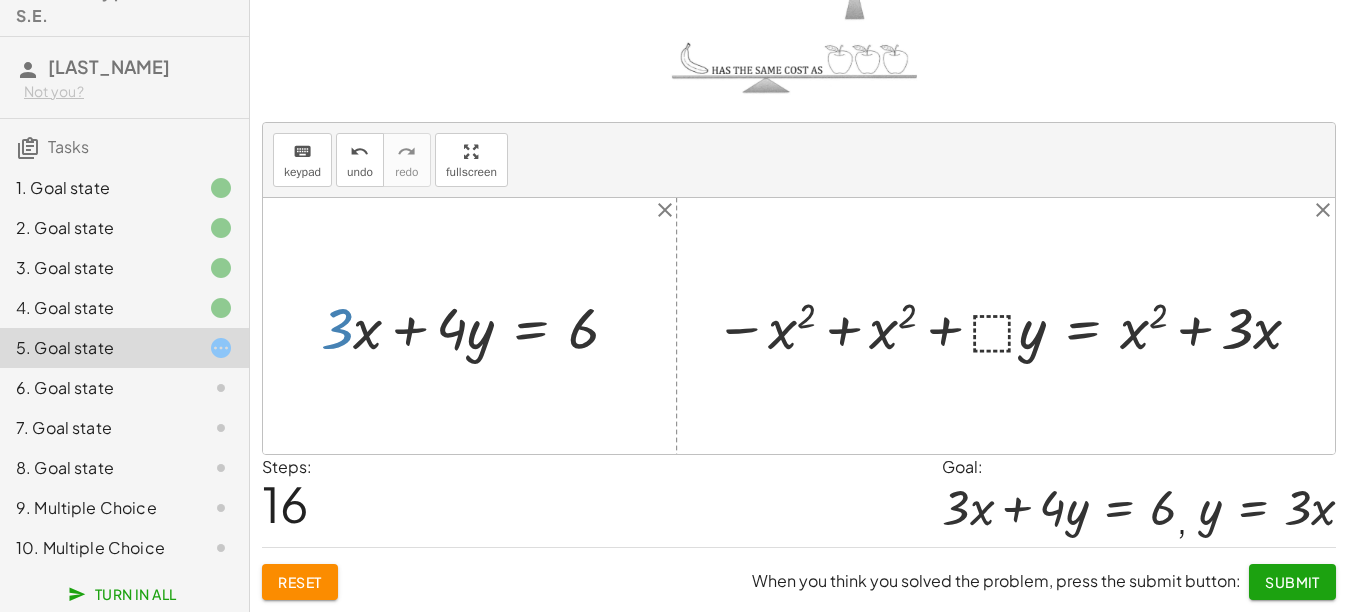 click at bounding box center [1011, 326] 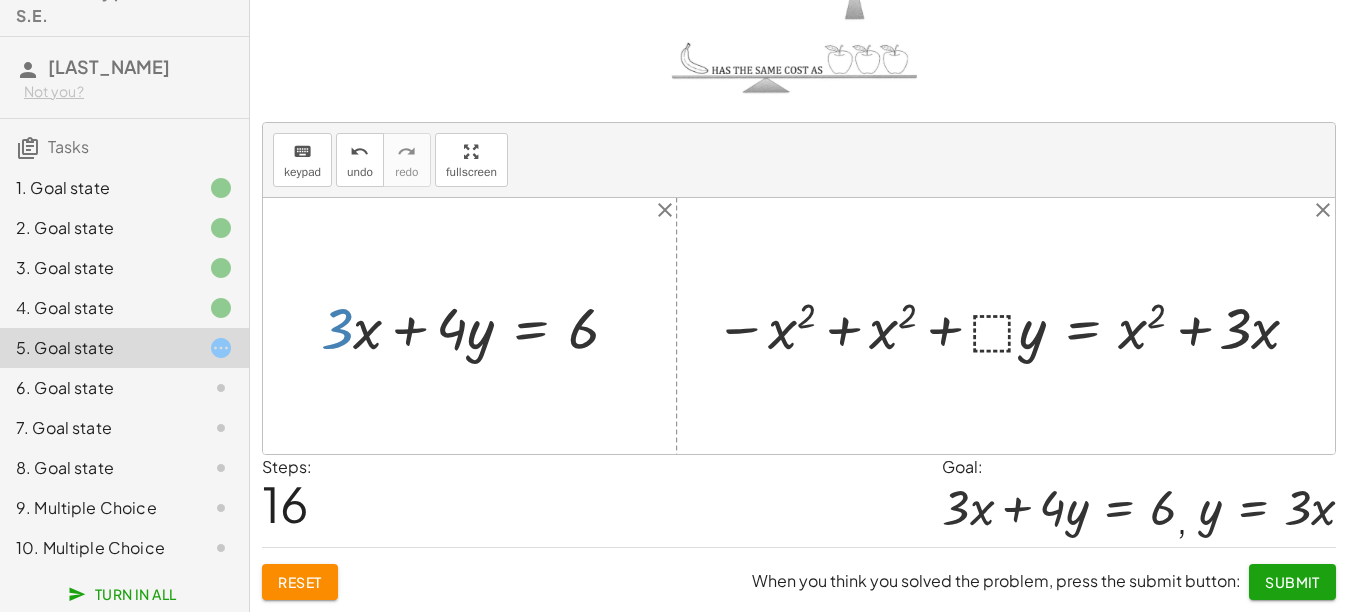 click at bounding box center (1011, 326) 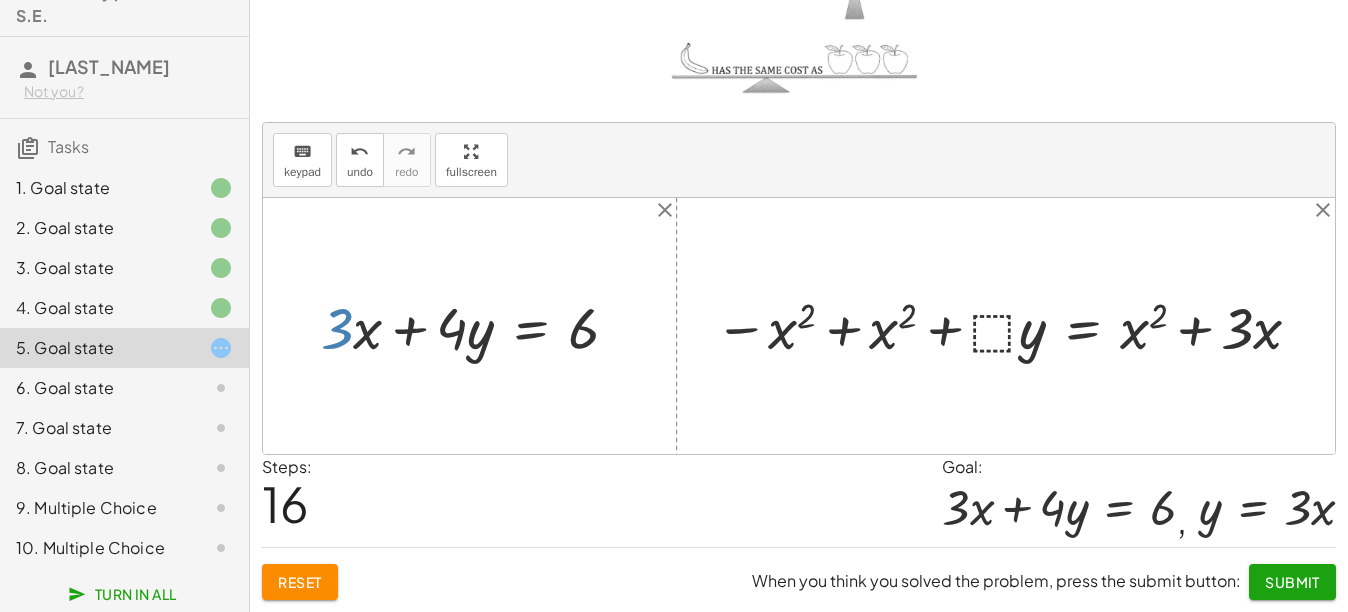 click at bounding box center [1011, 326] 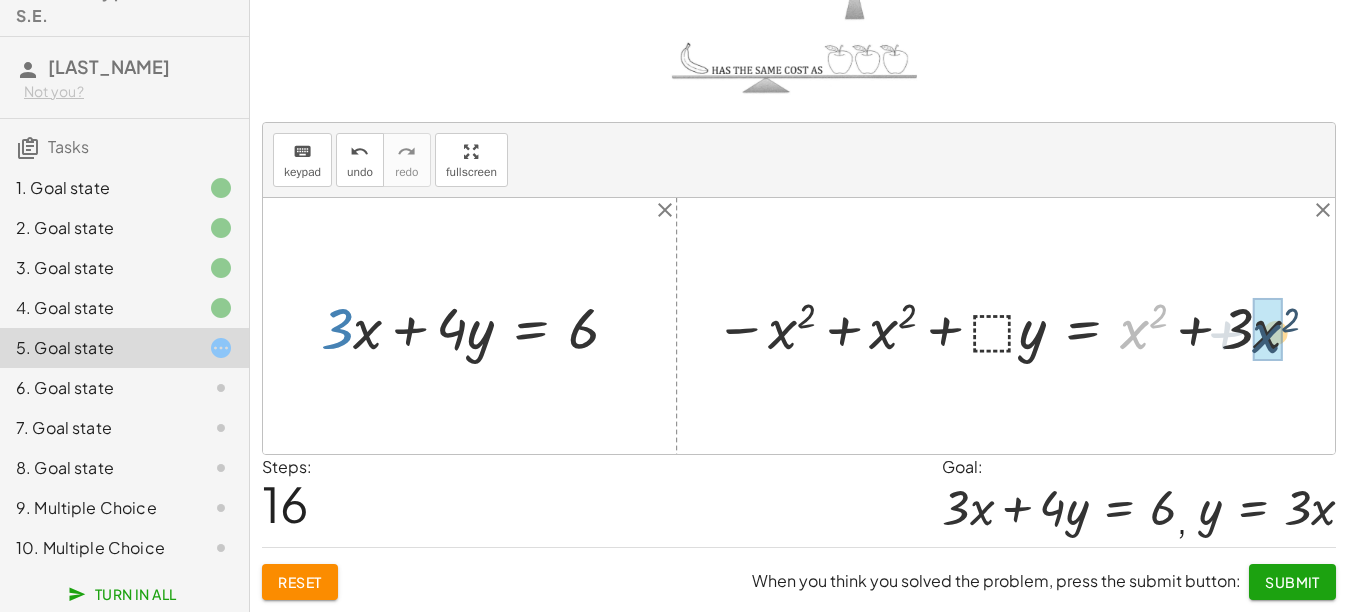 drag, startPoint x: 1141, startPoint y: 334, endPoint x: 1274, endPoint y: 338, distance: 133.06013 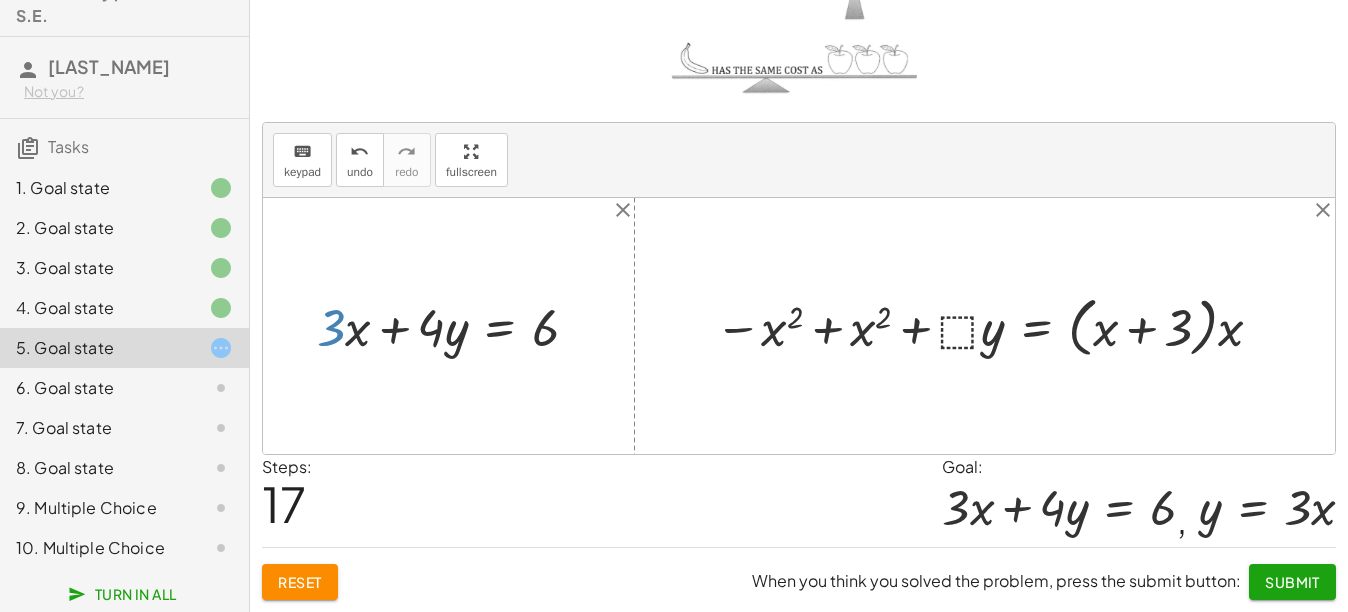 click at bounding box center (992, 325) 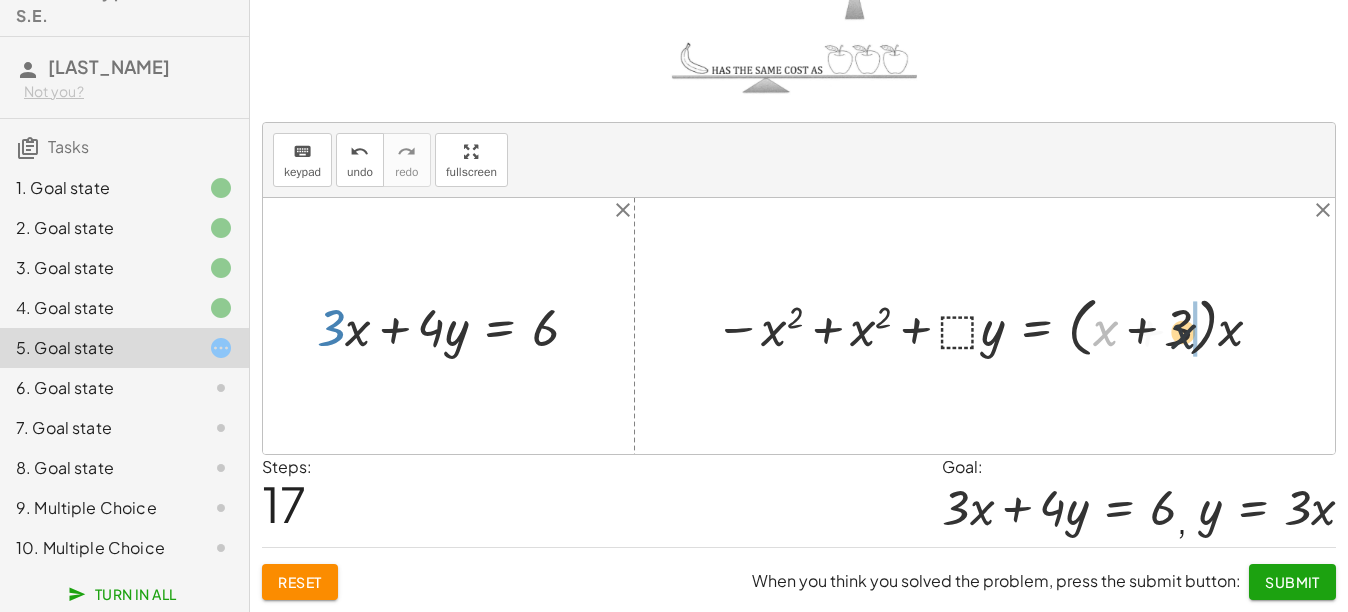 drag, startPoint x: 1108, startPoint y: 329, endPoint x: 1193, endPoint y: 333, distance: 85.09406 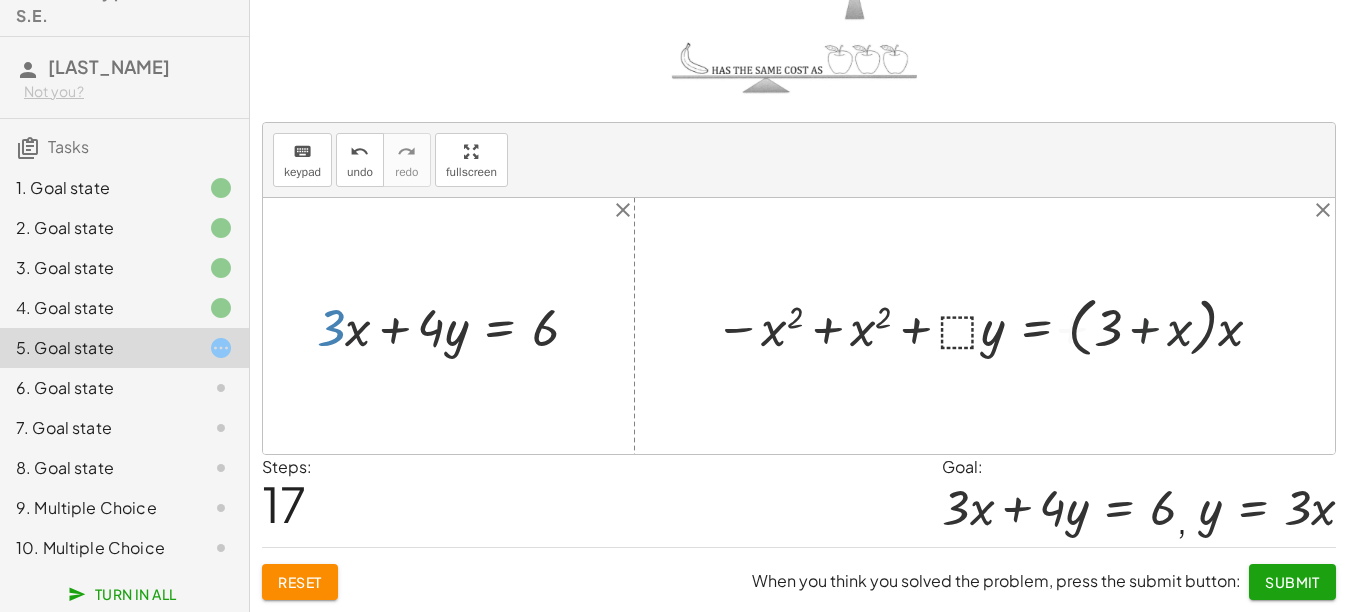 click at bounding box center [992, 325] 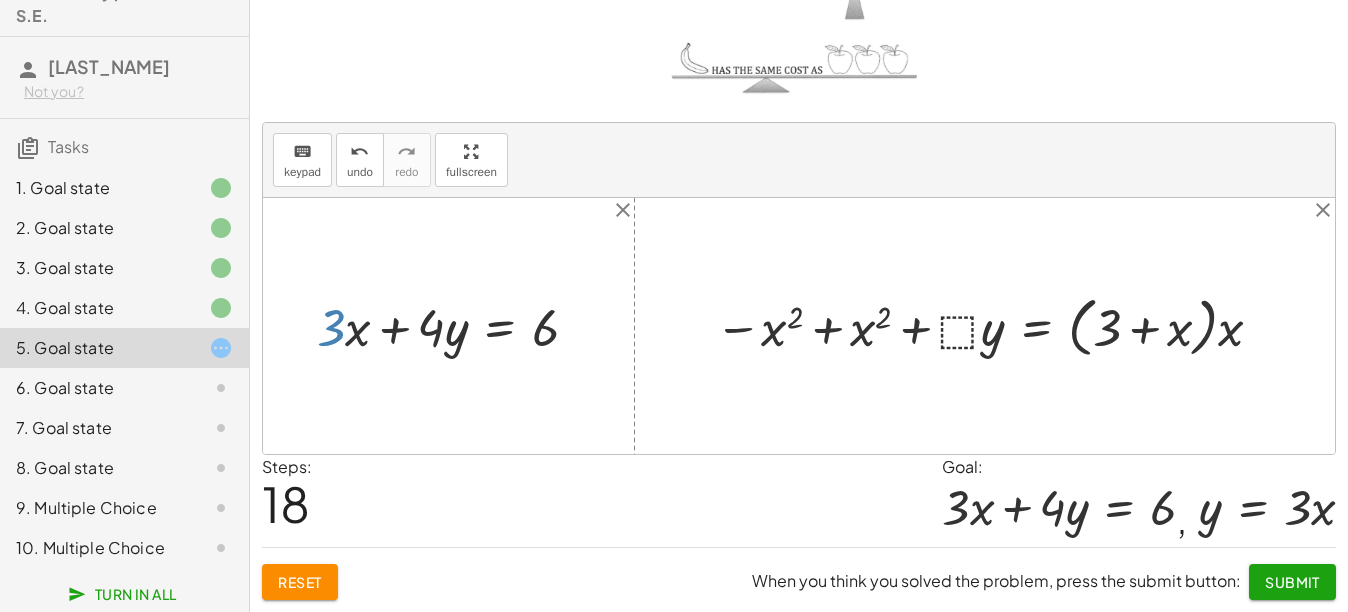 click at bounding box center [992, 325] 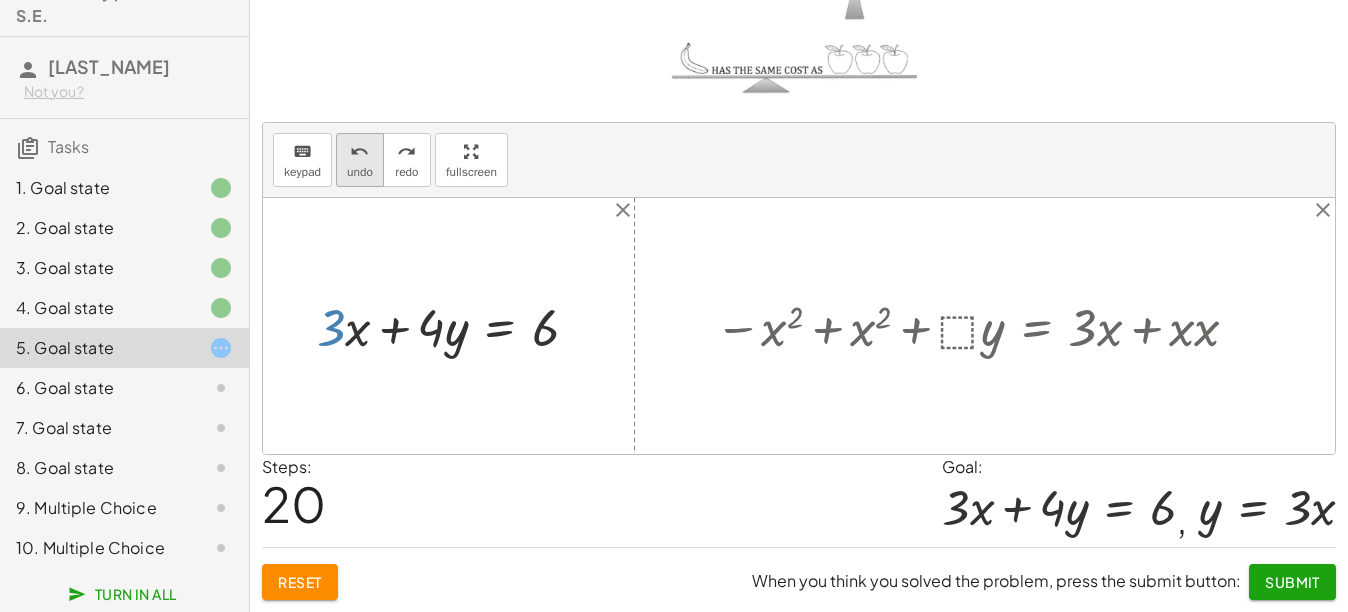 click on "undo" at bounding box center [360, 172] 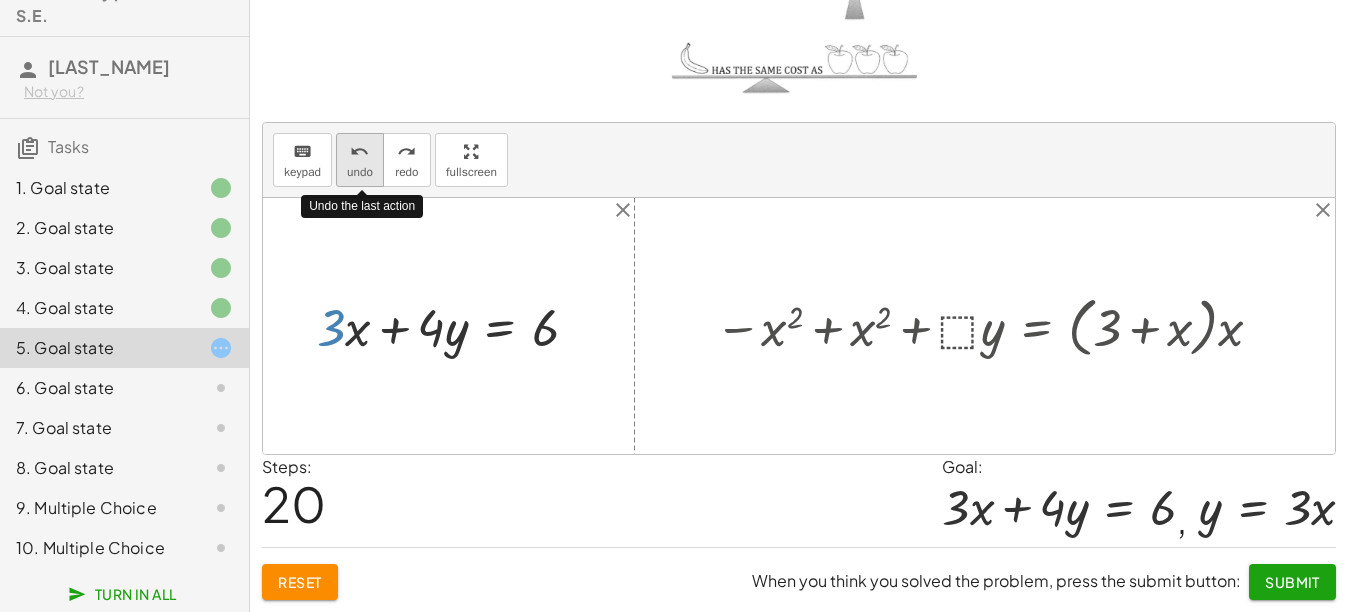 click on "undo" at bounding box center [360, 172] 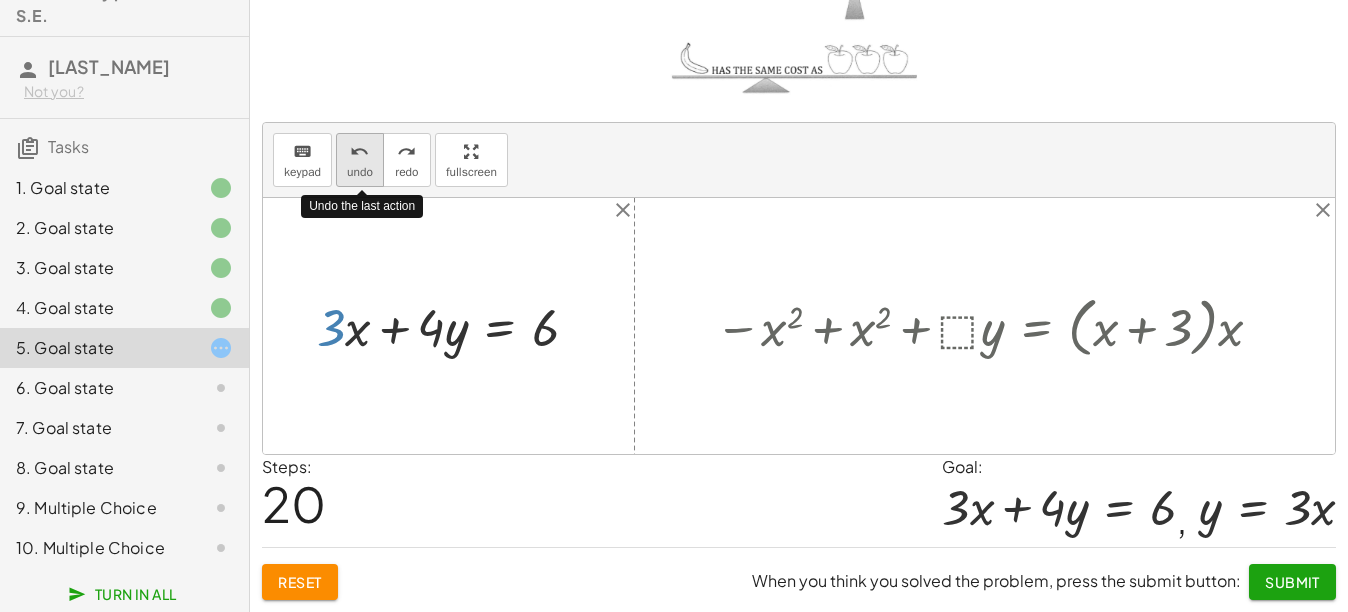 click on "undo" at bounding box center [360, 172] 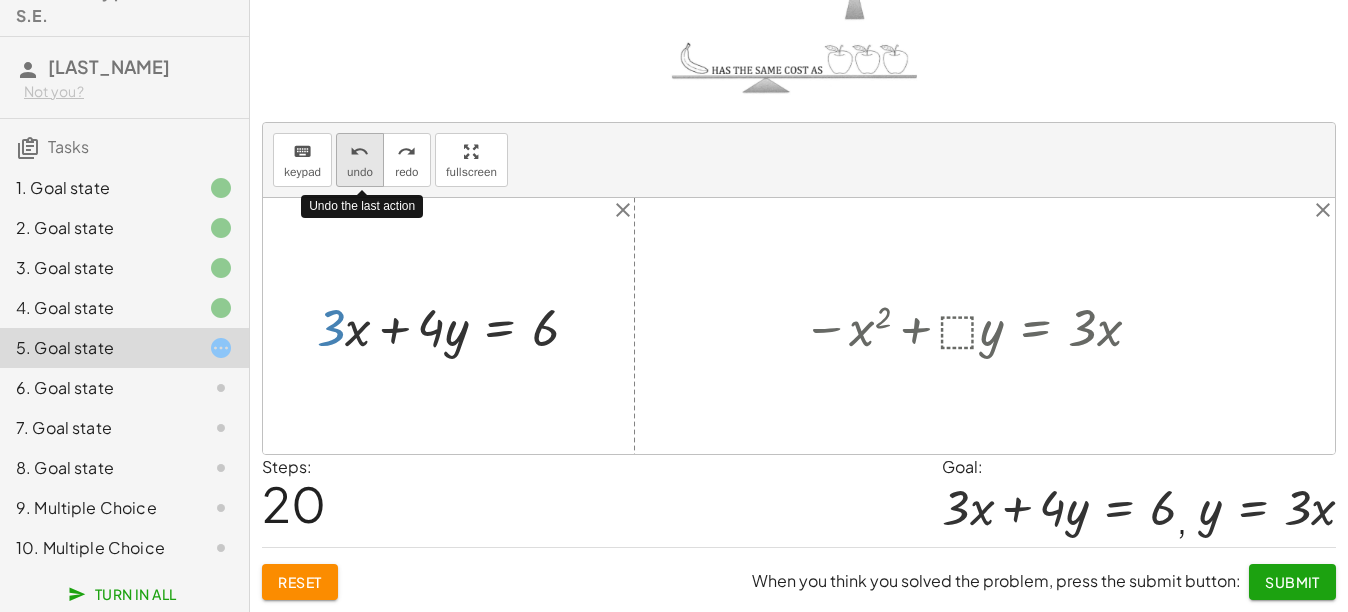 click on "undo" at bounding box center [360, 172] 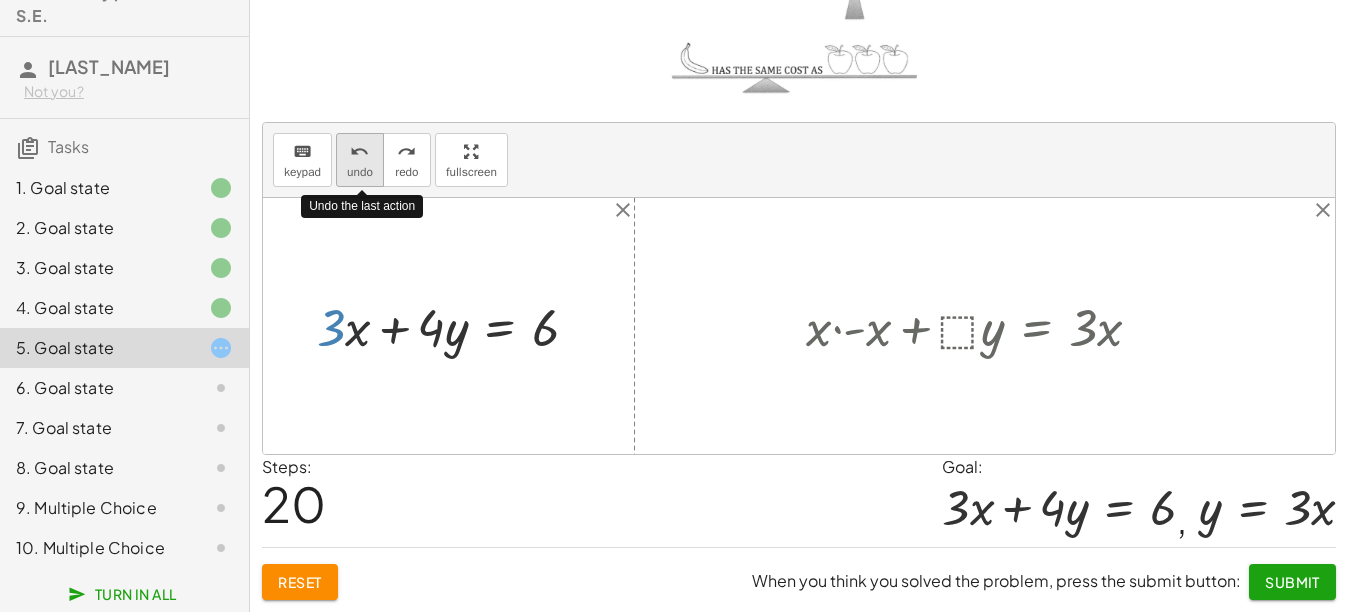 click on "undo" at bounding box center (360, 172) 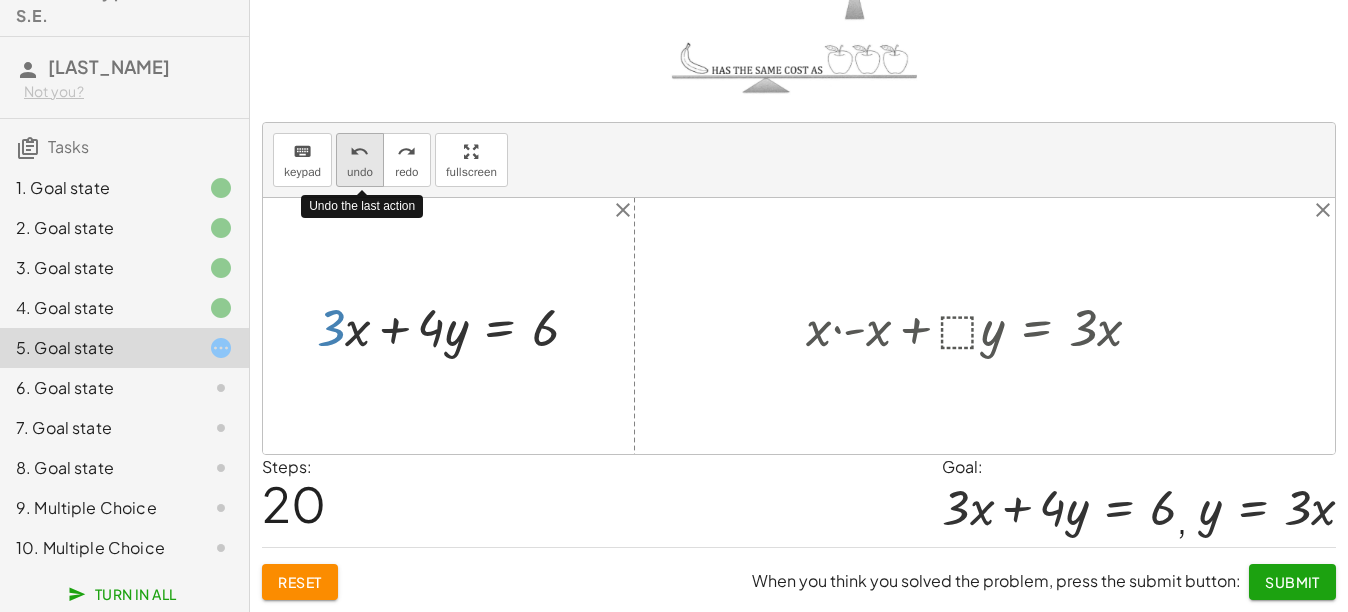 click on "undo" at bounding box center [360, 172] 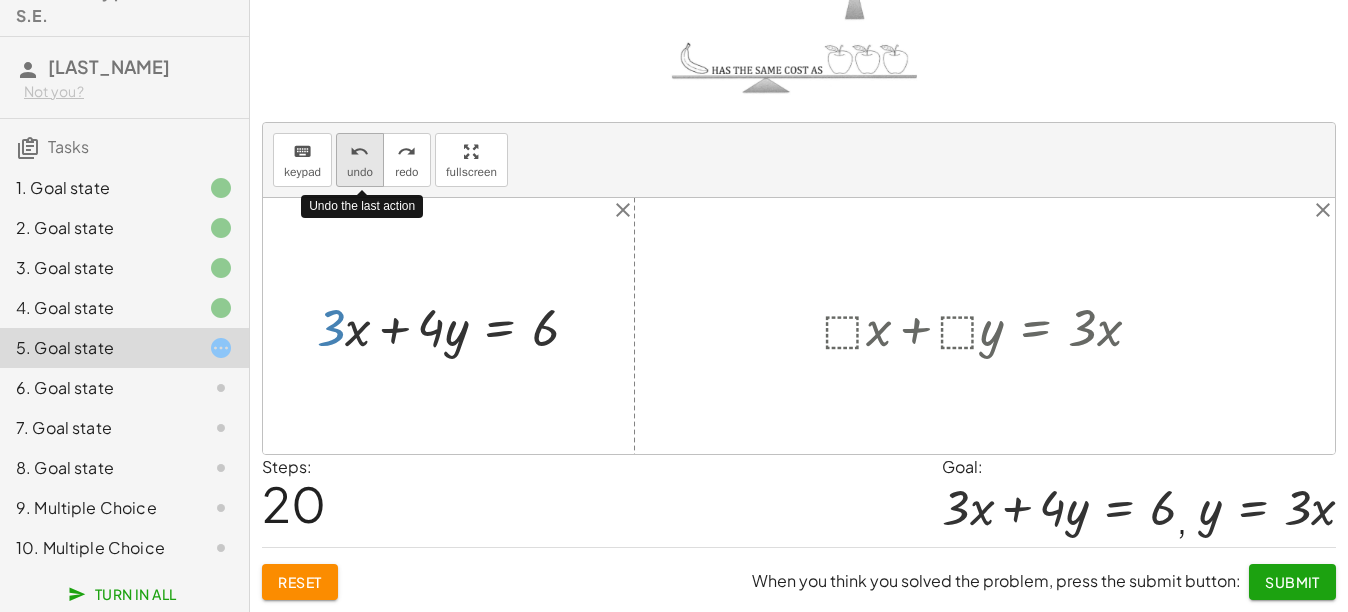 click on "undo" at bounding box center [360, 172] 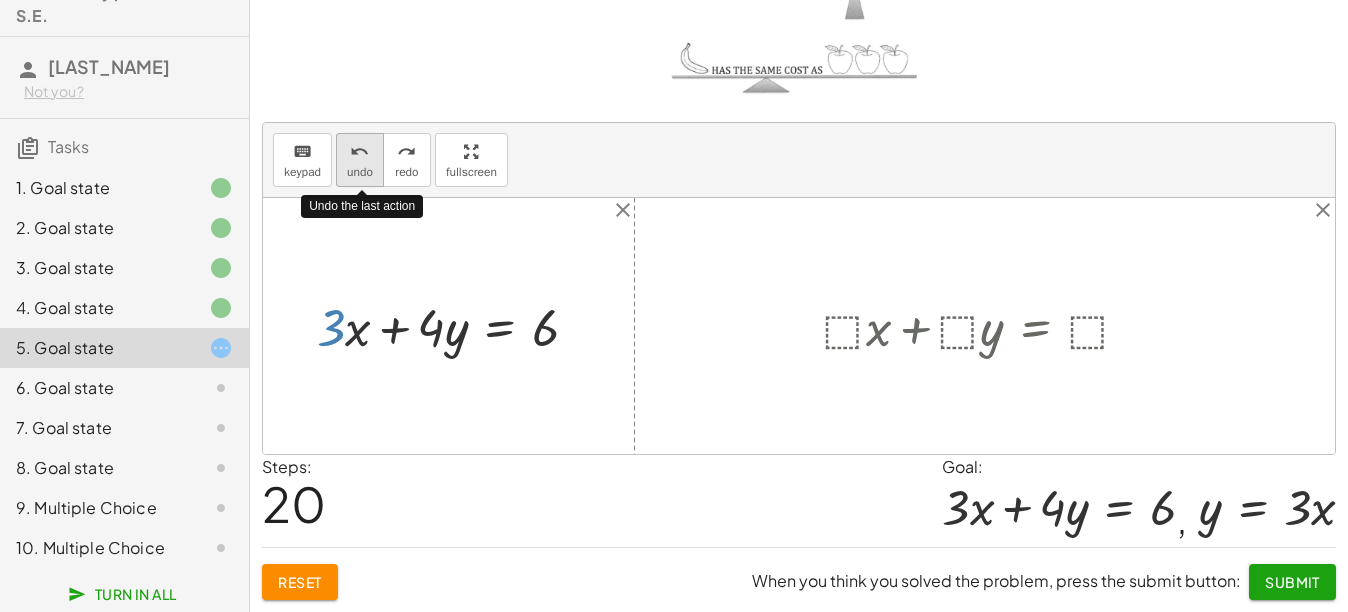 click on "undo" at bounding box center [360, 172] 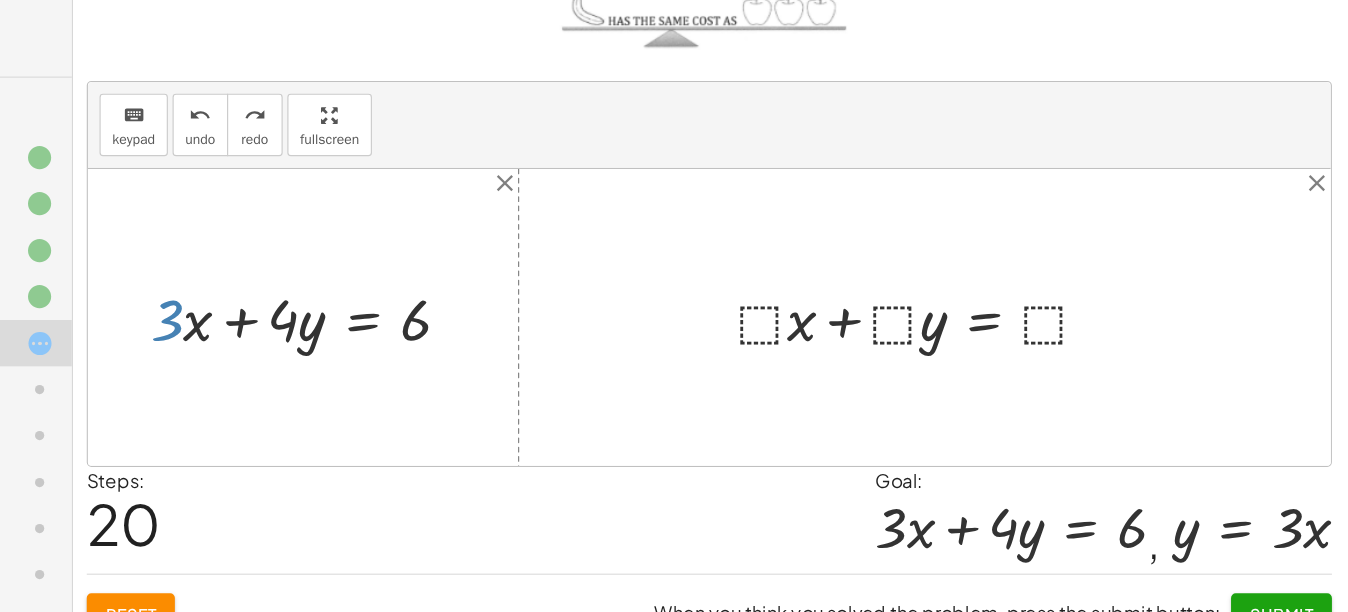 click at bounding box center (984, 326) 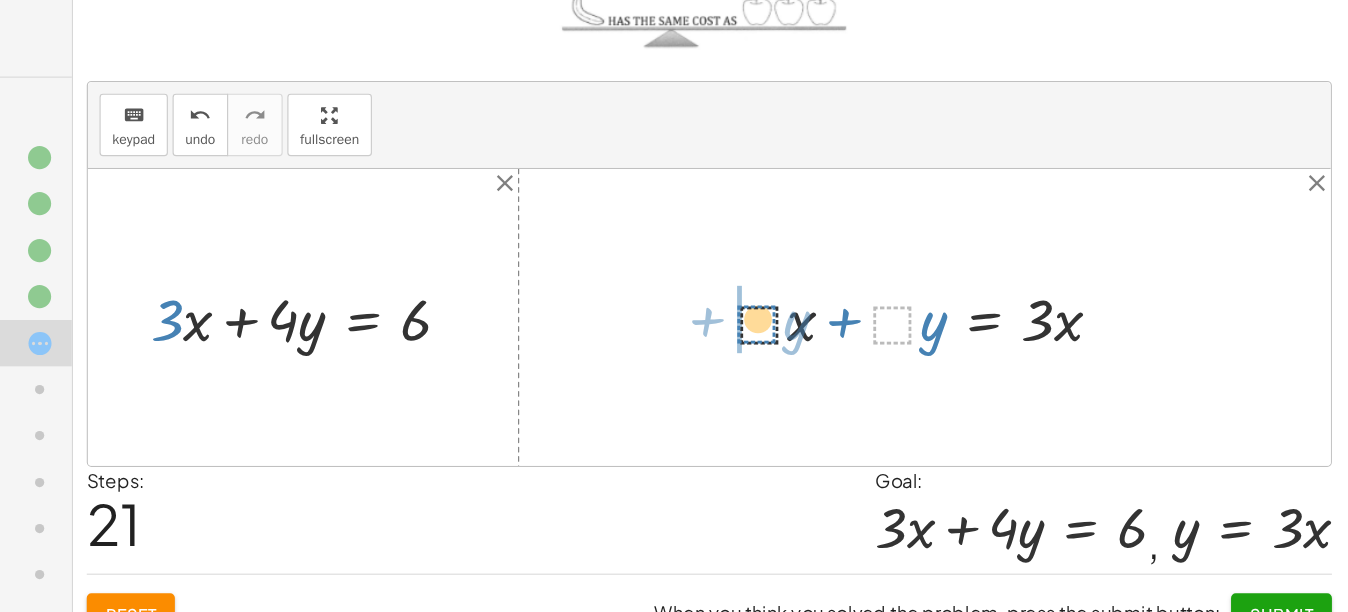 drag, startPoint x: 963, startPoint y: 333, endPoint x: 846, endPoint y: 332, distance: 117.00427 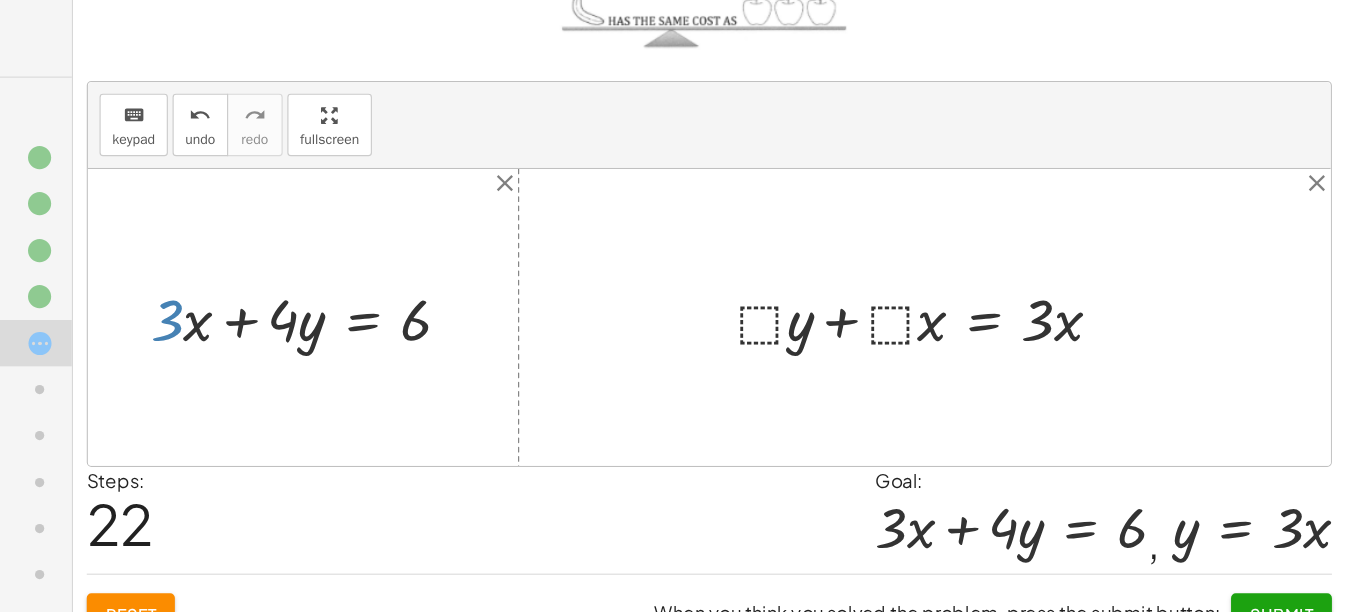 click at bounding box center [990, 326] 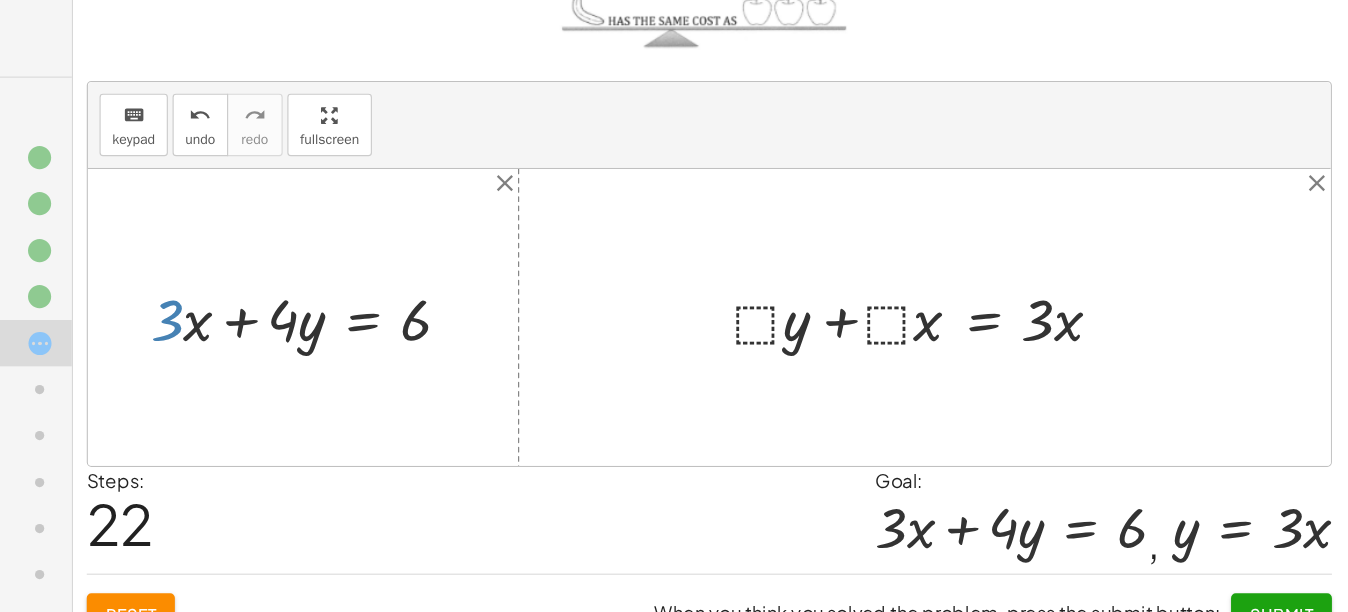click at bounding box center [990, 326] 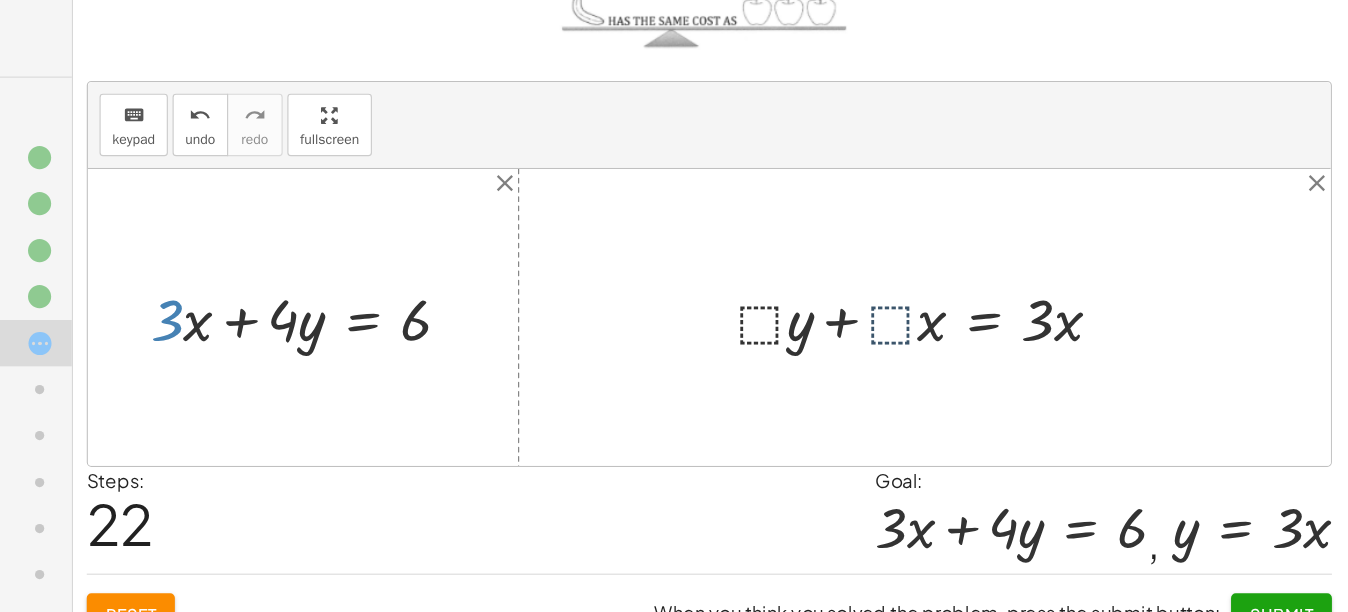 drag, startPoint x: 955, startPoint y: 332, endPoint x: 934, endPoint y: 335, distance: 21.213203 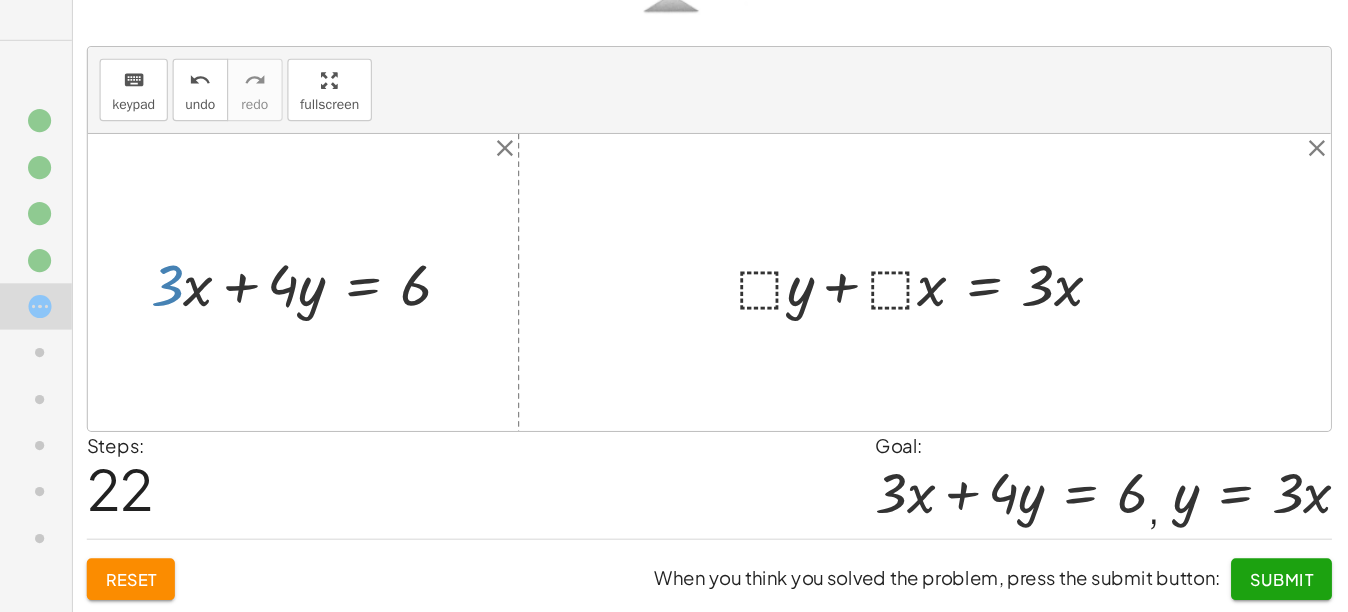scroll, scrollTop: 235, scrollLeft: 0, axis: vertical 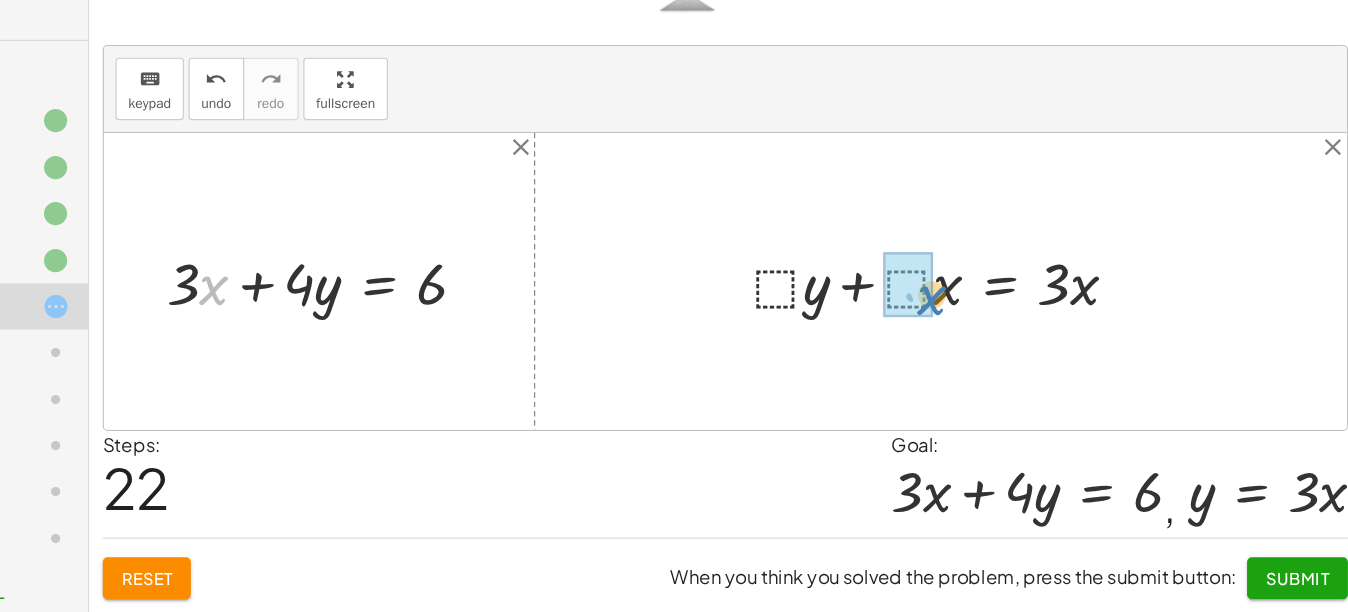 drag, startPoint x: 347, startPoint y: 333, endPoint x: 925, endPoint y: 351, distance: 578.2802 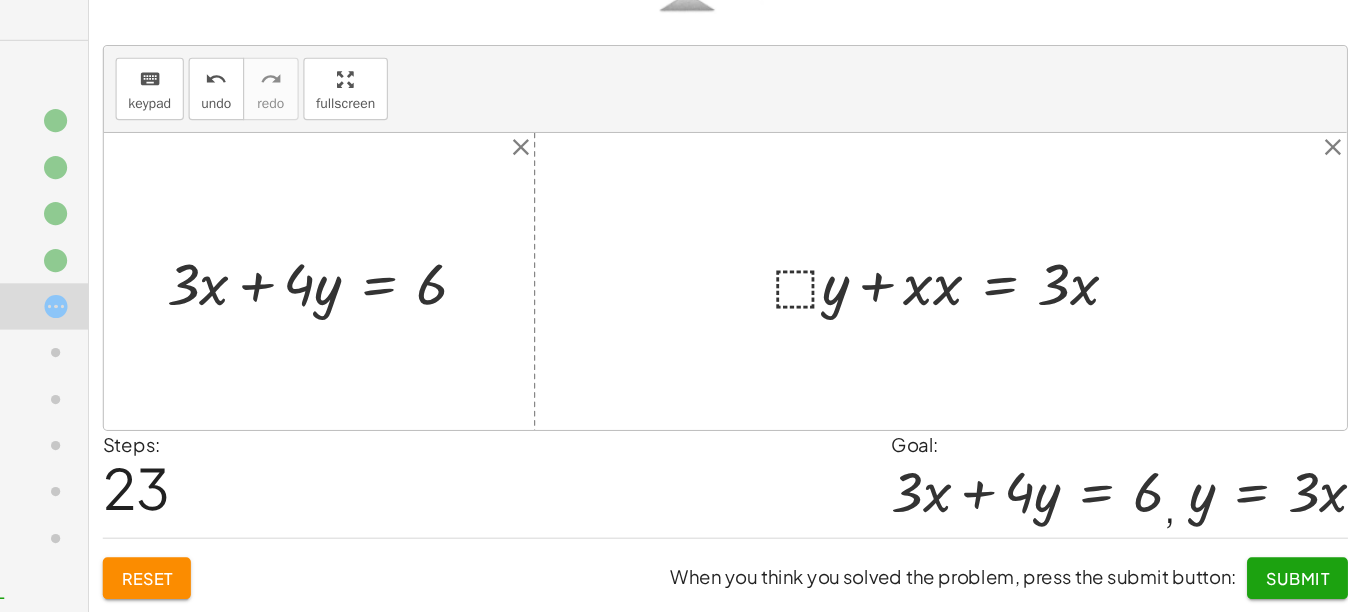 click at bounding box center [998, 326] 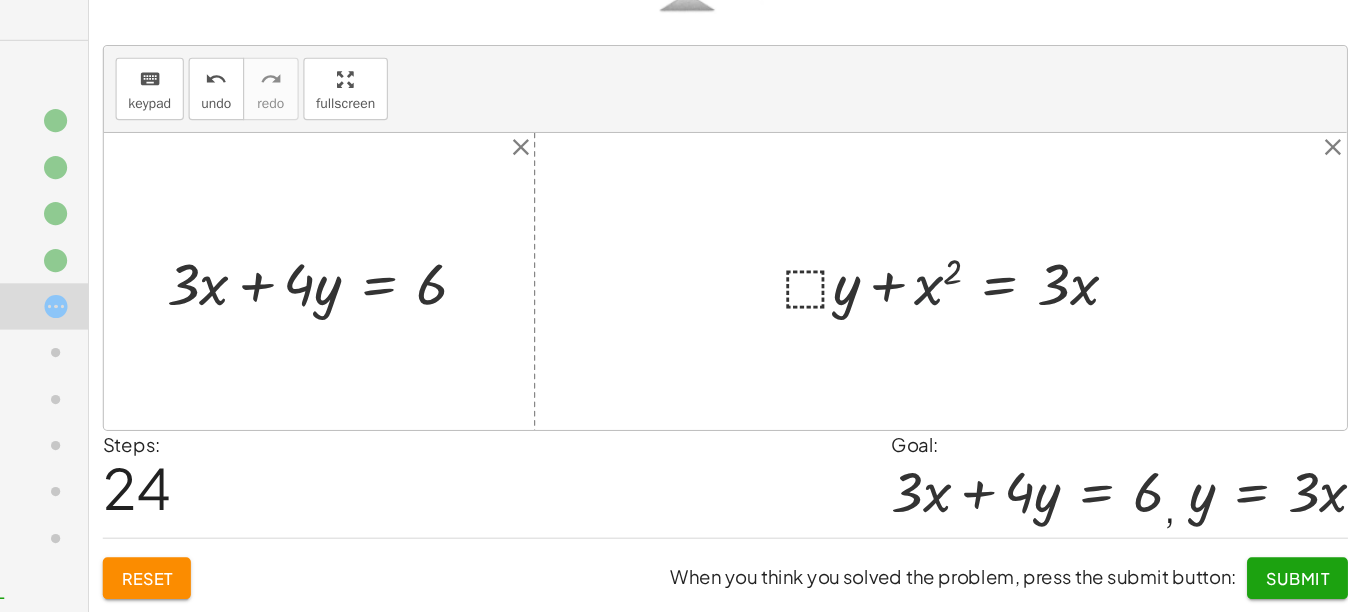 click at bounding box center (1003, 326) 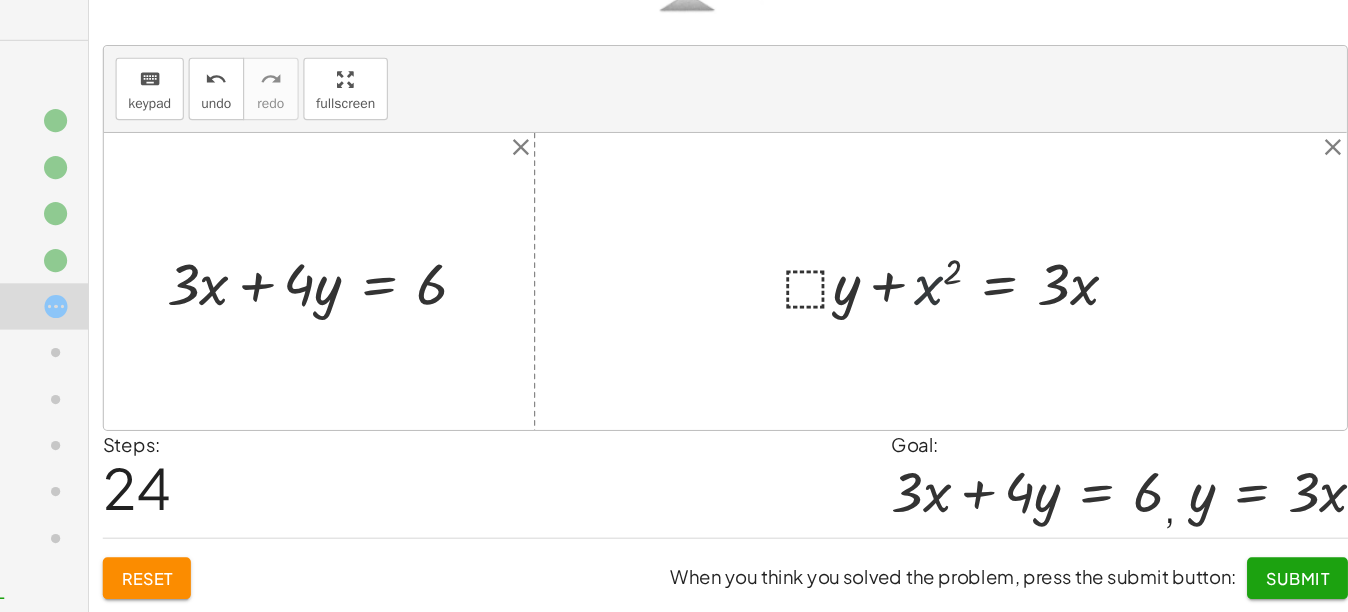 click at bounding box center (1003, 326) 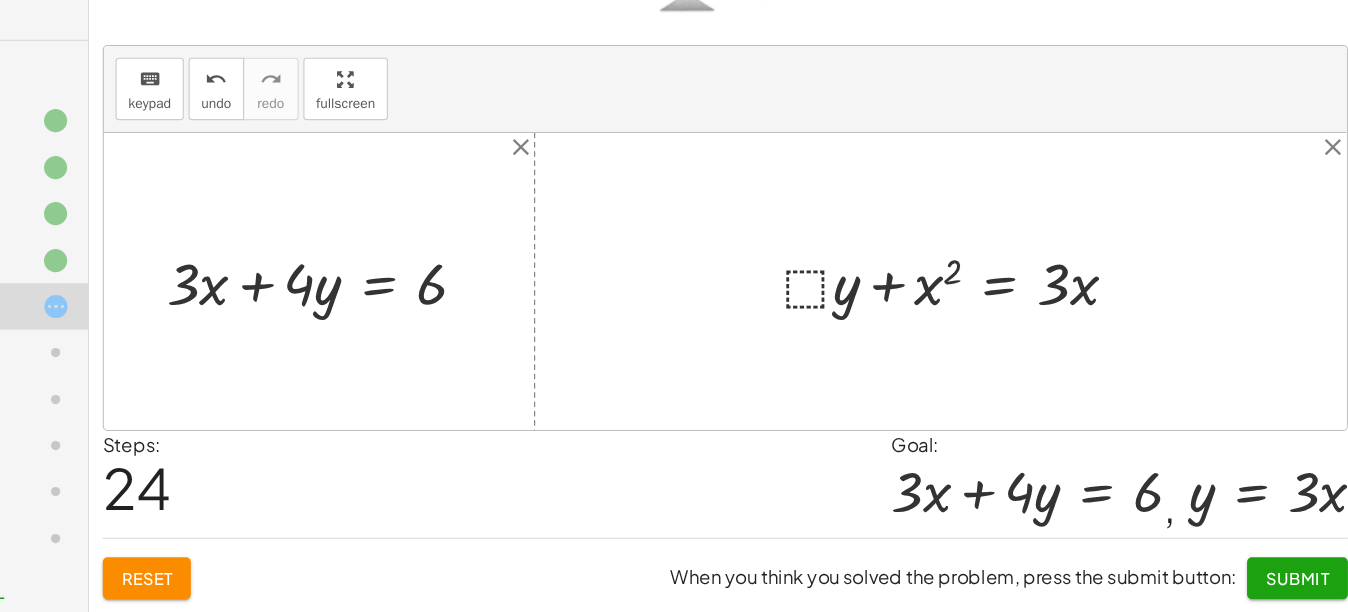 click at bounding box center [1003, 326] 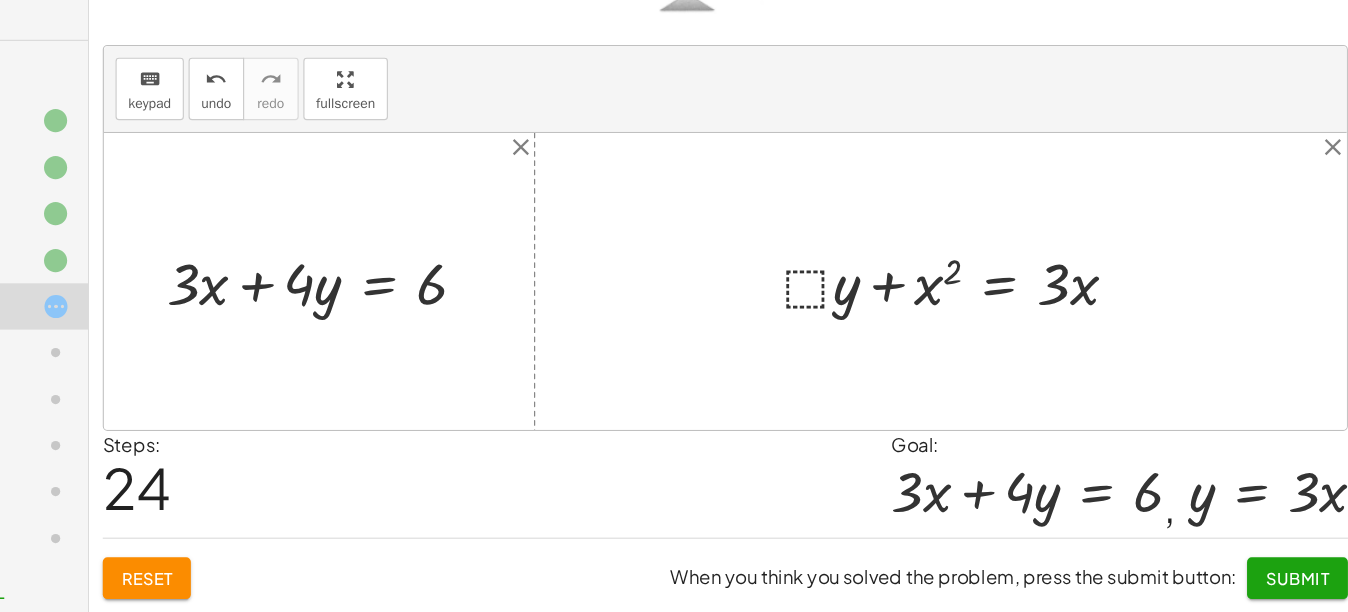click at bounding box center (1003, 326) 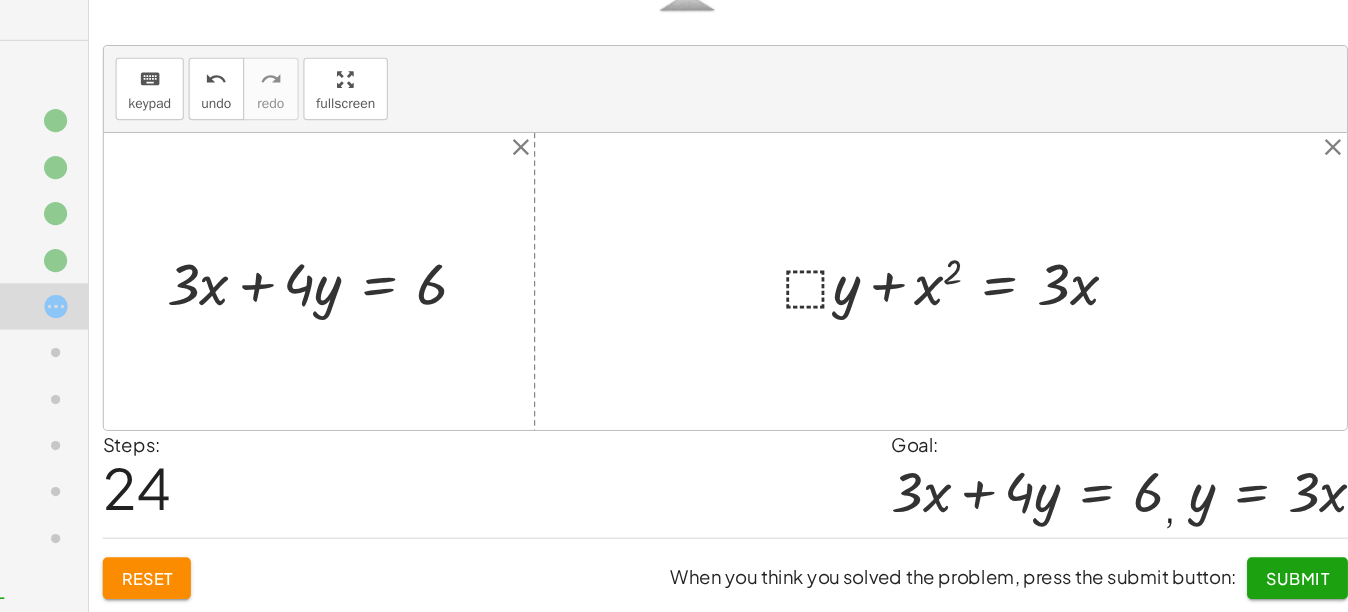 click at bounding box center [1003, 326] 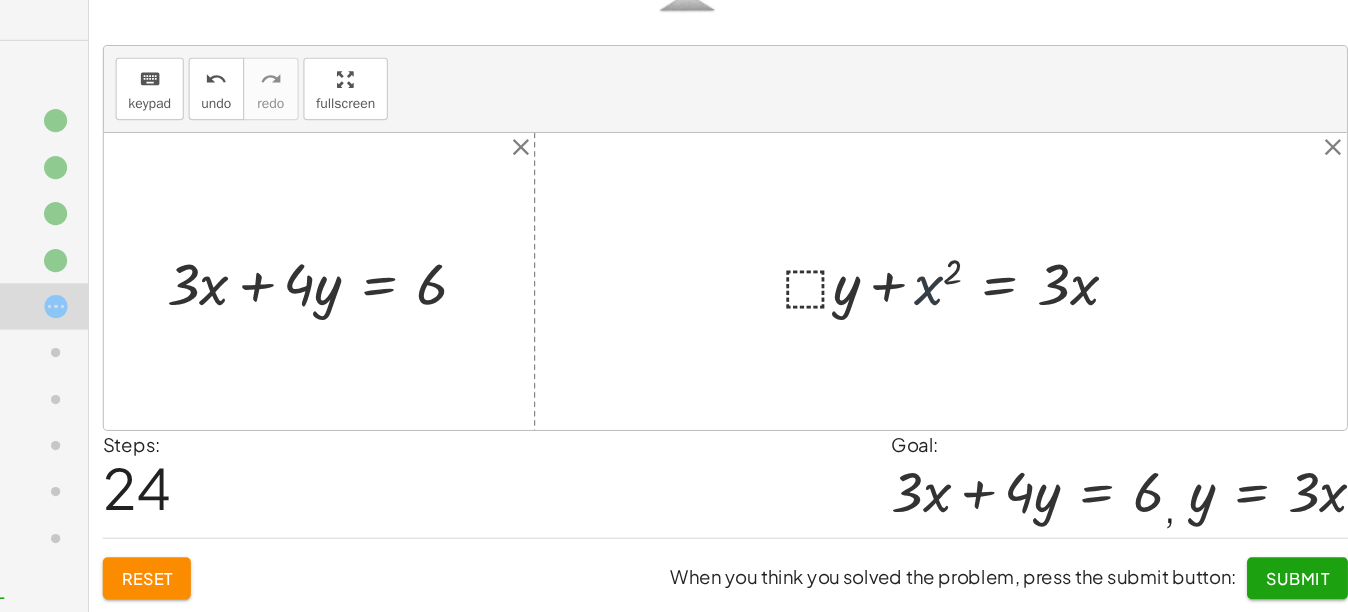 click at bounding box center [1003, 326] 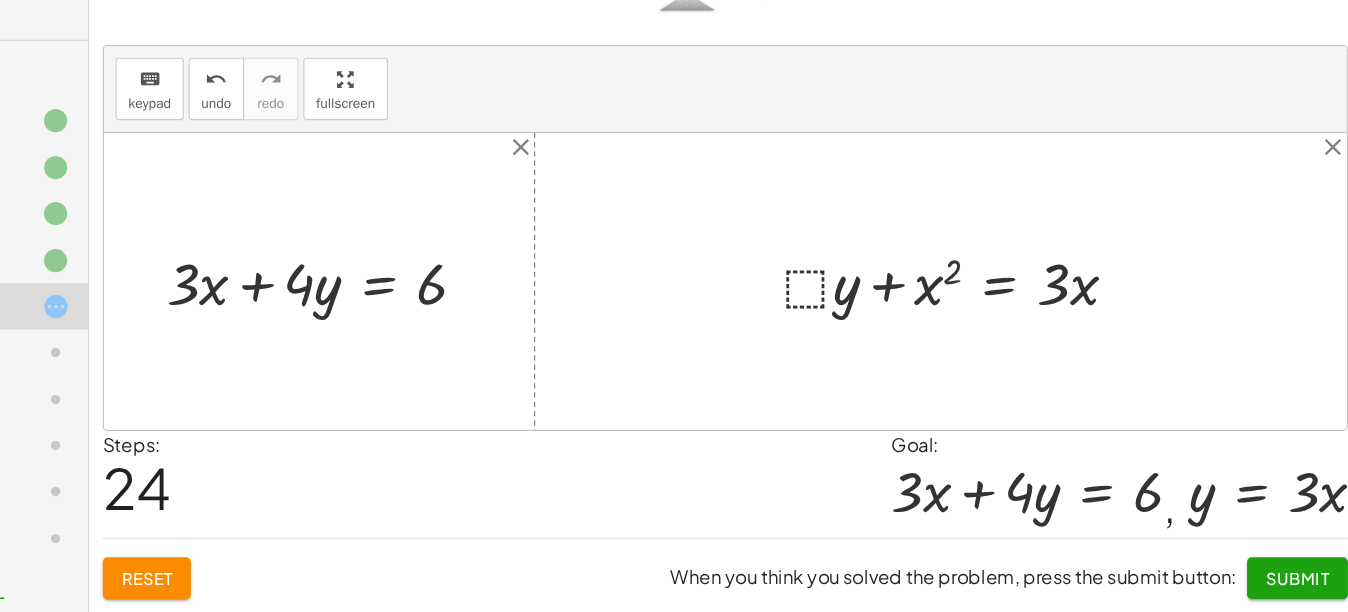 click at bounding box center [1003, 326] 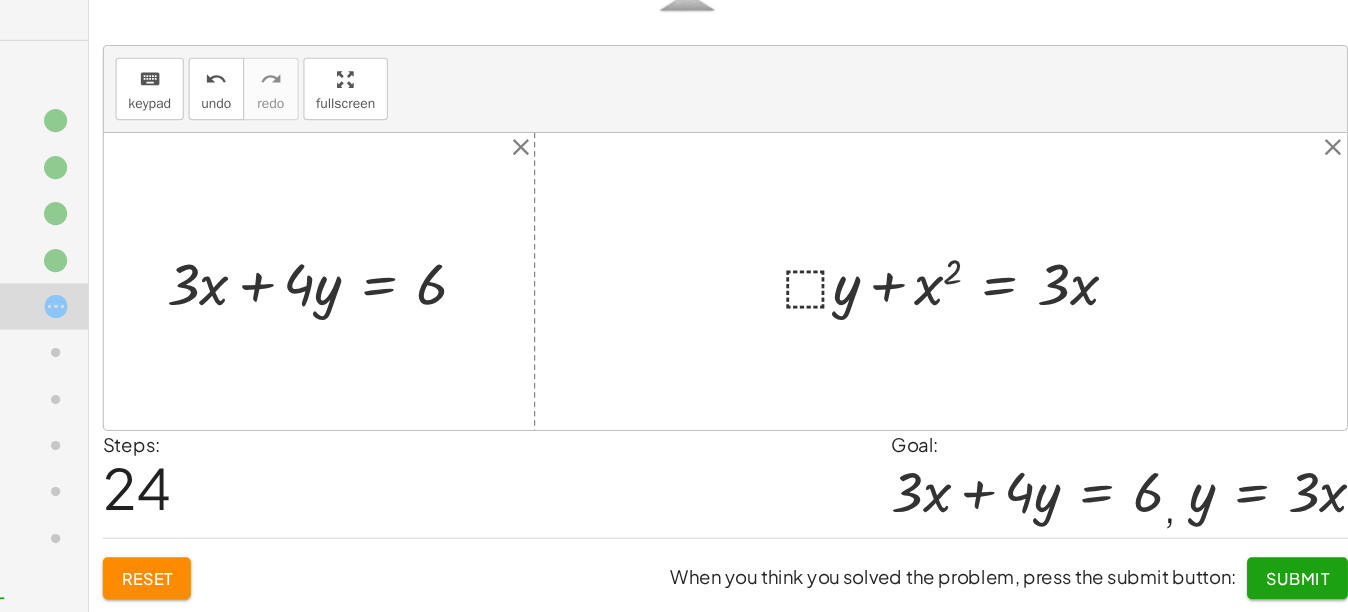 drag, startPoint x: 996, startPoint y: 323, endPoint x: 971, endPoint y: 324, distance: 25.019993 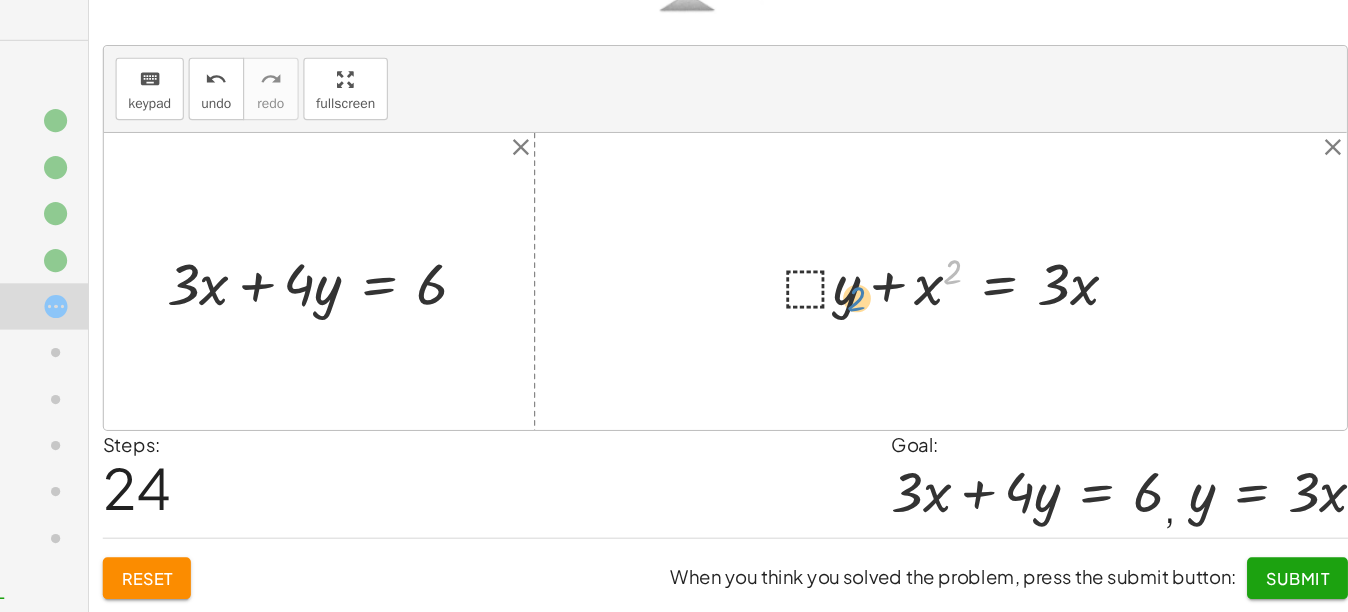 drag, startPoint x: 993, startPoint y: 316, endPoint x: 909, endPoint y: 339, distance: 87.0919 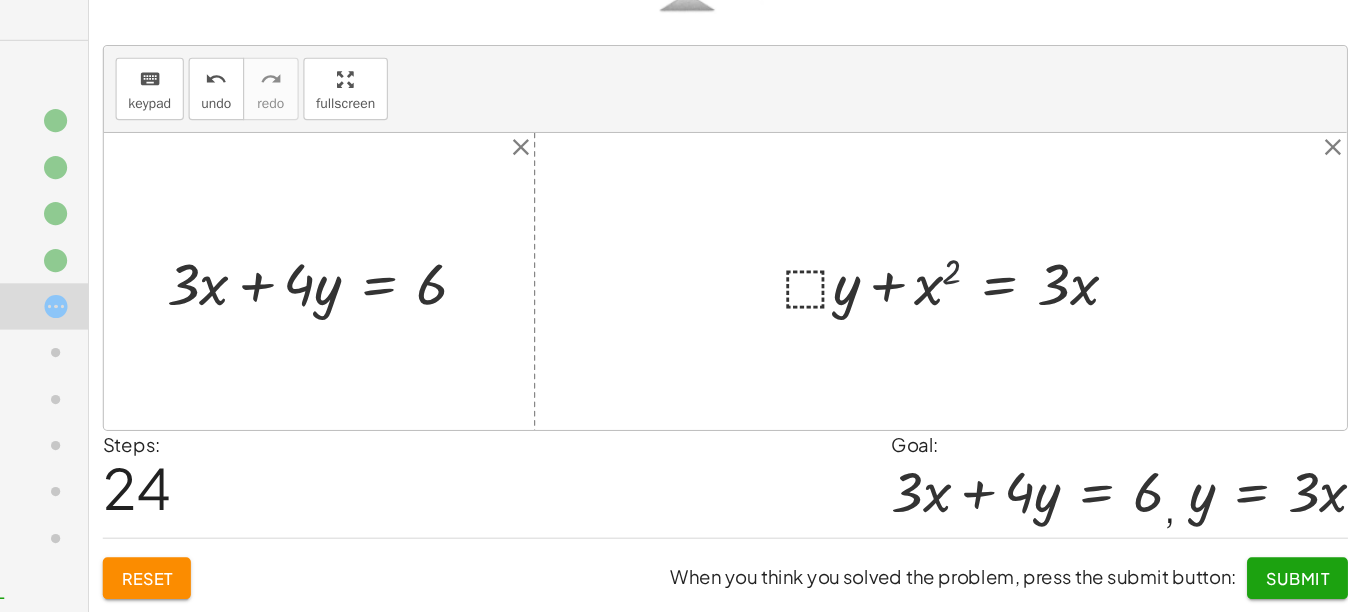 click at bounding box center [1003, 326] 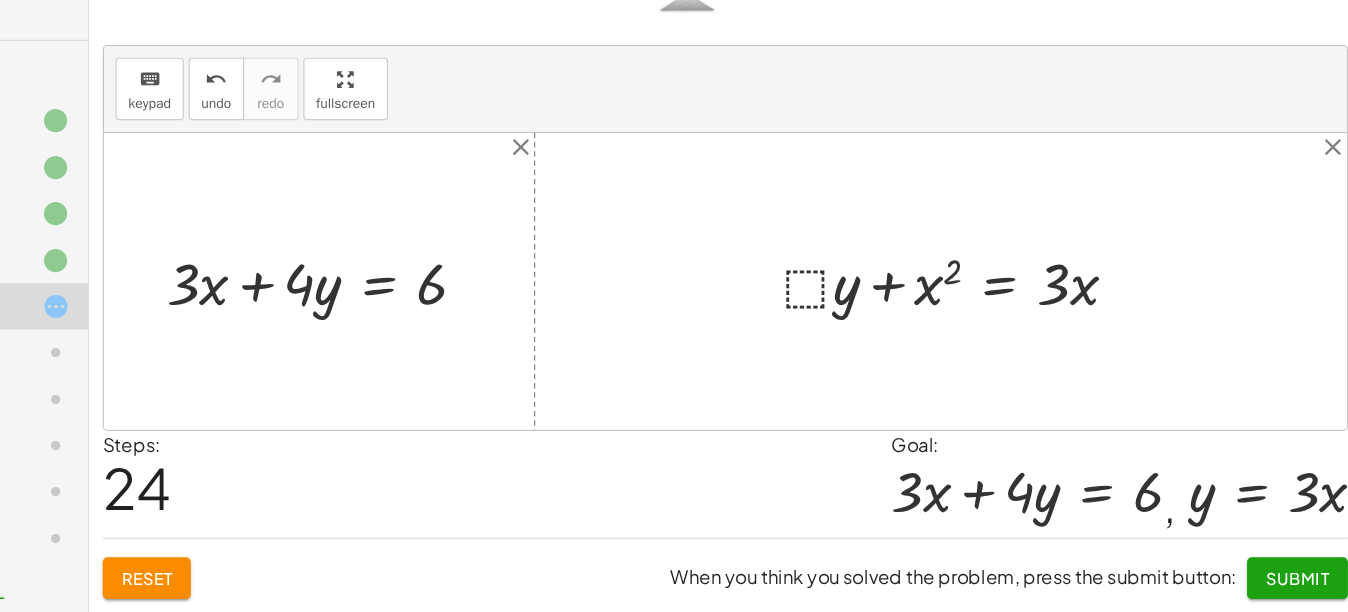 click at bounding box center [1003, 326] 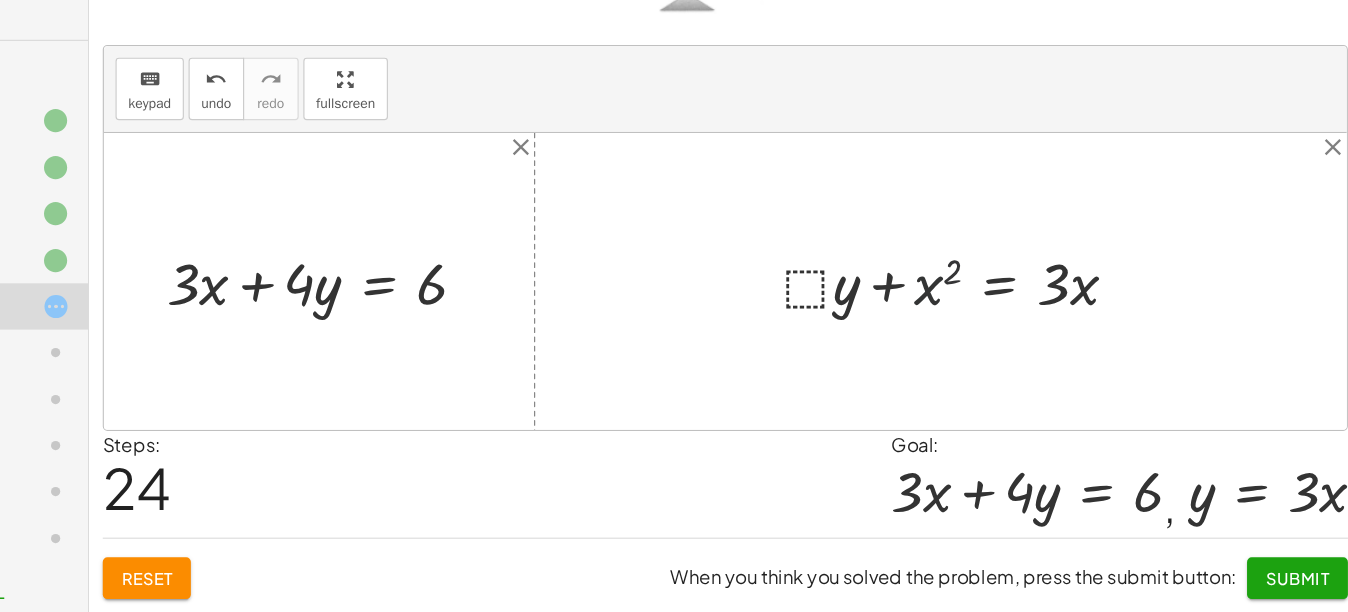 click at bounding box center (1003, 326) 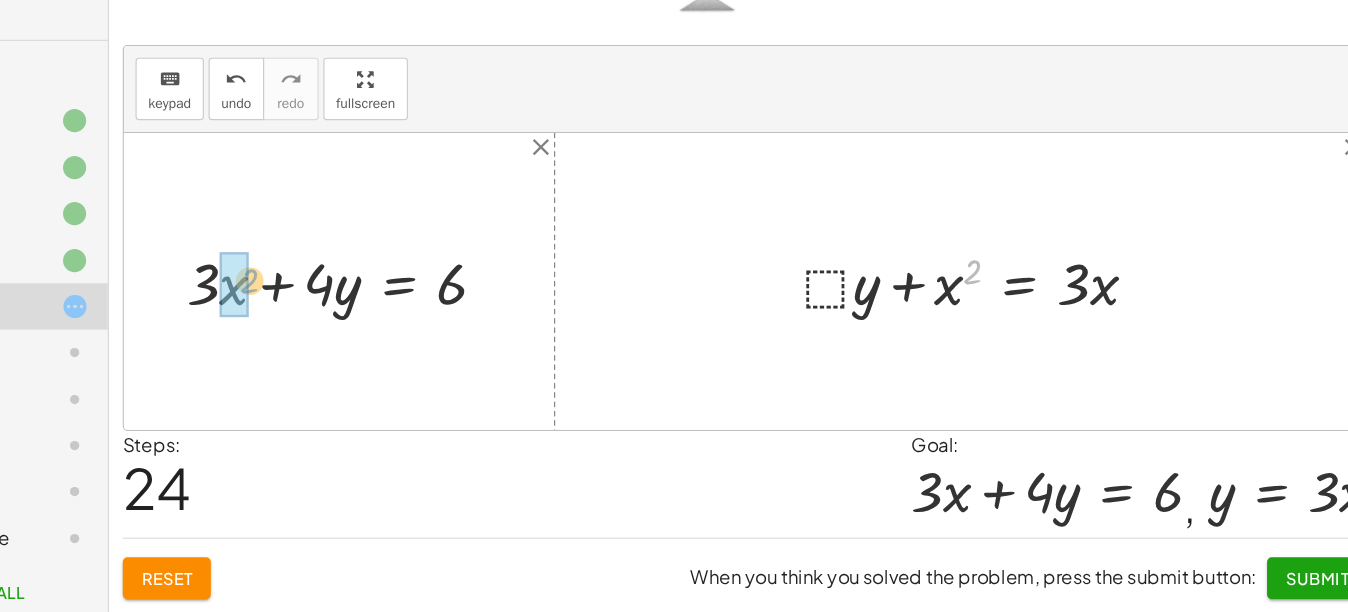 drag, startPoint x: 993, startPoint y: 314, endPoint x: 368, endPoint y: 322, distance: 625.0512 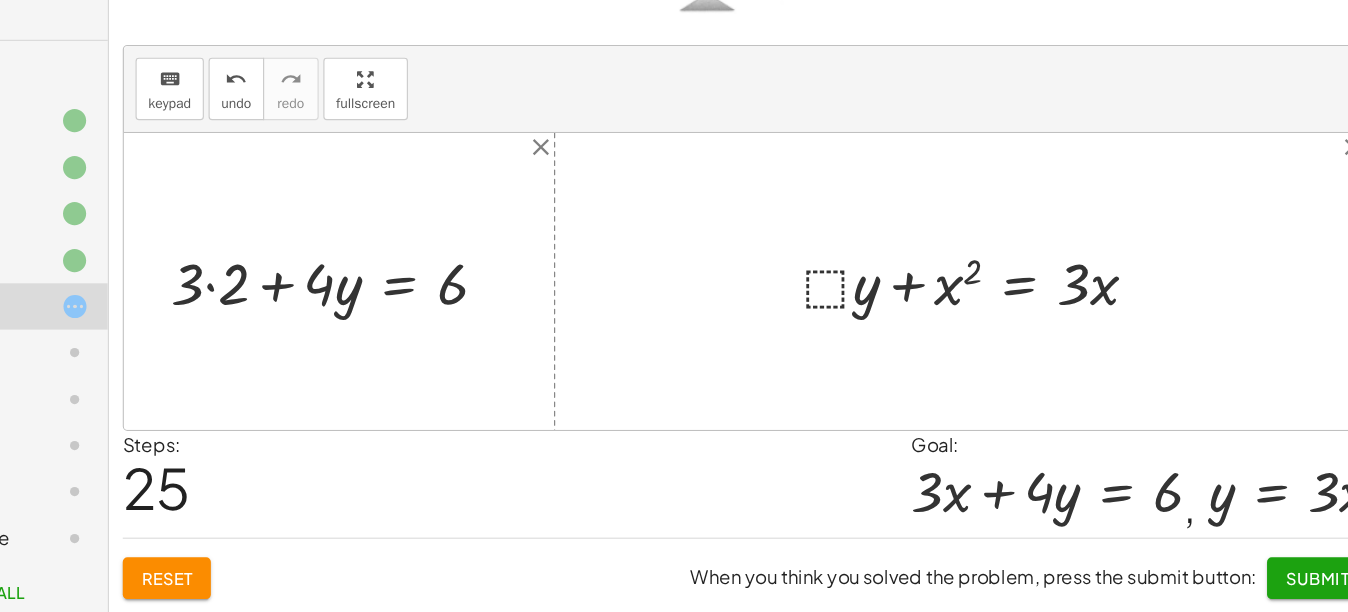 click at bounding box center [450, 326] 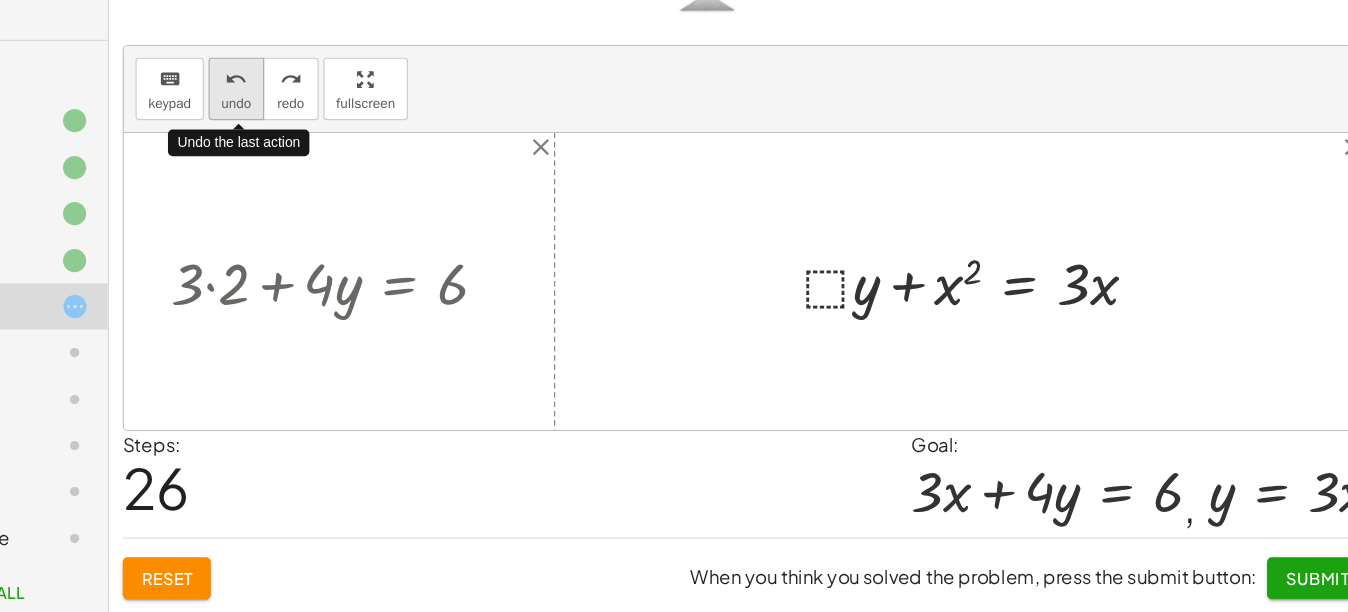 click on "undo undo" at bounding box center (360, 160) 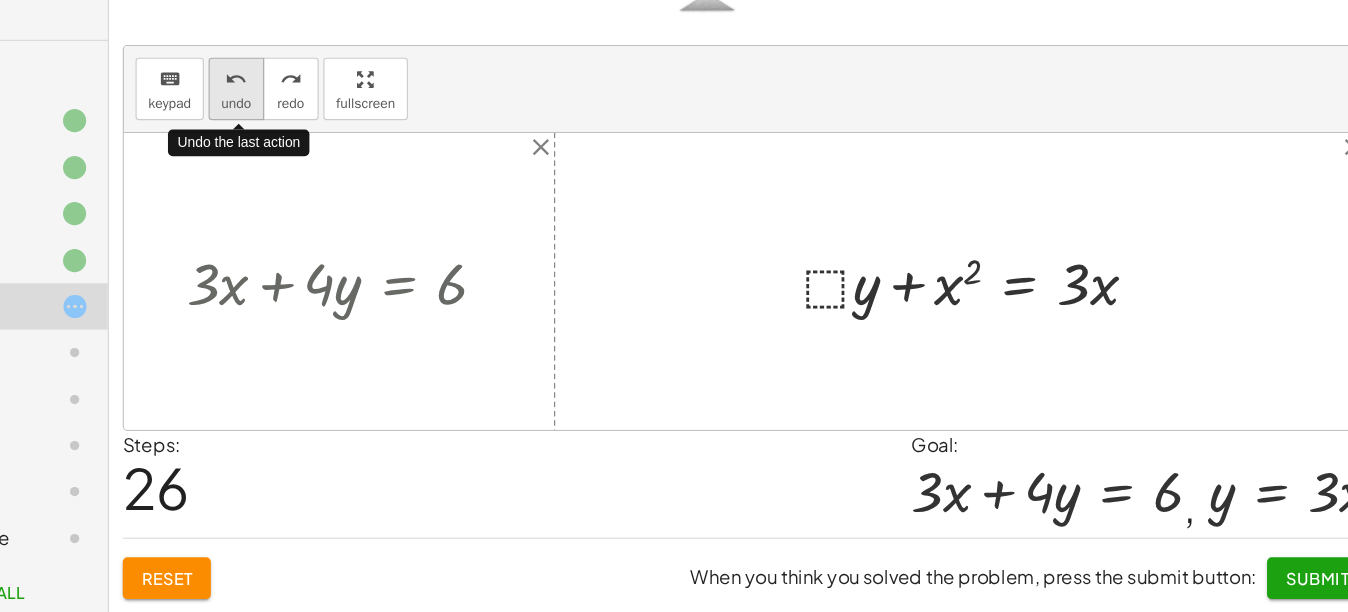 click on "undo" at bounding box center [360, 172] 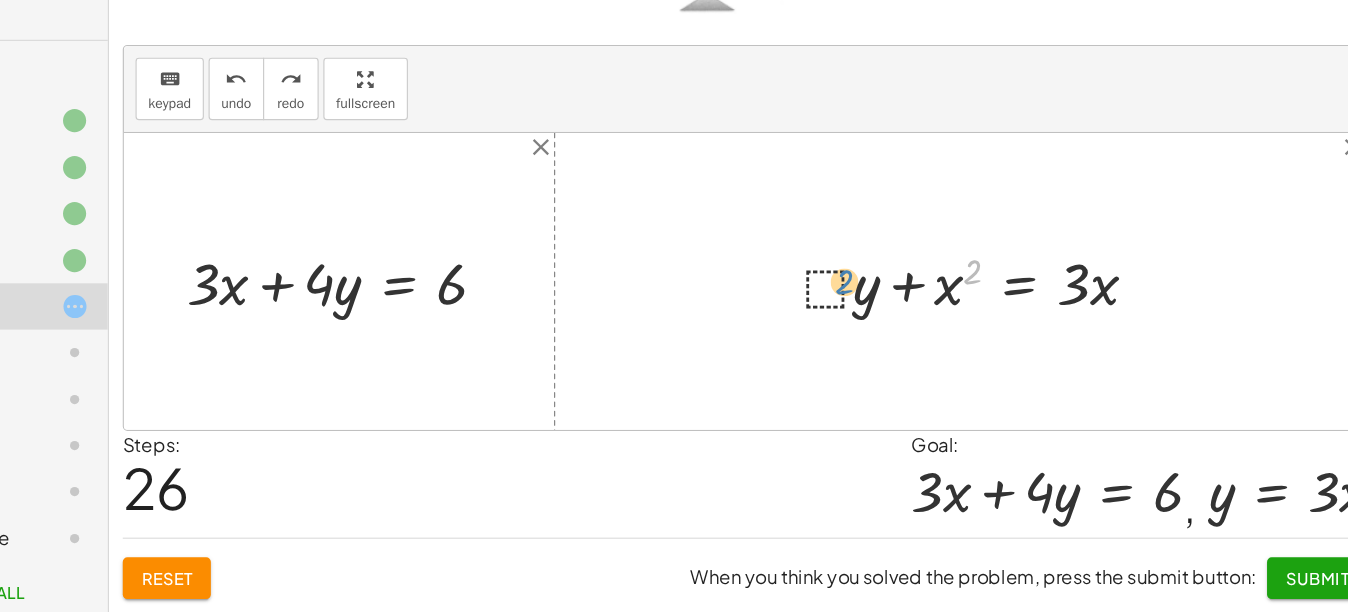 drag, startPoint x: 992, startPoint y: 316, endPoint x: 883, endPoint y: 325, distance: 109.370926 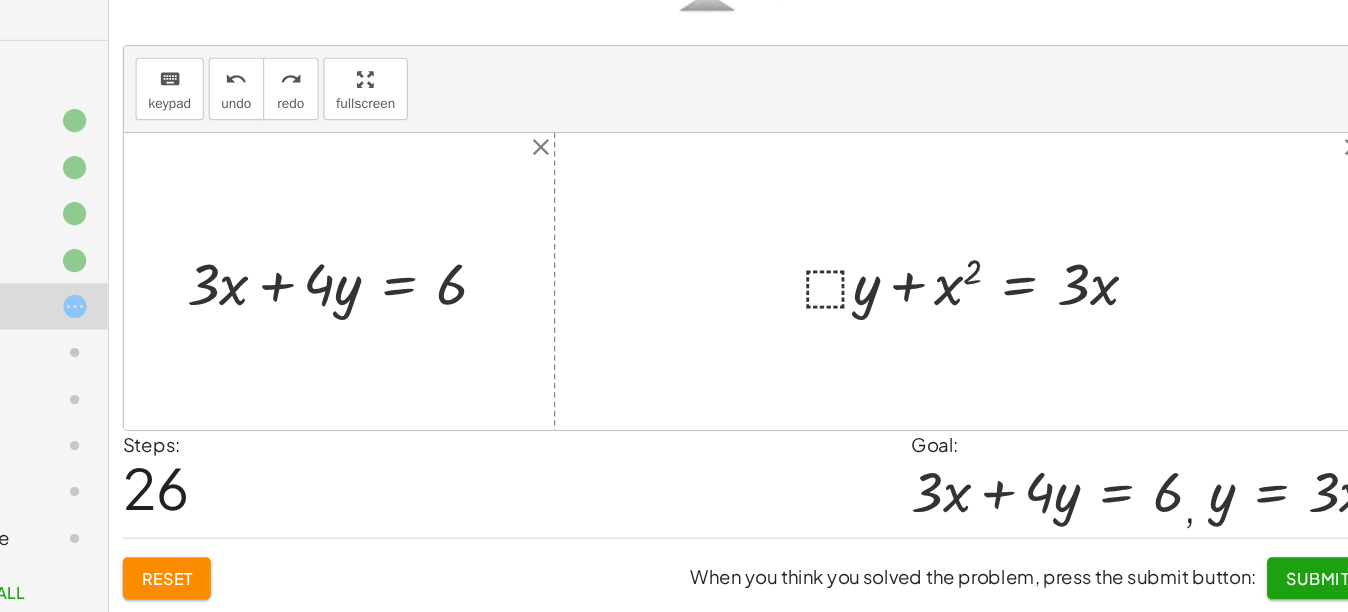 click at bounding box center [1003, 326] 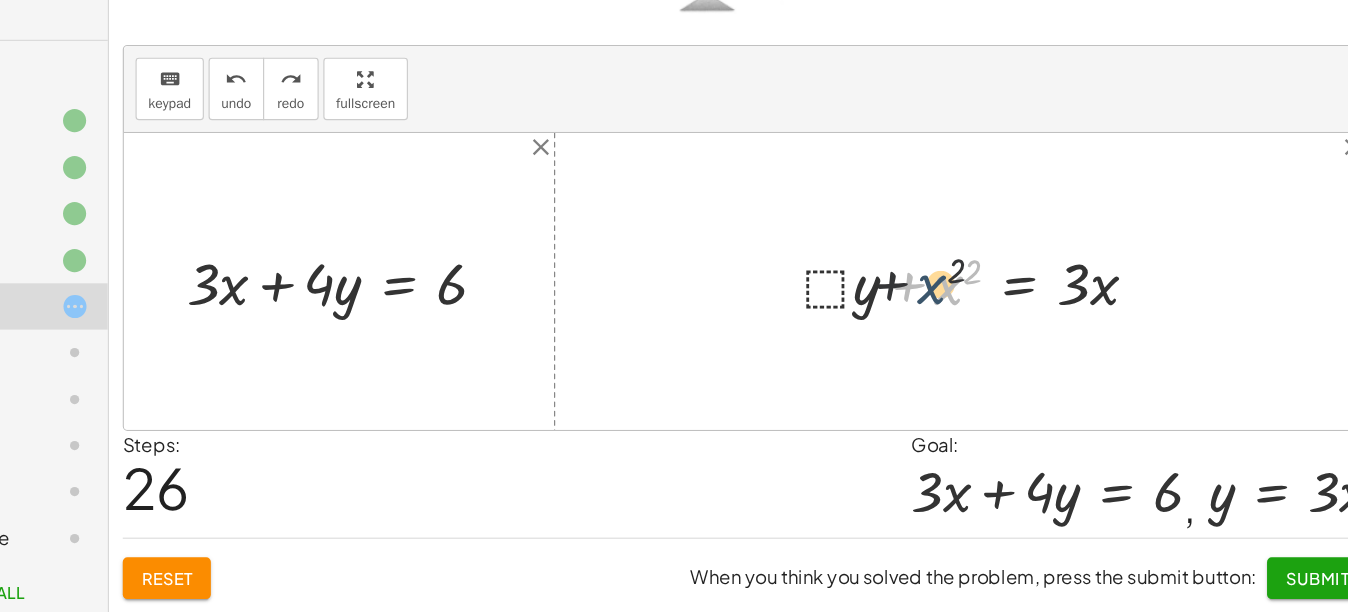 click at bounding box center (1003, 326) 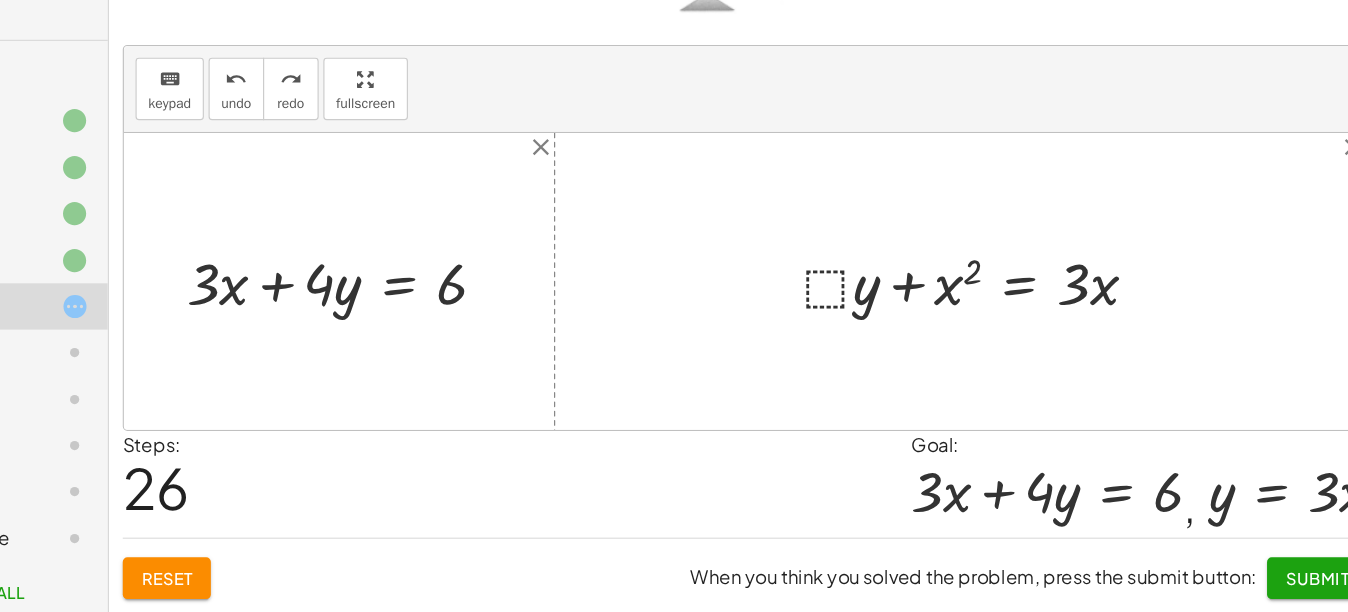 click at bounding box center (1003, 326) 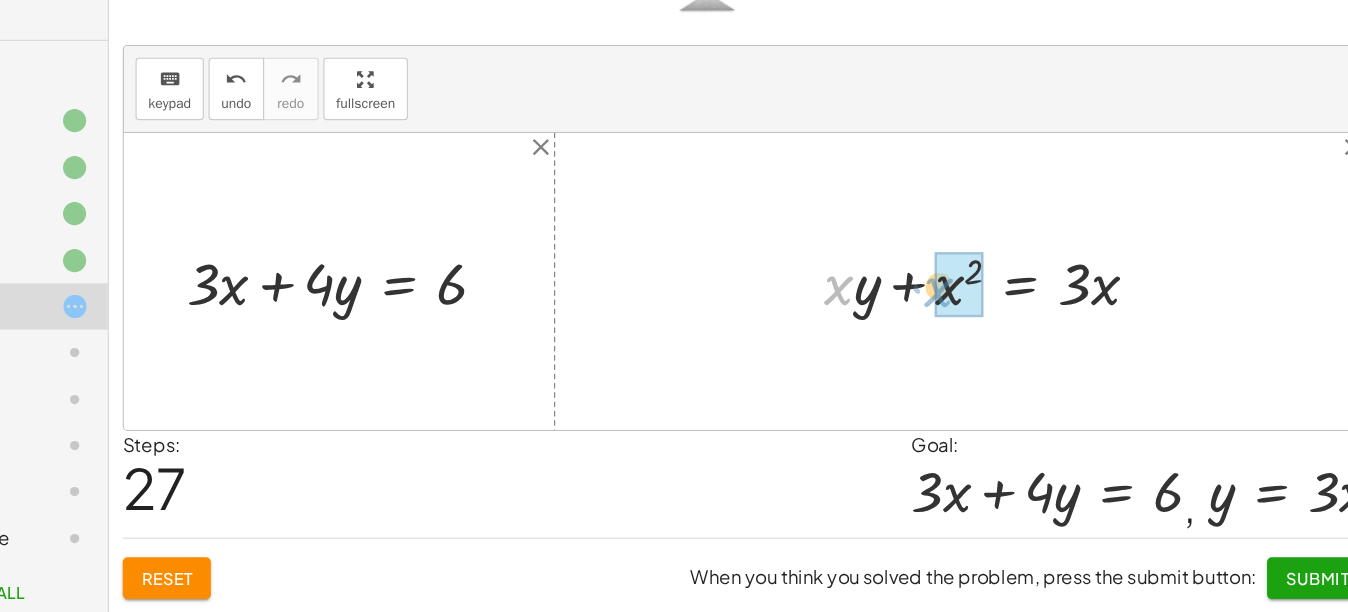 drag, startPoint x: 874, startPoint y: 333, endPoint x: 965, endPoint y: 335, distance: 91.02197 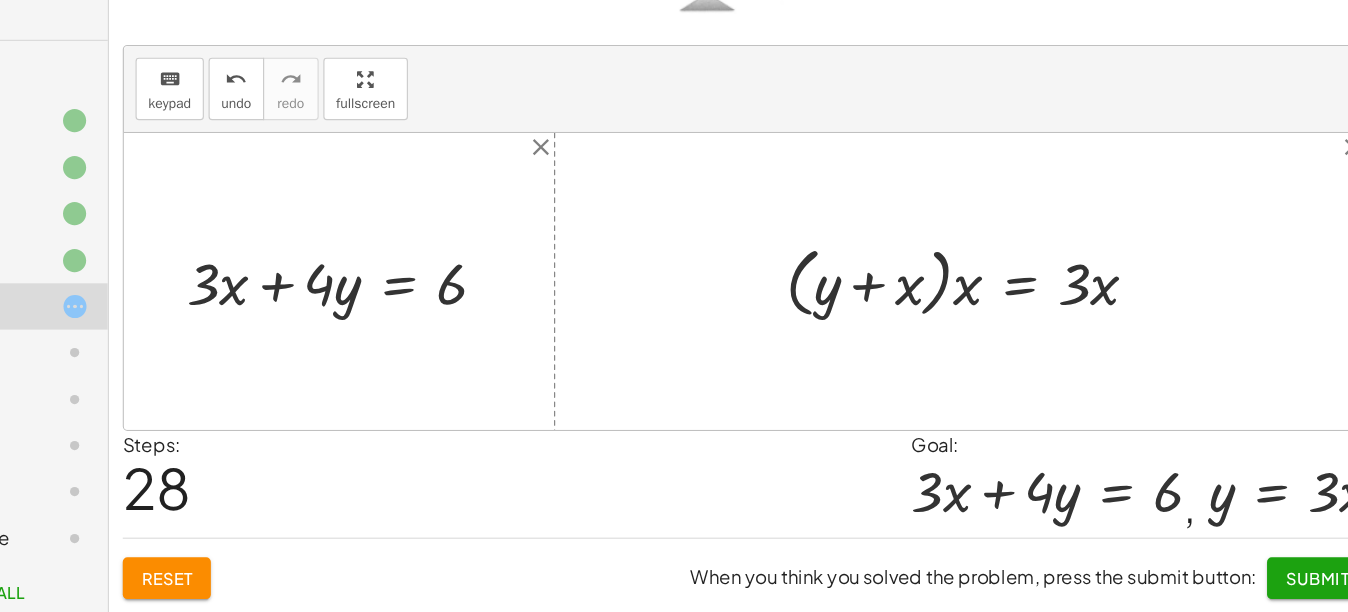 click at bounding box center [995, 325] 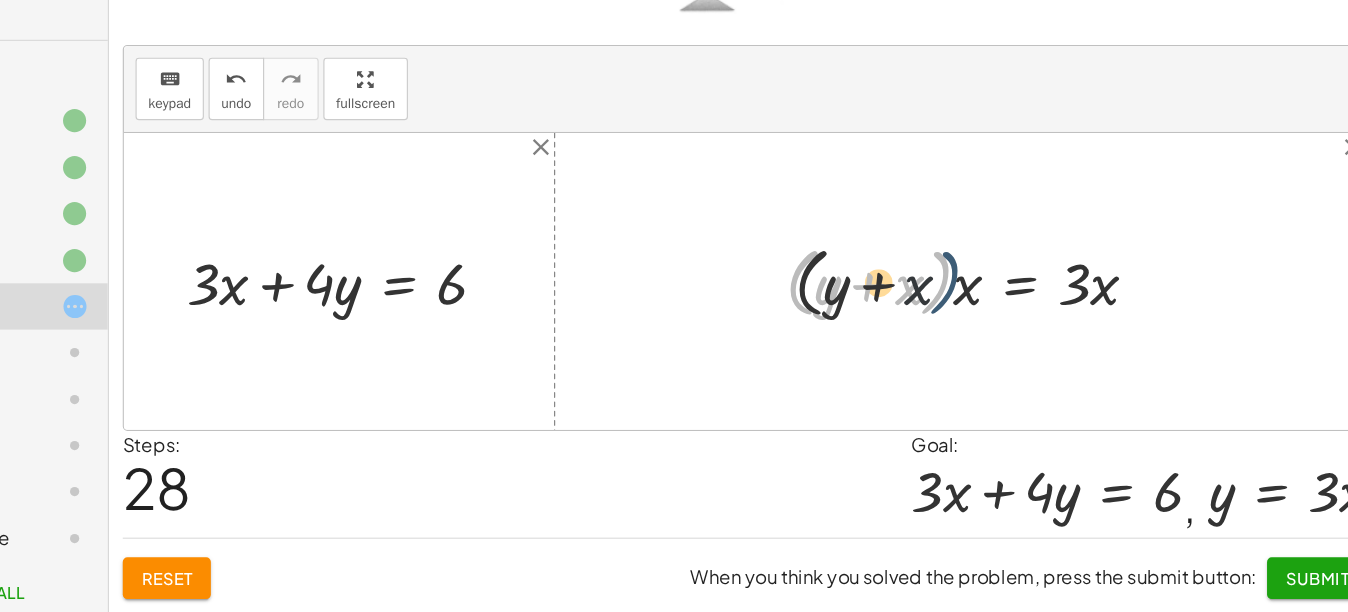 drag, startPoint x: 961, startPoint y: 329, endPoint x: 984, endPoint y: 331, distance: 23.086792 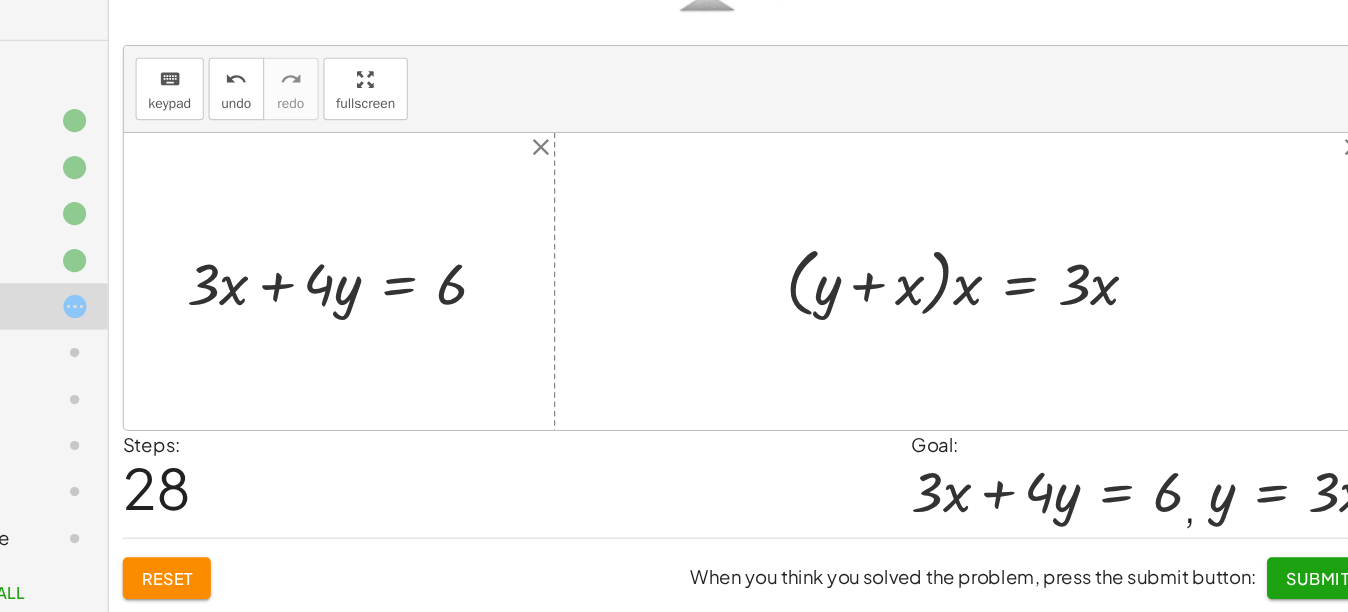 click at bounding box center (995, 325) 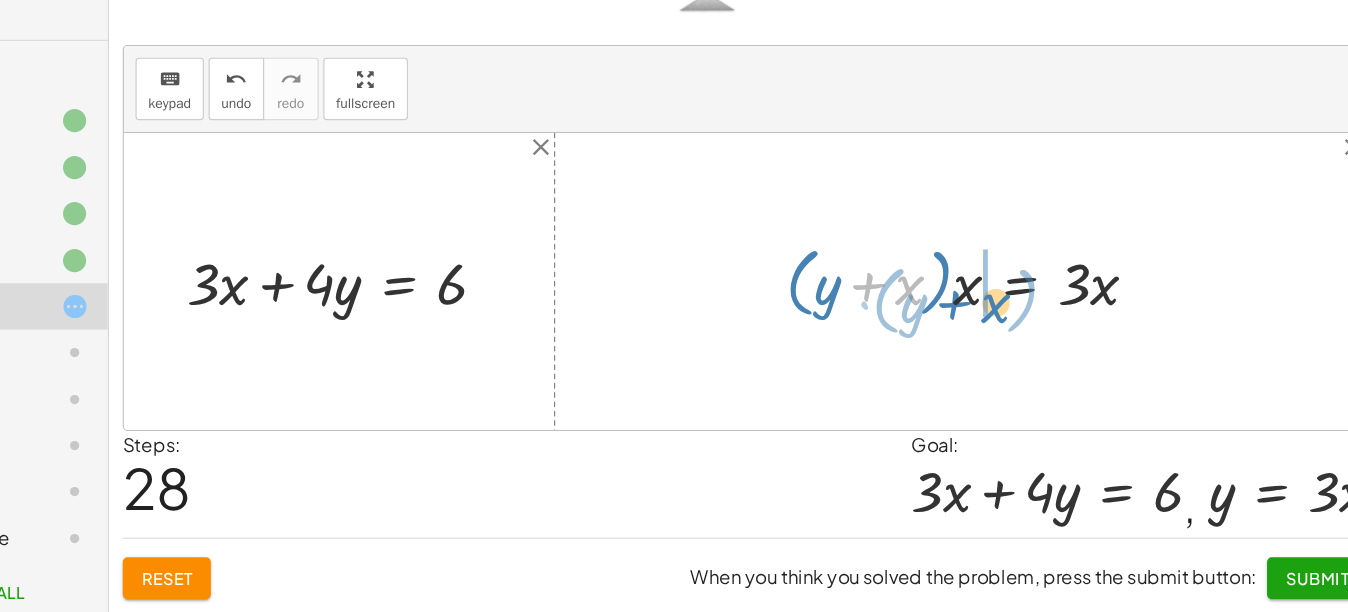 drag, startPoint x: 935, startPoint y: 328, endPoint x: 1000, endPoint y: 341, distance: 66.287254 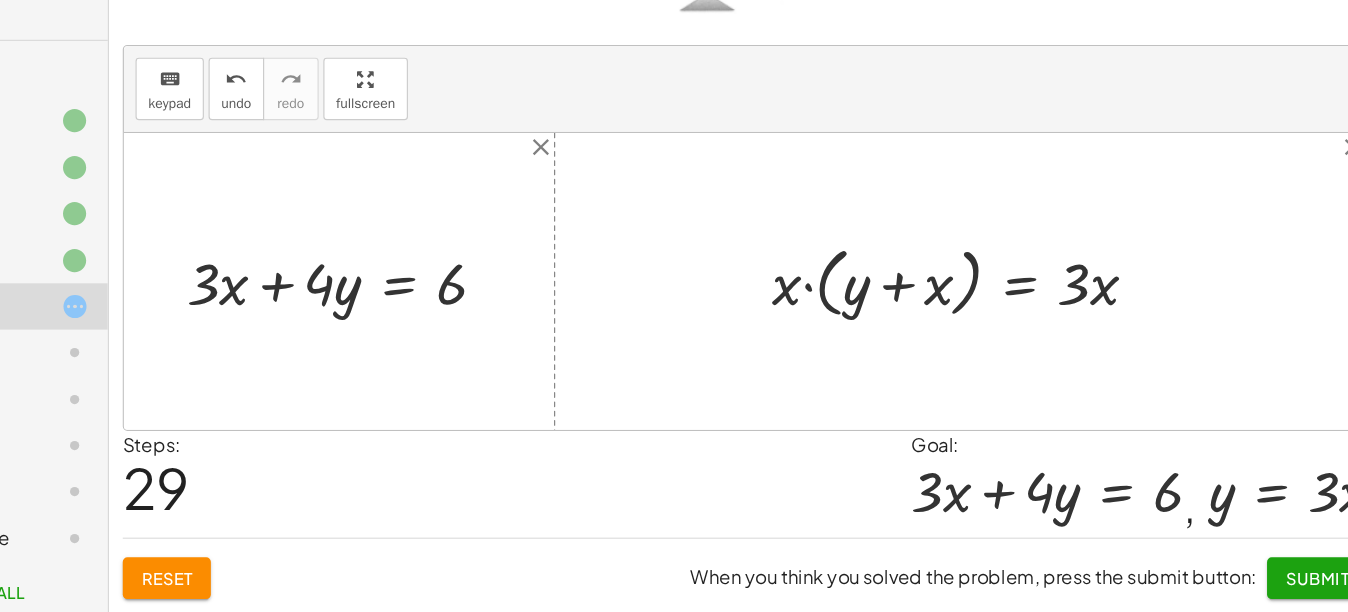 click at bounding box center [989, 325] 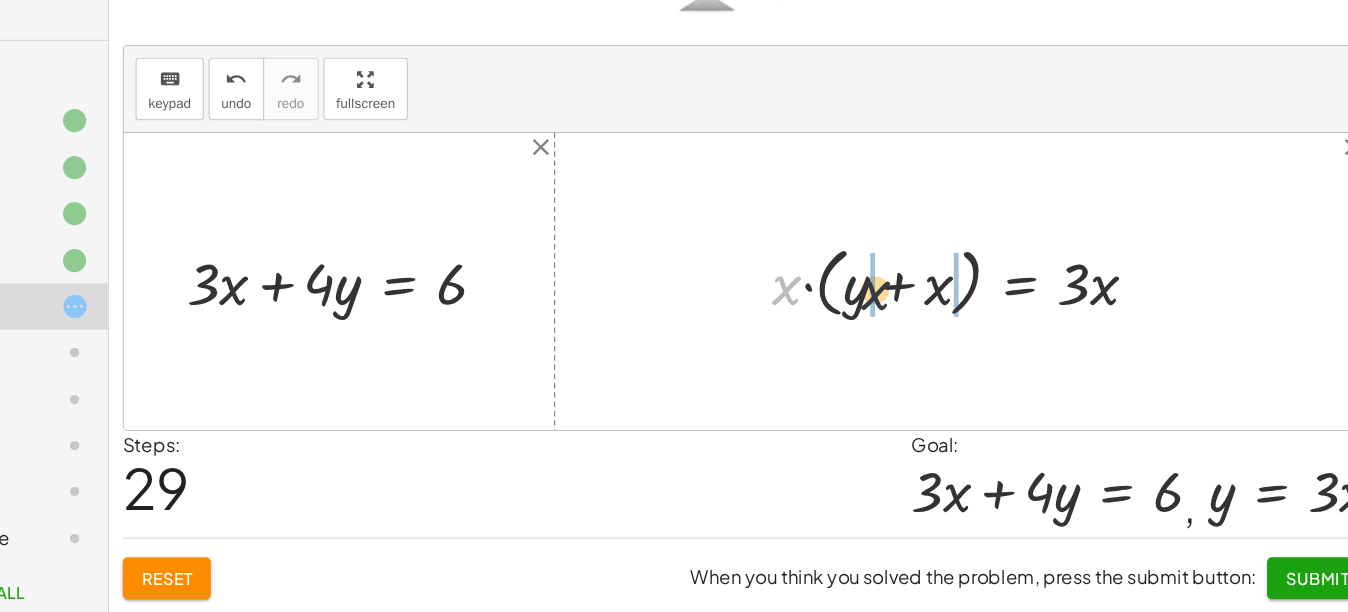 drag, startPoint x: 838, startPoint y: 329, endPoint x: 957, endPoint y: 338, distance: 119.33985 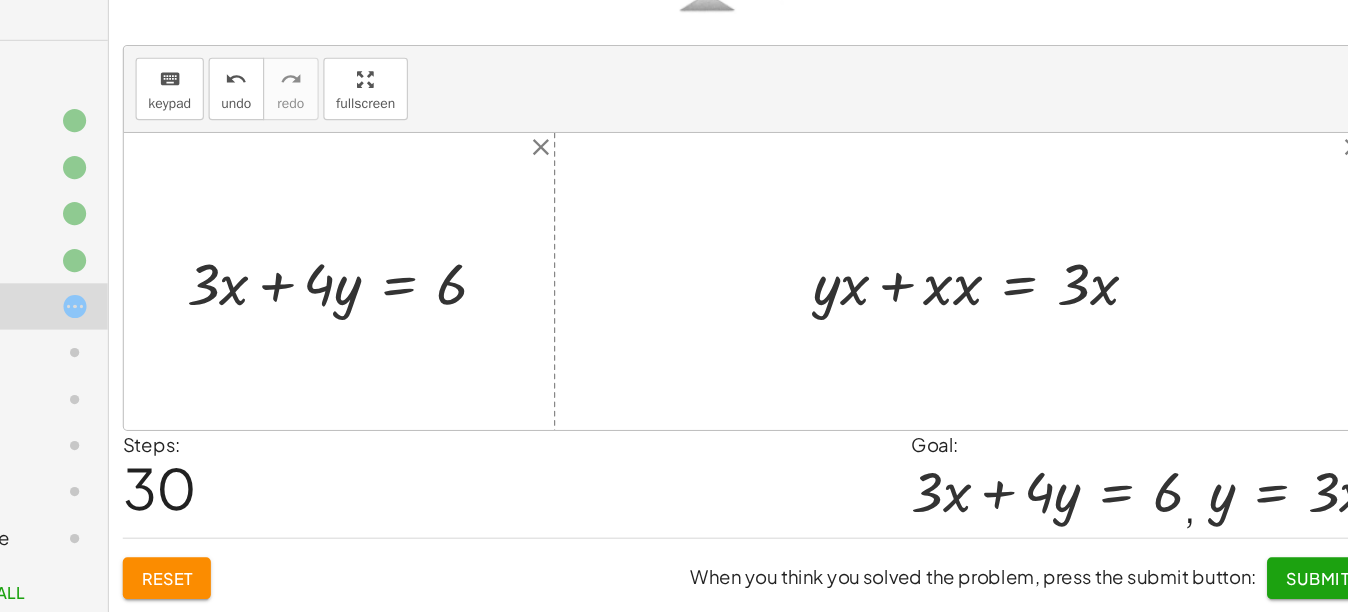 click at bounding box center (1007, 326) 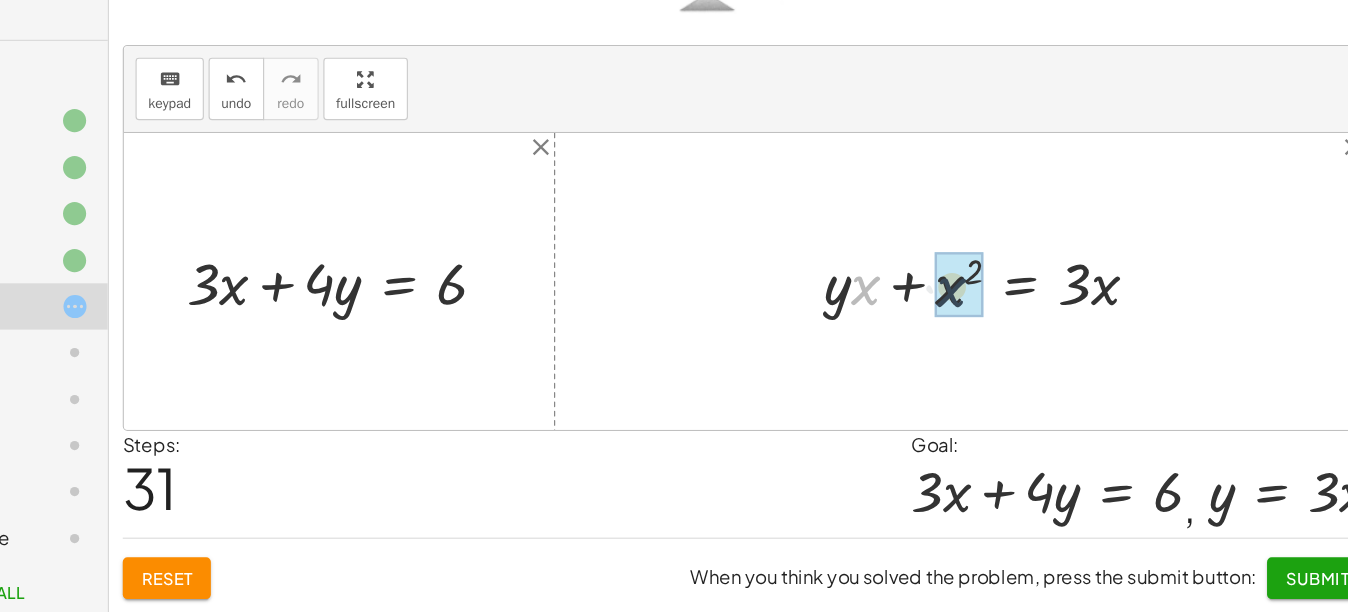 drag, startPoint x: 904, startPoint y: 340, endPoint x: 961, endPoint y: 341, distance: 57.00877 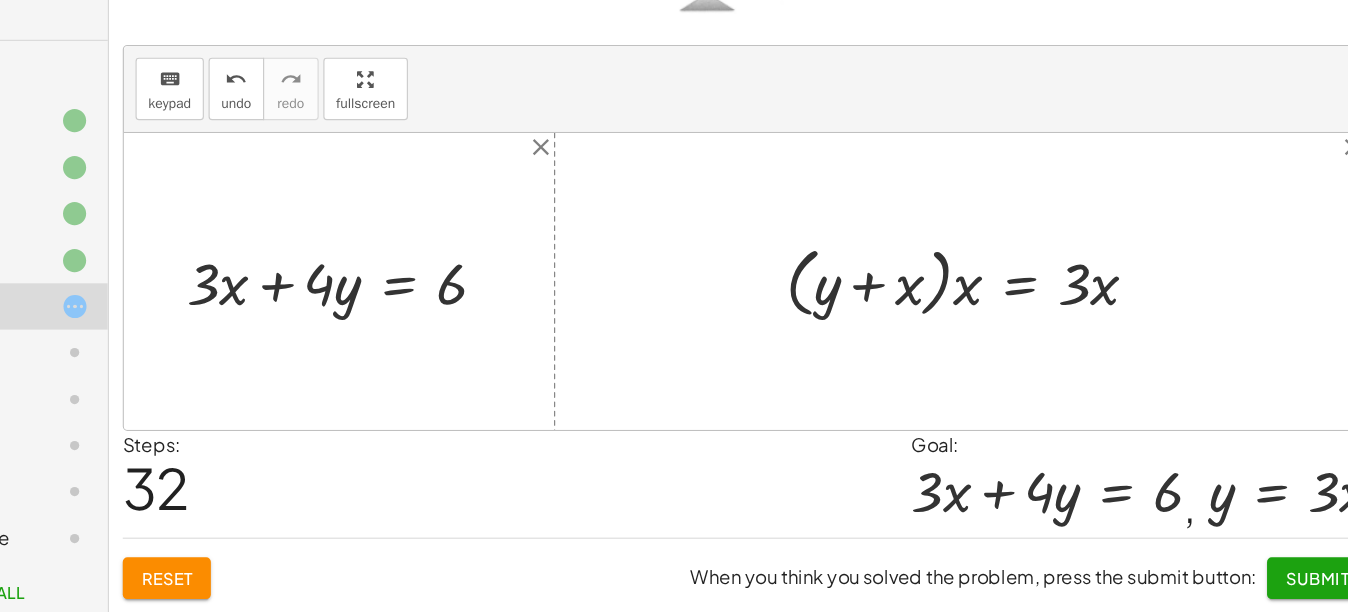 click at bounding box center (995, 325) 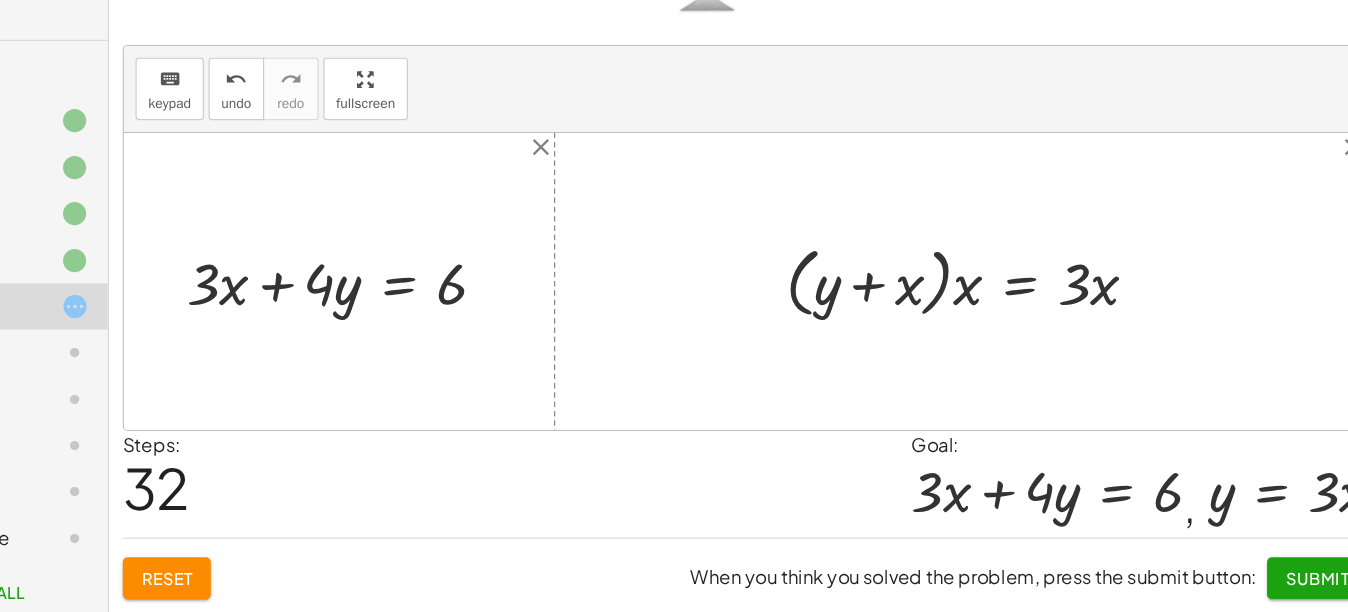click at bounding box center [995, 325] 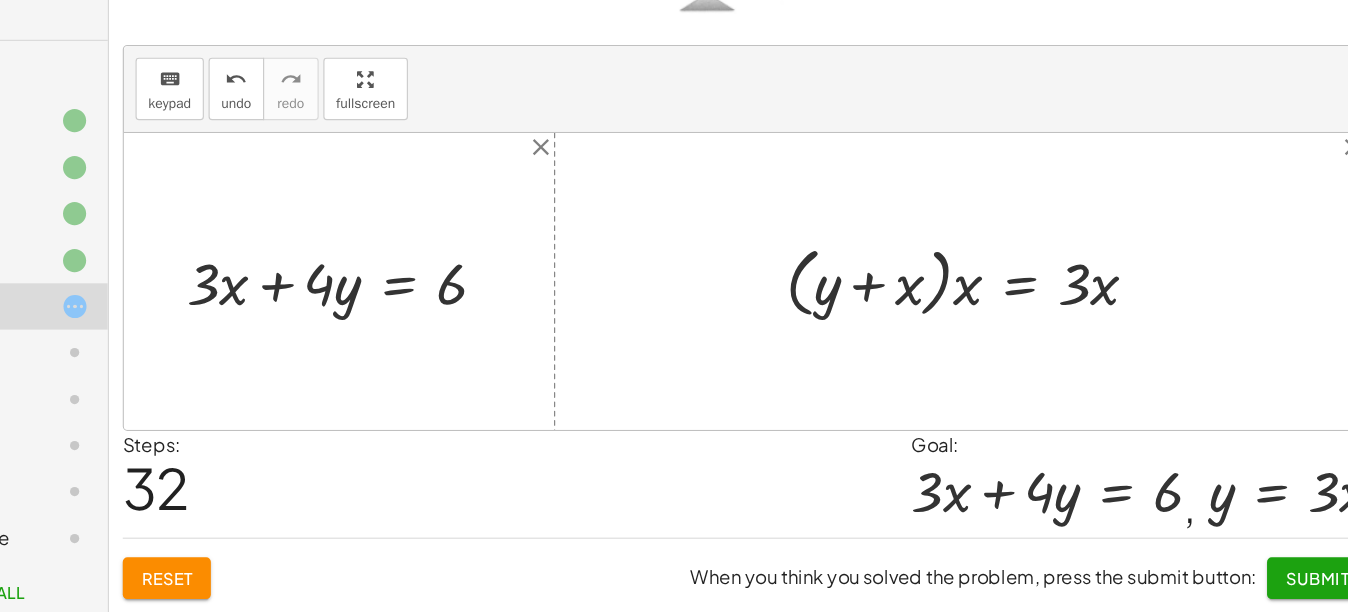 click at bounding box center [995, 325] 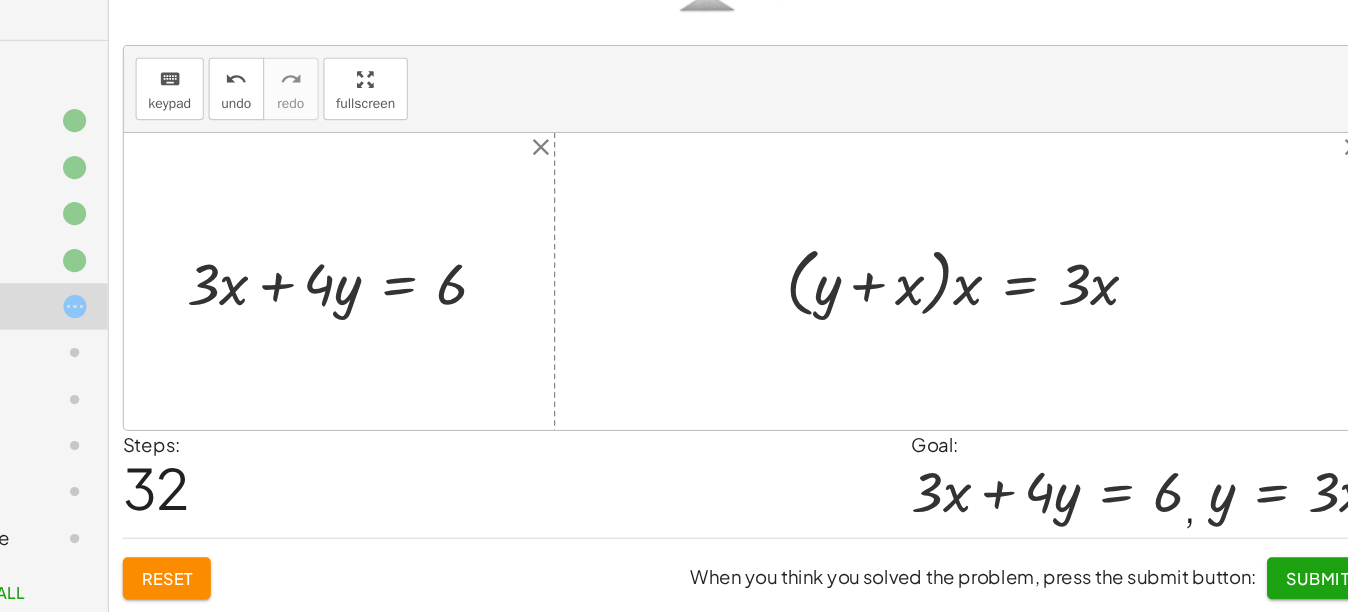 click at bounding box center (995, 325) 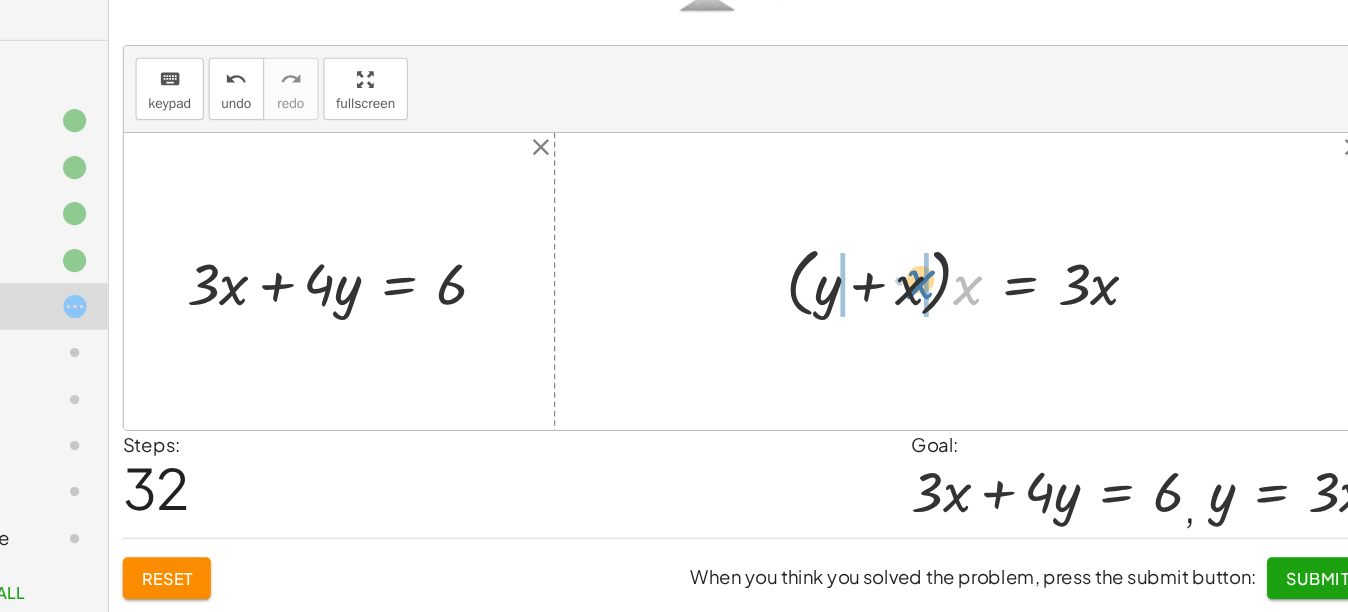 drag, startPoint x: 991, startPoint y: 335, endPoint x: 946, endPoint y: 331, distance: 45.17743 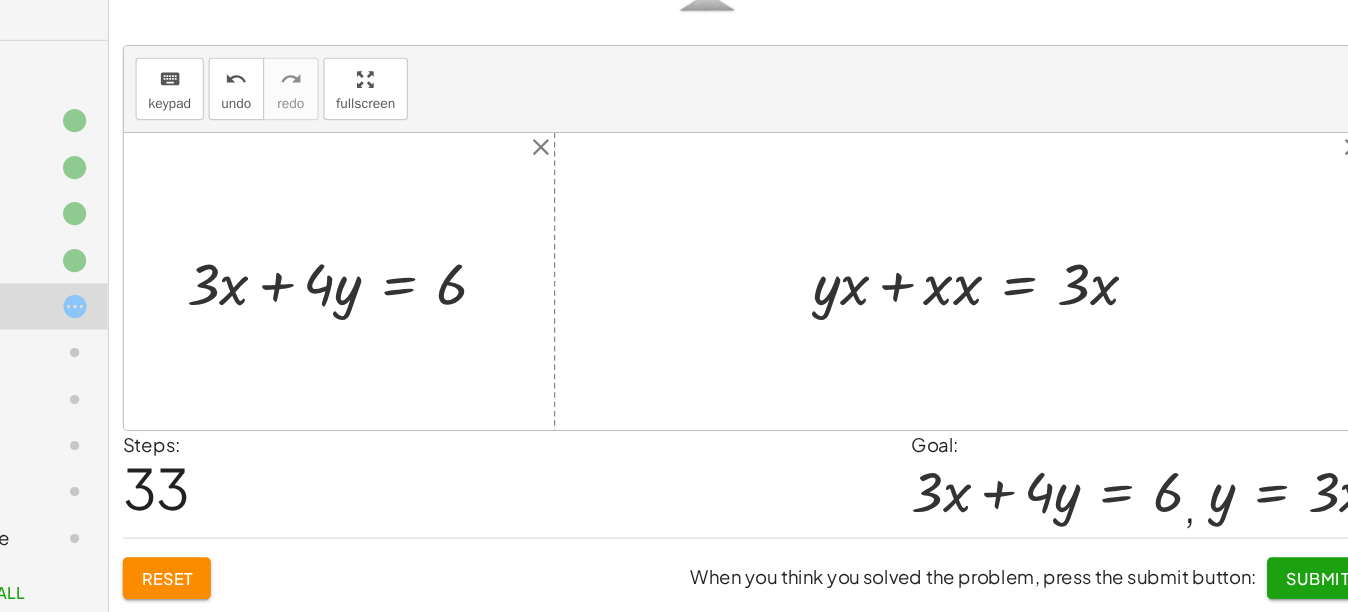 click at bounding box center [1007, 326] 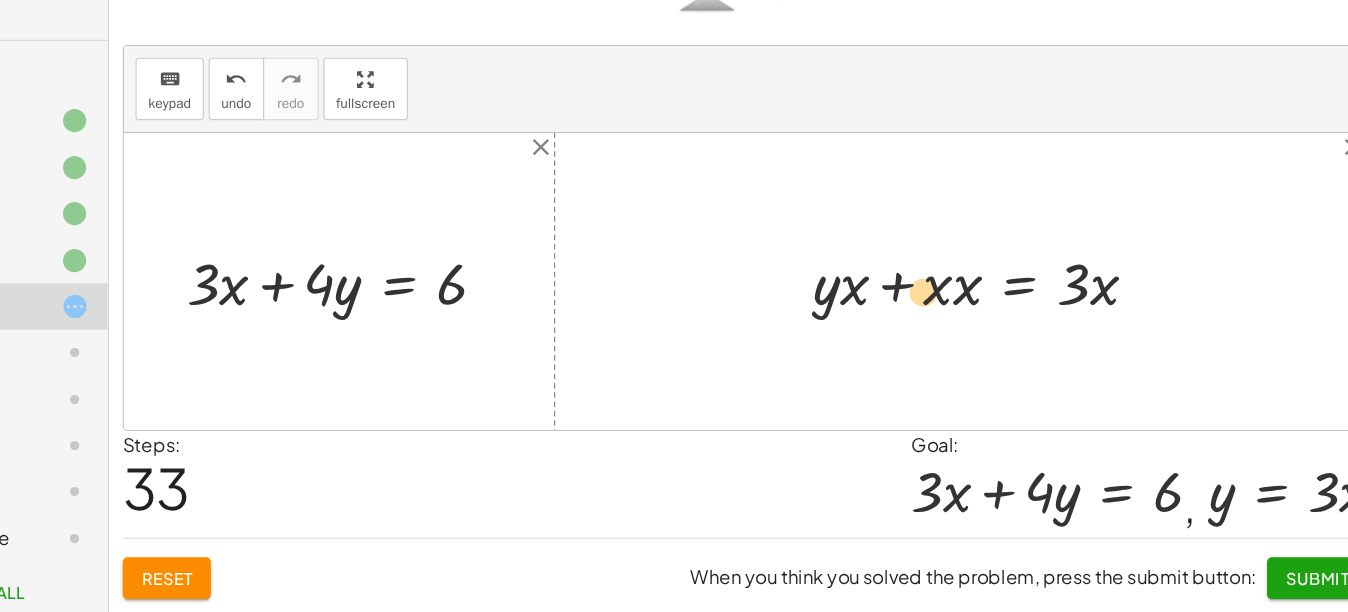 drag, startPoint x: 878, startPoint y: 340, endPoint x: 964, endPoint y: 346, distance: 86.209045 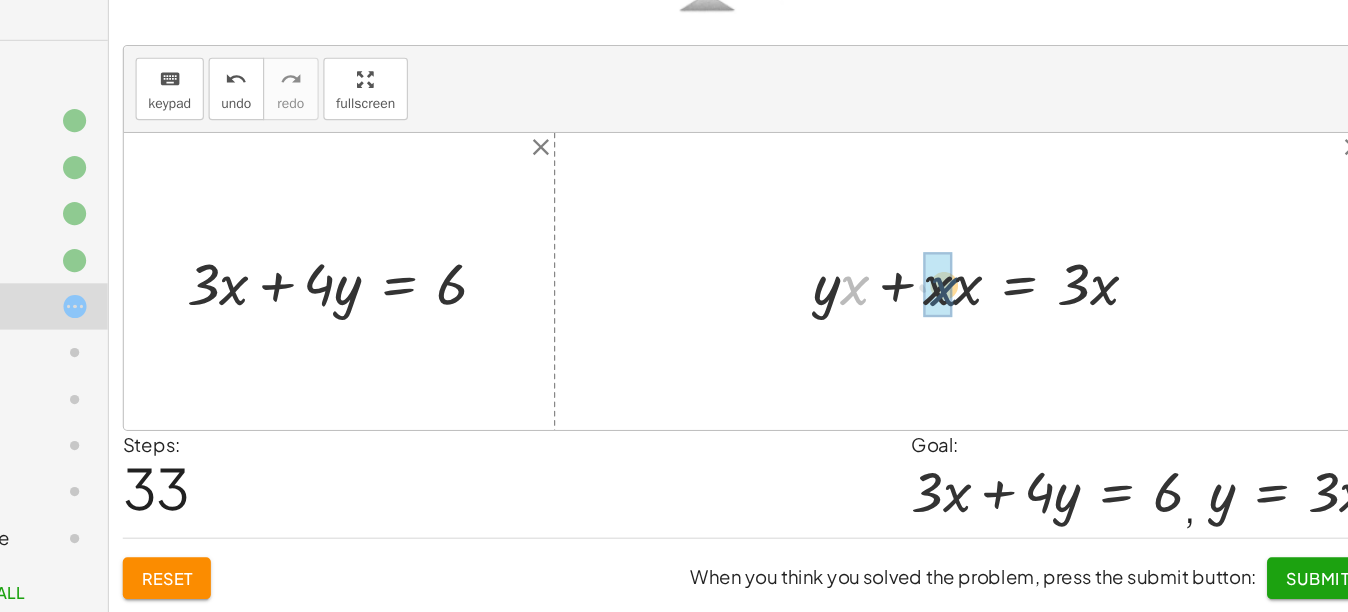 drag, startPoint x: 895, startPoint y: 334, endPoint x: 974, endPoint y: 335, distance: 79.00633 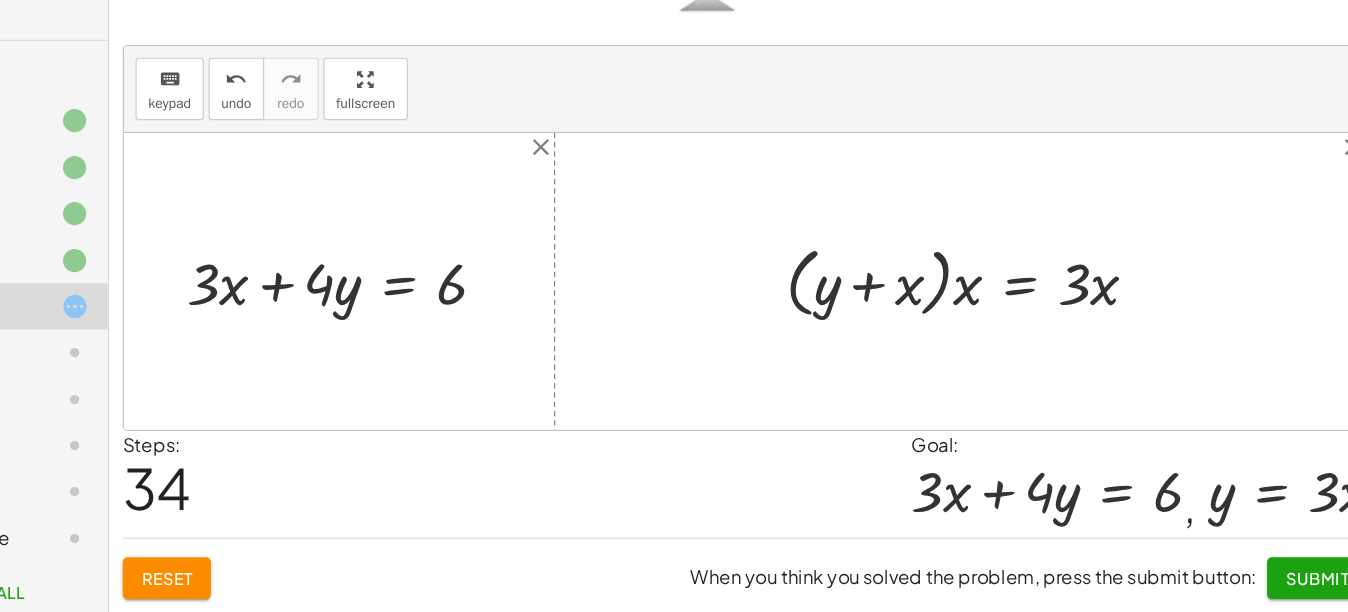 click at bounding box center (995, 325) 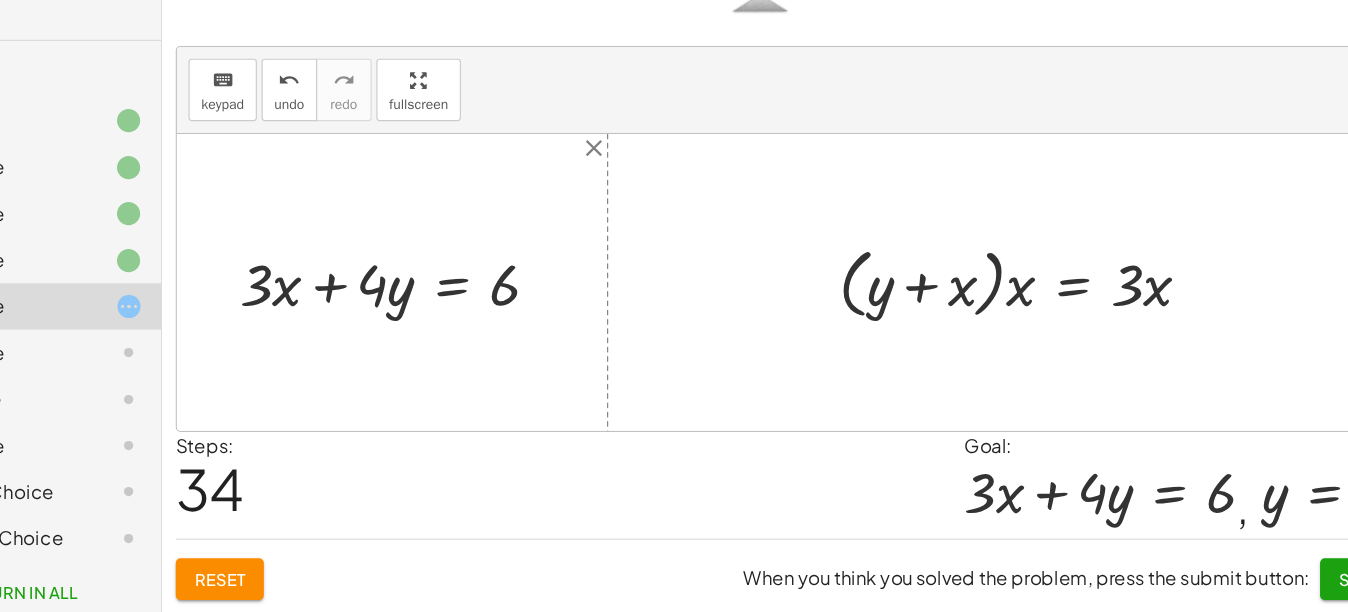 scroll, scrollTop: 235, scrollLeft: 0, axis: vertical 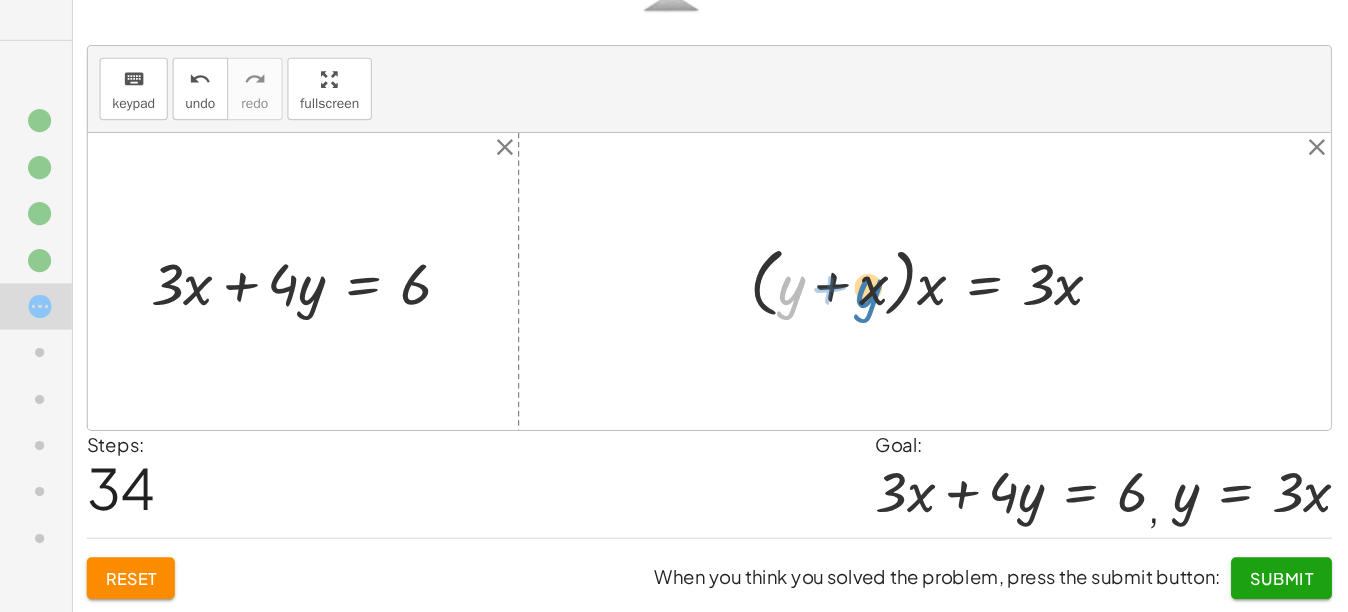 drag, startPoint x: 864, startPoint y: 332, endPoint x: 936, endPoint y: 333, distance: 72.00694 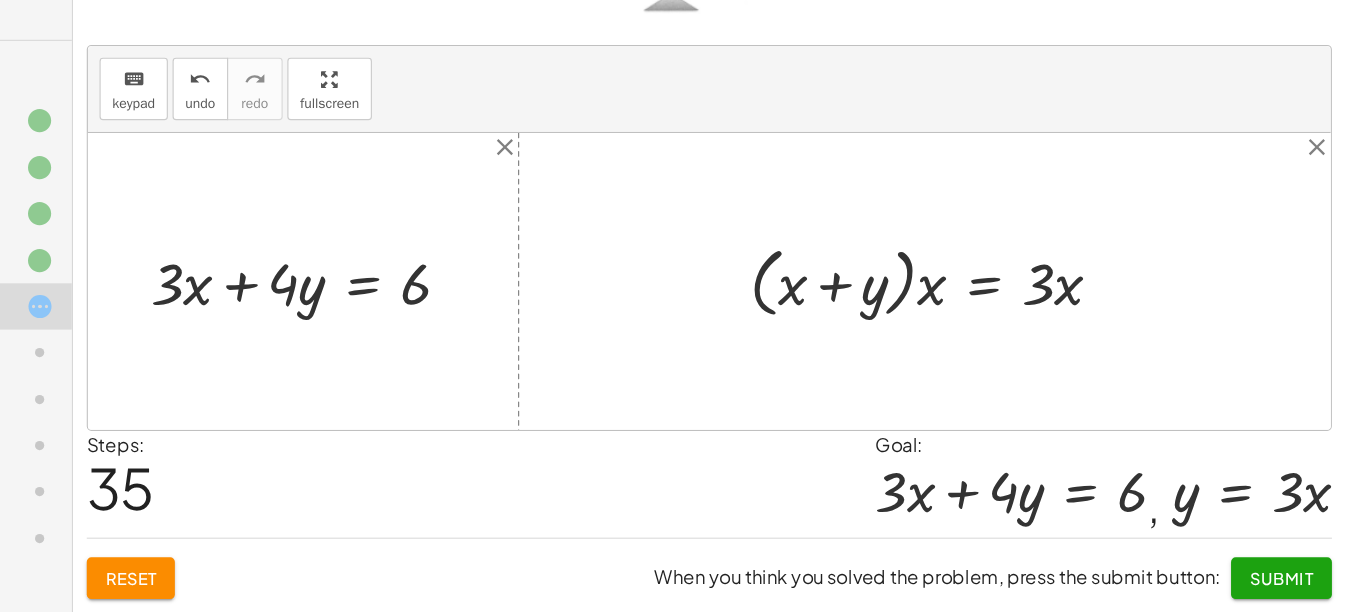 click at bounding box center [995, 325] 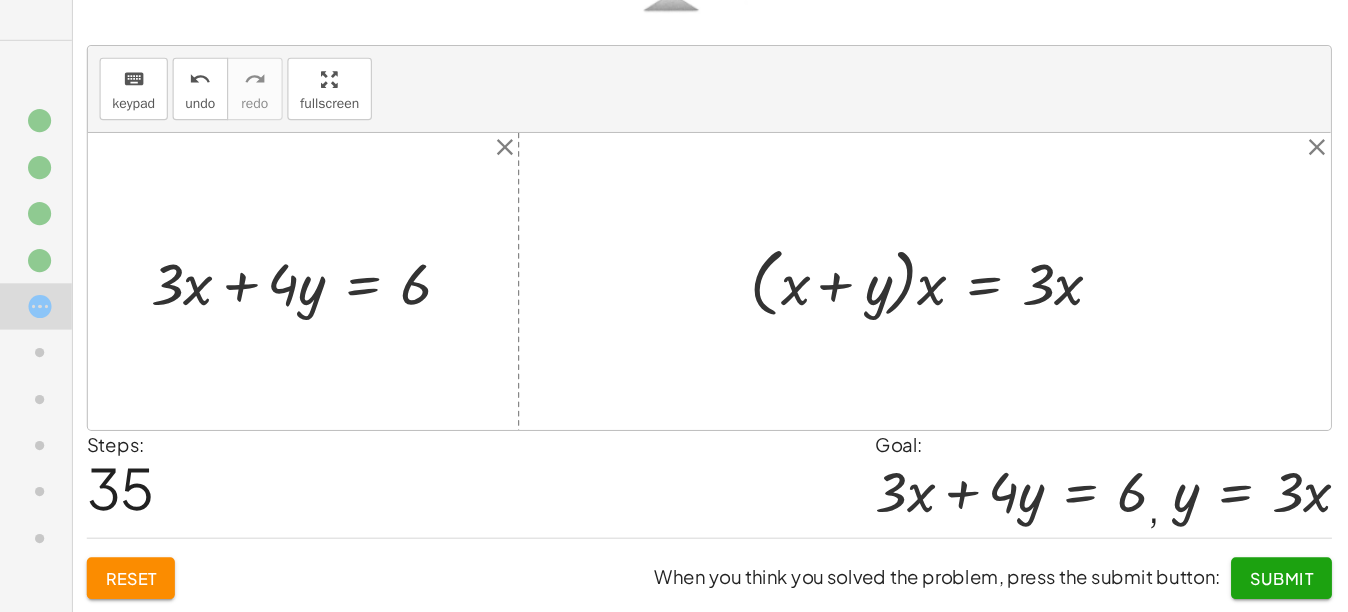 click at bounding box center [995, 325] 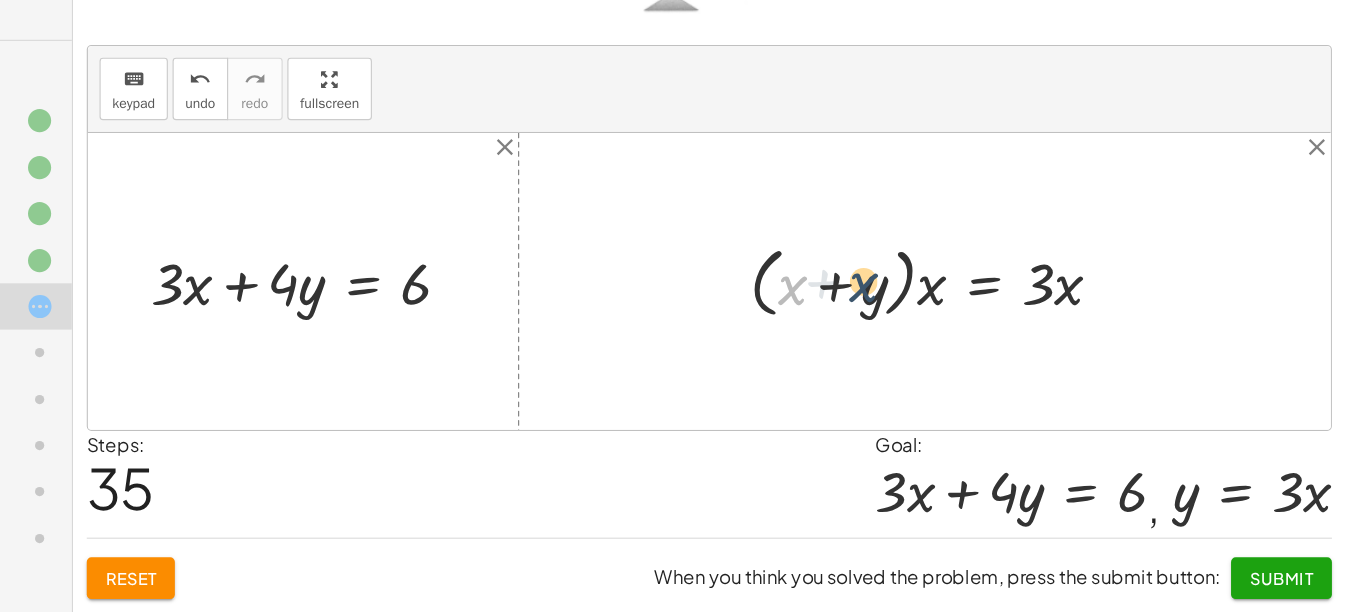 drag, startPoint x: 869, startPoint y: 332, endPoint x: 932, endPoint y: 330, distance: 63.03174 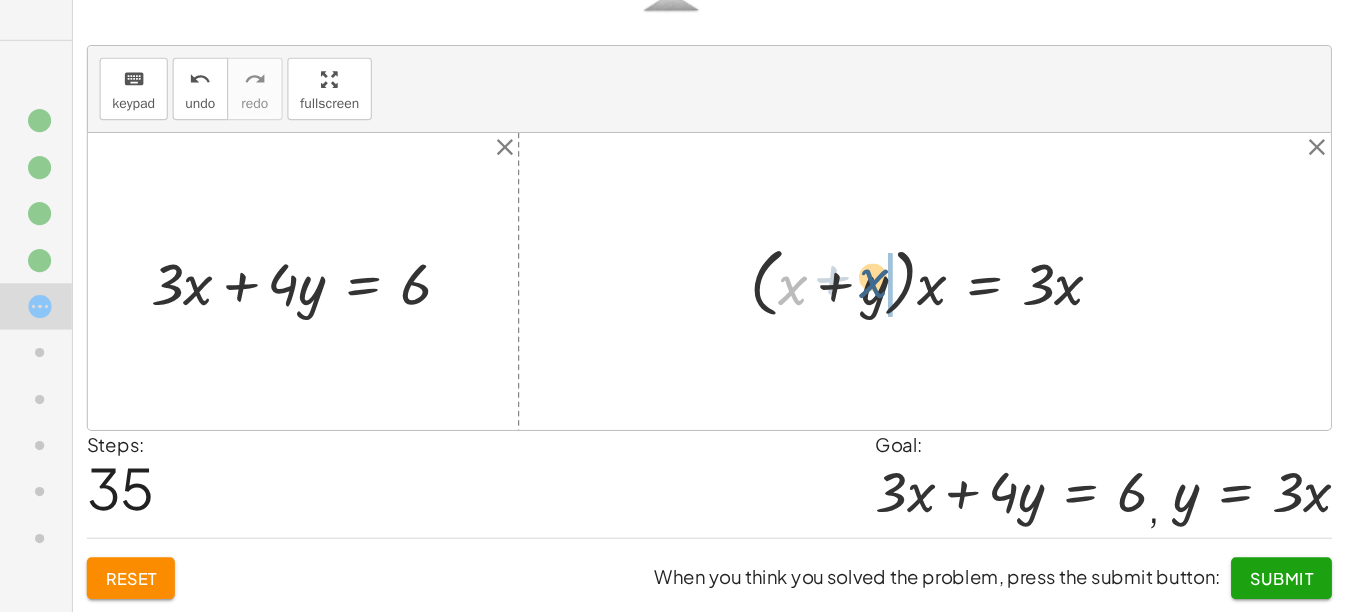 drag, startPoint x: 863, startPoint y: 341, endPoint x: 937, endPoint y: 335, distance: 74.24284 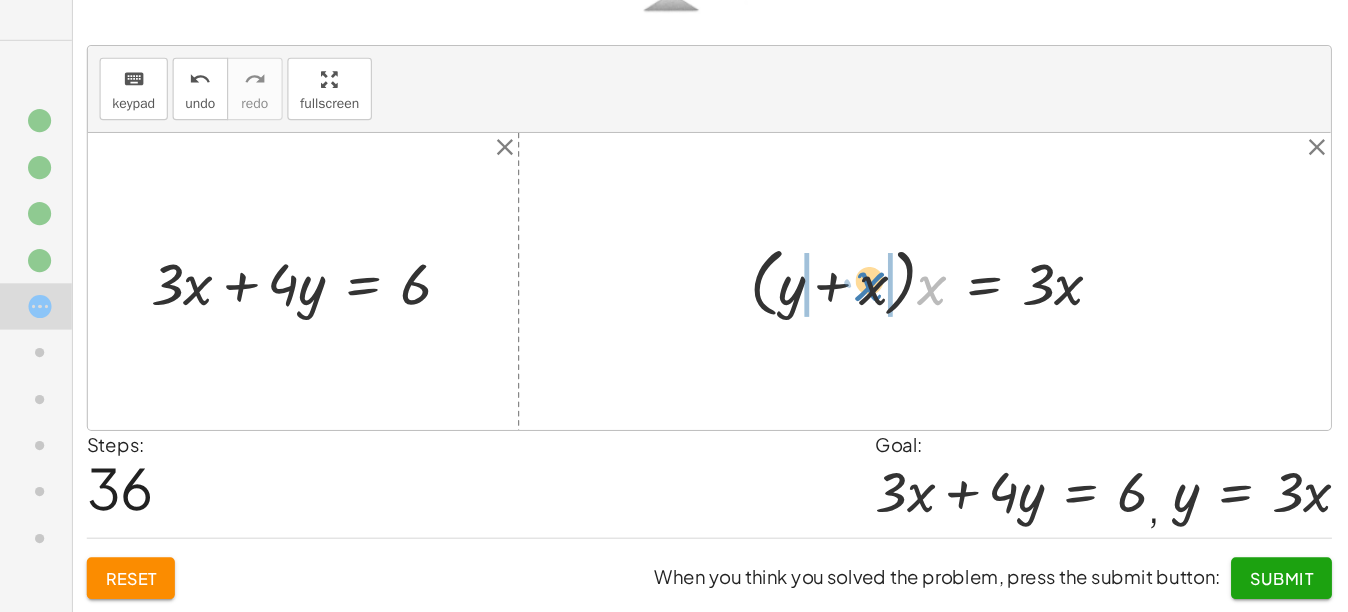 drag, startPoint x: 1000, startPoint y: 345, endPoint x: 946, endPoint y: 342, distance: 54.08327 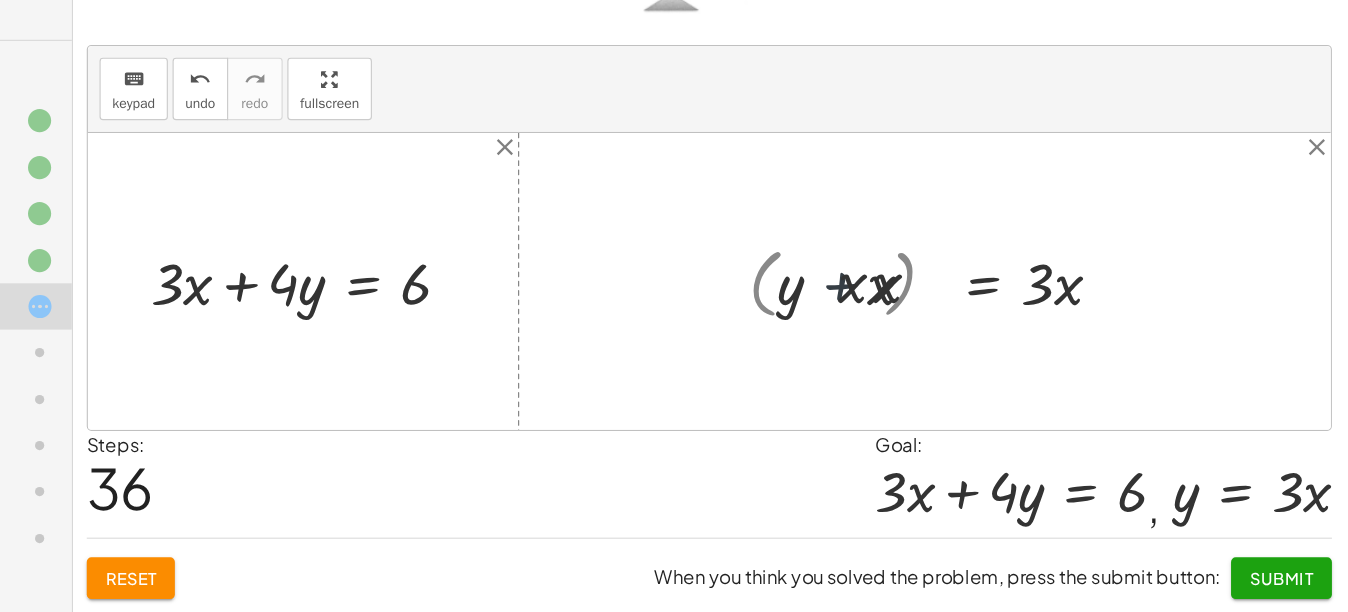 click at bounding box center [1007, 326] 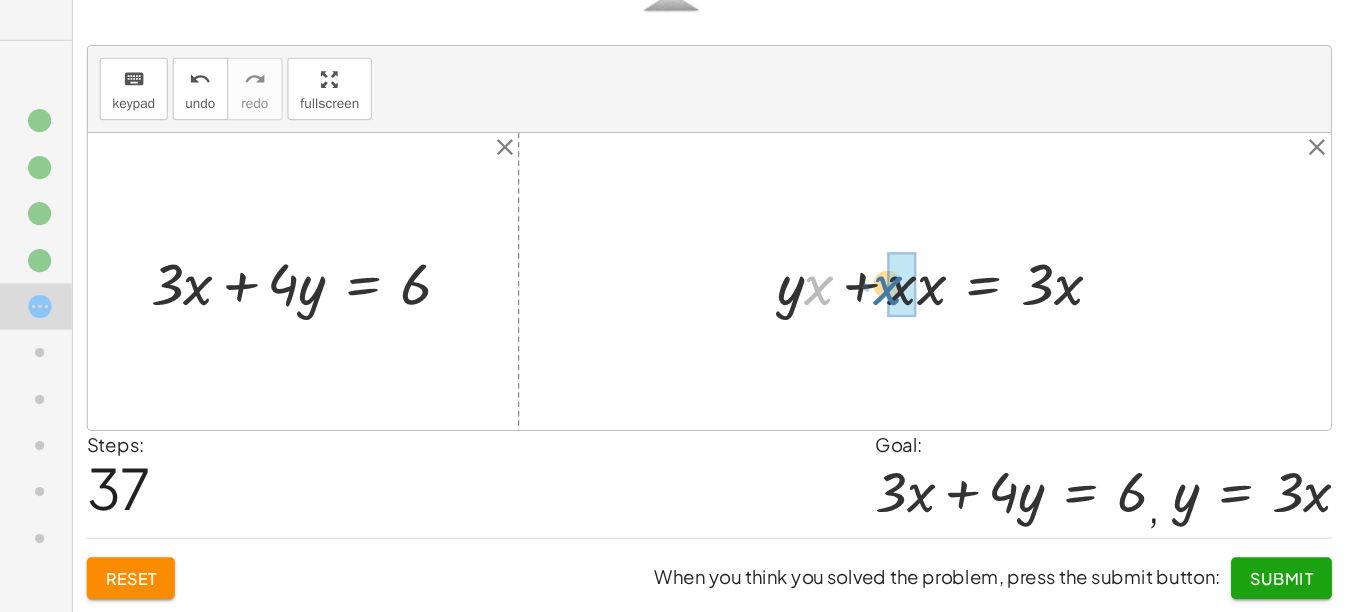 drag, startPoint x: 896, startPoint y: 326, endPoint x: 959, endPoint y: 326, distance: 63 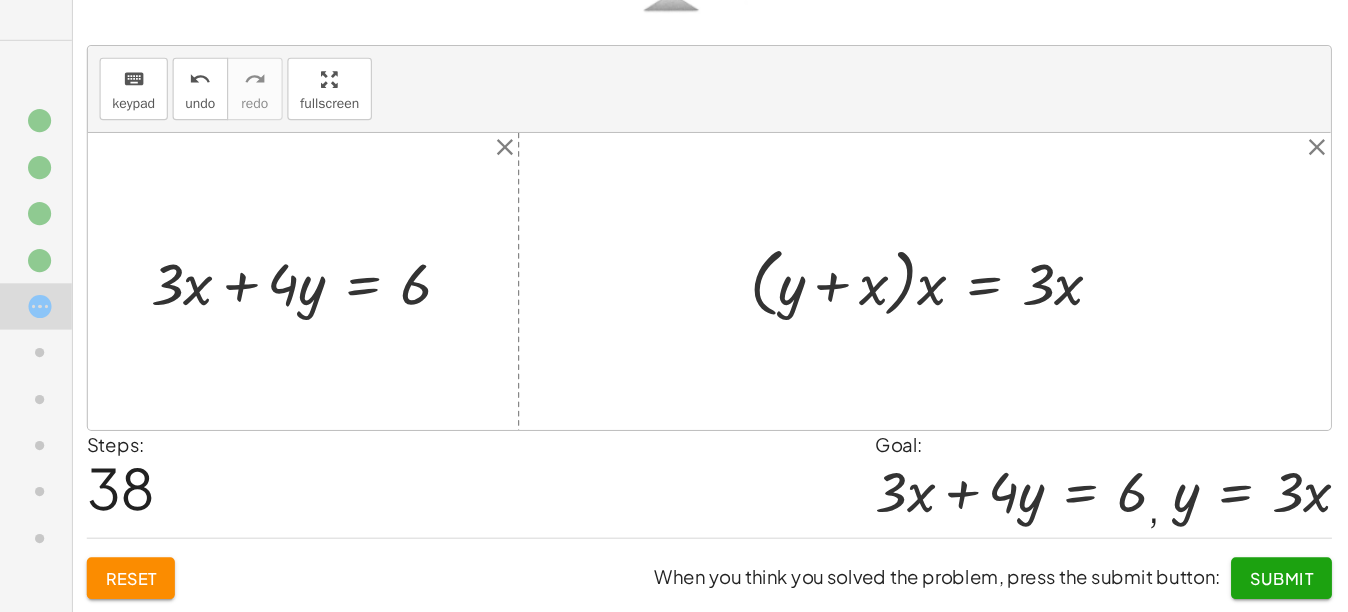 scroll, scrollTop: 235, scrollLeft: 0, axis: vertical 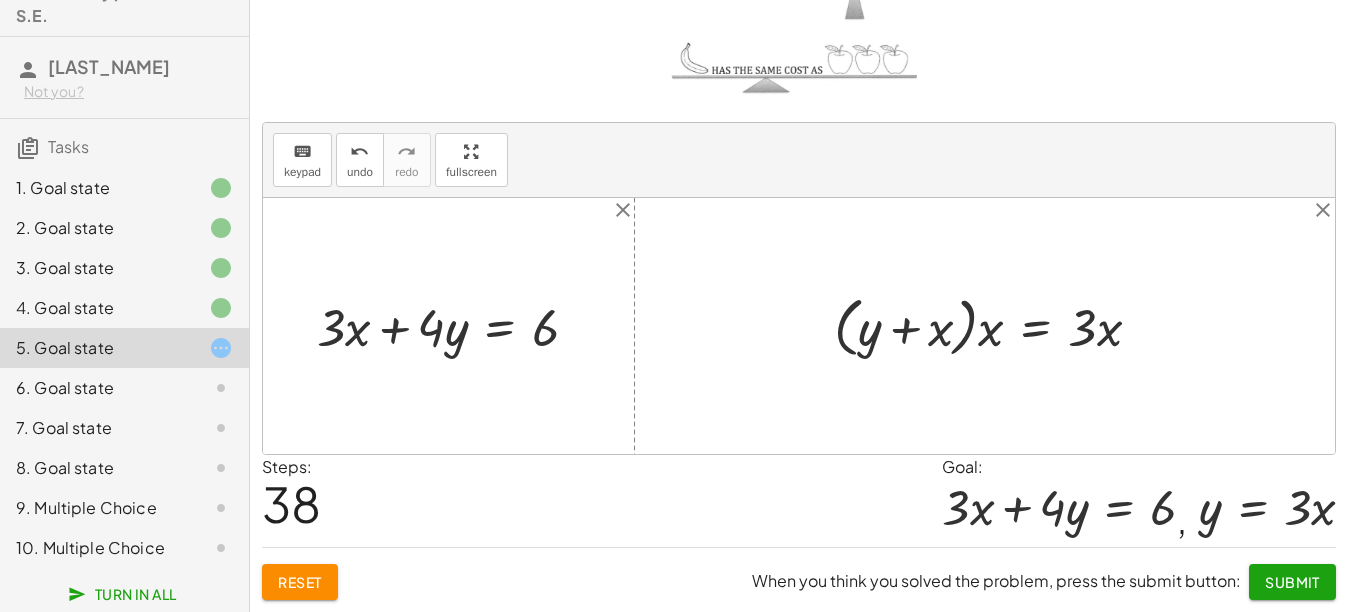 click at bounding box center [995, 325] 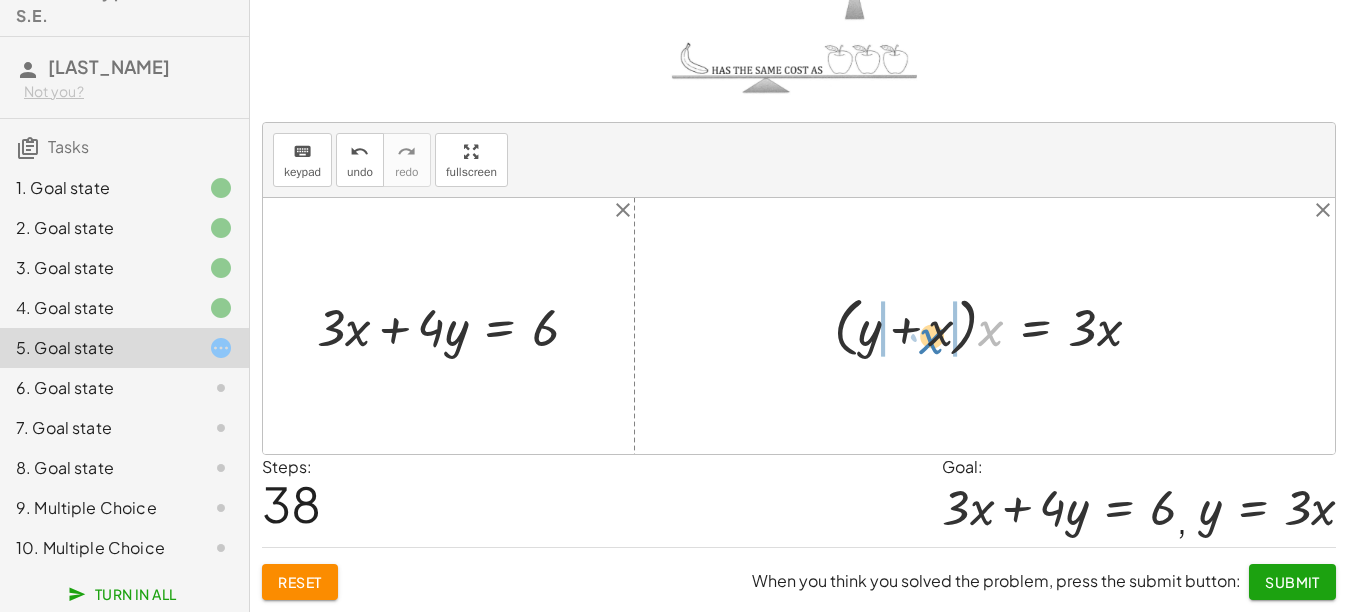 drag, startPoint x: 988, startPoint y: 332, endPoint x: 929, endPoint y: 340, distance: 59.5399 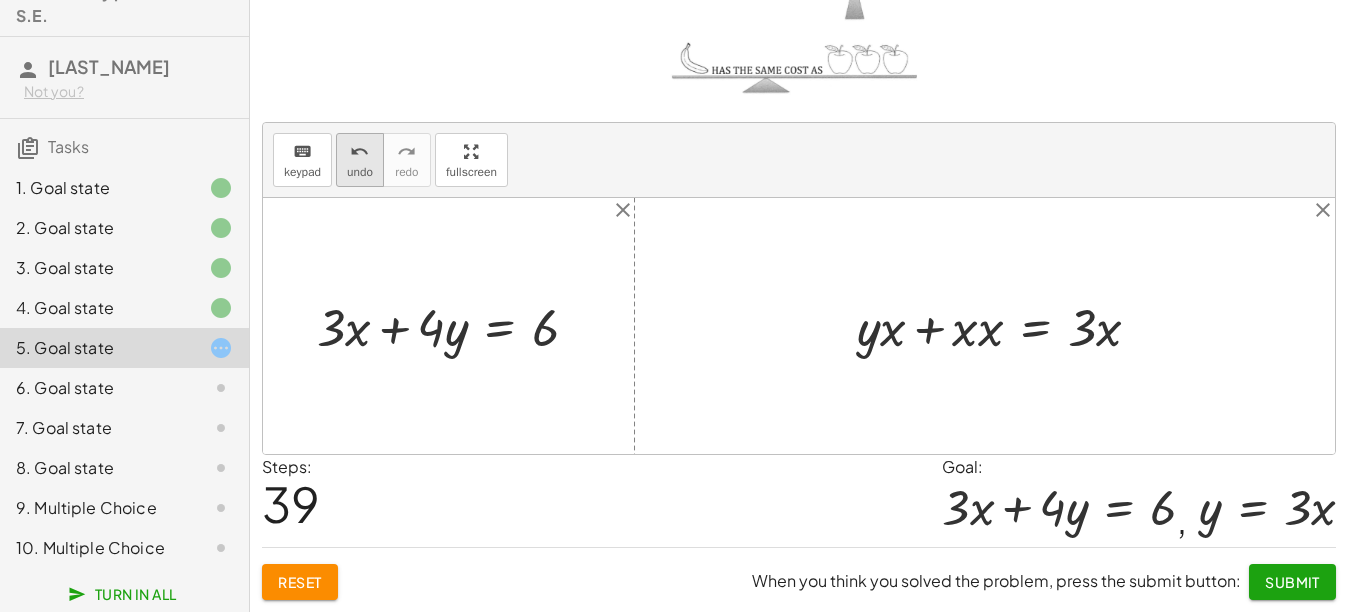 click on "undo undo" at bounding box center (360, 160) 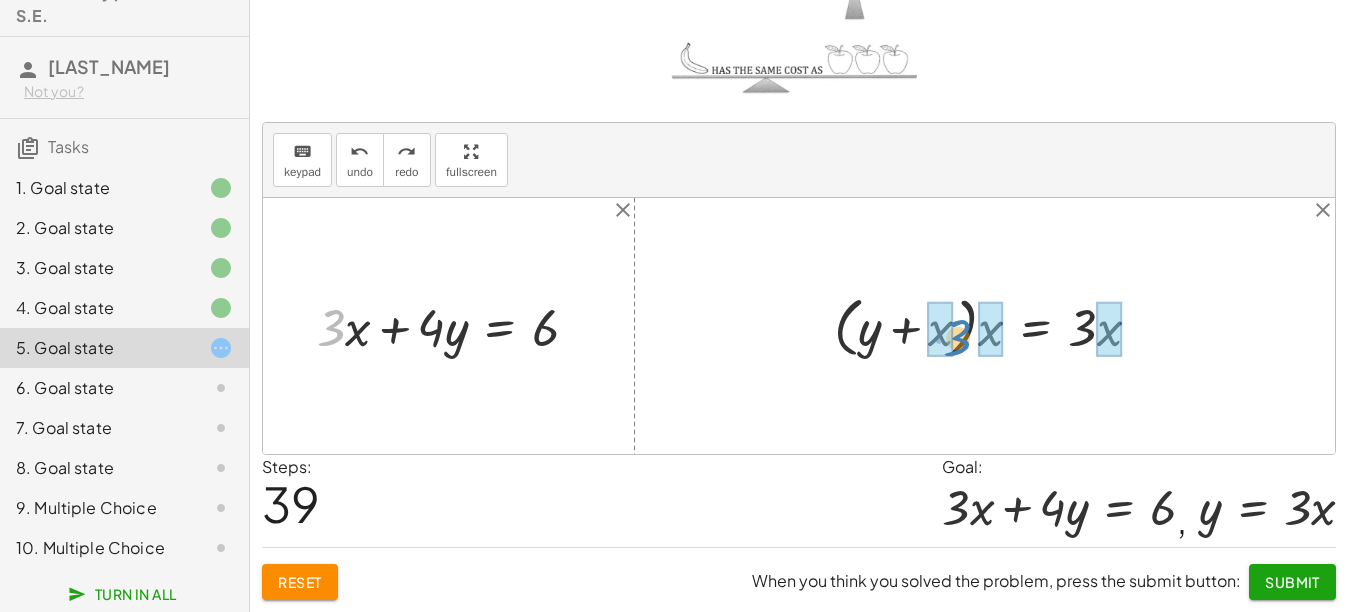 drag, startPoint x: 326, startPoint y: 332, endPoint x: 950, endPoint y: 340, distance: 624.0513 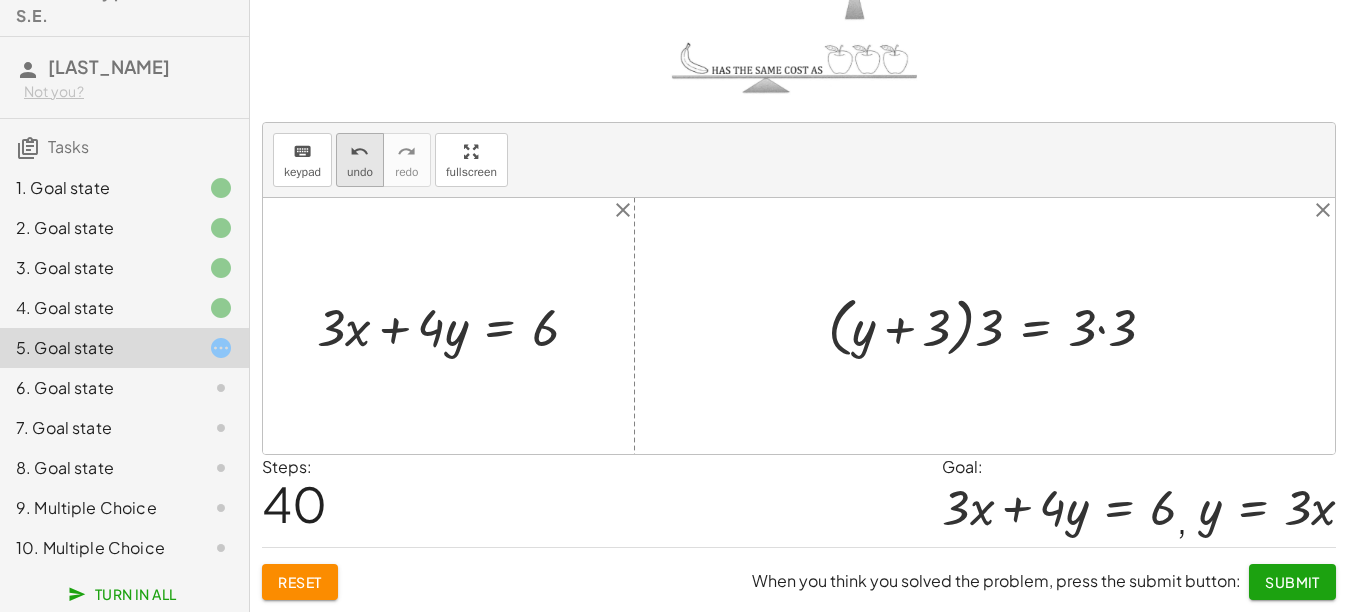 click on "undo" at bounding box center (360, 172) 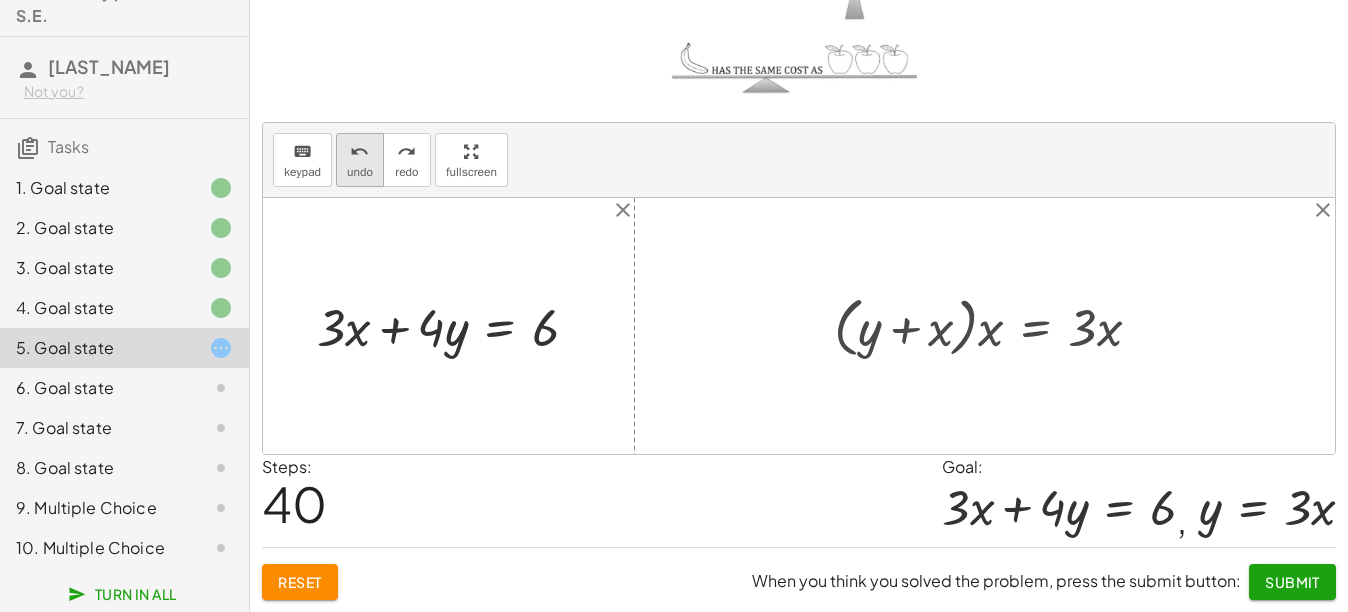click on "undo" at bounding box center (360, 172) 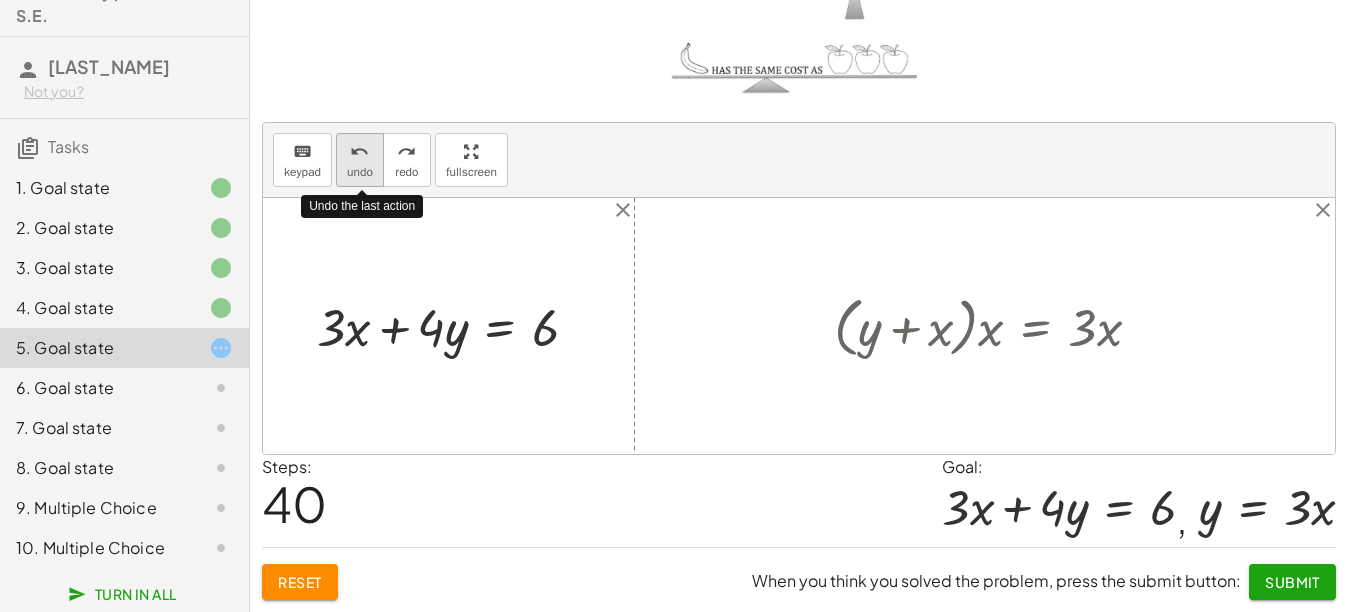 click on "undo undo" at bounding box center (360, 160) 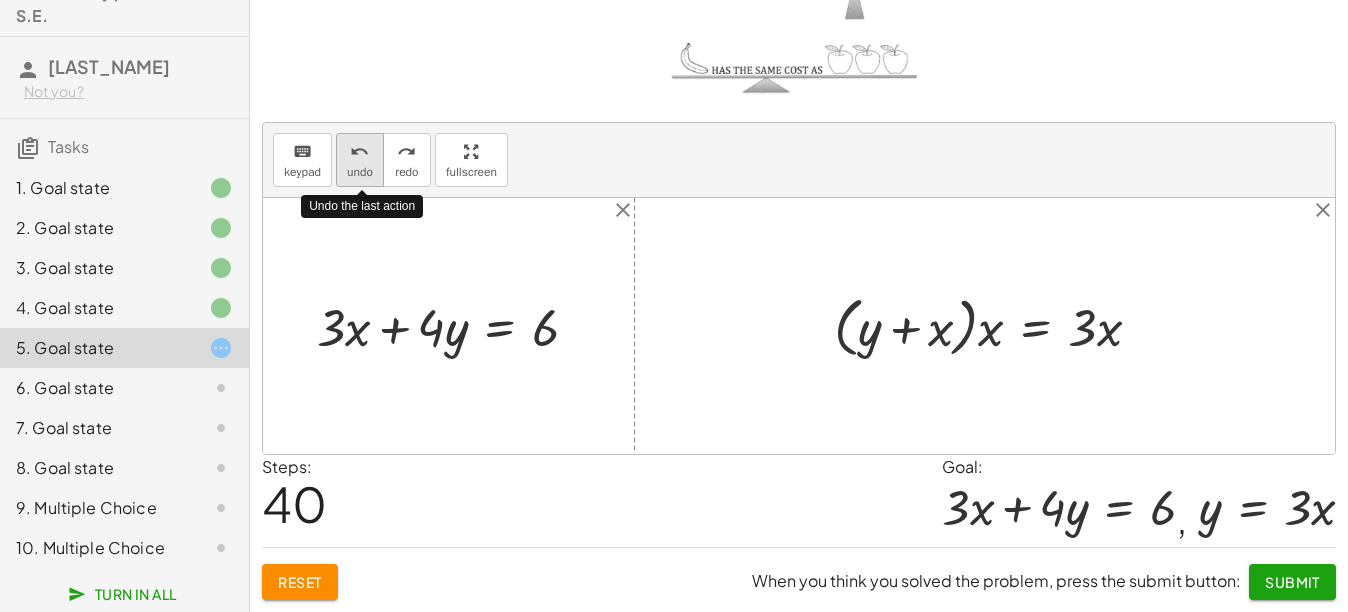 click on "undo undo" at bounding box center (360, 160) 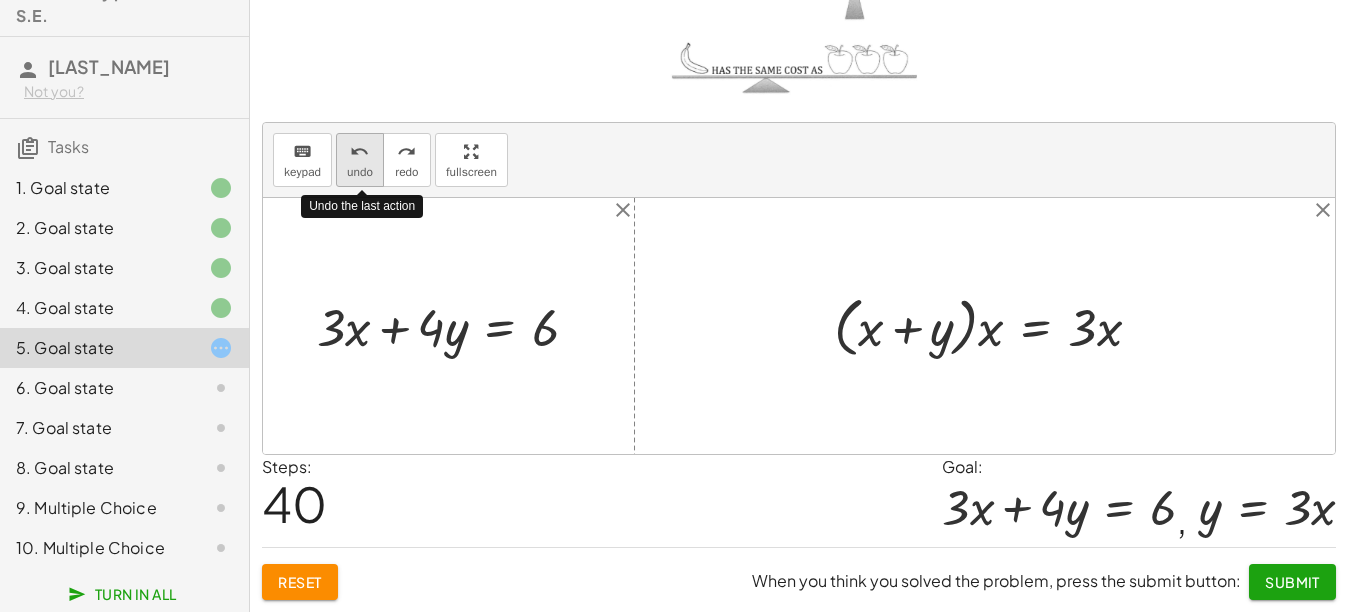 click on "undo undo" at bounding box center (360, 160) 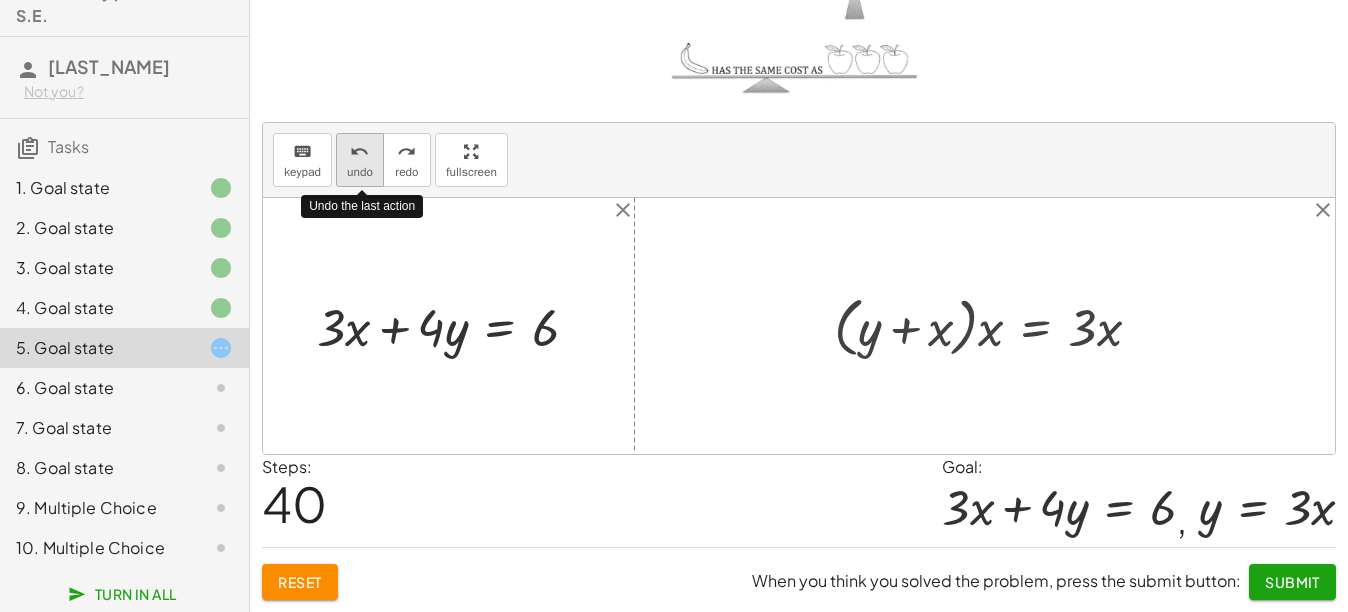 click on "undo undo" at bounding box center (360, 160) 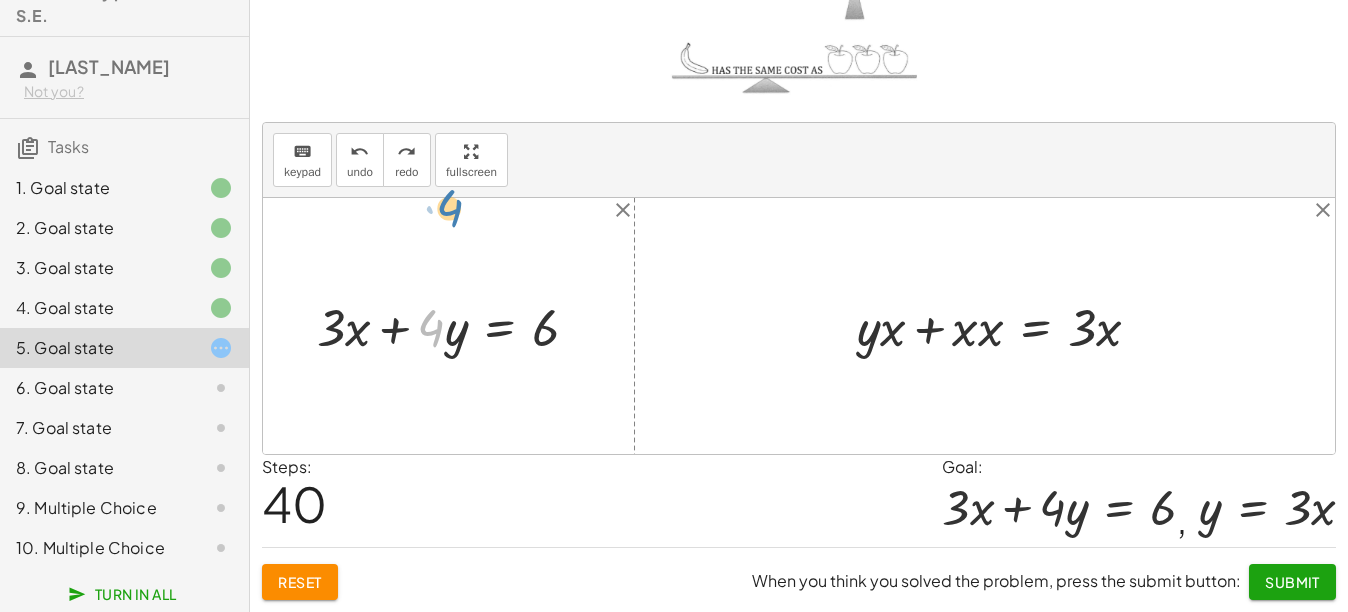 drag, startPoint x: 443, startPoint y: 321, endPoint x: 441, endPoint y: 197, distance: 124.01613 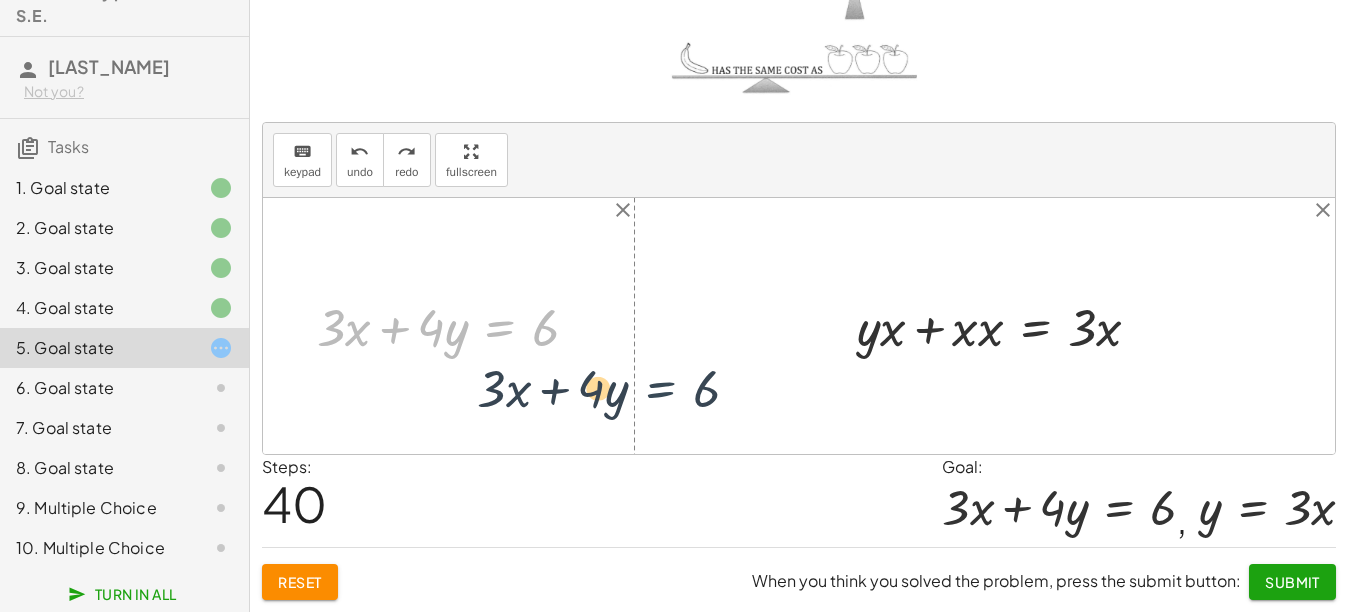 drag, startPoint x: 525, startPoint y: 310, endPoint x: 660, endPoint y: 366, distance: 146.15402 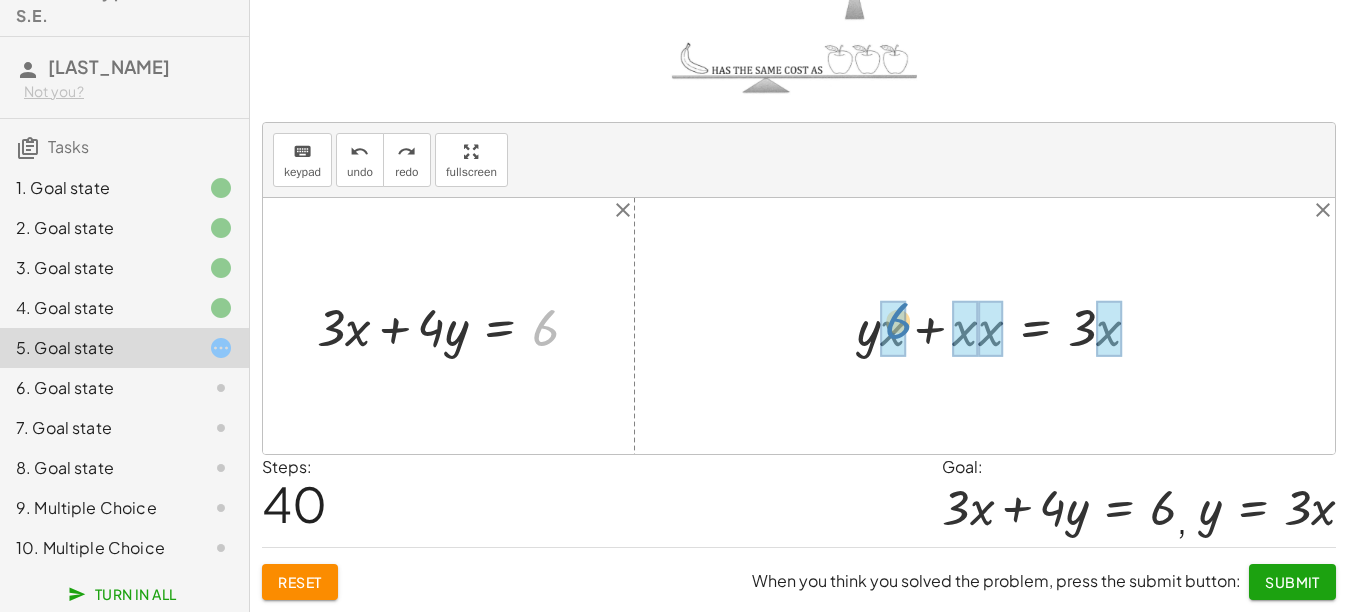 drag, startPoint x: 546, startPoint y: 319, endPoint x: 897, endPoint y: 312, distance: 351.0698 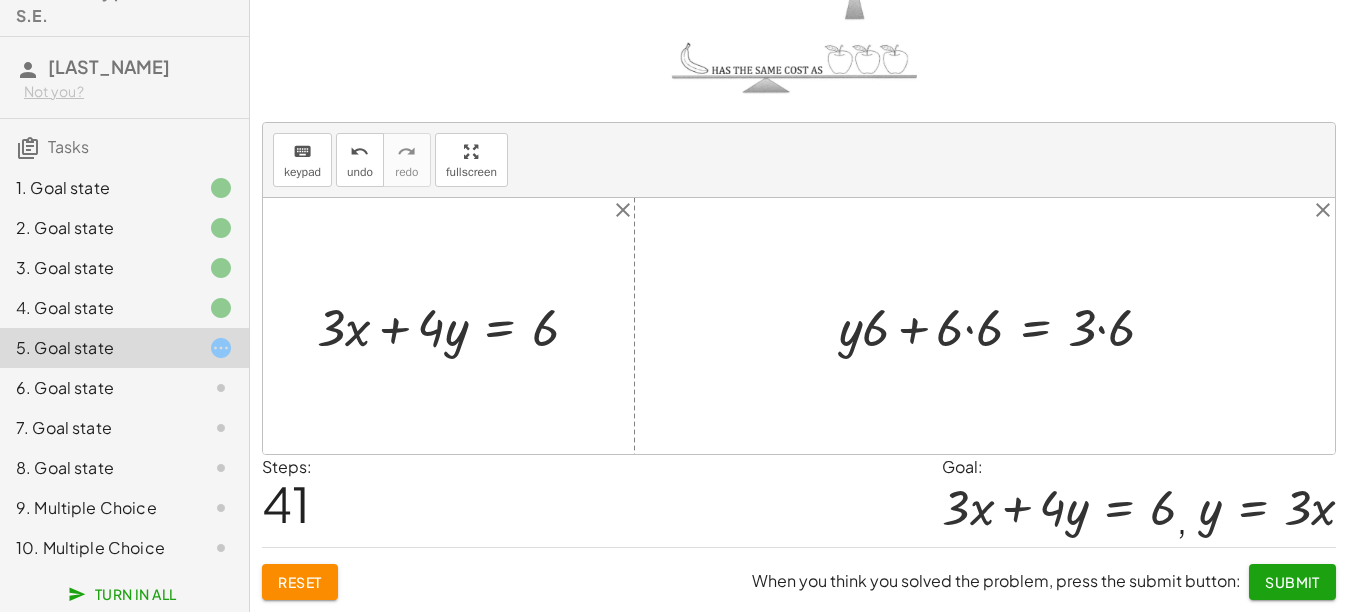 click at bounding box center [1005, 326] 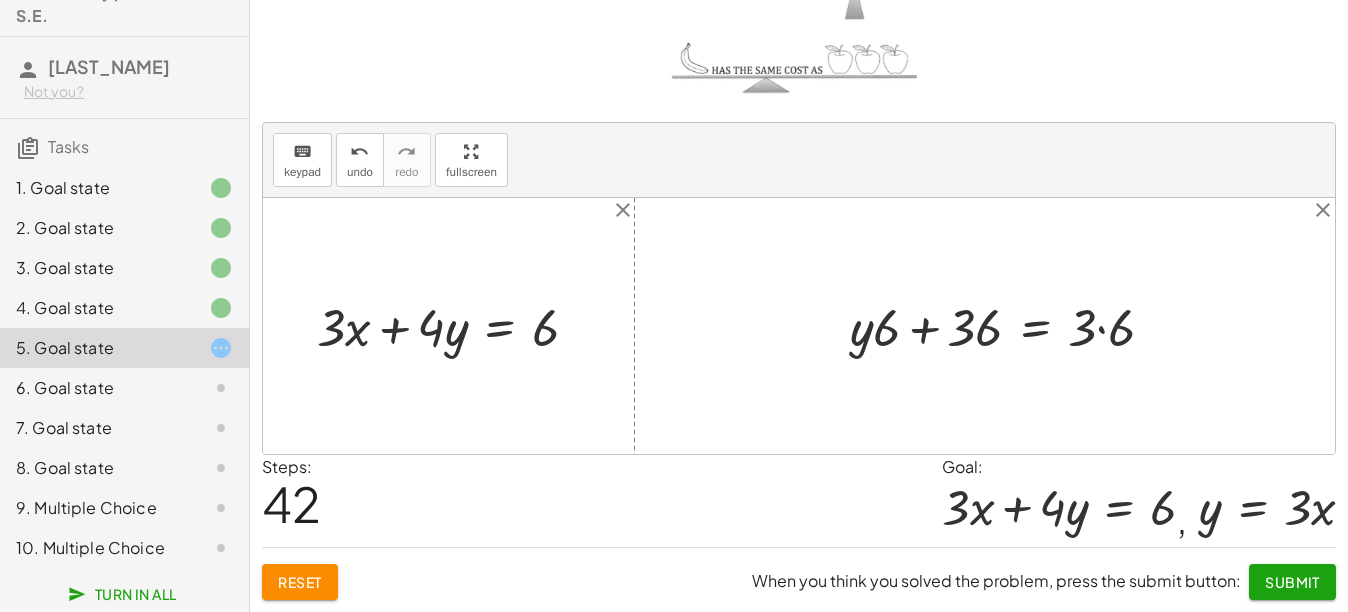 click at bounding box center (1010, 326) 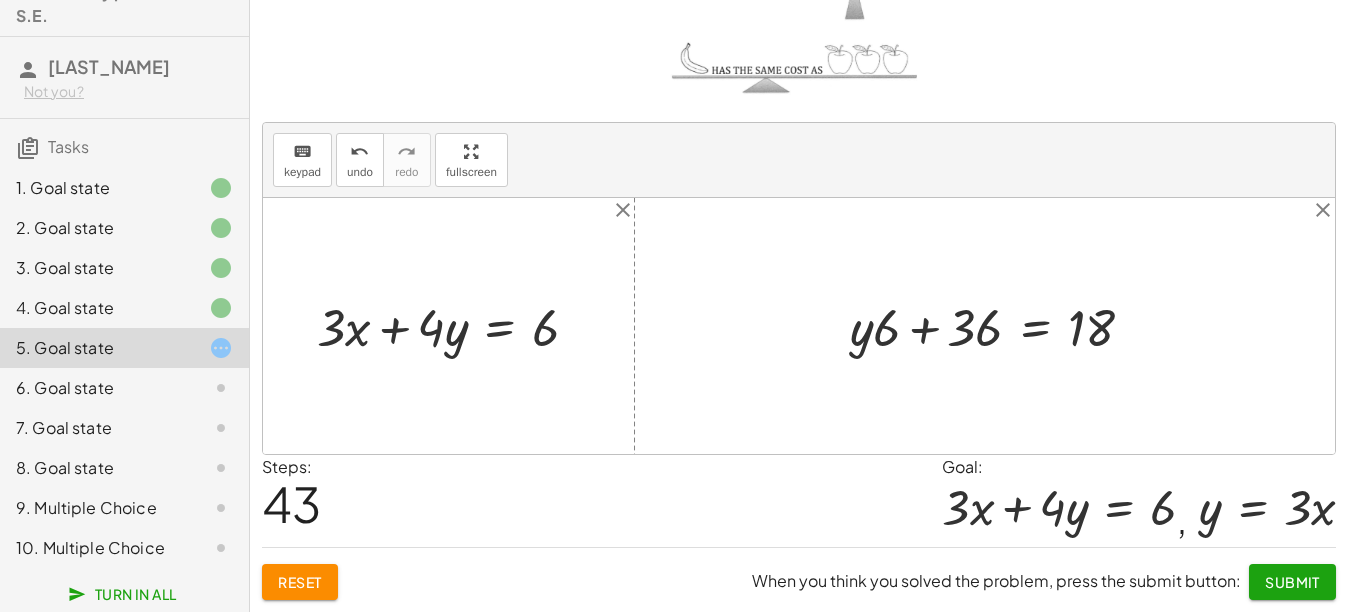 click at bounding box center [1000, 326] 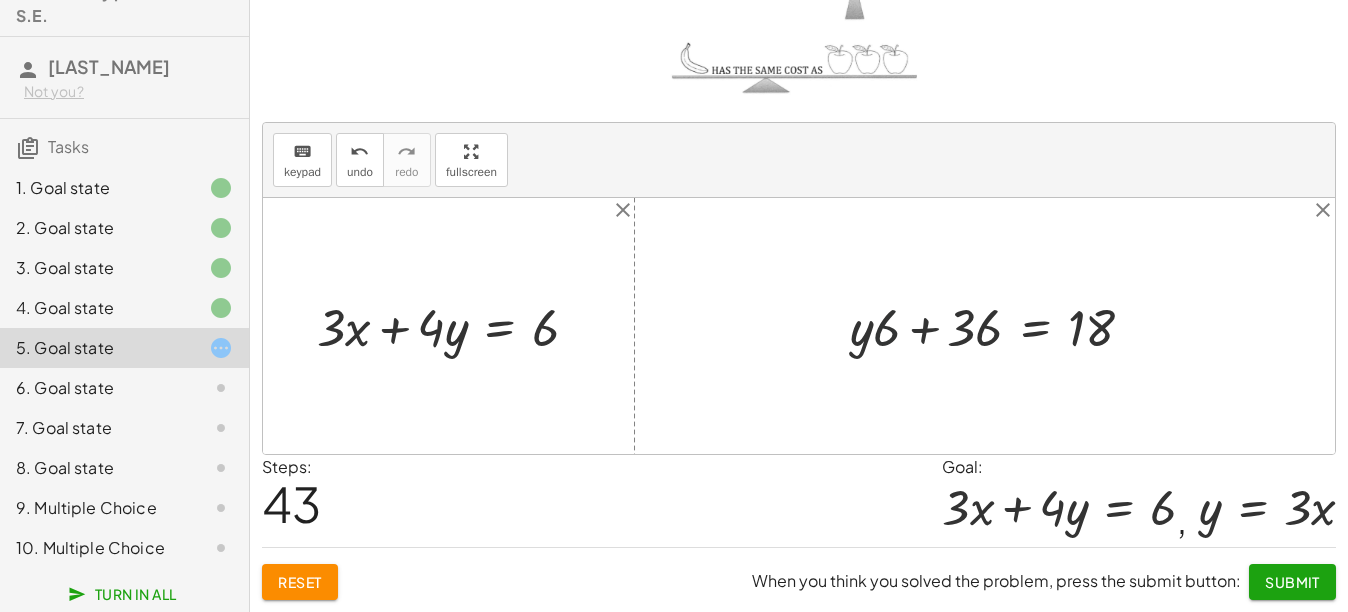 click at bounding box center (1000, 326) 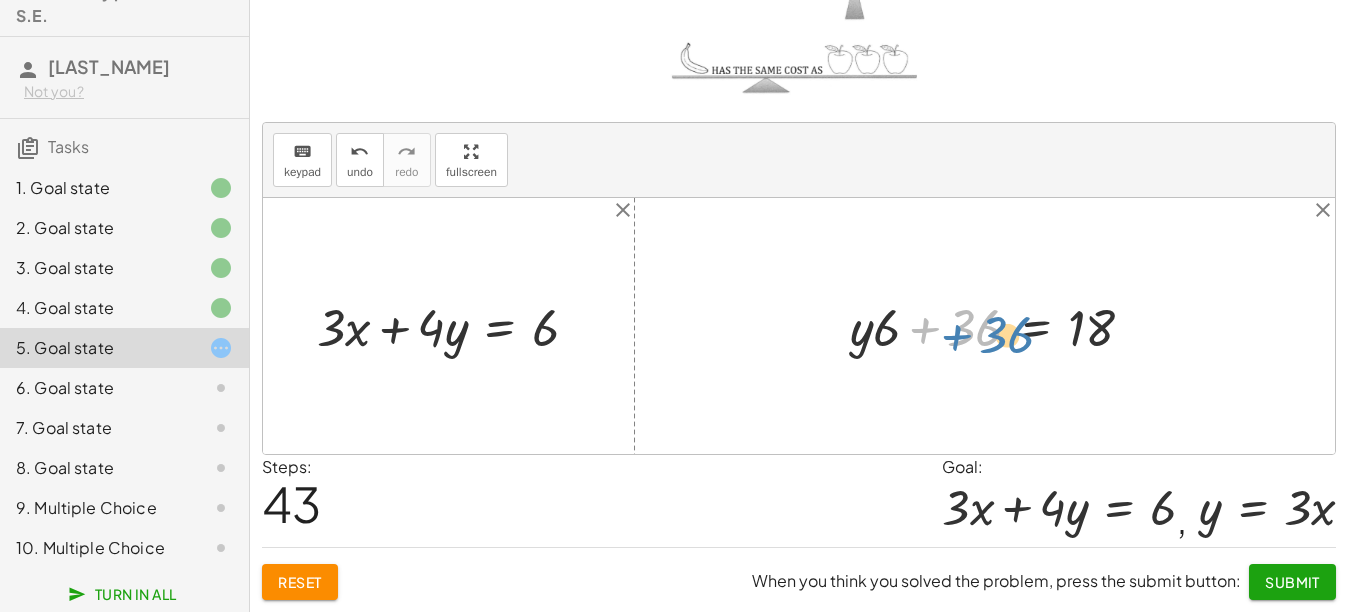 drag, startPoint x: 960, startPoint y: 335, endPoint x: 980, endPoint y: 339, distance: 20.396078 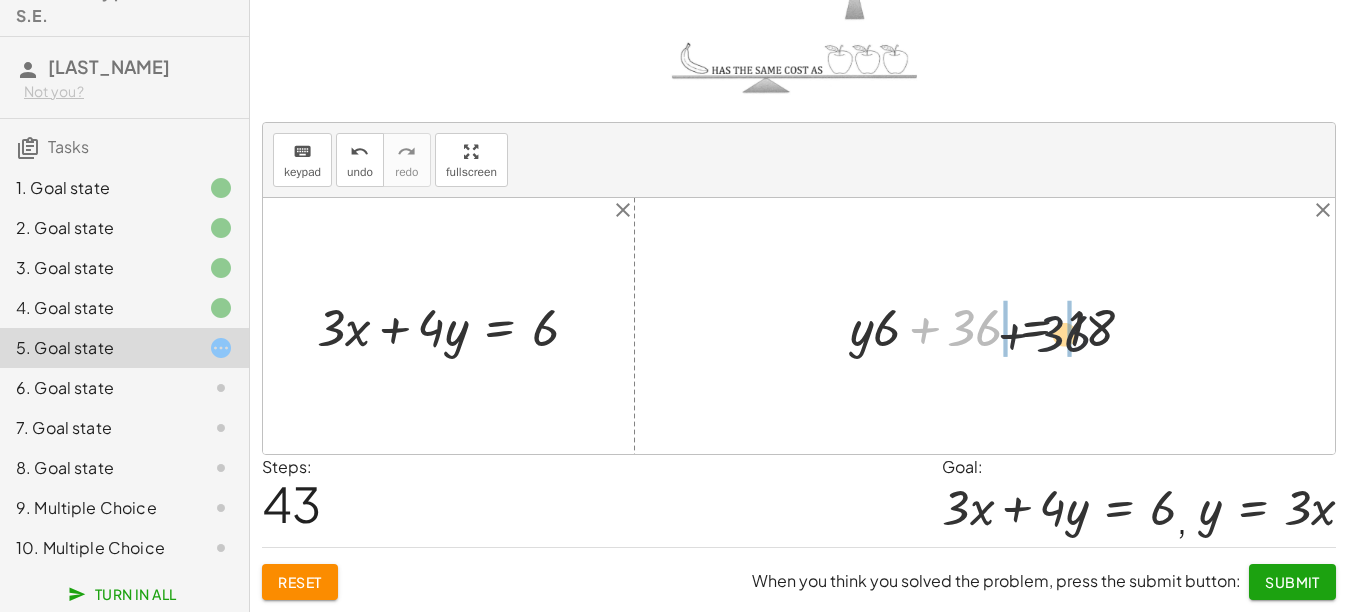 drag, startPoint x: 959, startPoint y: 330, endPoint x: 1073, endPoint y: 335, distance: 114.1096 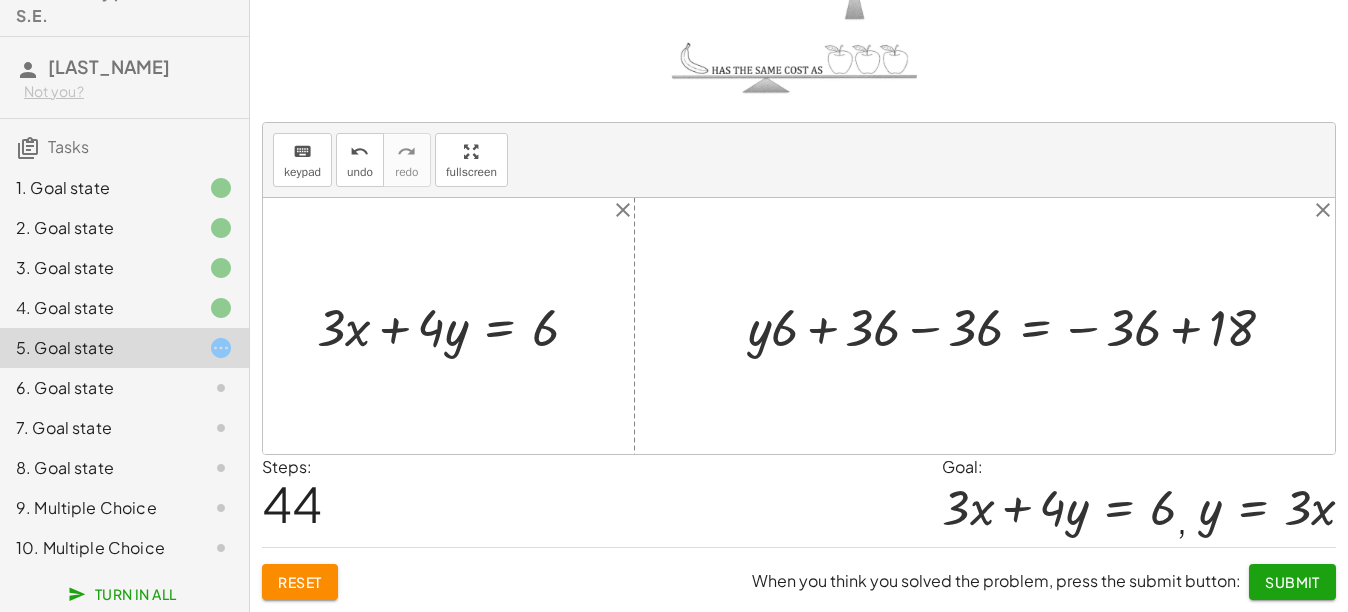 click at bounding box center (1019, 326) 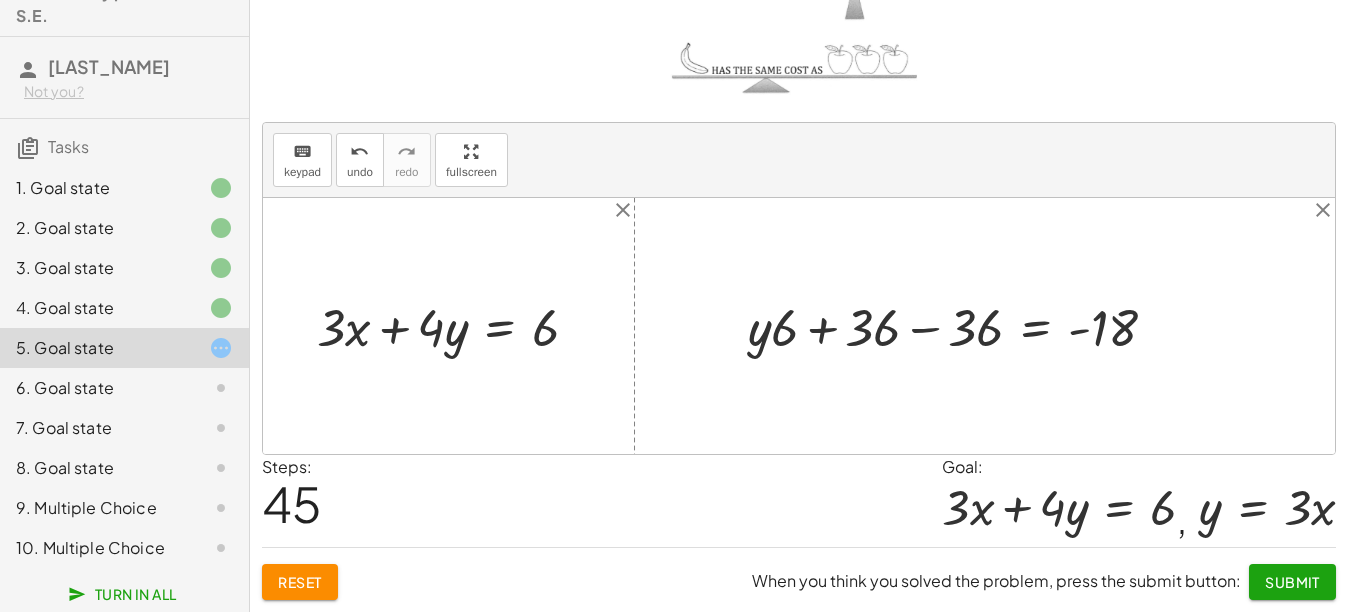click at bounding box center [960, 326] 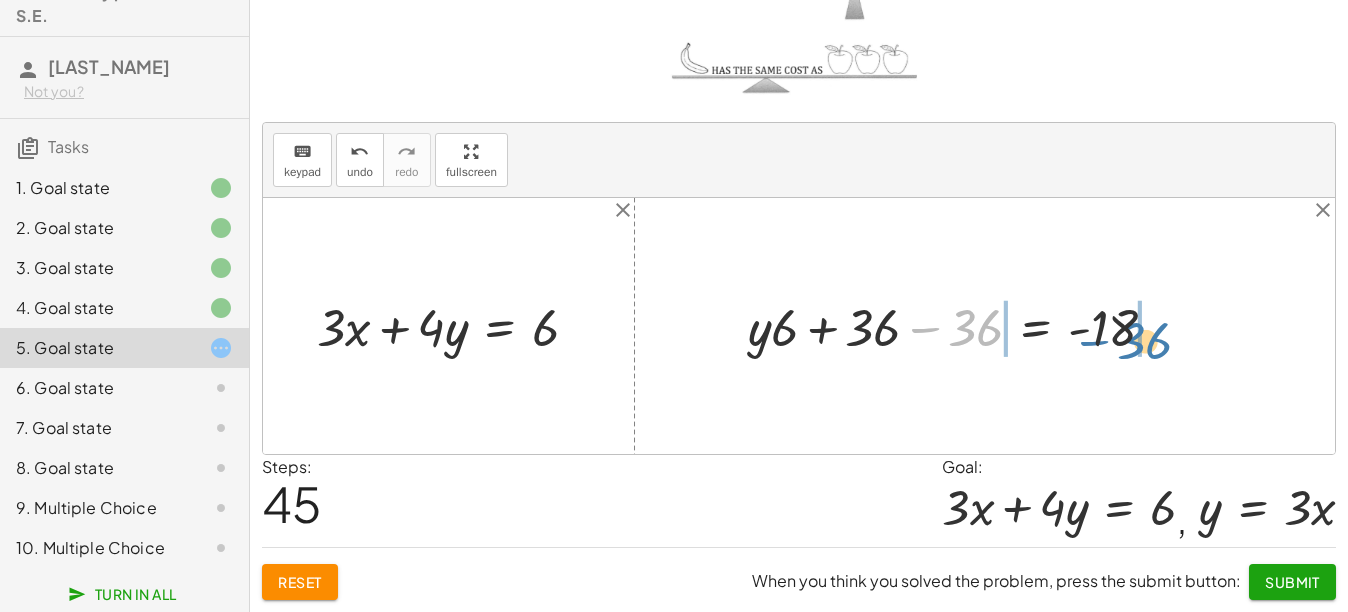 drag, startPoint x: 972, startPoint y: 326, endPoint x: 1142, endPoint y: 335, distance: 170.23807 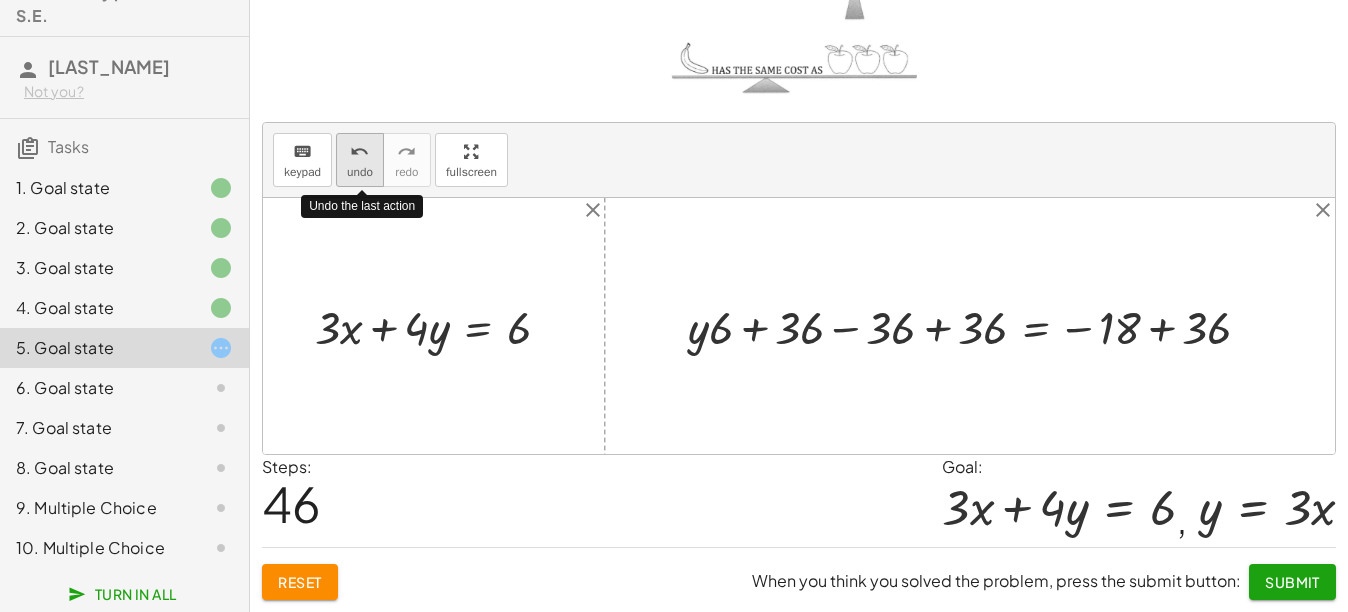click on "undo undo" at bounding box center [360, 160] 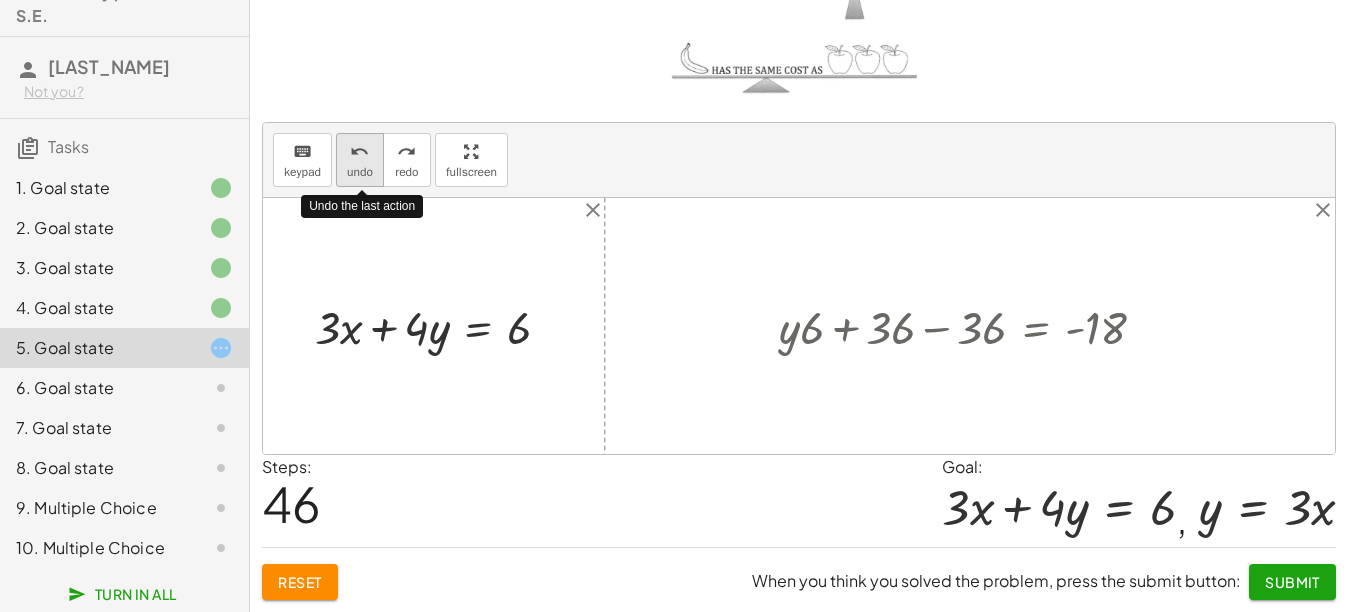 click on "undo undo" at bounding box center [360, 160] 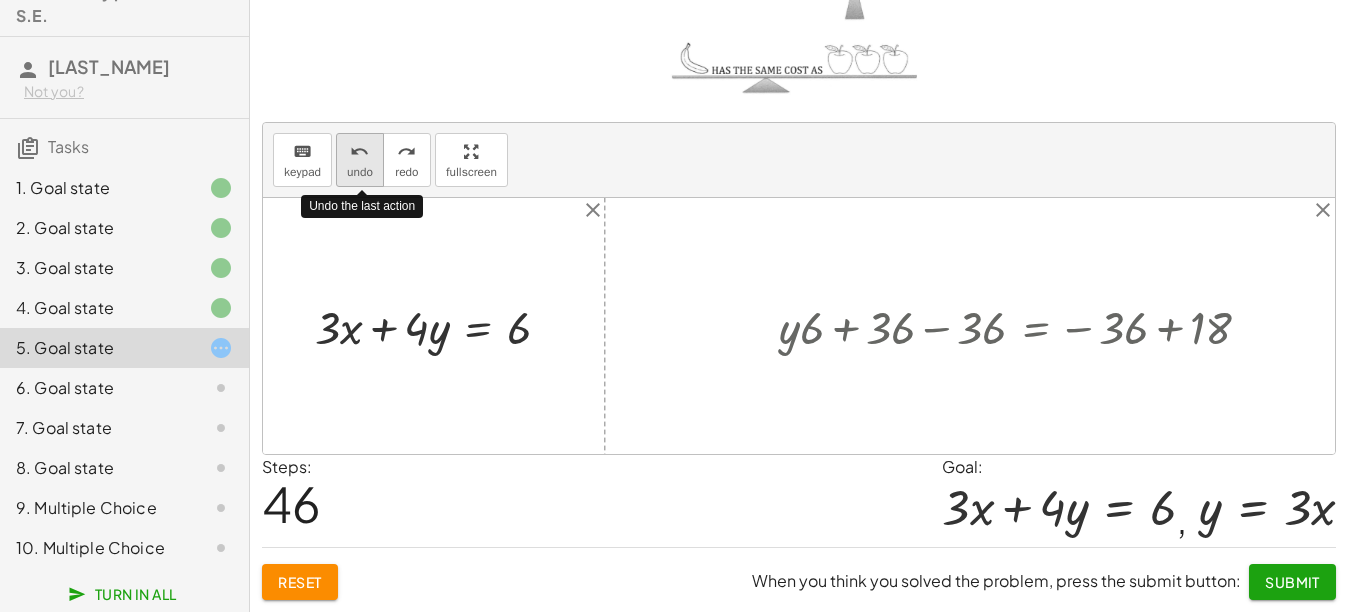 click on "undo undo" at bounding box center (360, 160) 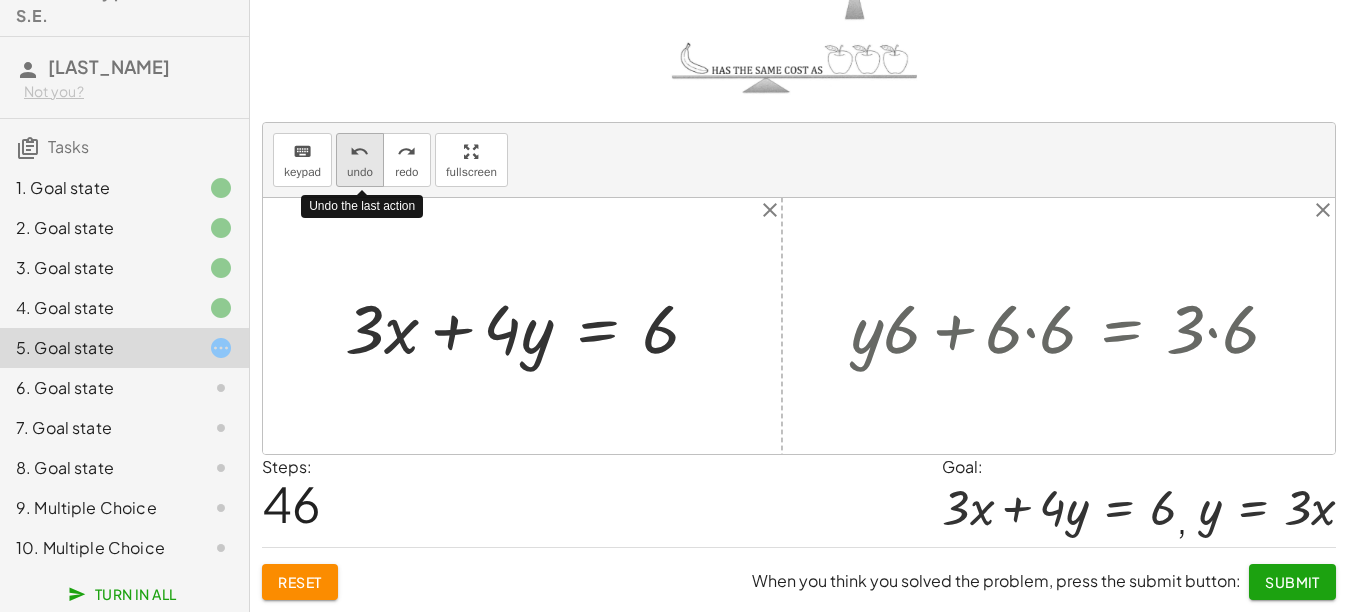 click on "undo undo" at bounding box center [360, 160] 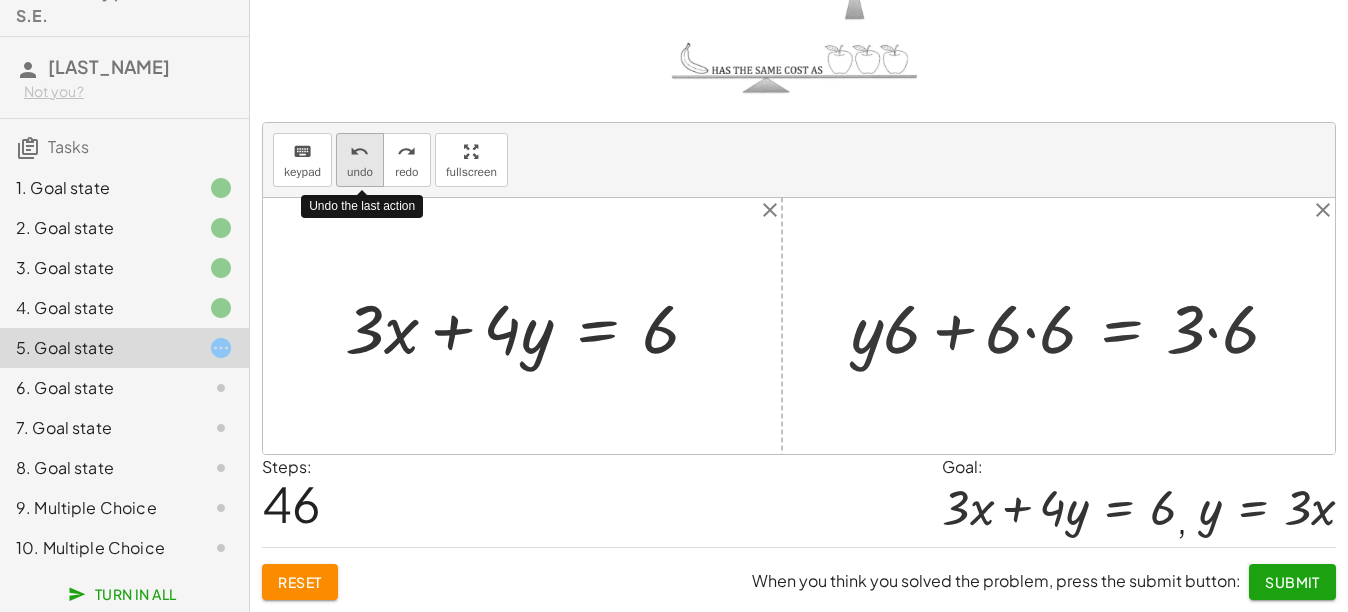 click on "undo undo" at bounding box center [360, 160] 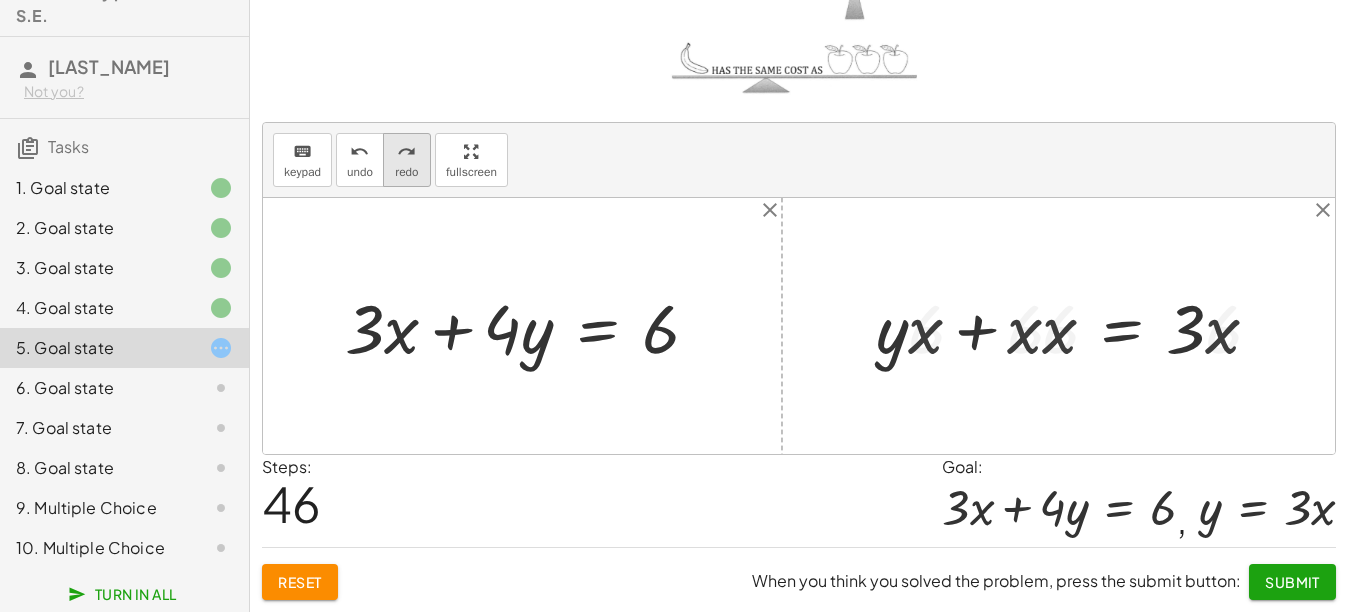 click on "redo" at bounding box center [406, 152] 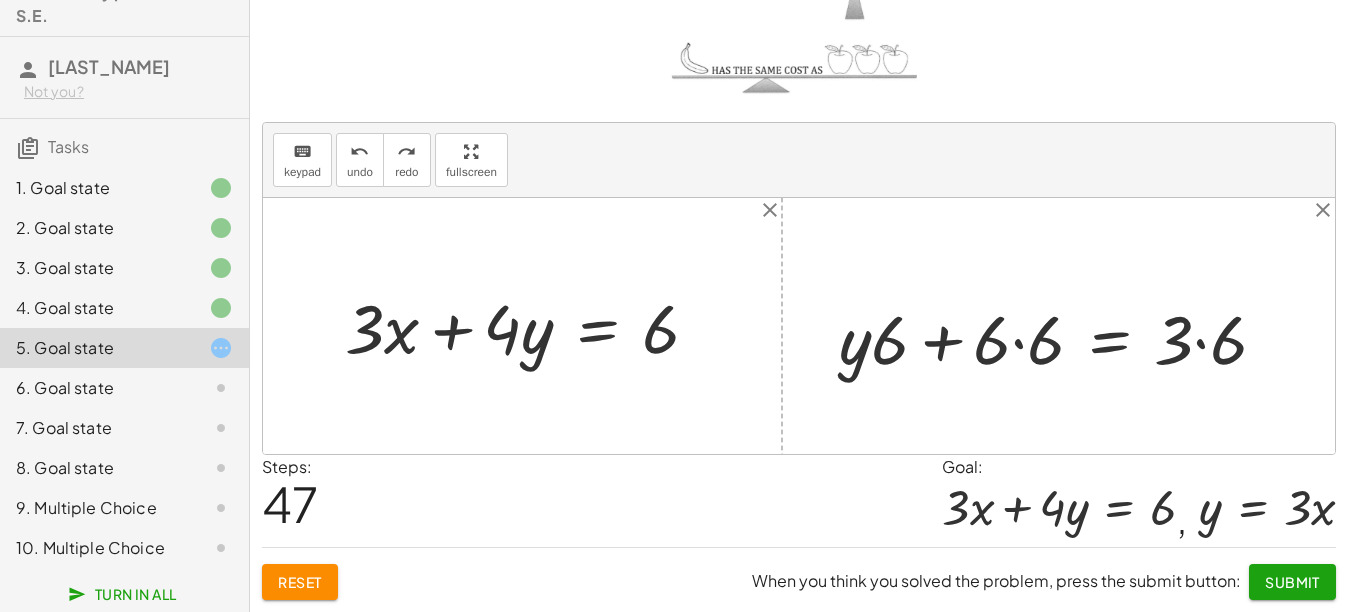 click at bounding box center [1061, 336] 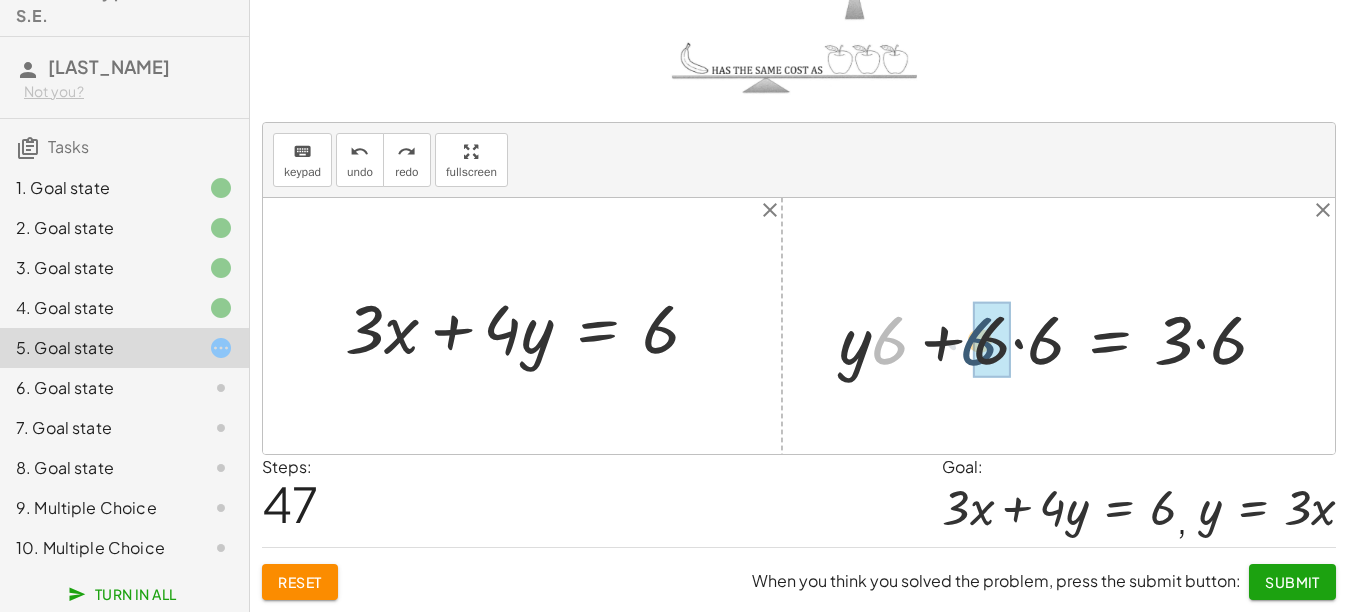 drag, startPoint x: 886, startPoint y: 347, endPoint x: 981, endPoint y: 349, distance: 95.02105 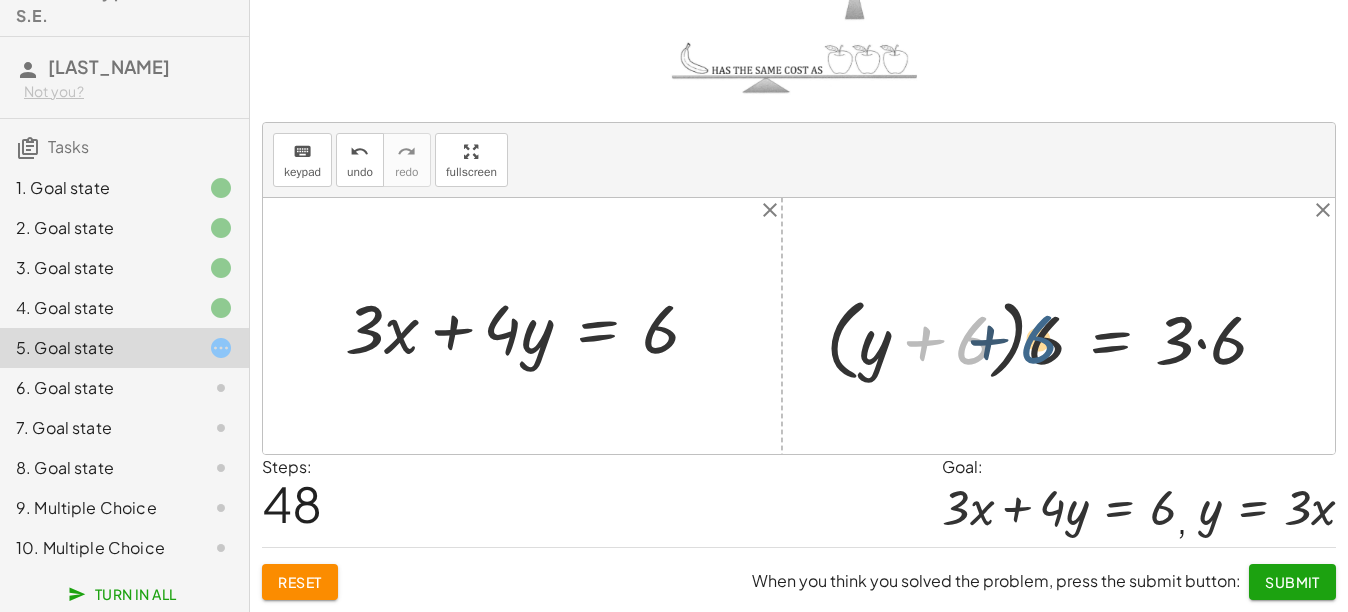 drag, startPoint x: 982, startPoint y: 350, endPoint x: 1050, endPoint y: 349, distance: 68.007355 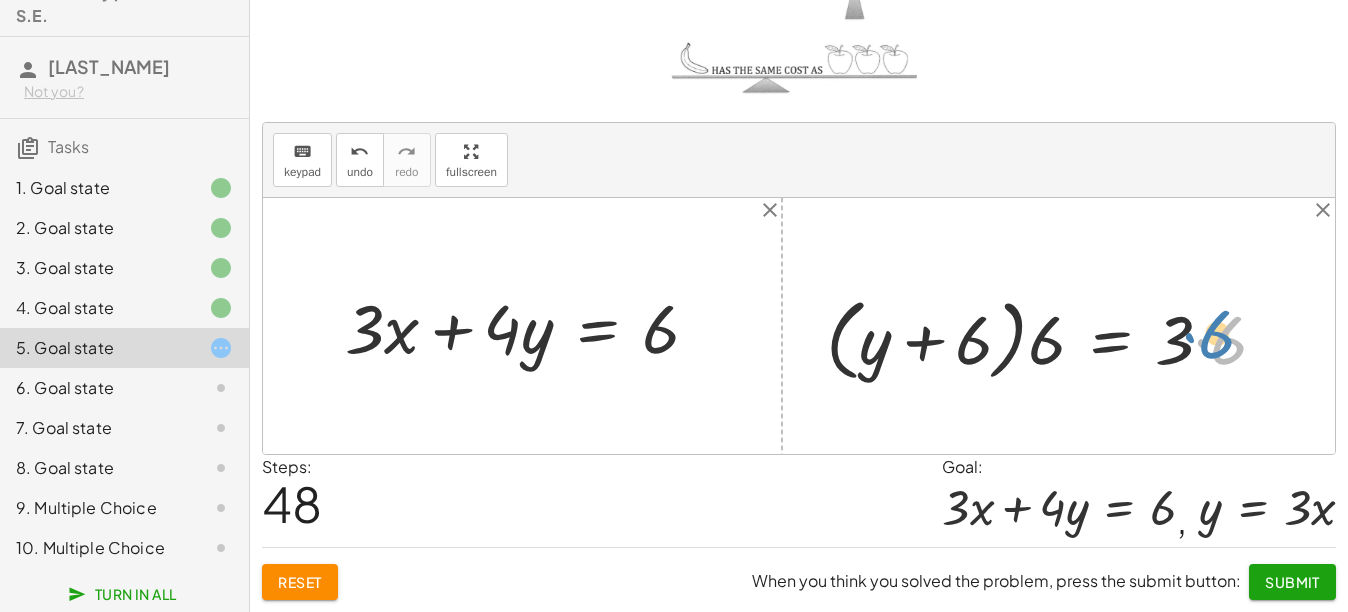 drag, startPoint x: 1234, startPoint y: 346, endPoint x: 1224, endPoint y: 339, distance: 12.206555 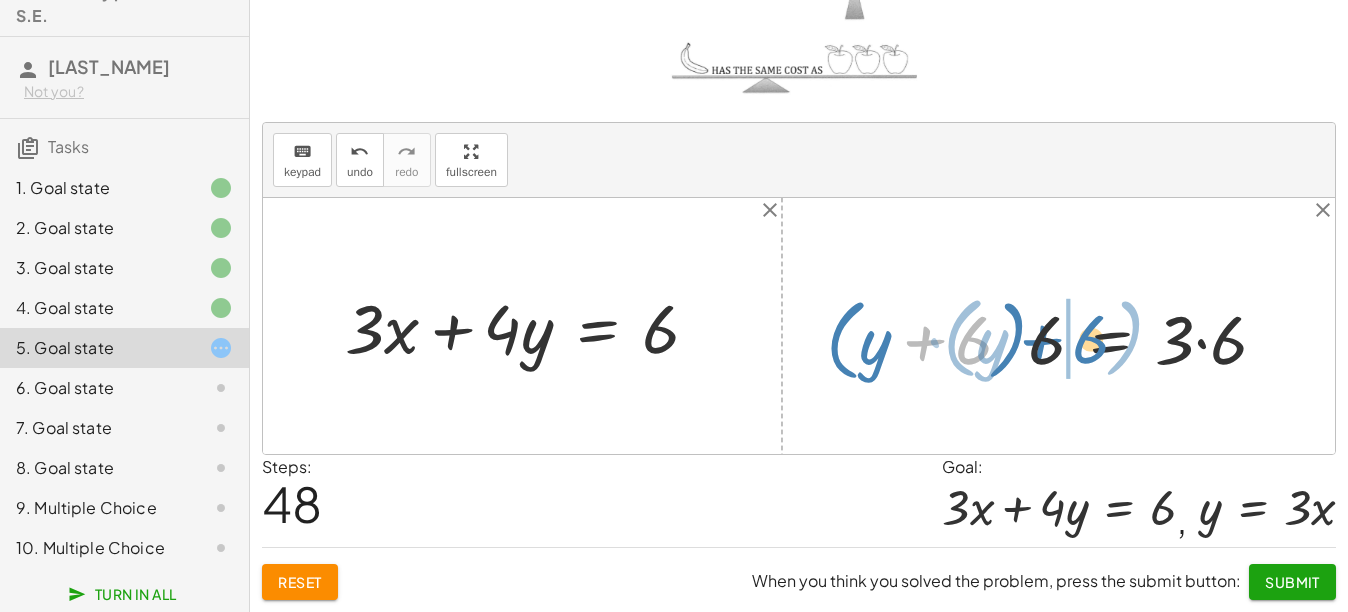 drag, startPoint x: 961, startPoint y: 336, endPoint x: 936, endPoint y: 388, distance: 57.697487 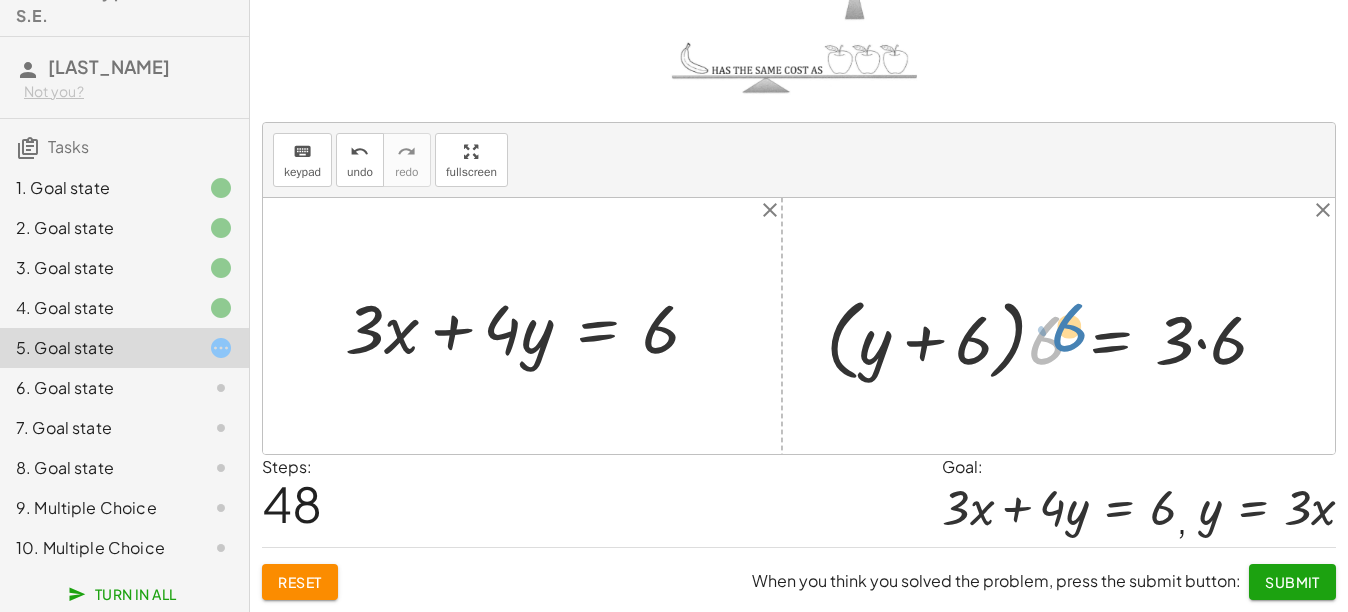 drag, startPoint x: 1030, startPoint y: 347, endPoint x: 1044, endPoint y: 332, distance: 20.518284 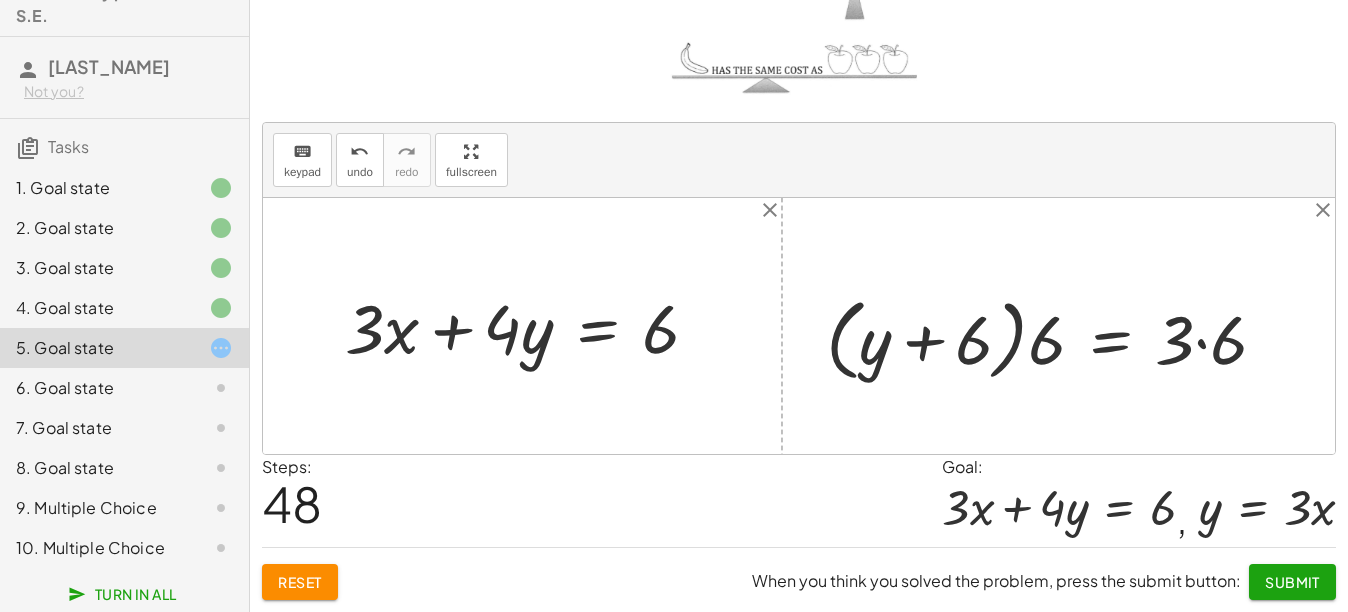 drag, startPoint x: 300, startPoint y: 572, endPoint x: 876, endPoint y: 538, distance: 577.0026 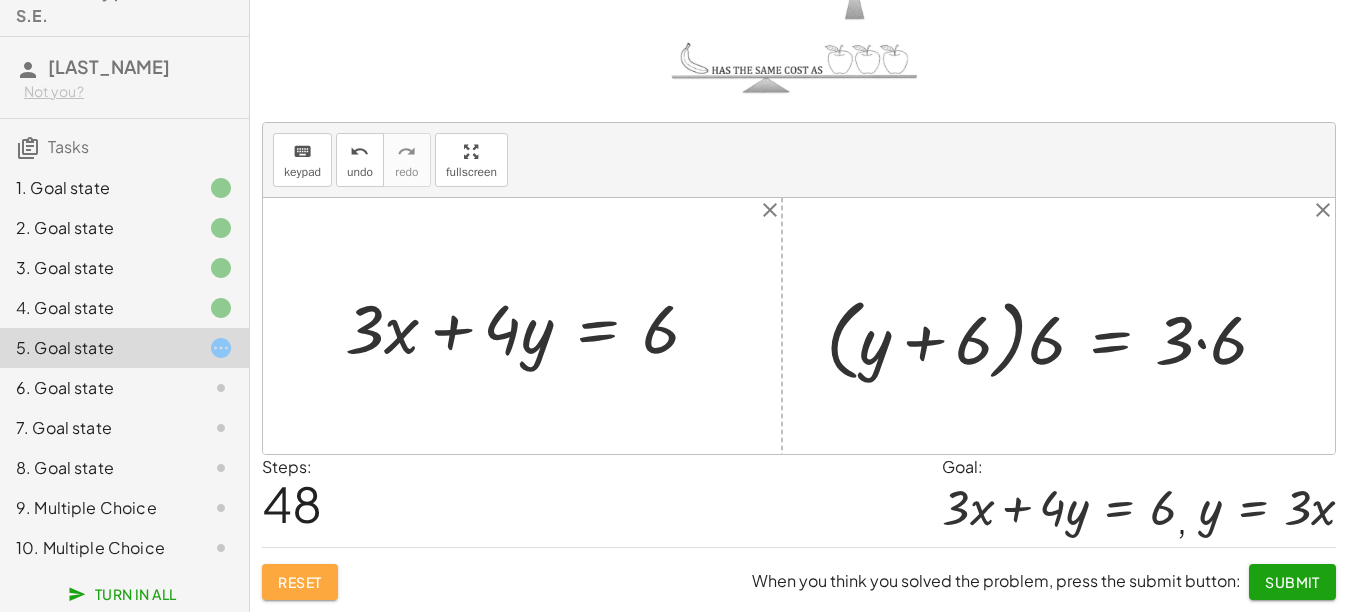 click on "Reset" 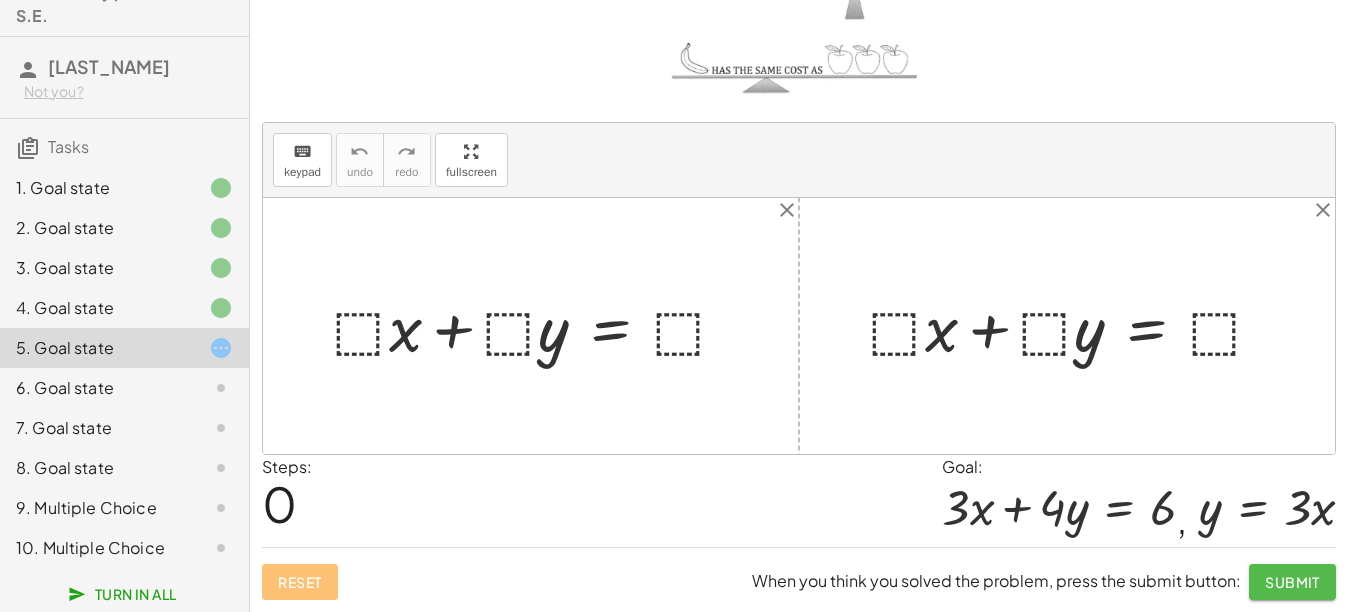 click on "Submit" at bounding box center (1292, 582) 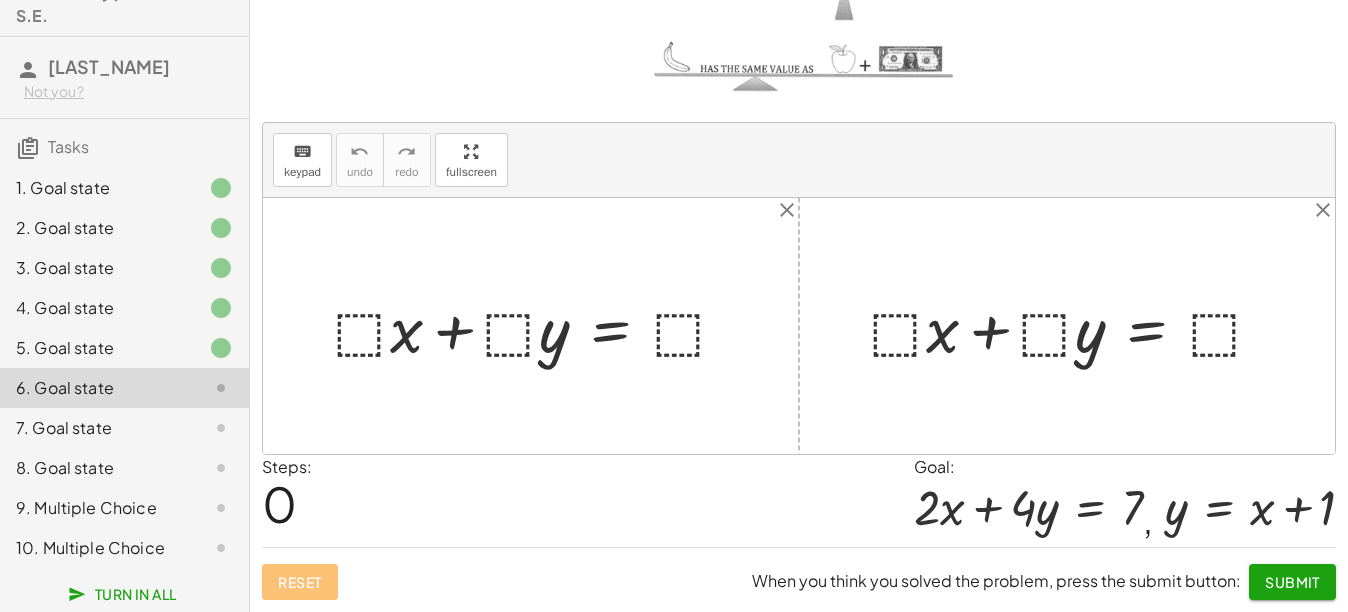 scroll, scrollTop: 232, scrollLeft: 0, axis: vertical 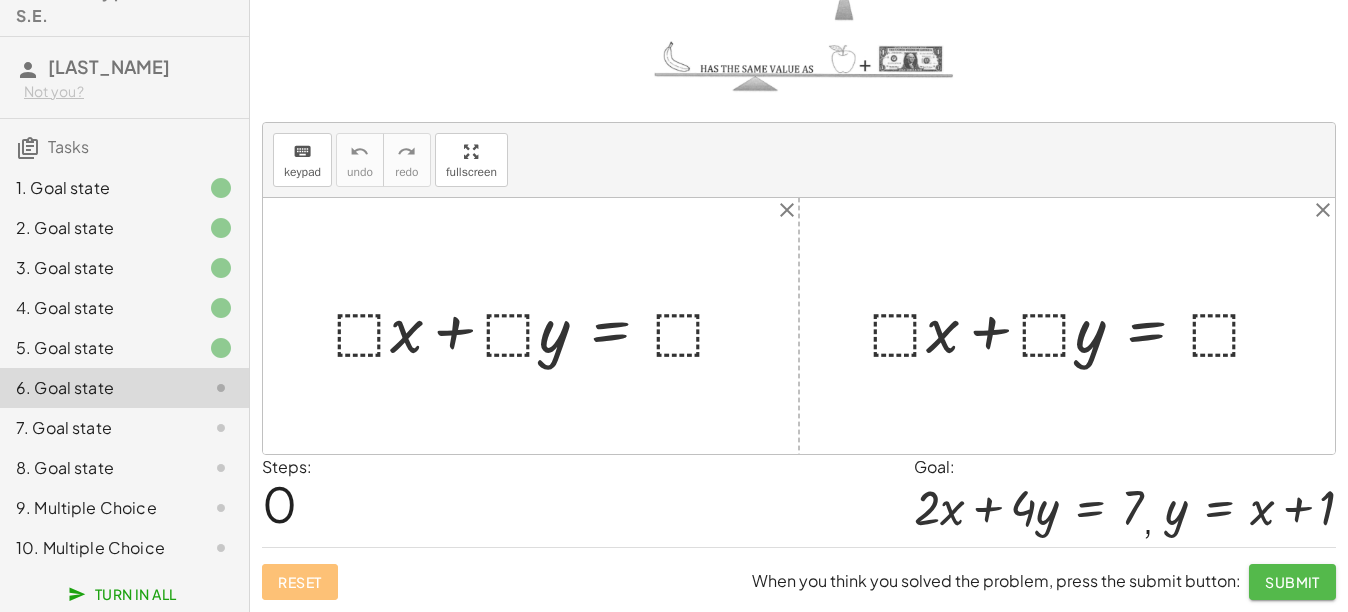 click on "Submit" at bounding box center (1292, 582) 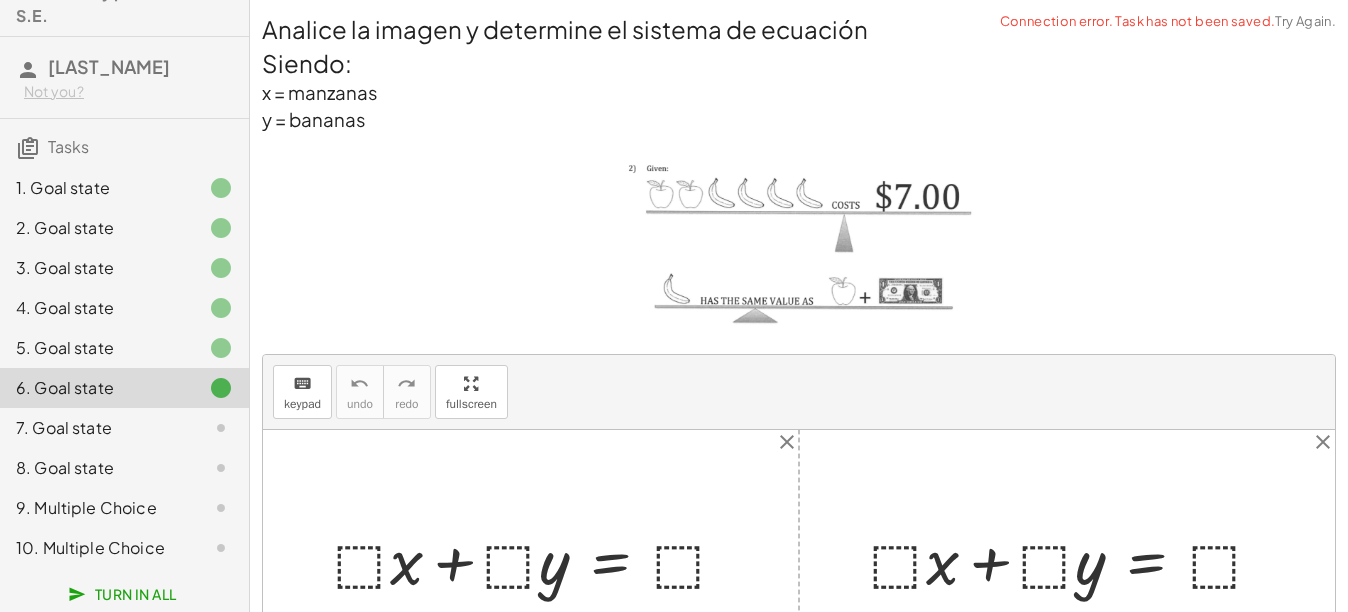 scroll, scrollTop: 232, scrollLeft: 0, axis: vertical 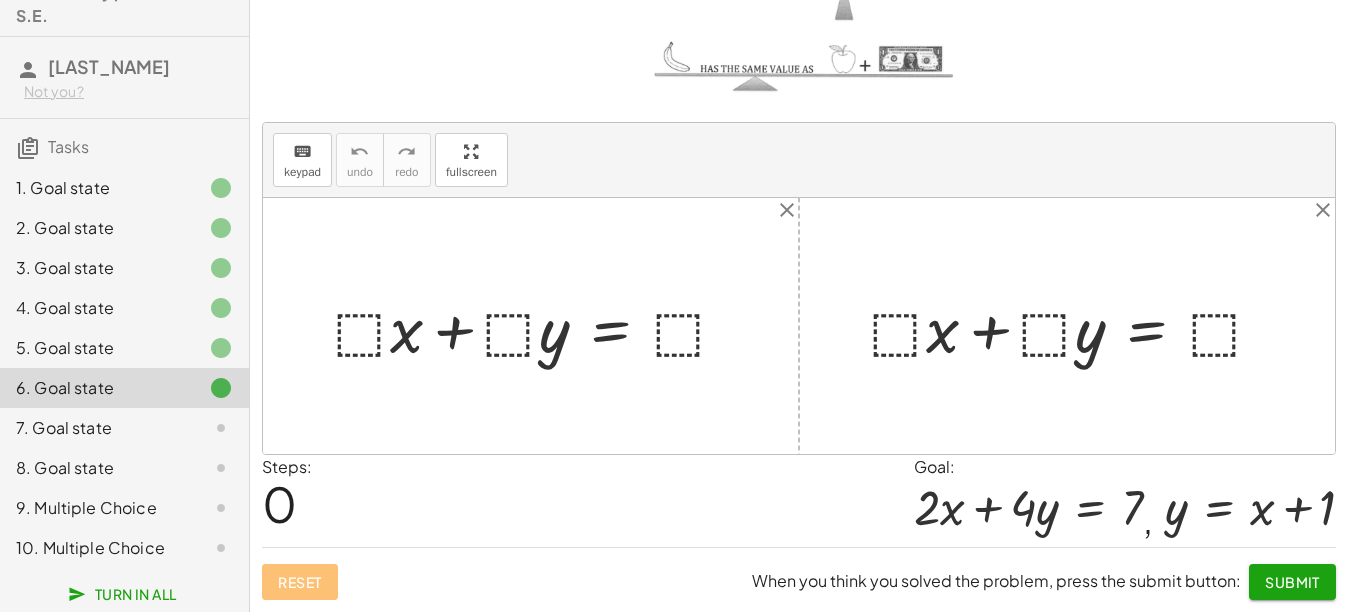 click on "5. Goal state" 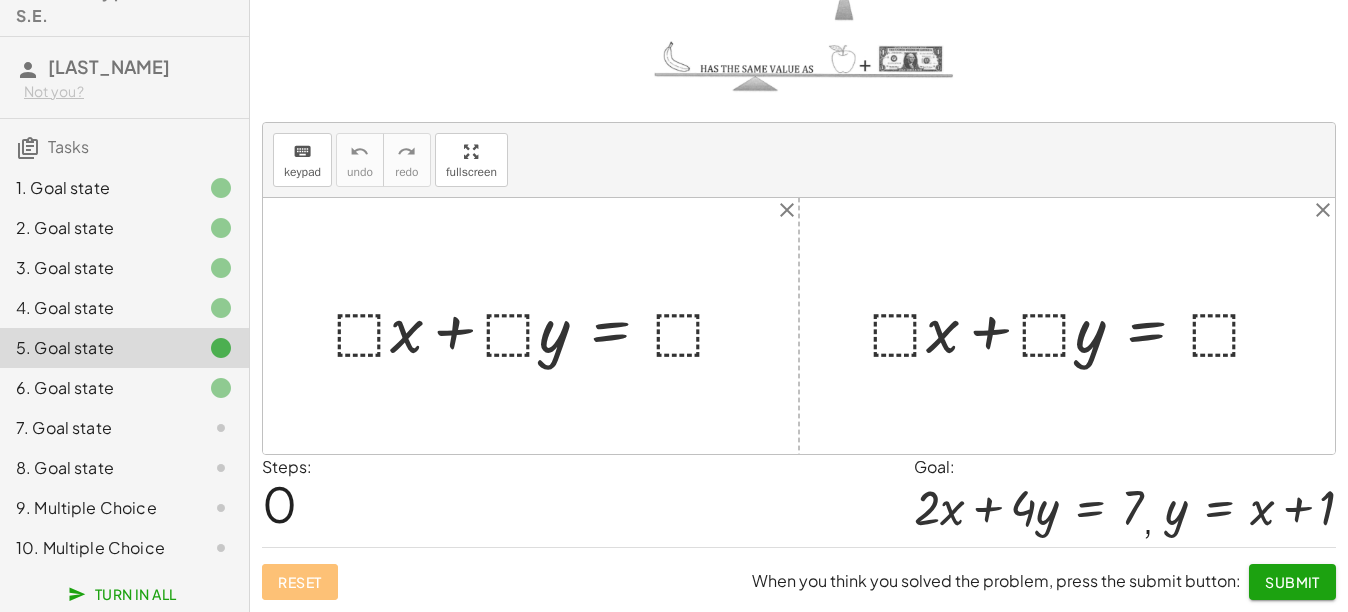 click on "5. Goal state" 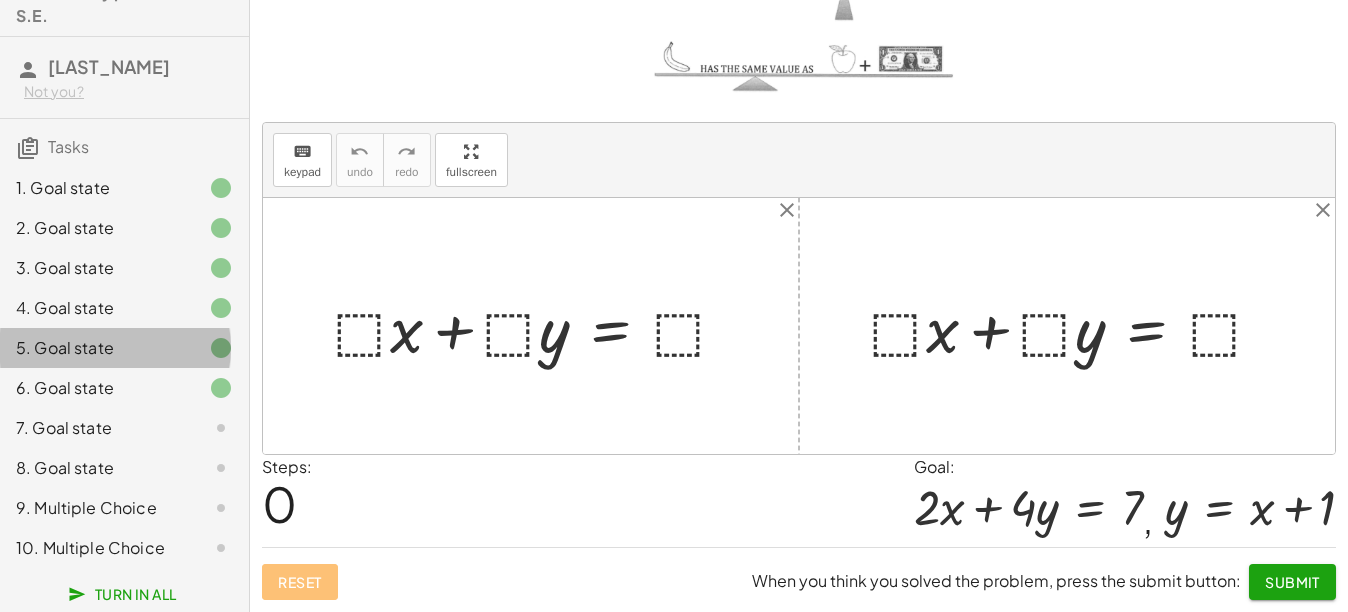 click on "5. Goal state" 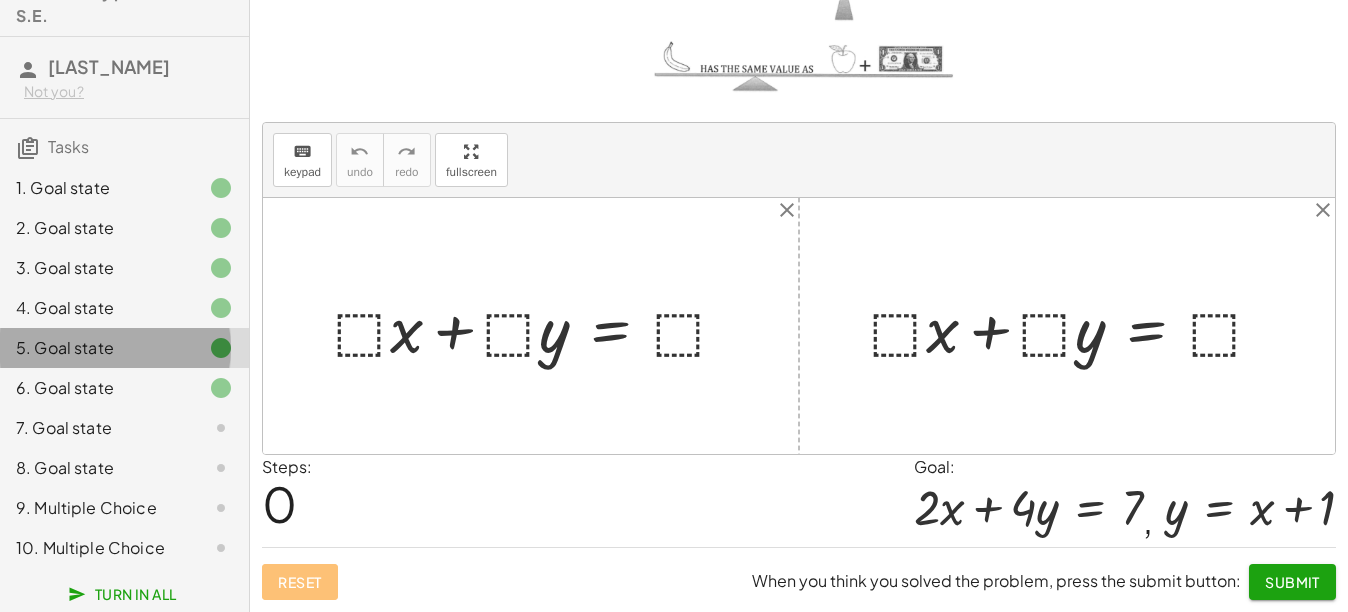 click on "5. Goal state" 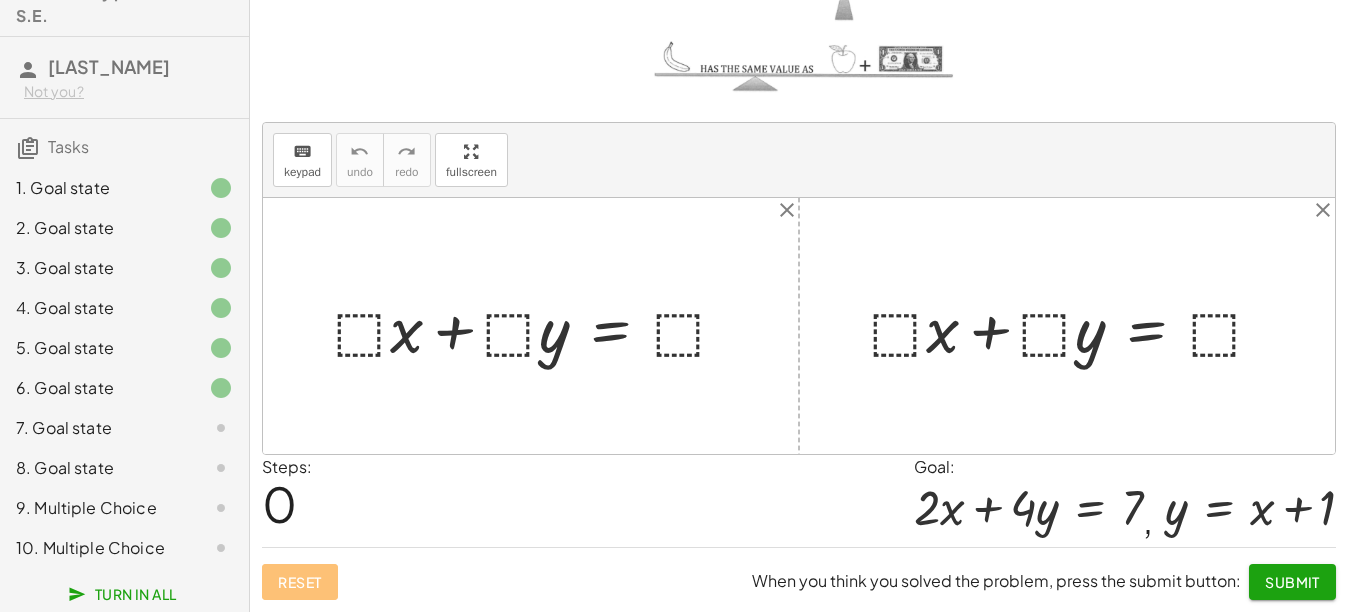 click on "5. Goal state" 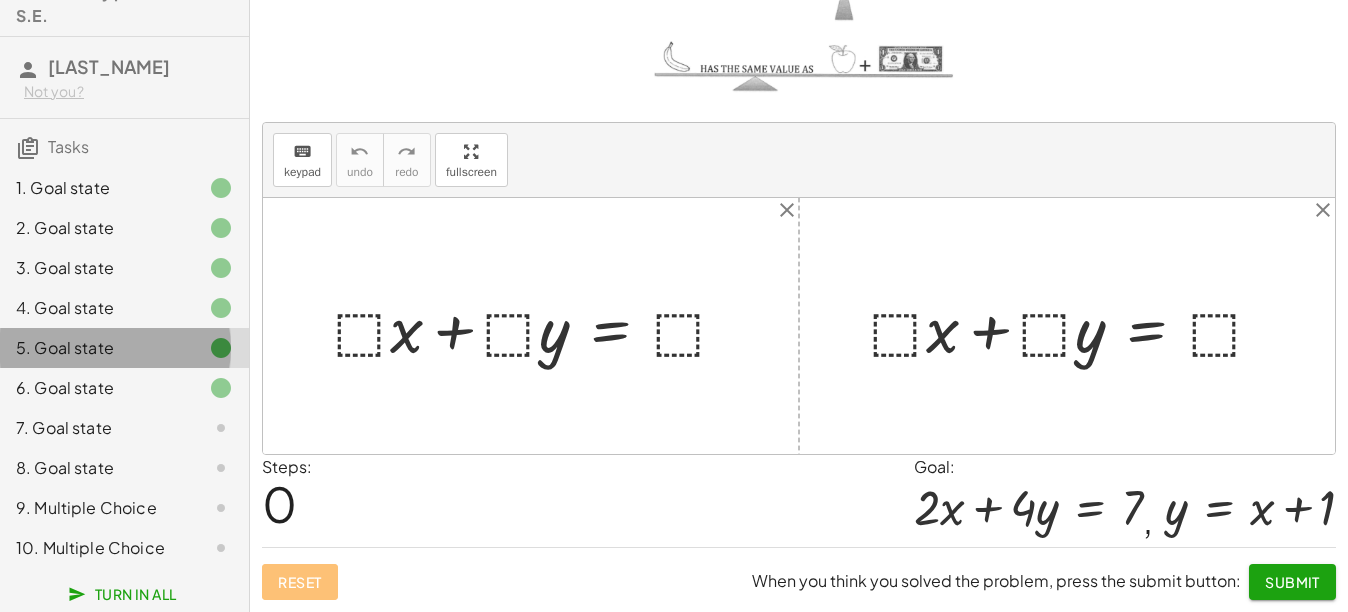 click on "5. Goal state" 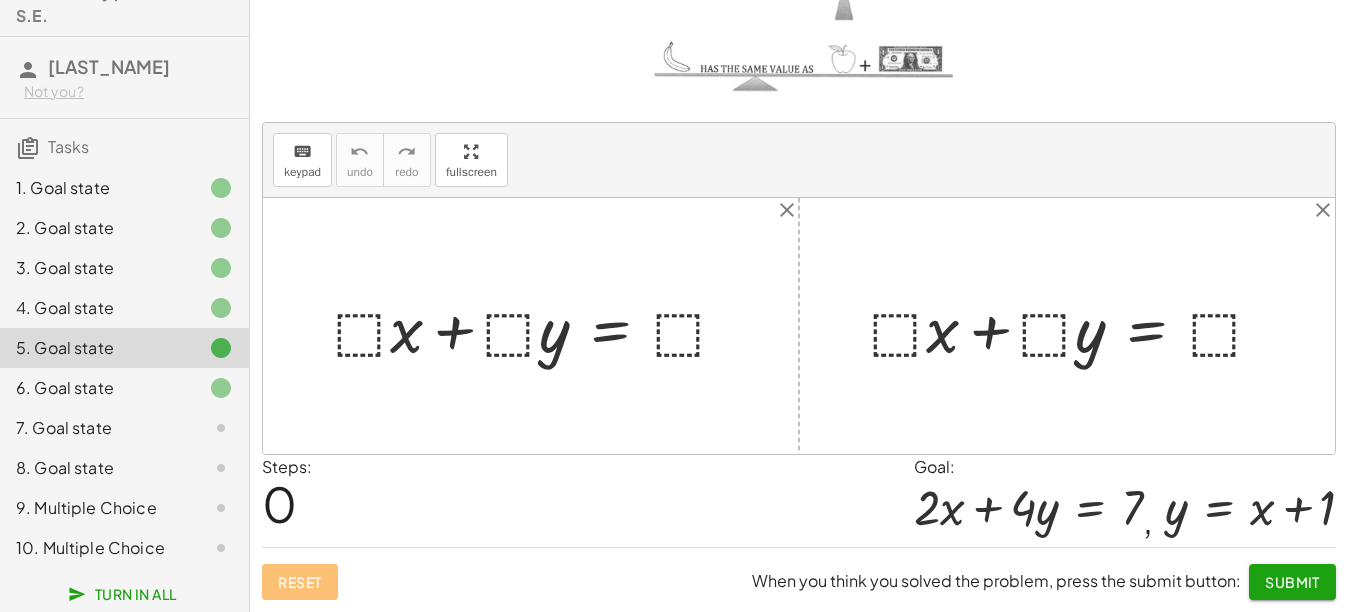 click on "5. Goal state" 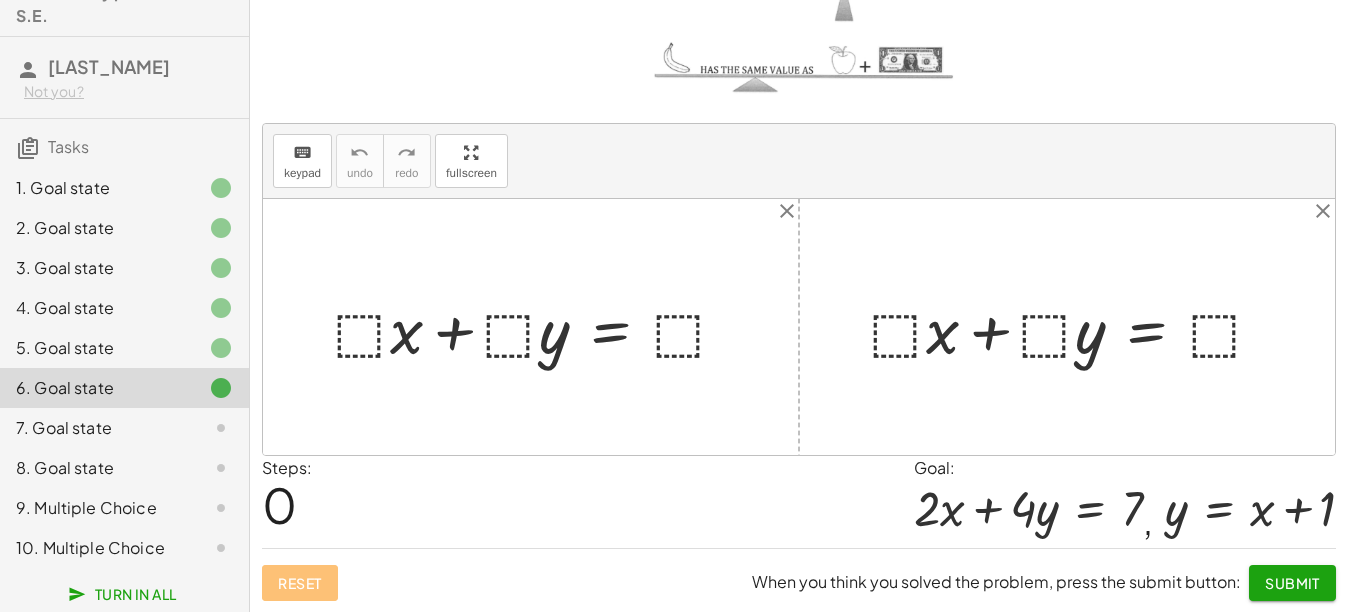 scroll, scrollTop: 228, scrollLeft: 0, axis: vertical 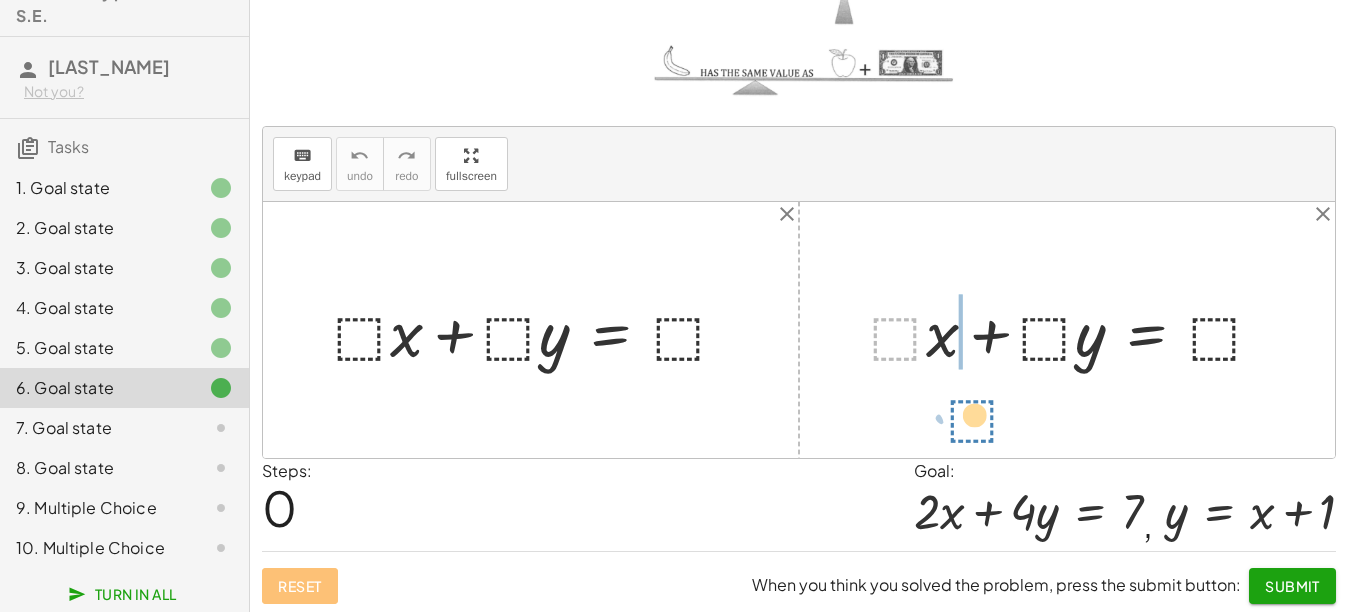 drag, startPoint x: 913, startPoint y: 336, endPoint x: 995, endPoint y: 436, distance: 129.3213 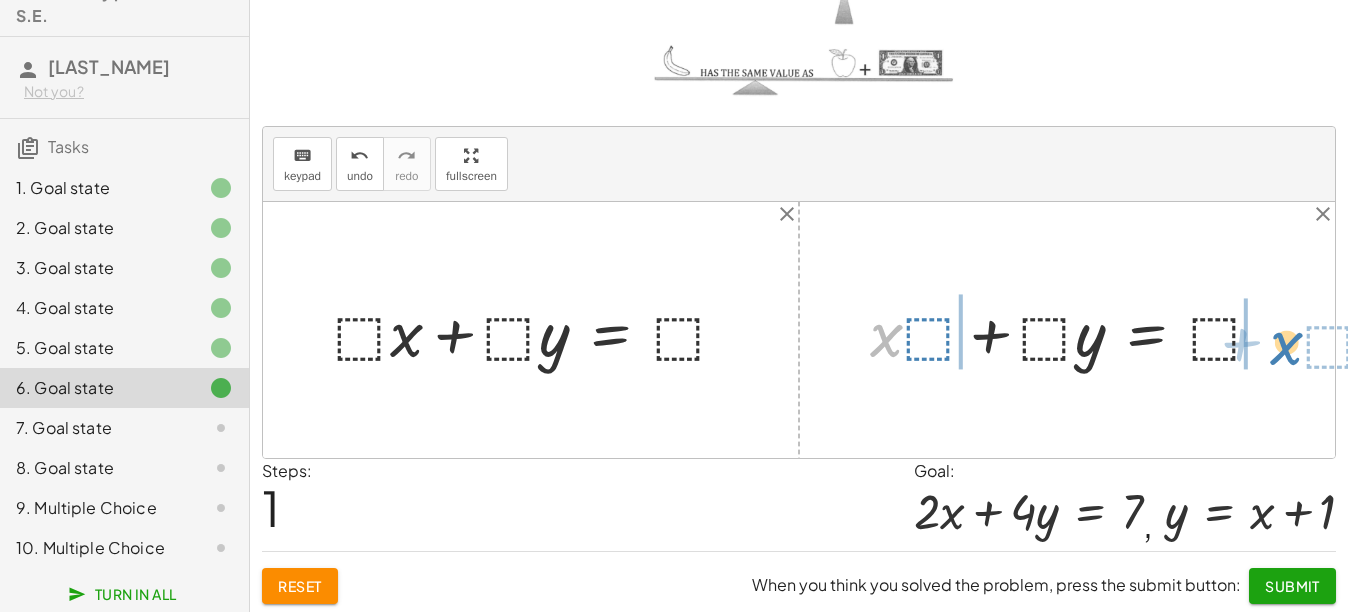 drag, startPoint x: 891, startPoint y: 341, endPoint x: 1289, endPoint y: 347, distance: 398.04523 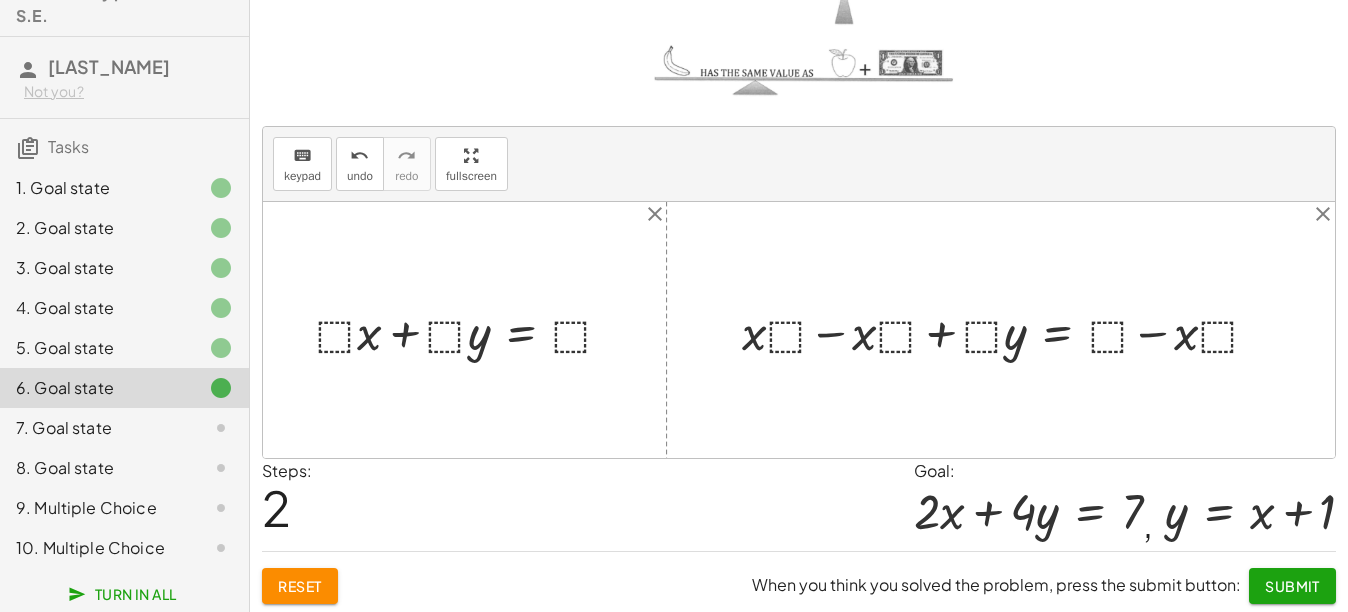click at bounding box center (1008, 329) 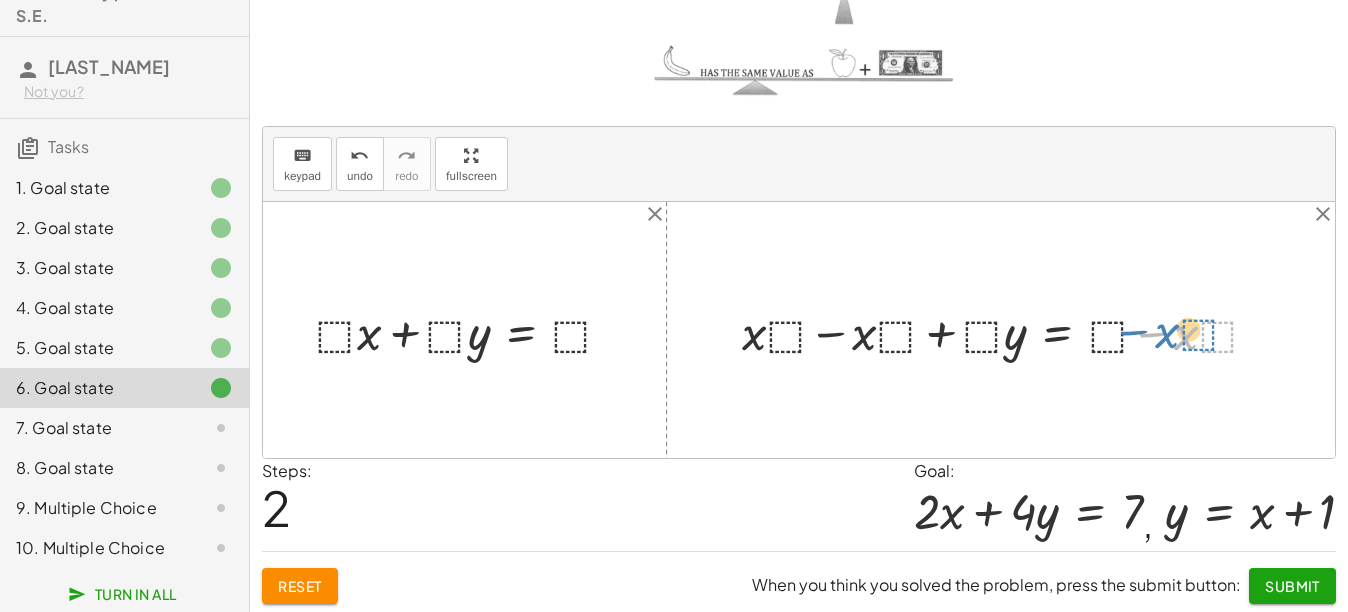 drag, startPoint x: 1148, startPoint y: 332, endPoint x: 1135, endPoint y: 333, distance: 13.038404 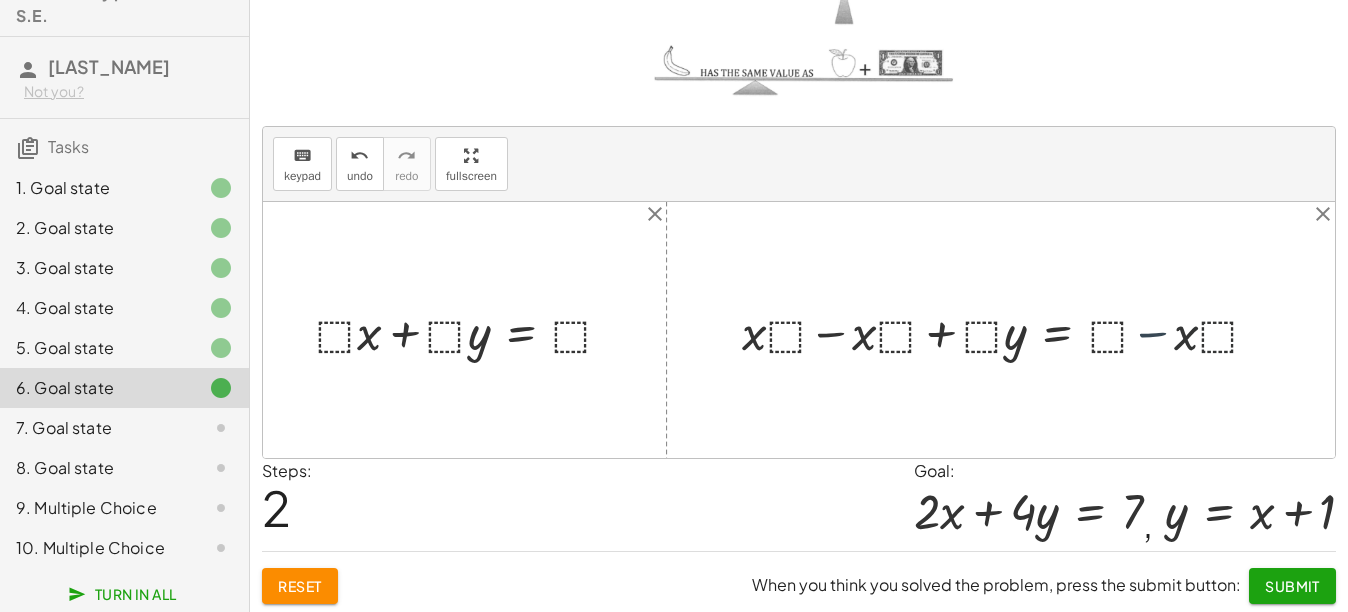 click at bounding box center [1008, 329] 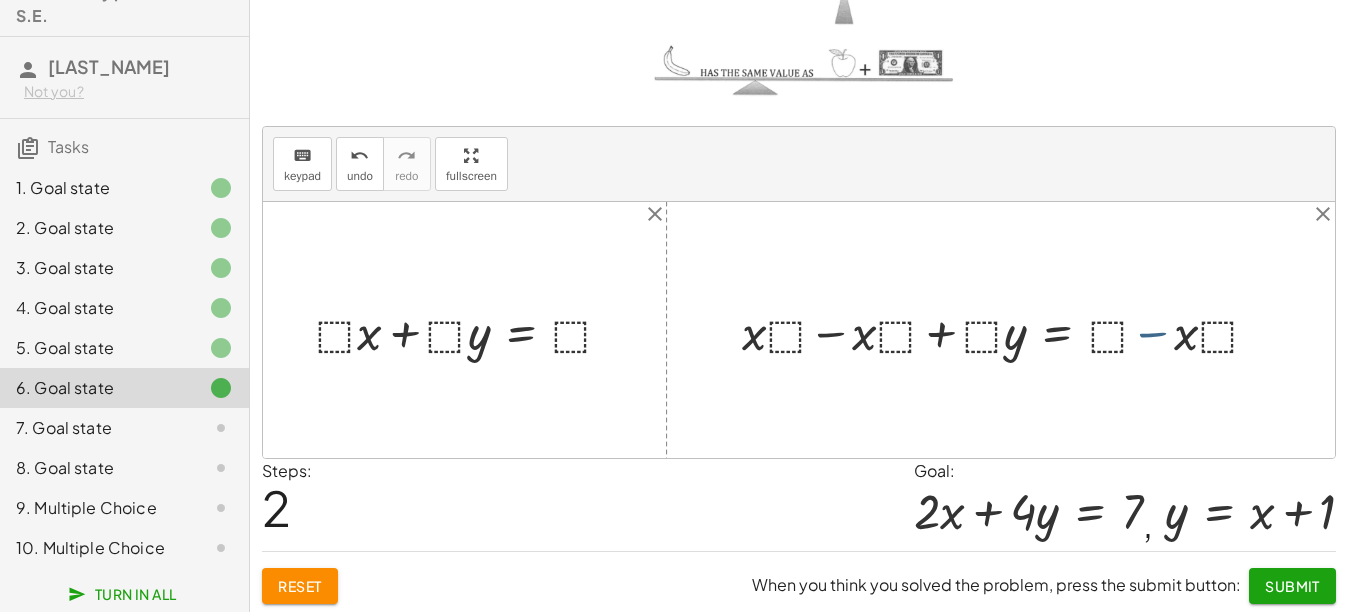 click at bounding box center (1008, 329) 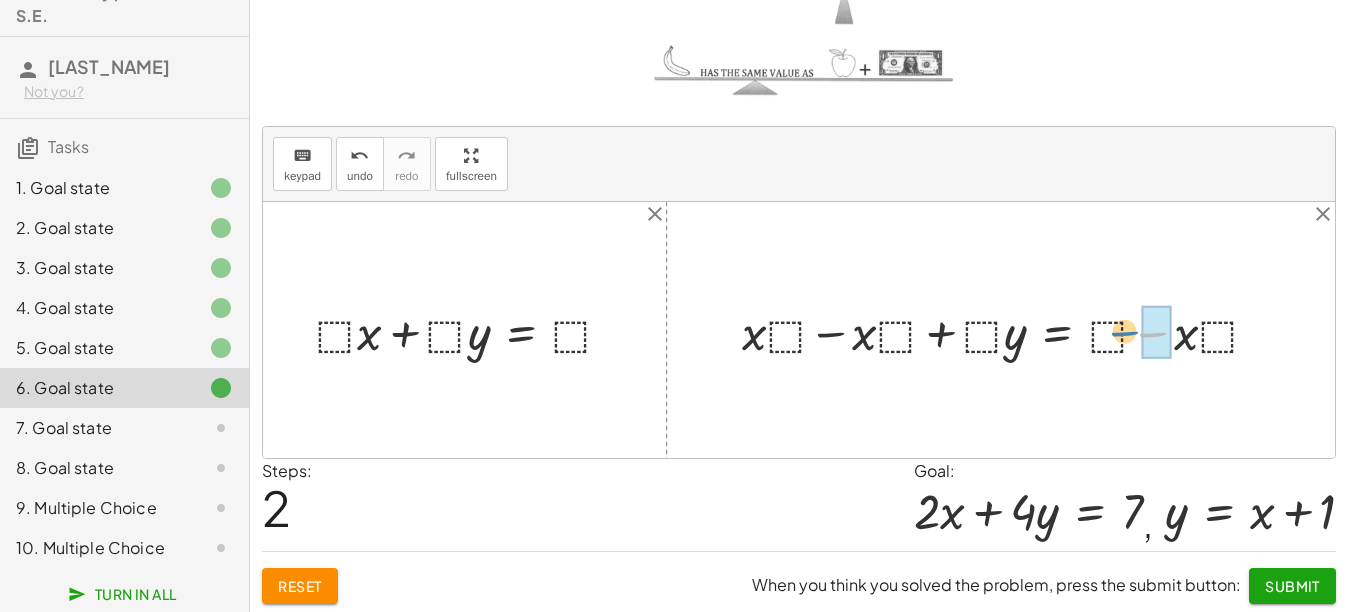 drag, startPoint x: 1152, startPoint y: 339, endPoint x: 1124, endPoint y: 338, distance: 28.01785 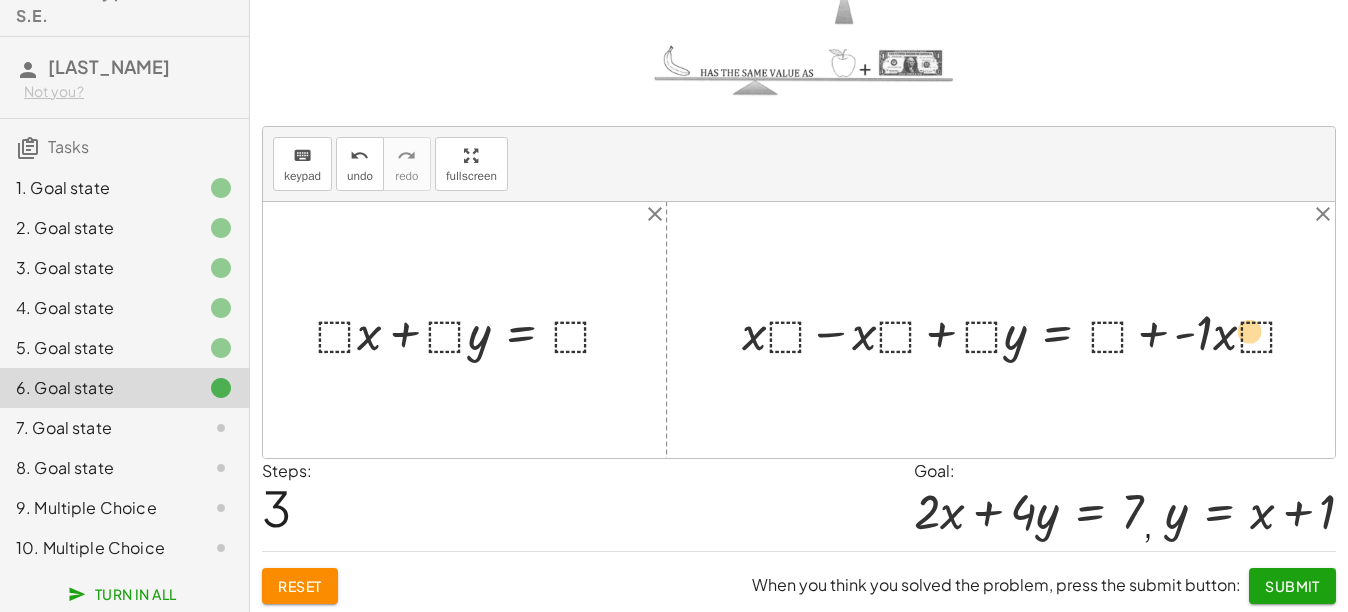 click at bounding box center (1028, 329) 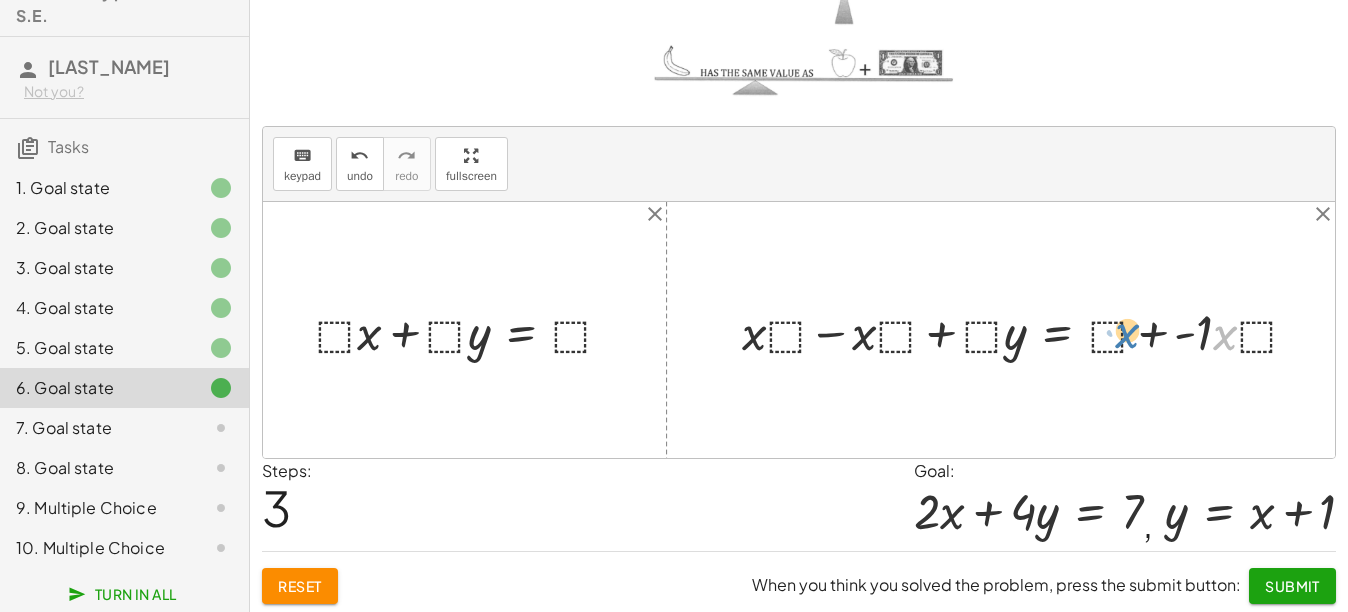 drag, startPoint x: 1229, startPoint y: 341, endPoint x: 1126, endPoint y: 339, distance: 103.01942 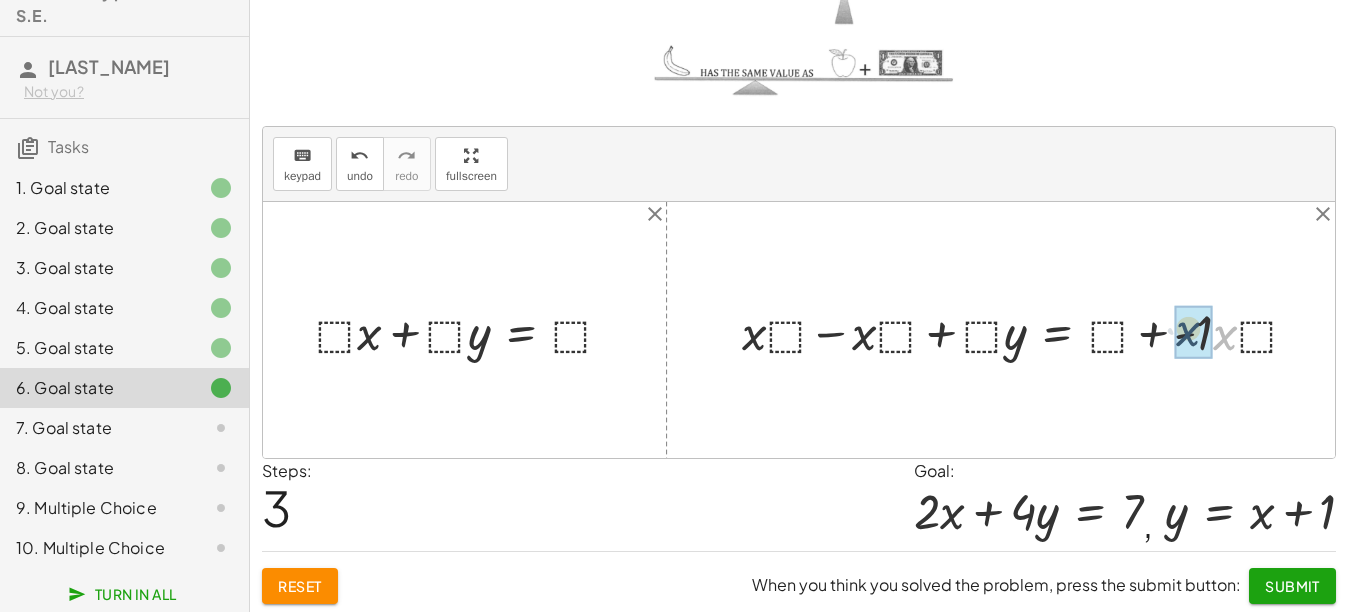 drag, startPoint x: 1224, startPoint y: 336, endPoint x: 1187, endPoint y: 332, distance: 37.215588 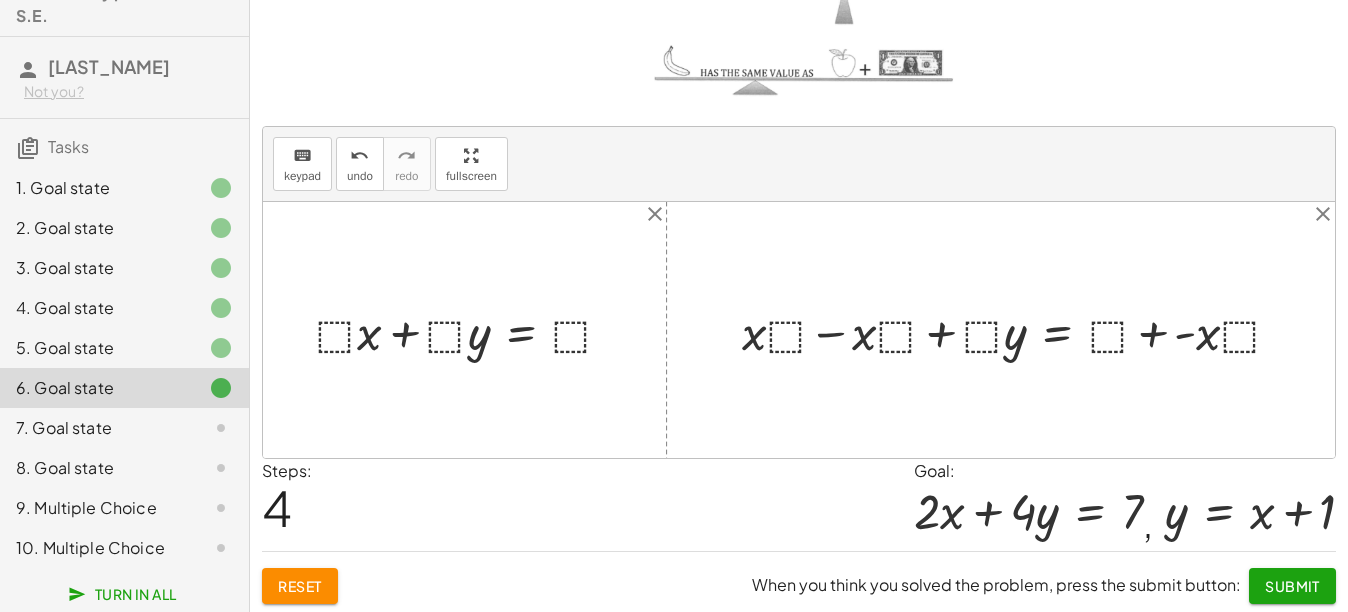 drag, startPoint x: 1190, startPoint y: 332, endPoint x: 1156, endPoint y: 336, distance: 34.234486 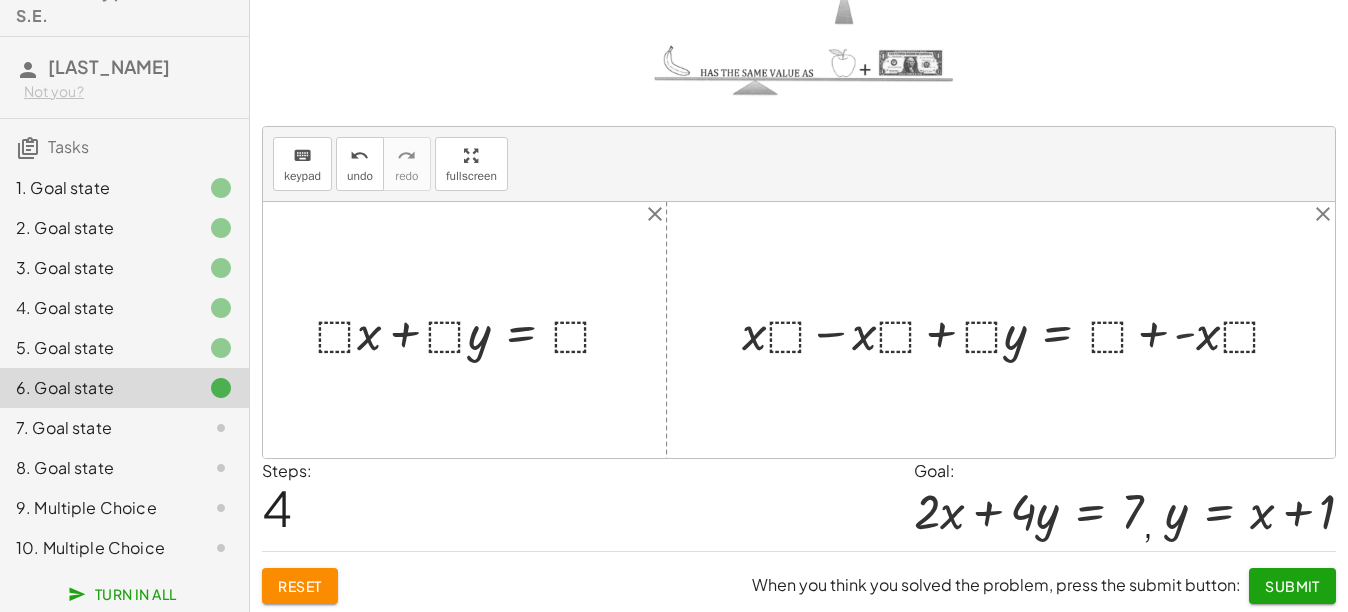 drag, startPoint x: 1156, startPoint y: 336, endPoint x: 1195, endPoint y: 335, distance: 39.012817 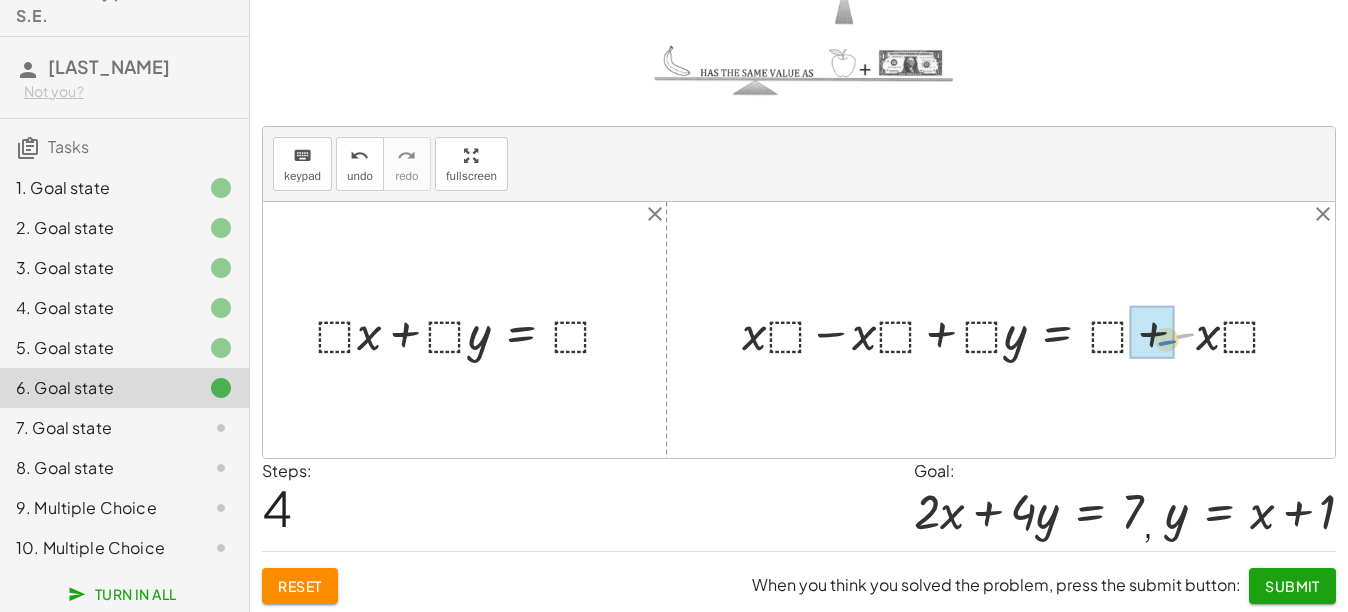 drag, startPoint x: 1187, startPoint y: 336, endPoint x: 1166, endPoint y: 341, distance: 21.587032 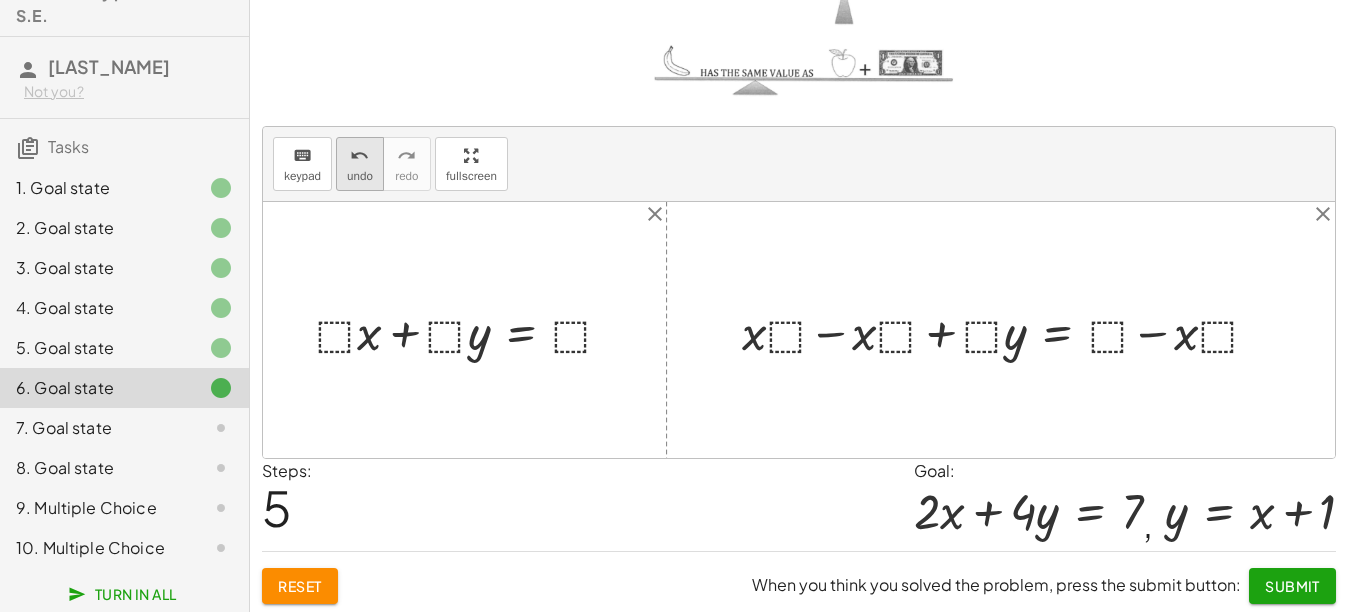 click on "undo" at bounding box center (360, 176) 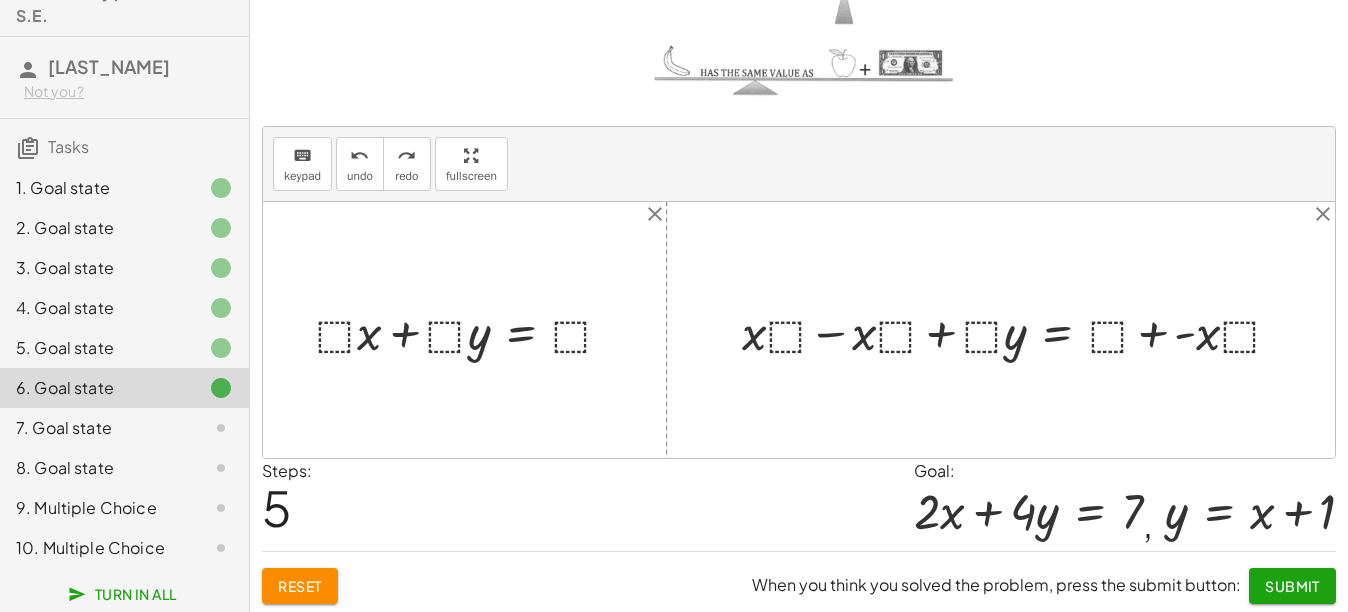 click at bounding box center (1019, 329) 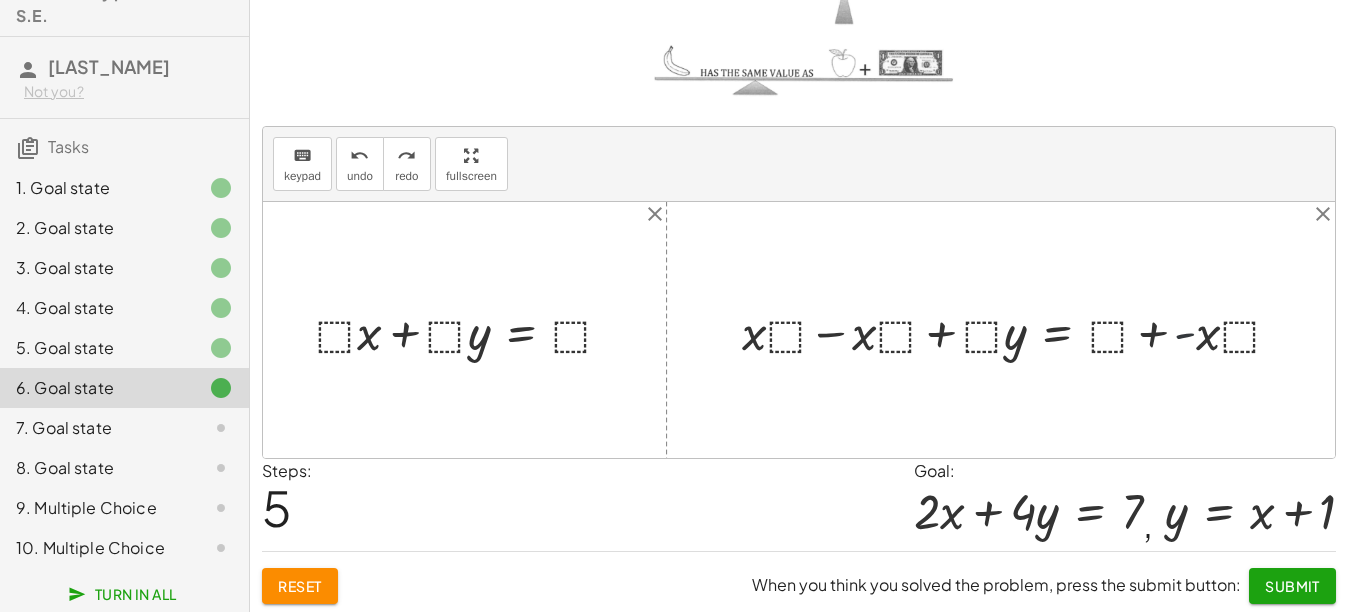 click at bounding box center [1019, 329] 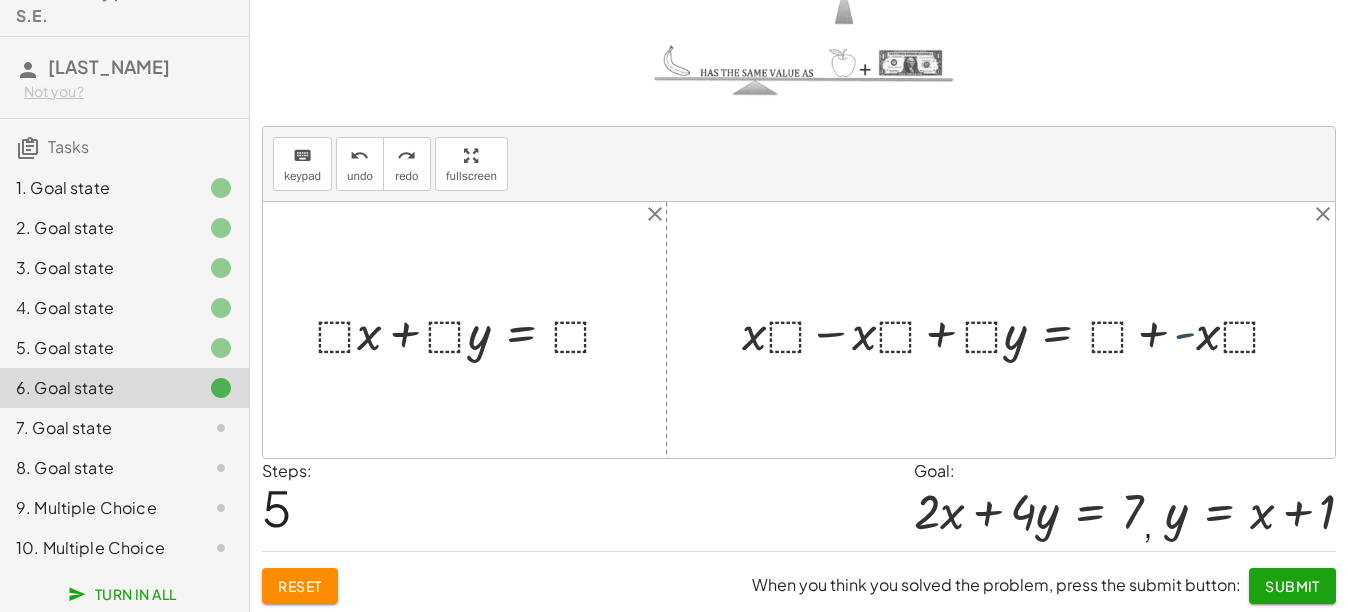click at bounding box center [1019, 329] 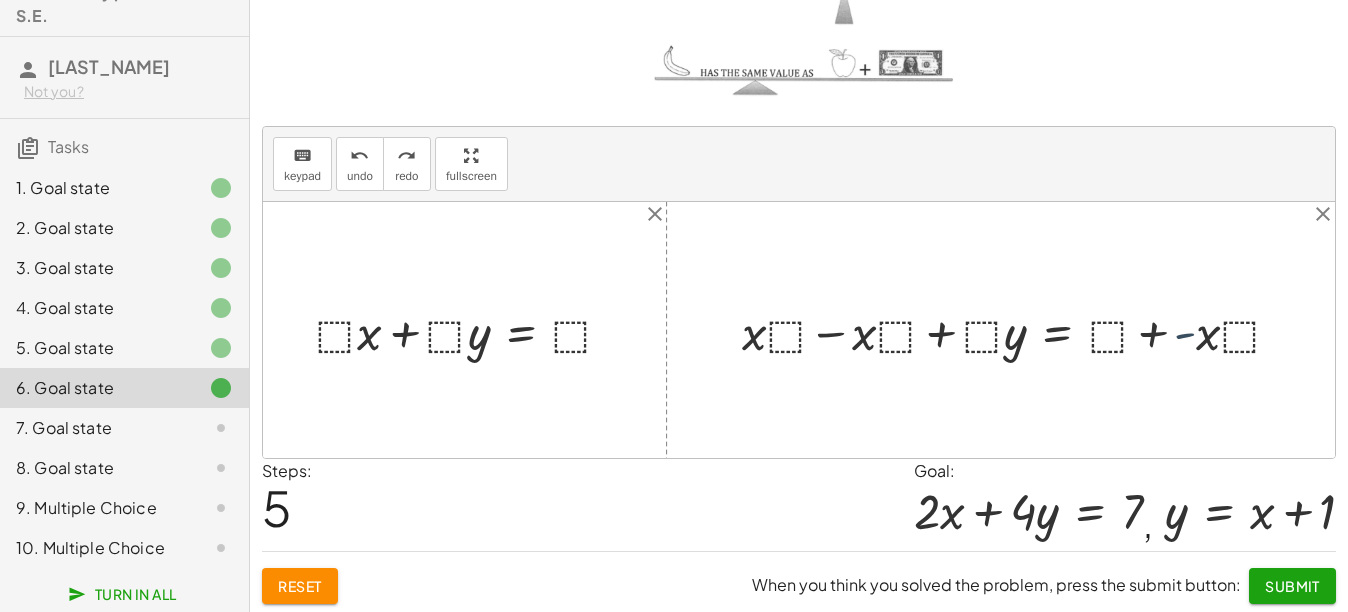 click at bounding box center [1019, 329] 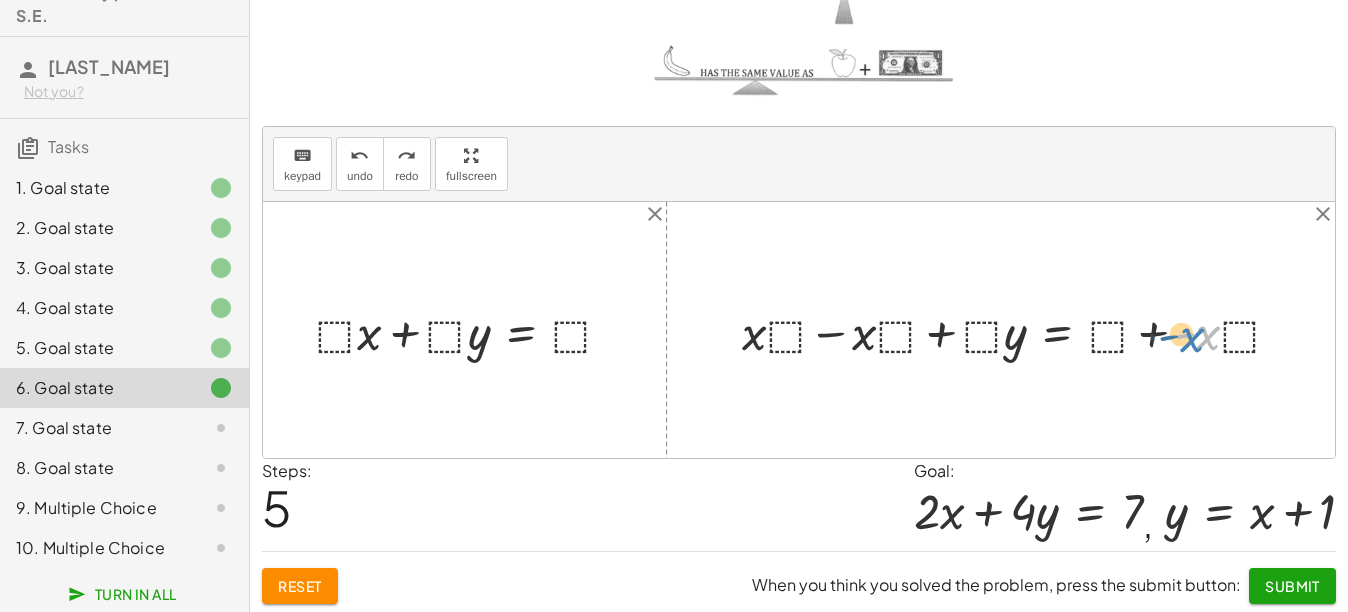 drag, startPoint x: 1197, startPoint y: 332, endPoint x: 1181, endPoint y: 334, distance: 16.124516 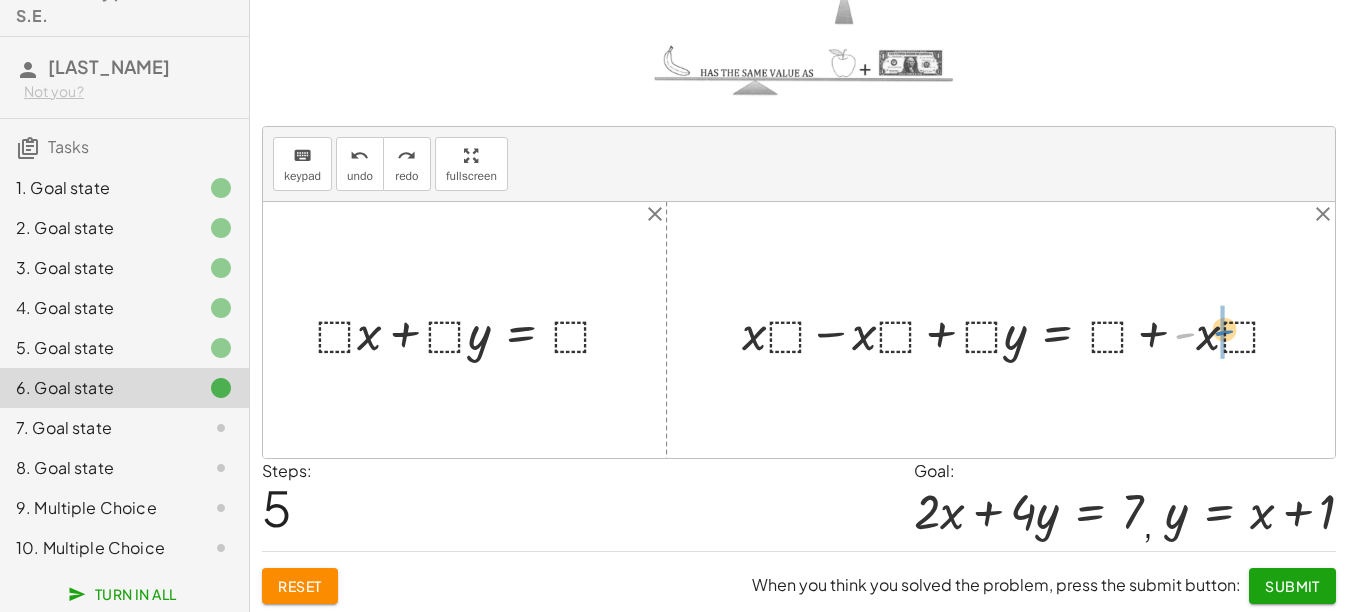 drag, startPoint x: 1176, startPoint y: 334, endPoint x: 1215, endPoint y: 332, distance: 39.051247 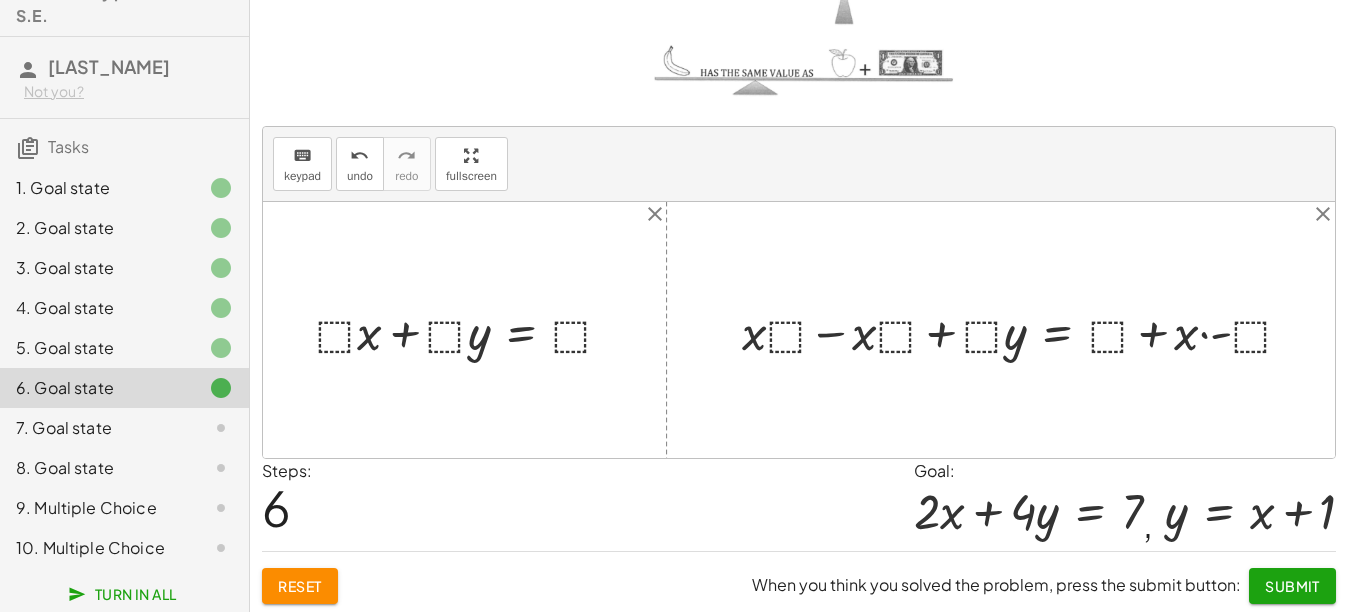 click at bounding box center [1025, 329] 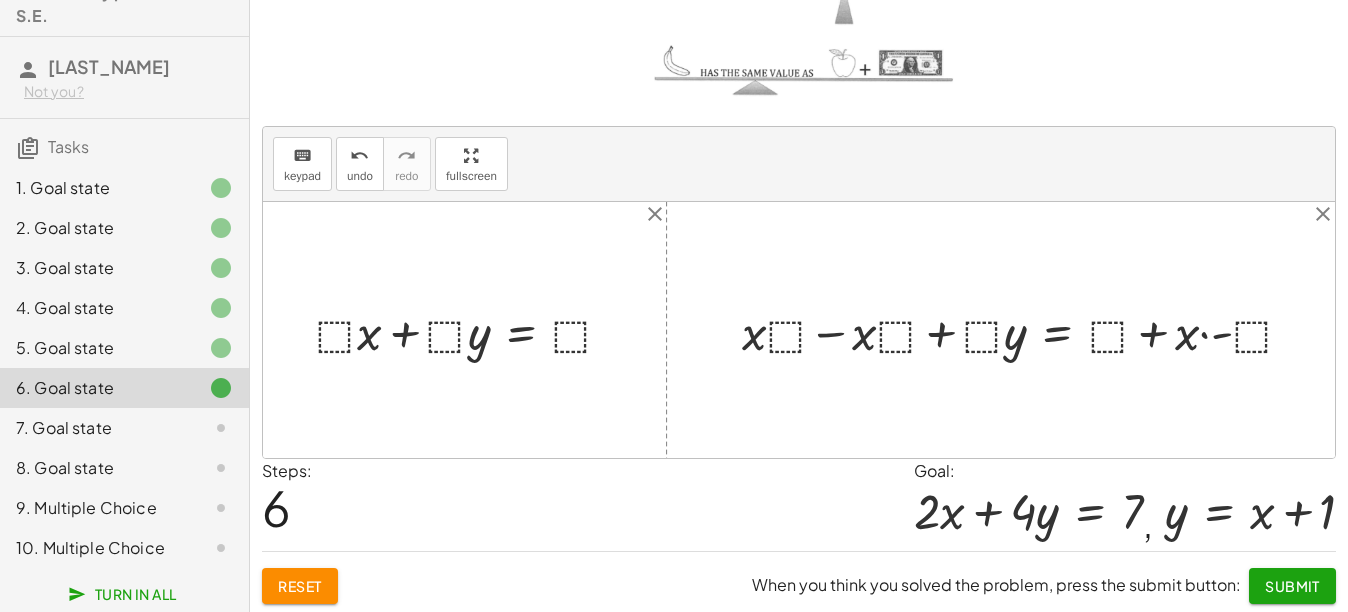 click at bounding box center (1025, 329) 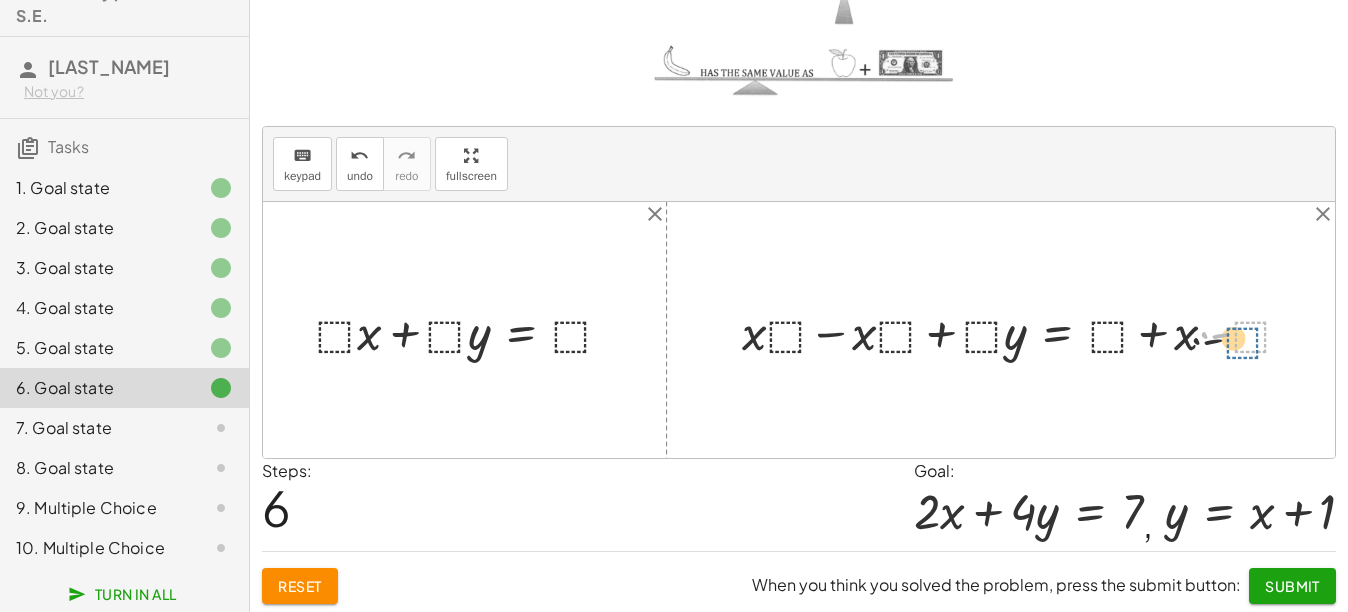 drag, startPoint x: 1234, startPoint y: 336, endPoint x: 1222, endPoint y: 345, distance: 15 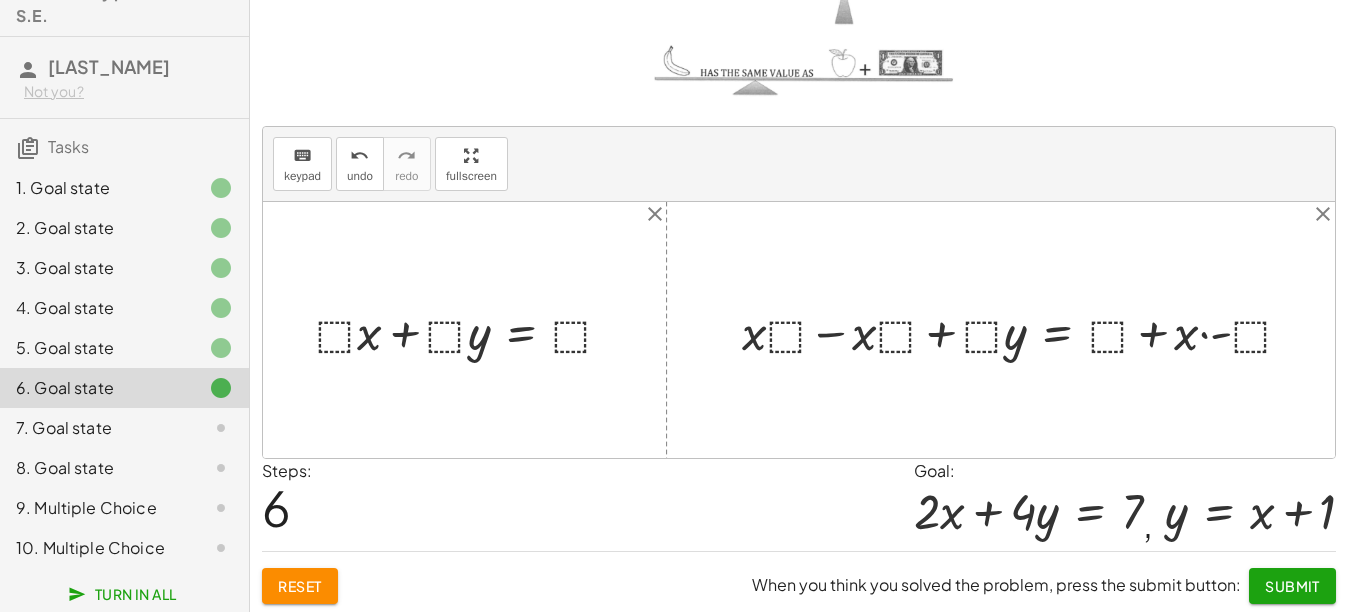 click at bounding box center (472, 329) 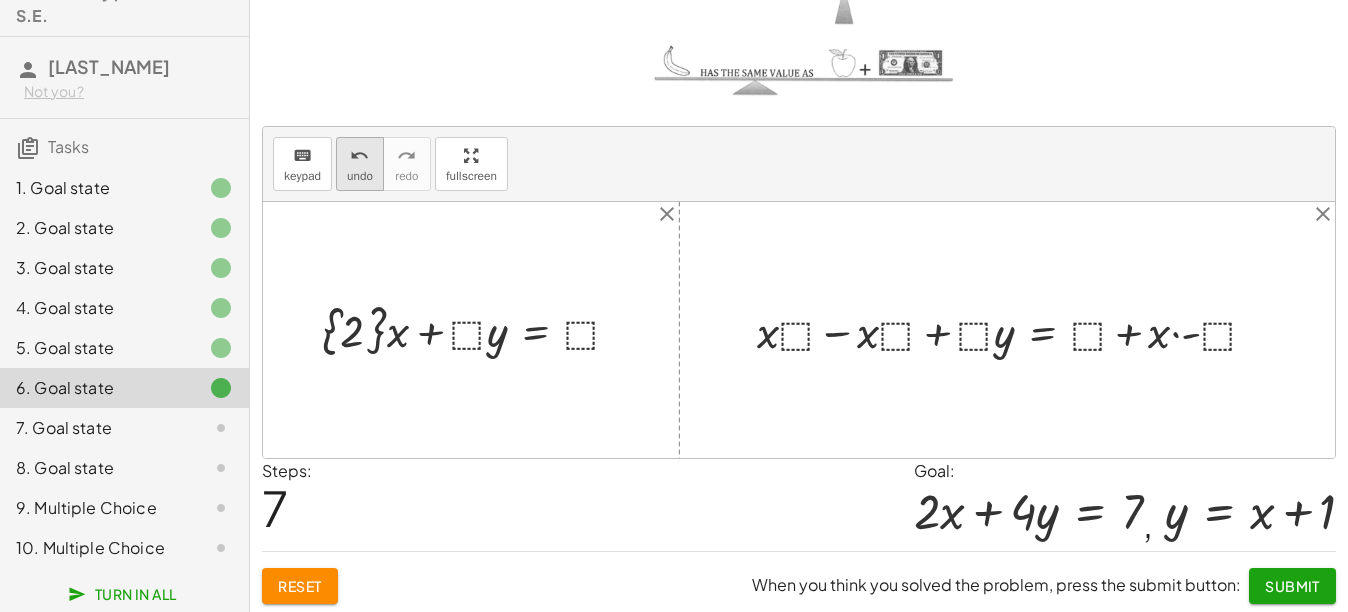 click on "undo undo" at bounding box center [360, 164] 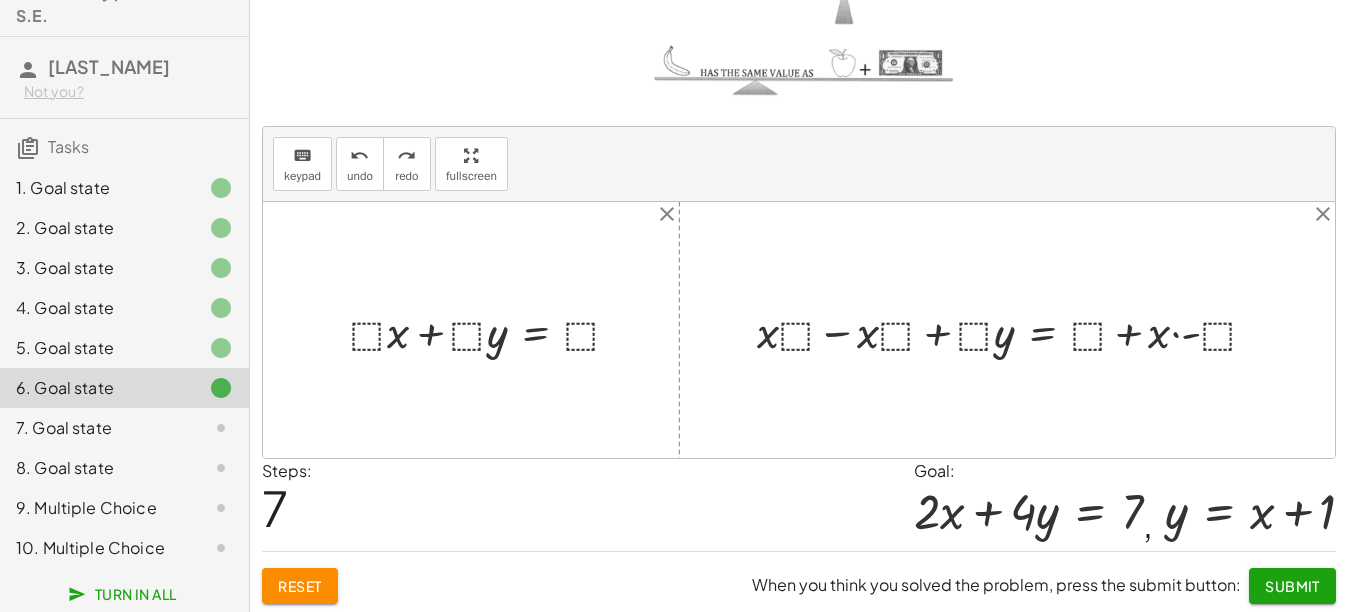 click at bounding box center (493, 330) 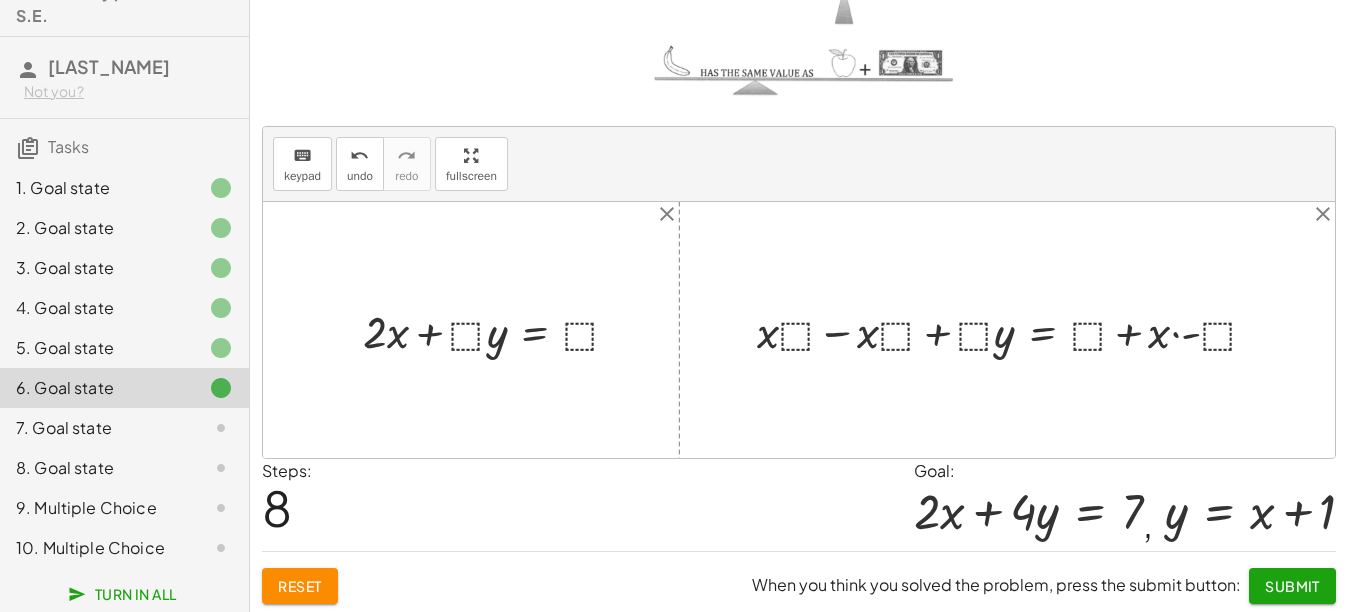 click at bounding box center (499, 330) 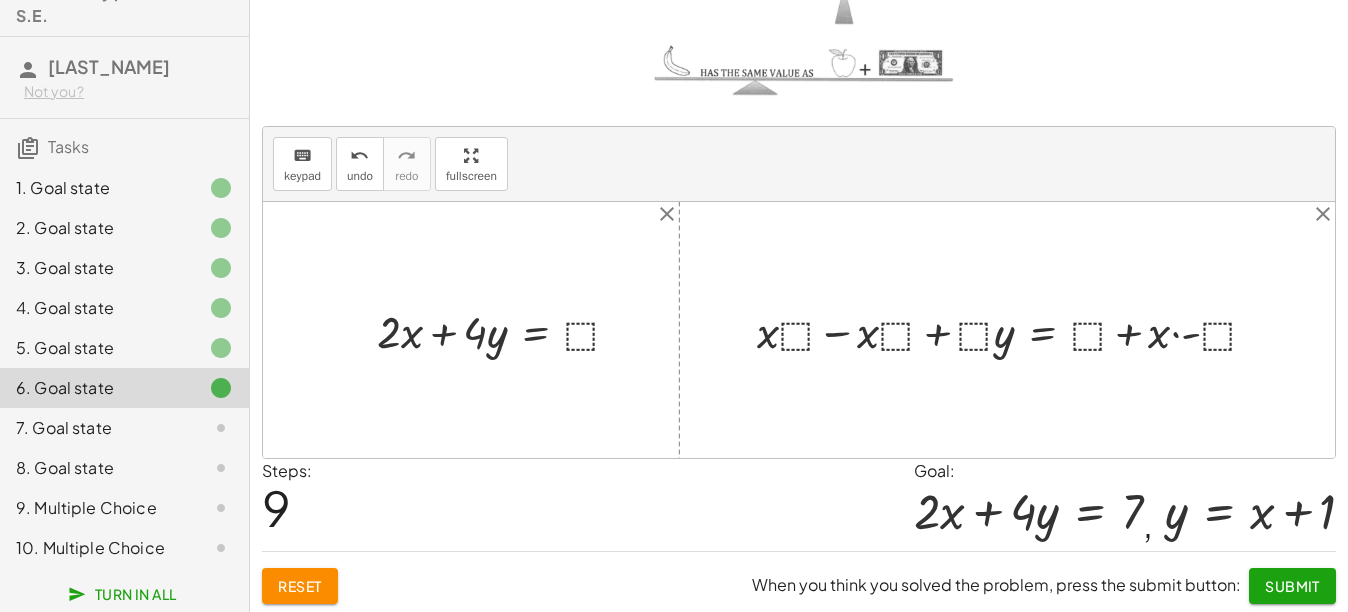 click at bounding box center [506, 330] 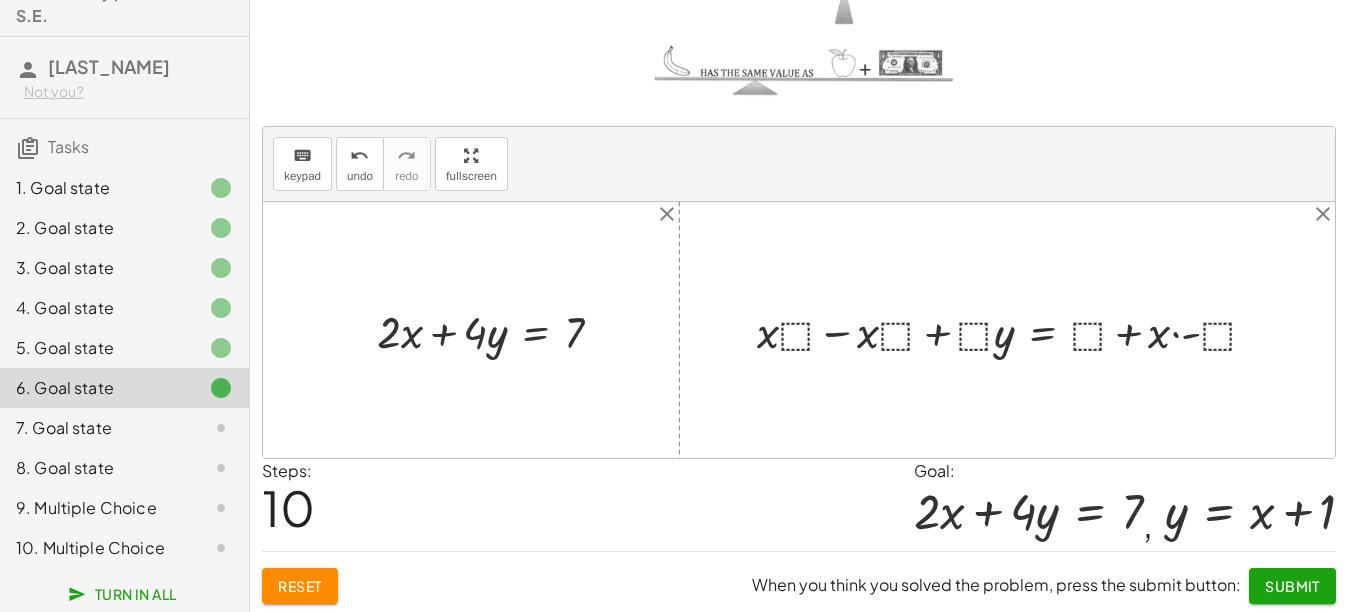 click at bounding box center [1015, 330] 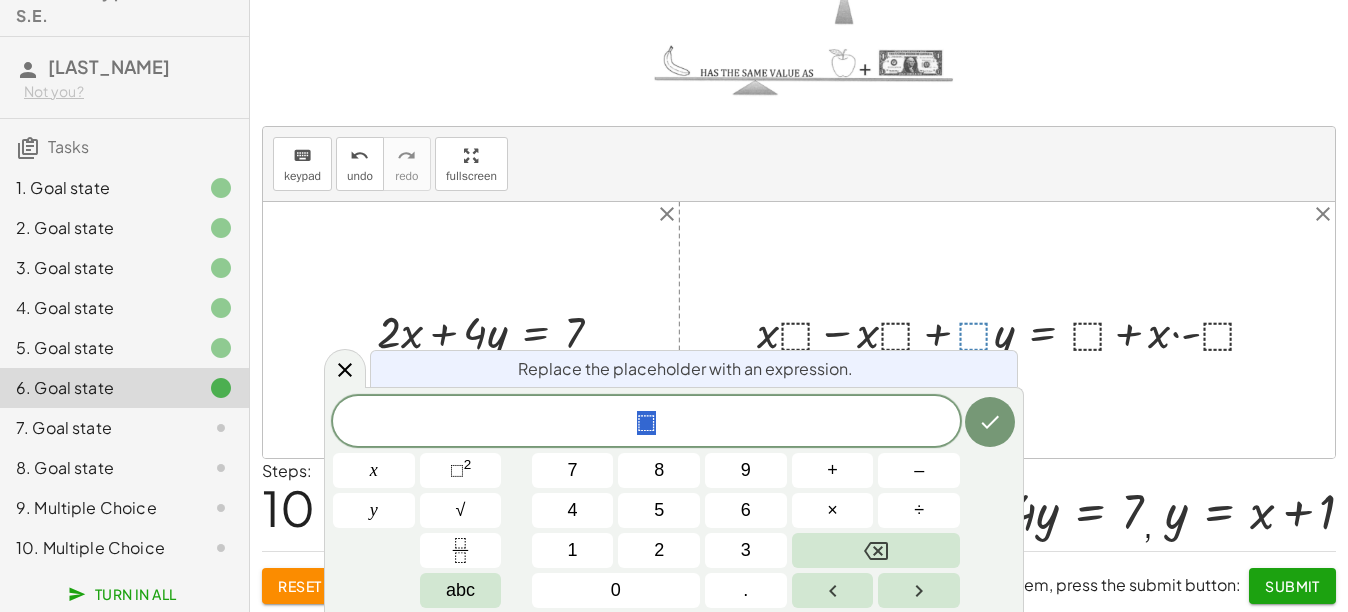 click at bounding box center [1015, 330] 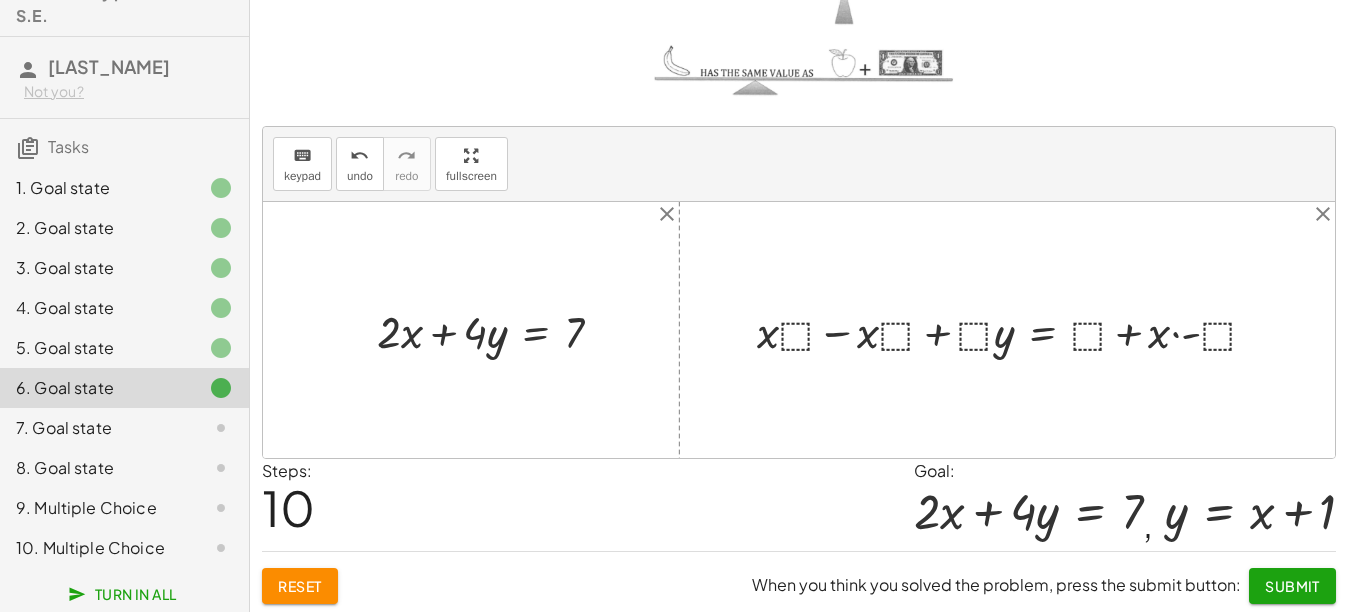 click on "Reset" 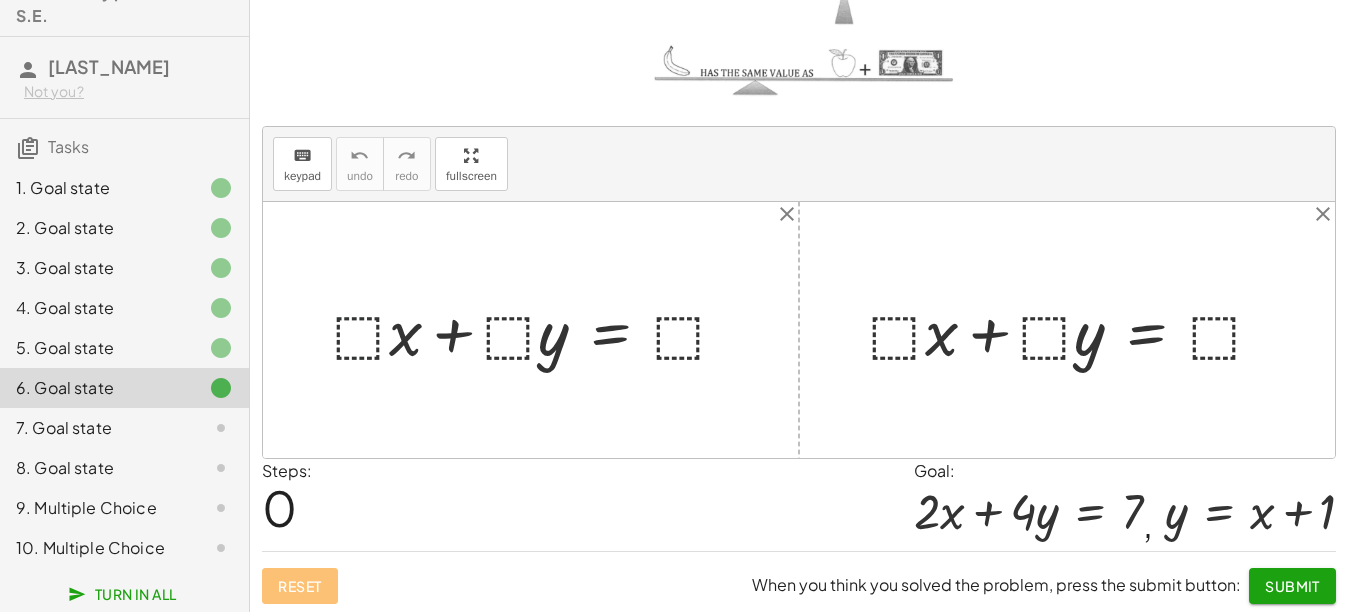 click at bounding box center (538, 329) 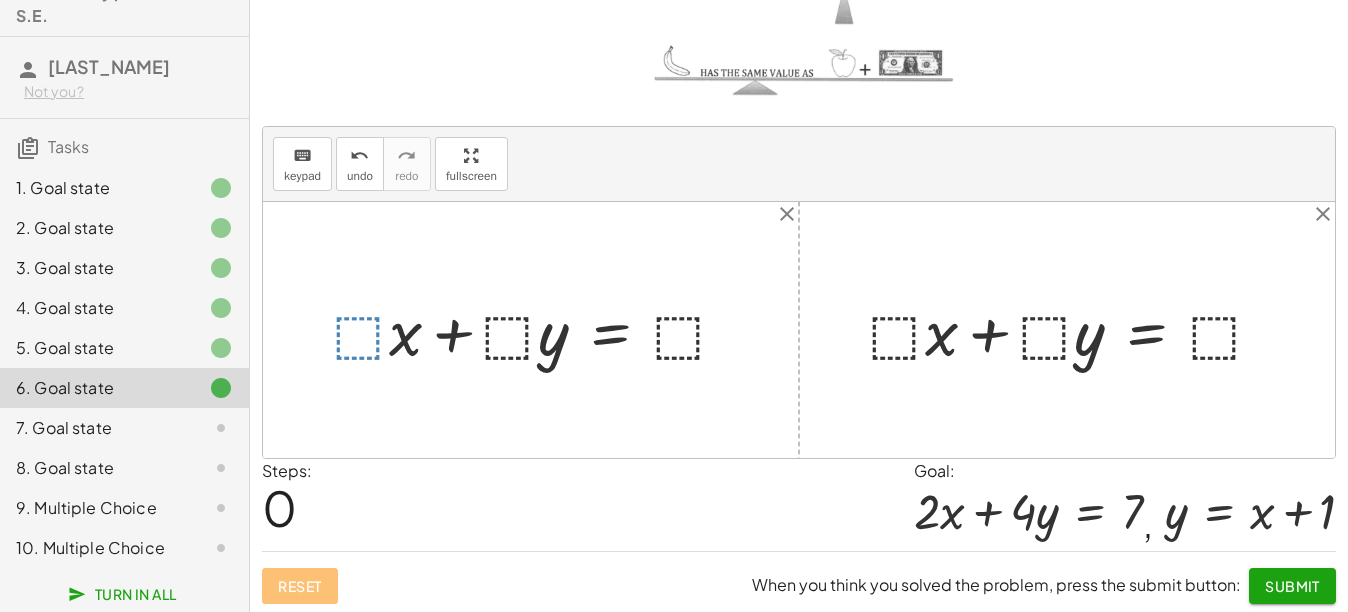 scroll, scrollTop: 232, scrollLeft: 0, axis: vertical 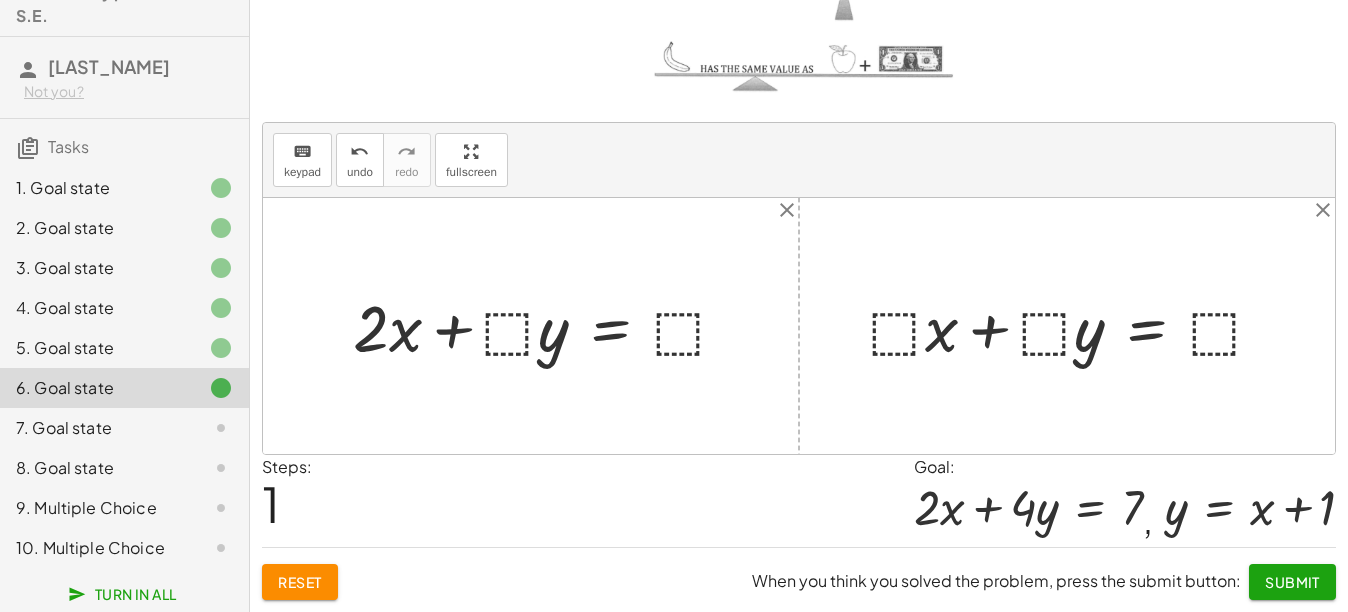 click at bounding box center [548, 325] 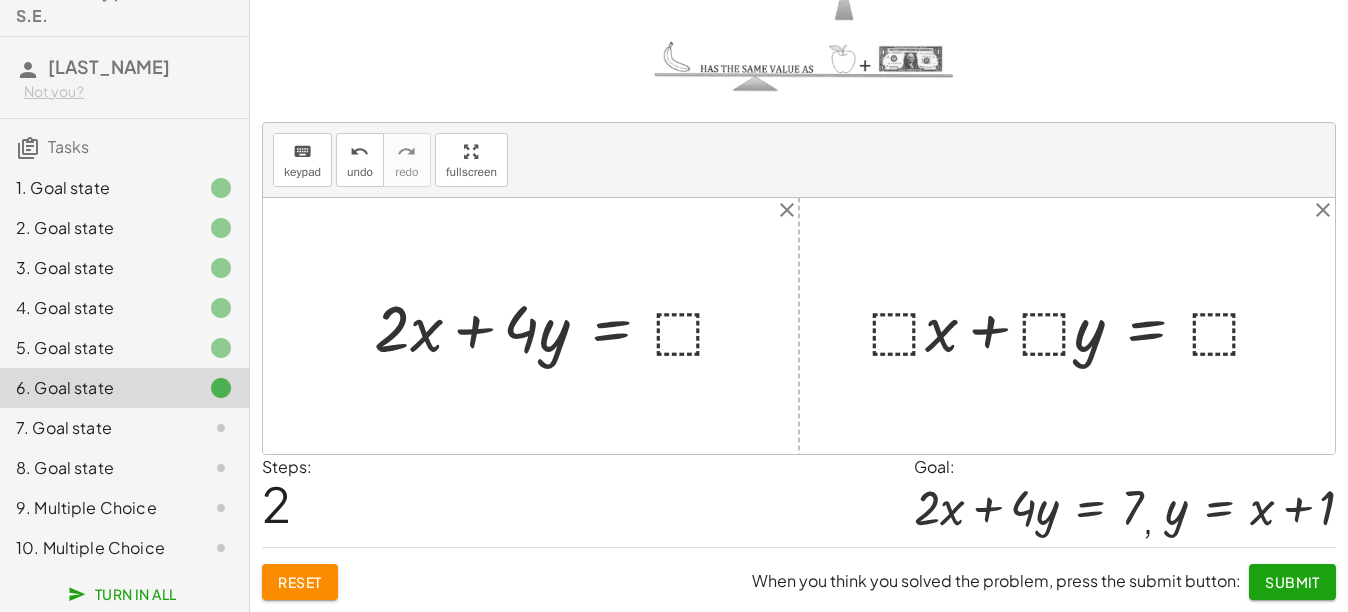 click at bounding box center (559, 325) 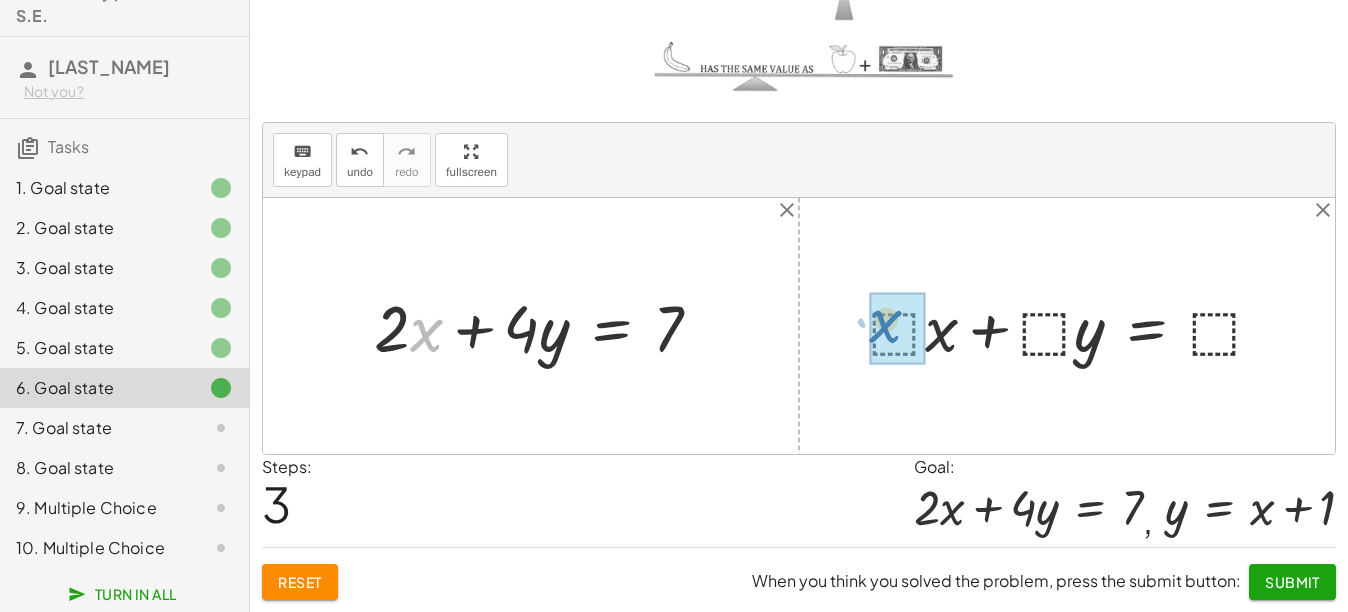 drag, startPoint x: 429, startPoint y: 338, endPoint x: 886, endPoint y: 327, distance: 457.13235 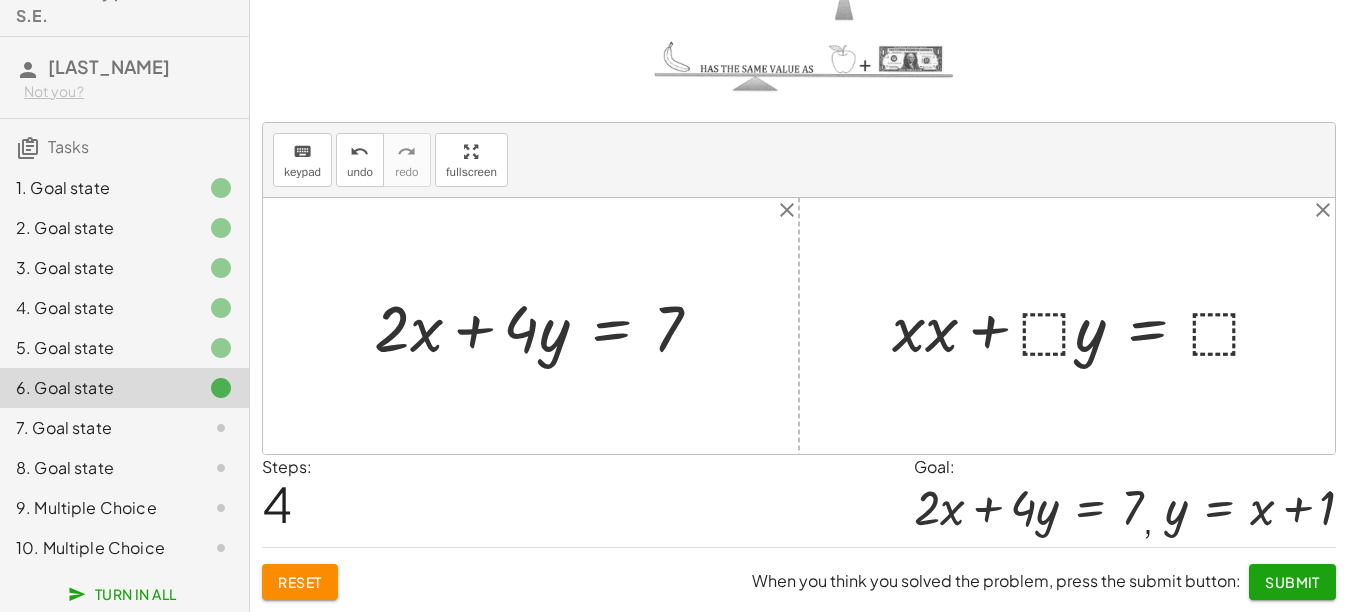 click at bounding box center [1086, 325] 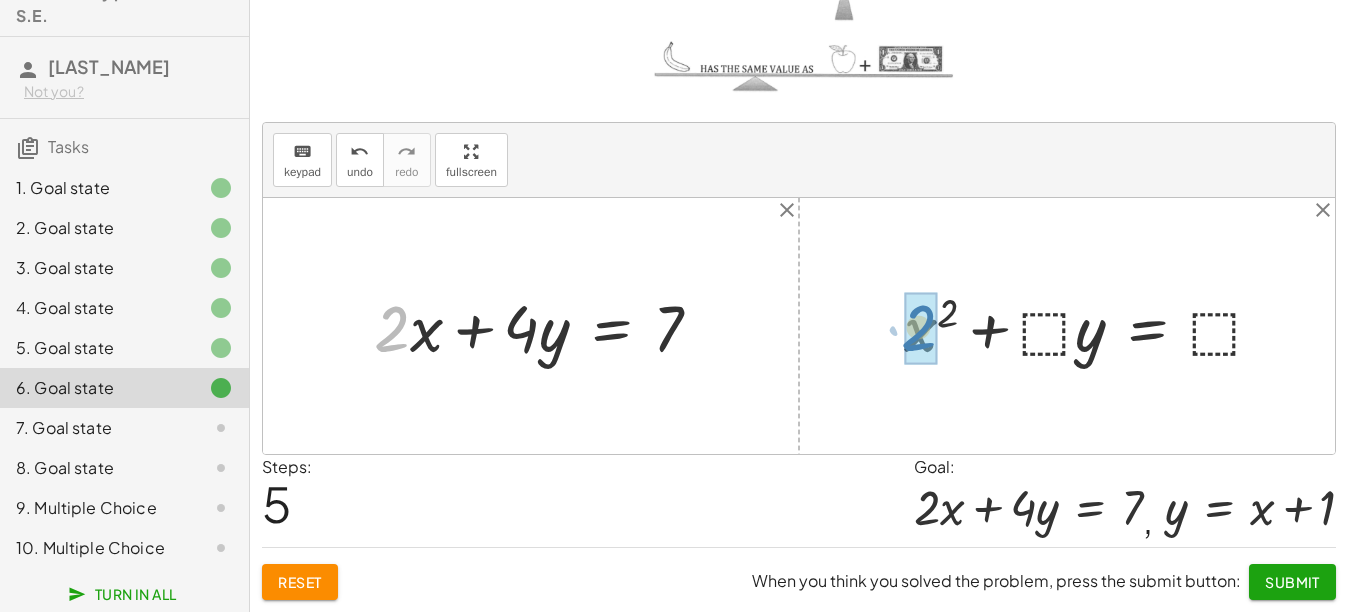 drag, startPoint x: 399, startPoint y: 342, endPoint x: 932, endPoint y: 341, distance: 533.0009 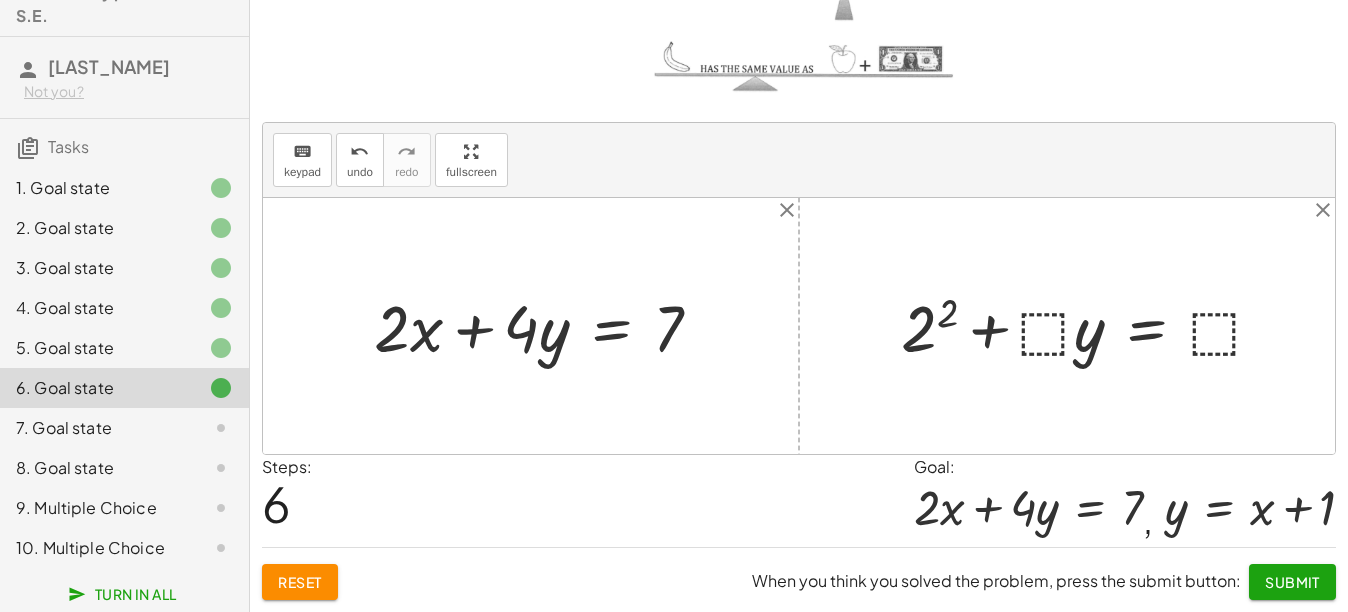 click at bounding box center (1090, 325) 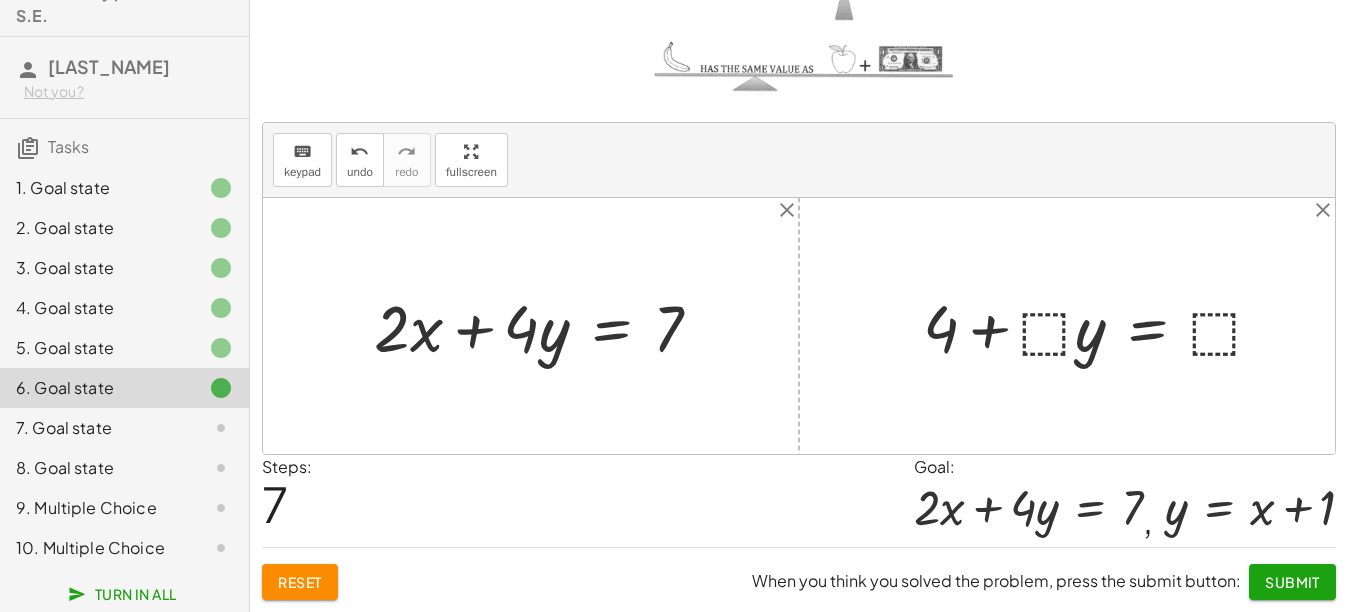 click at bounding box center (1101, 325) 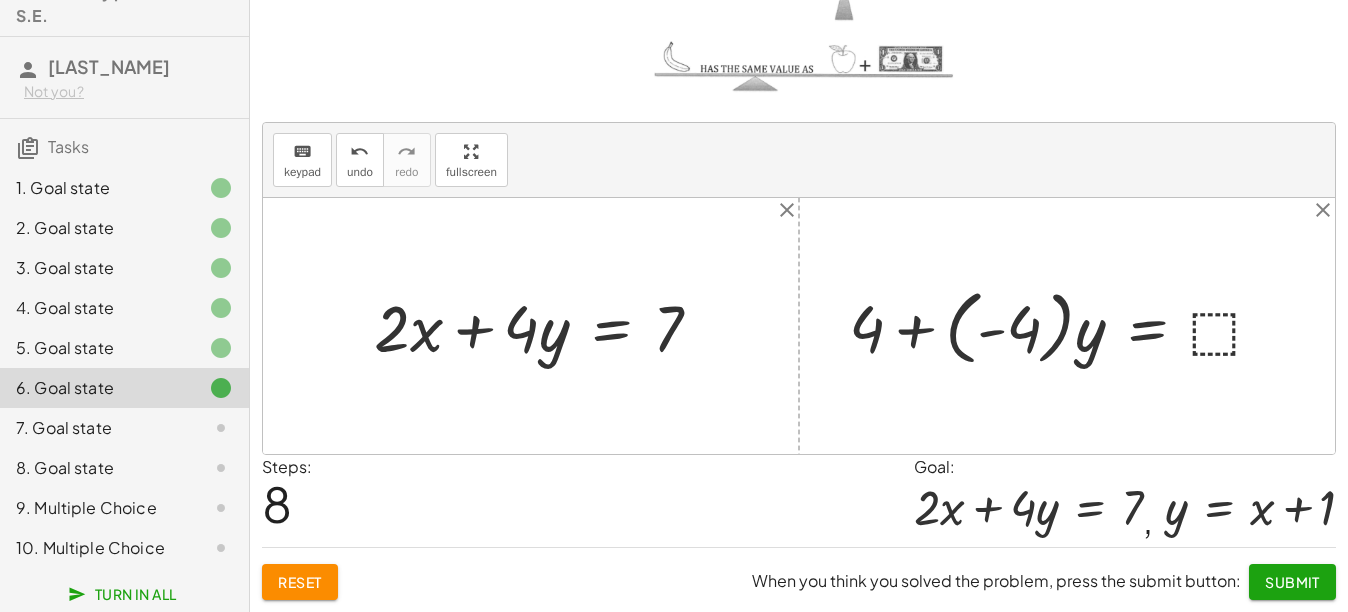 click at bounding box center [1064, 326] 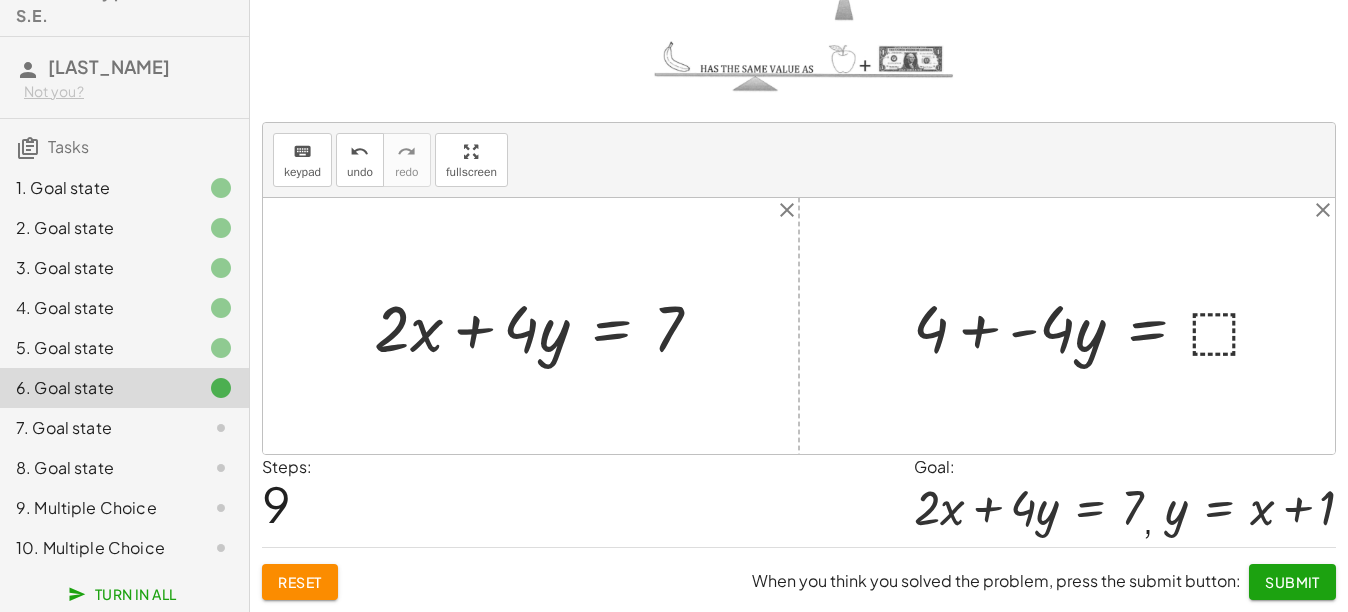 click at bounding box center [1096, 325] 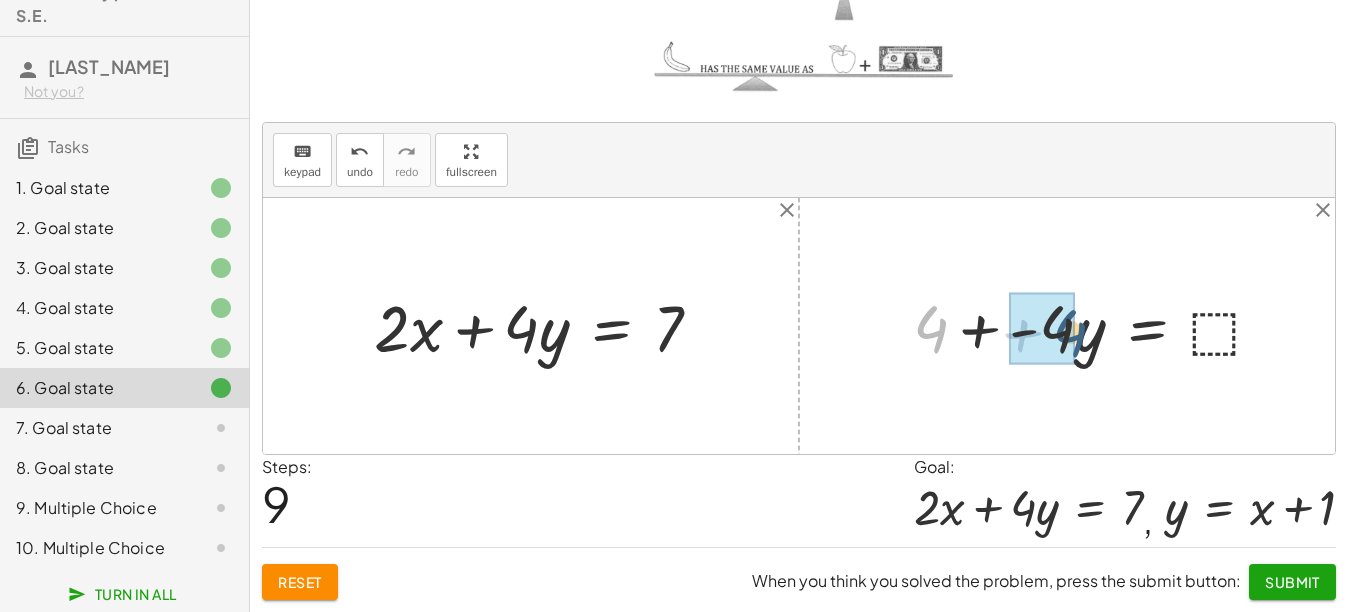 drag, startPoint x: 934, startPoint y: 333, endPoint x: 1075, endPoint y: 335, distance: 141.01419 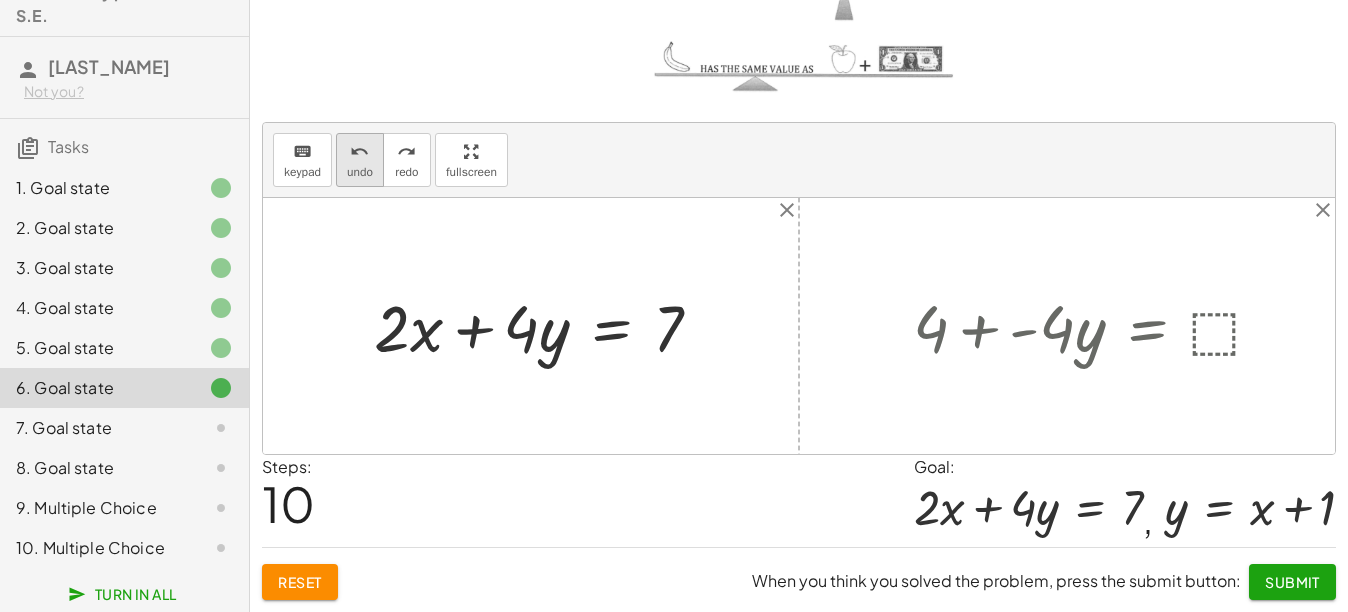 click on "undo" at bounding box center [359, 152] 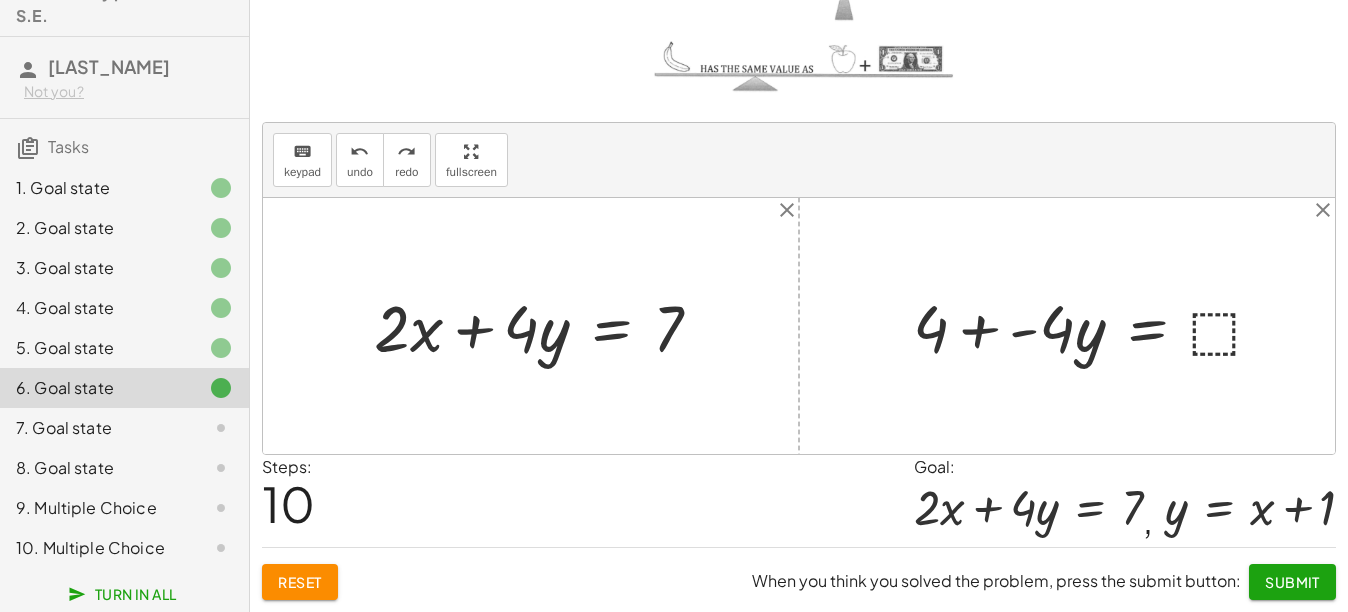 click at bounding box center [1096, 325] 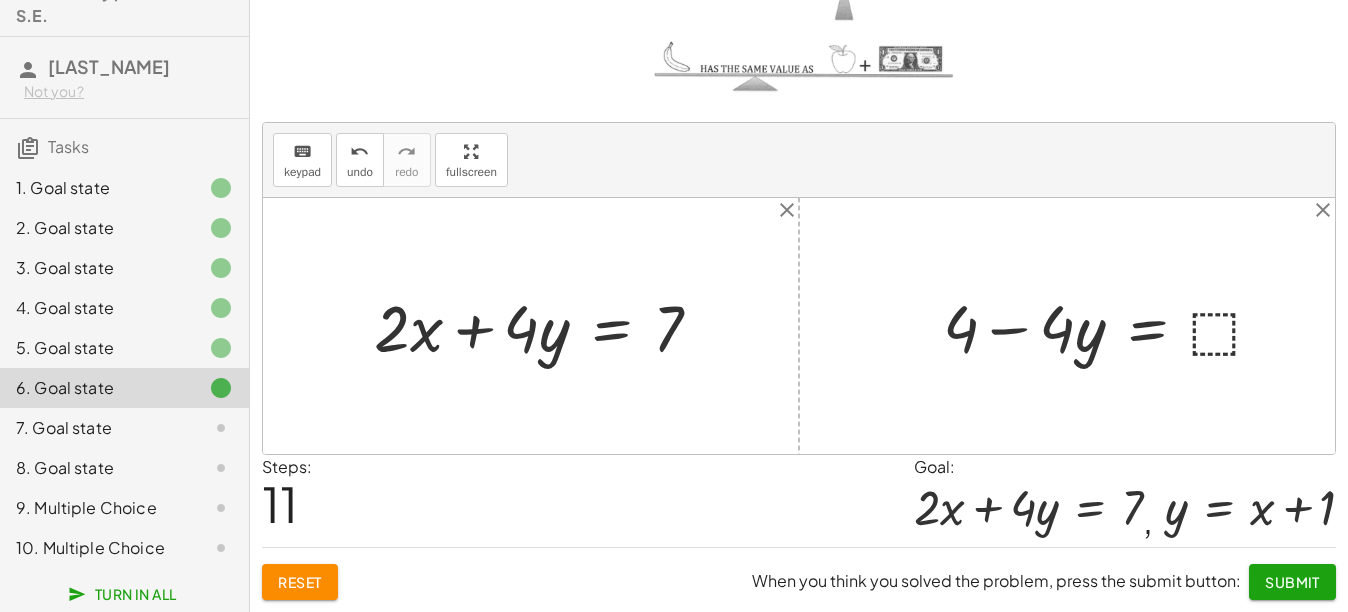 click at bounding box center [1111, 325] 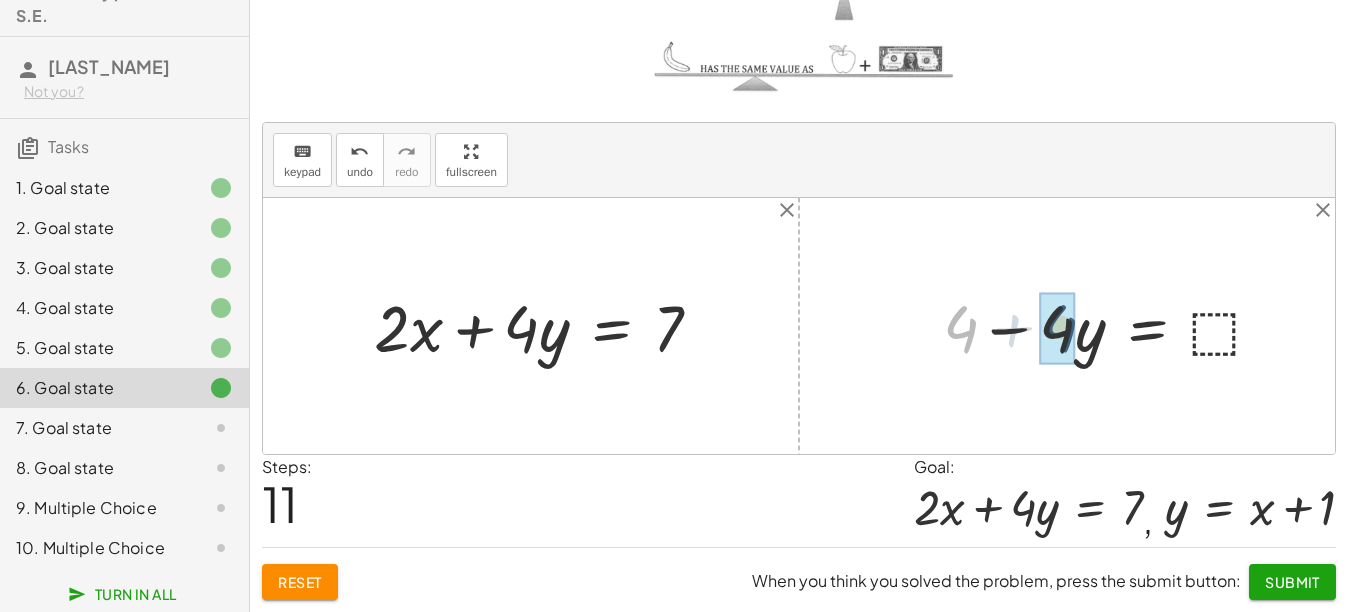 drag, startPoint x: 956, startPoint y: 328, endPoint x: 1055, endPoint y: 327, distance: 99.00505 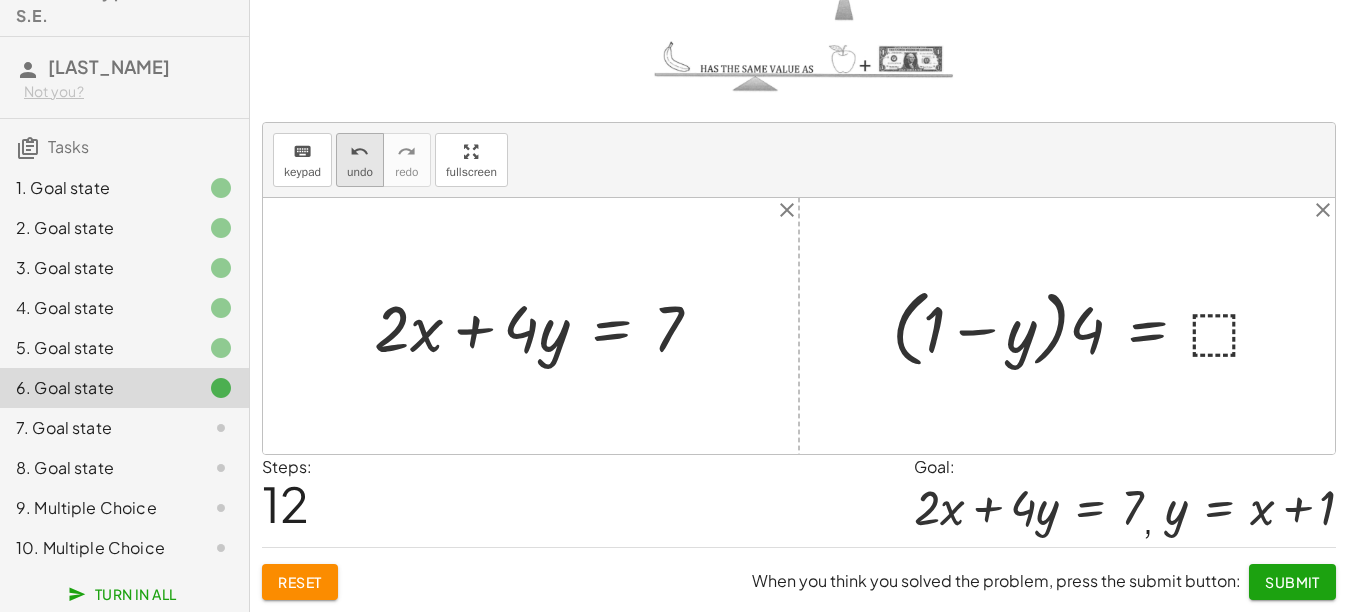 click on "undo" at bounding box center [360, 172] 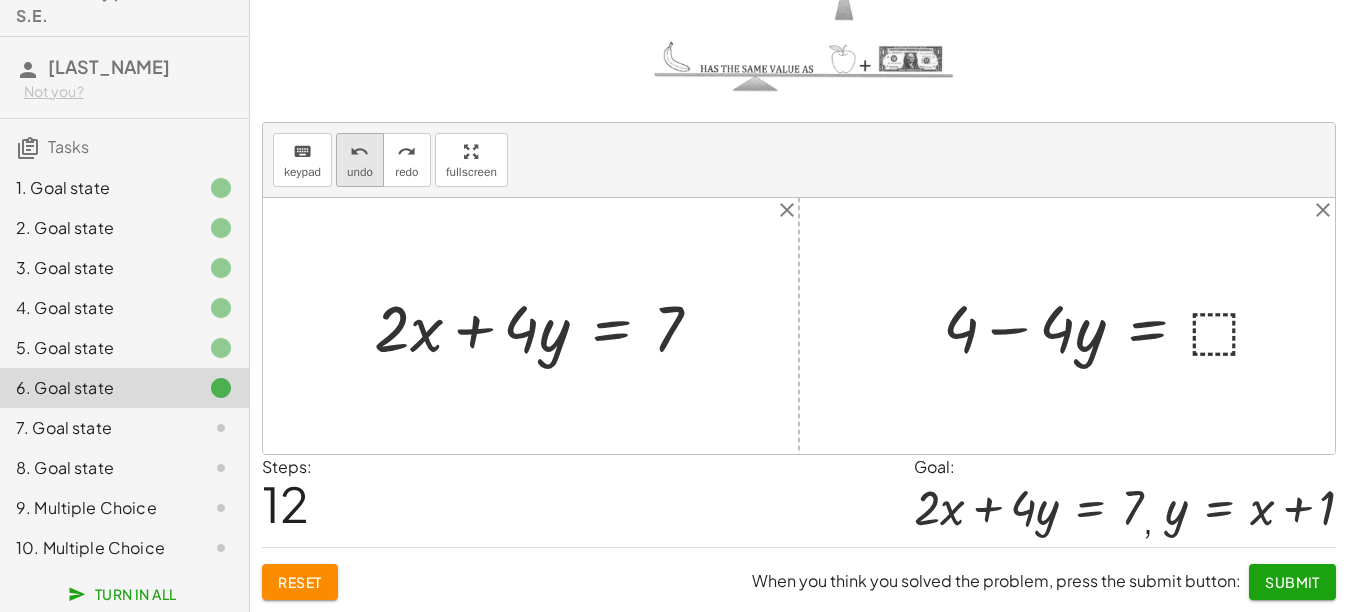 click on "undo" at bounding box center [359, 152] 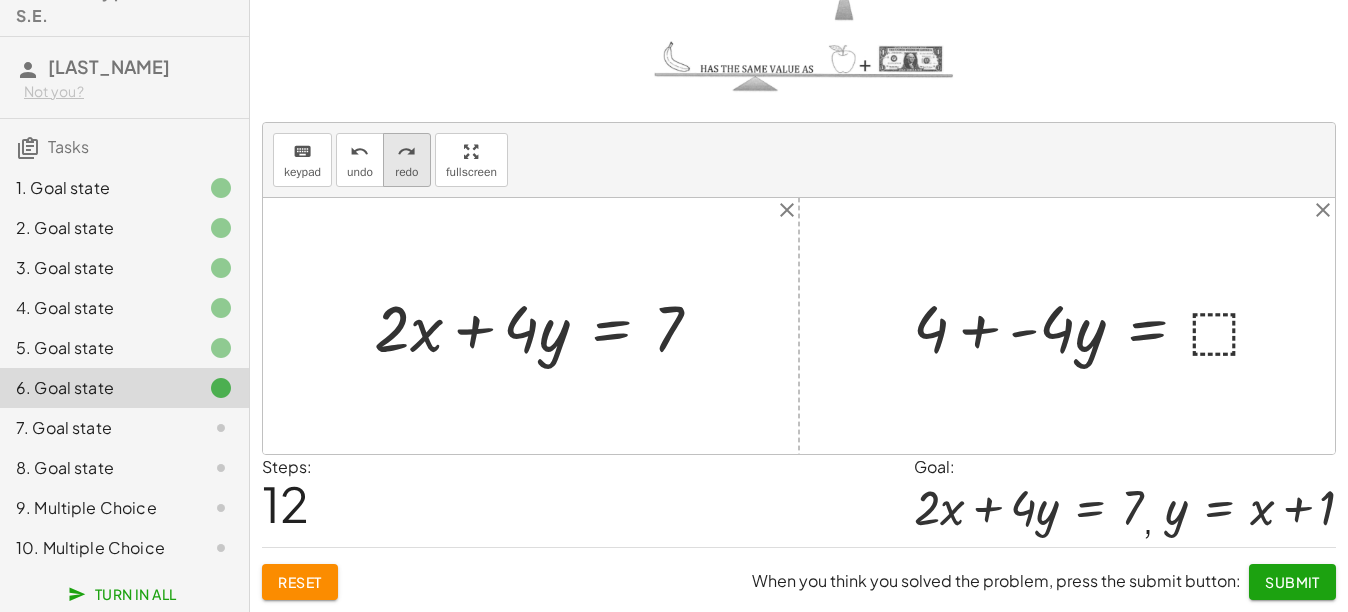 click on "redo" at bounding box center [407, 151] 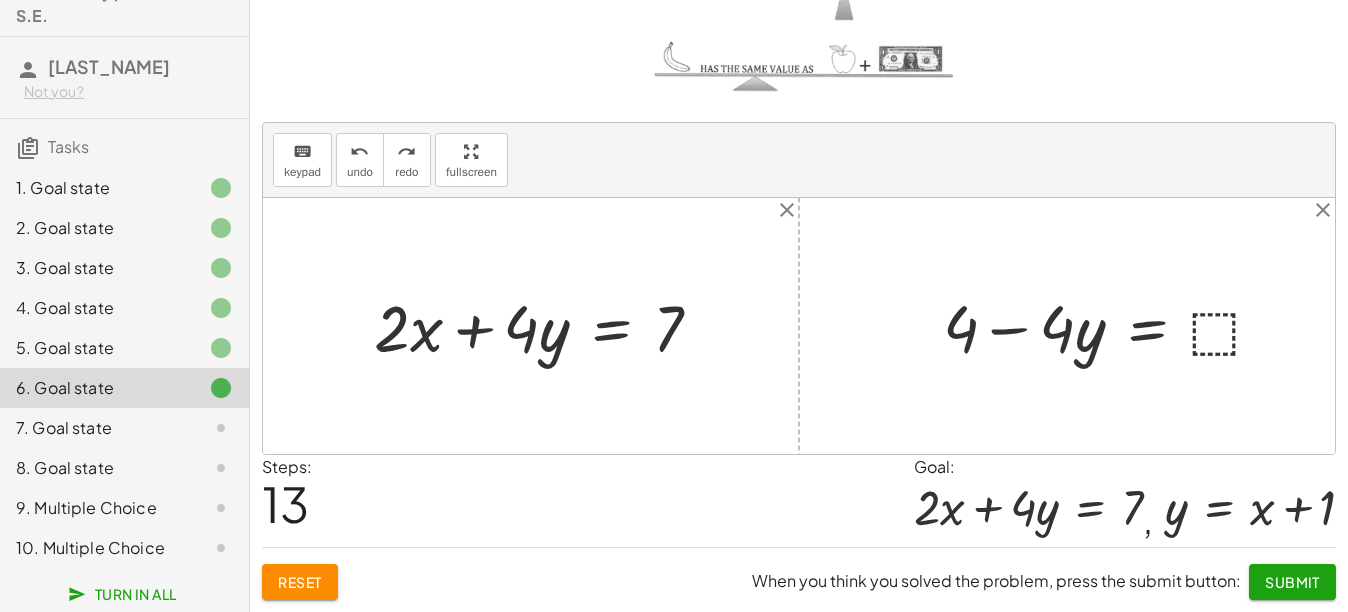 click at bounding box center [1111, 325] 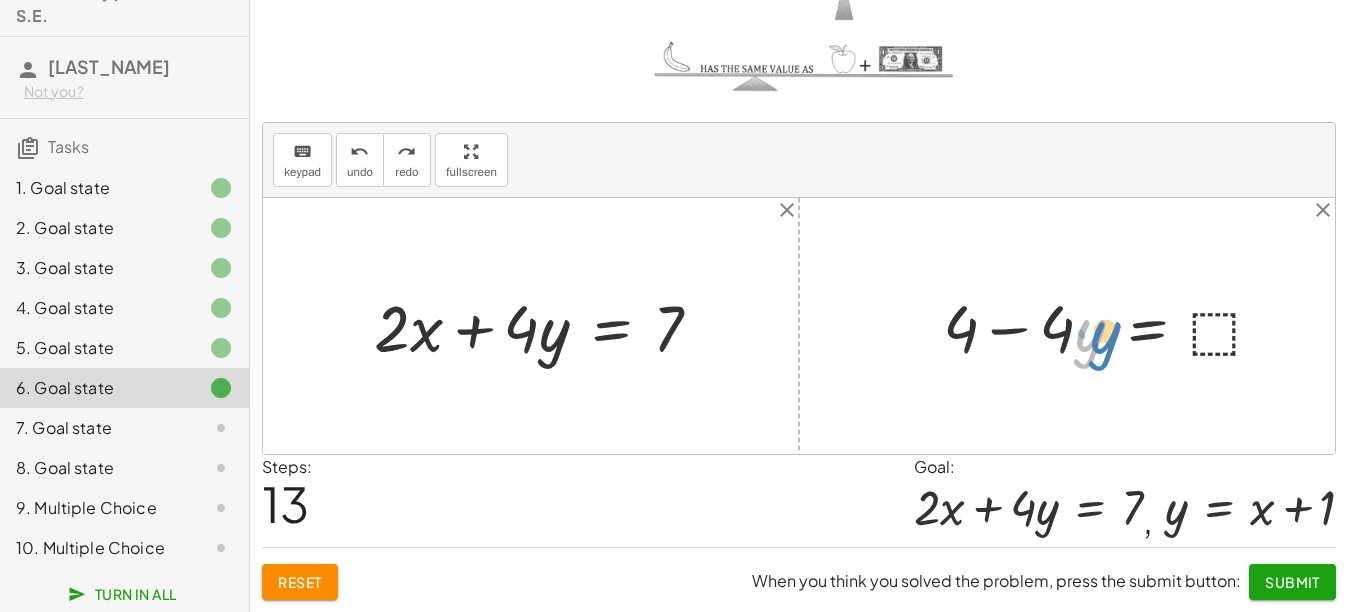 drag, startPoint x: 1084, startPoint y: 336, endPoint x: 1111, endPoint y: 340, distance: 27.294687 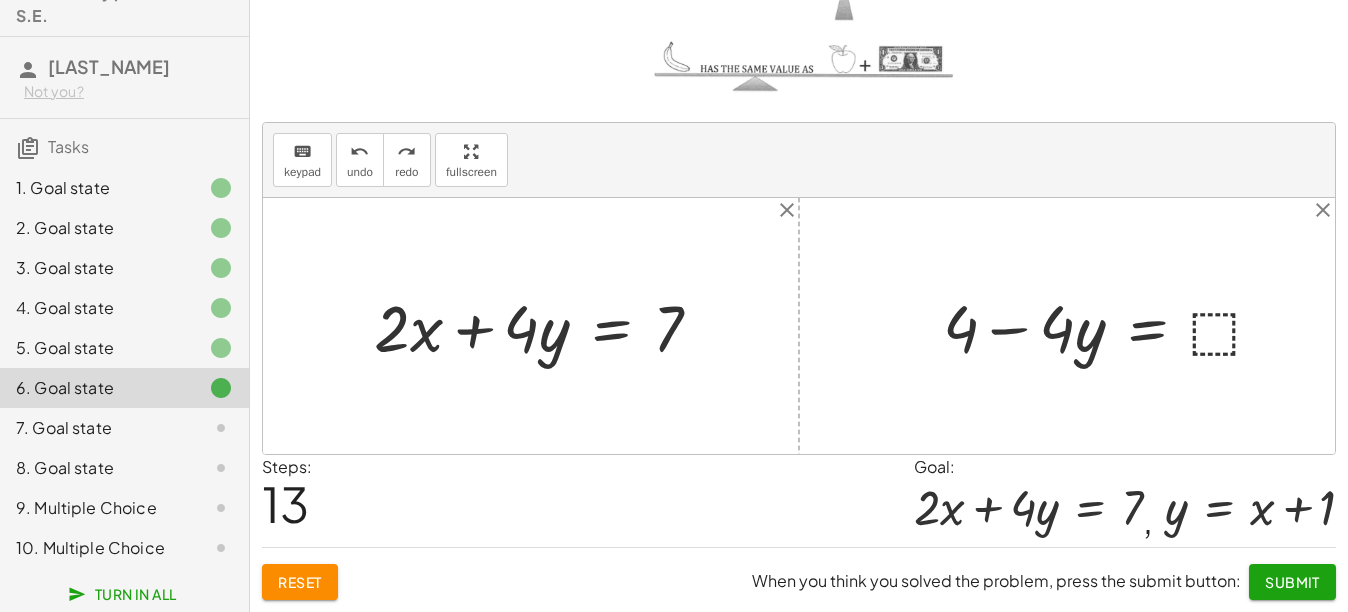 click at bounding box center (1111, 325) 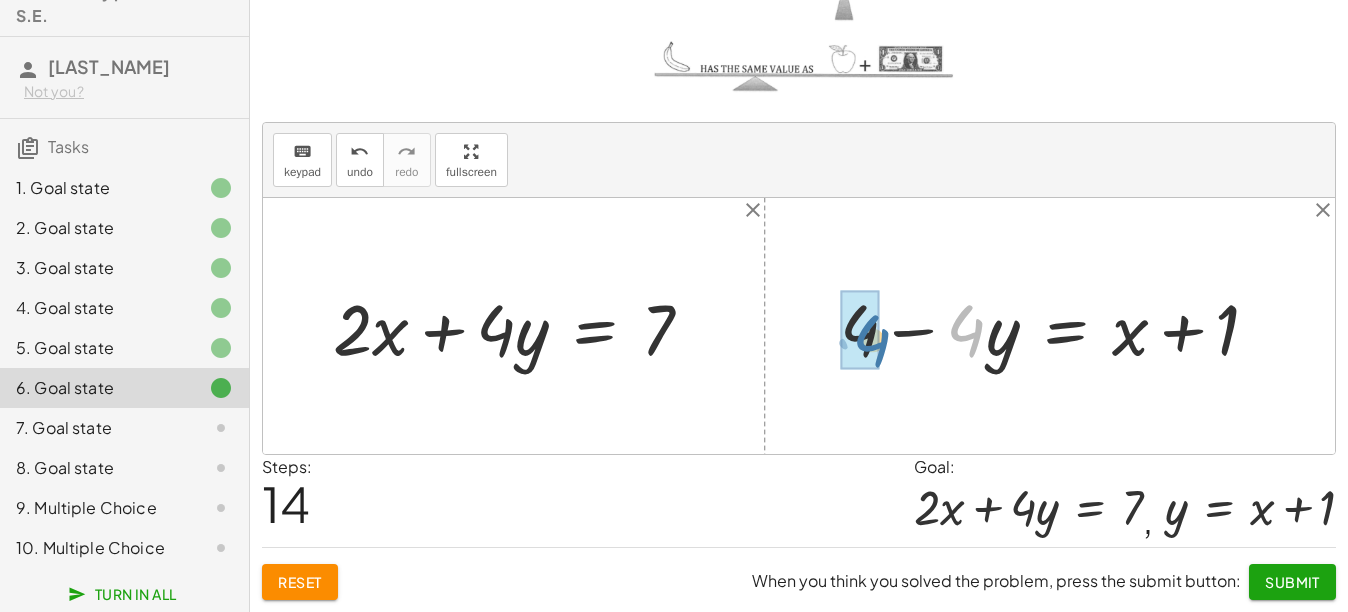 drag, startPoint x: 958, startPoint y: 333, endPoint x: 857, endPoint y: 343, distance: 101.49384 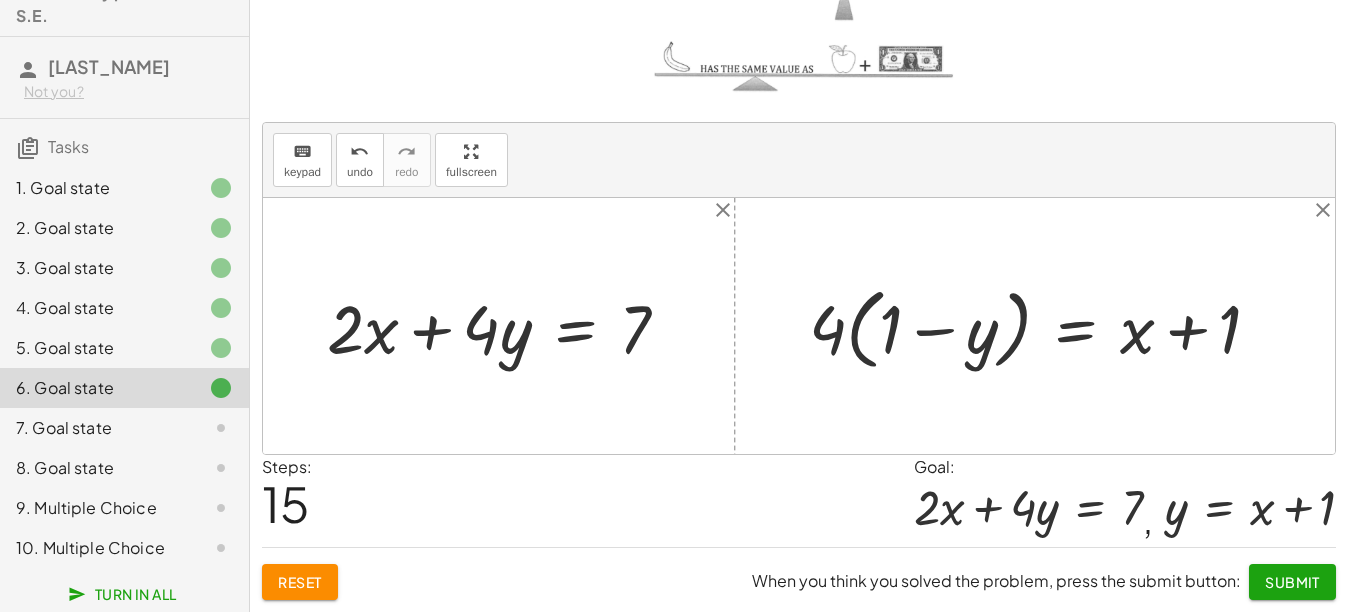 click at bounding box center (1042, 326) 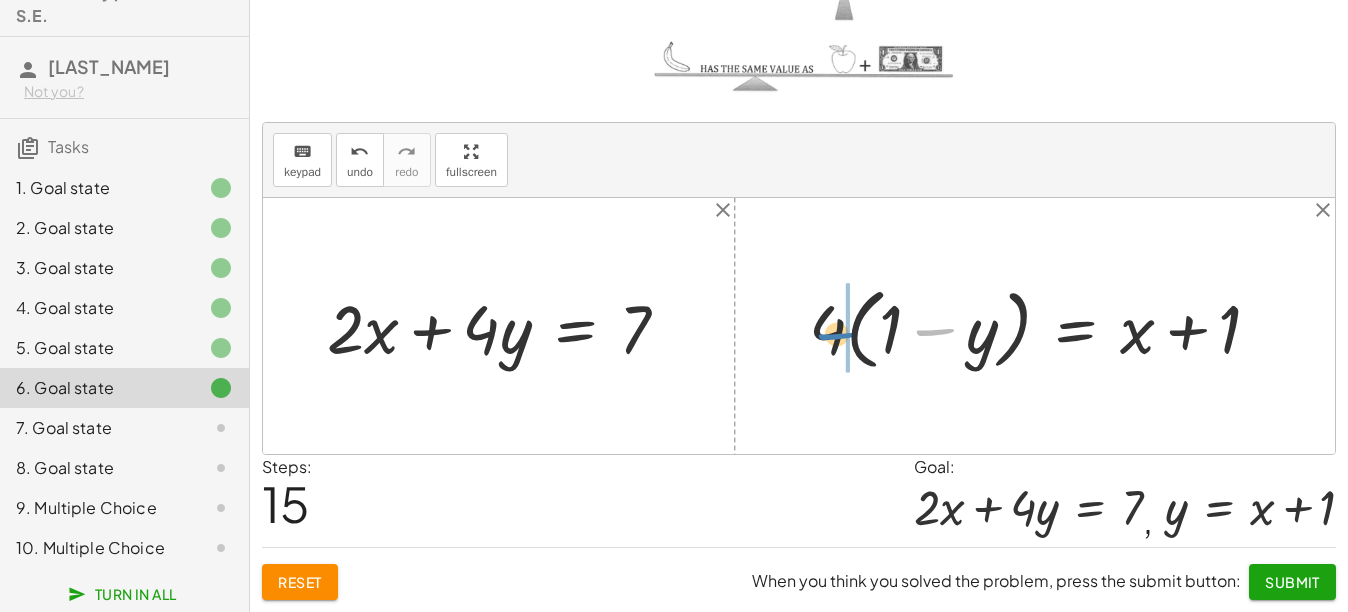 drag, startPoint x: 920, startPoint y: 332, endPoint x: 821, endPoint y: 335, distance: 99.04544 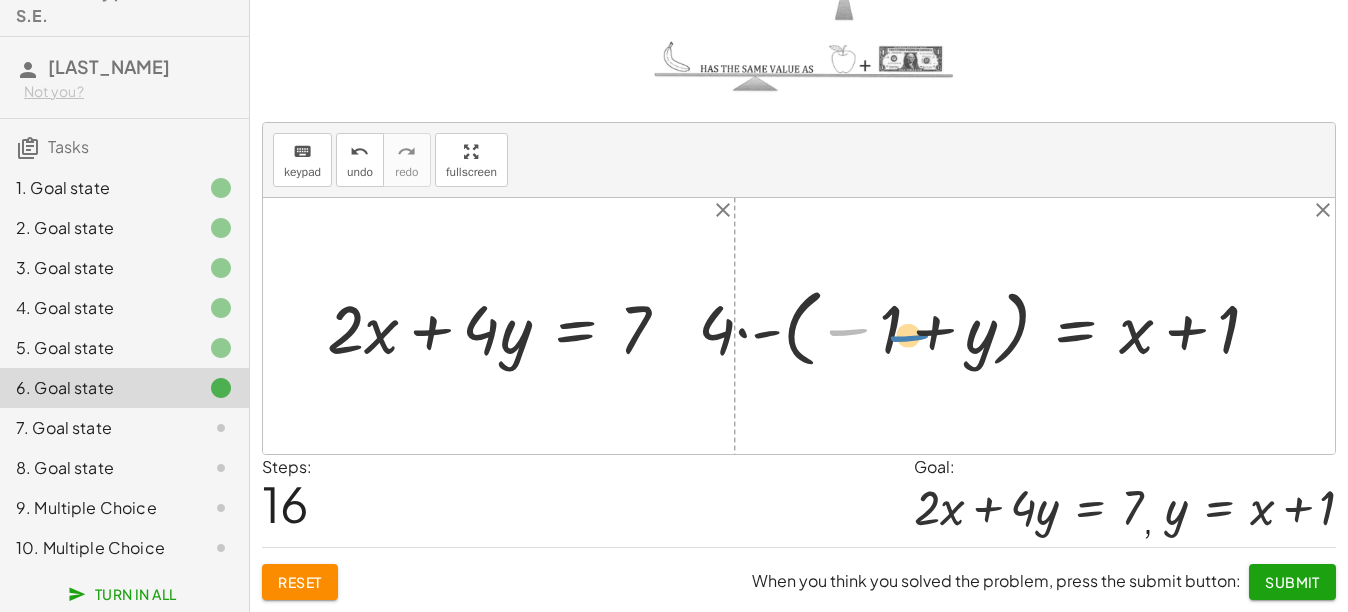 drag, startPoint x: 821, startPoint y: 335, endPoint x: 886, endPoint y: 341, distance: 65.27634 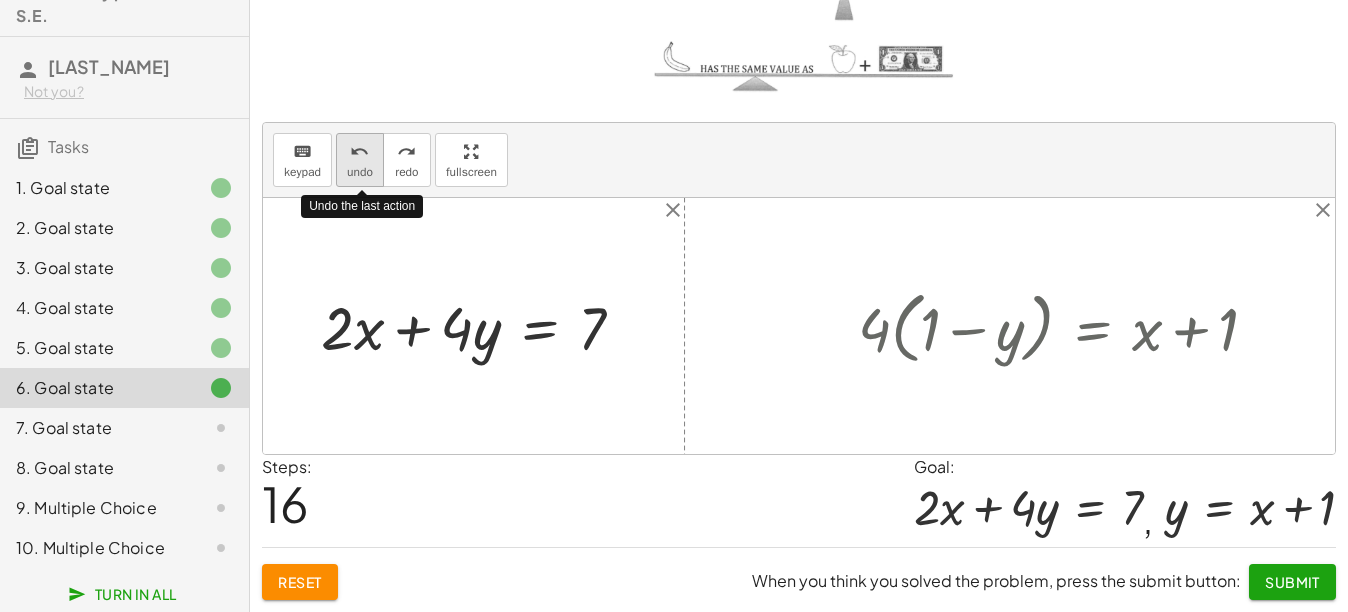 click on "undo" at bounding box center [359, 152] 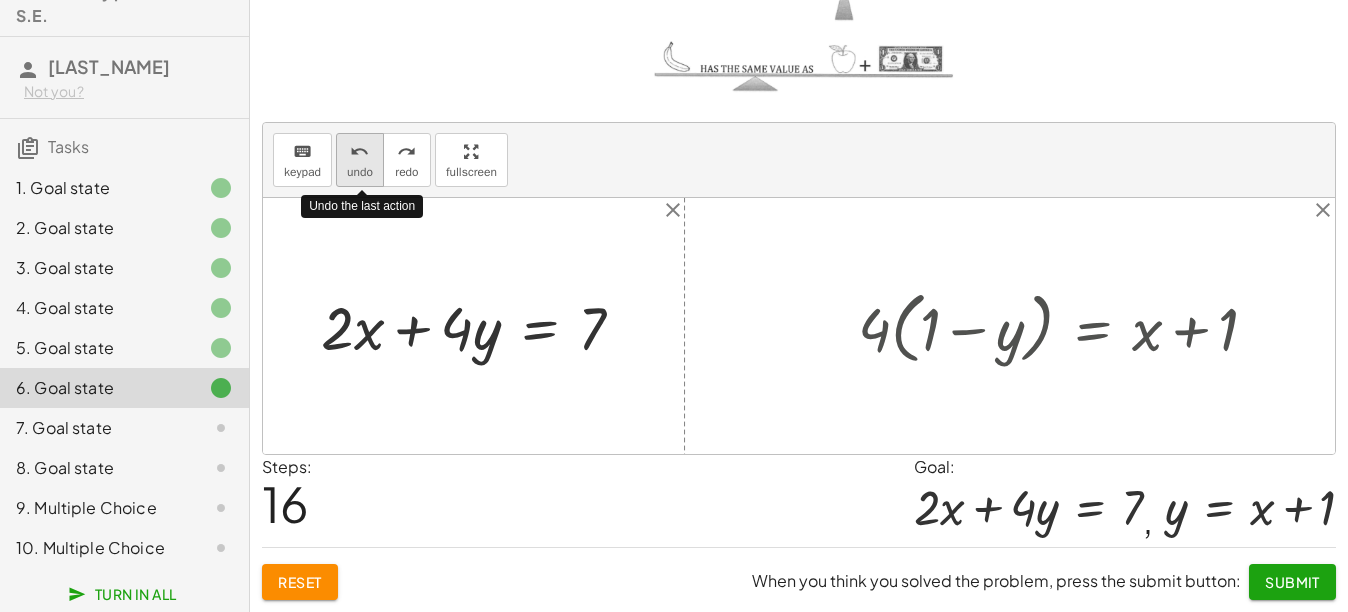 click on "undo" at bounding box center (359, 152) 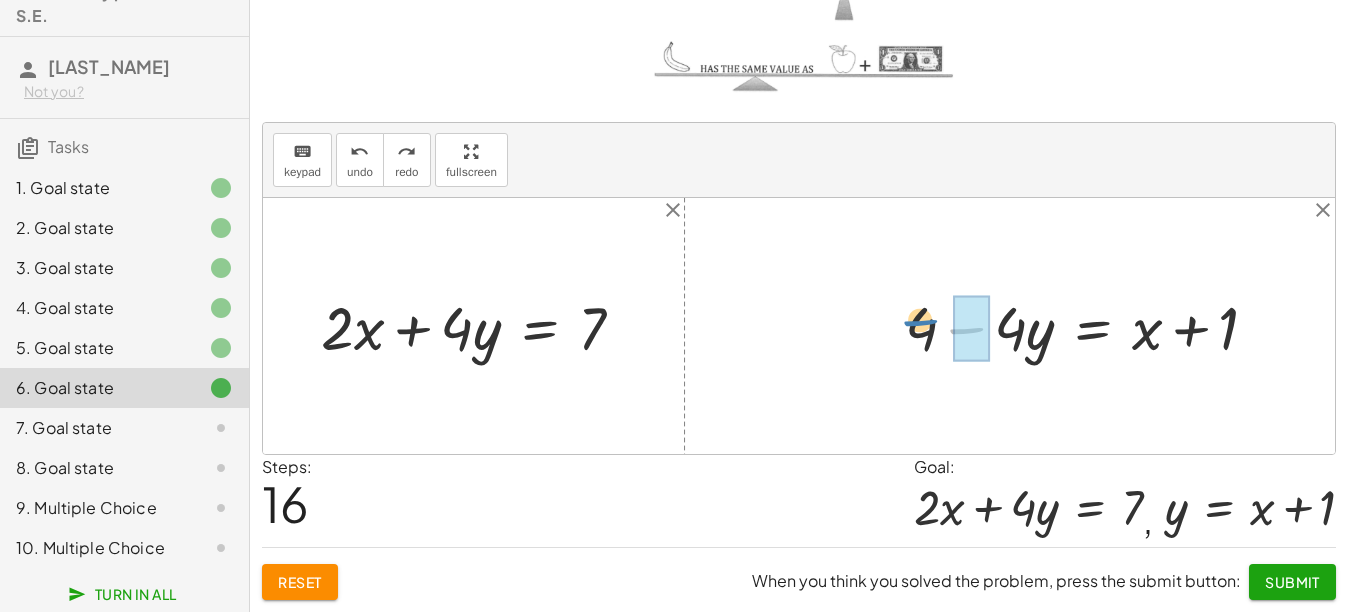 drag, startPoint x: 969, startPoint y: 337, endPoint x: 923, endPoint y: 329, distance: 46.69047 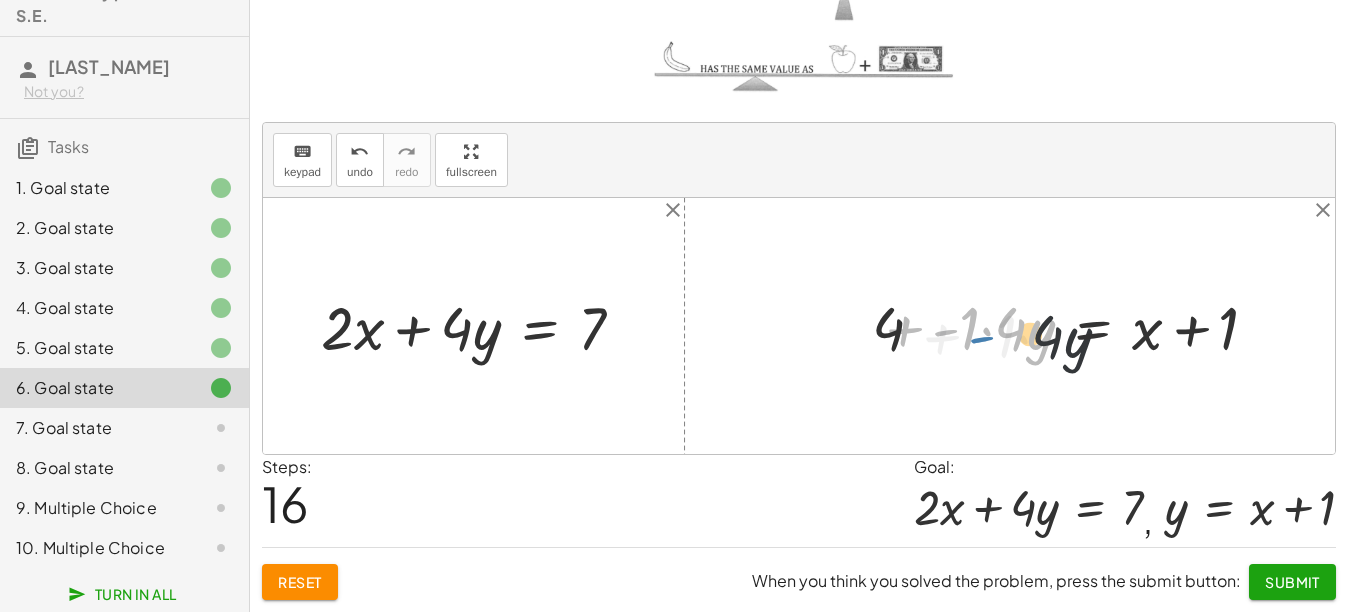 drag, startPoint x: 923, startPoint y: 329, endPoint x: 963, endPoint y: 337, distance: 40.792156 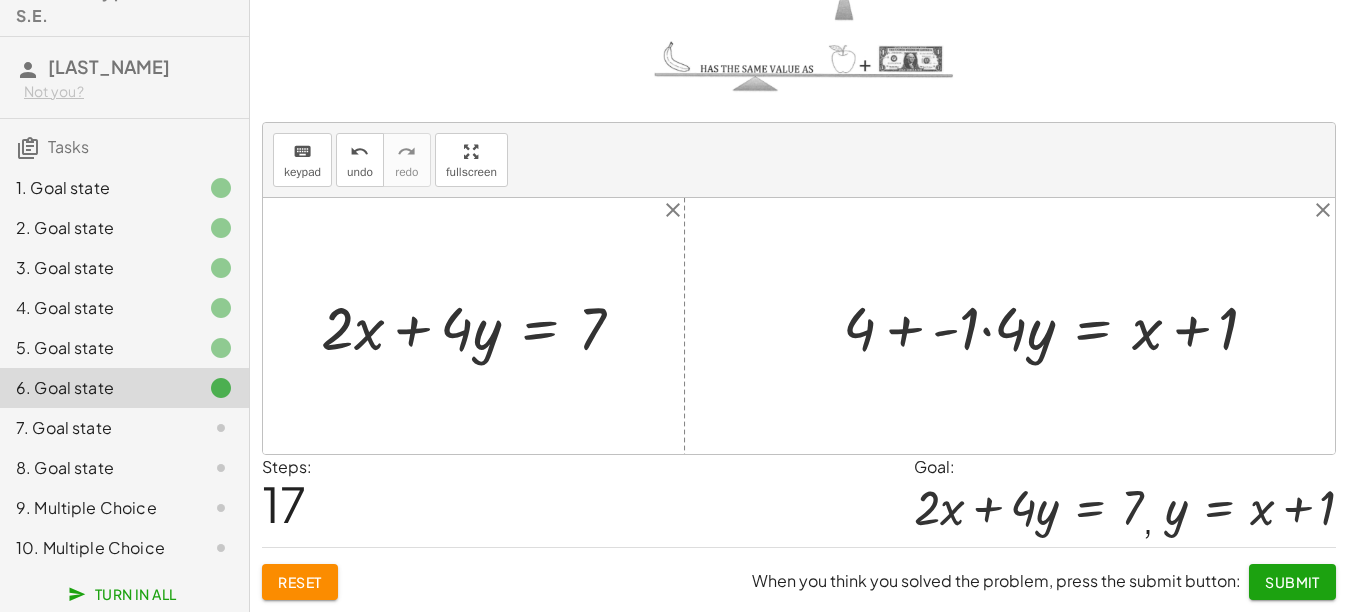 click at bounding box center (1058, 325) 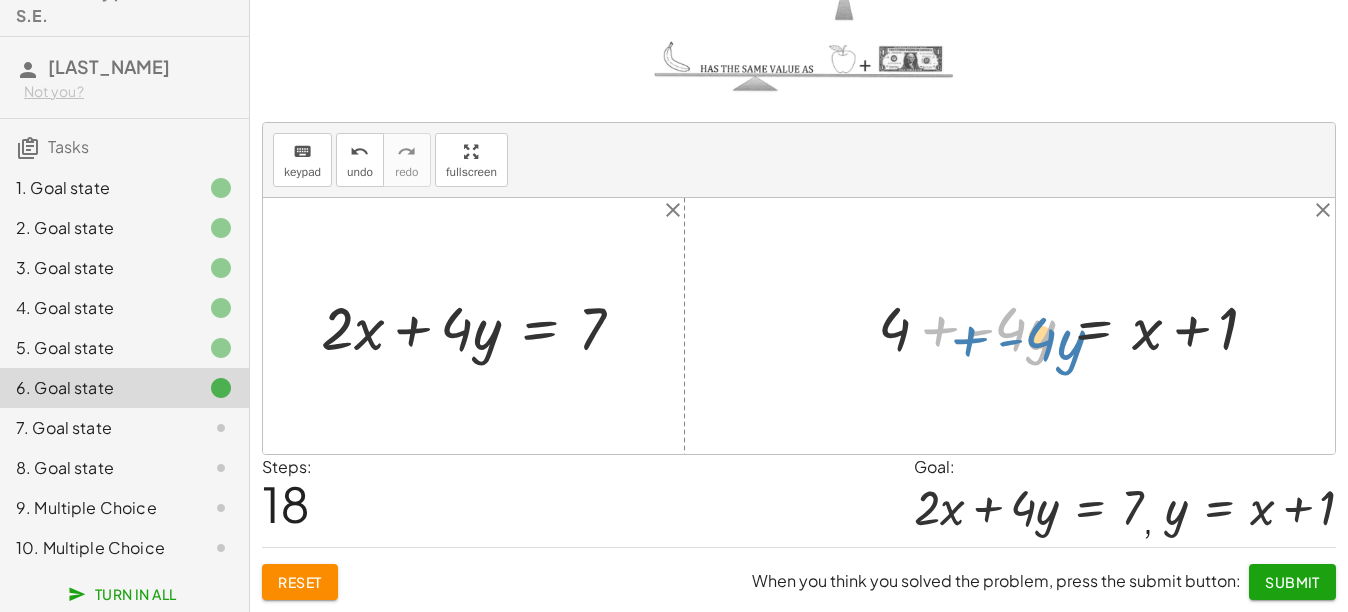 drag, startPoint x: 932, startPoint y: 333, endPoint x: 887, endPoint y: 328, distance: 45.276924 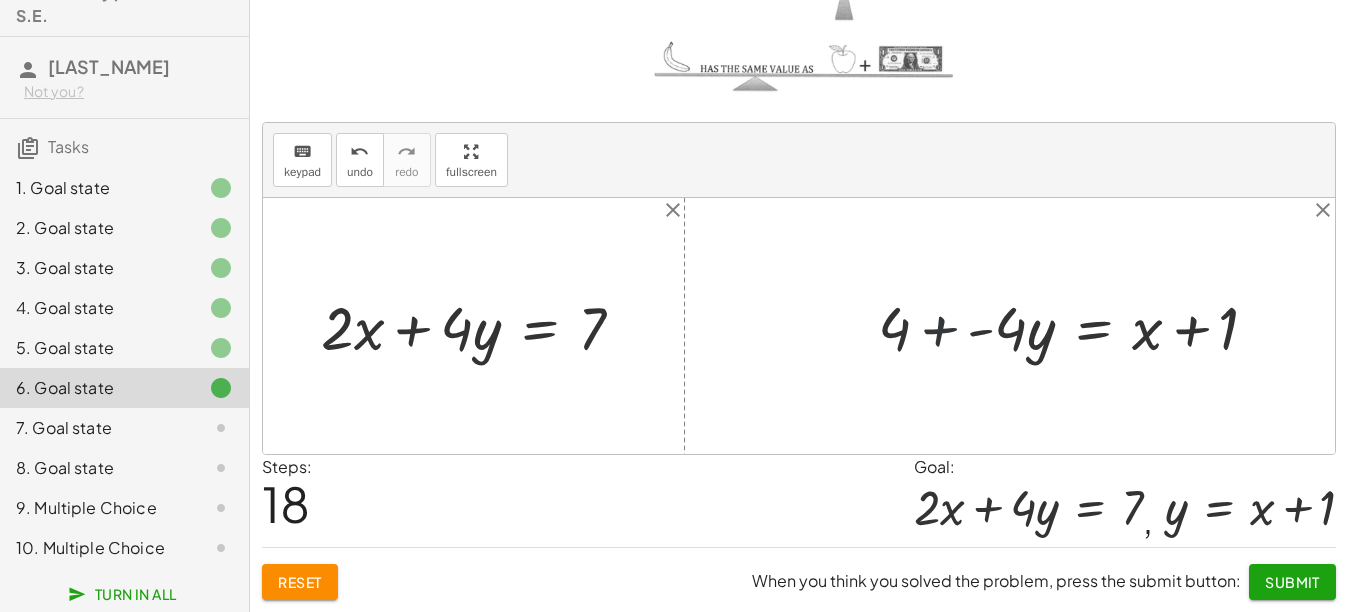 drag, startPoint x: 933, startPoint y: 337, endPoint x: 909, endPoint y: 321, distance: 28.84441 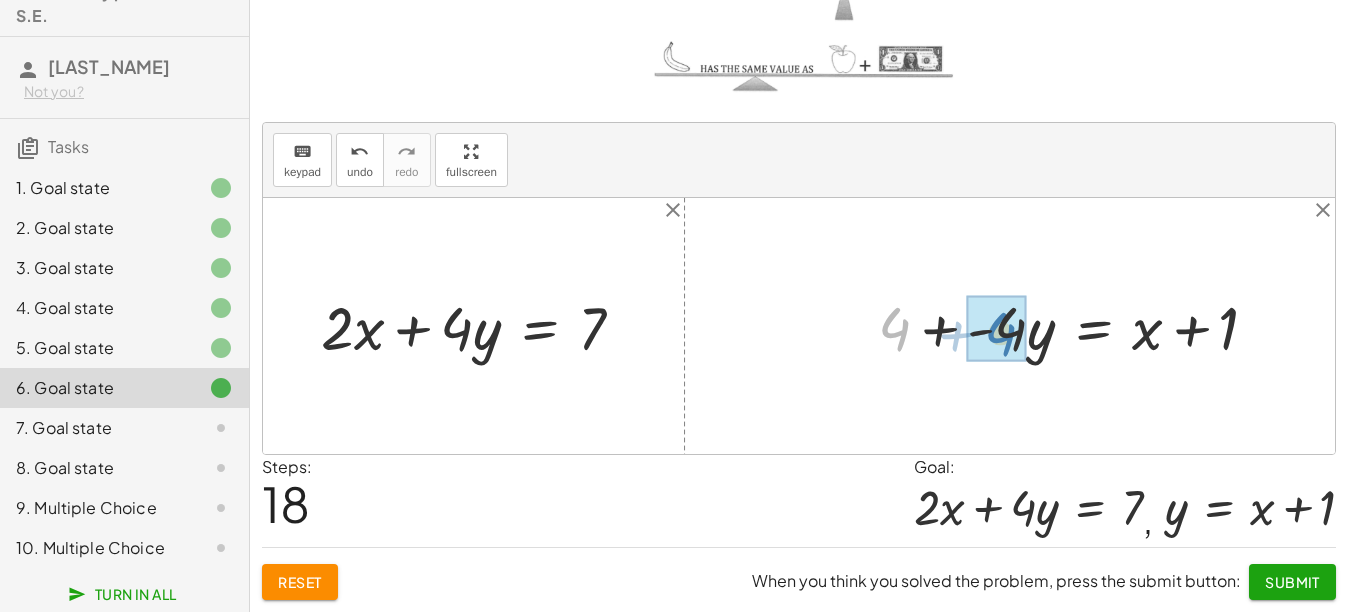 drag, startPoint x: 899, startPoint y: 336, endPoint x: 1005, endPoint y: 341, distance: 106.11786 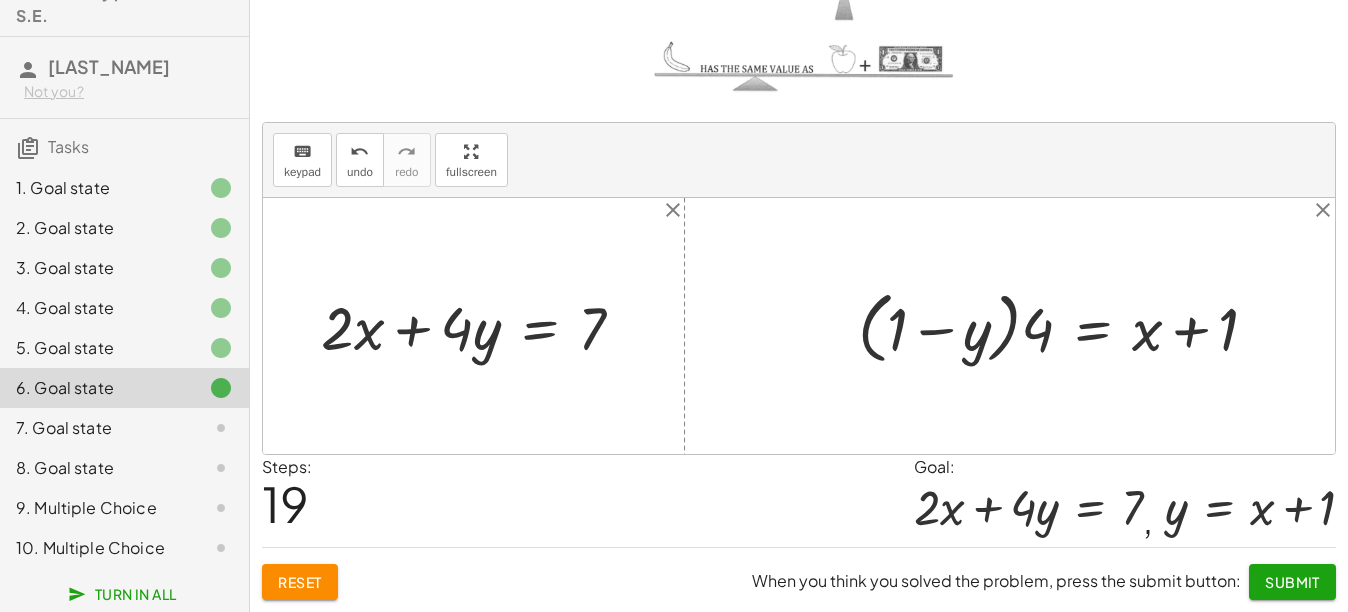 click at bounding box center (1065, 326) 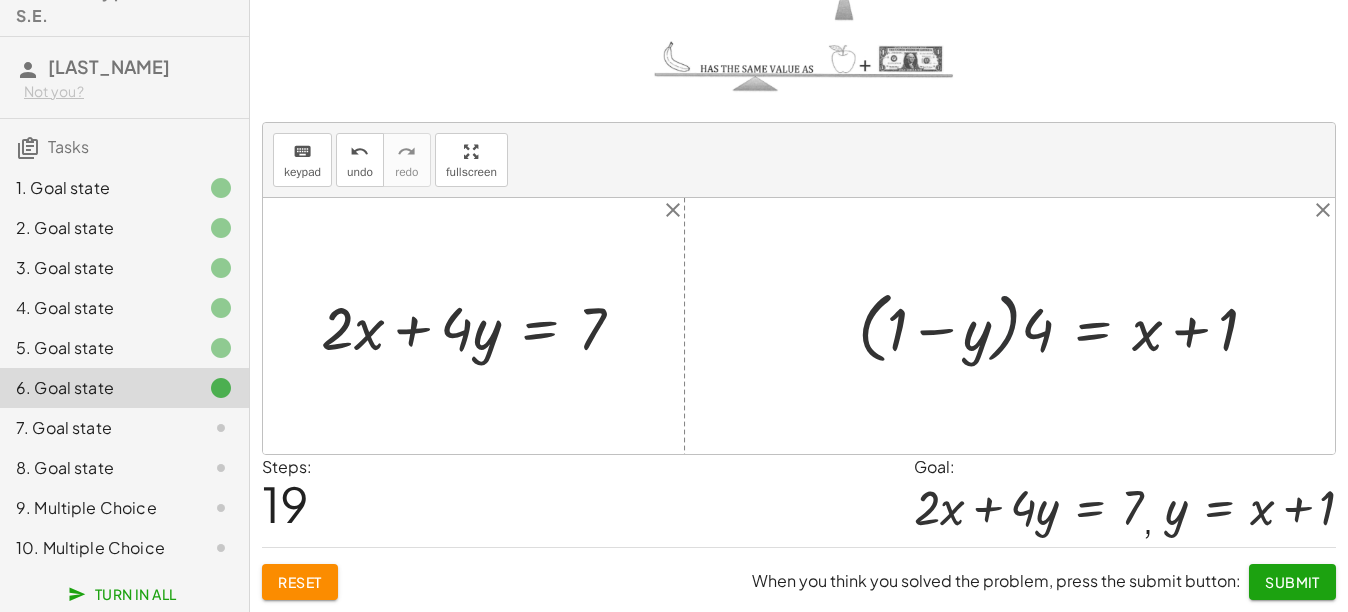 click at bounding box center [1065, 326] 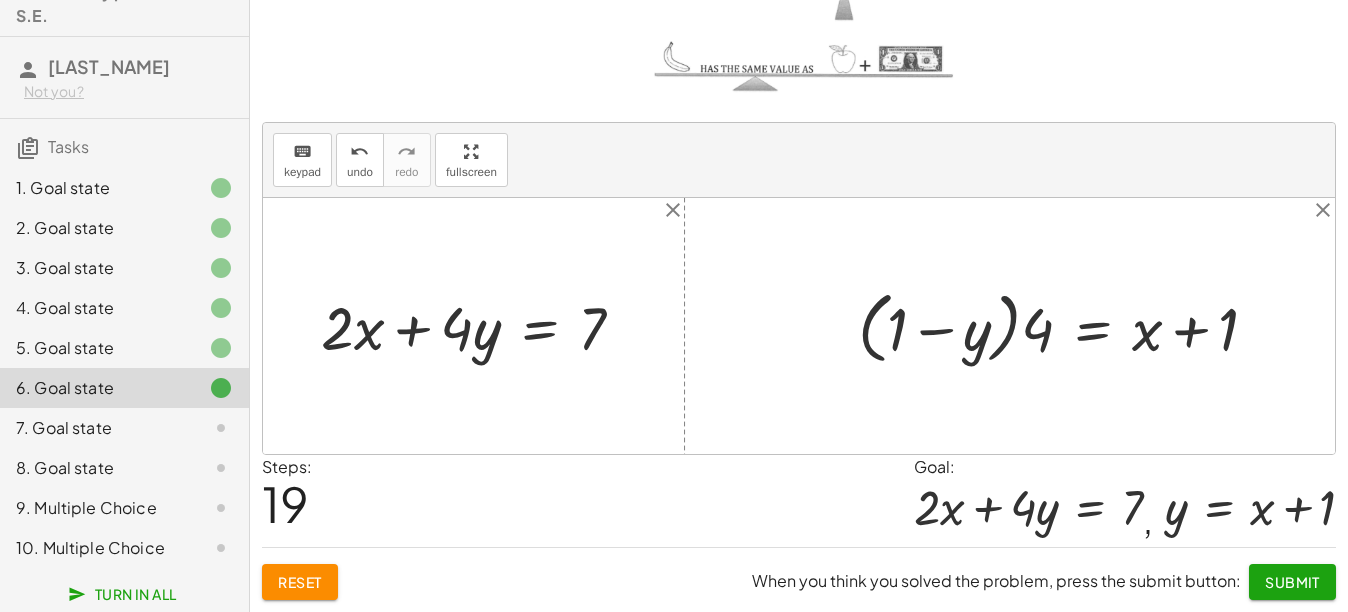 click at bounding box center [1065, 326] 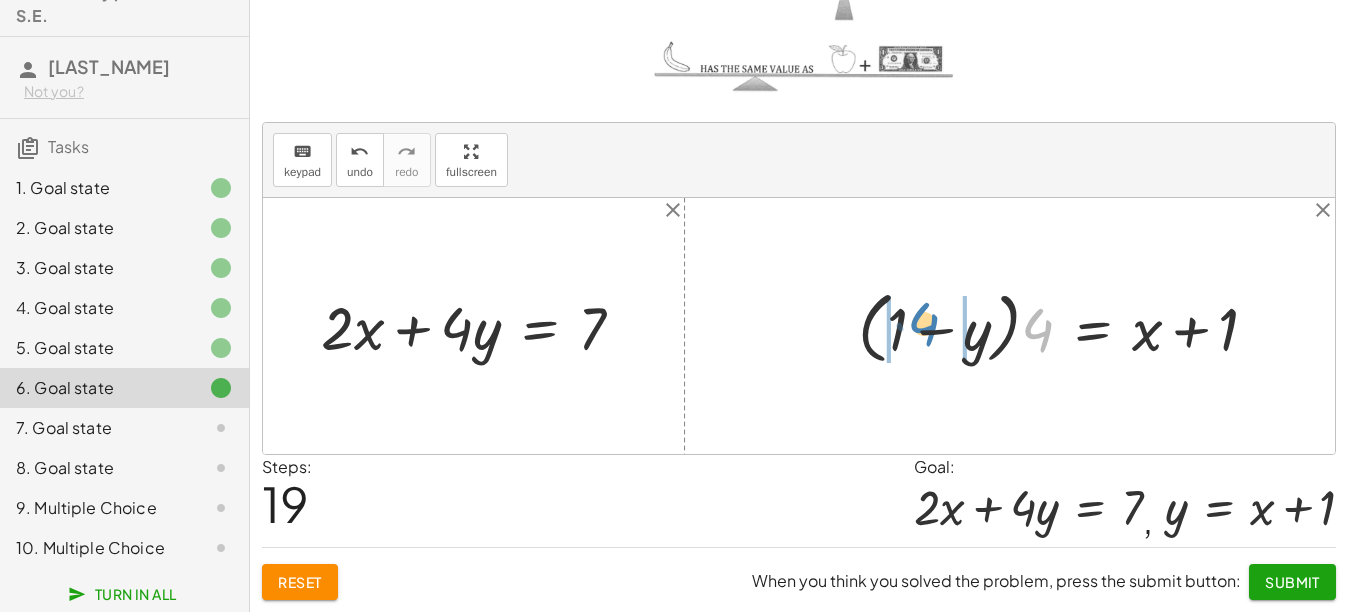 drag, startPoint x: 1043, startPoint y: 332, endPoint x: 933, endPoint y: 325, distance: 110.2225 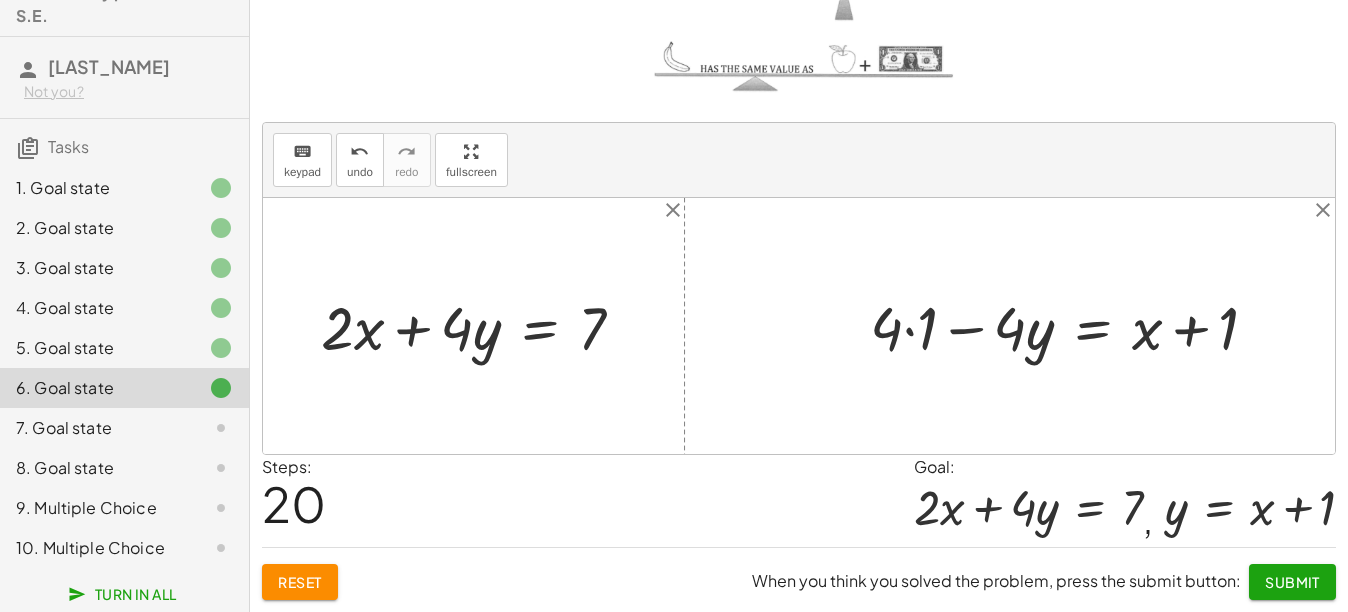 click at bounding box center (1072, 325) 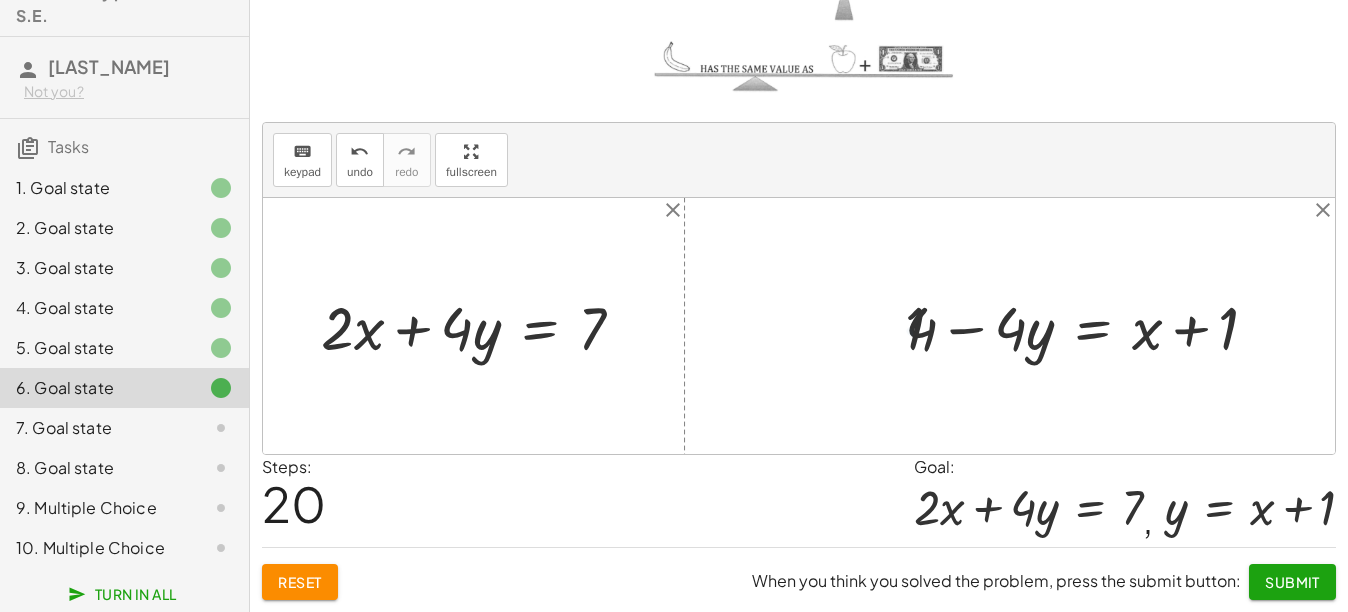 click at bounding box center [1089, 325] 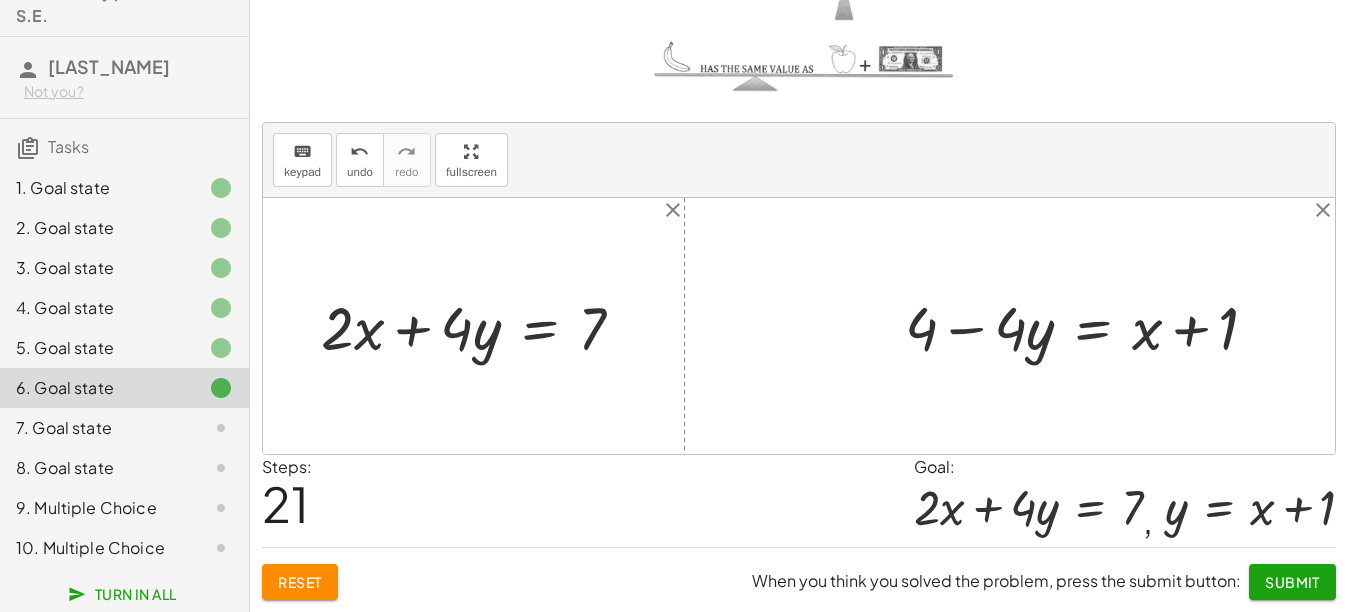 click at bounding box center [1089, 325] 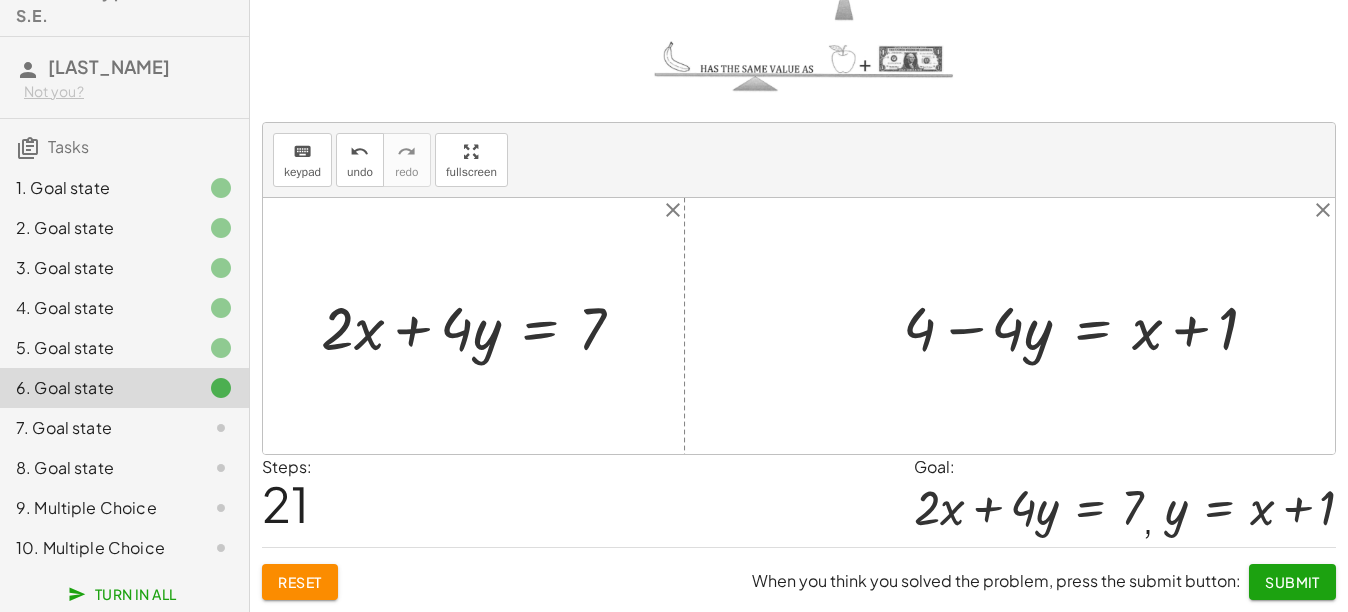 click at bounding box center (1089, 325) 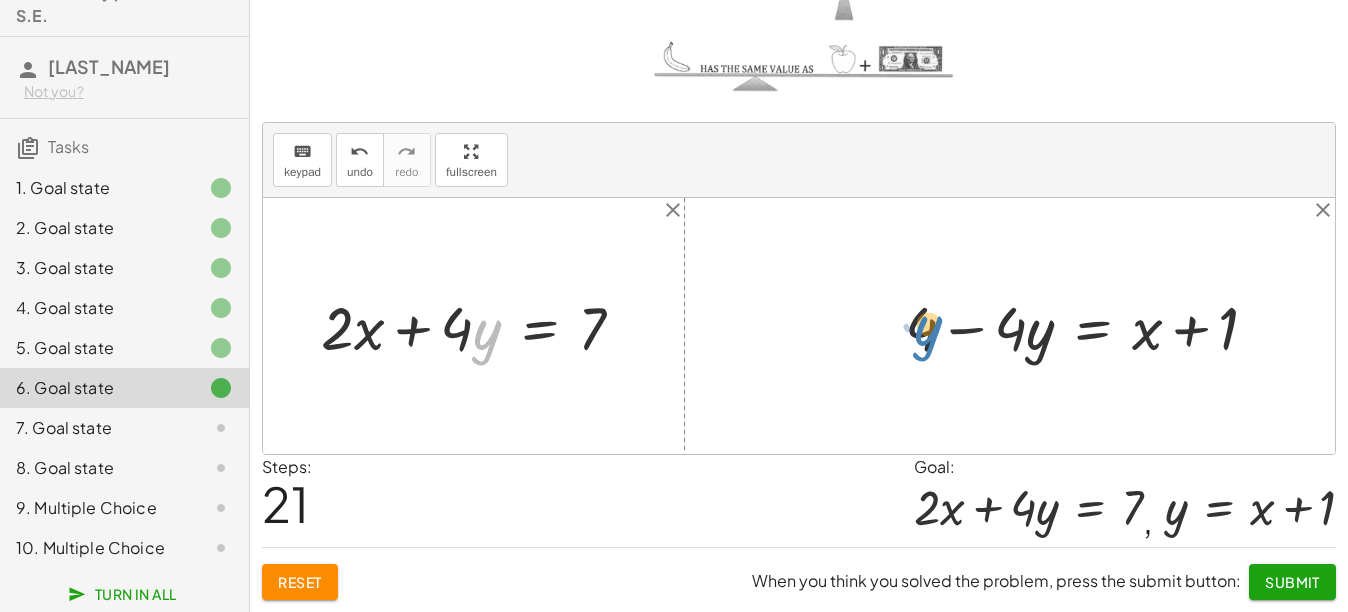 drag, startPoint x: 492, startPoint y: 328, endPoint x: 669, endPoint y: 328, distance: 177 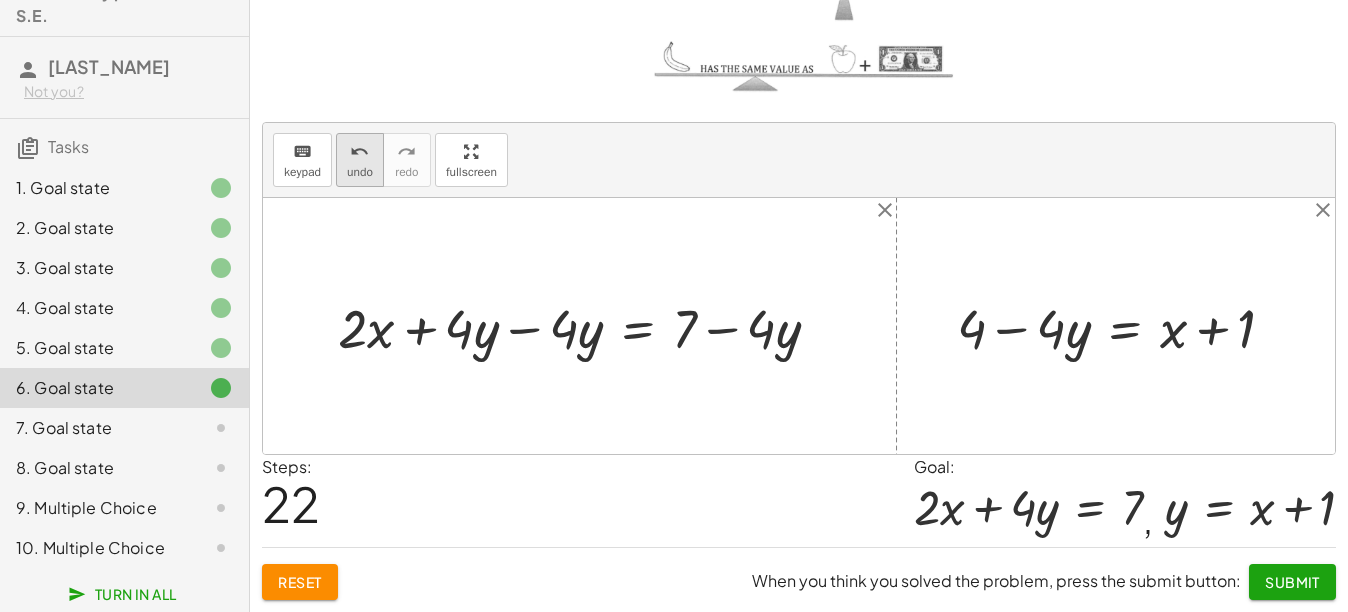 click on "undo" at bounding box center [360, 172] 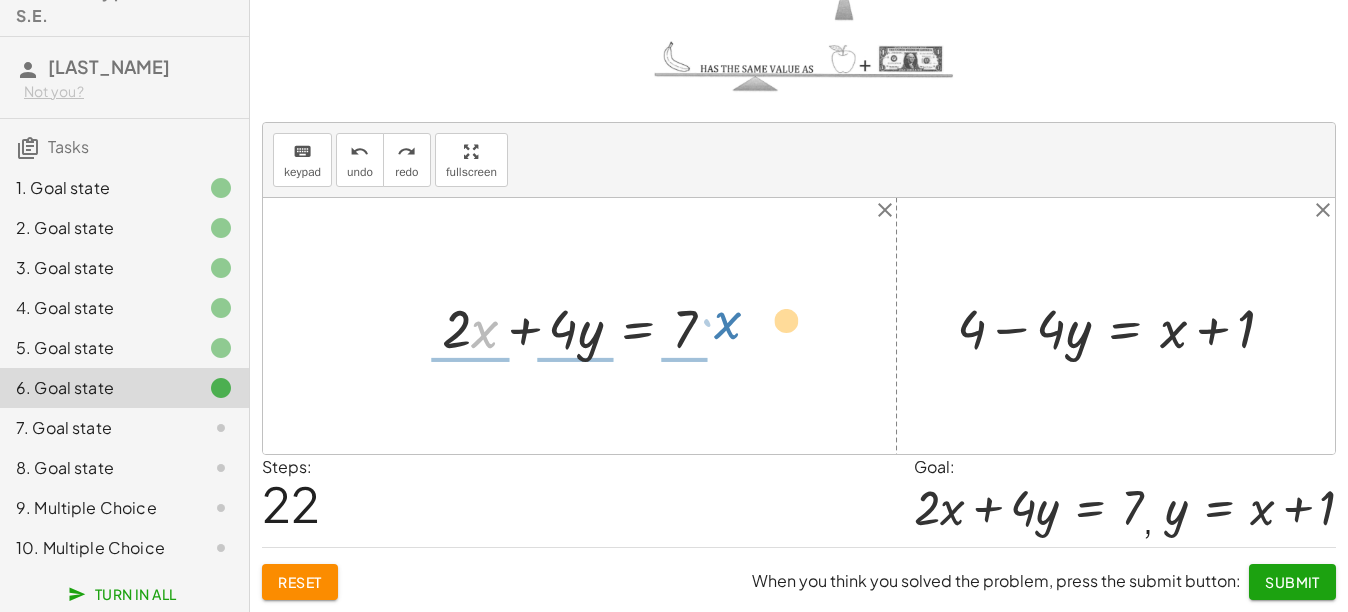 drag, startPoint x: 477, startPoint y: 328, endPoint x: 623, endPoint y: 314, distance: 146.6697 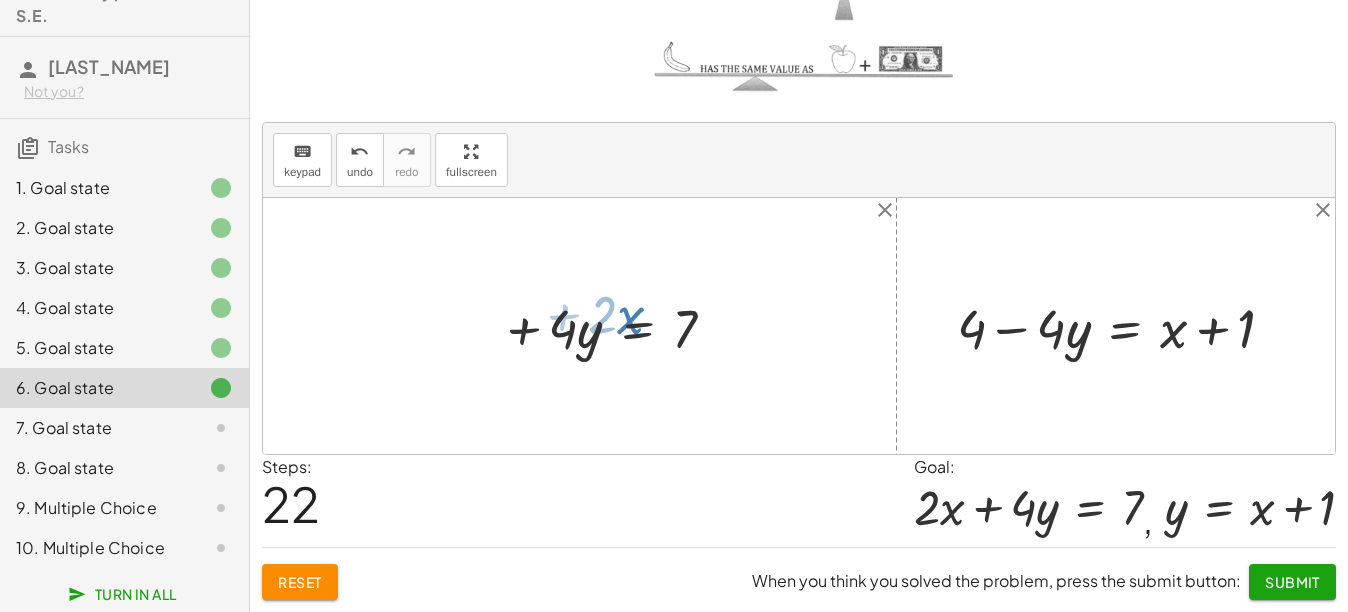 click at bounding box center (587, 326) 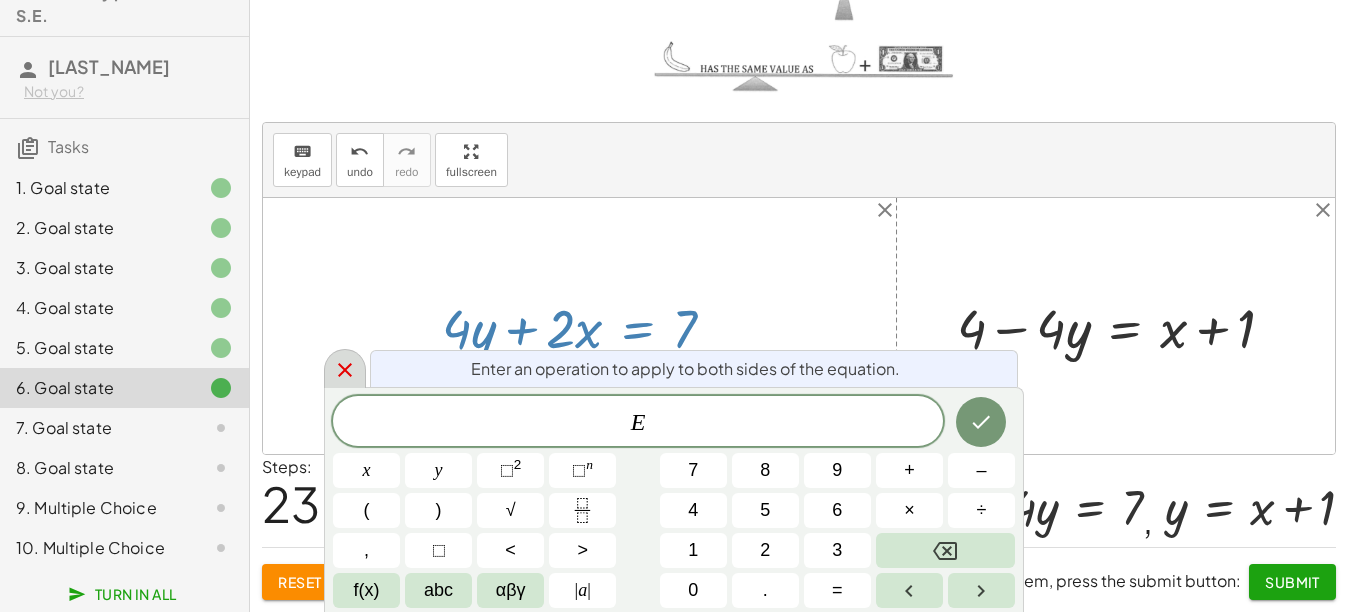 click 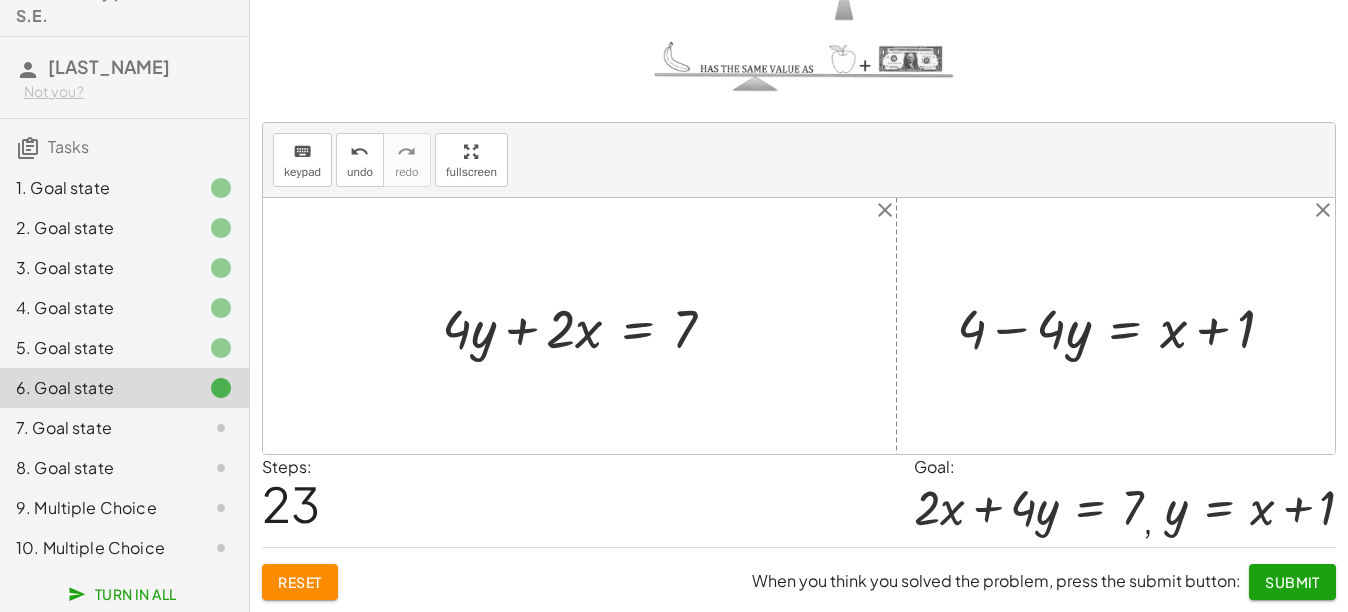 click at bounding box center [799, 326] 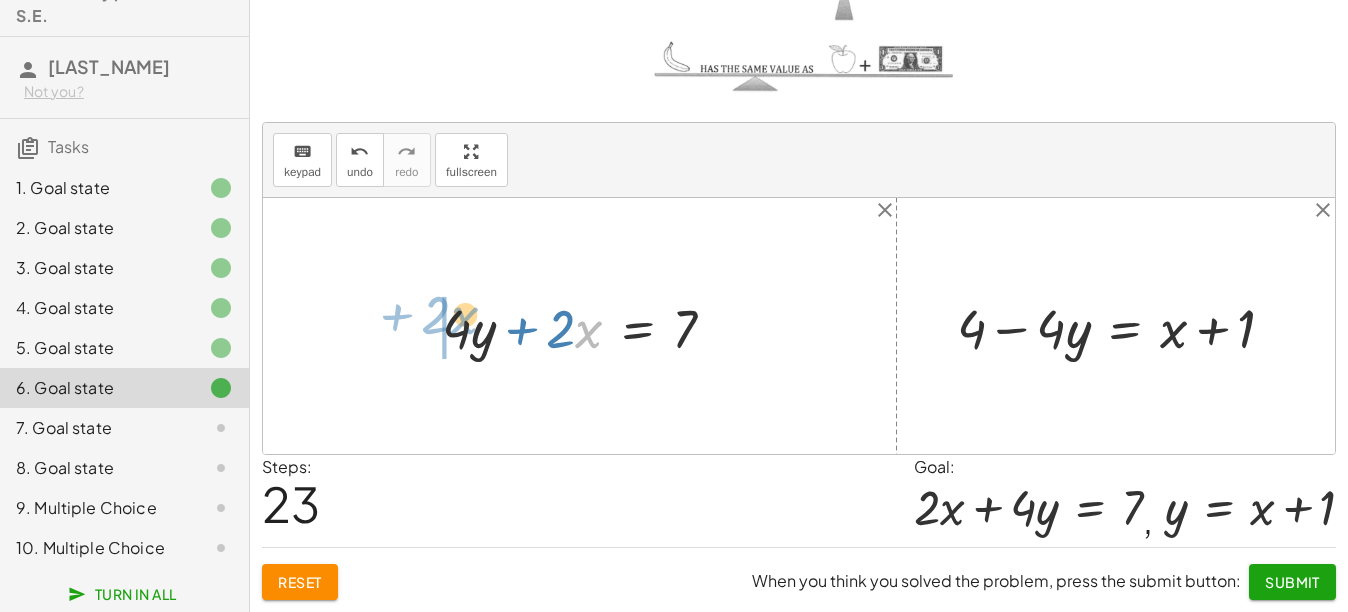 drag, startPoint x: 577, startPoint y: 346, endPoint x: 412, endPoint y: 325, distance: 166.331 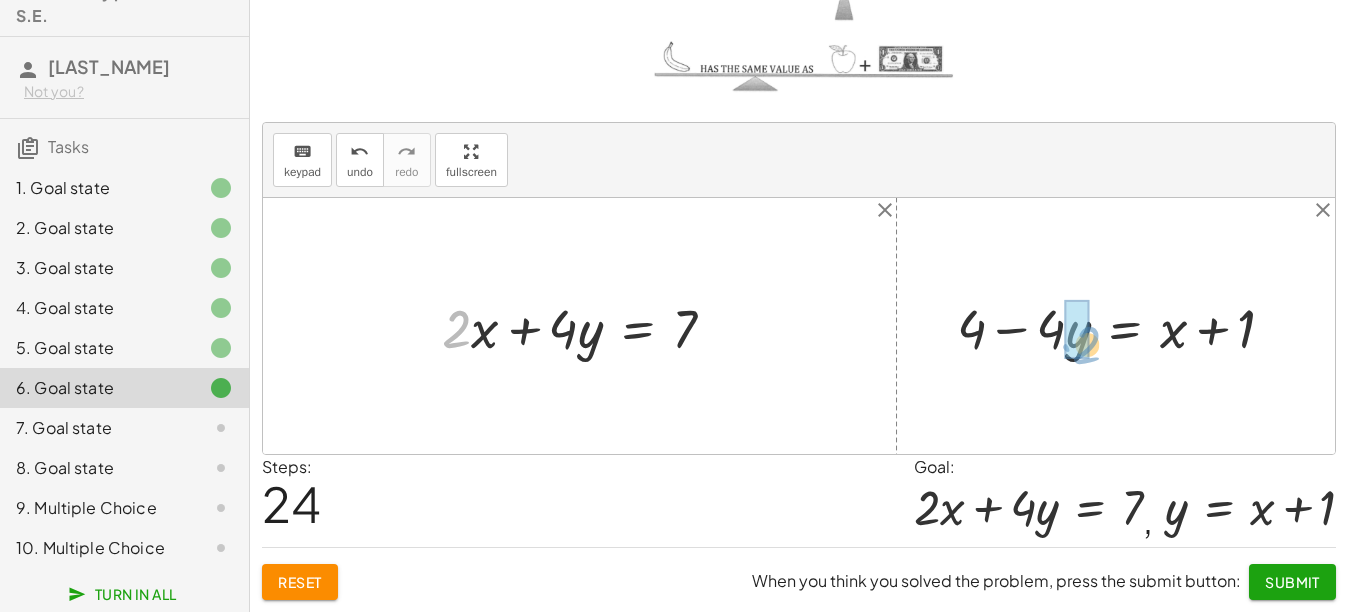 drag, startPoint x: 465, startPoint y: 324, endPoint x: 1094, endPoint y: 340, distance: 629.2035 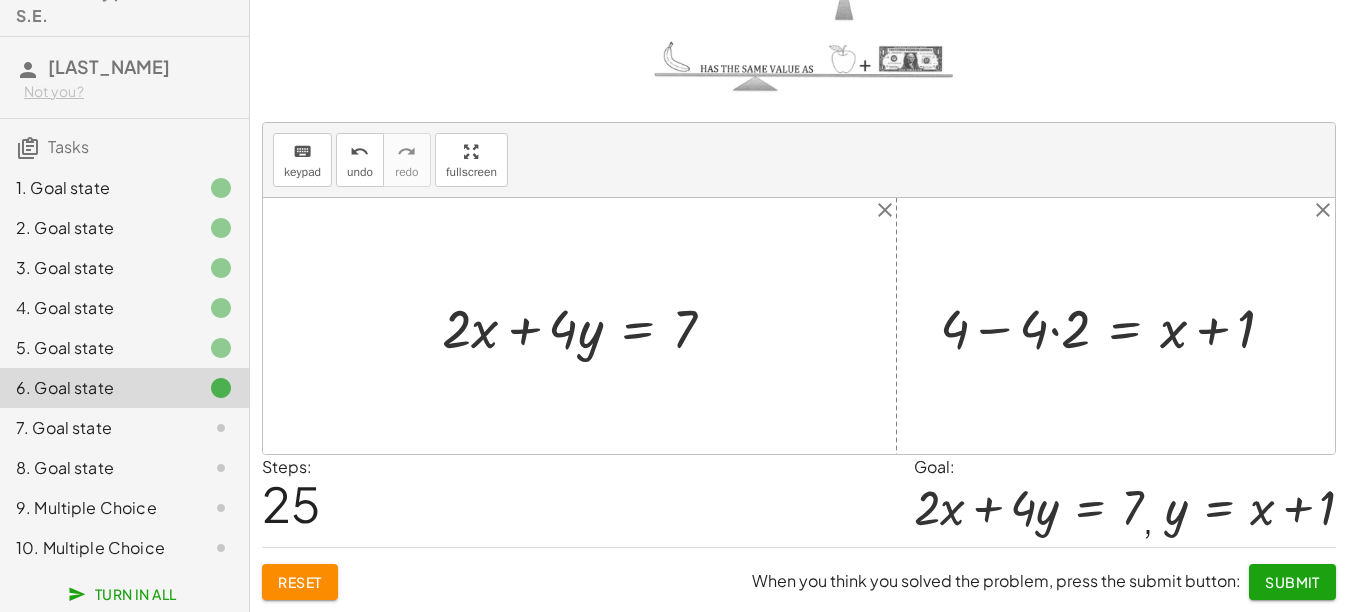 click at bounding box center [1115, 326] 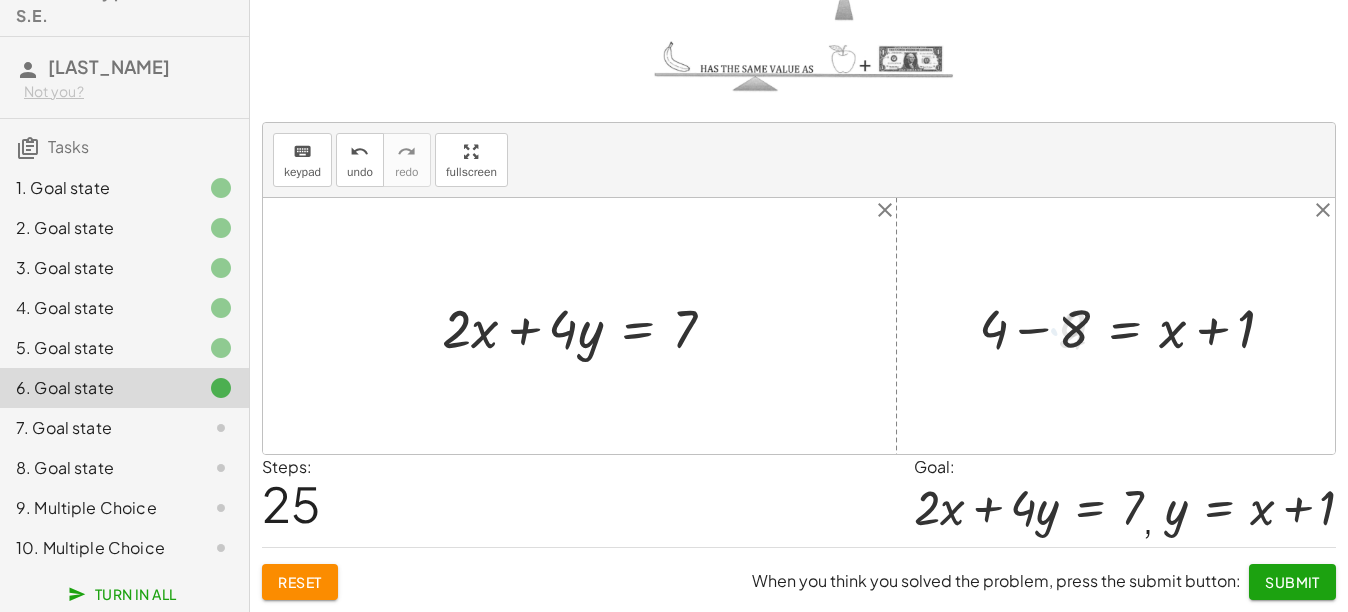 click at bounding box center [1134, 326] 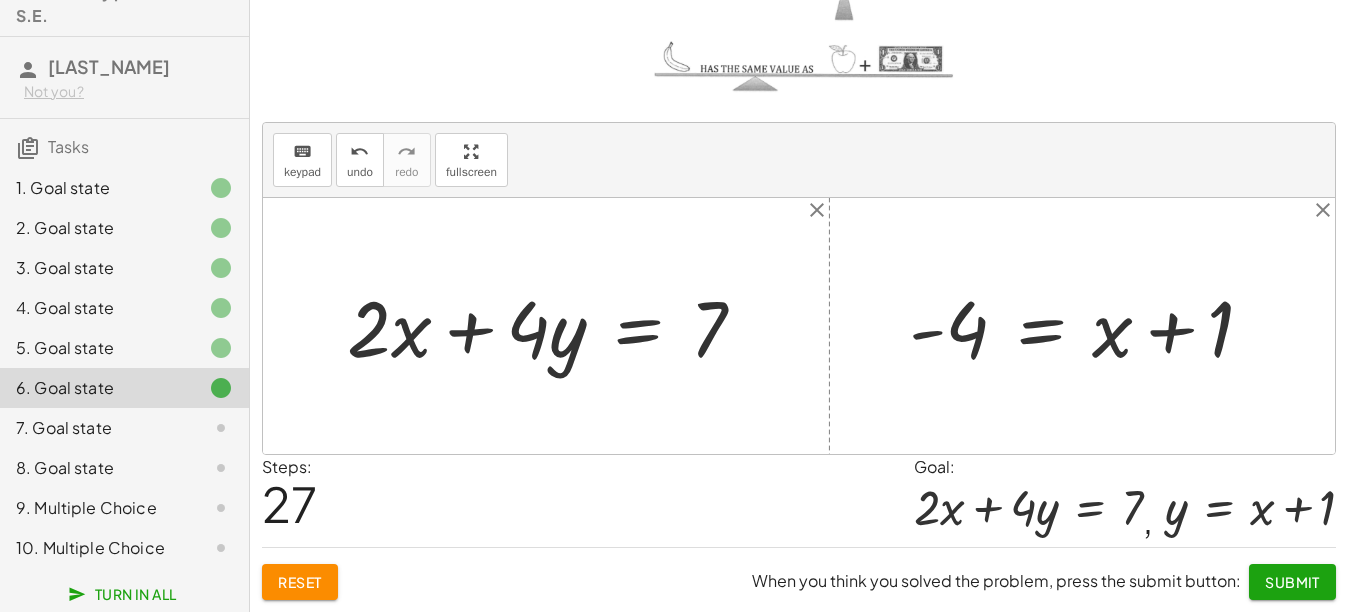 click at bounding box center [1089, 326] 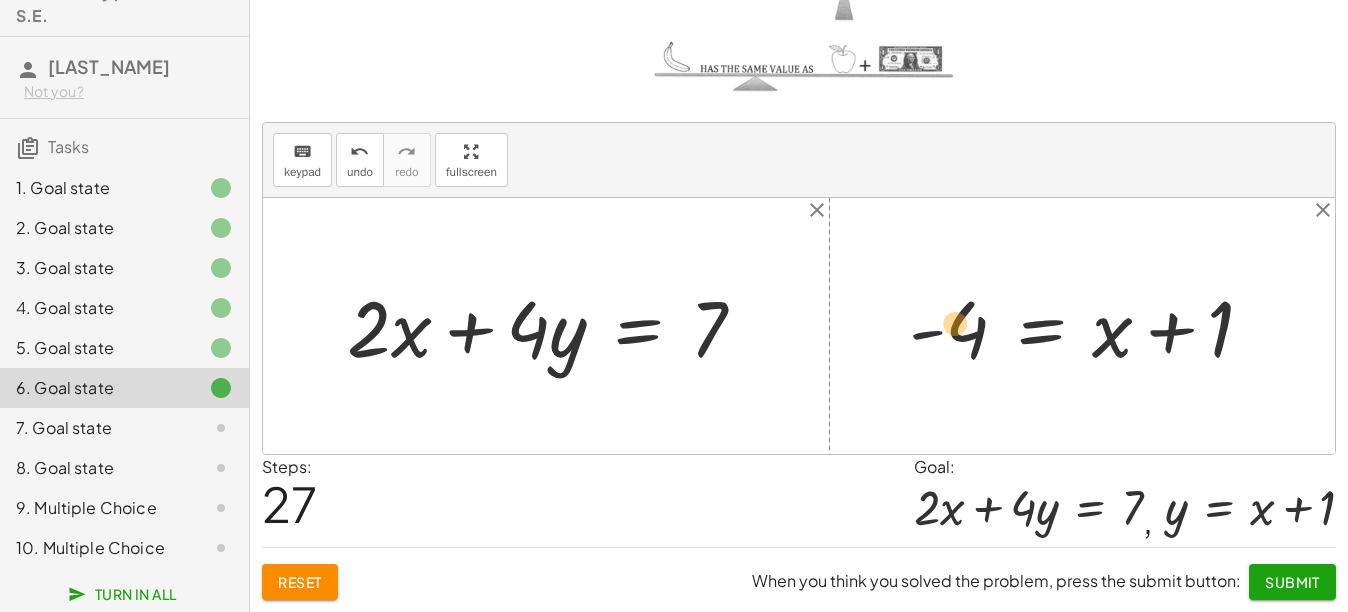 drag, startPoint x: 521, startPoint y: 337, endPoint x: 951, endPoint y: 334, distance: 430.01047 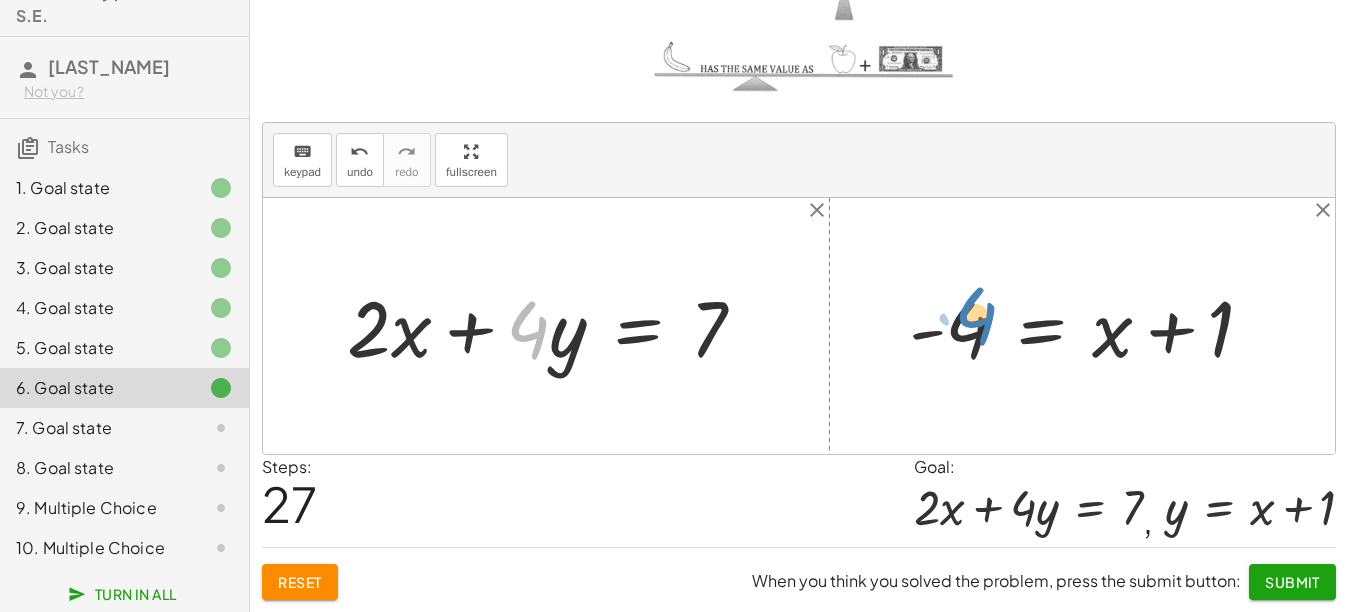 drag, startPoint x: 527, startPoint y: 332, endPoint x: 976, endPoint y: 318, distance: 449.2182 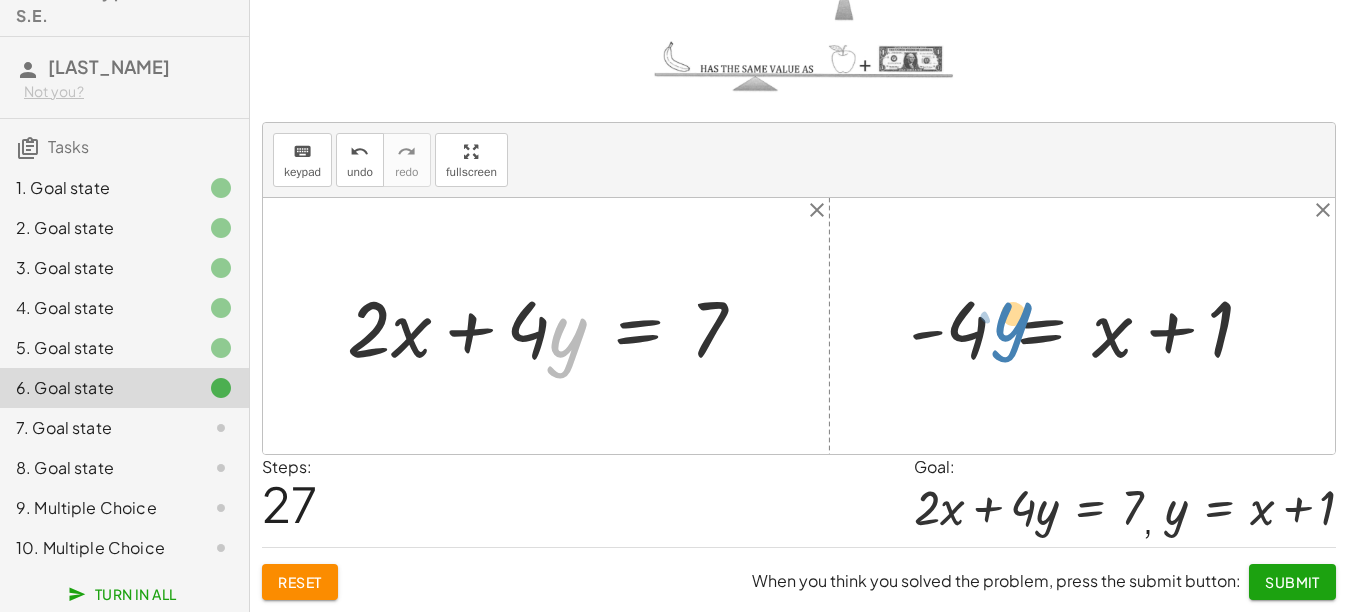 drag, startPoint x: 586, startPoint y: 340, endPoint x: 1016, endPoint y: 324, distance: 430.29758 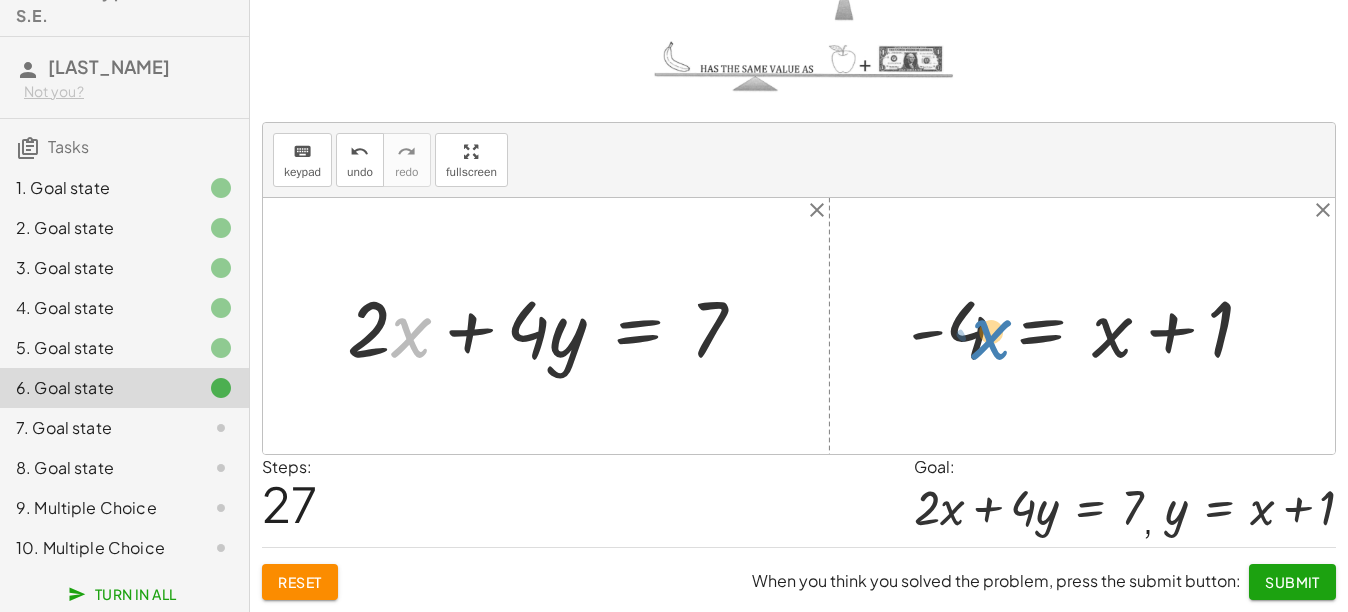 drag, startPoint x: 411, startPoint y: 330, endPoint x: 978, endPoint y: 326, distance: 567.0141 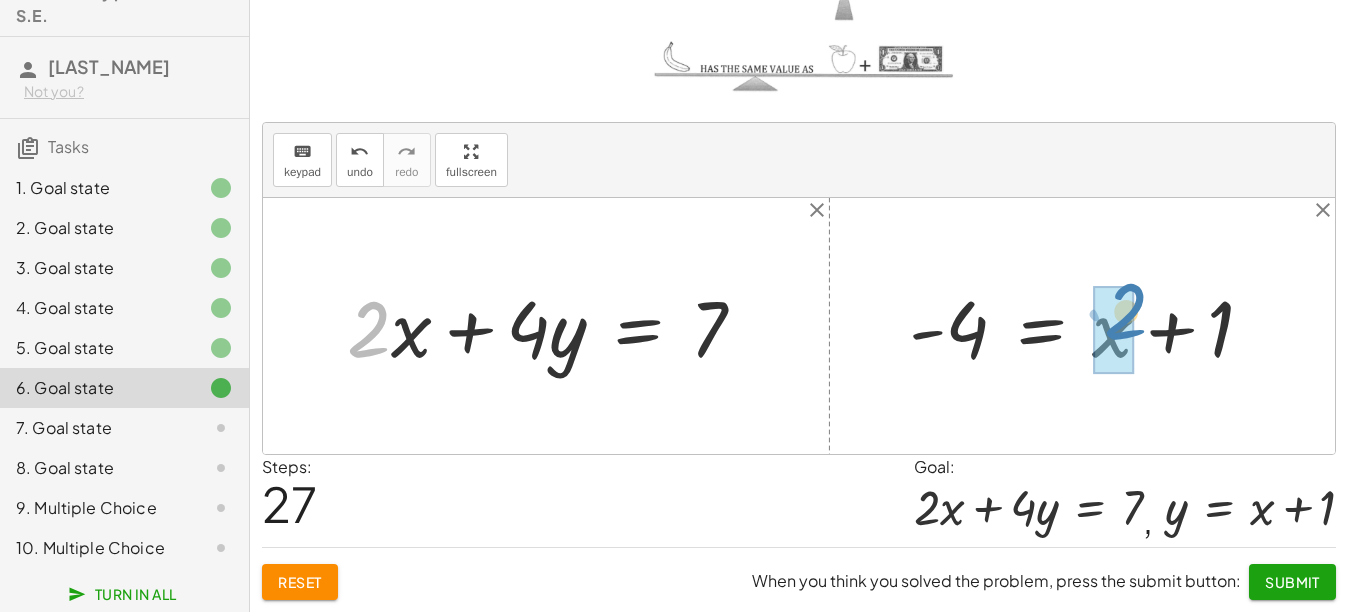 drag, startPoint x: 380, startPoint y: 327, endPoint x: 1136, endPoint y: 310, distance: 756.1911 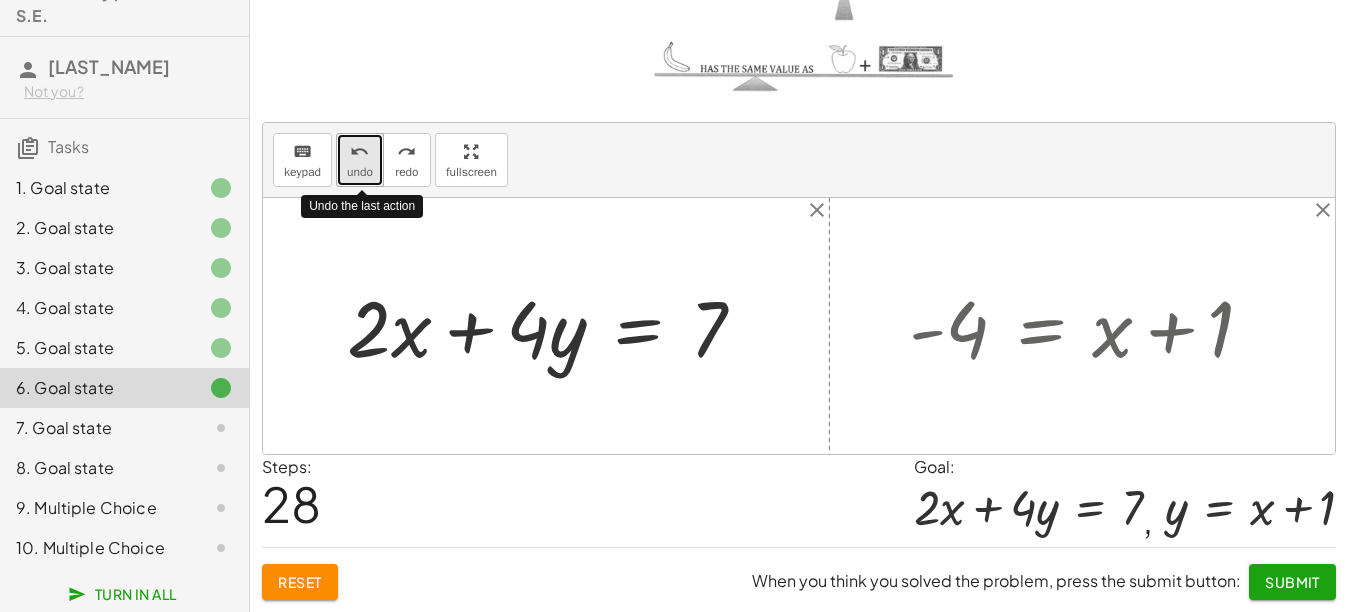 drag, startPoint x: 378, startPoint y: 157, endPoint x: 362, endPoint y: 157, distance: 16 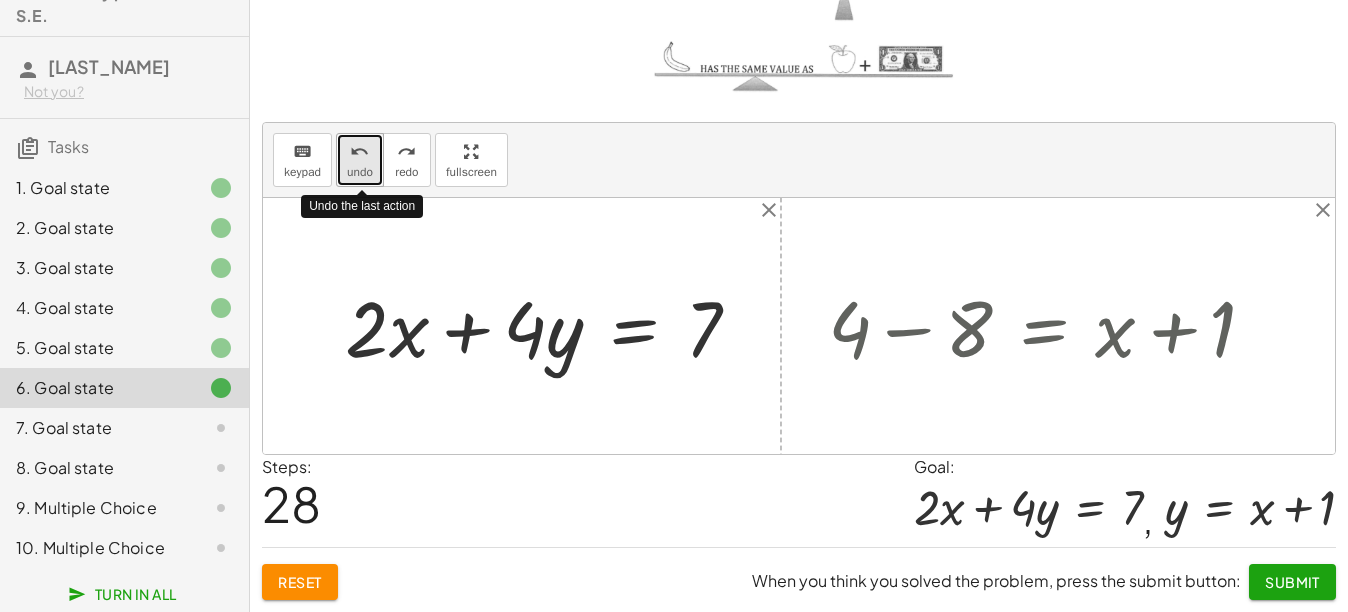 click on "undo" at bounding box center [359, 152] 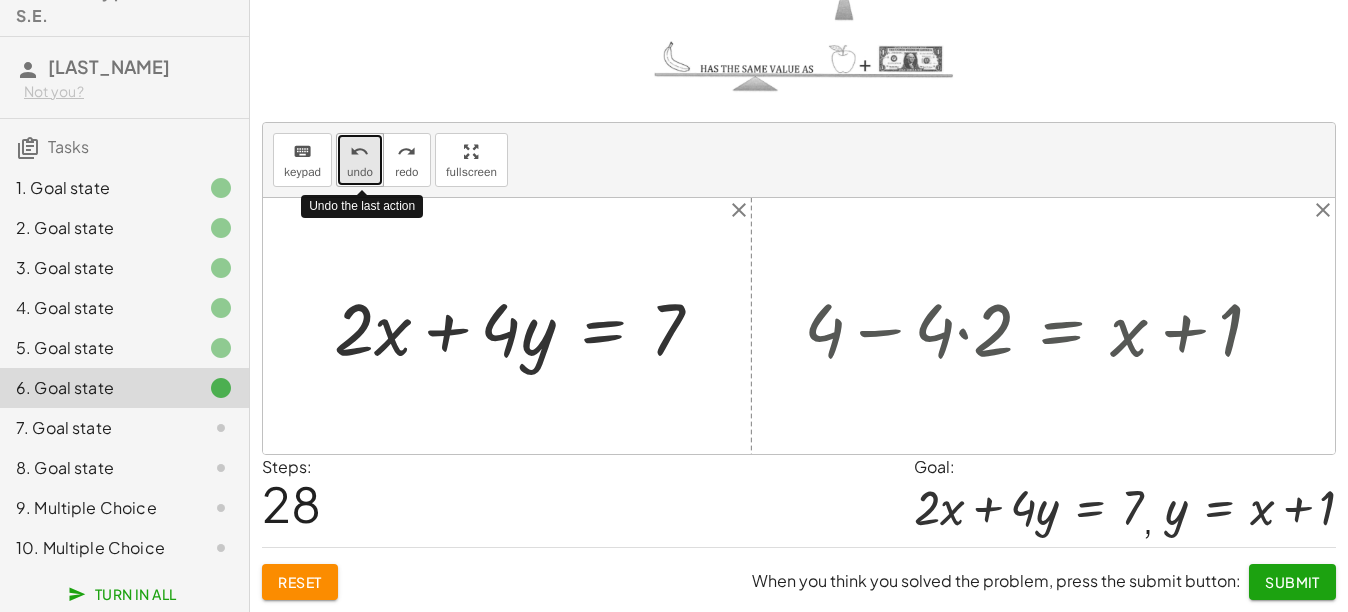 click on "undo" at bounding box center [359, 152] 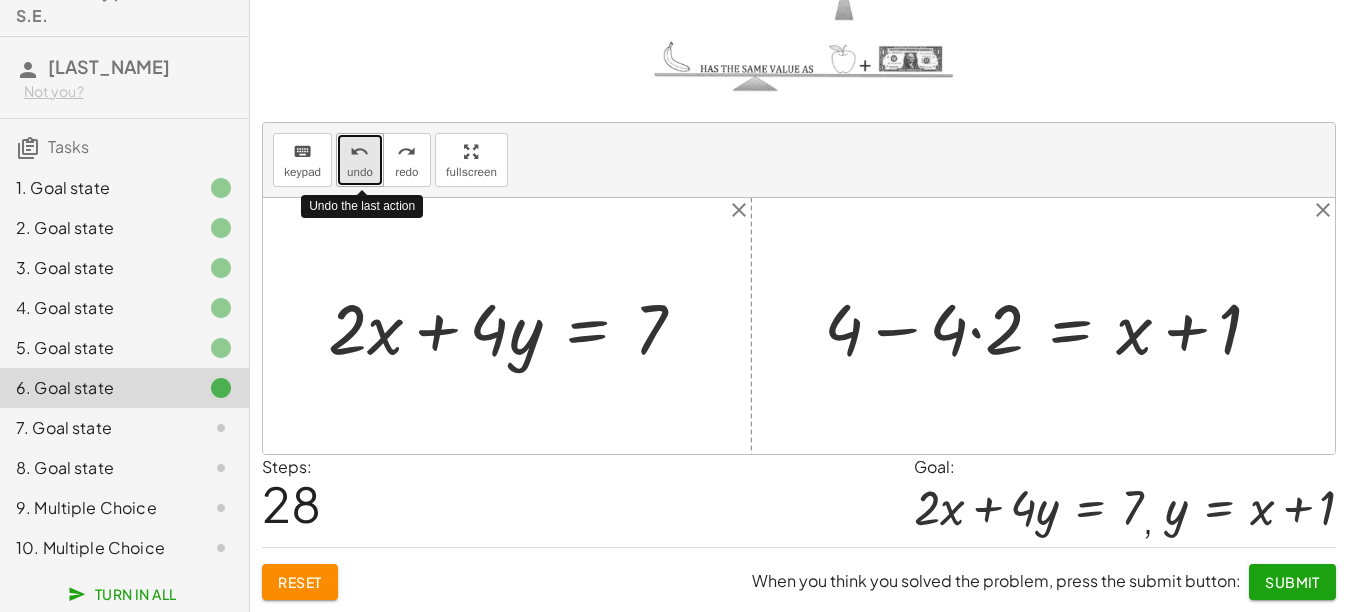 click on "undo" at bounding box center [359, 152] 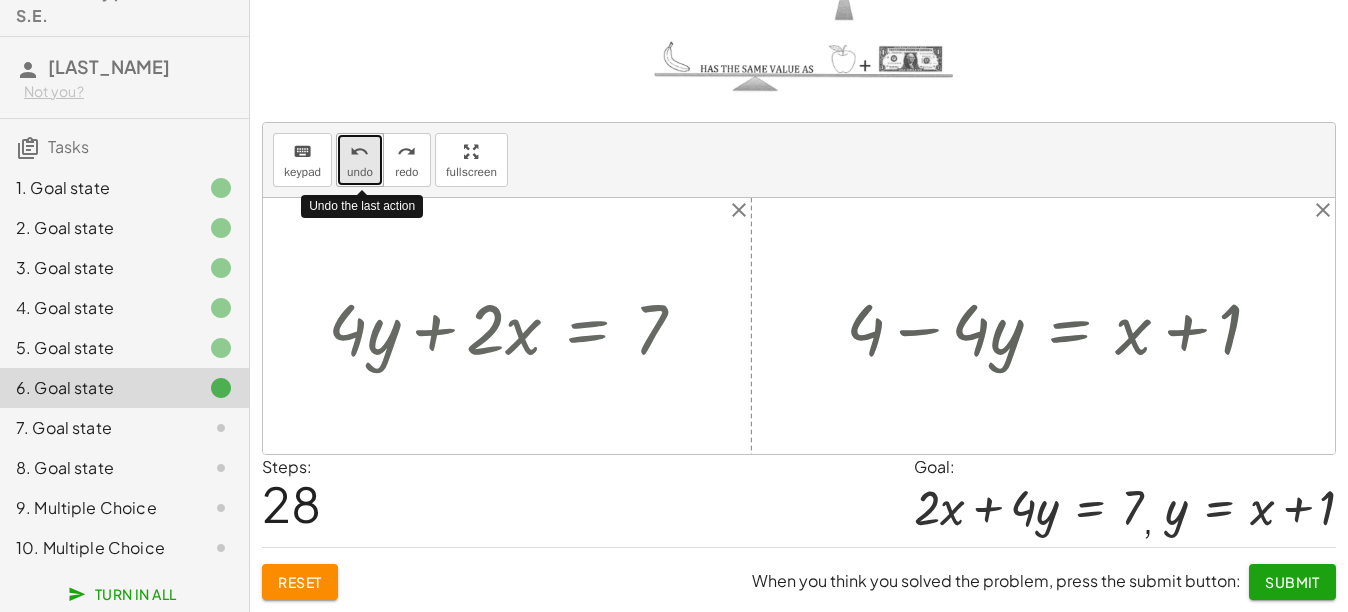 click on "undo" at bounding box center [359, 152] 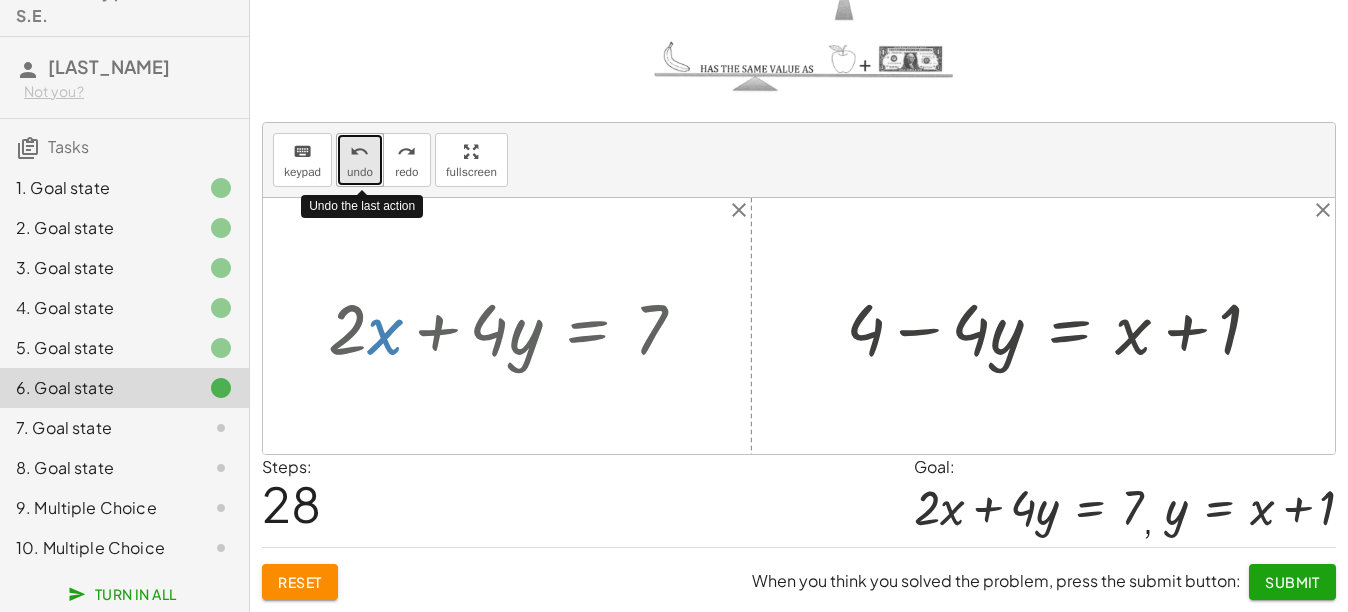 click on "undo" at bounding box center [359, 152] 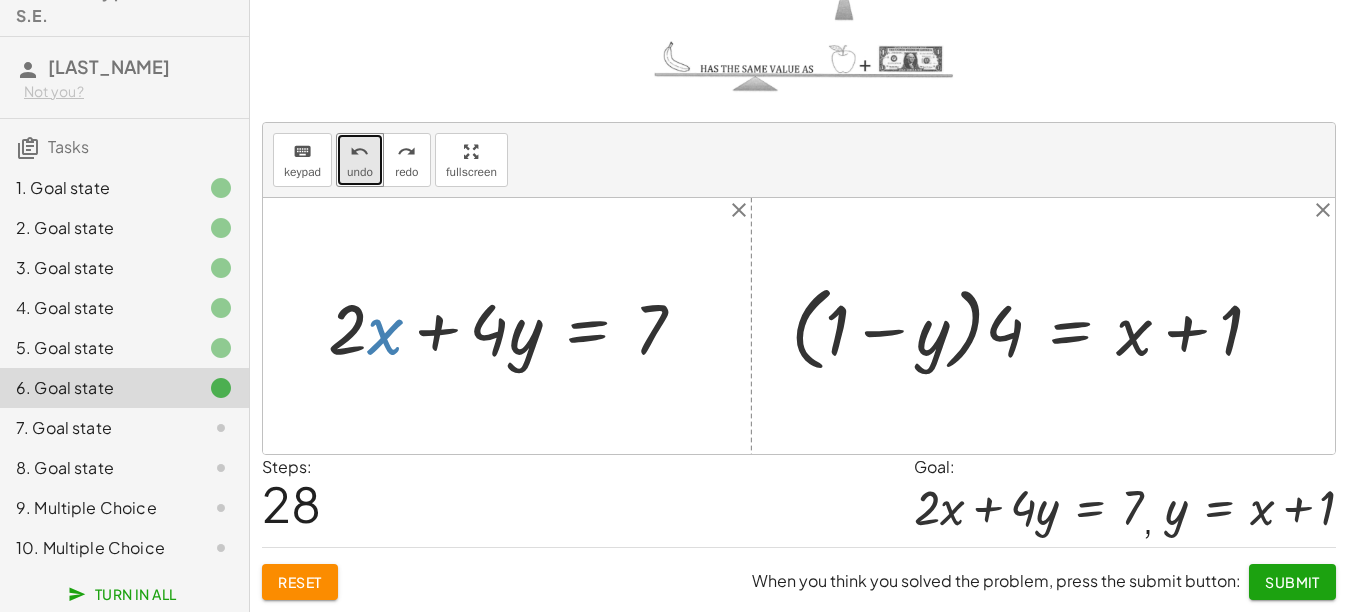 click at bounding box center [514, 326] 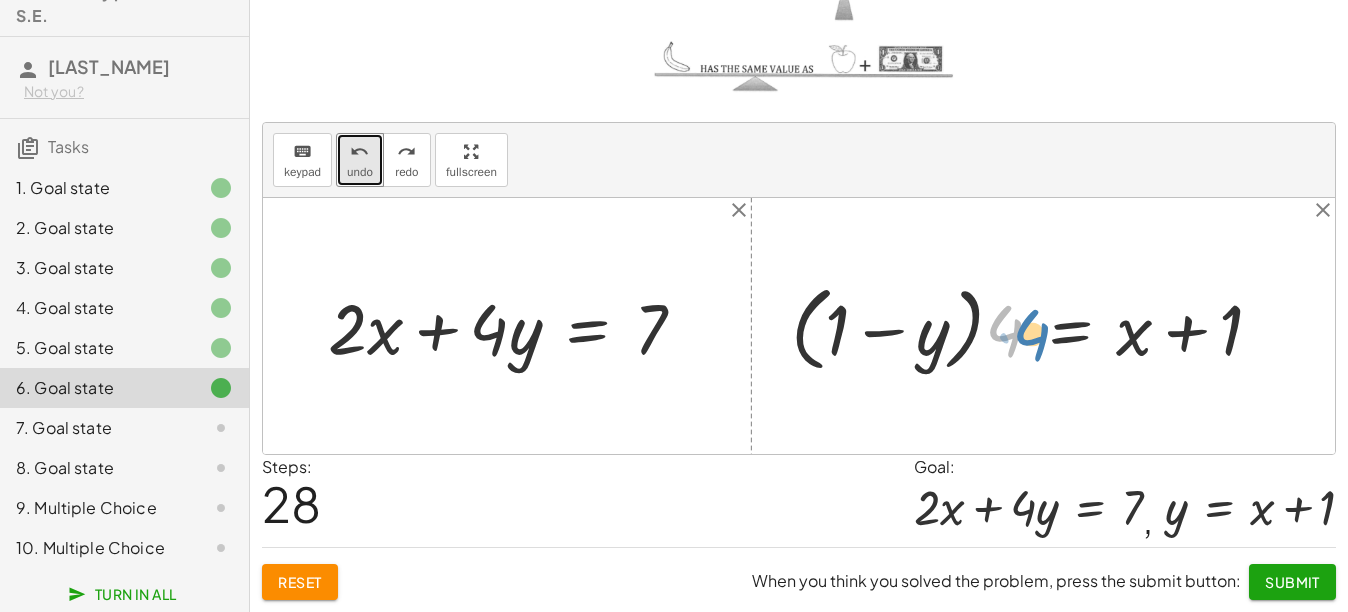 drag, startPoint x: 996, startPoint y: 348, endPoint x: 1026, endPoint y: 352, distance: 30.265491 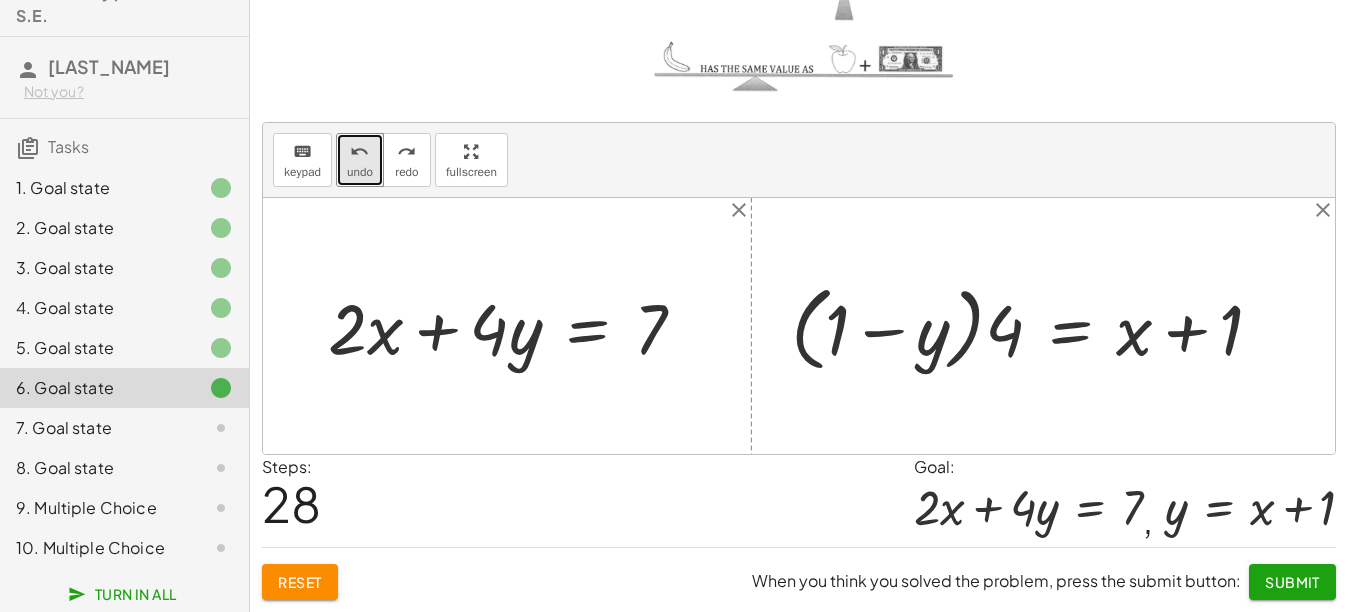 click at bounding box center (1034, 326) 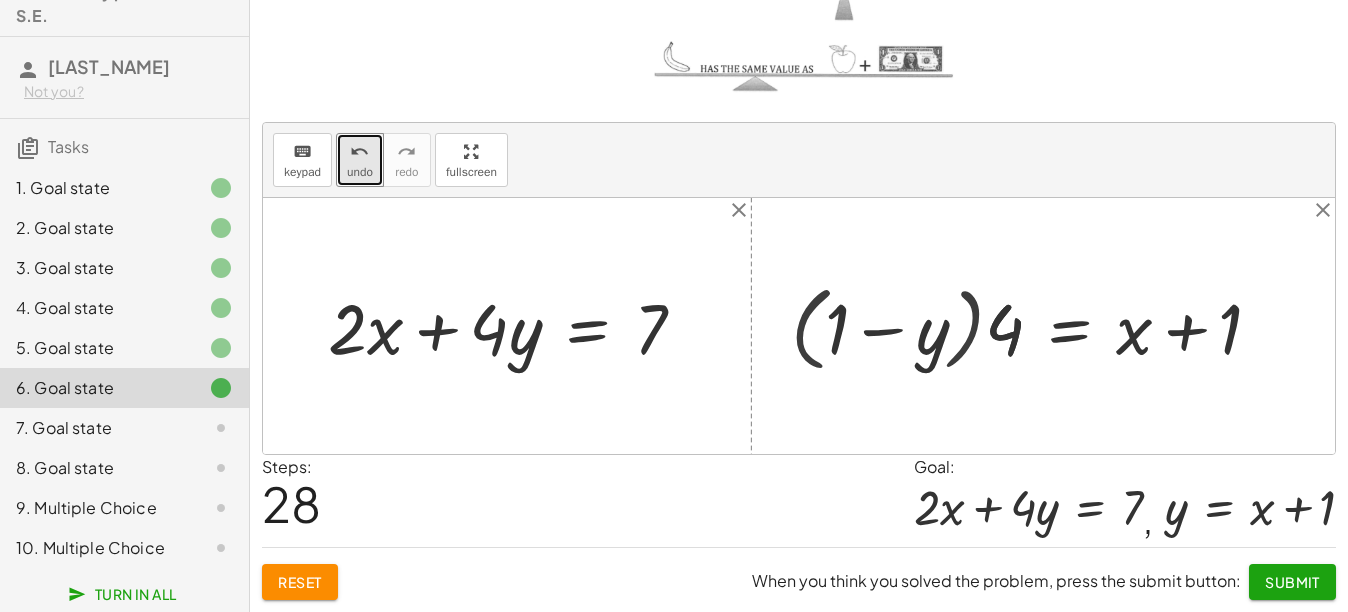 click at bounding box center (1041, 326) 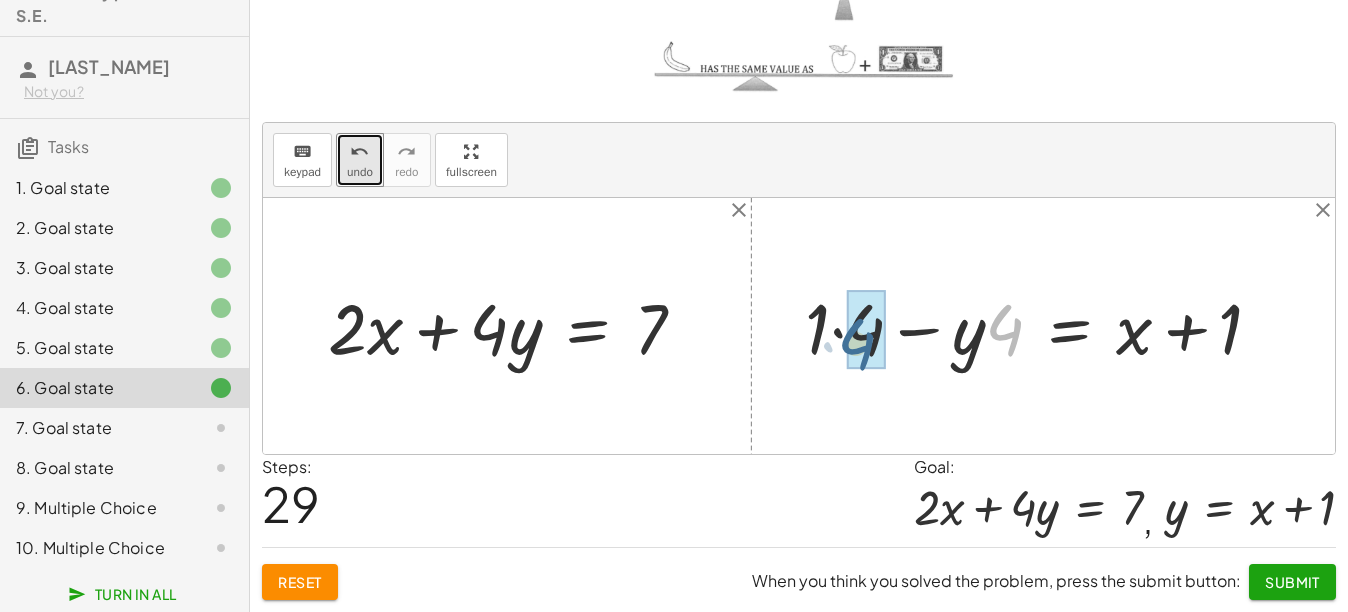 drag, startPoint x: 998, startPoint y: 332, endPoint x: 845, endPoint y: 347, distance: 153.73354 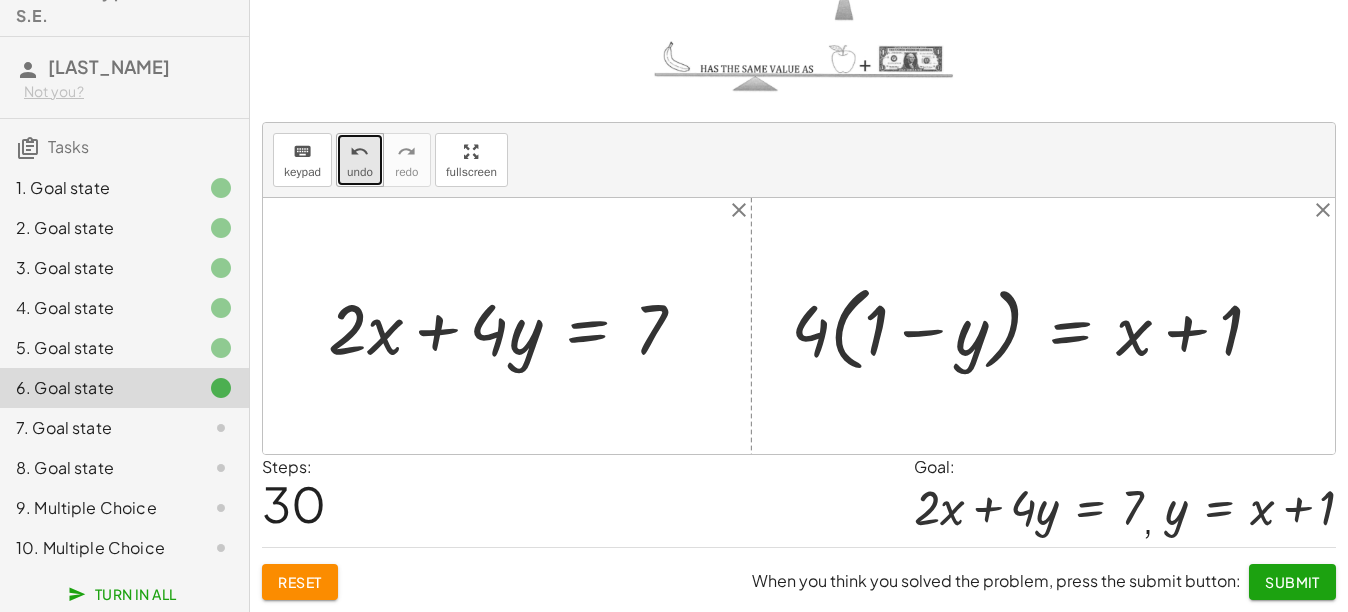click on "undo undo" at bounding box center (360, 160) 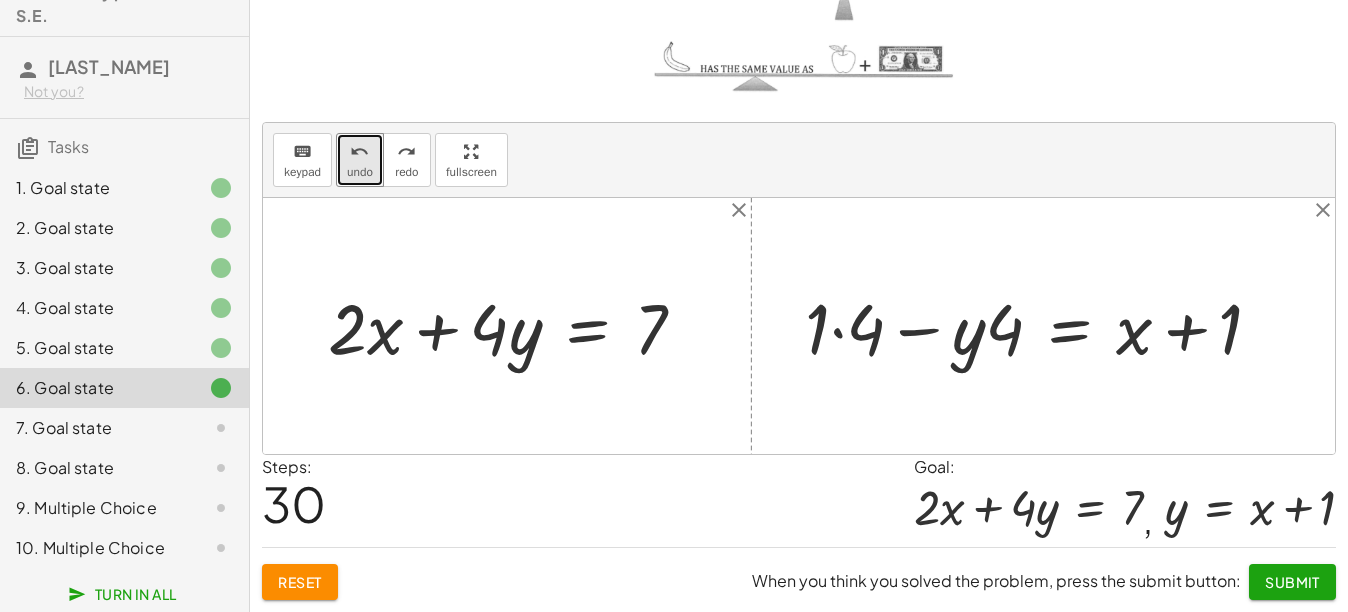 click at bounding box center [1041, 326] 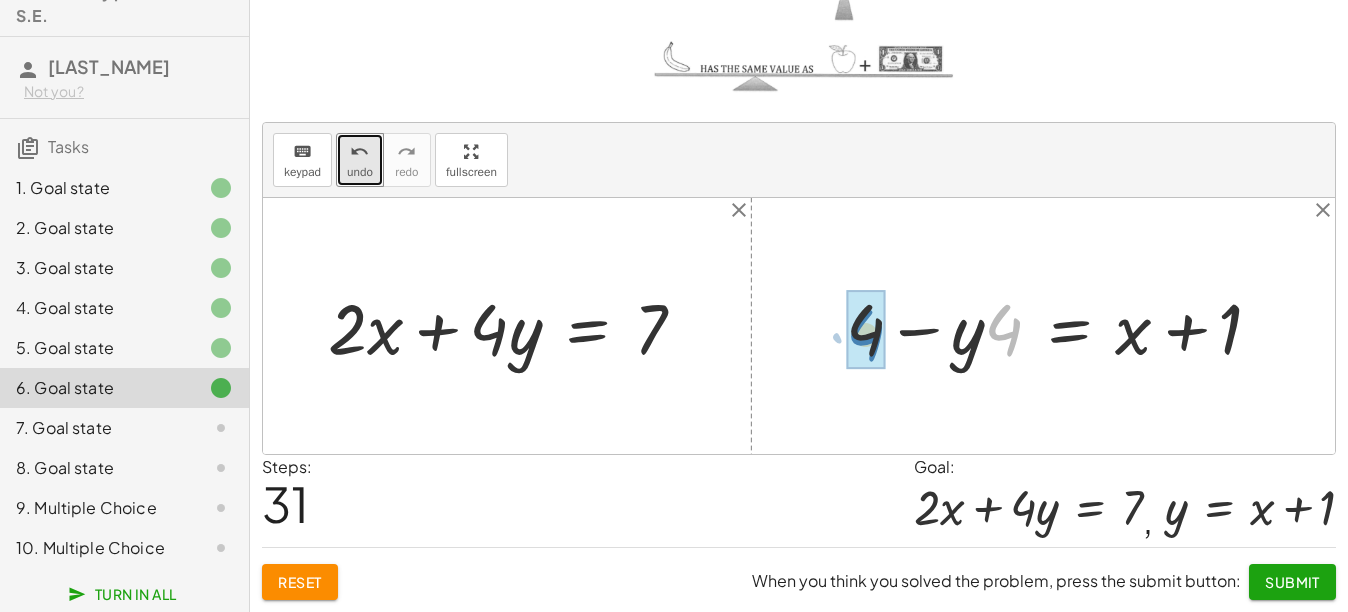 drag, startPoint x: 1007, startPoint y: 326, endPoint x: 875, endPoint y: 328, distance: 132.01515 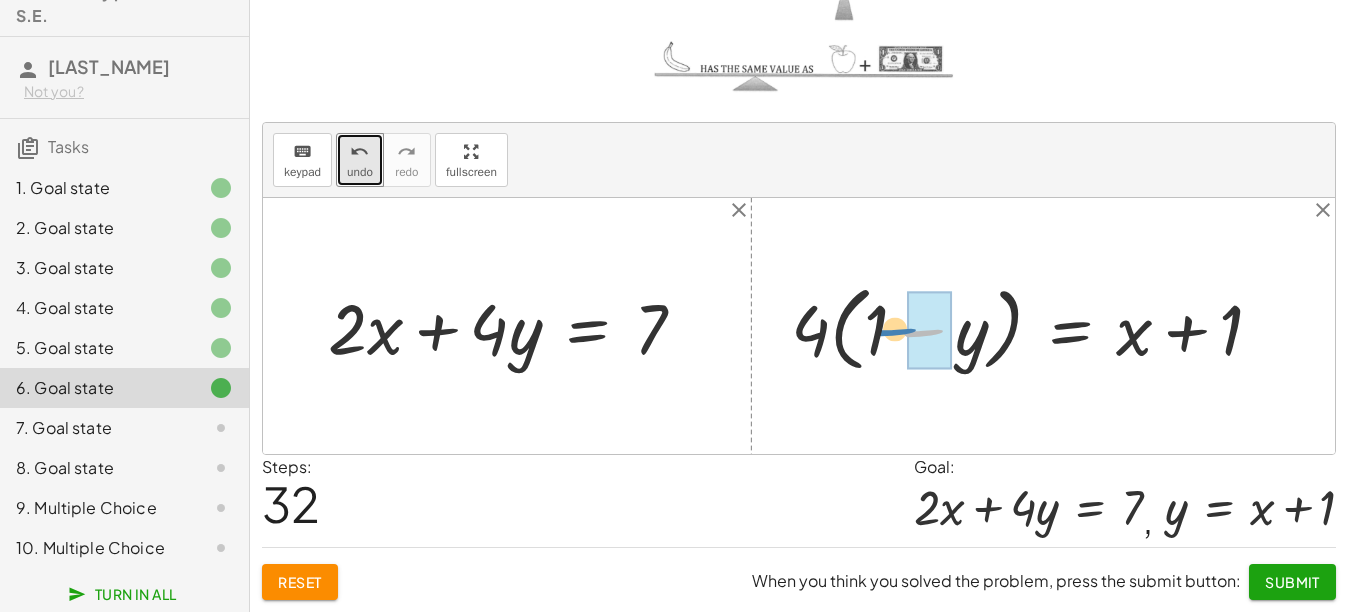 drag, startPoint x: 911, startPoint y: 331, endPoint x: 884, endPoint y: 330, distance: 27.018513 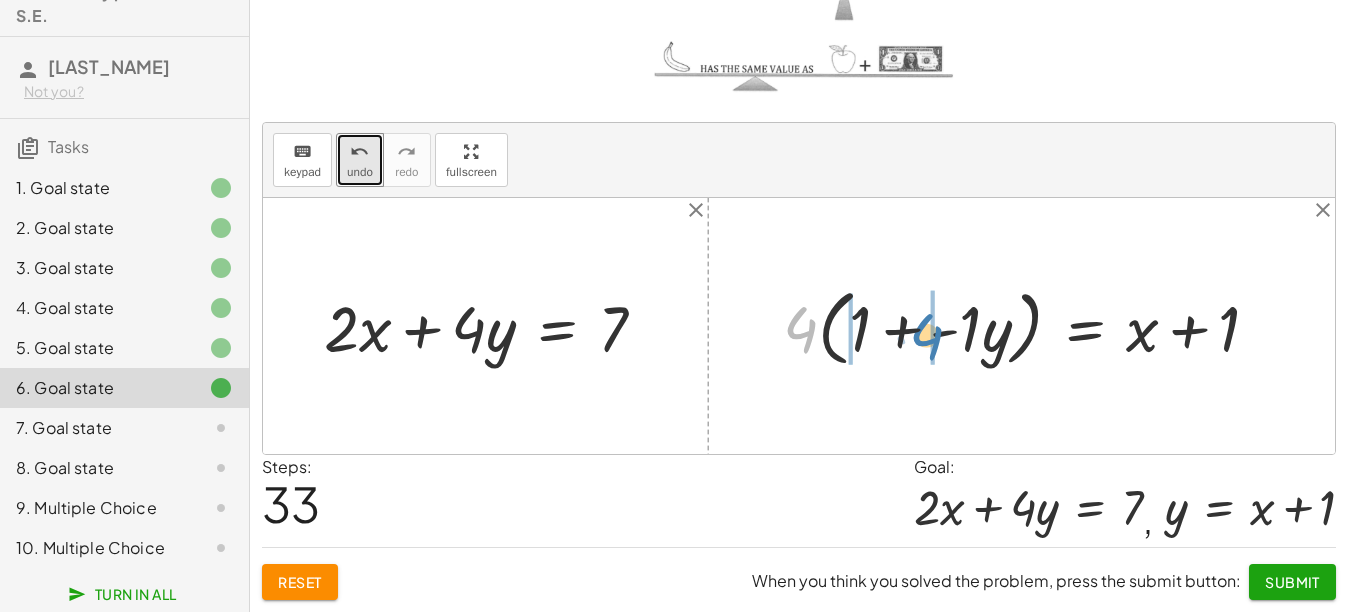 drag, startPoint x: 801, startPoint y: 333, endPoint x: 927, endPoint y: 339, distance: 126.14278 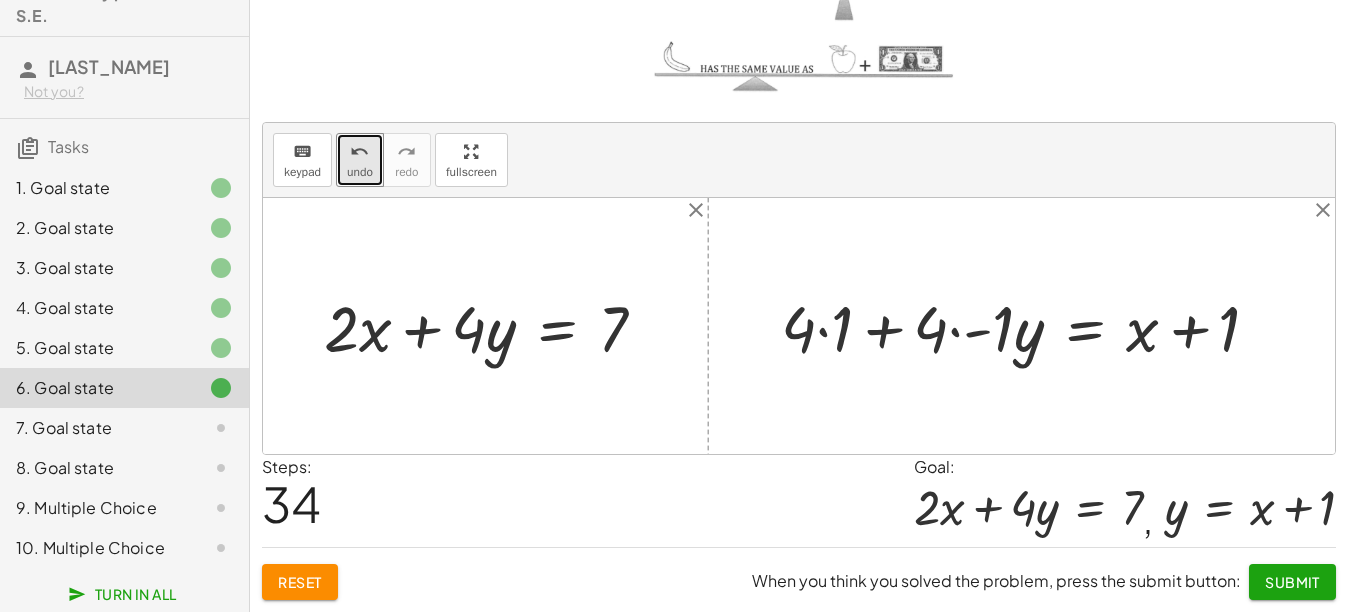 click at bounding box center [1028, 326] 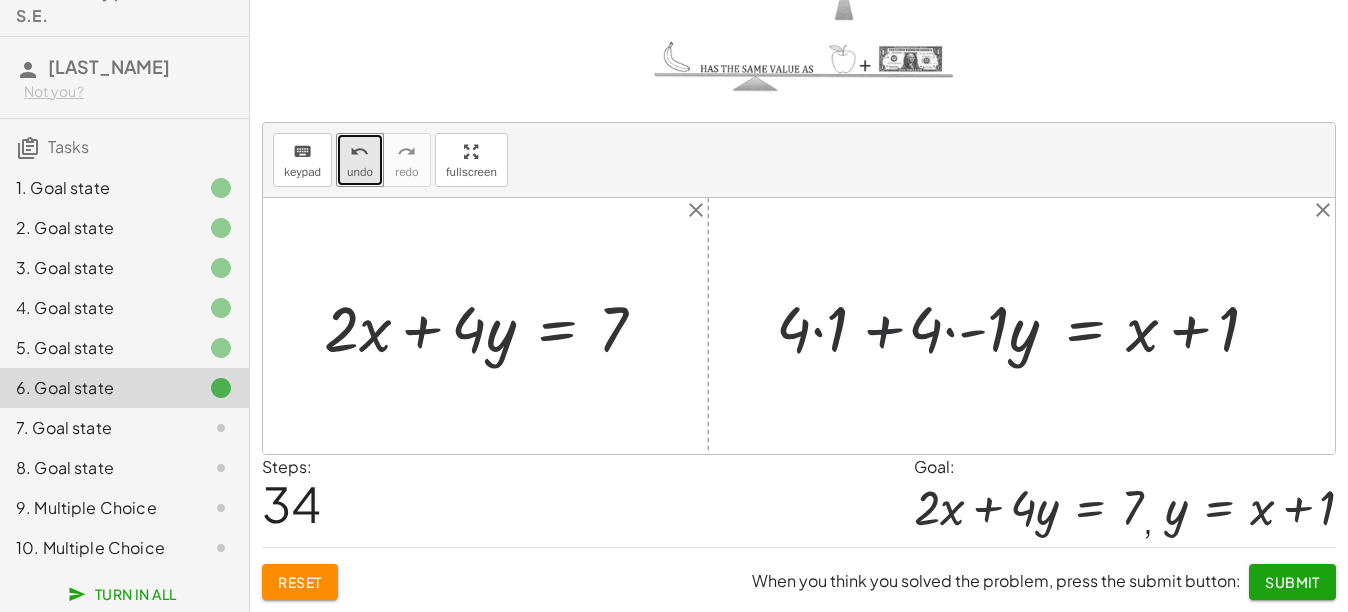 click at bounding box center [1028, 326] 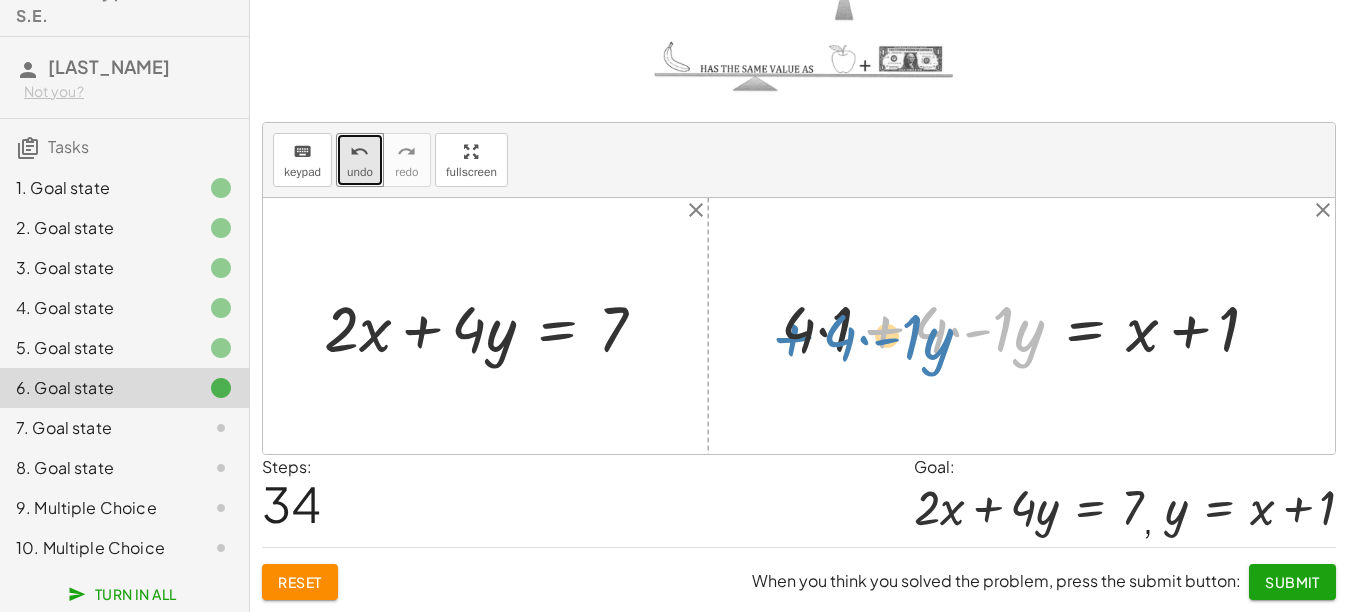 drag, startPoint x: 891, startPoint y: 335, endPoint x: 799, endPoint y: 343, distance: 92.34717 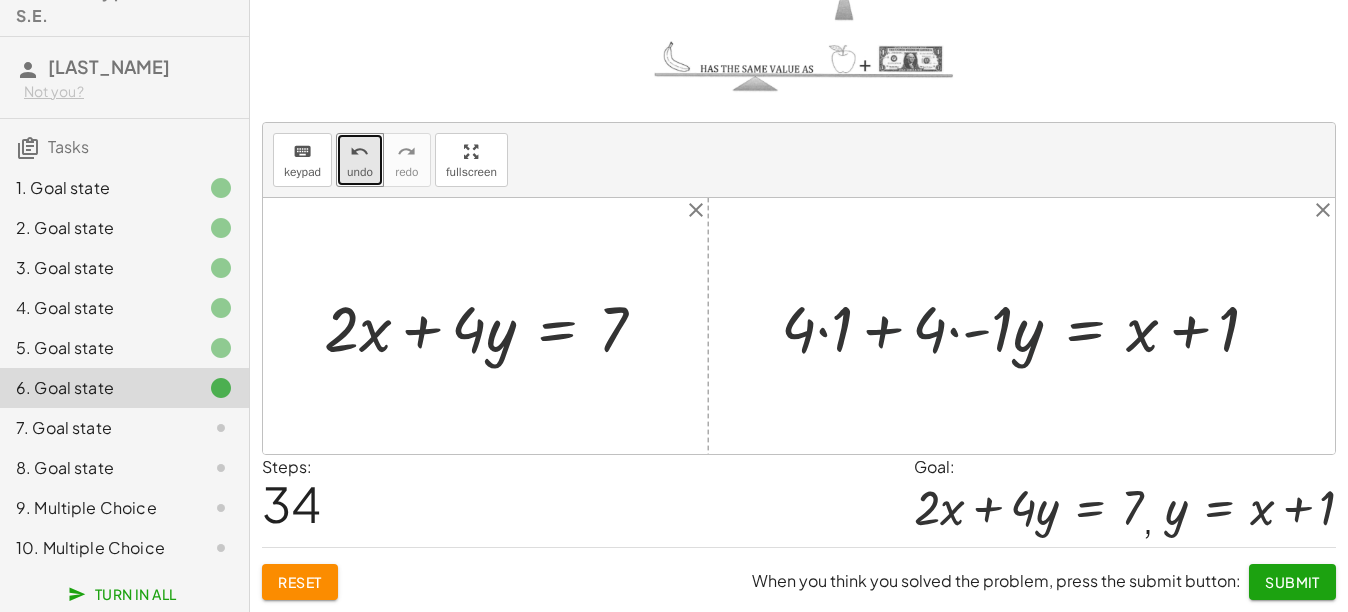 click at bounding box center (1028, 326) 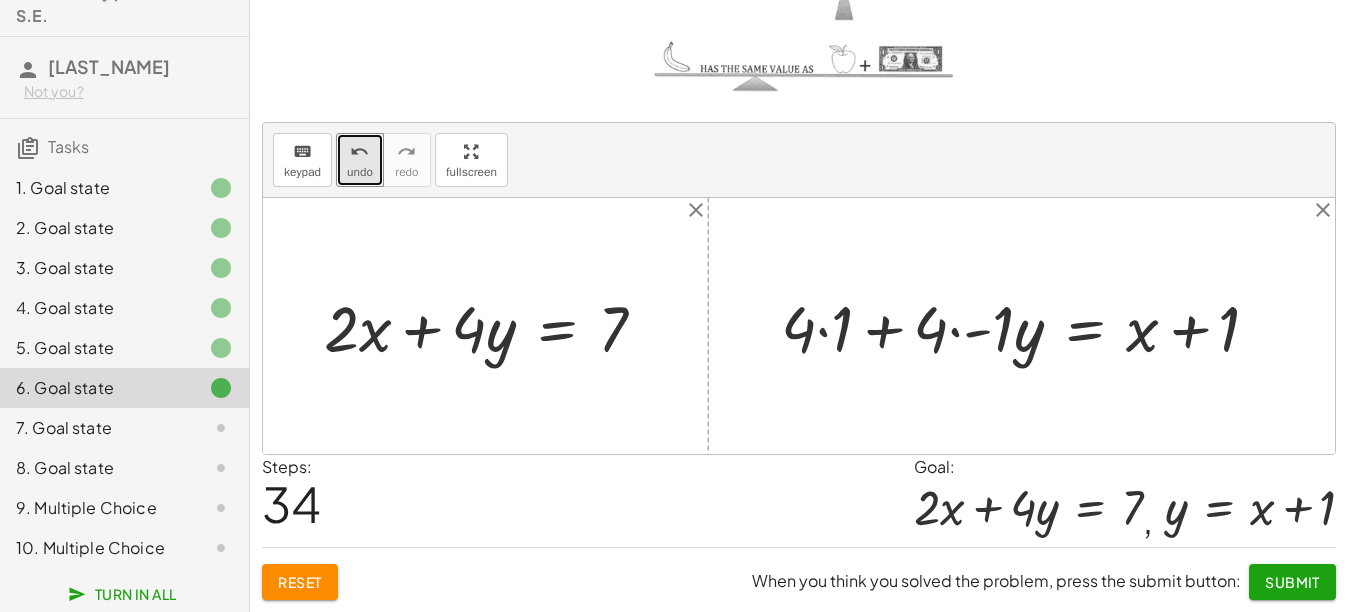 click at bounding box center [1028, 326] 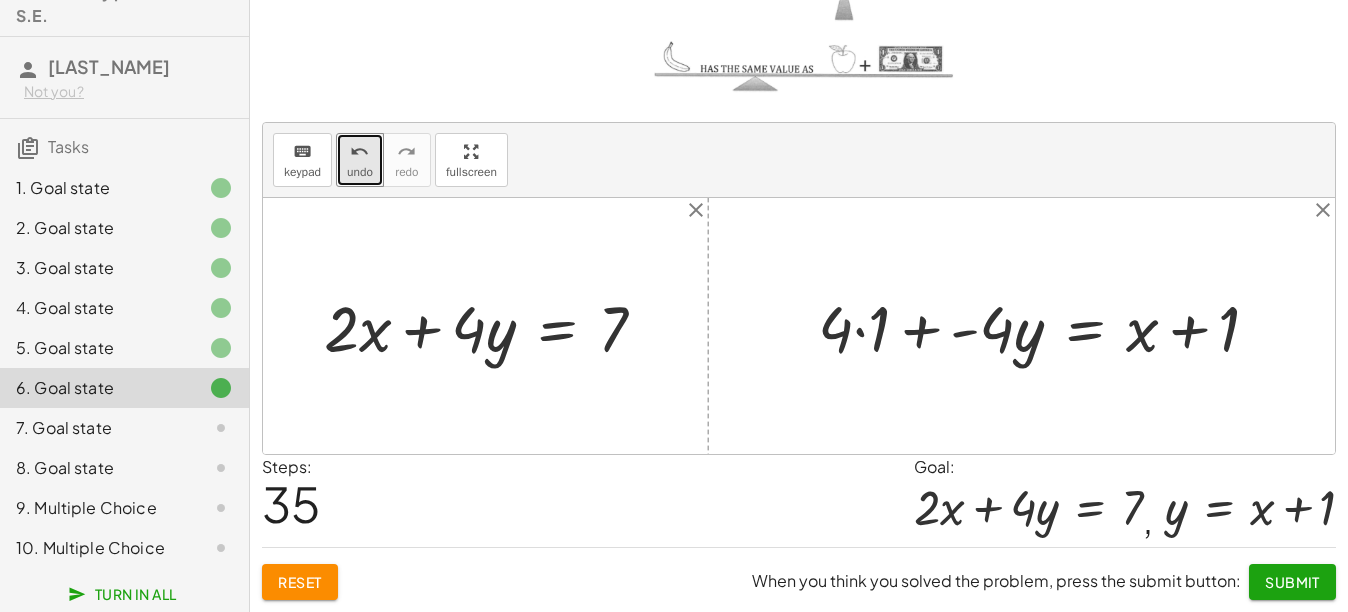 click at bounding box center [1046, 326] 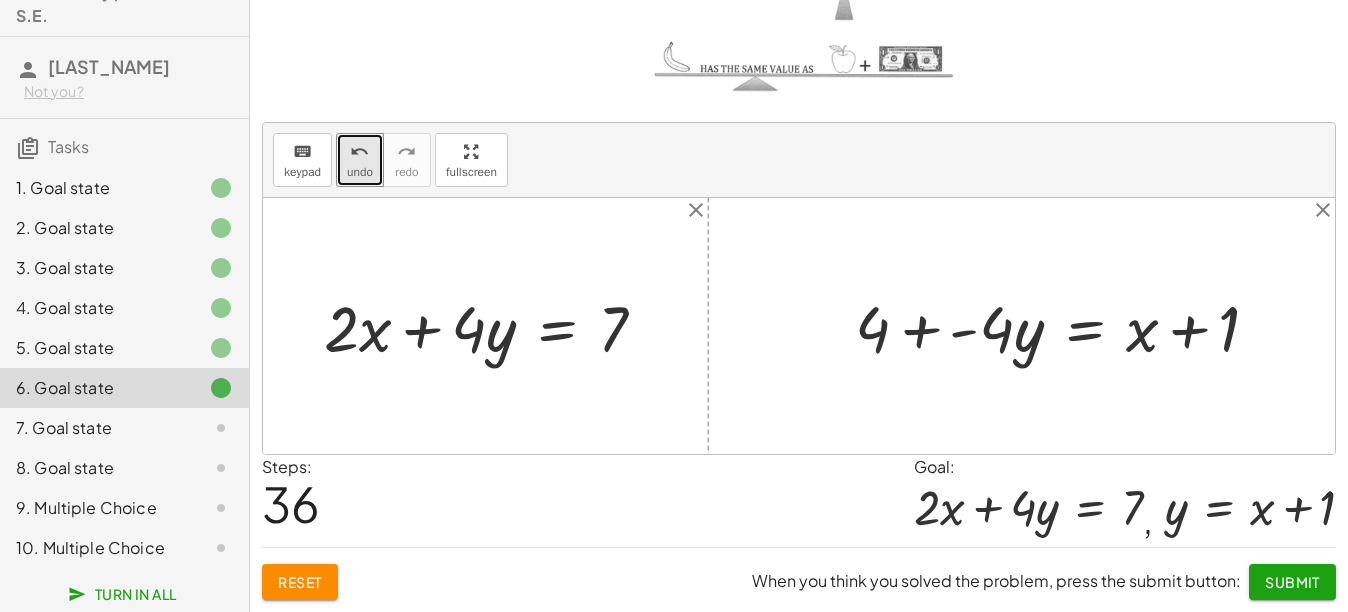 click at bounding box center (1065, 326) 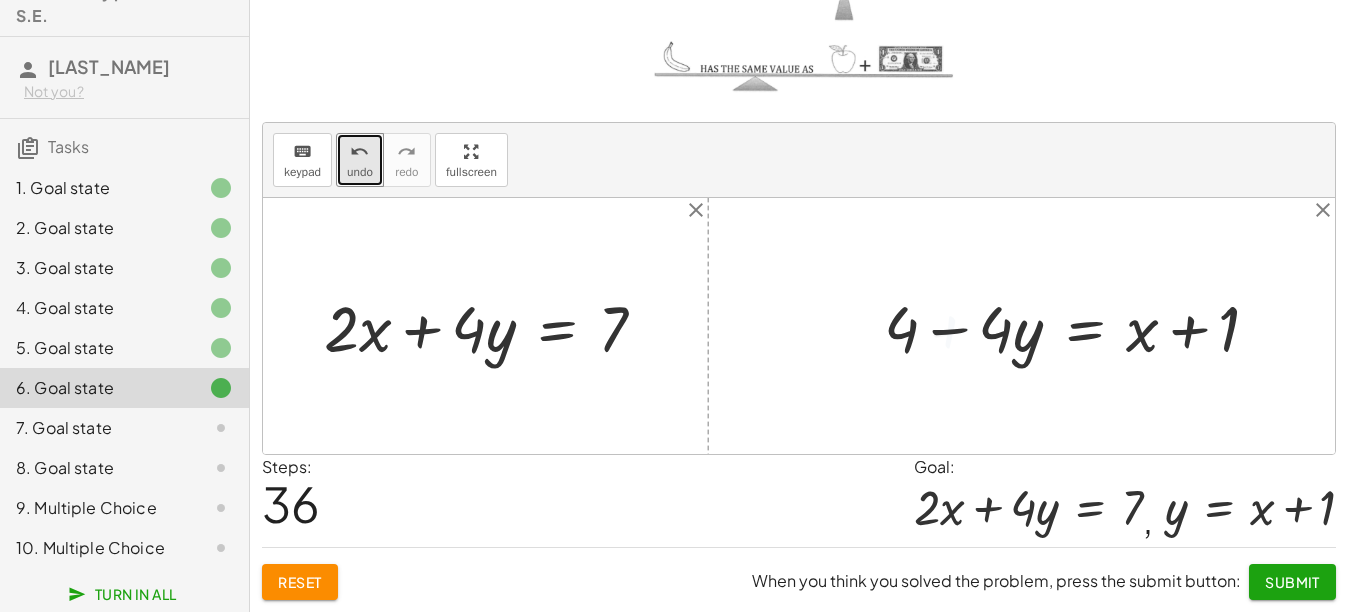 click at bounding box center [1079, 326] 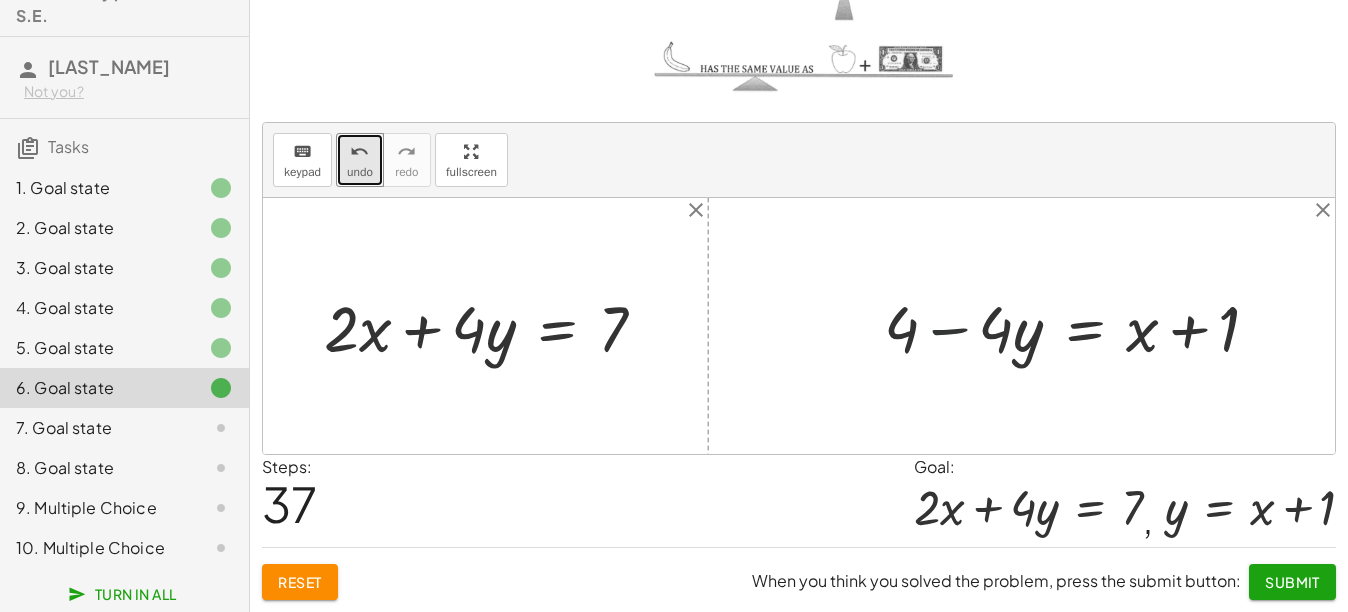 click at bounding box center [1079, 326] 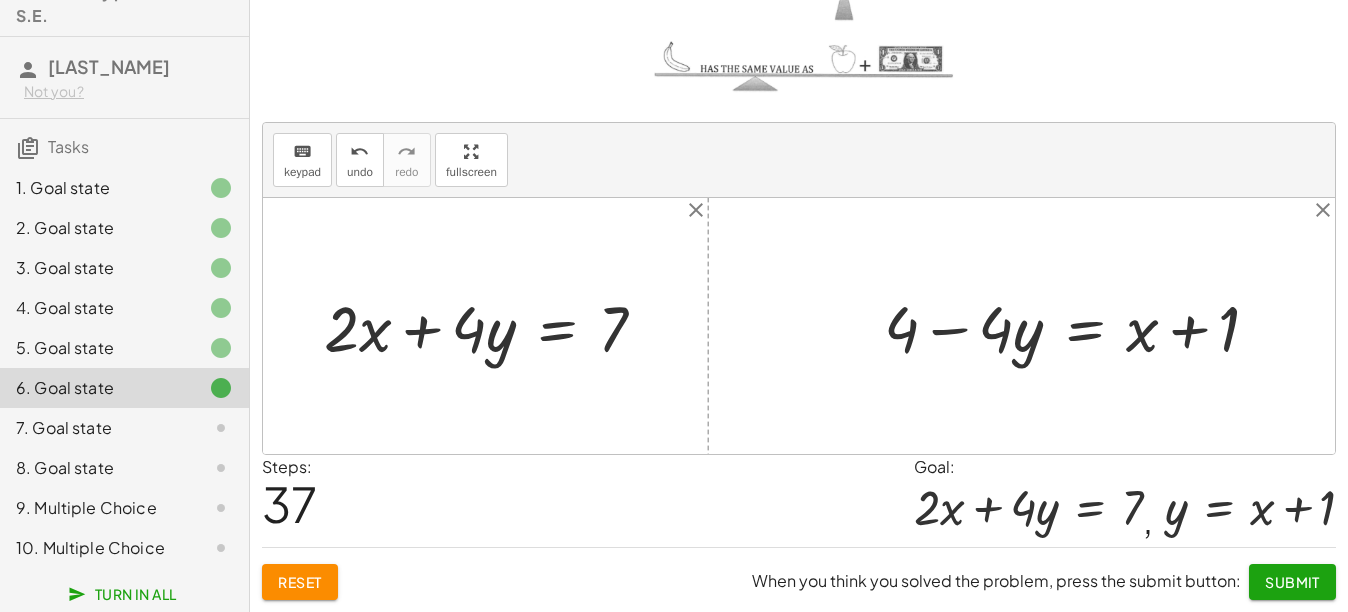 click at bounding box center [799, 326] 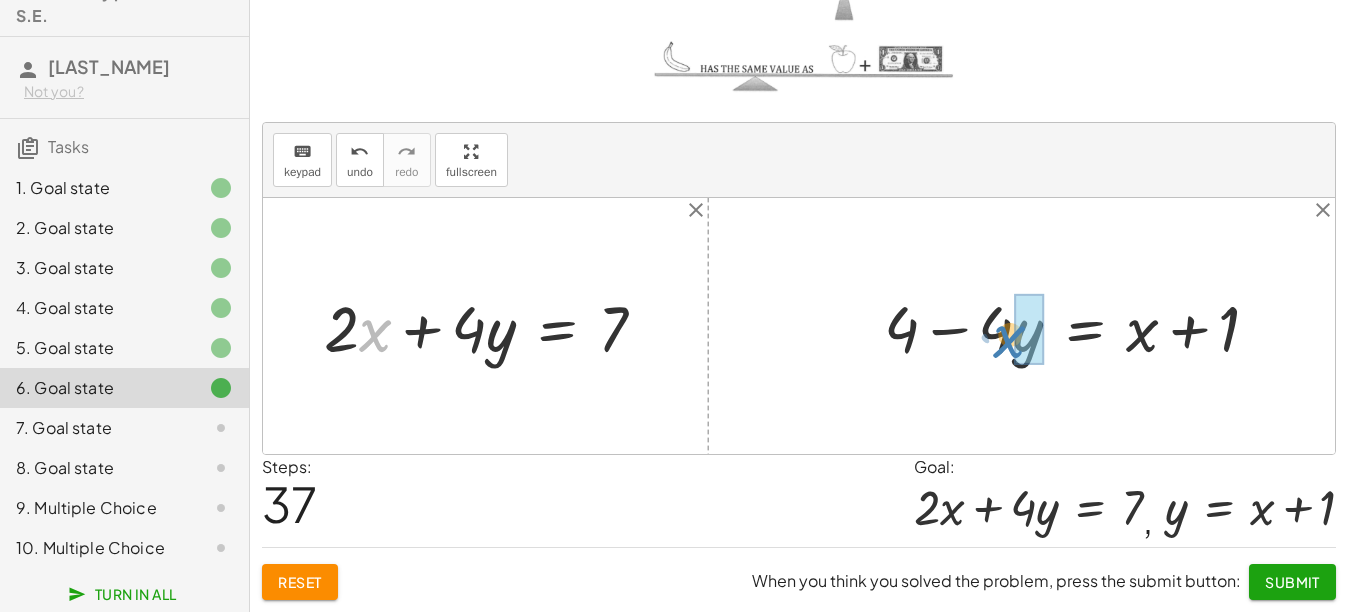 drag, startPoint x: 386, startPoint y: 334, endPoint x: 1031, endPoint y: 339, distance: 645.0194 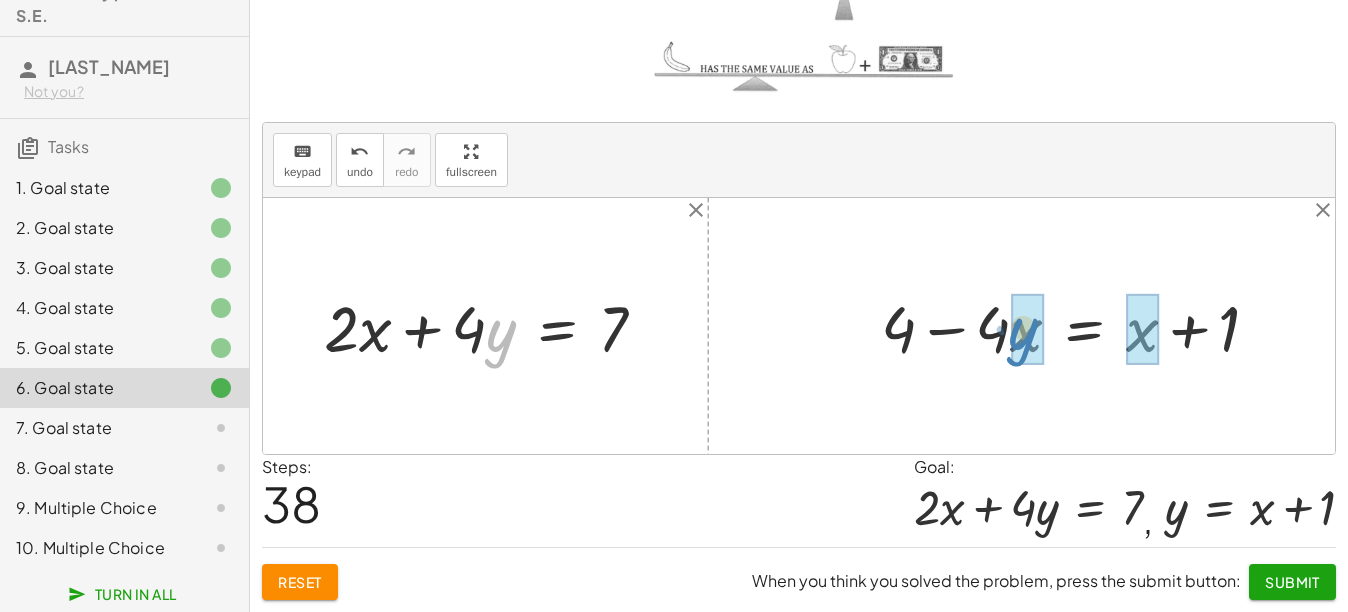 drag, startPoint x: 505, startPoint y: 325, endPoint x: 1027, endPoint y: 324, distance: 522.001 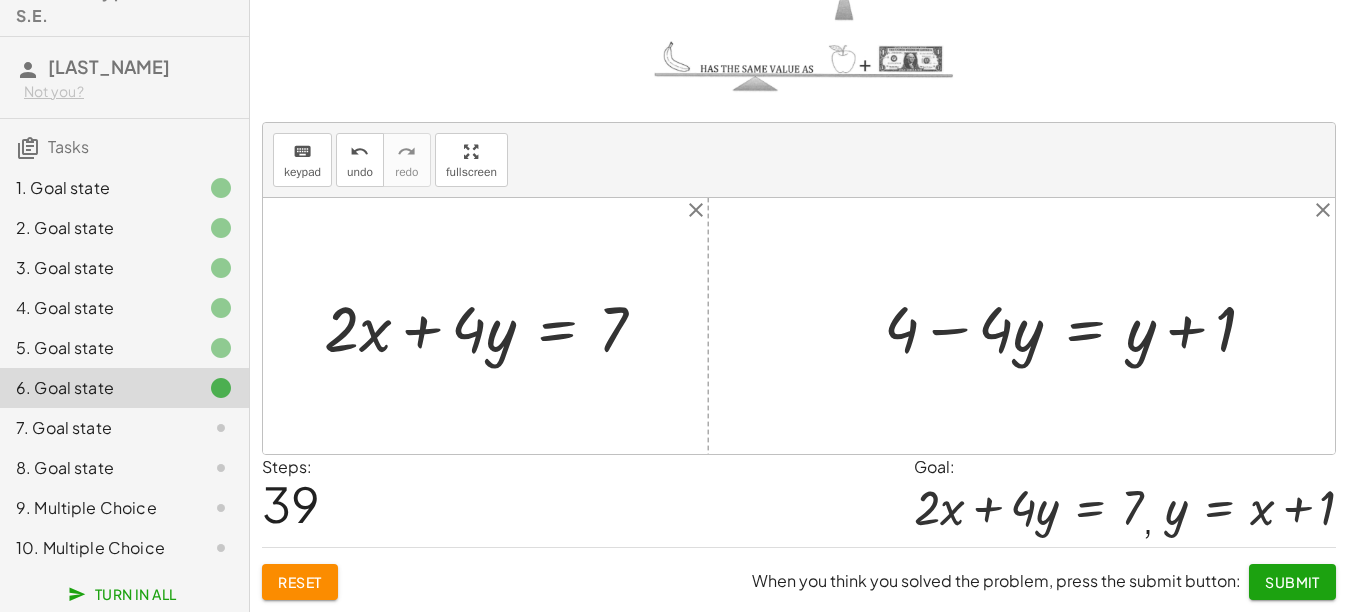 click at bounding box center (1078, 326) 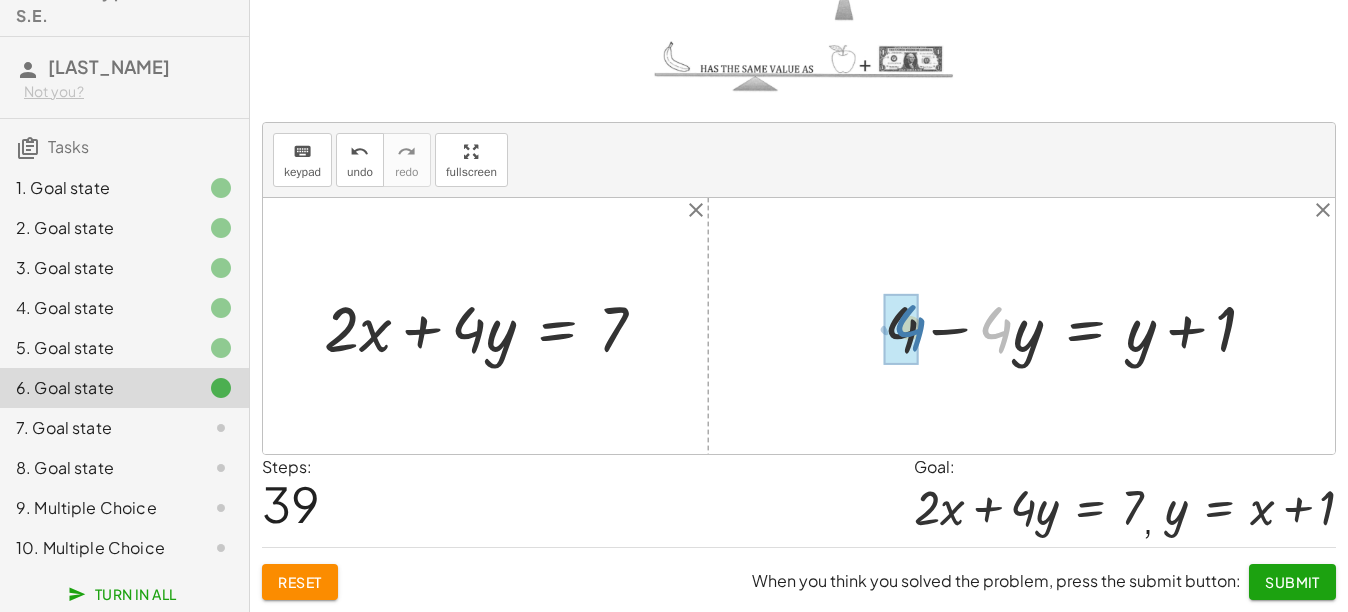 drag, startPoint x: 1004, startPoint y: 329, endPoint x: 920, endPoint y: 328, distance: 84.00595 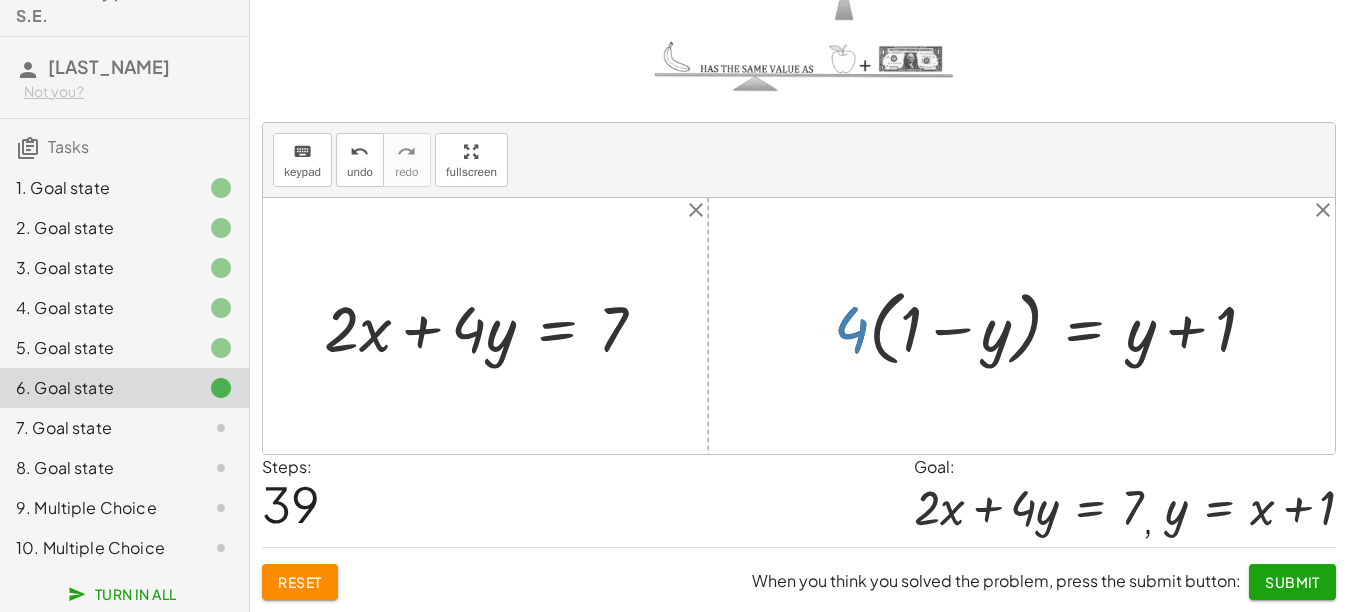 click at bounding box center (1053, 325) 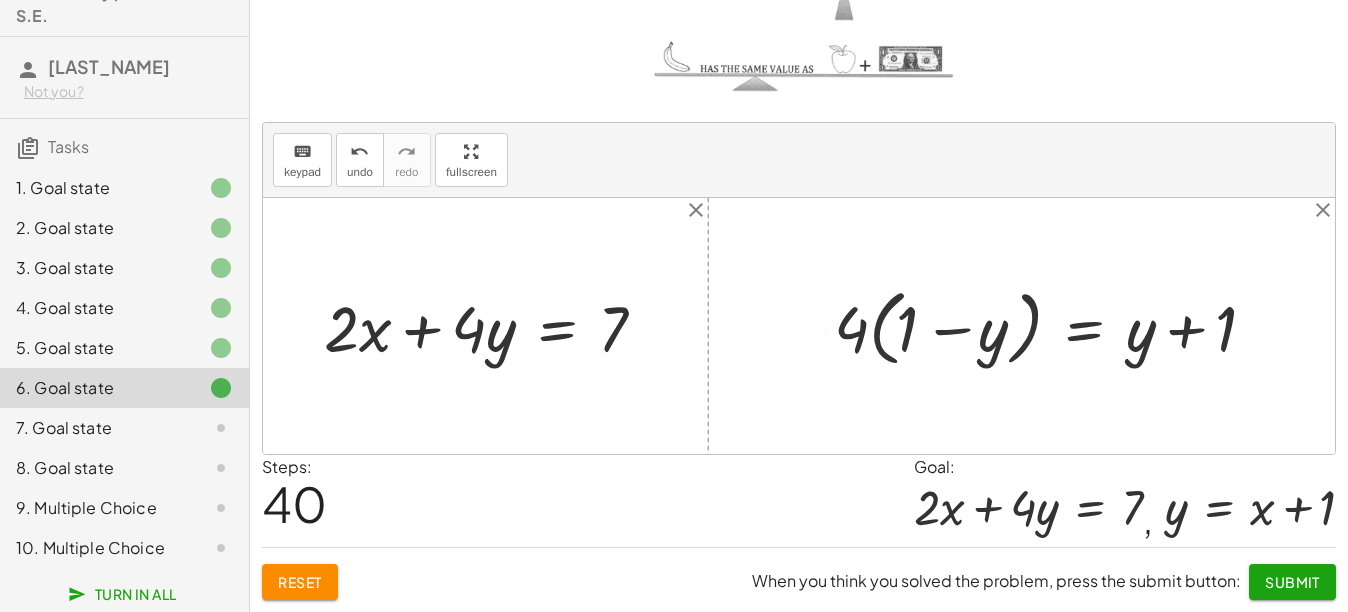 click at bounding box center (1053, 325) 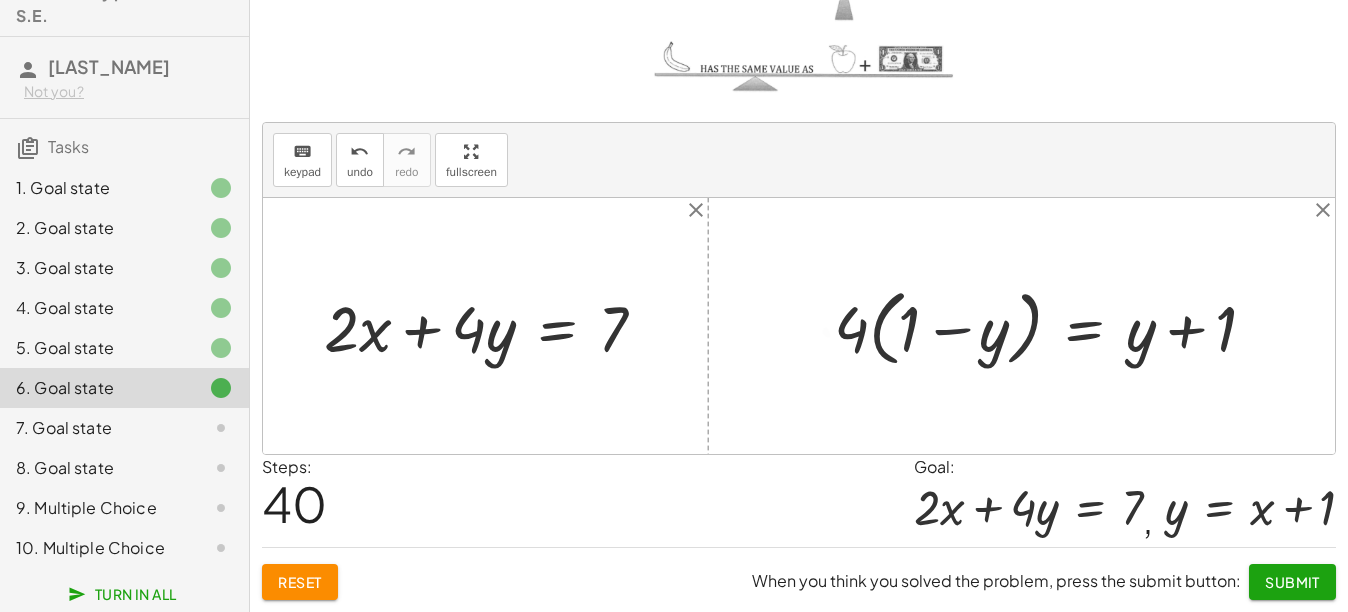 click at bounding box center [1053, 325] 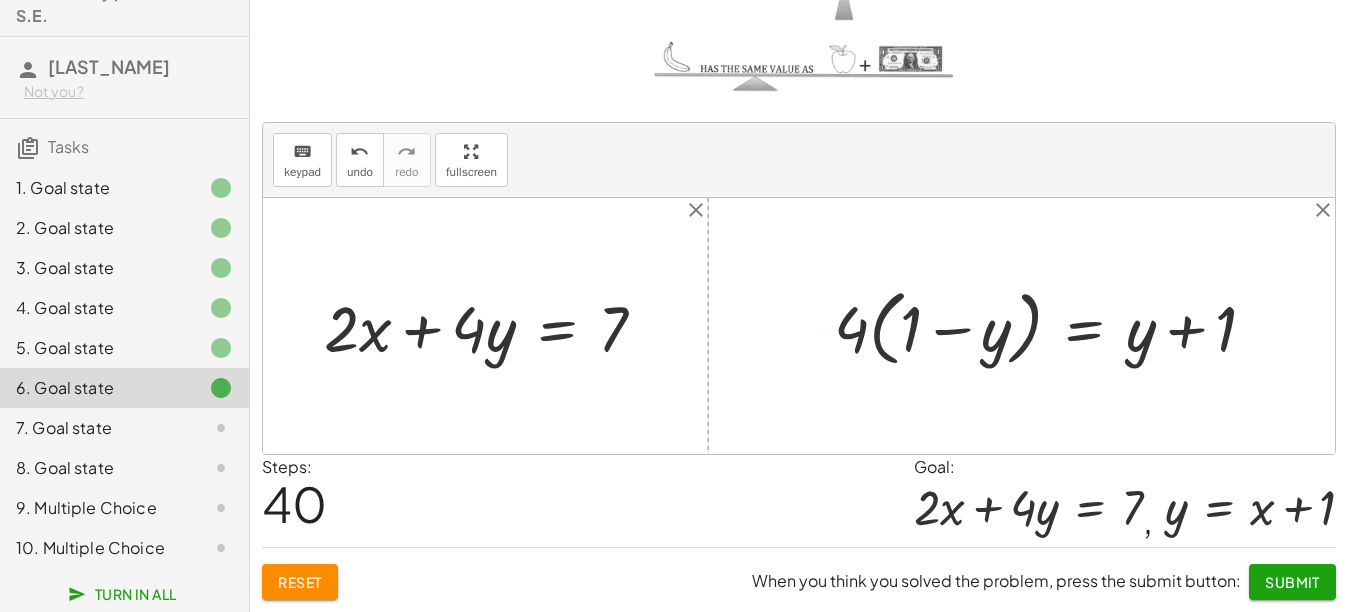 drag, startPoint x: 935, startPoint y: 326, endPoint x: 868, endPoint y: 382, distance: 87.32124 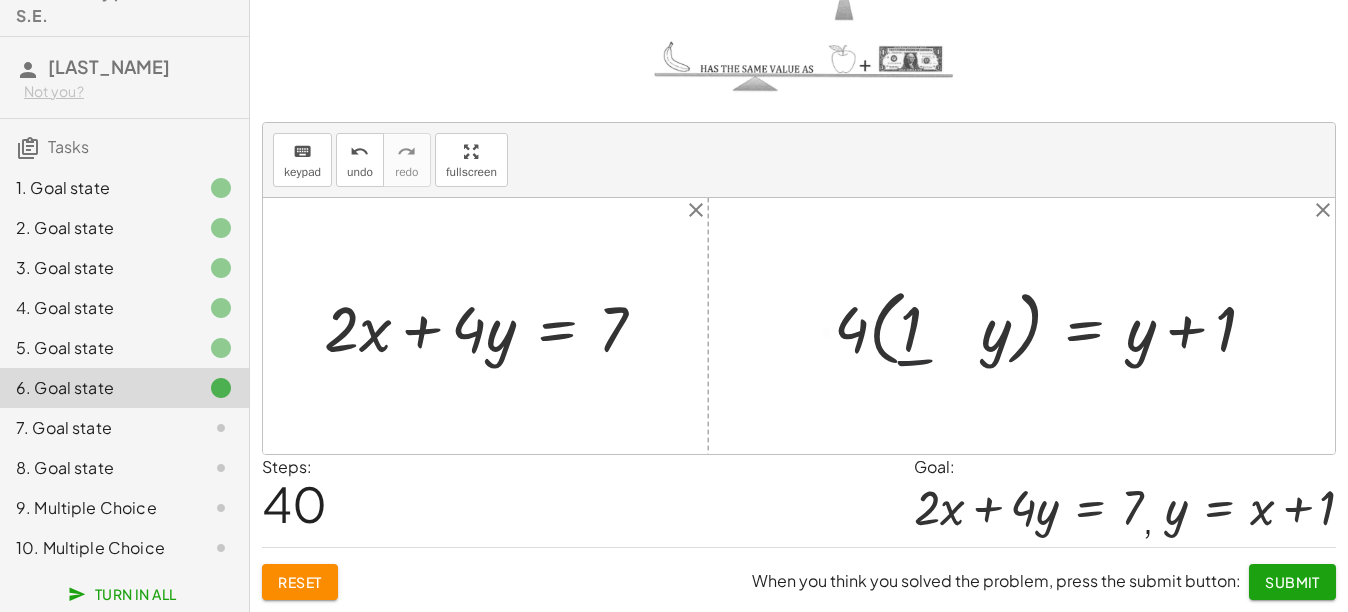 click at bounding box center (799, 326) 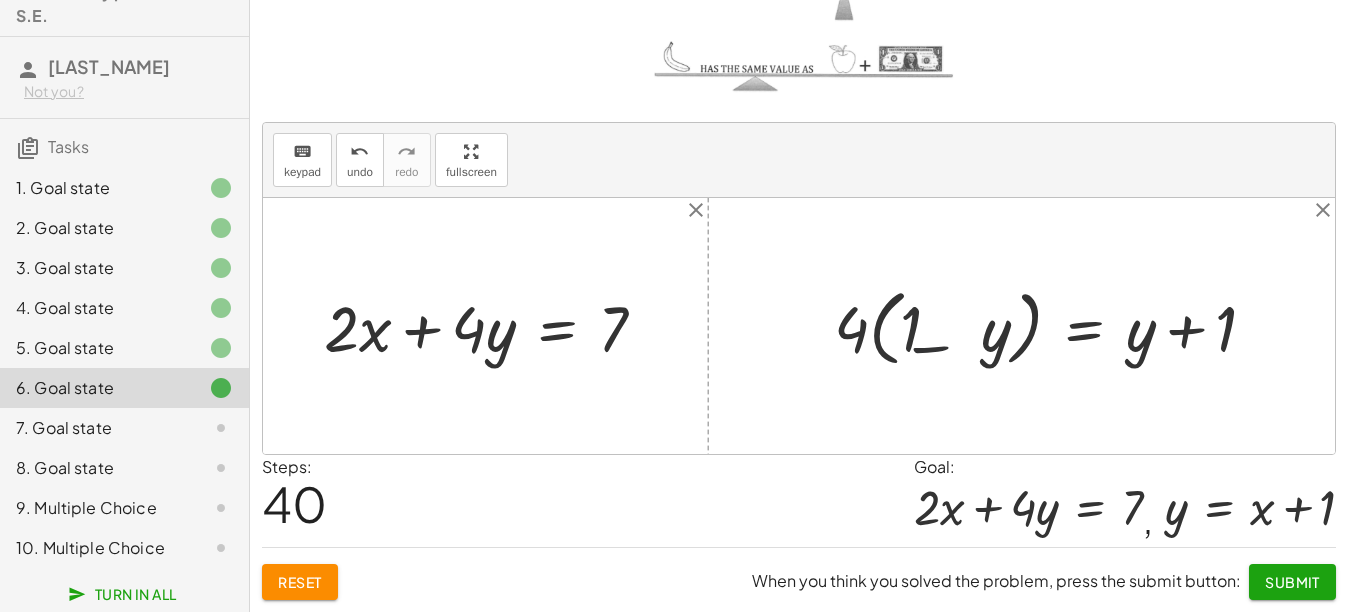 drag, startPoint x: 1236, startPoint y: 581, endPoint x: 1341, endPoint y: 653, distance: 127.31457 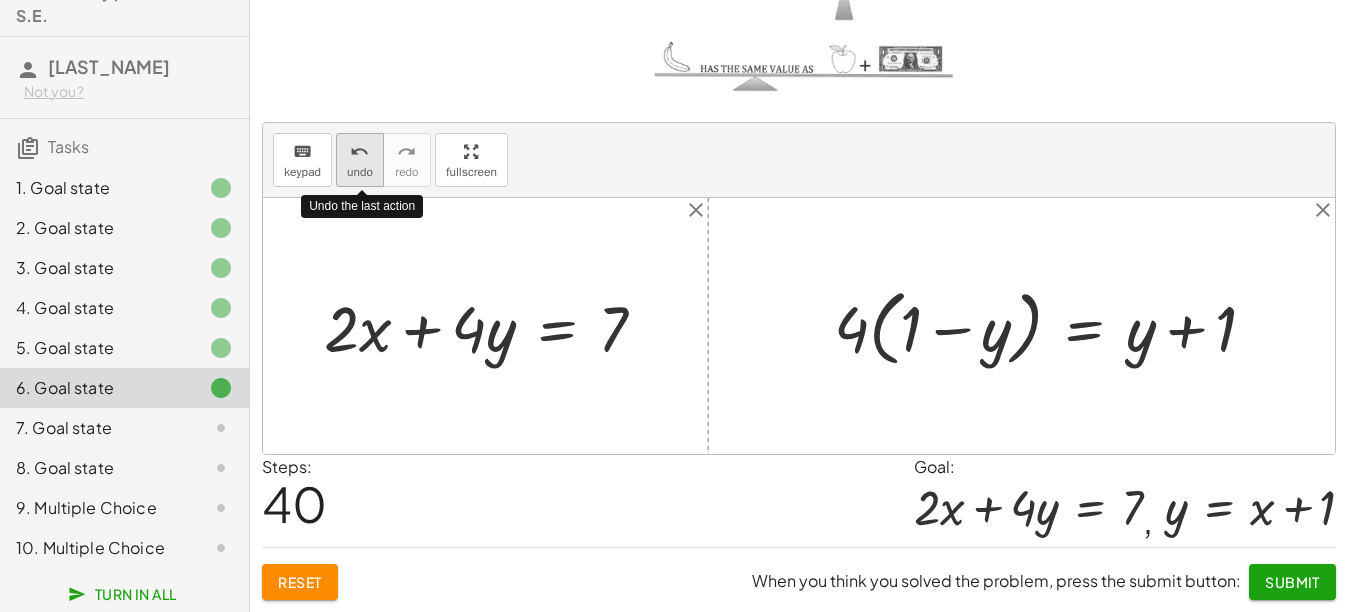 click on "undo undo" at bounding box center [360, 160] 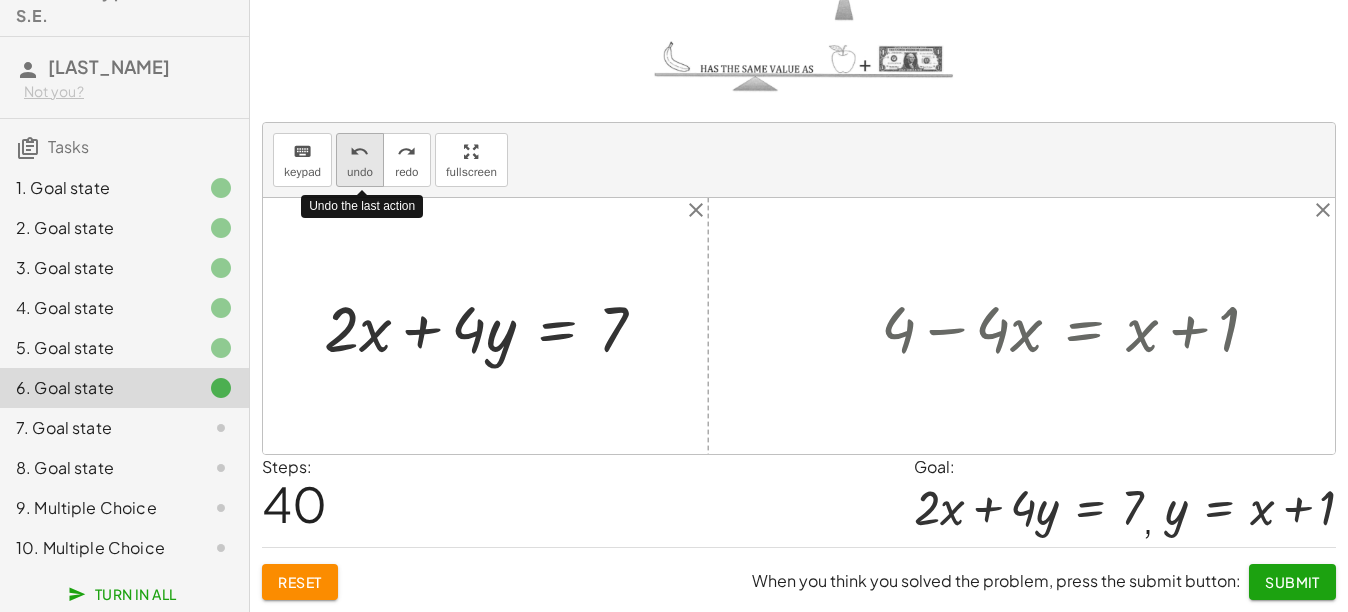 click on "undo undo" at bounding box center [360, 160] 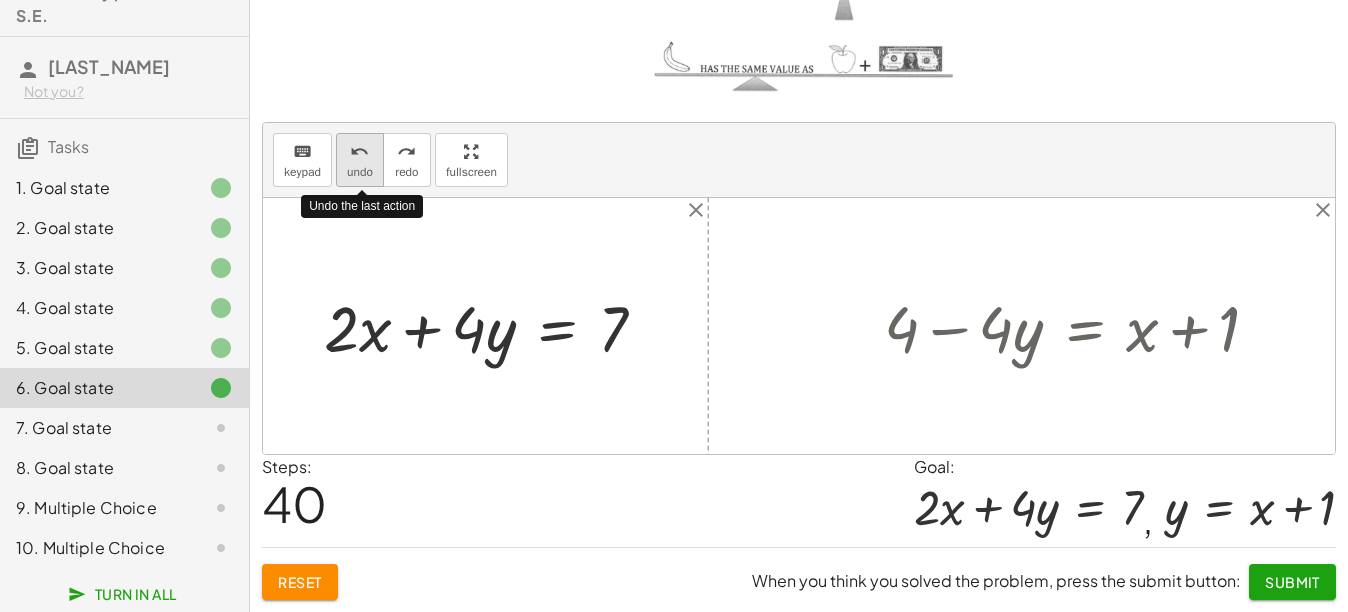 click on "undo undo" at bounding box center (360, 160) 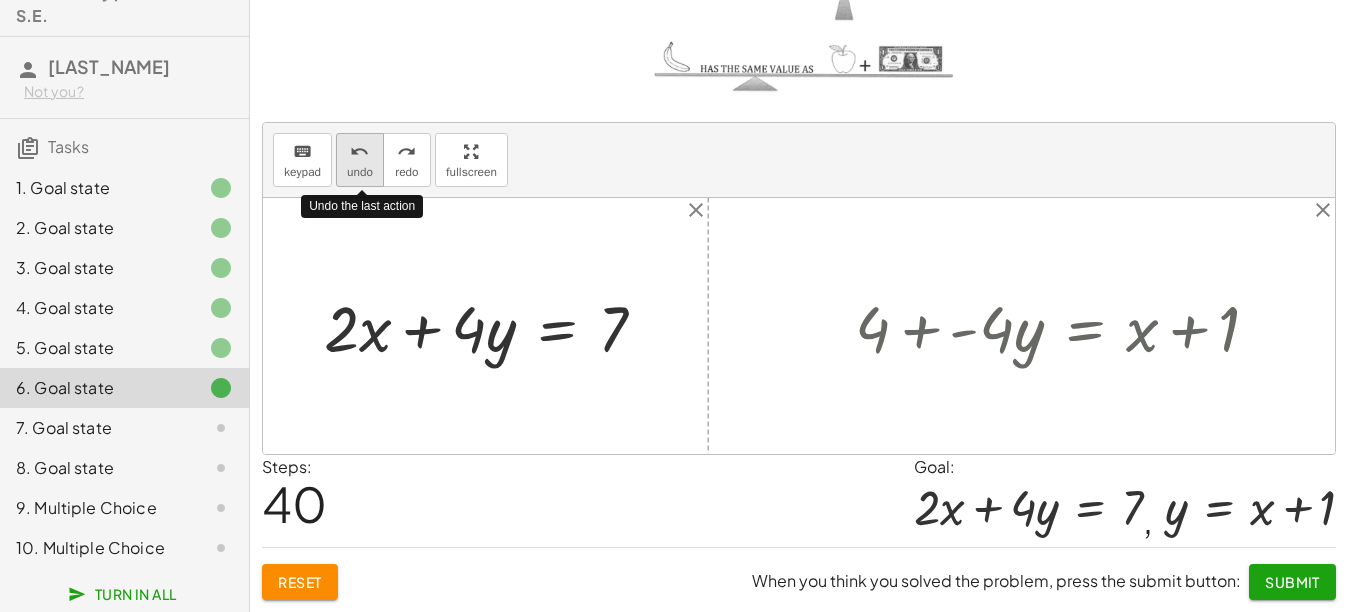 click on "undo undo" at bounding box center [360, 160] 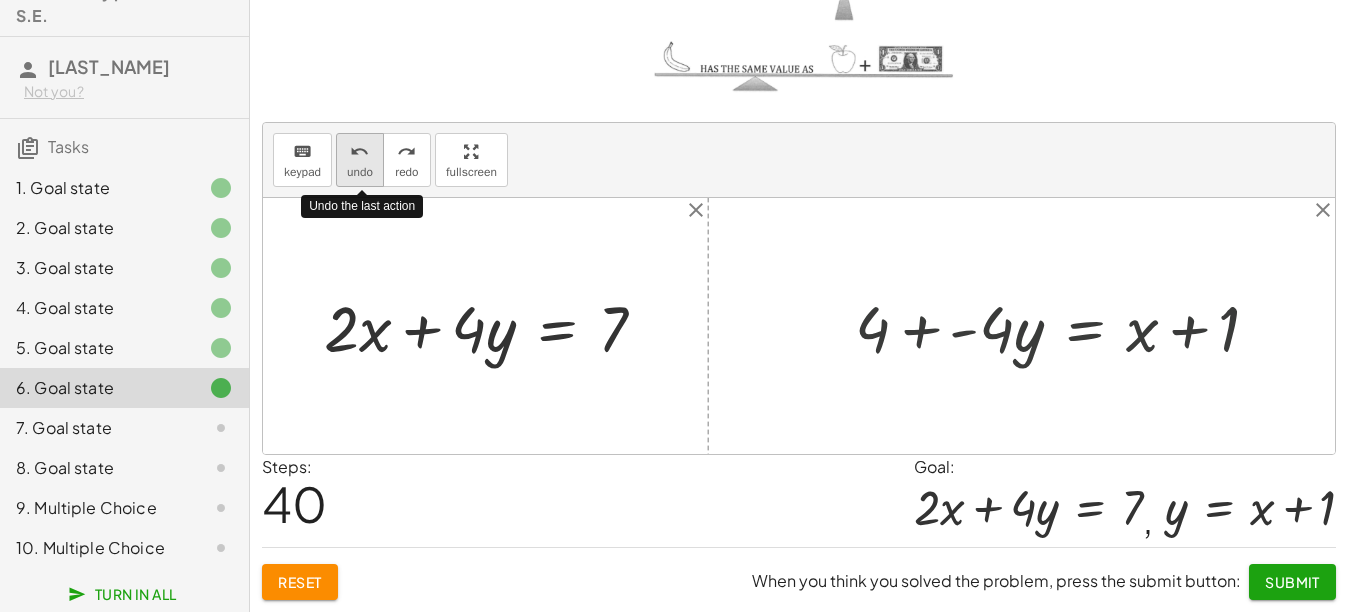 click on "undo undo" at bounding box center [360, 160] 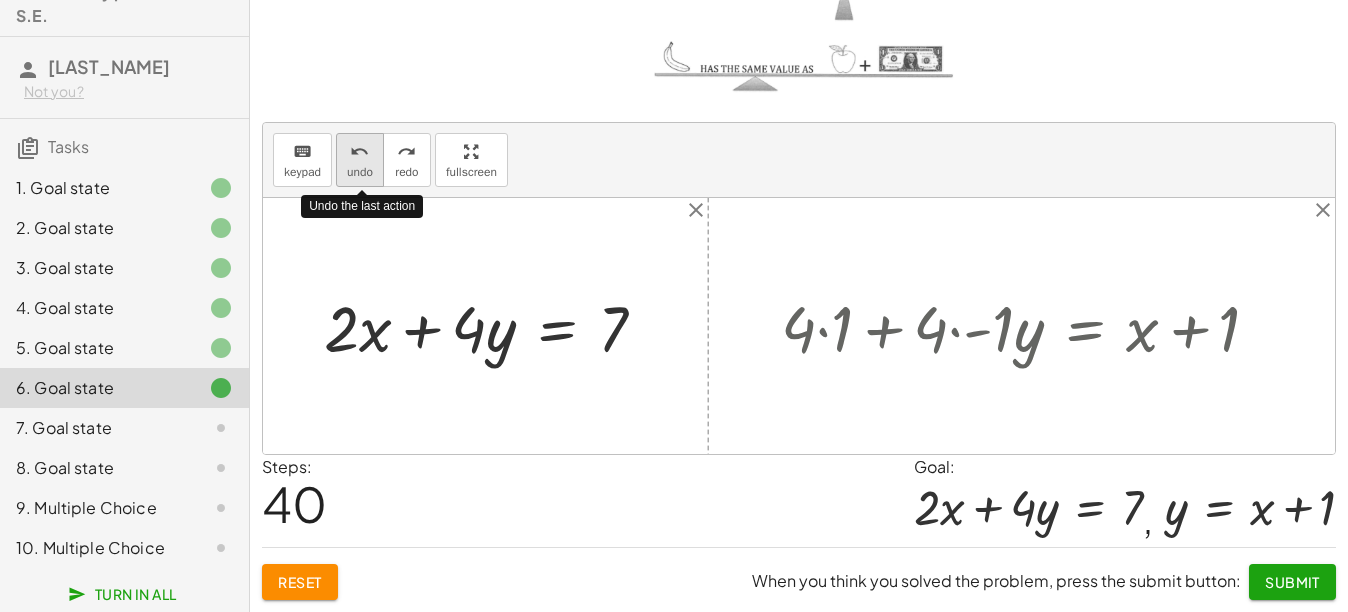 click on "undo undo" at bounding box center [360, 160] 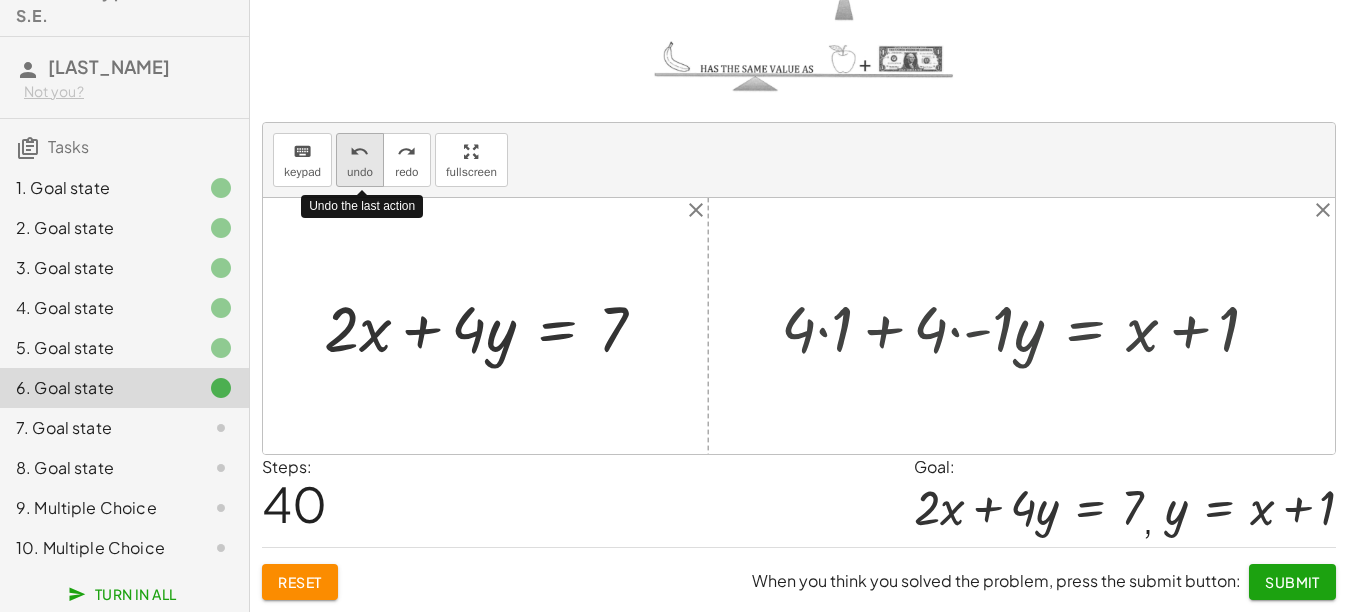 click on "undo undo" at bounding box center (360, 160) 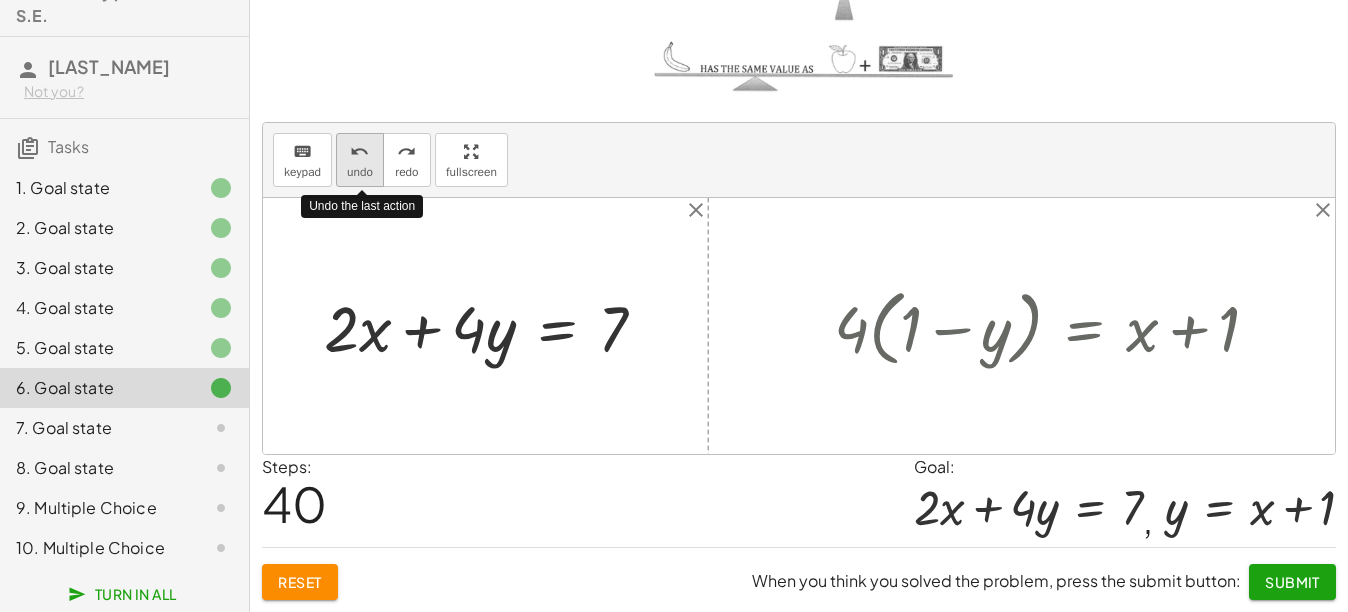 click on "undo undo" at bounding box center (360, 160) 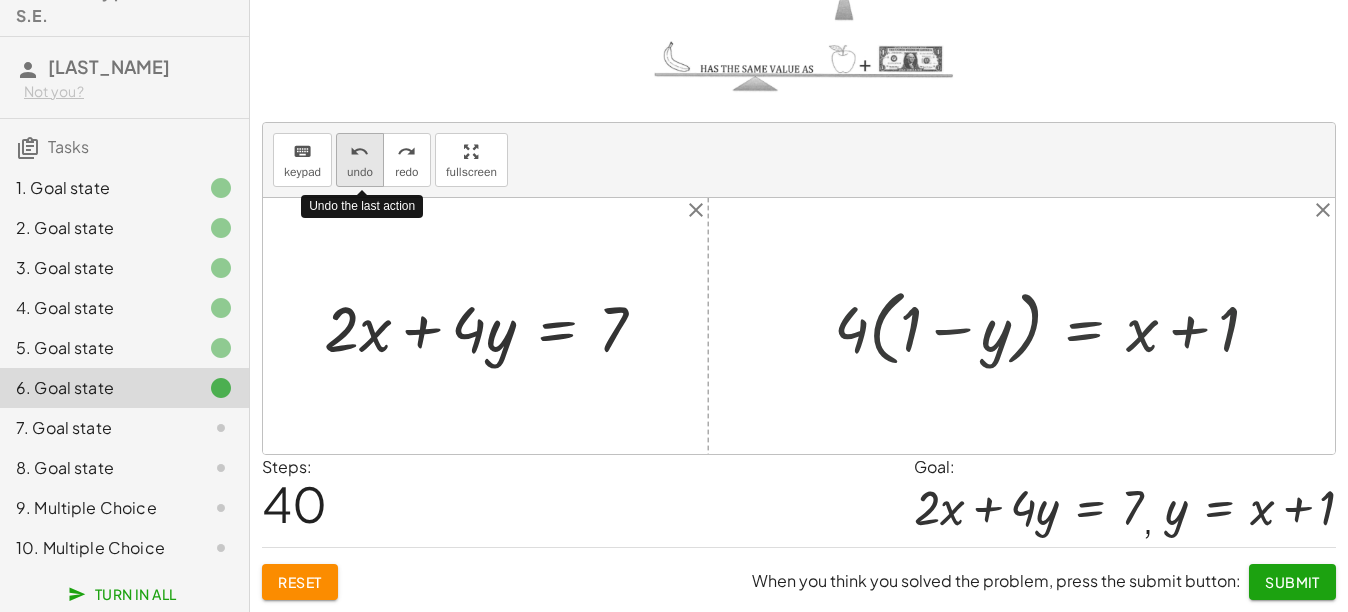 click on "undo undo" at bounding box center [360, 160] 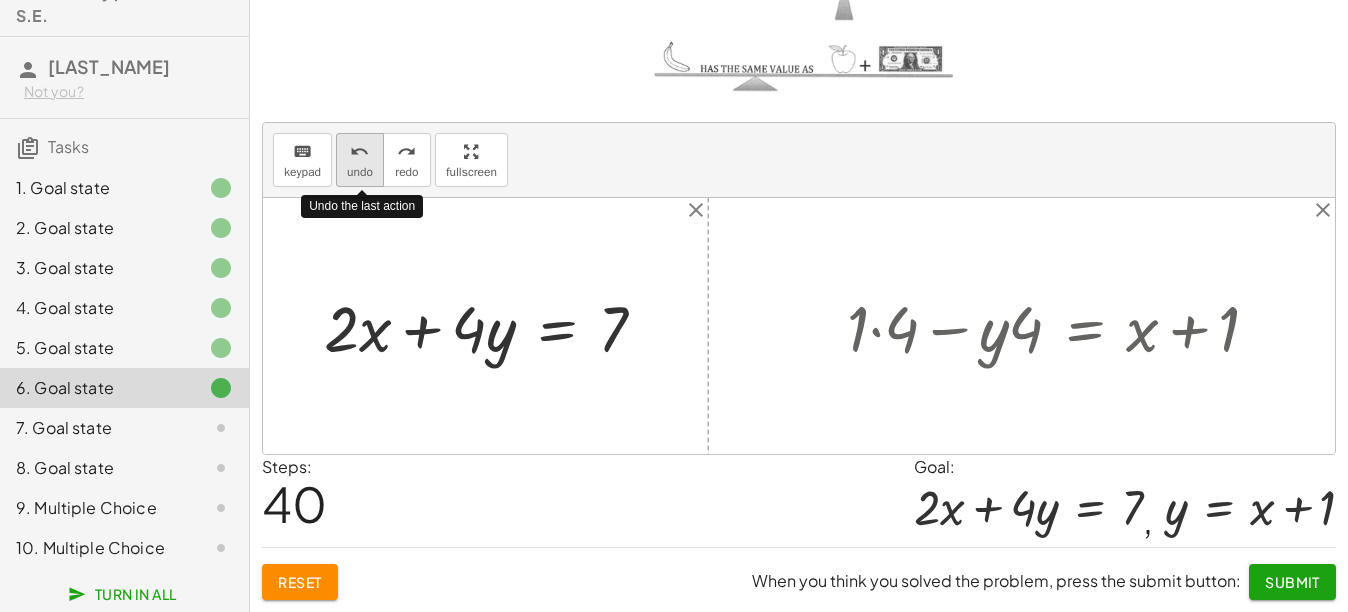 click on "undo undo" at bounding box center [360, 160] 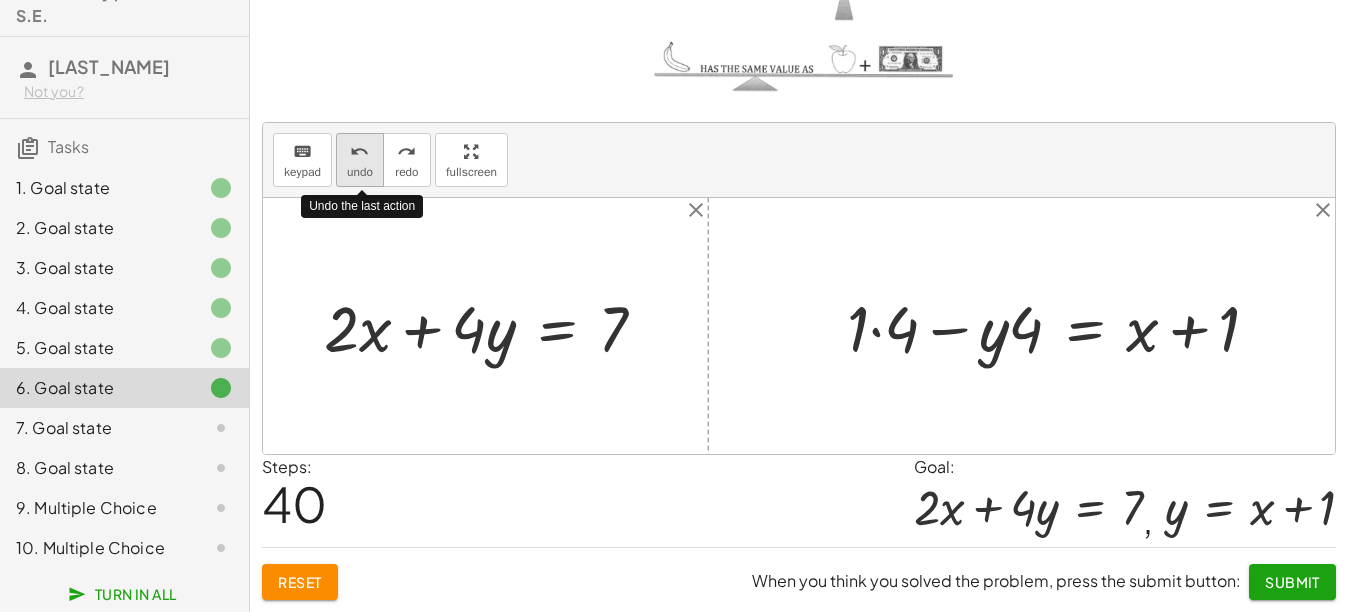 click on "undo undo" at bounding box center [360, 160] 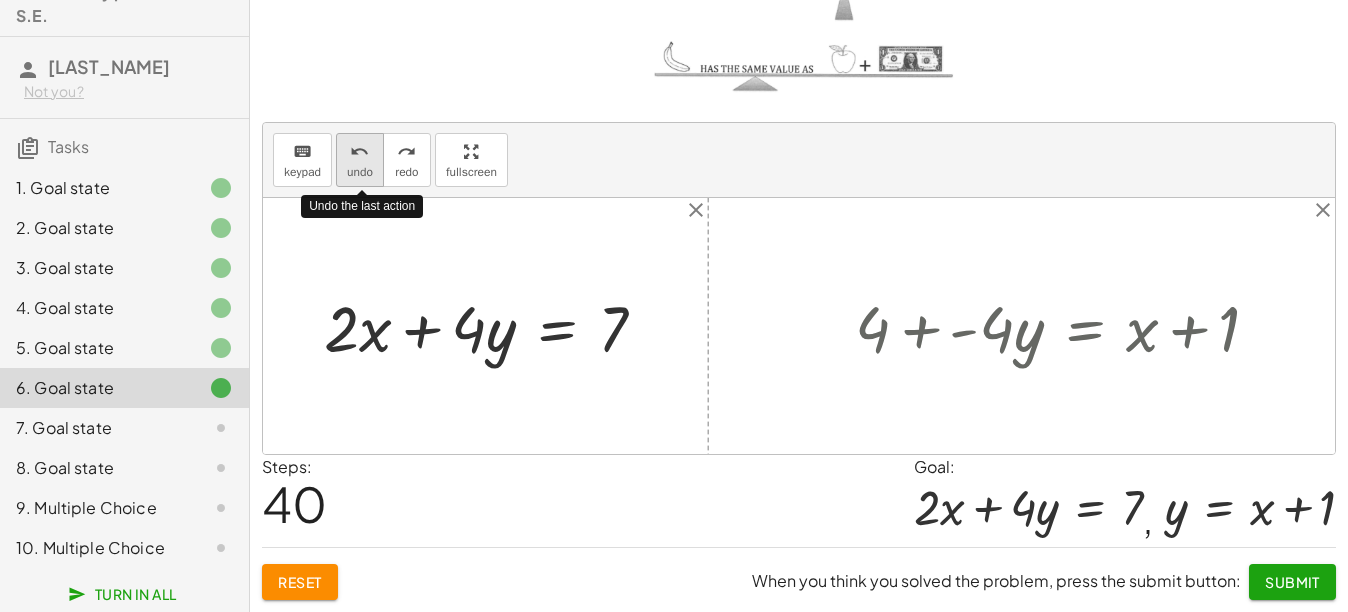 click on "undo undo" at bounding box center [360, 160] 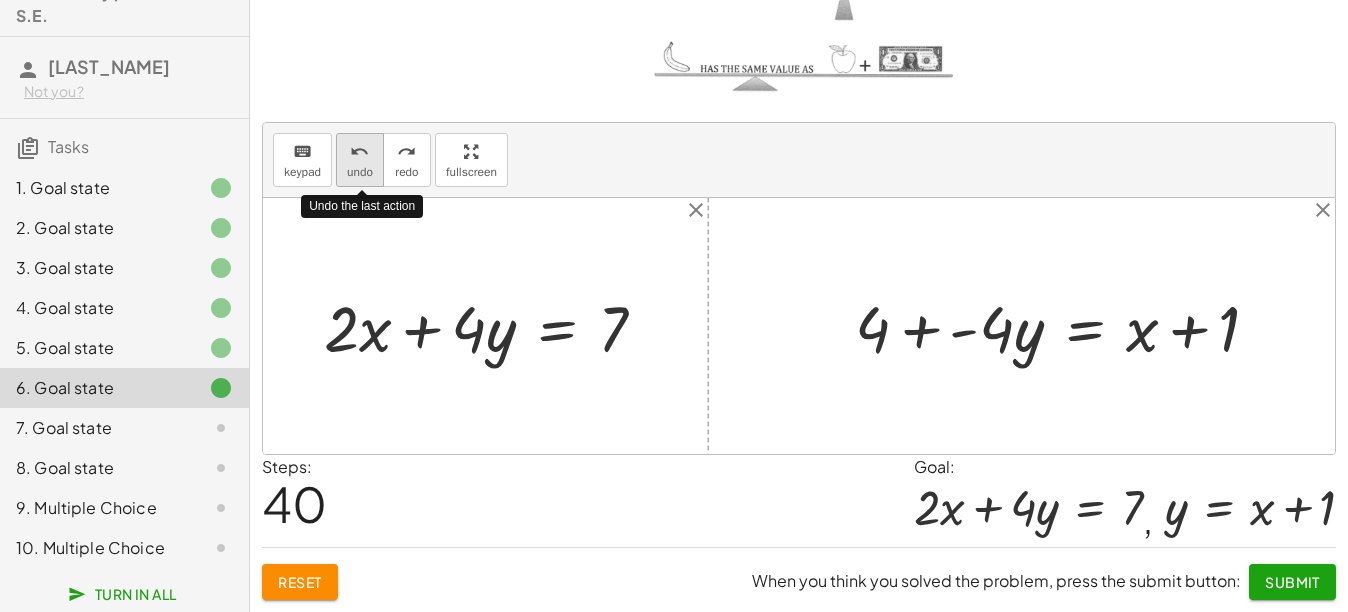 click on "undo undo" at bounding box center [360, 160] 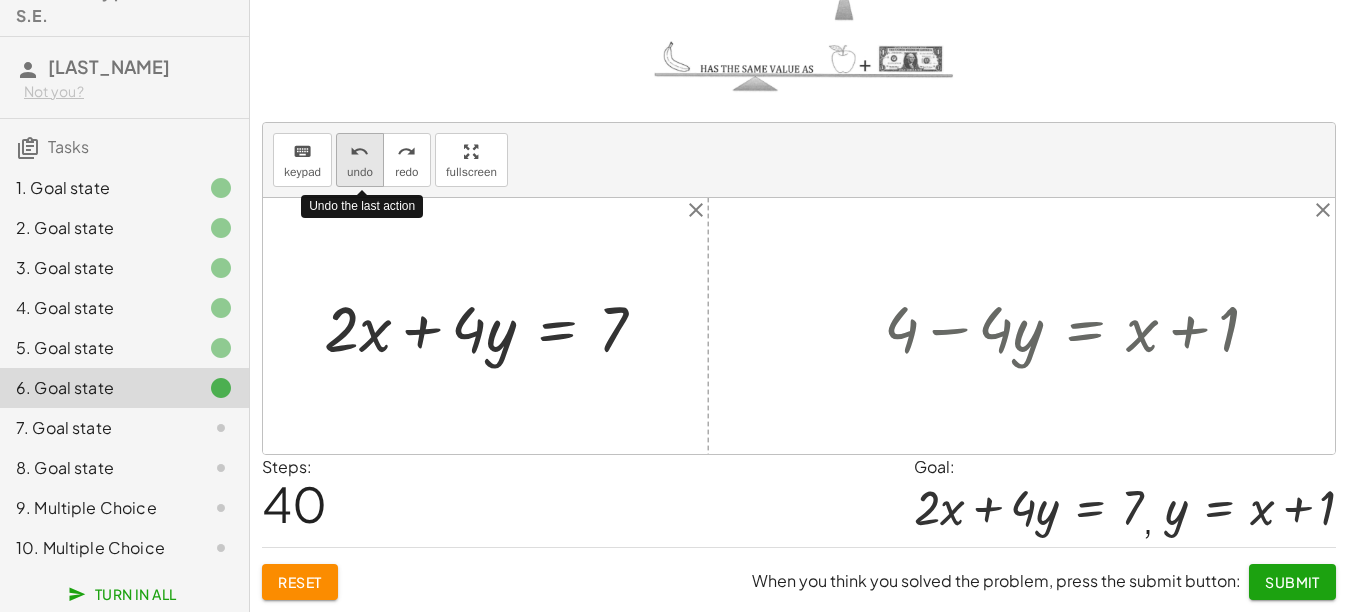 click on "undo undo" at bounding box center (360, 160) 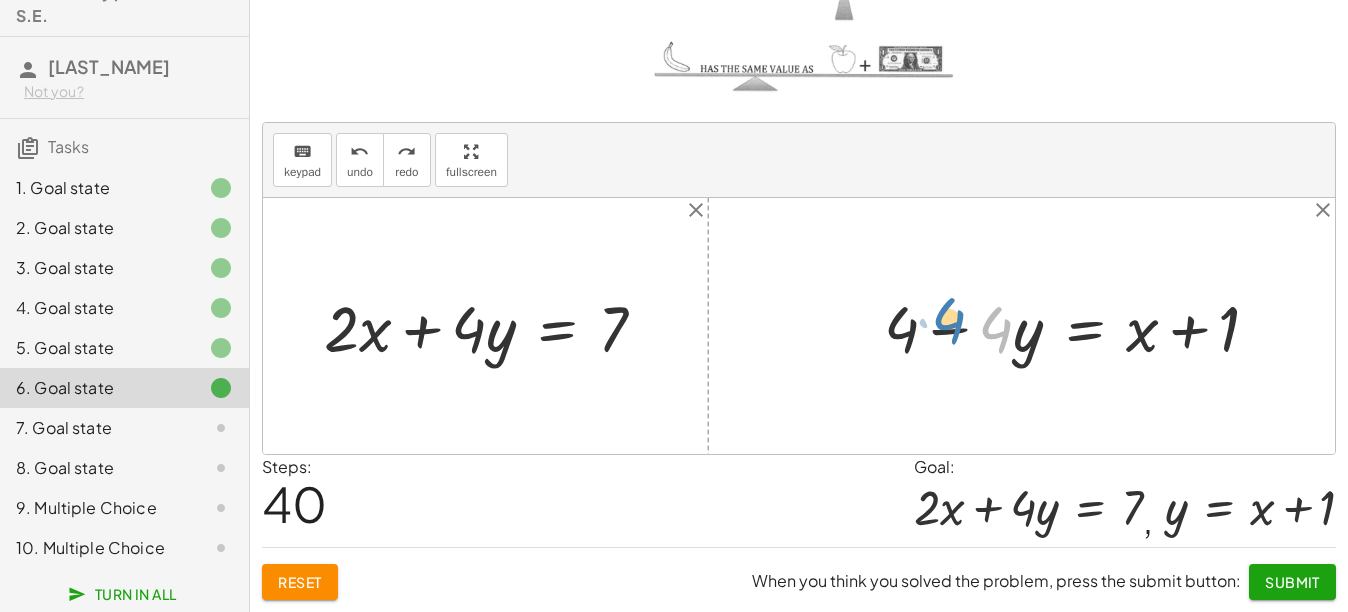 drag, startPoint x: 980, startPoint y: 332, endPoint x: 945, endPoint y: 324, distance: 35.902645 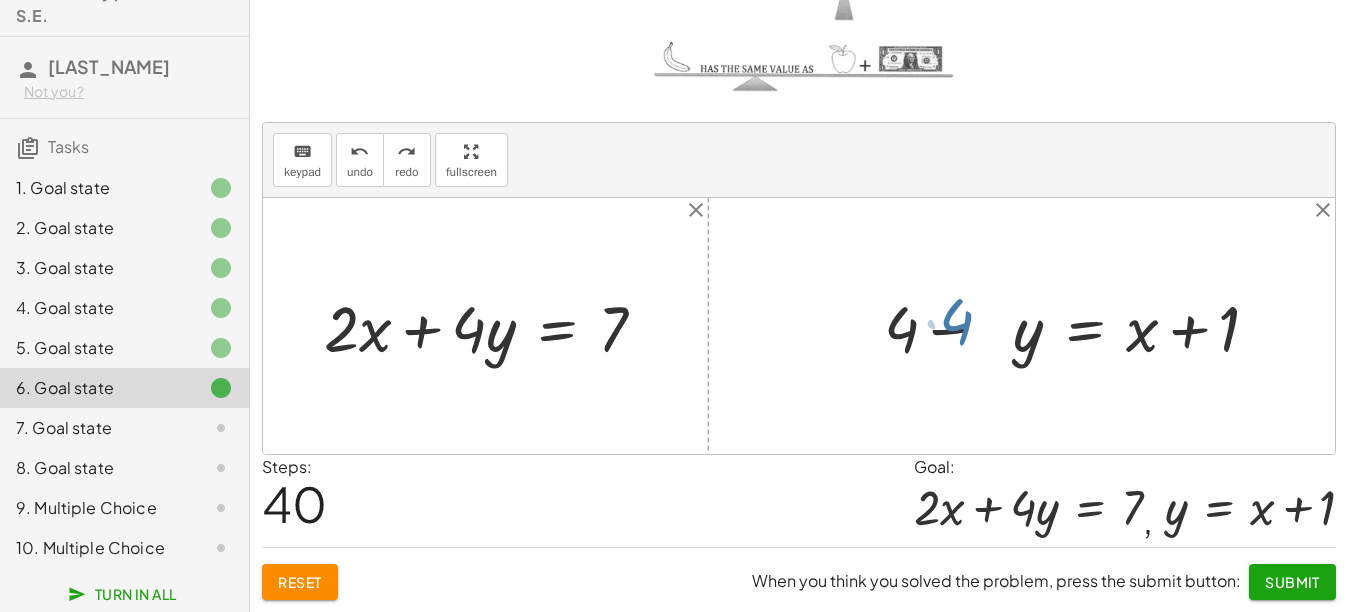 click at bounding box center [1079, 326] 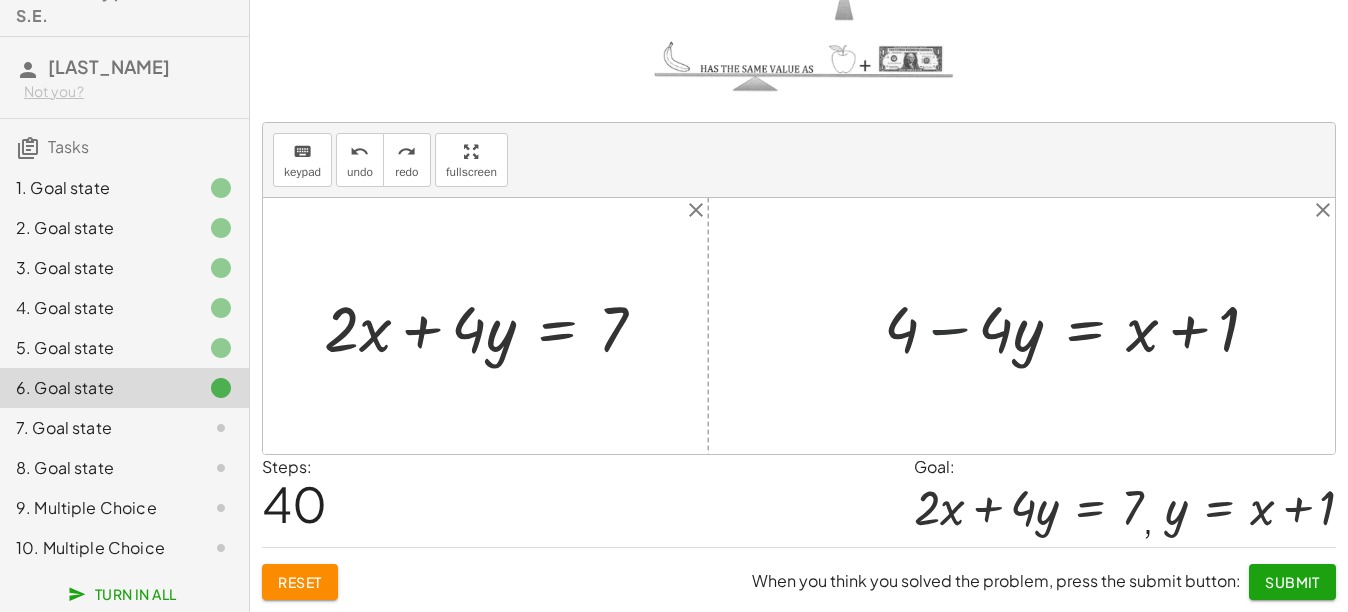 click at bounding box center (1079, 326) 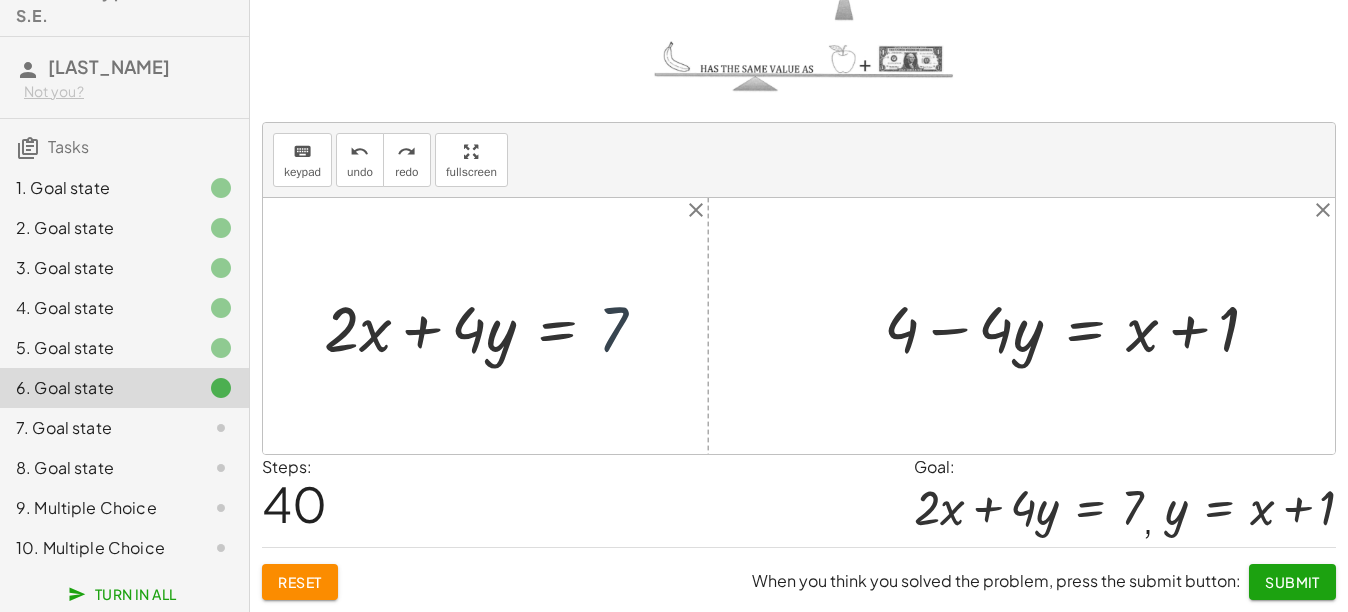 drag, startPoint x: 621, startPoint y: 328, endPoint x: 717, endPoint y: 329, distance: 96.00521 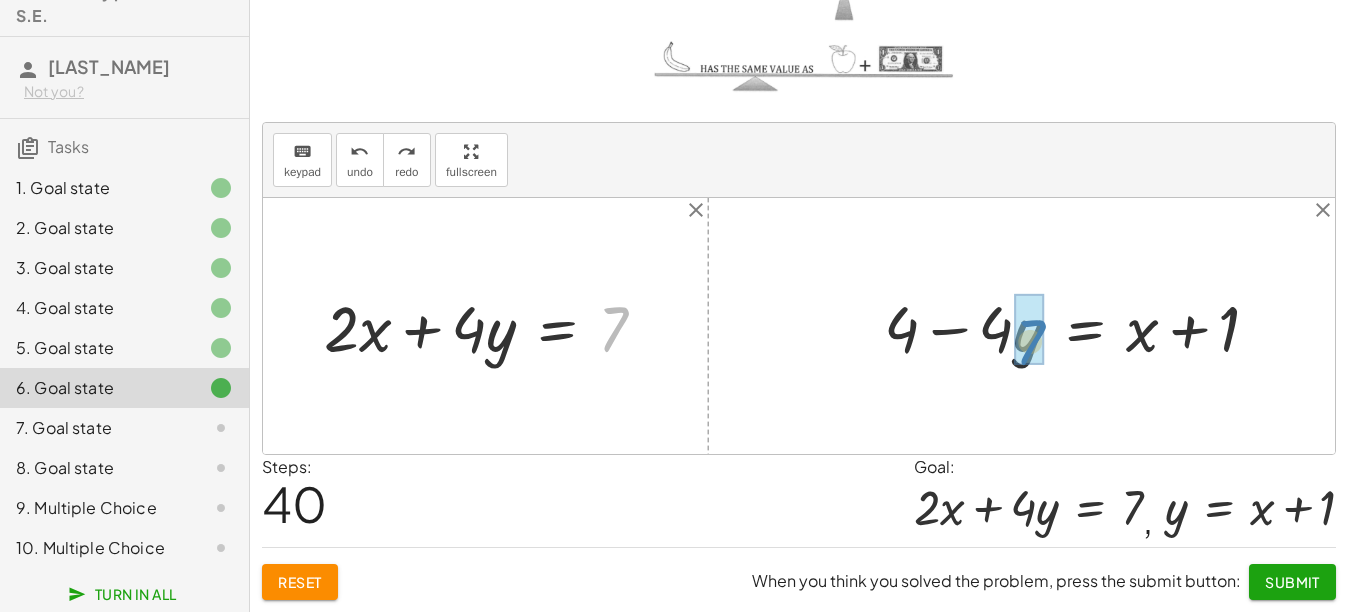 drag, startPoint x: 625, startPoint y: 314, endPoint x: 1041, endPoint y: 323, distance: 416.09735 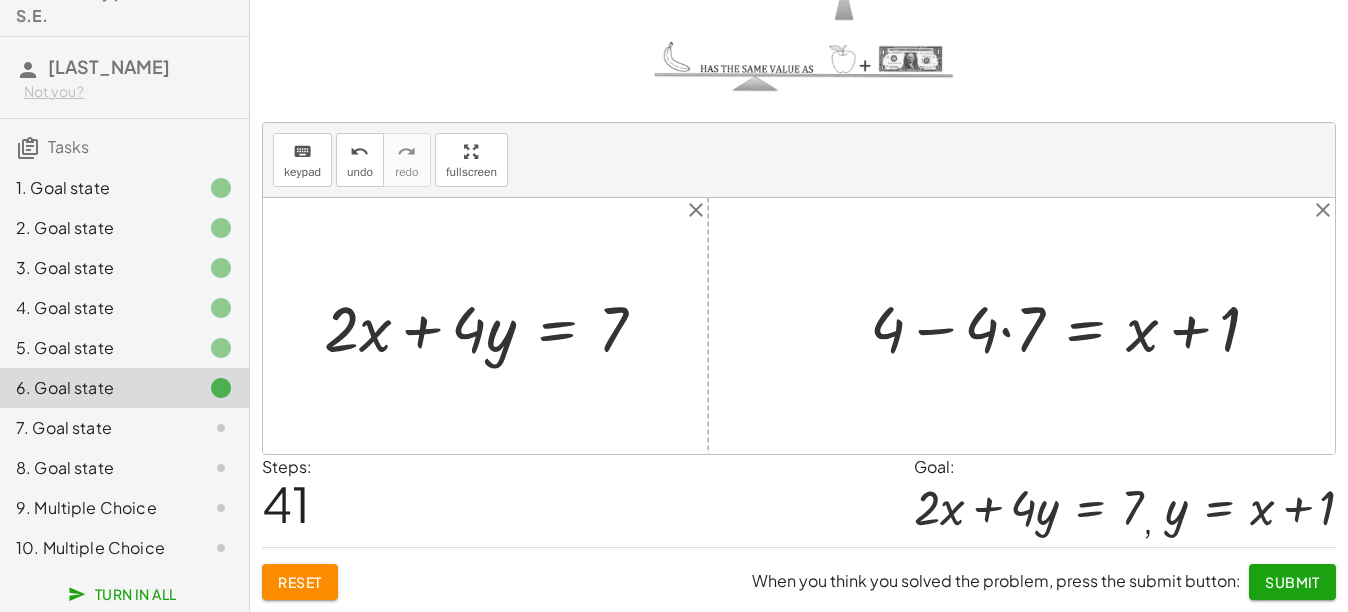 click at bounding box center (1073, 326) 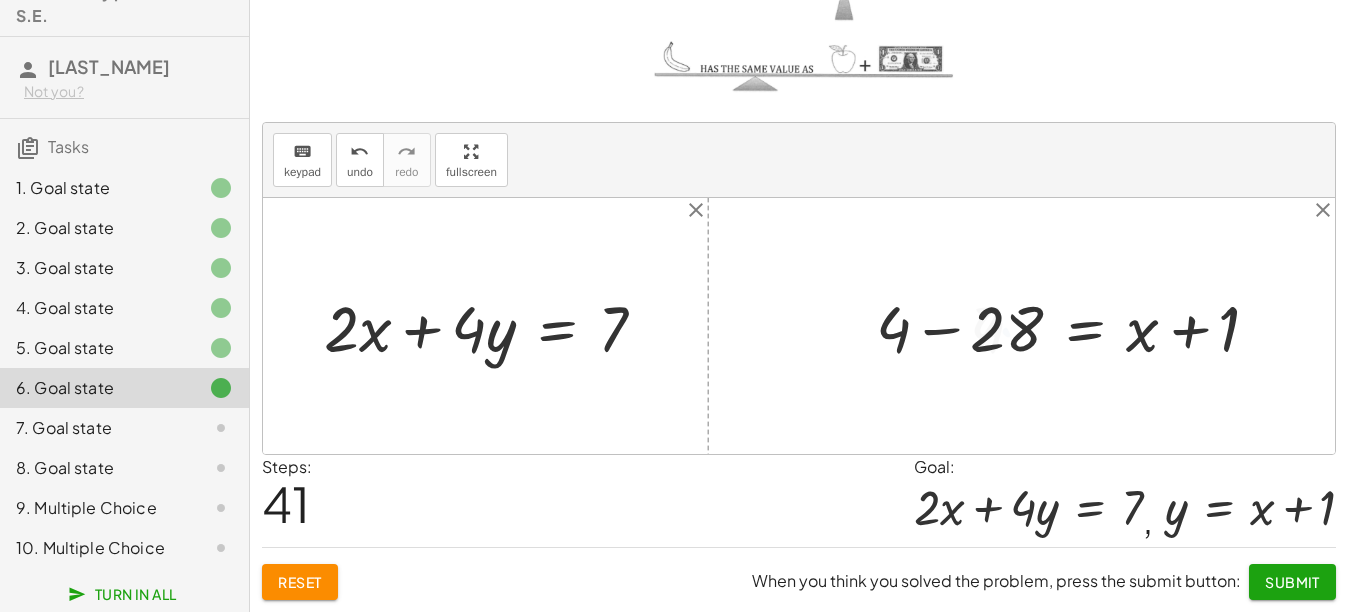 click at bounding box center [1075, 326] 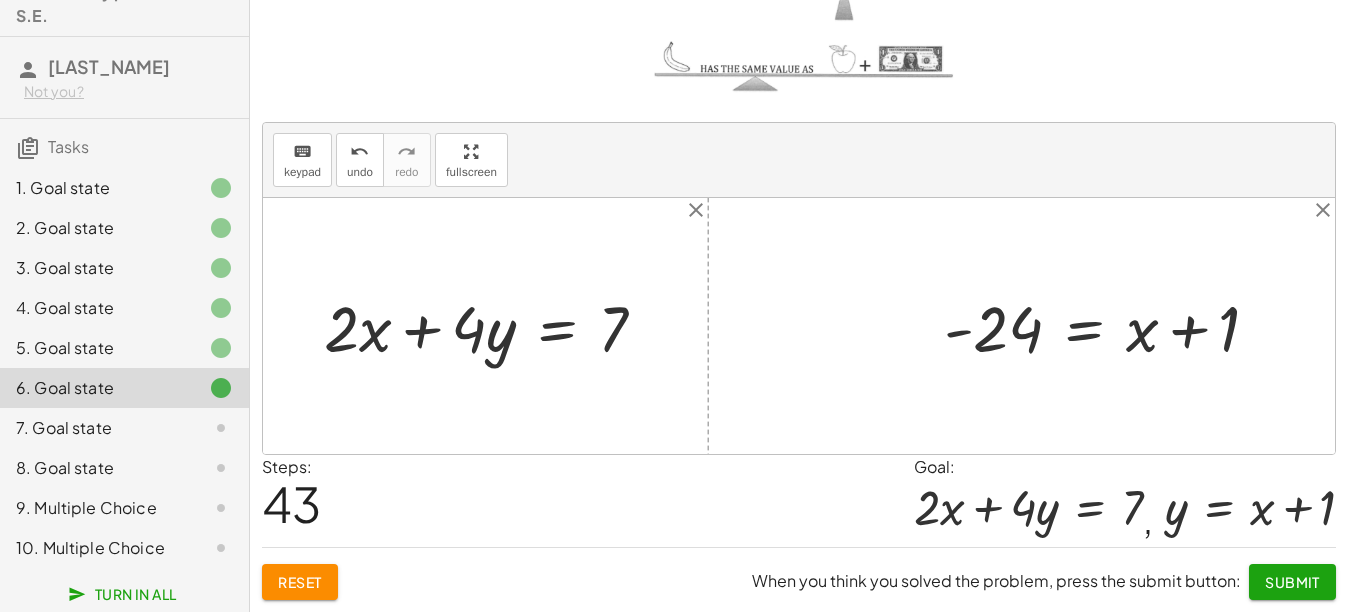 click at bounding box center (1109, 326) 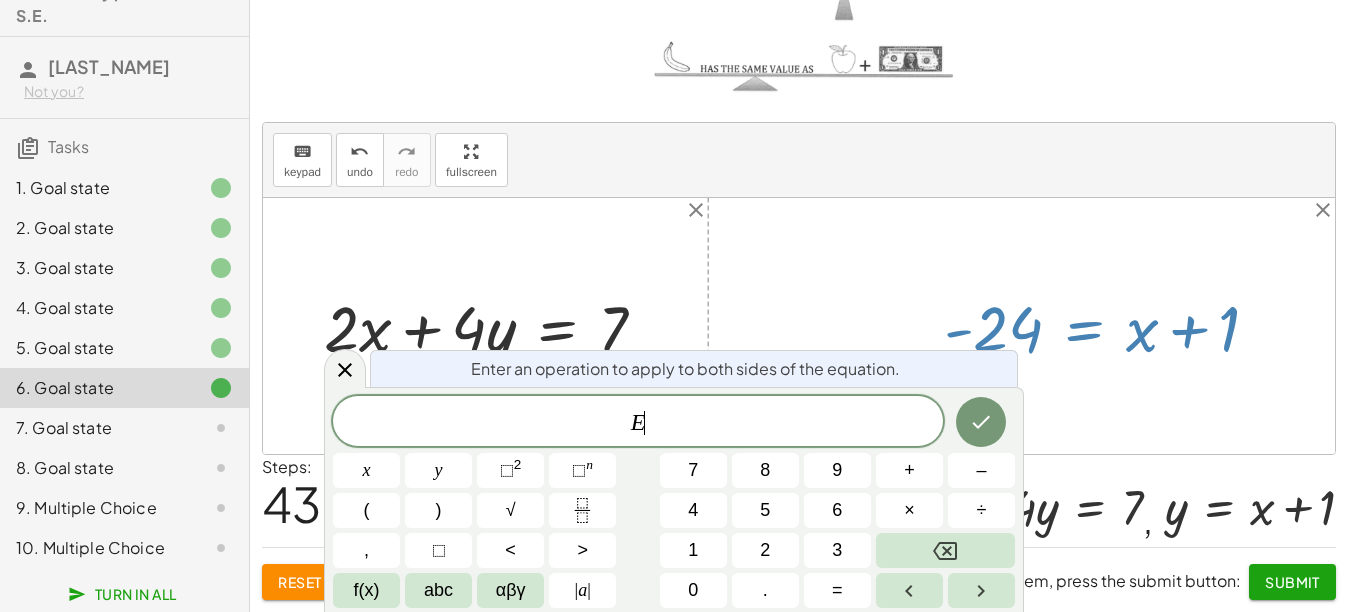 click at bounding box center [1109, 326] 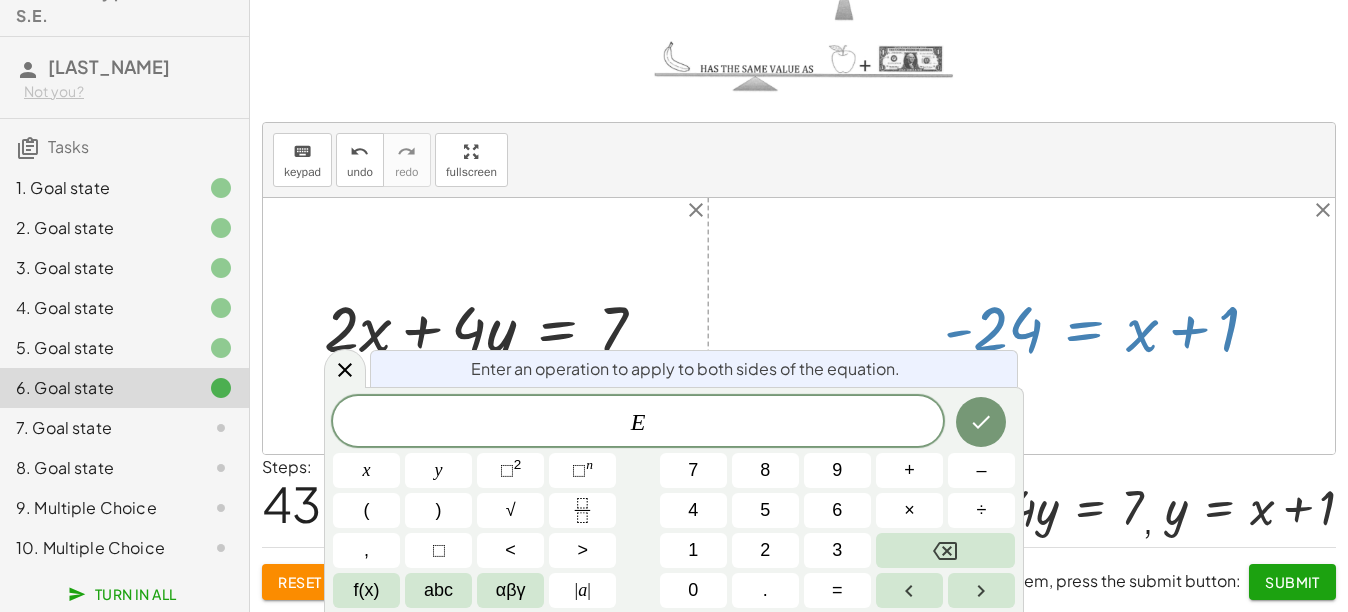 click at bounding box center [1109, 326] 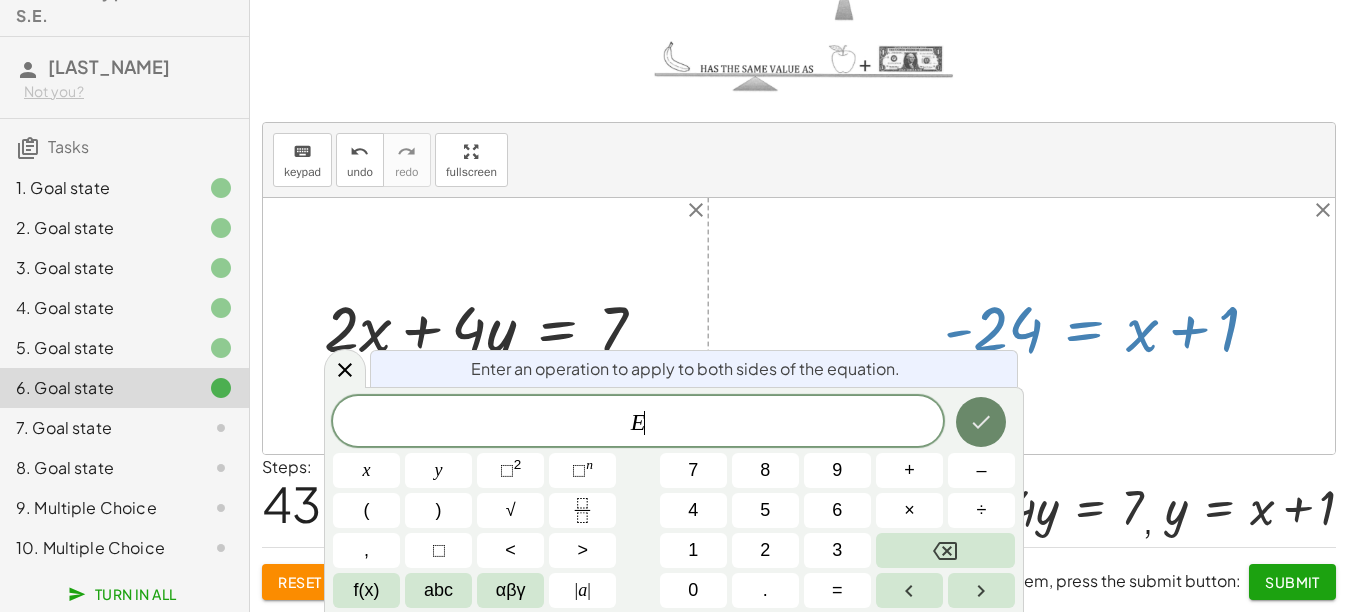 click 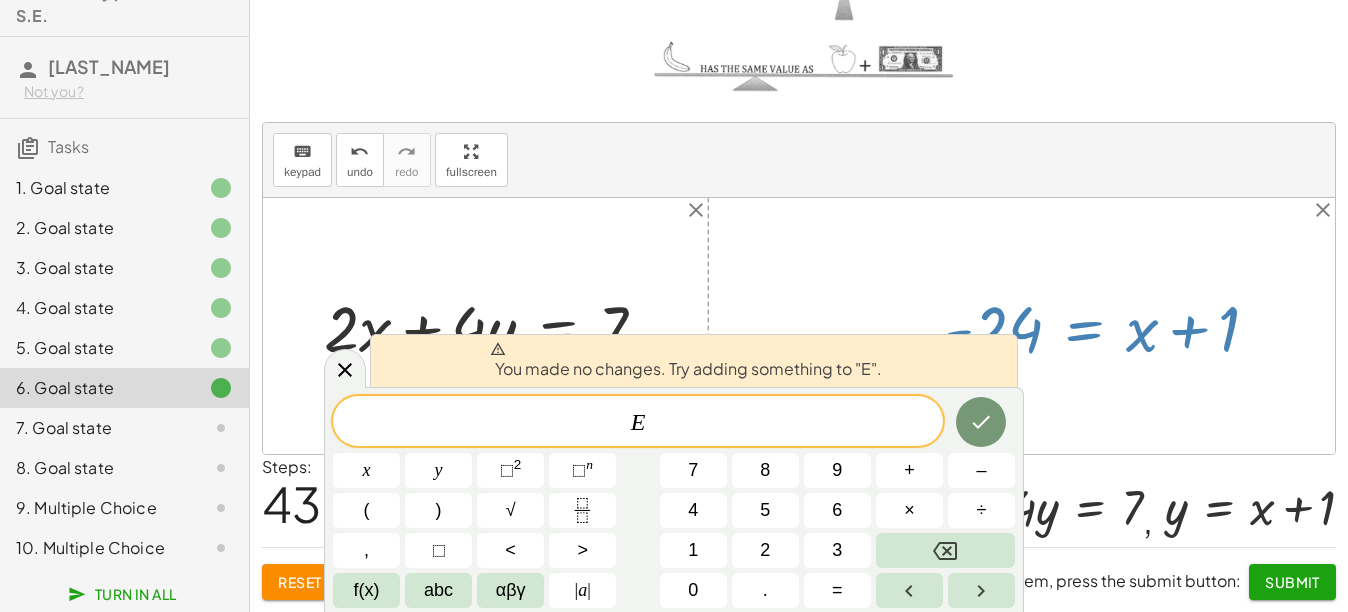 click at bounding box center [1109, 326] 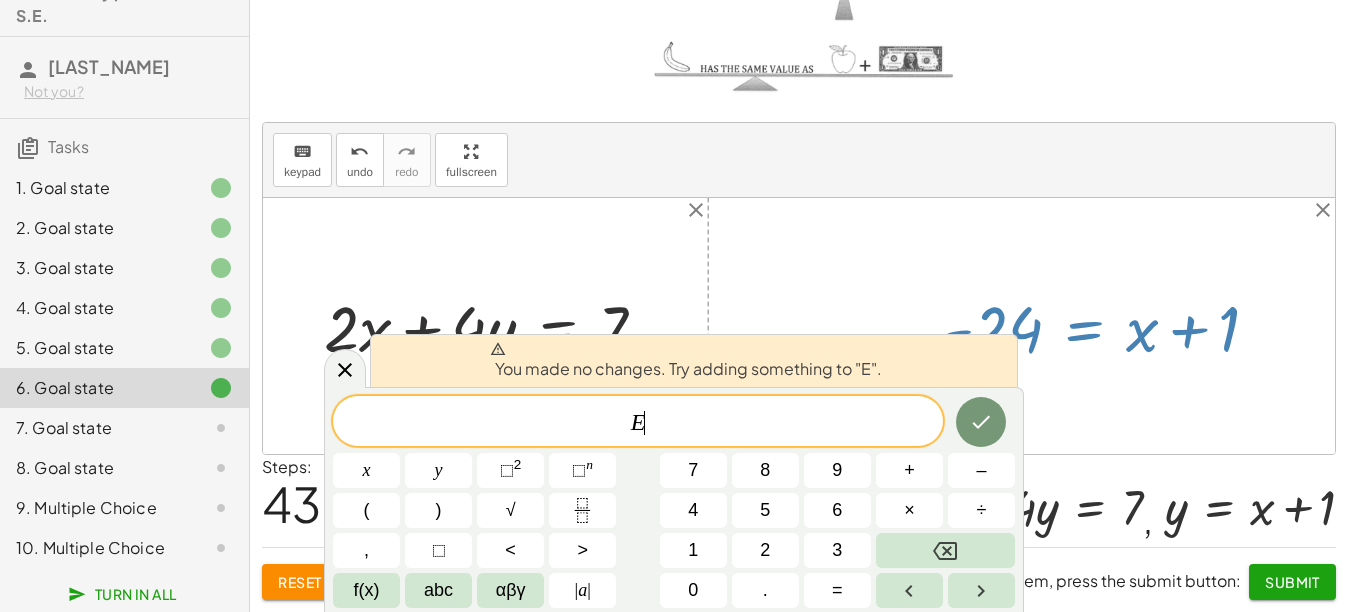 click at bounding box center [1109, 326] 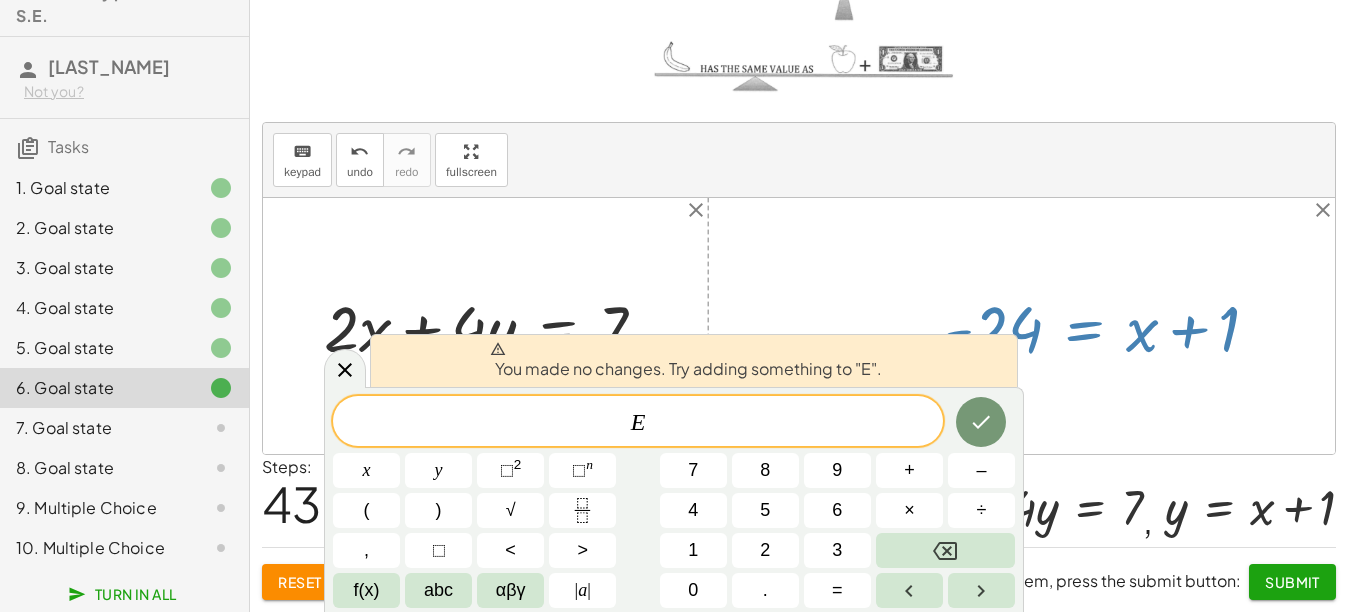 click at bounding box center (1109, 326) 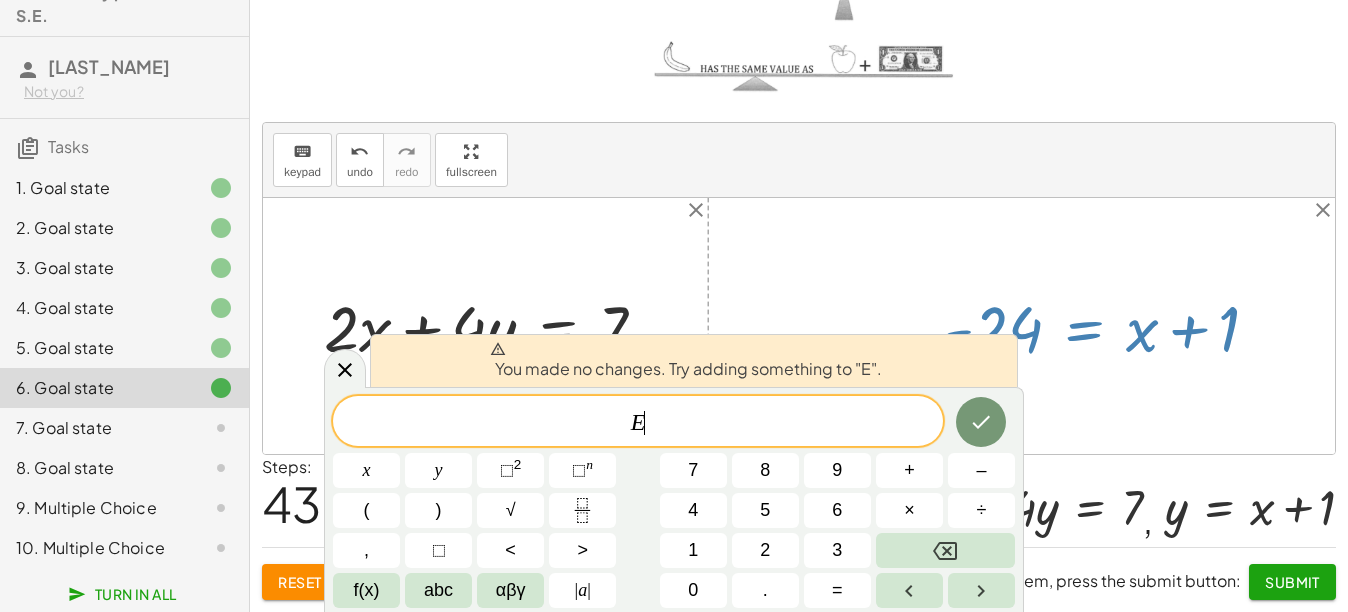 click at bounding box center [1109, 326] 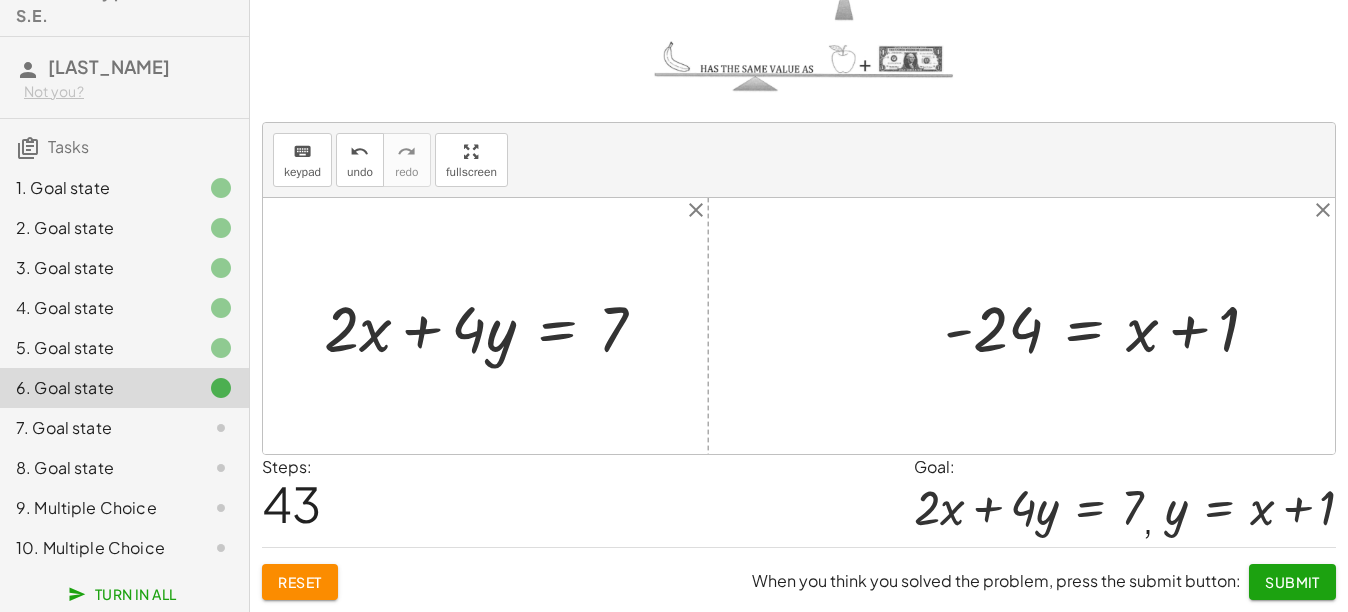 click at bounding box center (1109, 326) 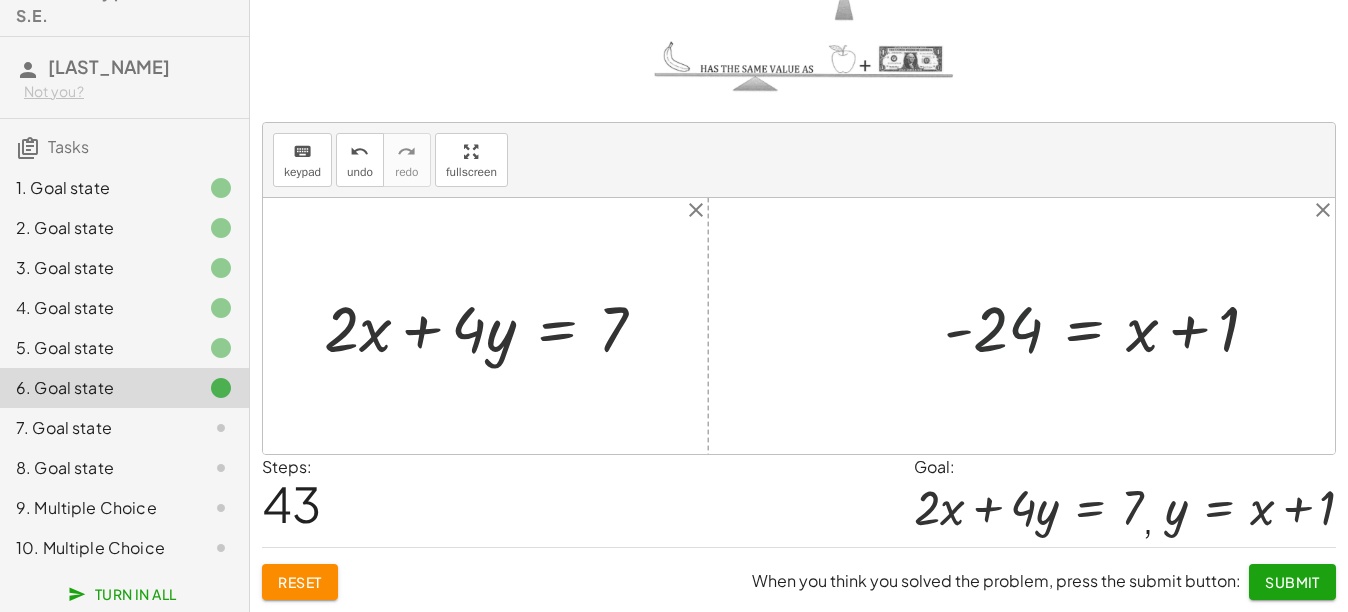 click at bounding box center [1109, 326] 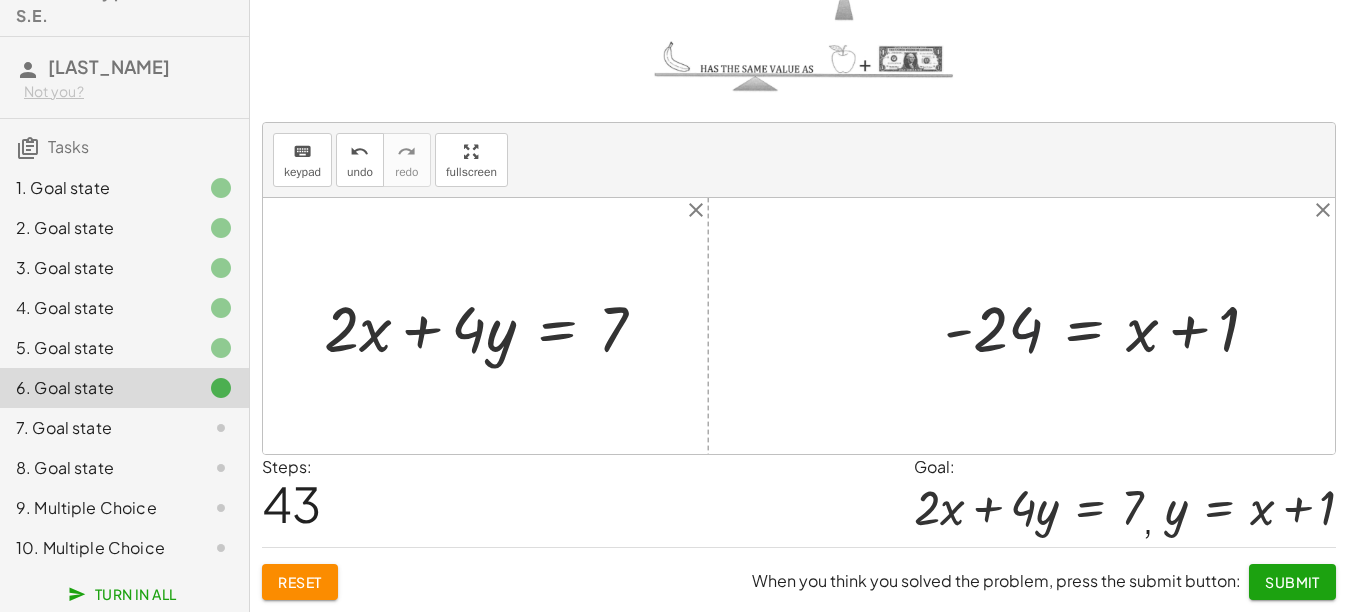 click at bounding box center (1109, 326) 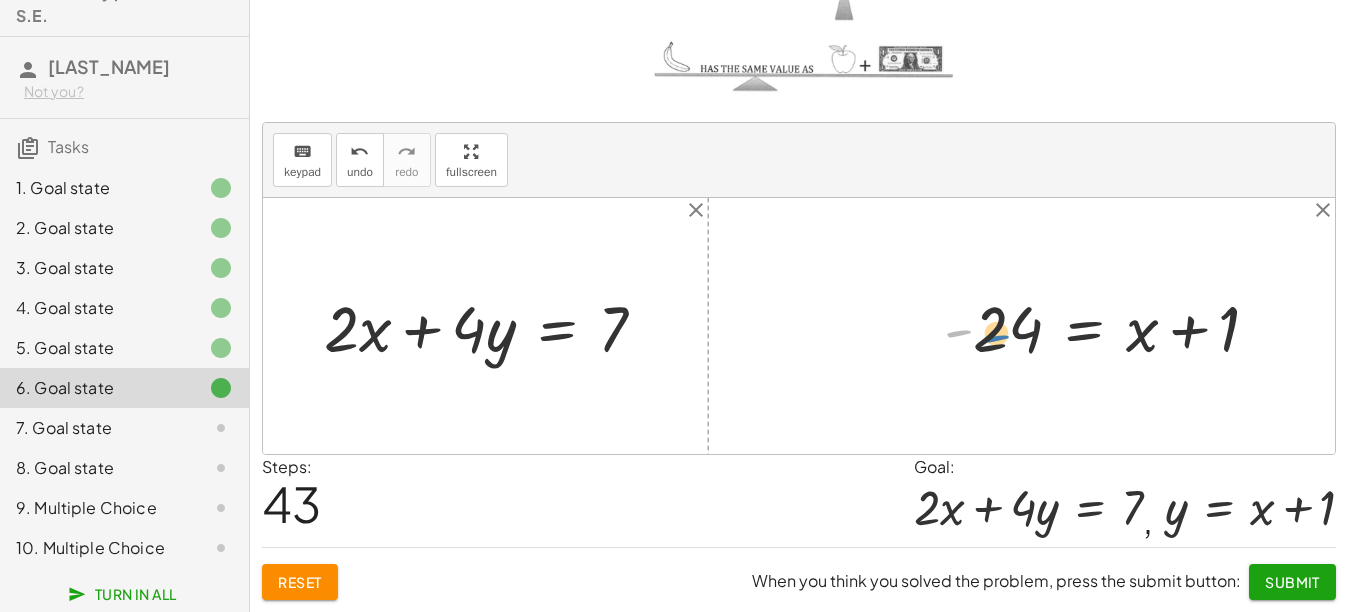 drag, startPoint x: 961, startPoint y: 334, endPoint x: 1011, endPoint y: 340, distance: 50.358715 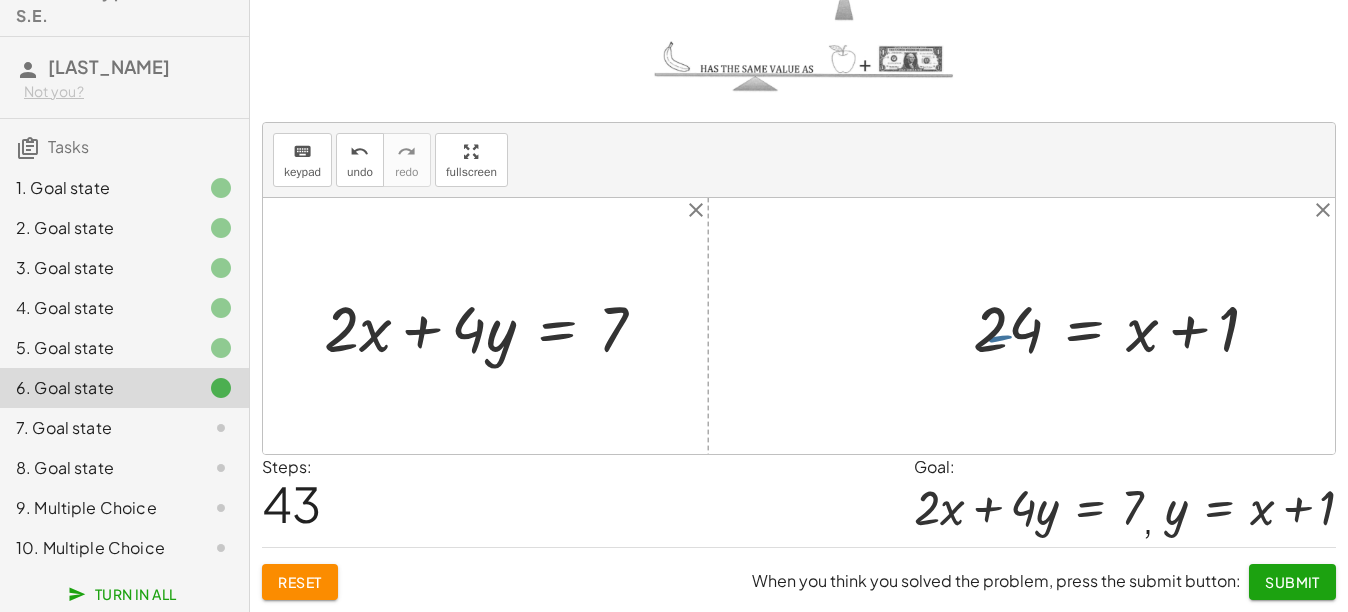click at bounding box center [1109, 326] 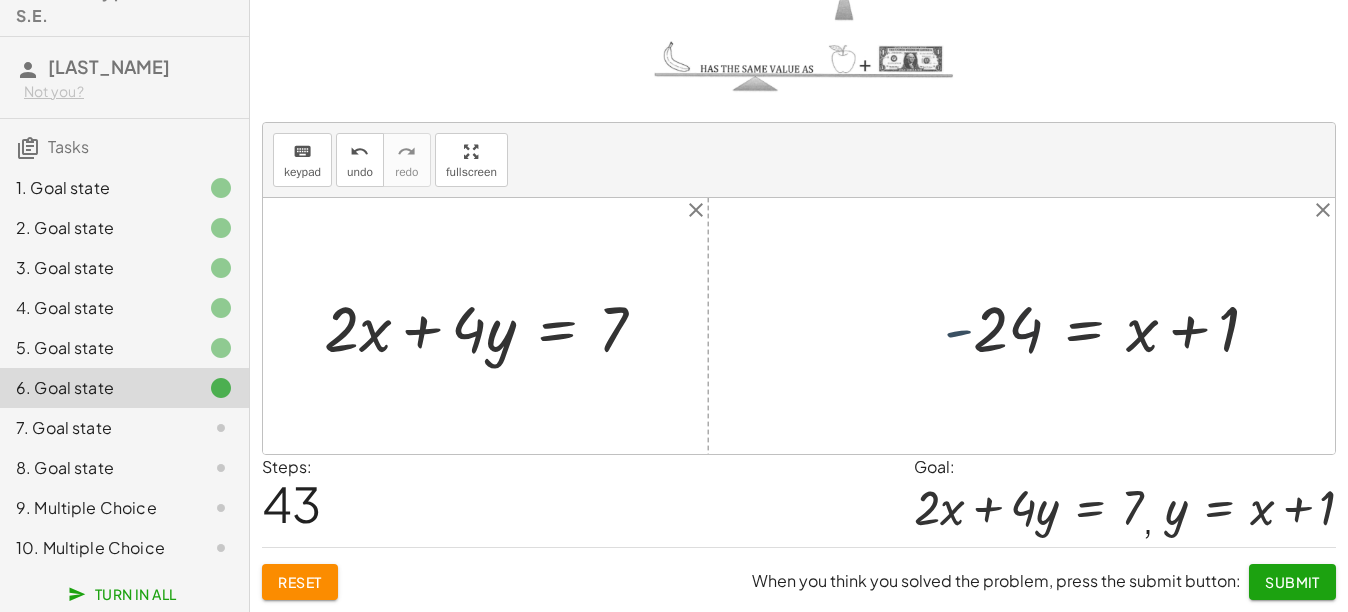 click at bounding box center (1109, 326) 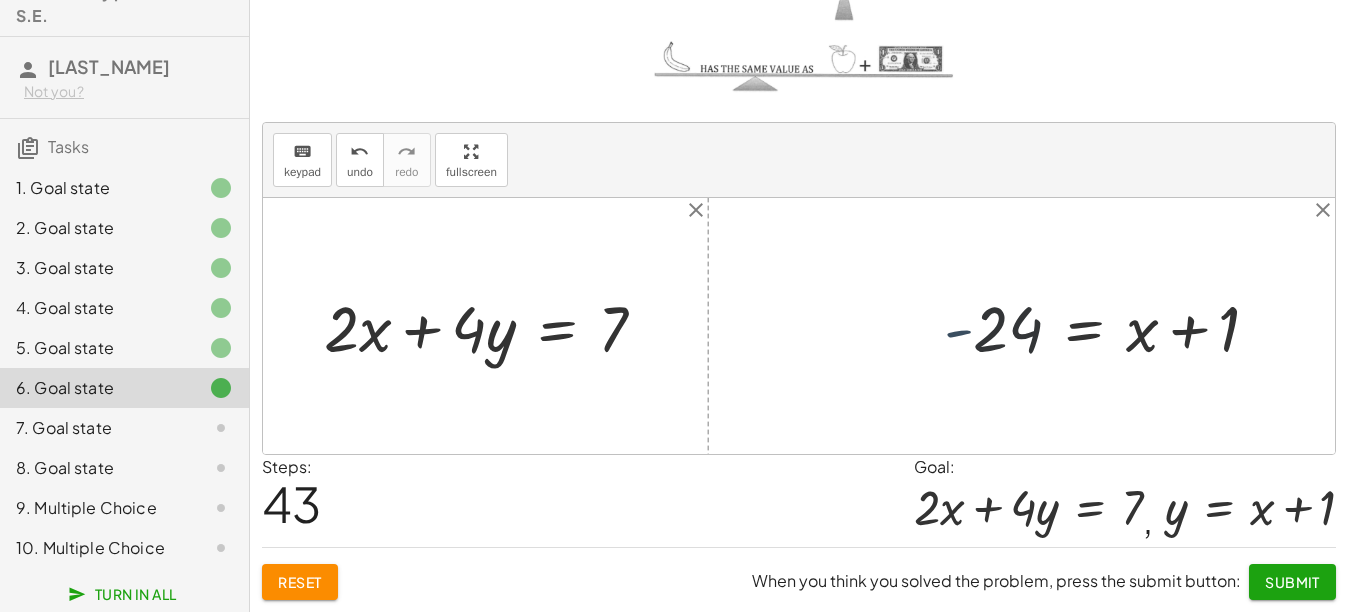 click at bounding box center (1109, 326) 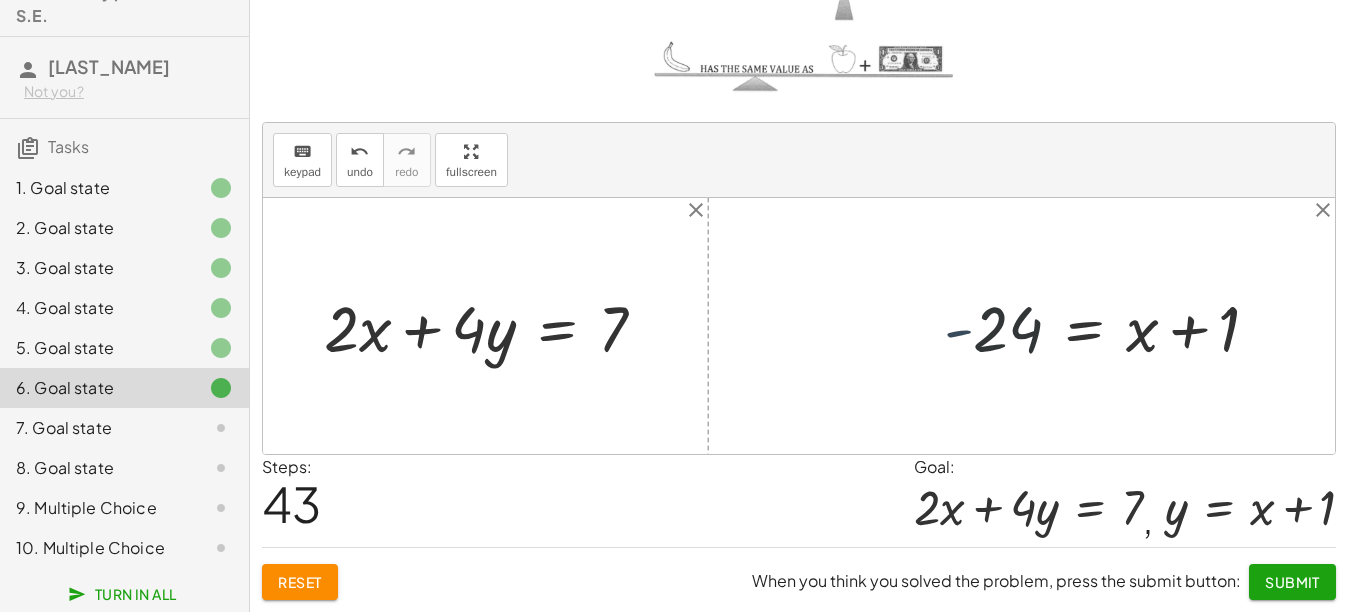click at bounding box center [1109, 326] 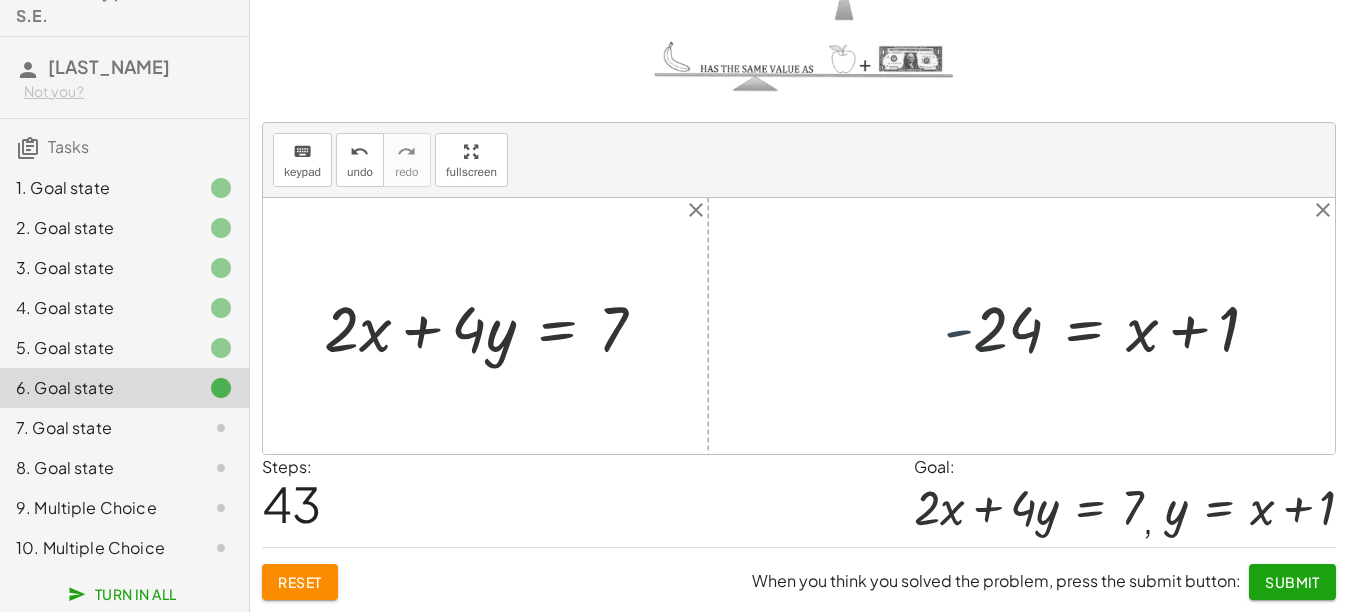 click at bounding box center (1109, 326) 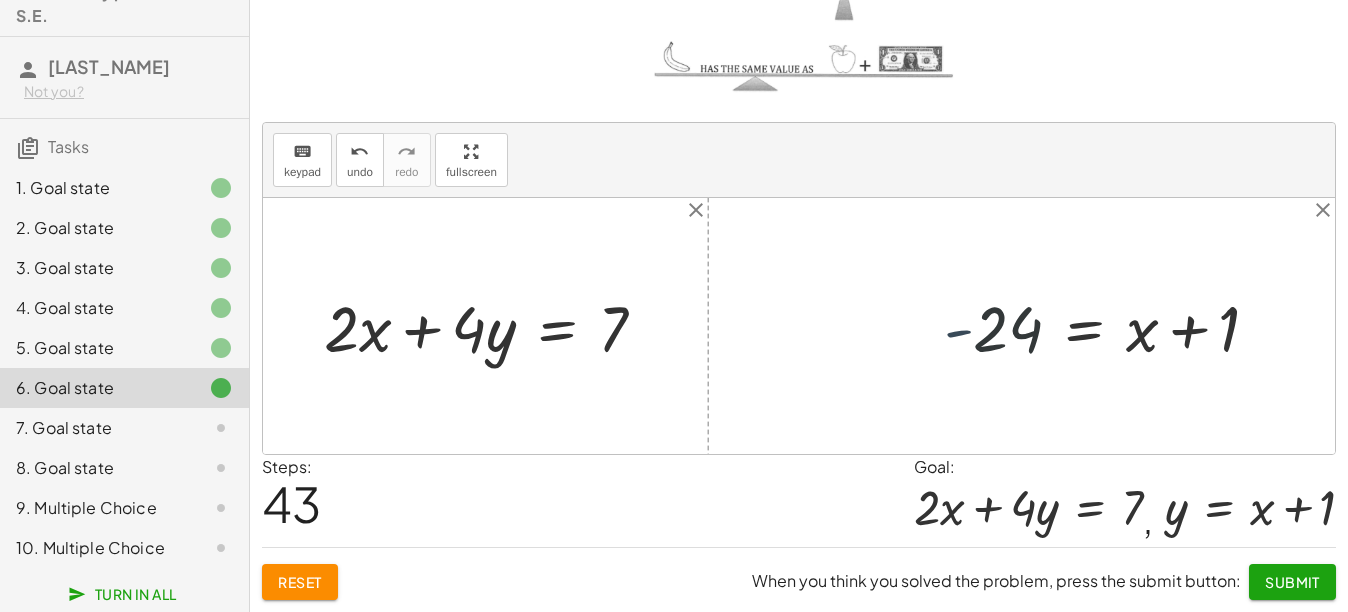 click at bounding box center (1109, 326) 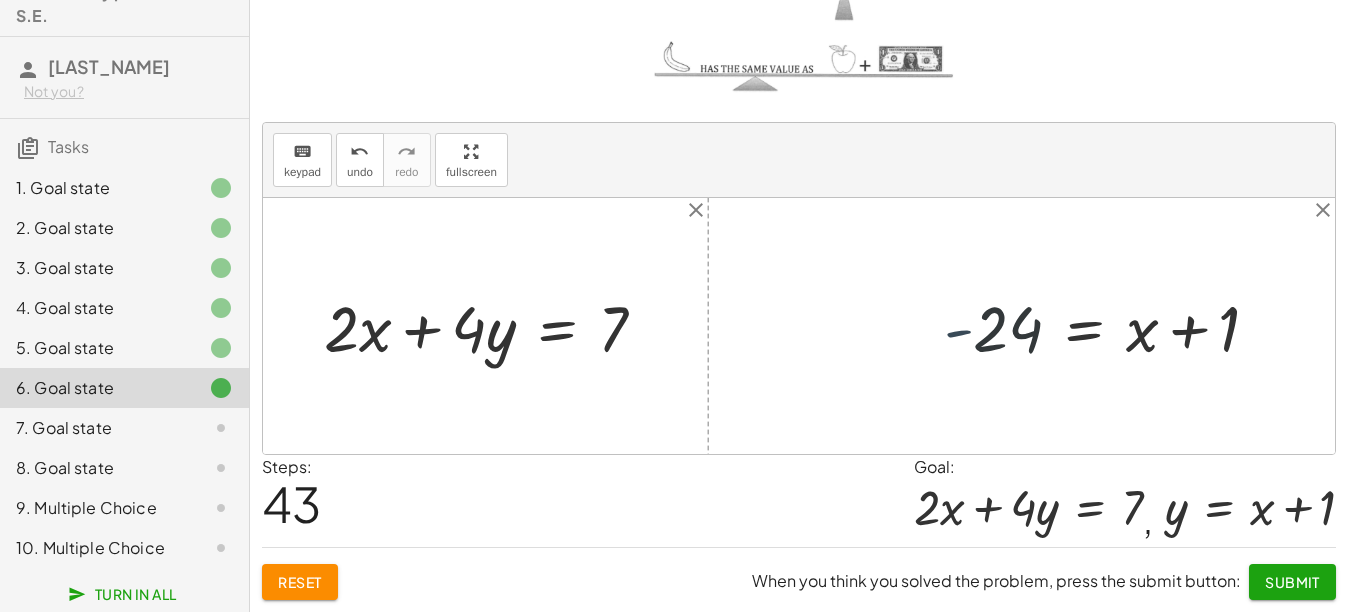click at bounding box center (1109, 326) 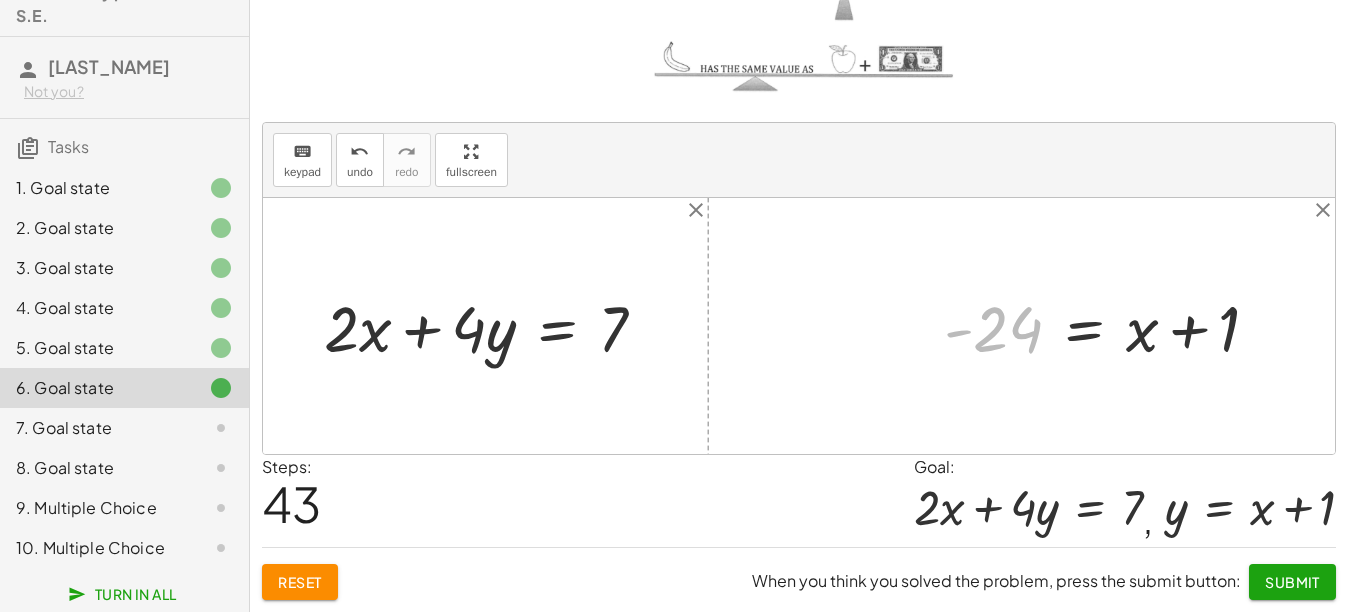 drag, startPoint x: 1032, startPoint y: 341, endPoint x: 991, endPoint y: 658, distance: 319.6404 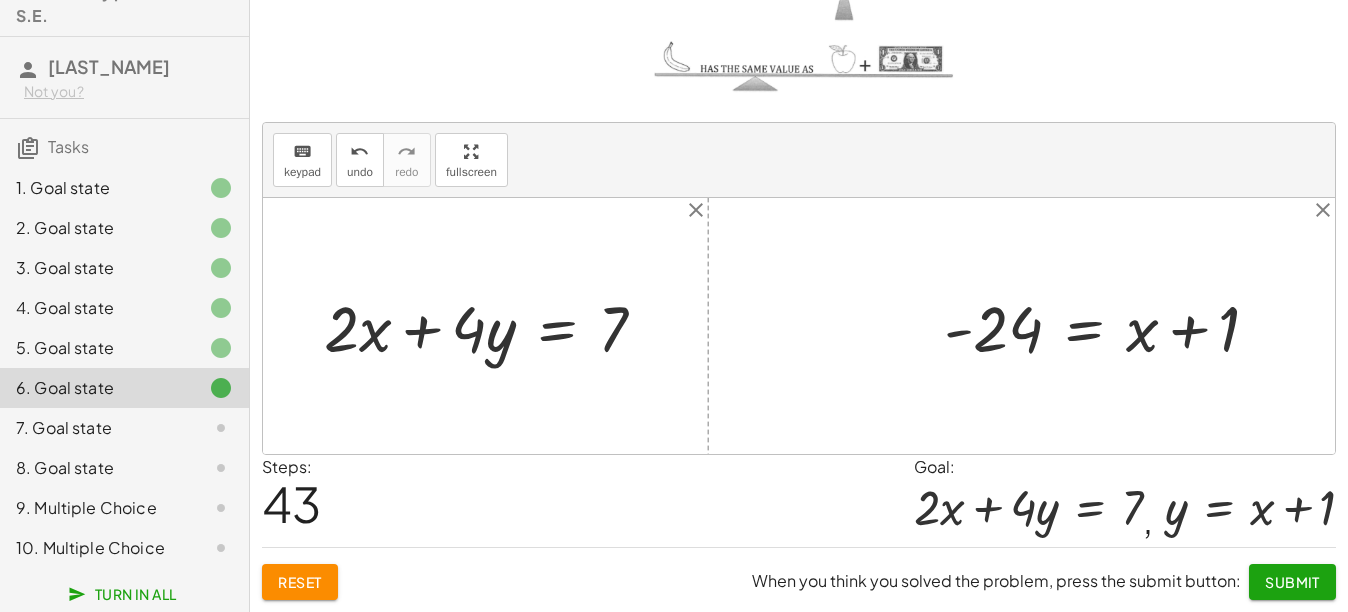 click at bounding box center [1109, 326] 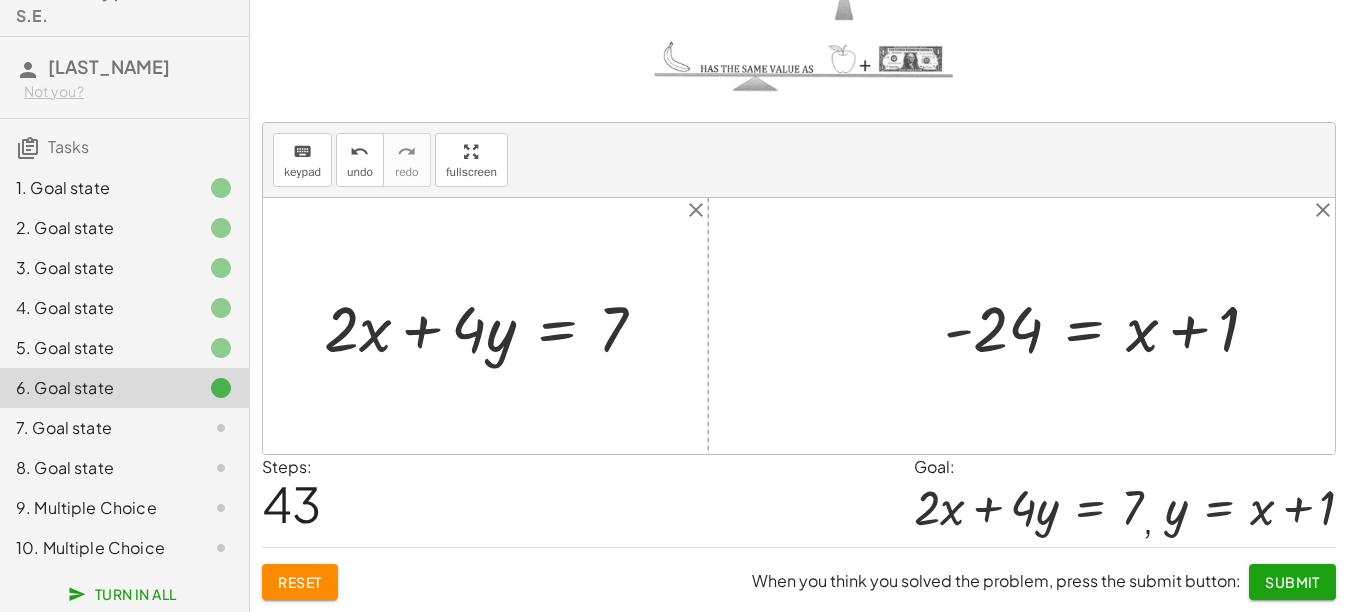 click at bounding box center [1109, 326] 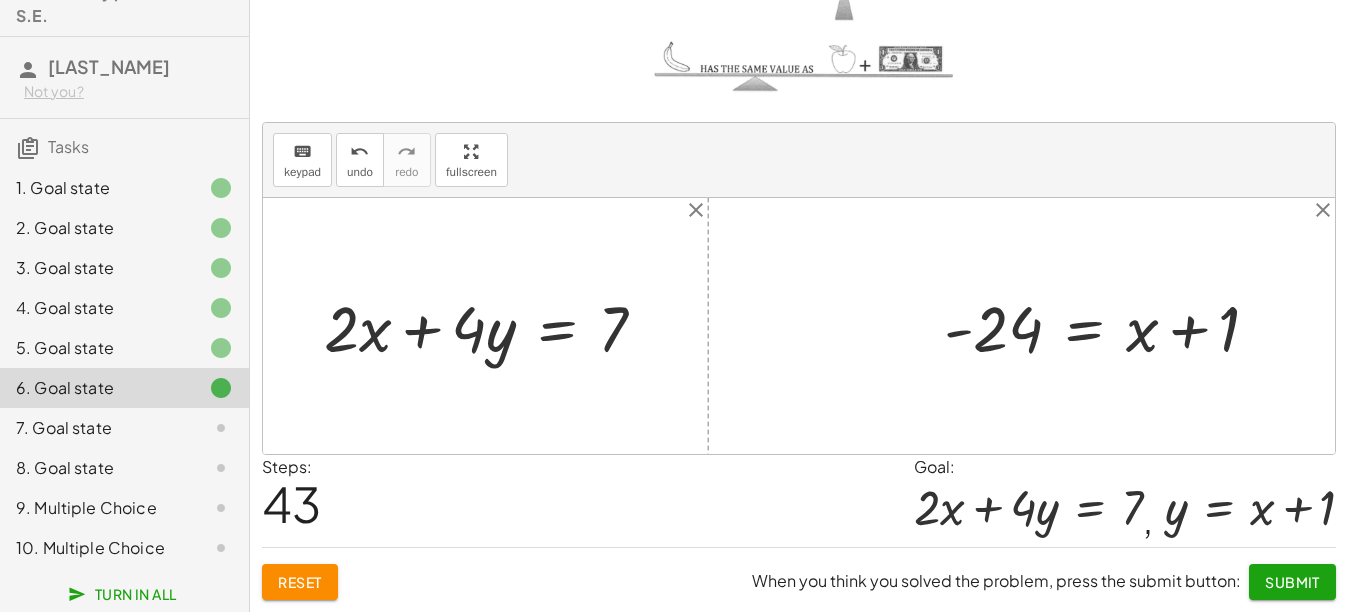 click at bounding box center (1109, 326) 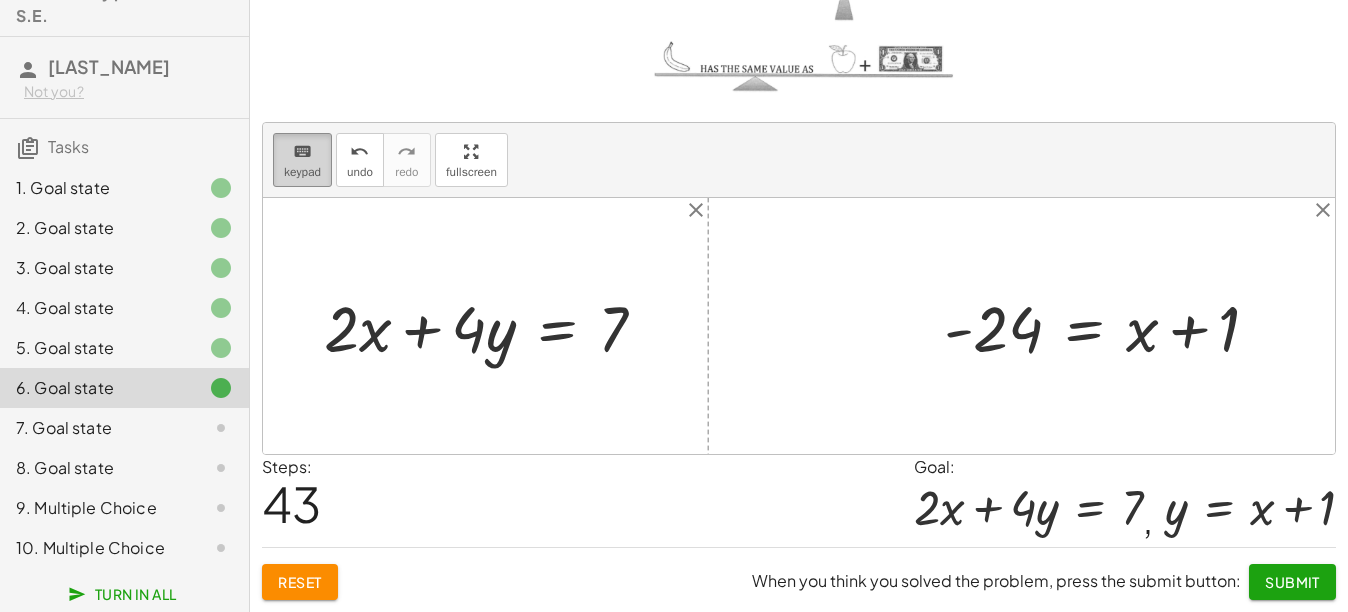click on "keyboard keypad" at bounding box center [302, 160] 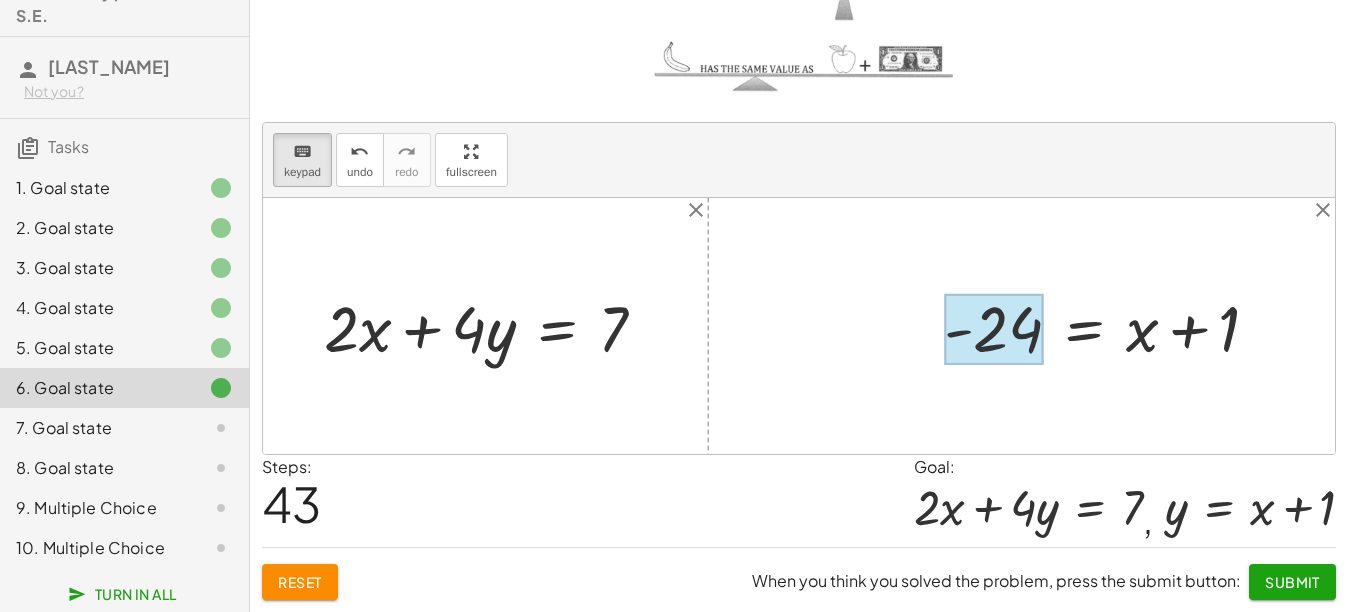 click at bounding box center (993, 329) 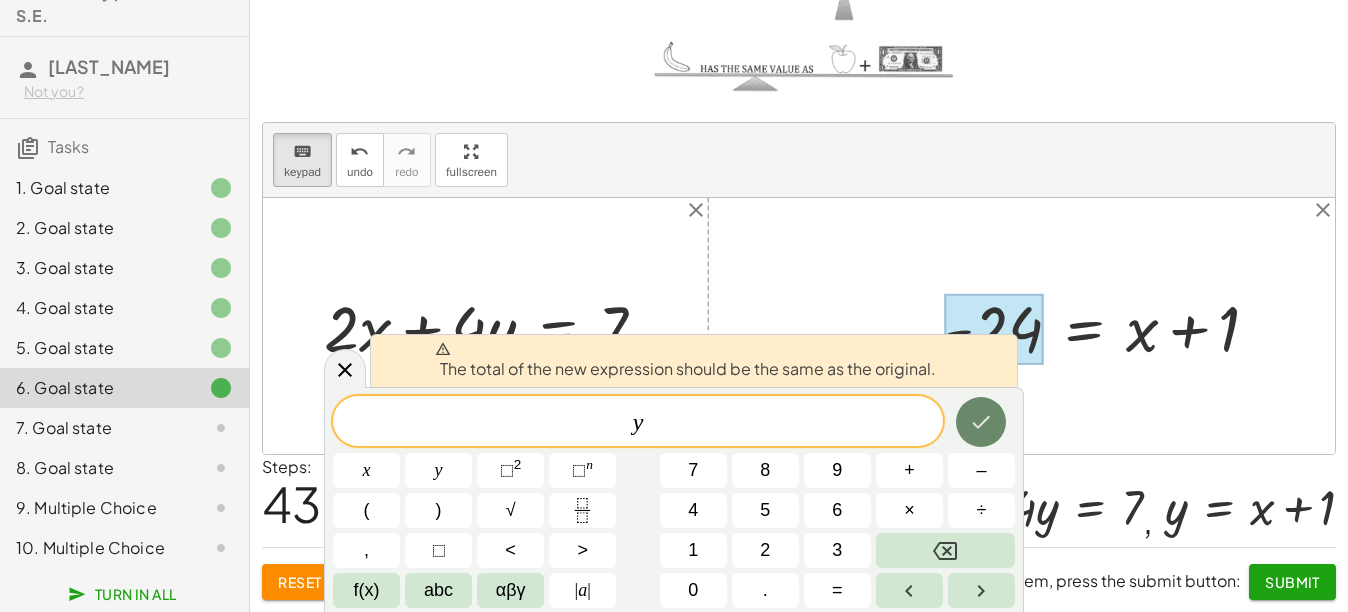 click at bounding box center (981, 422) 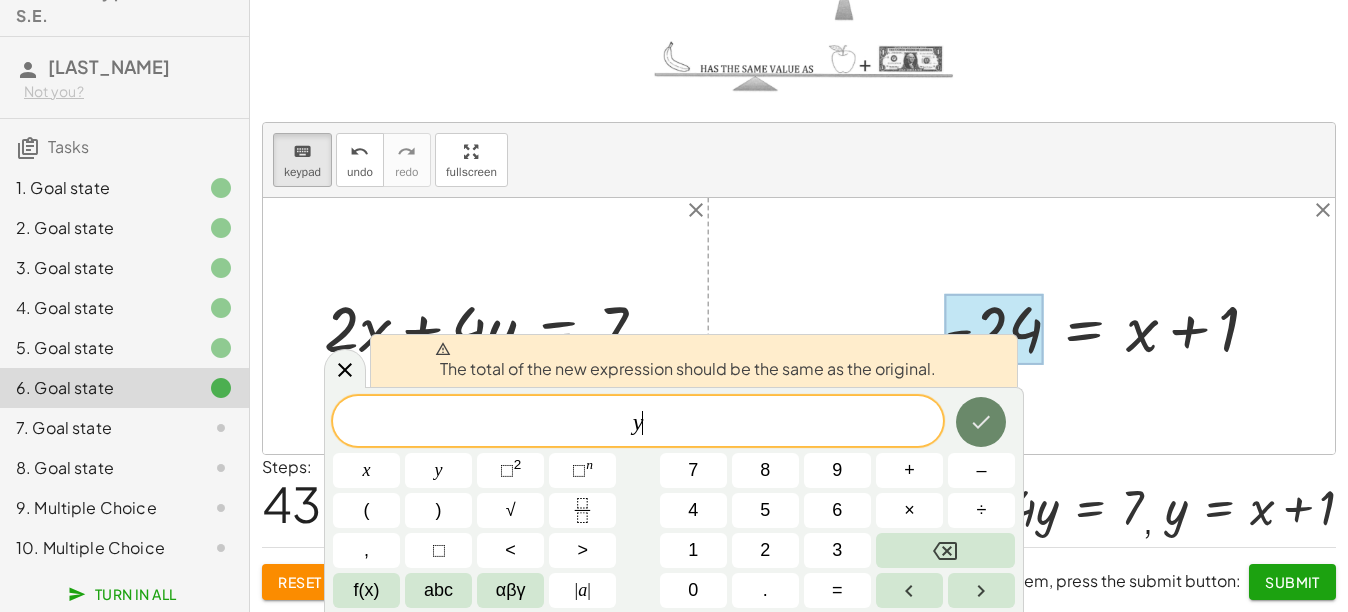 click 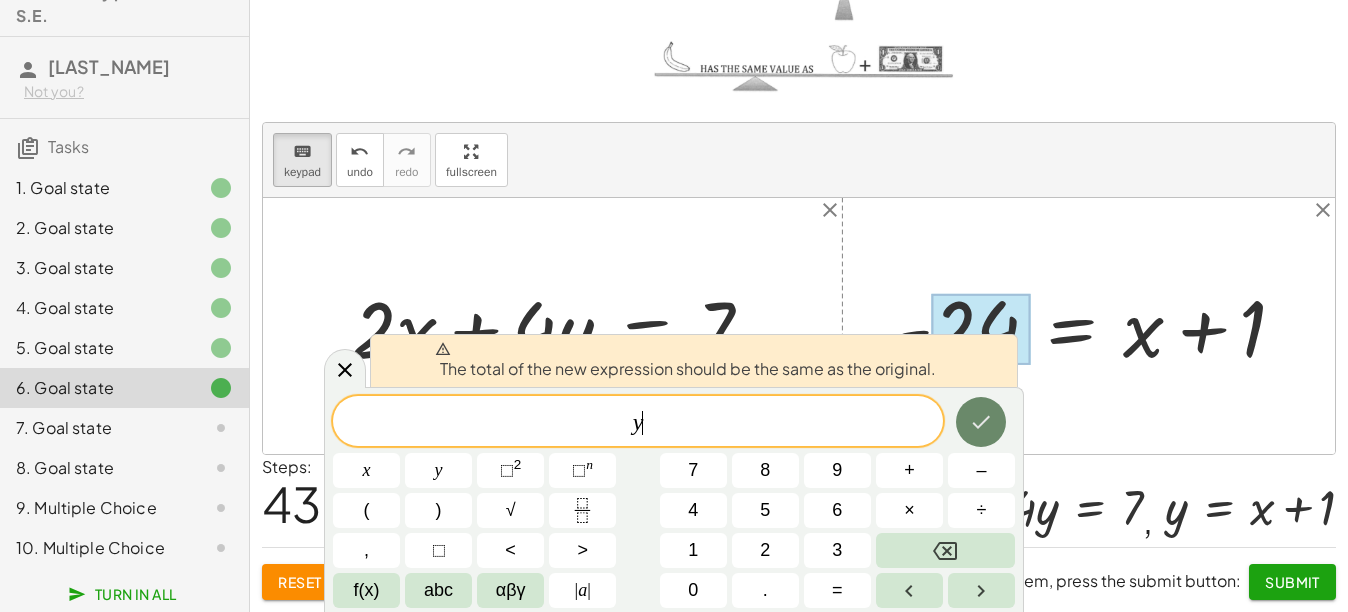 click at bounding box center (981, 422) 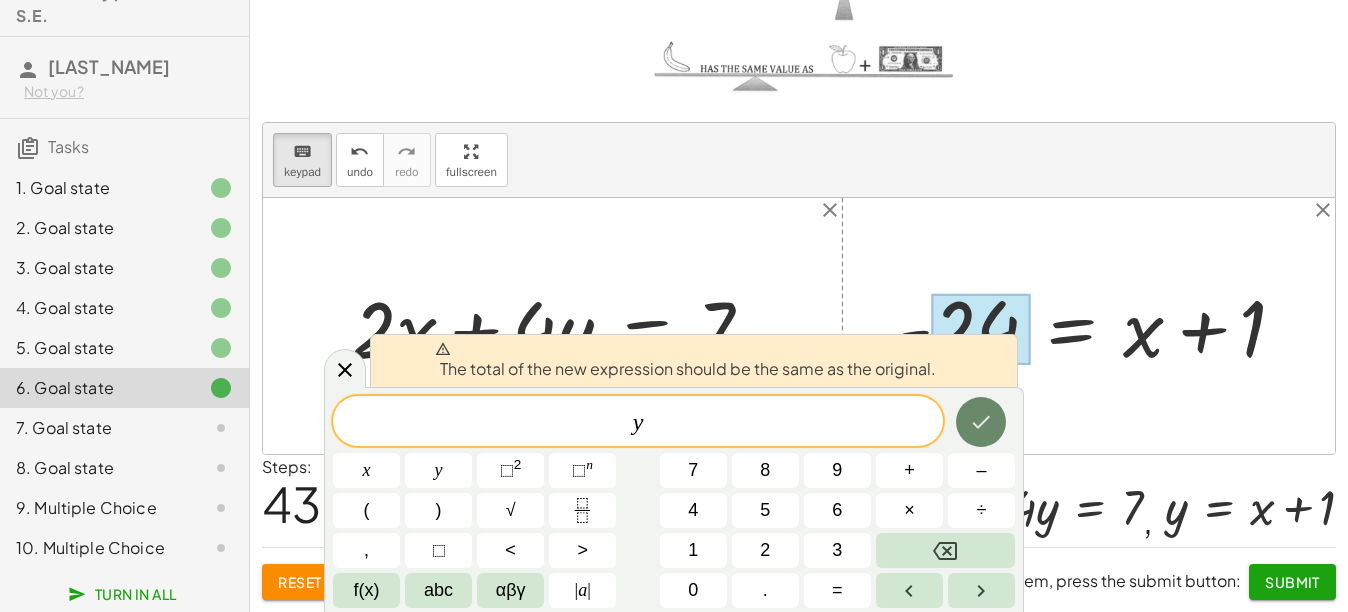 click at bounding box center (981, 422) 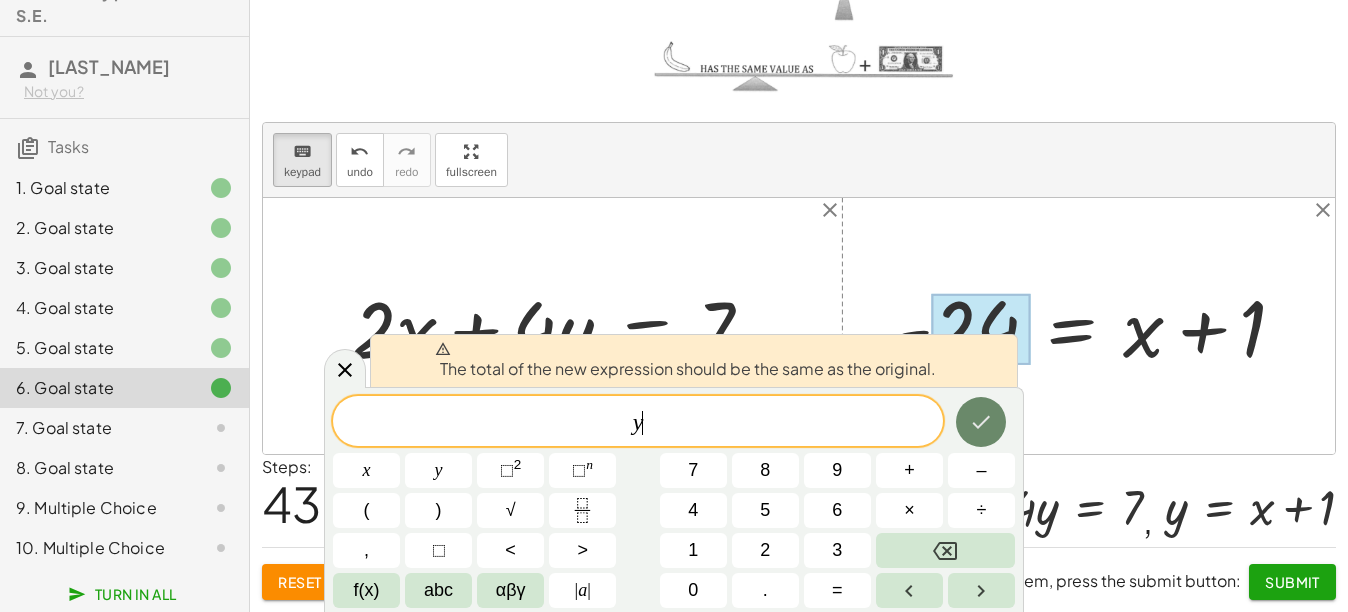 click at bounding box center (981, 422) 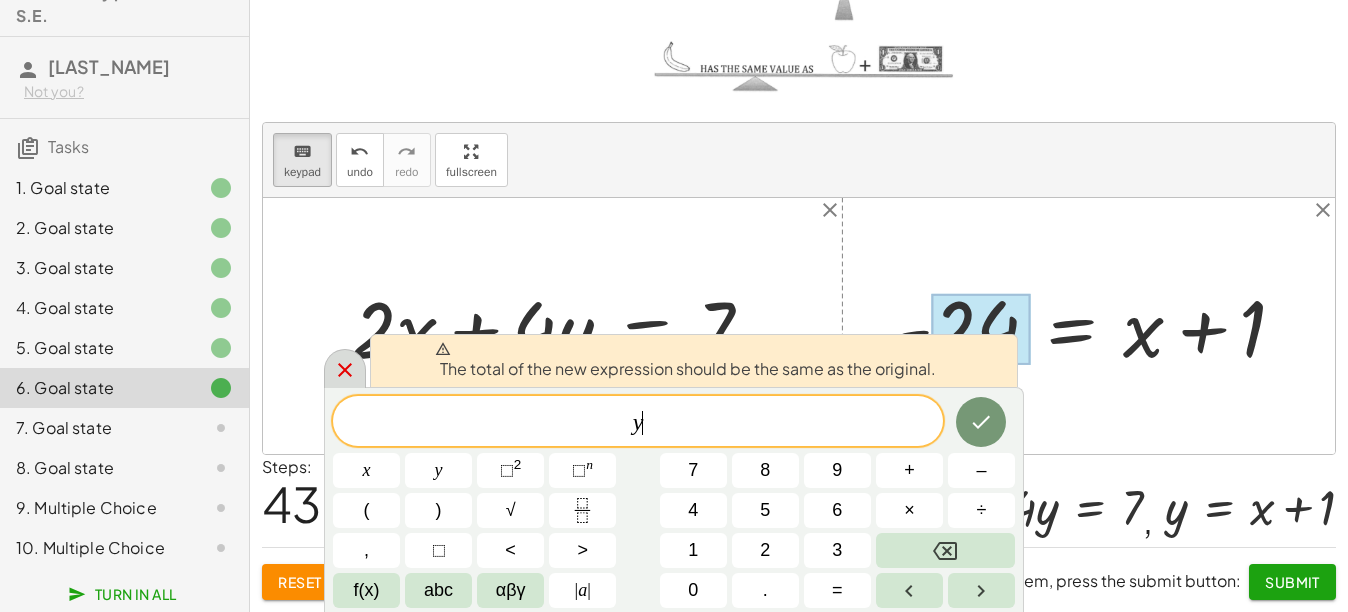 click 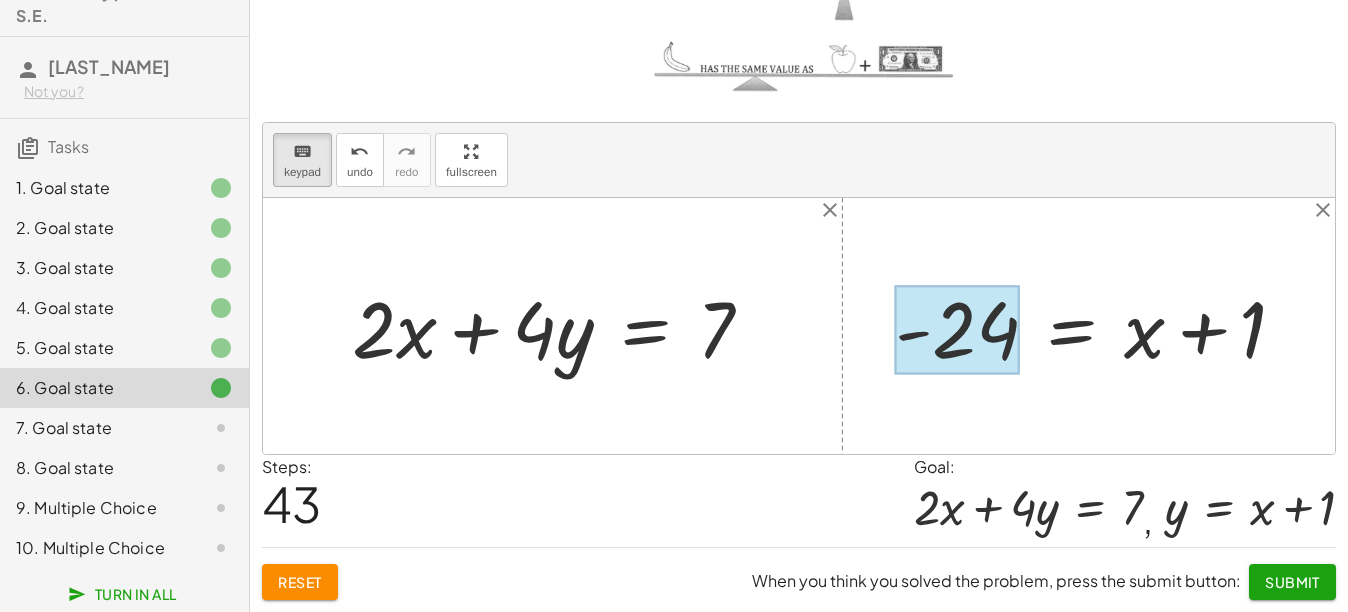 click at bounding box center (957, 330) 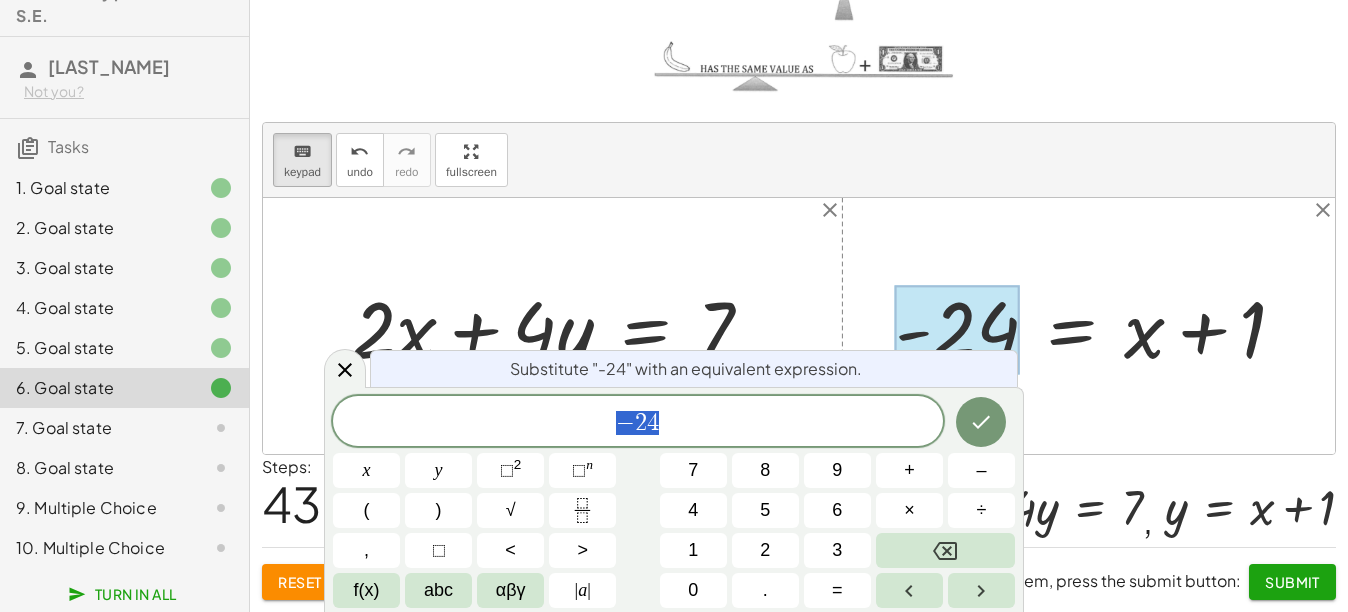 click on "− 2 4" 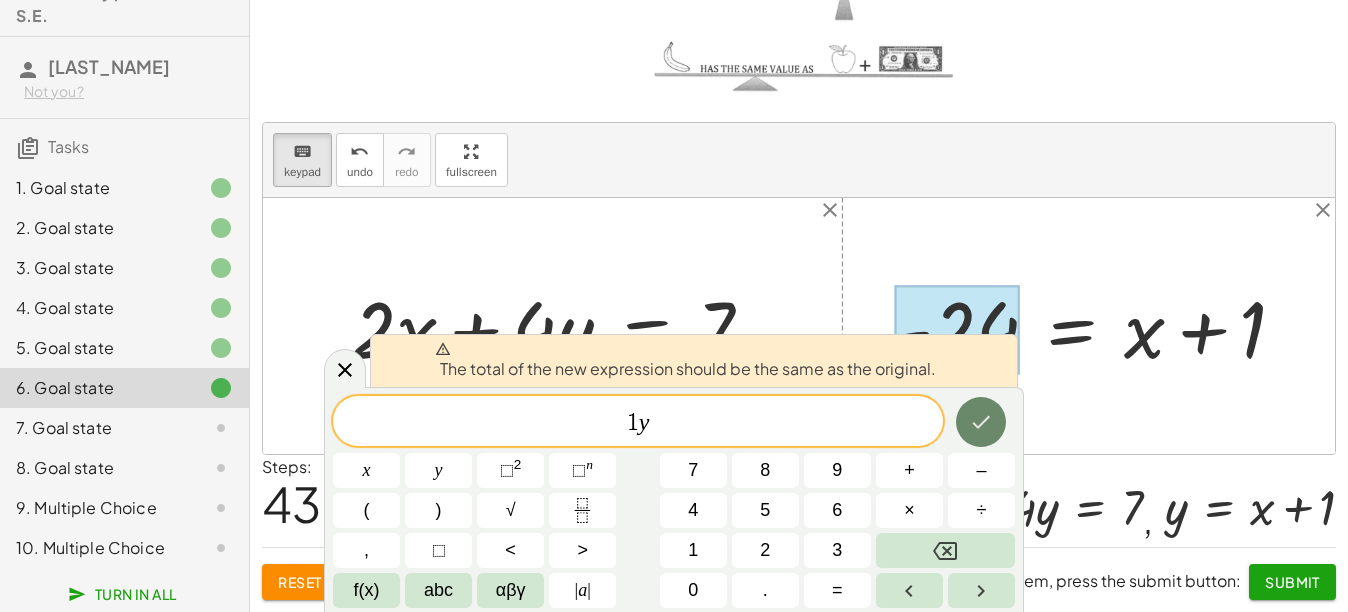 click at bounding box center (981, 422) 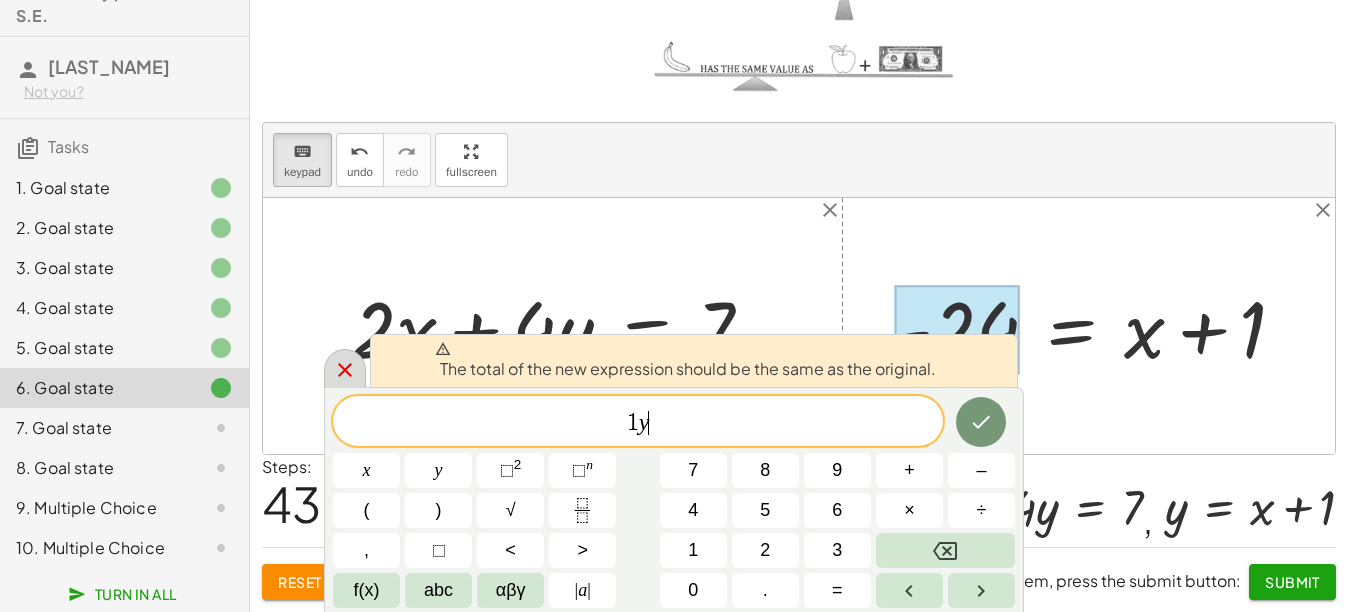 click 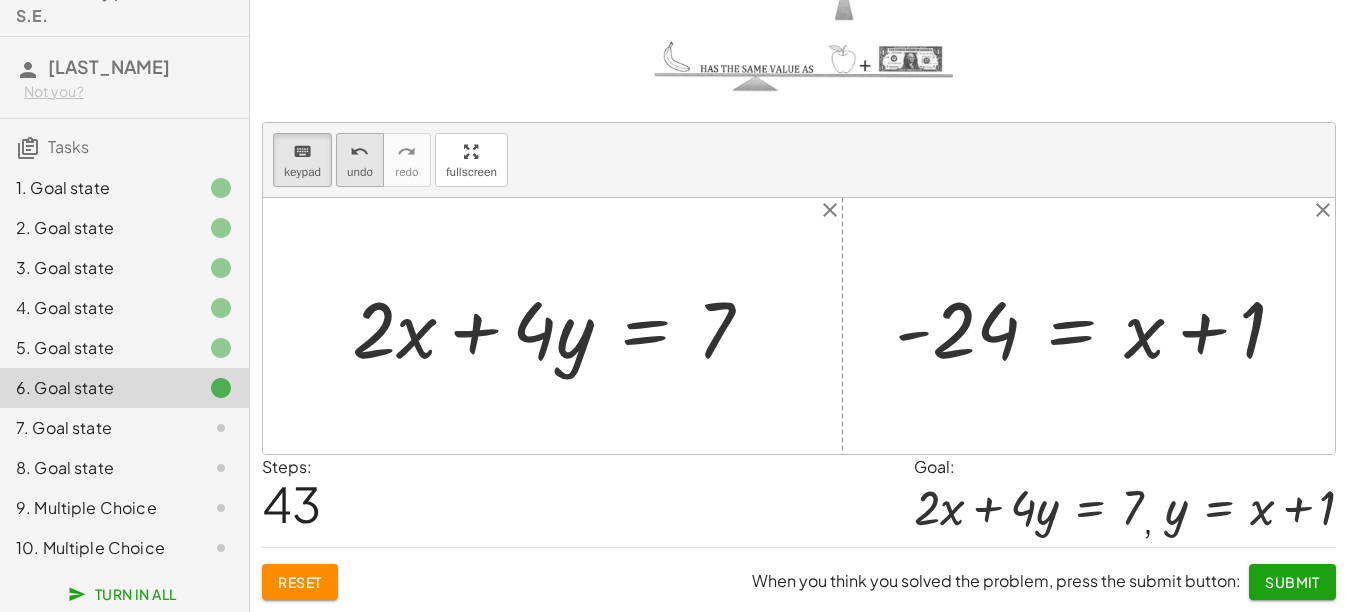 click on "undo" at bounding box center [360, 172] 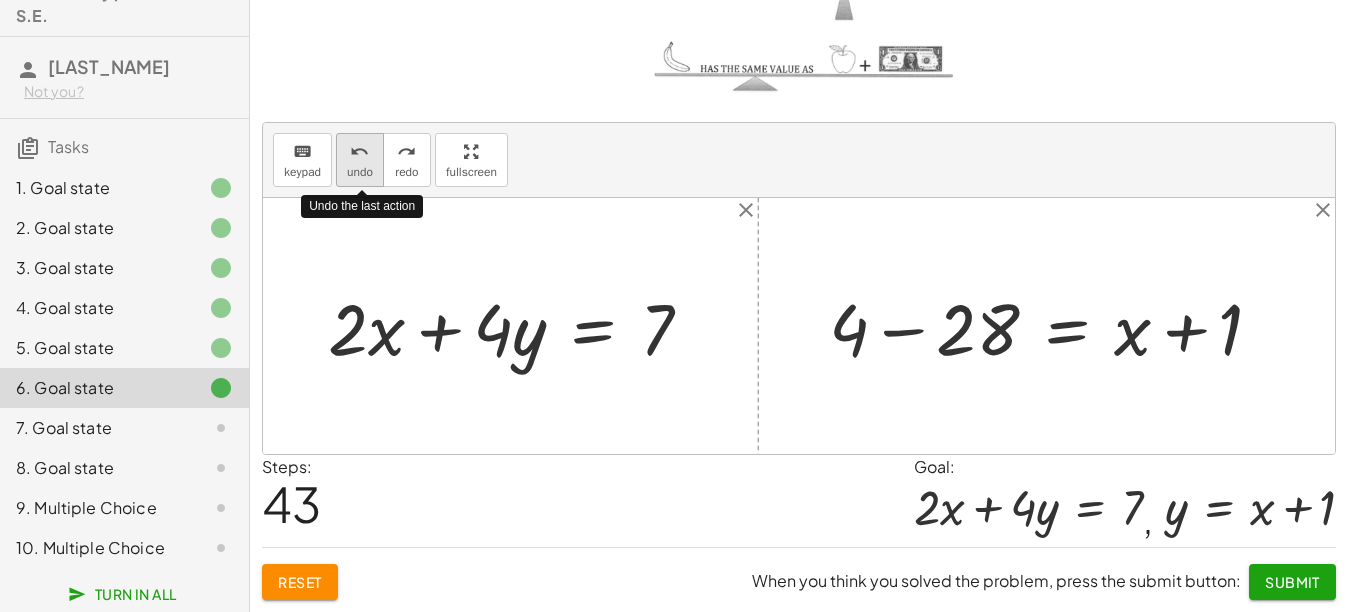 click on "undo" at bounding box center (360, 172) 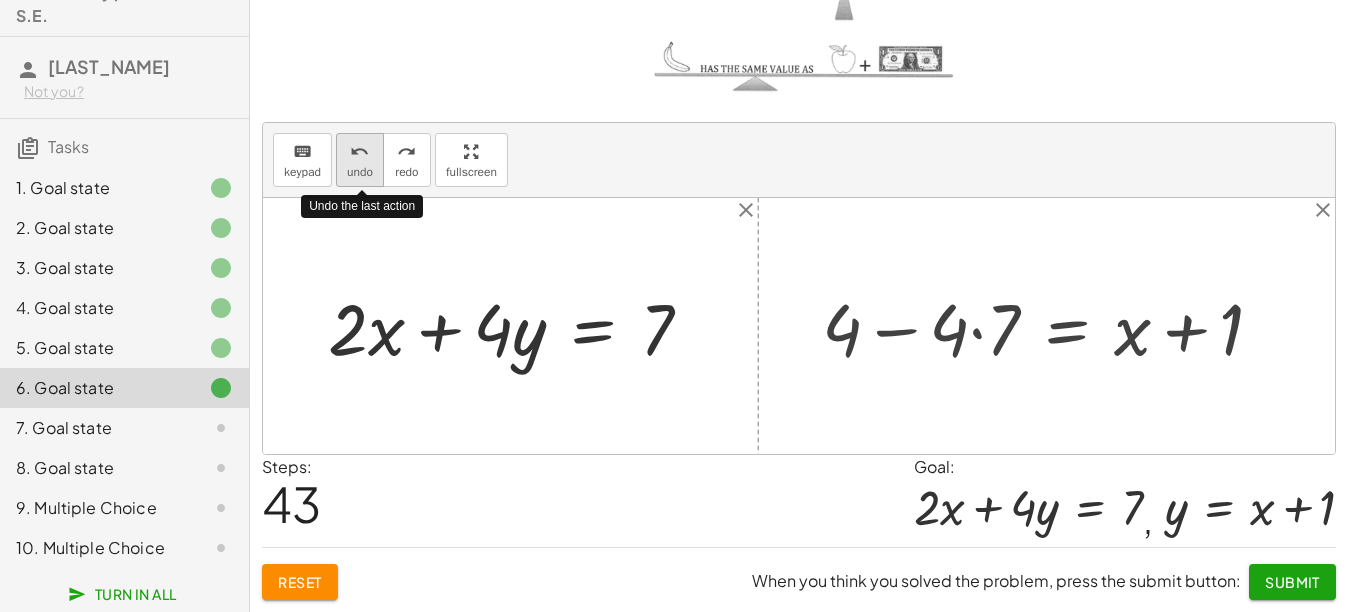click on "undo" at bounding box center [360, 172] 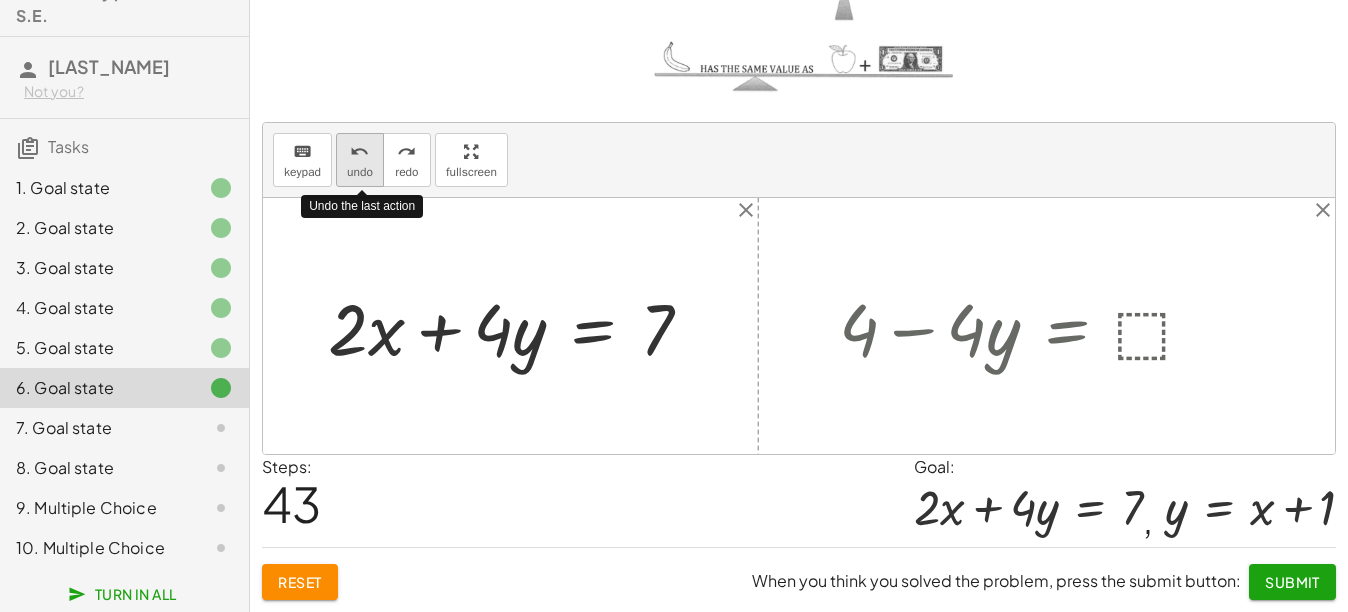 click on "undo" at bounding box center [360, 172] 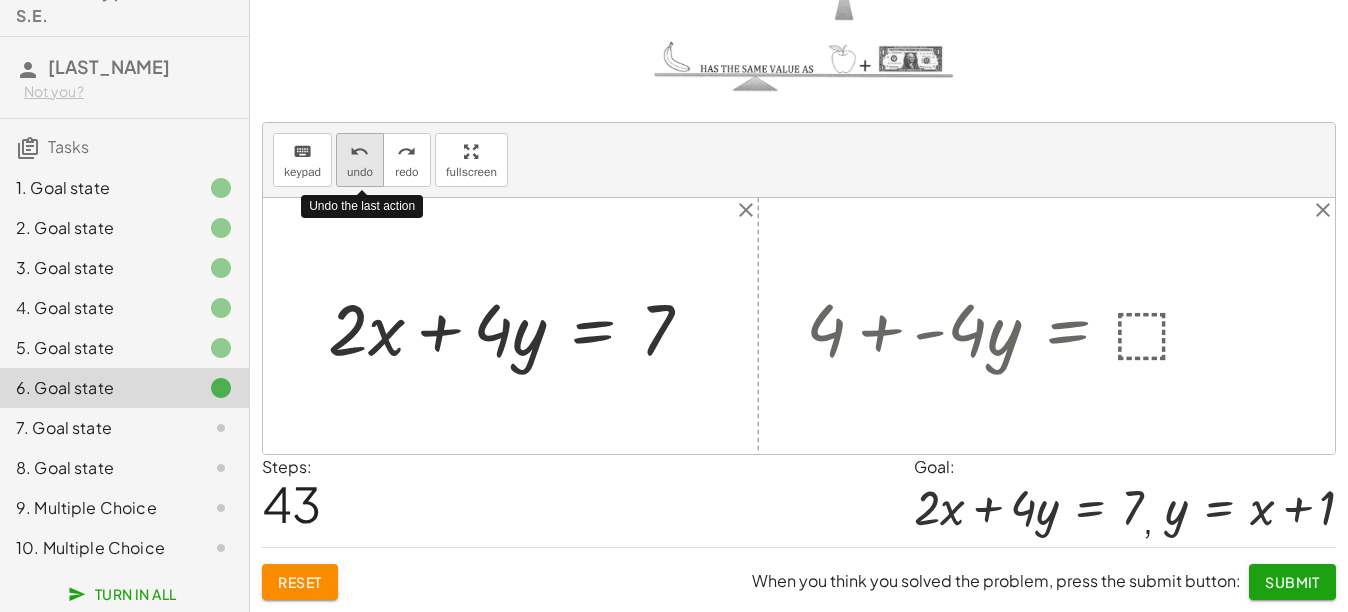 click on "undo" at bounding box center (360, 172) 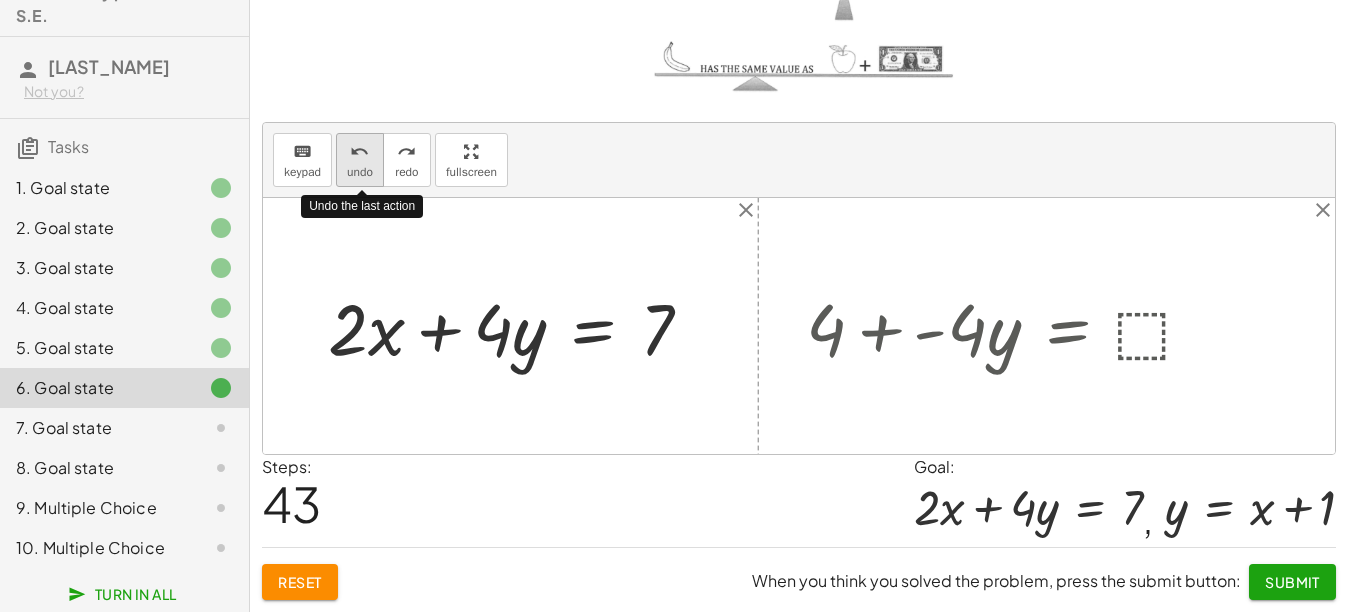 click on "undo" at bounding box center [360, 172] 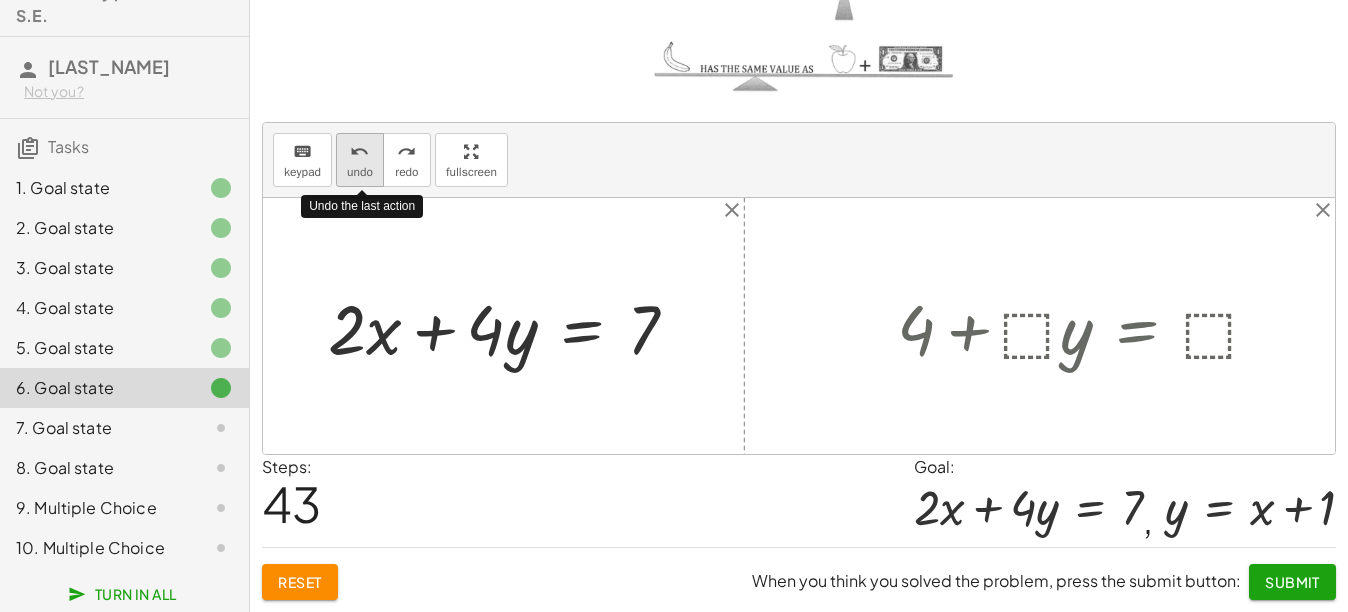 click on "undo" at bounding box center [360, 172] 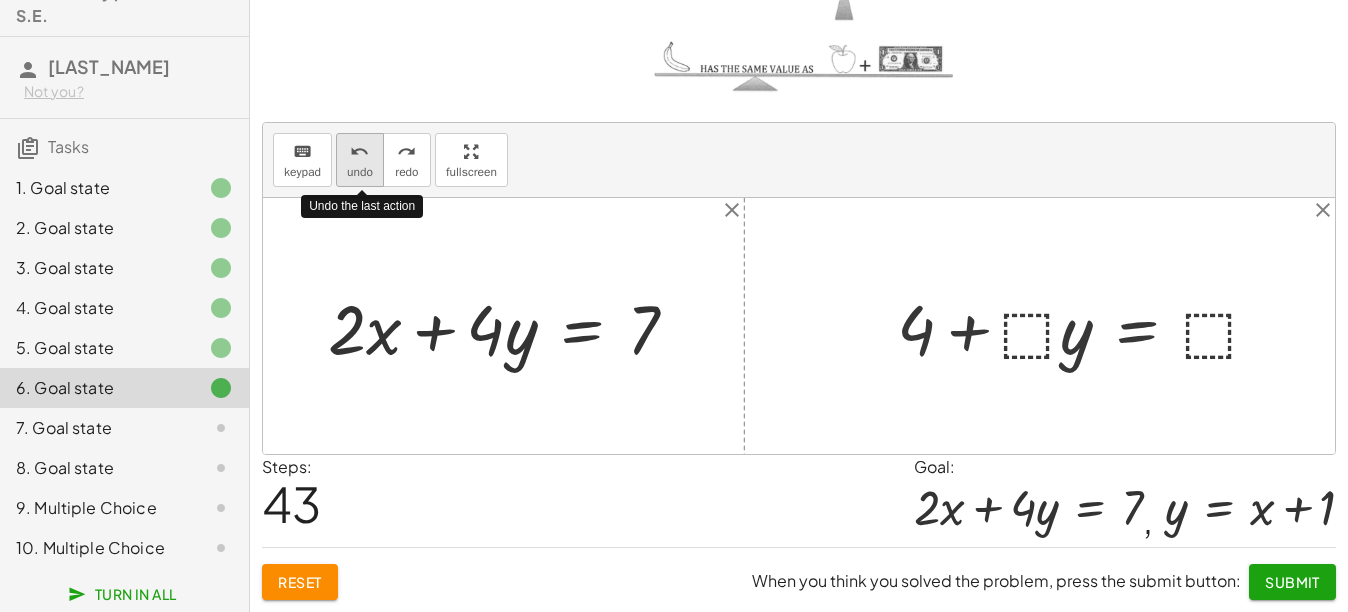 click on "undo" at bounding box center (360, 172) 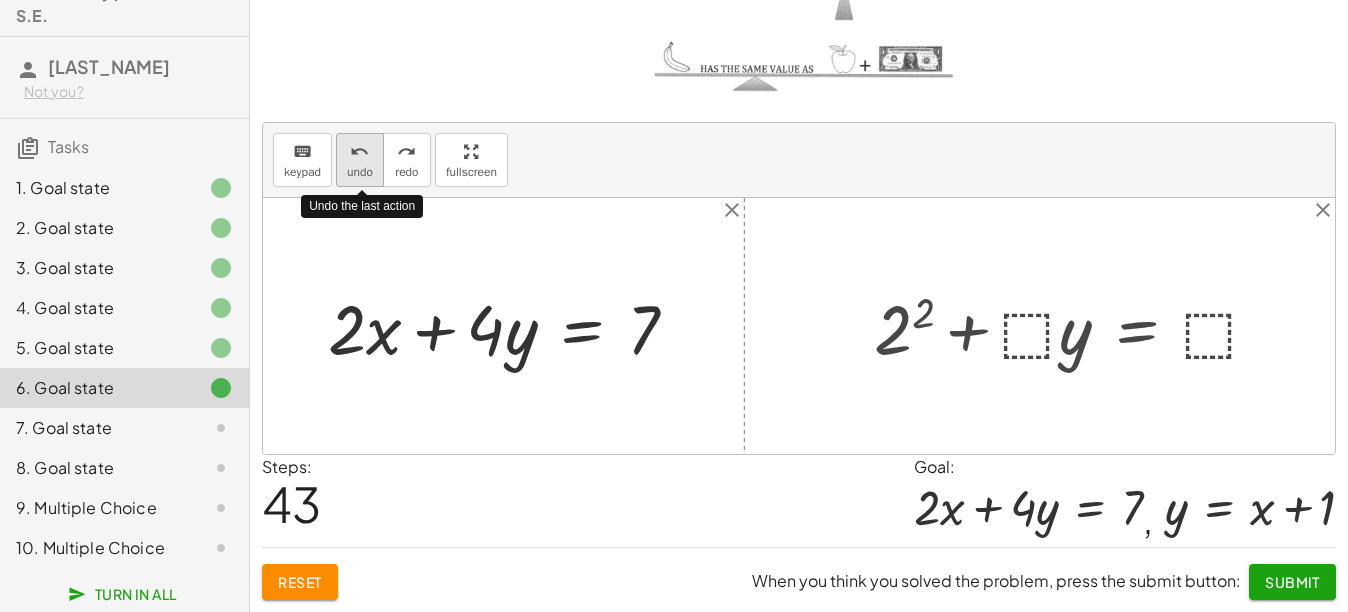 click on "undo" at bounding box center (360, 172) 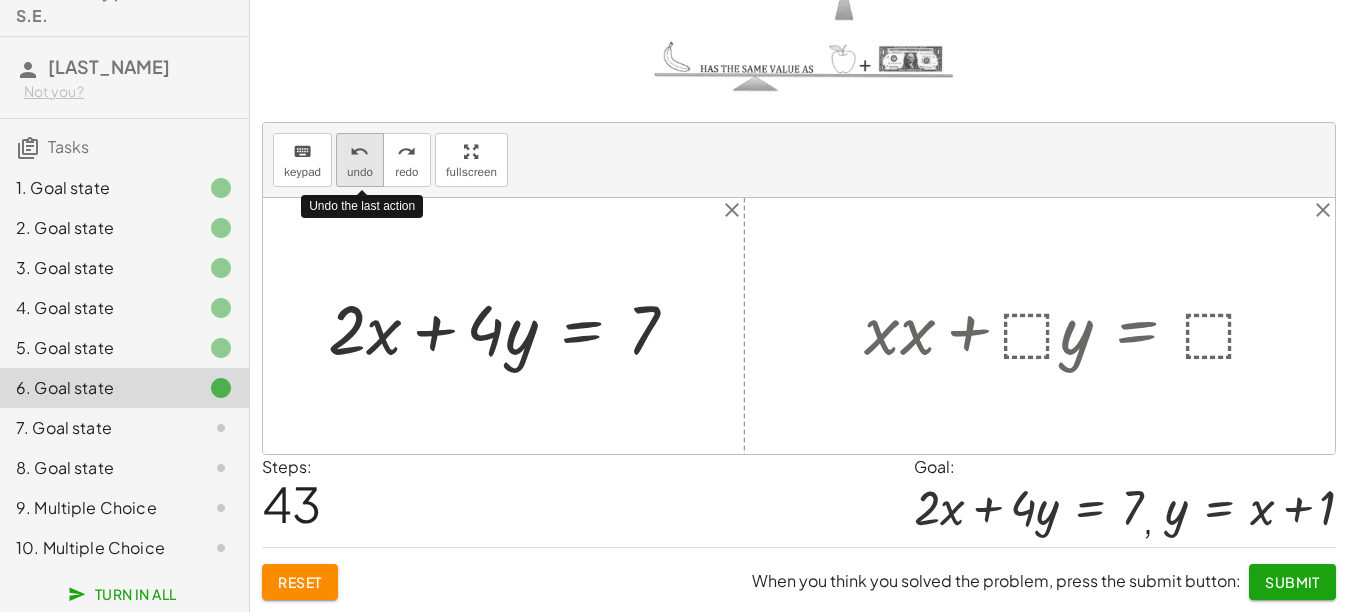 click on "undo" at bounding box center [360, 172] 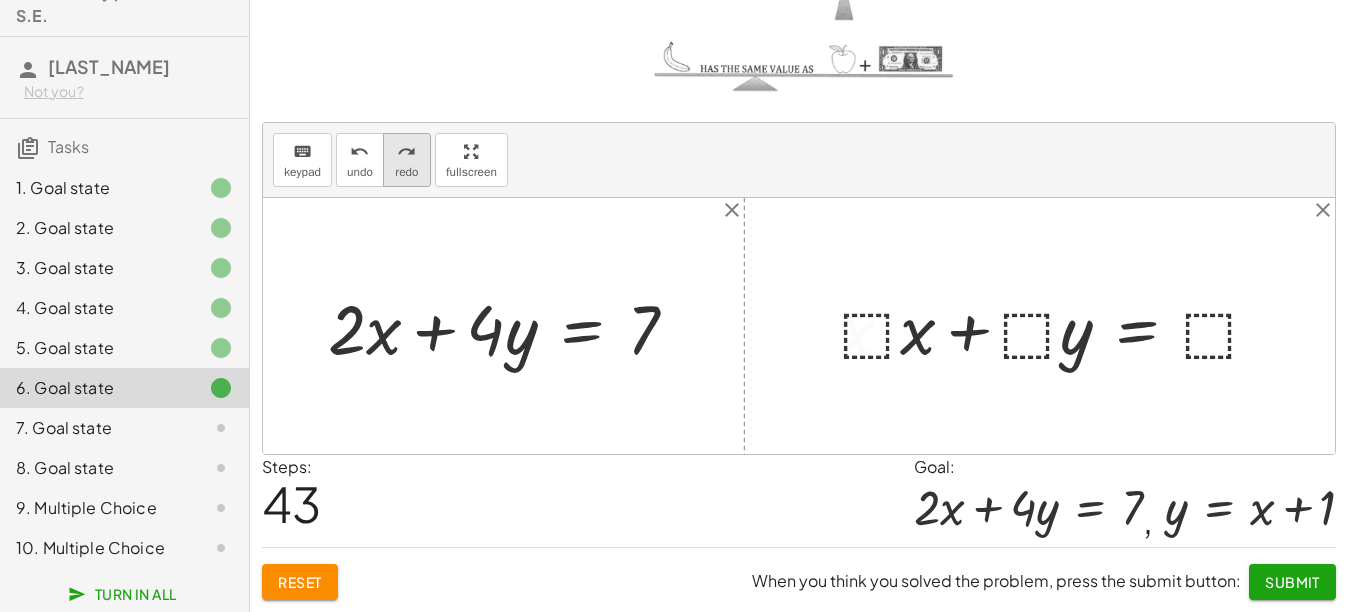 click on "redo" at bounding box center (406, 152) 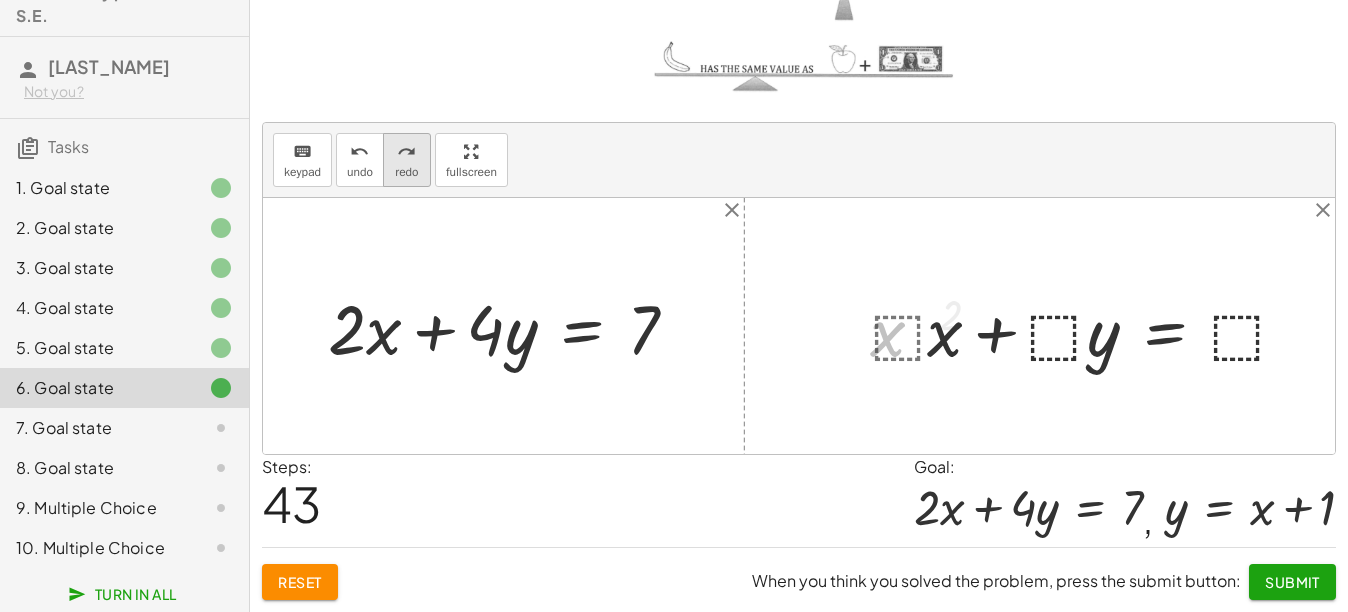 click on "redo" at bounding box center (406, 152) 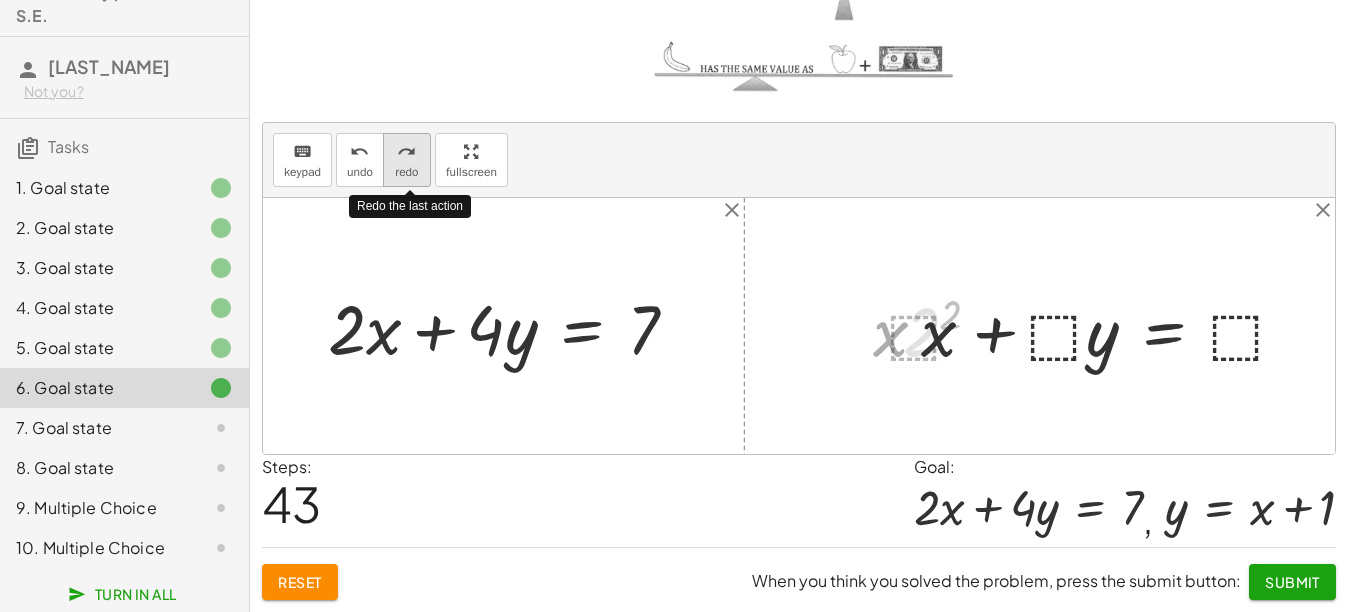click on "redo" at bounding box center [406, 152] 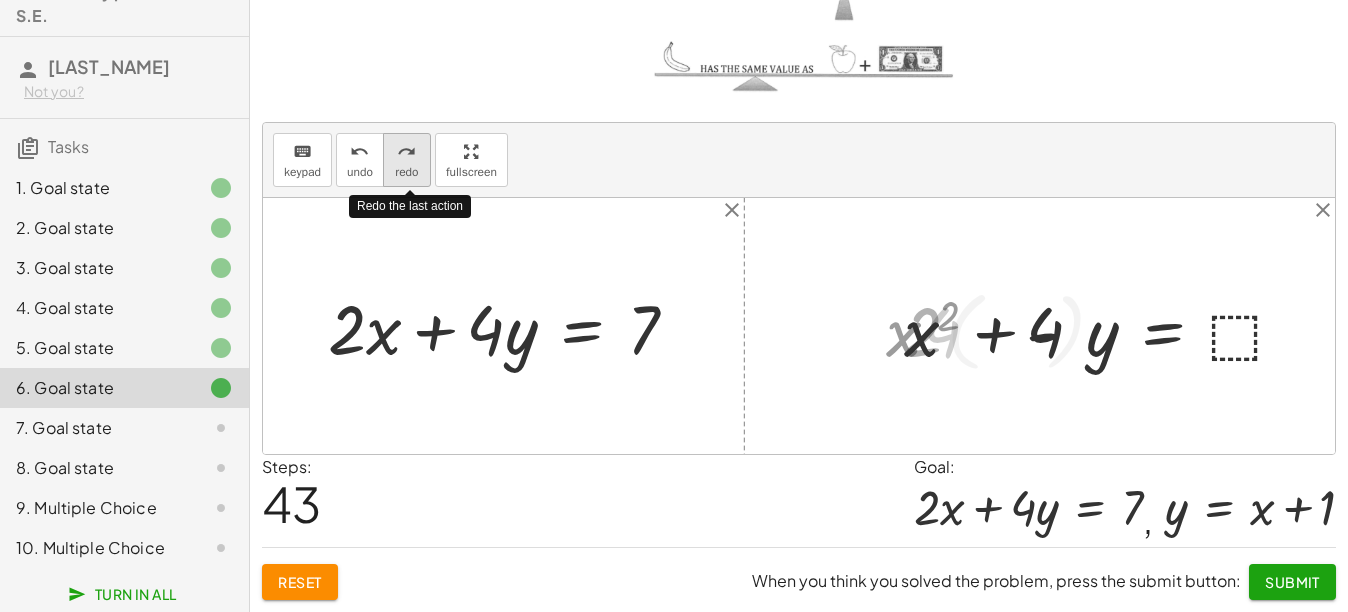 click on "redo" at bounding box center [406, 152] 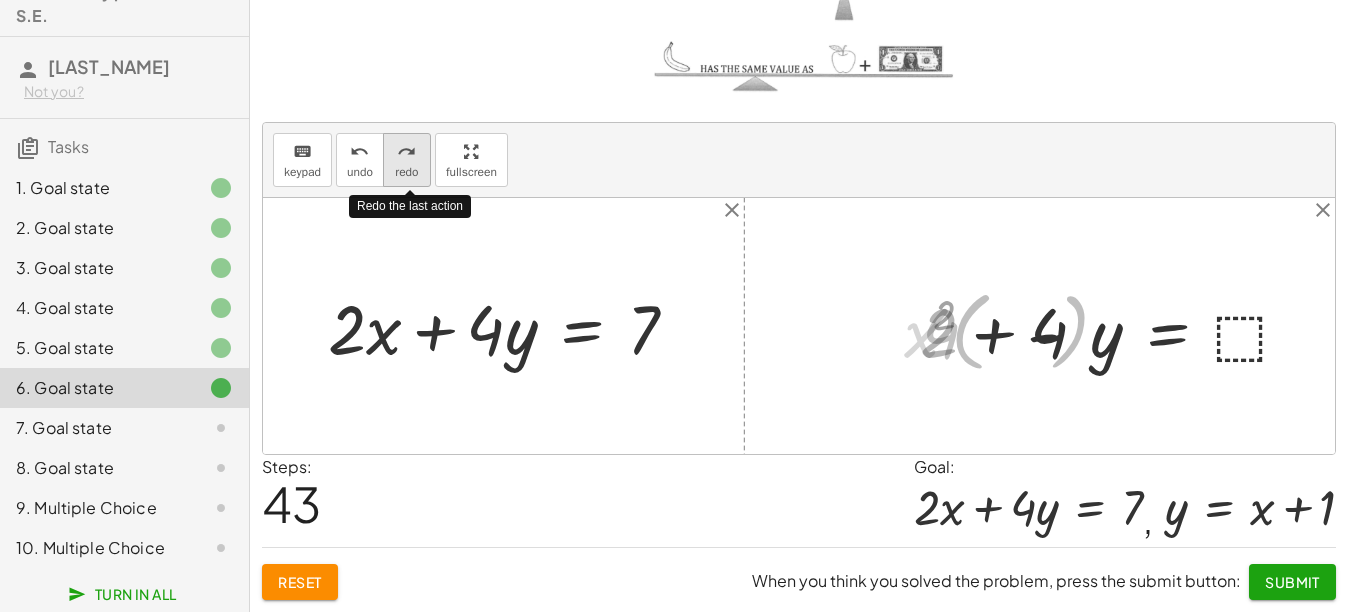 click on "redo" at bounding box center (406, 152) 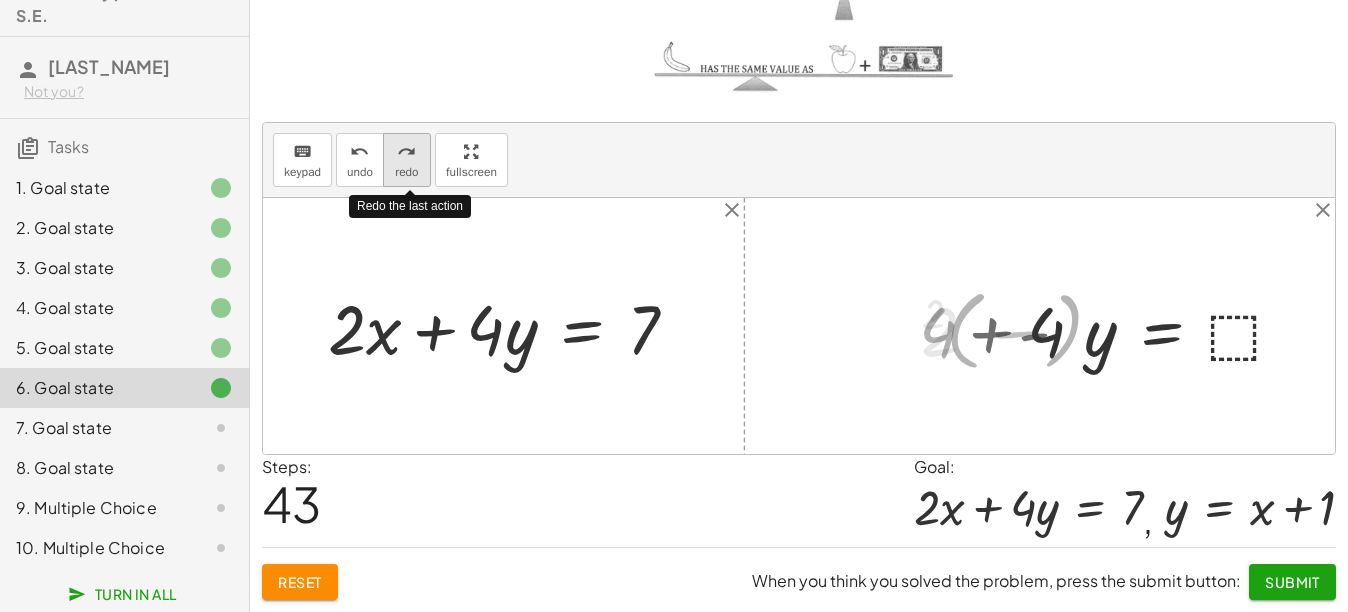 click on "redo" at bounding box center (406, 152) 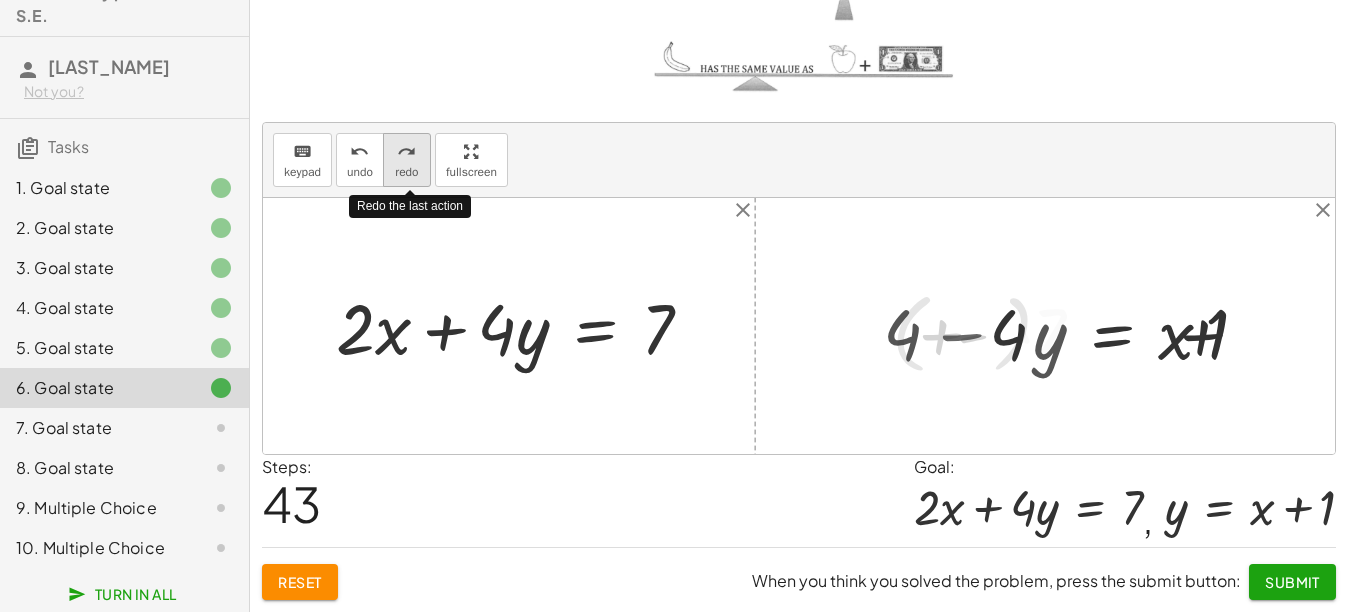click on "redo" at bounding box center [406, 152] 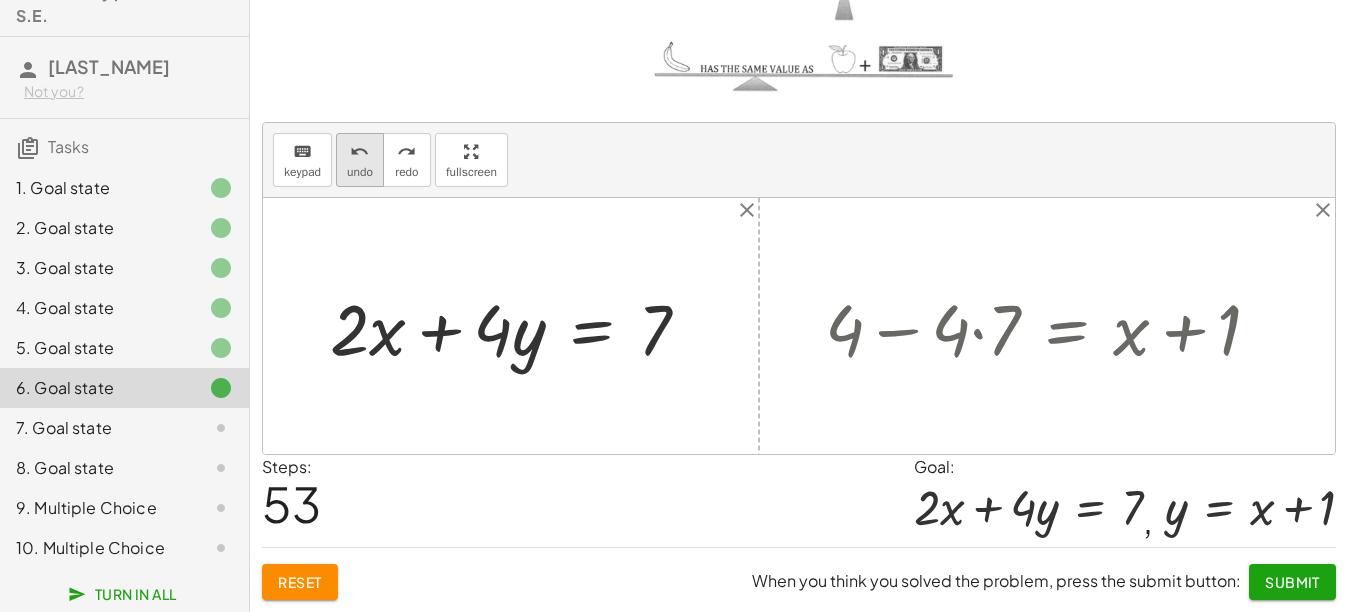 click on "undo undo" at bounding box center [360, 160] 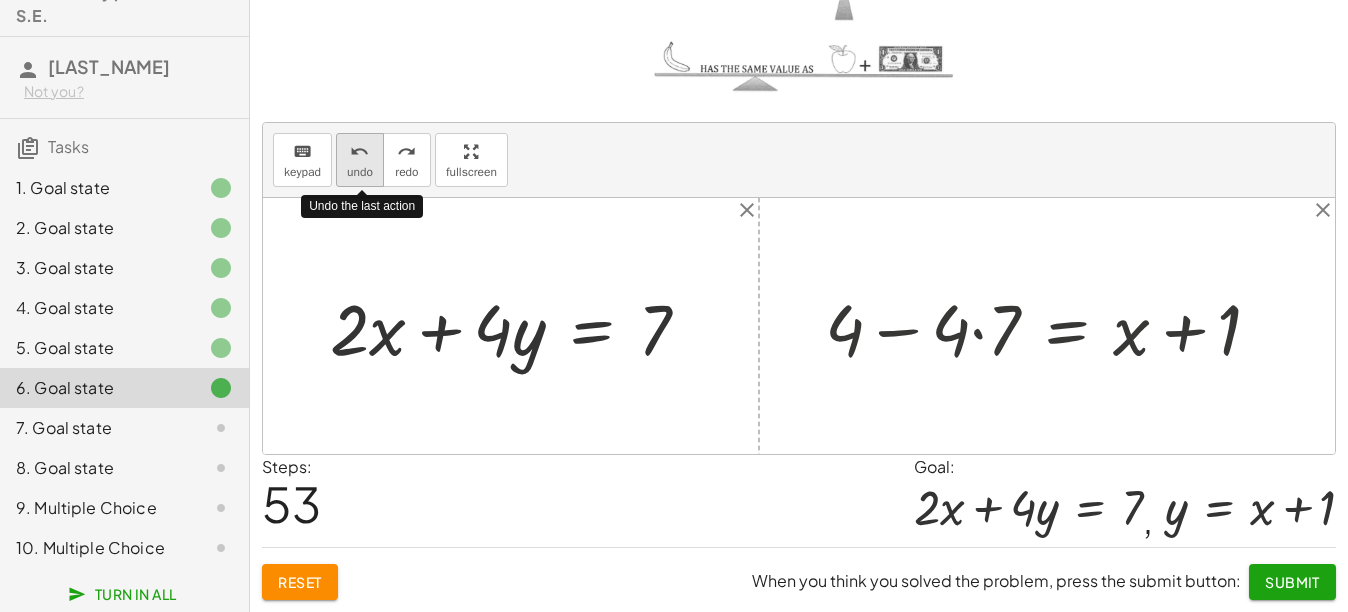 click on "undo undo" at bounding box center [360, 160] 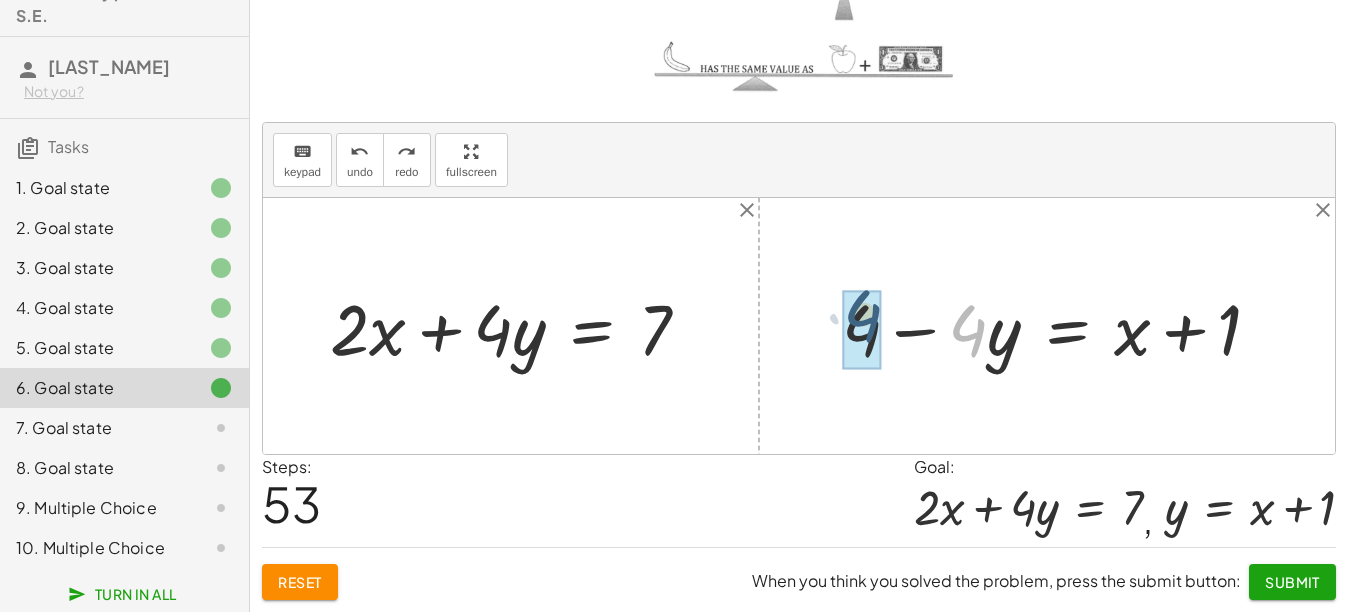 drag, startPoint x: 959, startPoint y: 330, endPoint x: 854, endPoint y: 316, distance: 105.92922 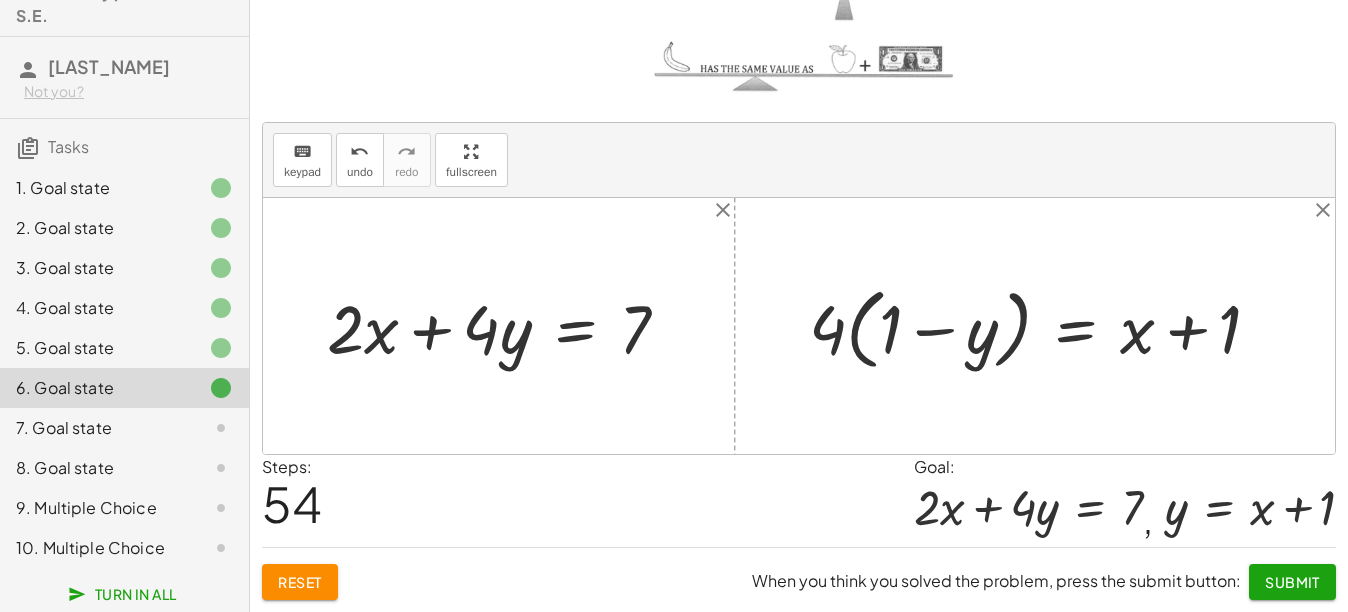 click at bounding box center (1042, 326) 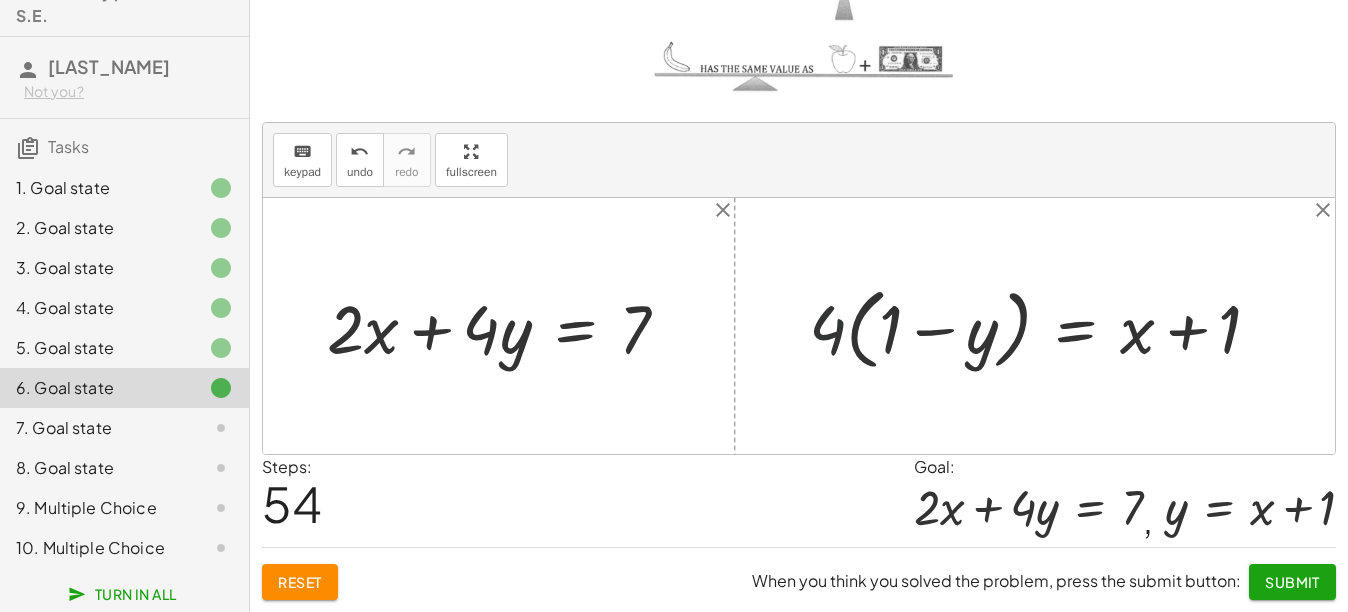 click at bounding box center [1042, 326] 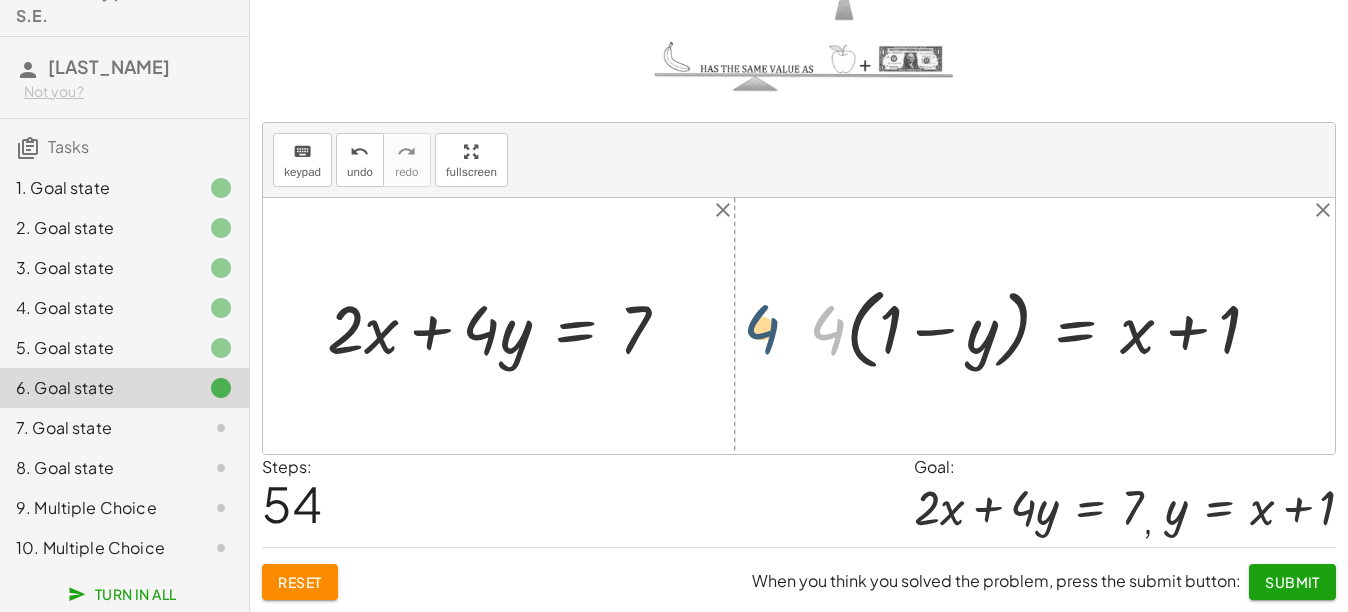 drag, startPoint x: 831, startPoint y: 332, endPoint x: 748, endPoint y: 333, distance: 83.00603 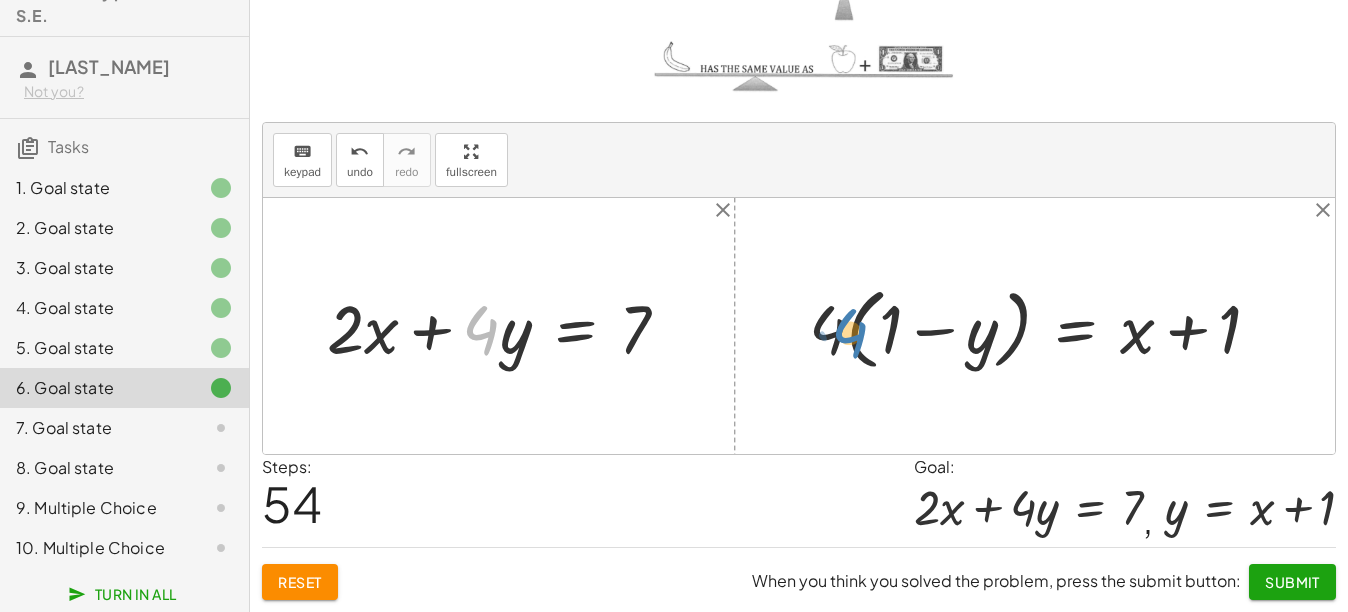 drag, startPoint x: 488, startPoint y: 328, endPoint x: 838, endPoint y: 316, distance: 350.20566 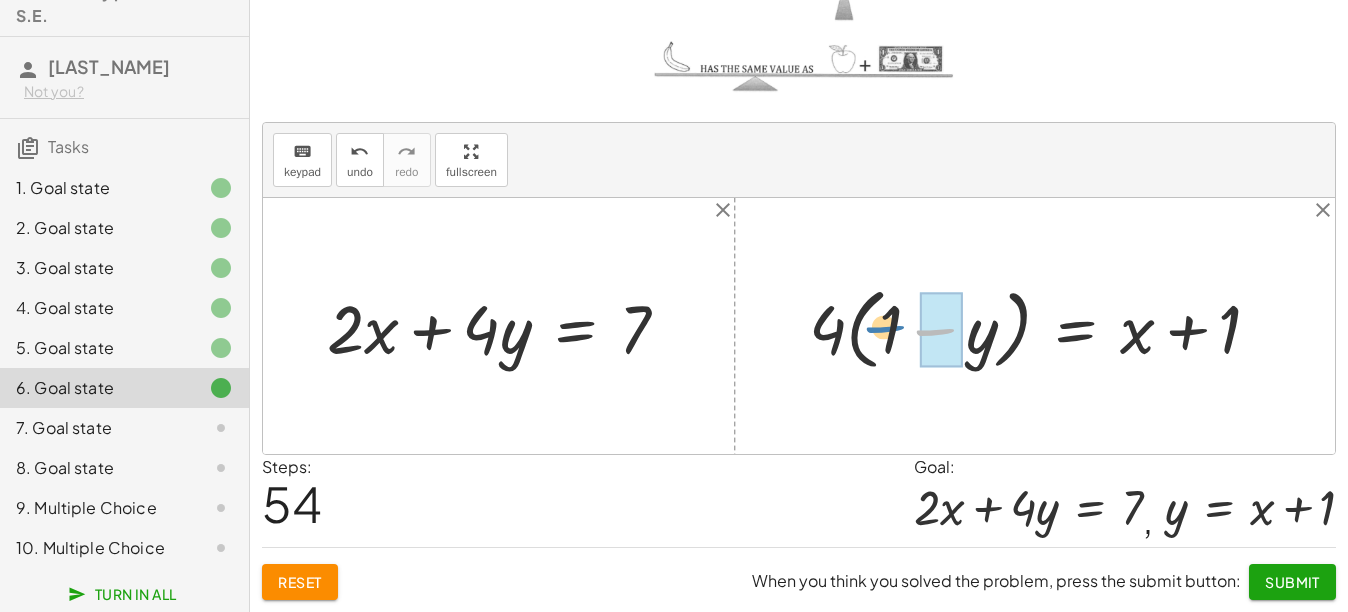 drag, startPoint x: 921, startPoint y: 335, endPoint x: 884, endPoint y: 332, distance: 37.12142 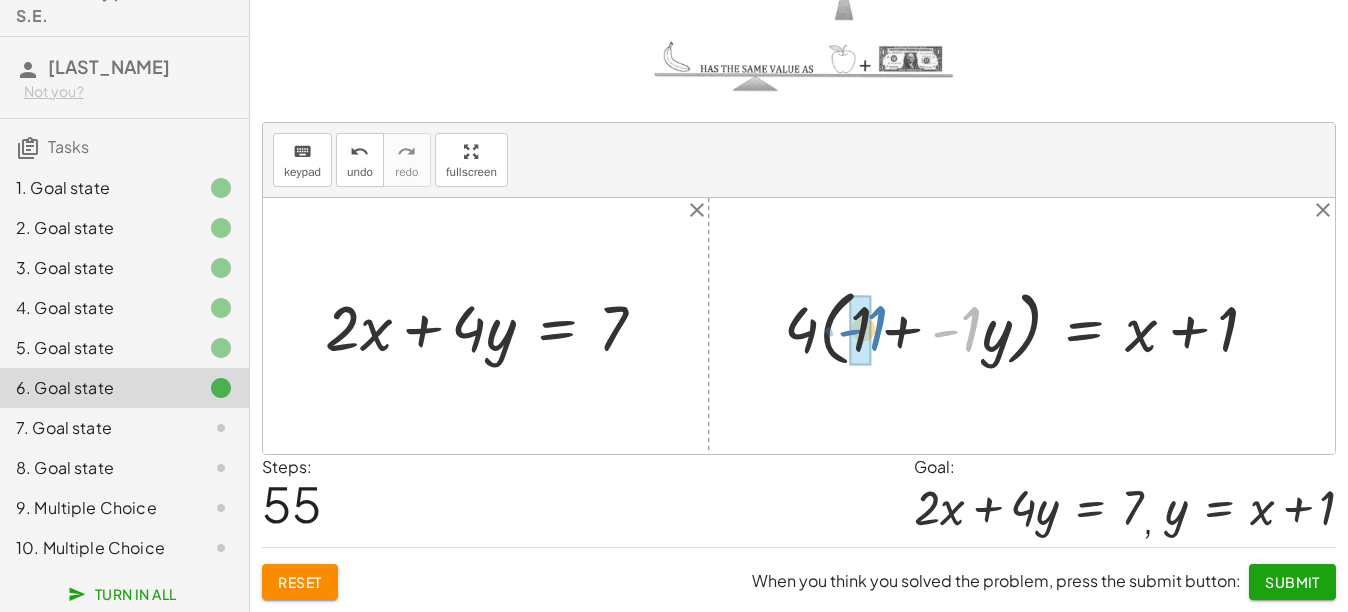 drag, startPoint x: 964, startPoint y: 340, endPoint x: 870, endPoint y: 339, distance: 94.00532 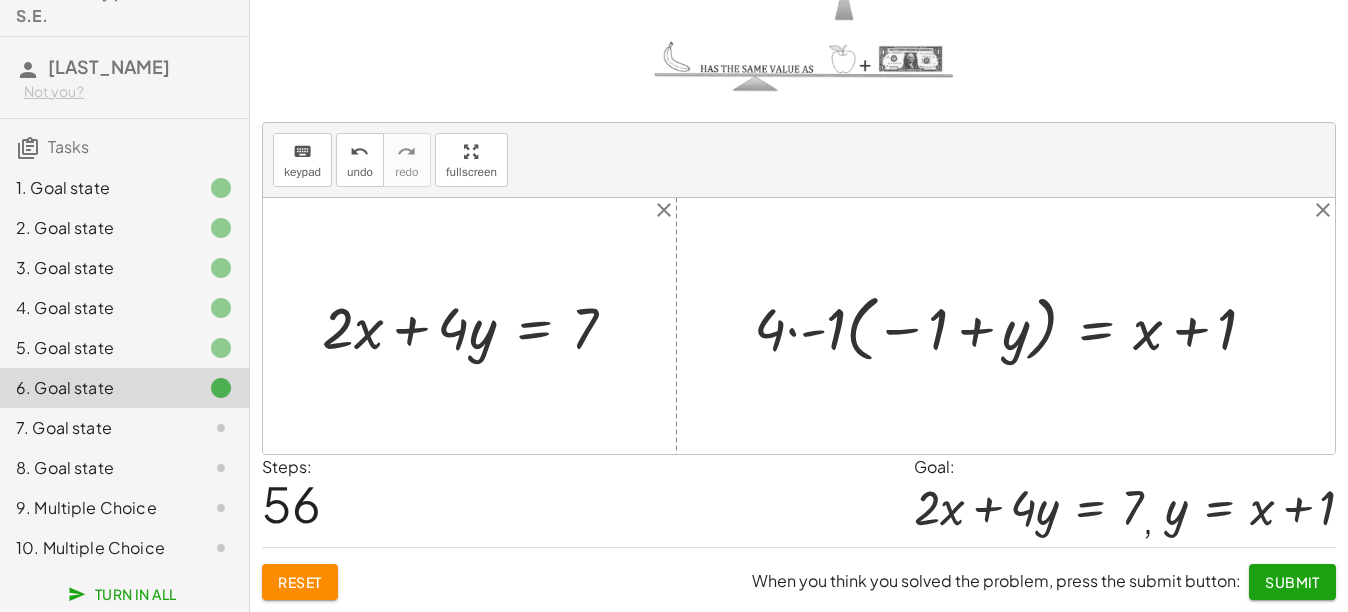 click at bounding box center (1013, 326) 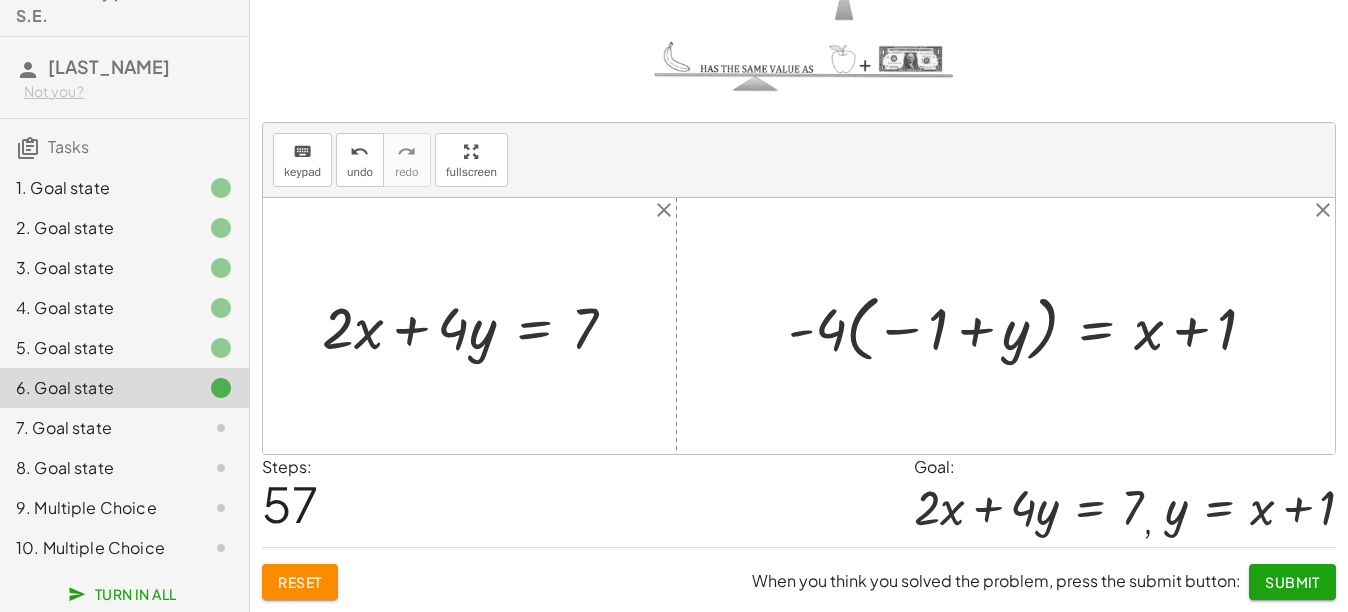 click at bounding box center [1030, 326] 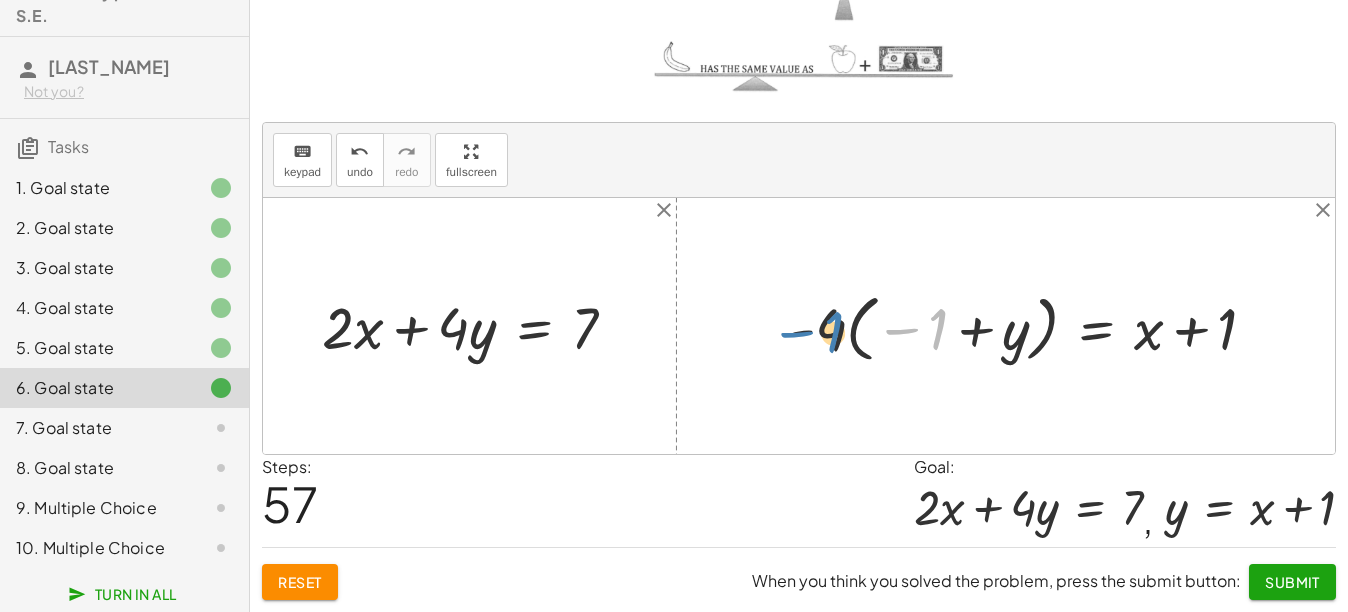 drag, startPoint x: 940, startPoint y: 332, endPoint x: 832, endPoint y: 334, distance: 108.01852 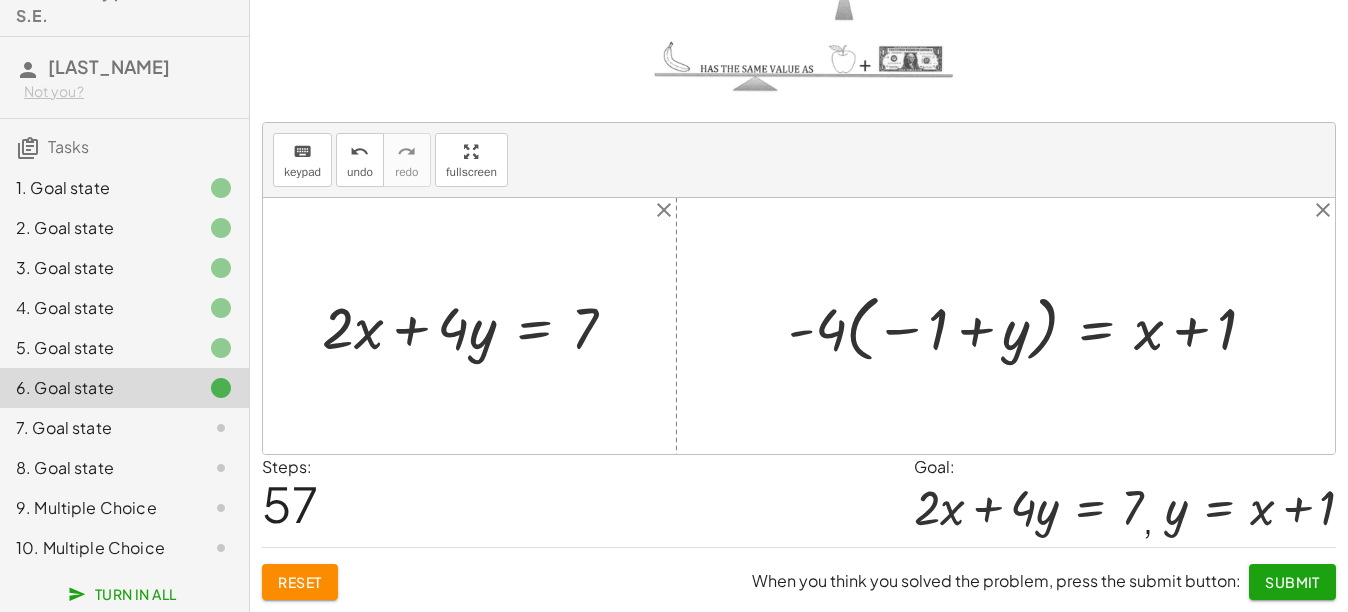 click at bounding box center [1030, 326] 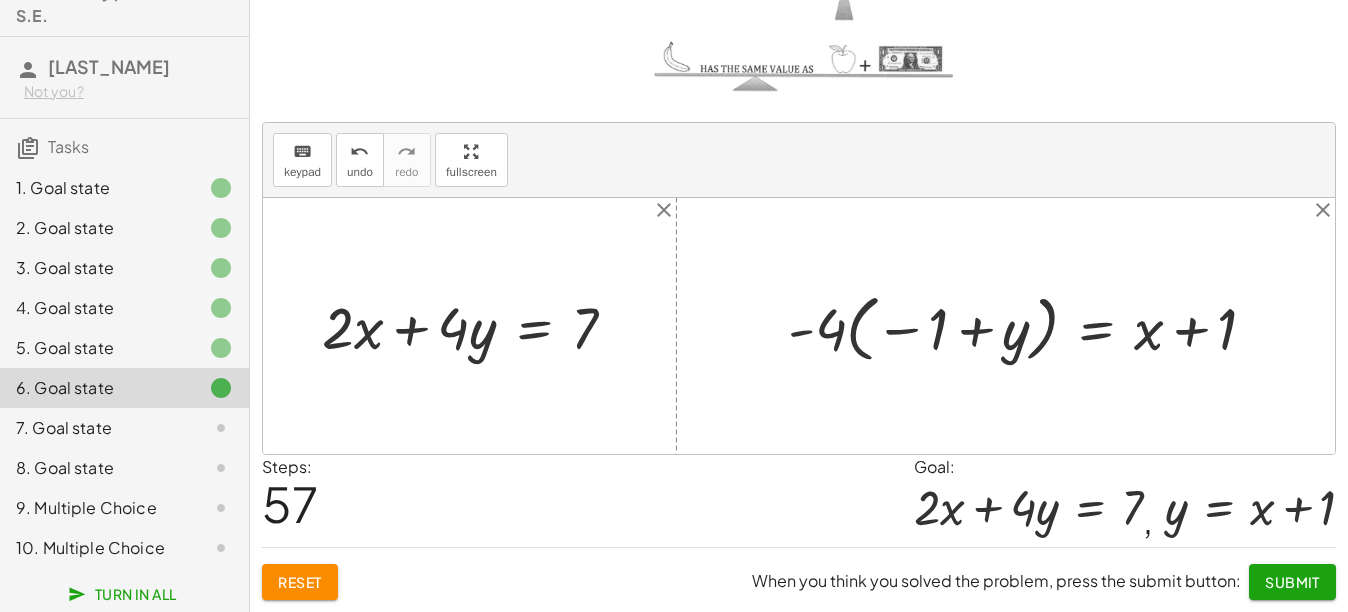 click at bounding box center (1030, 326) 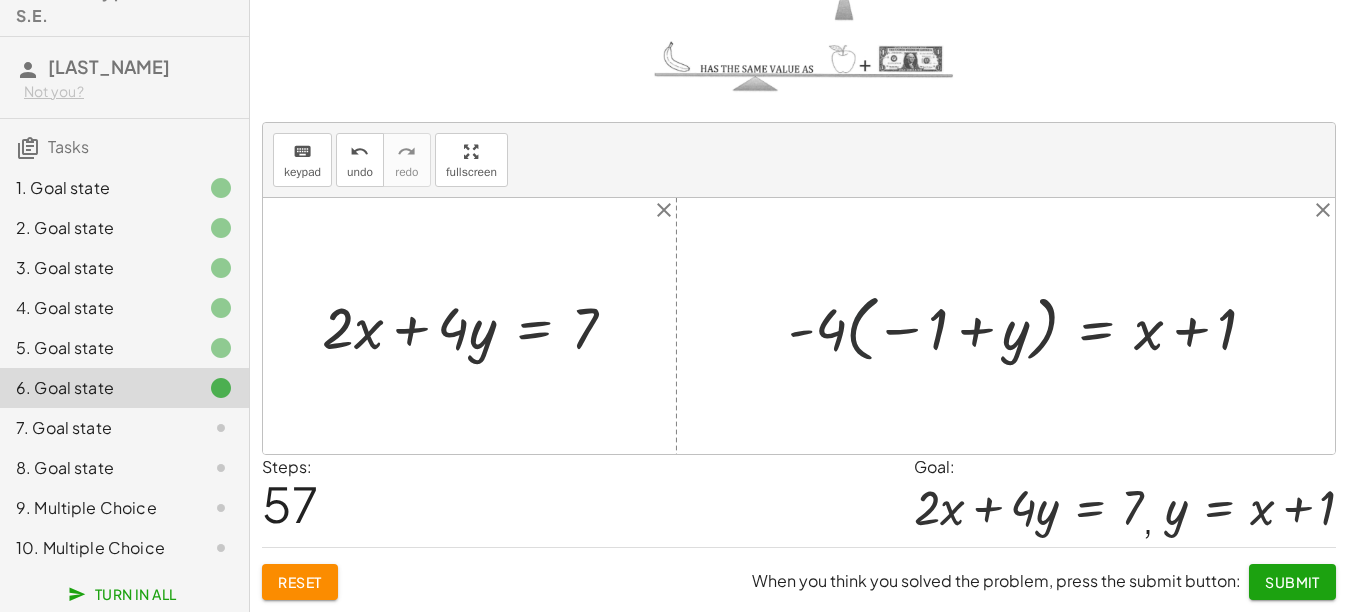 click at bounding box center (1030, 326) 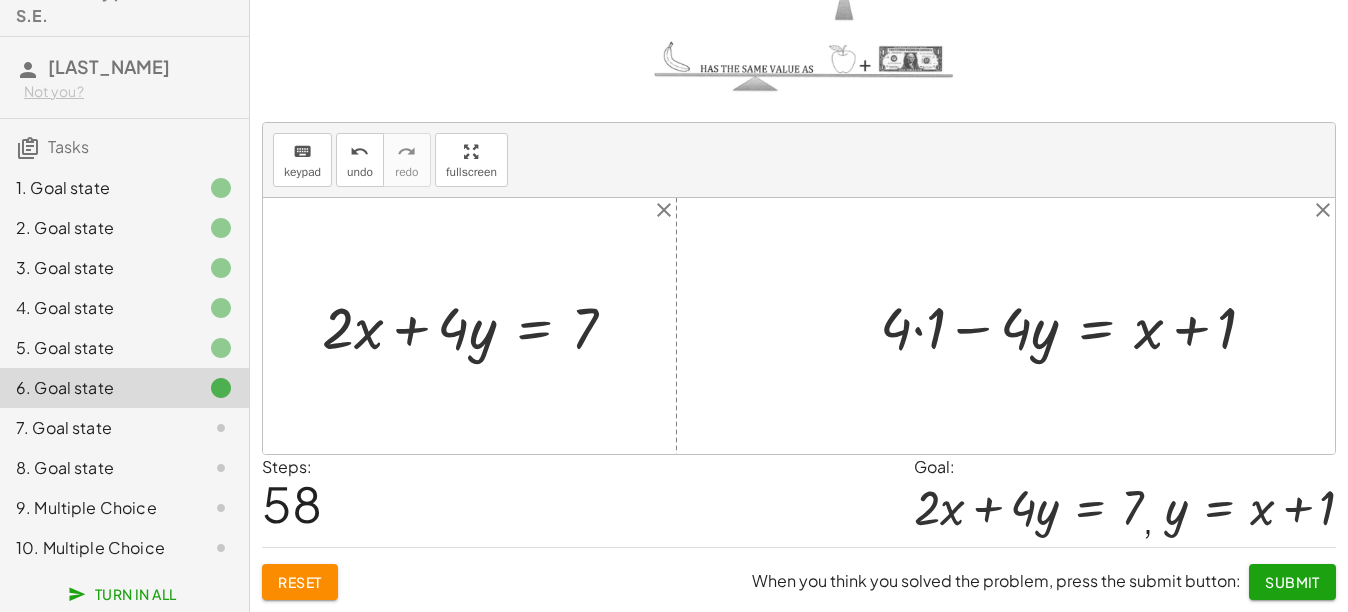 click at bounding box center [1076, 325] 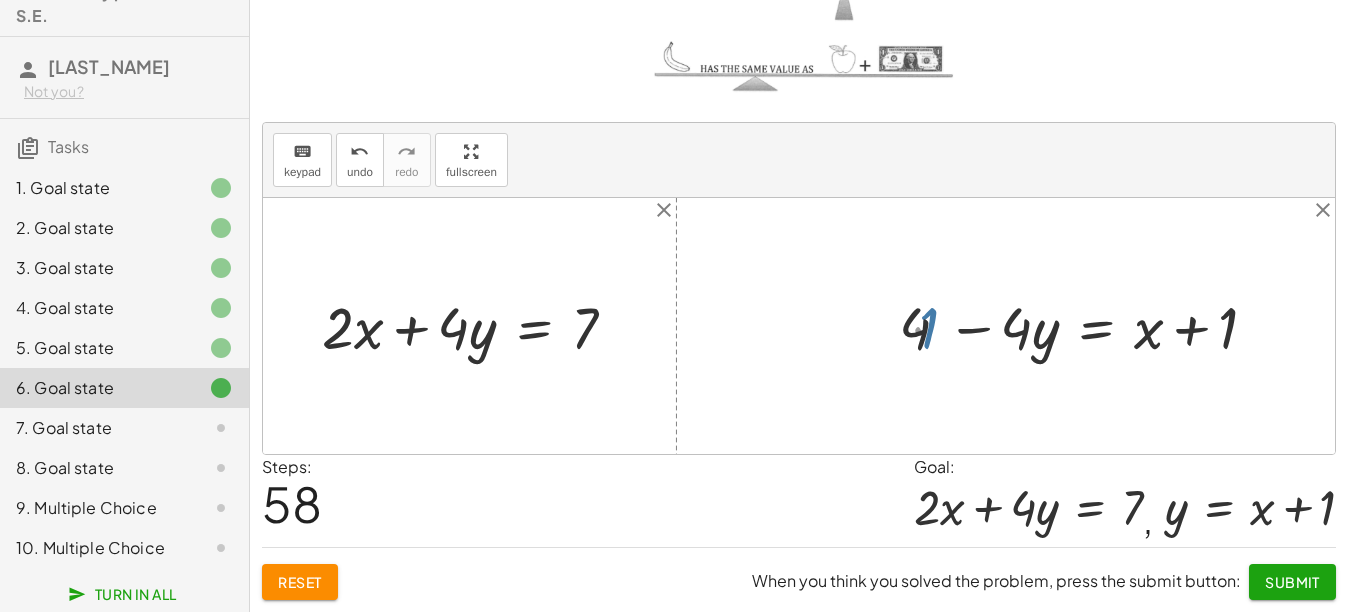 click at bounding box center [1093, 325] 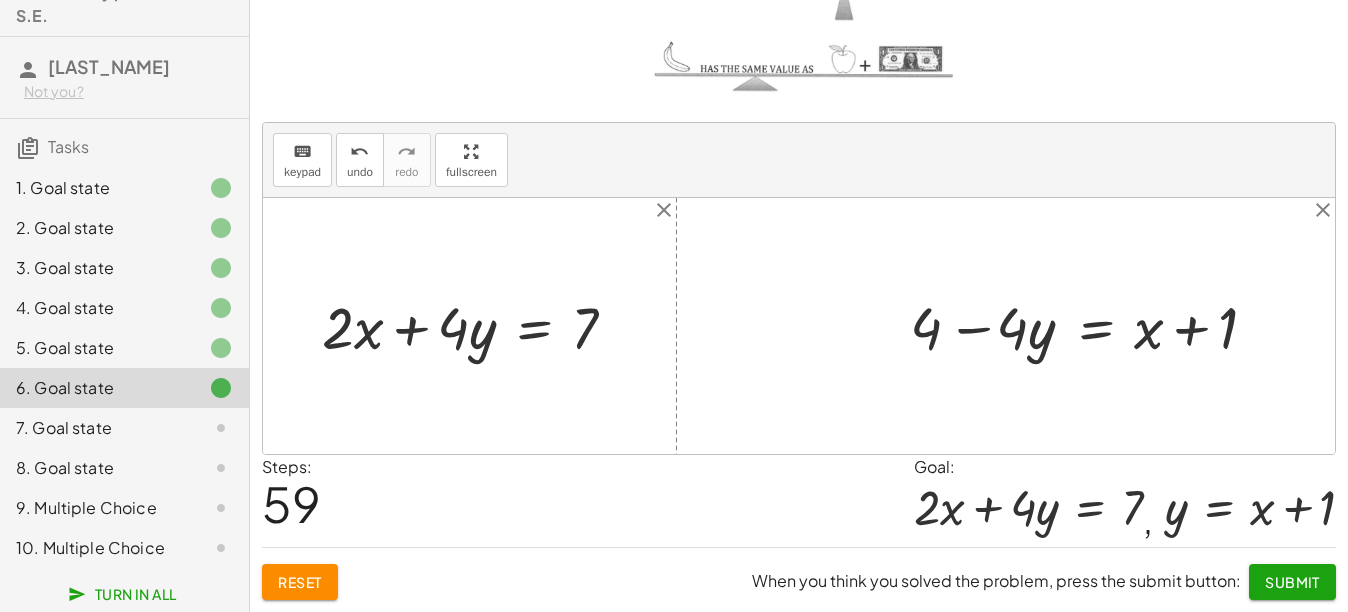 click at bounding box center (1093, 325) 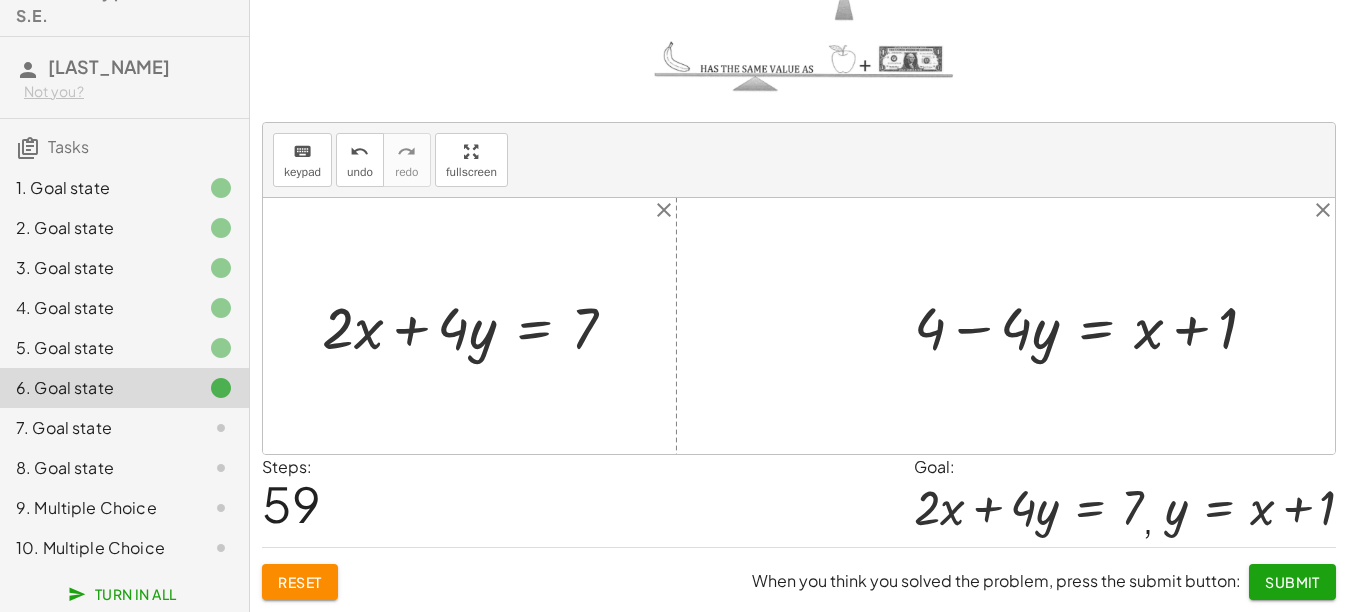 click at bounding box center [1093, 325] 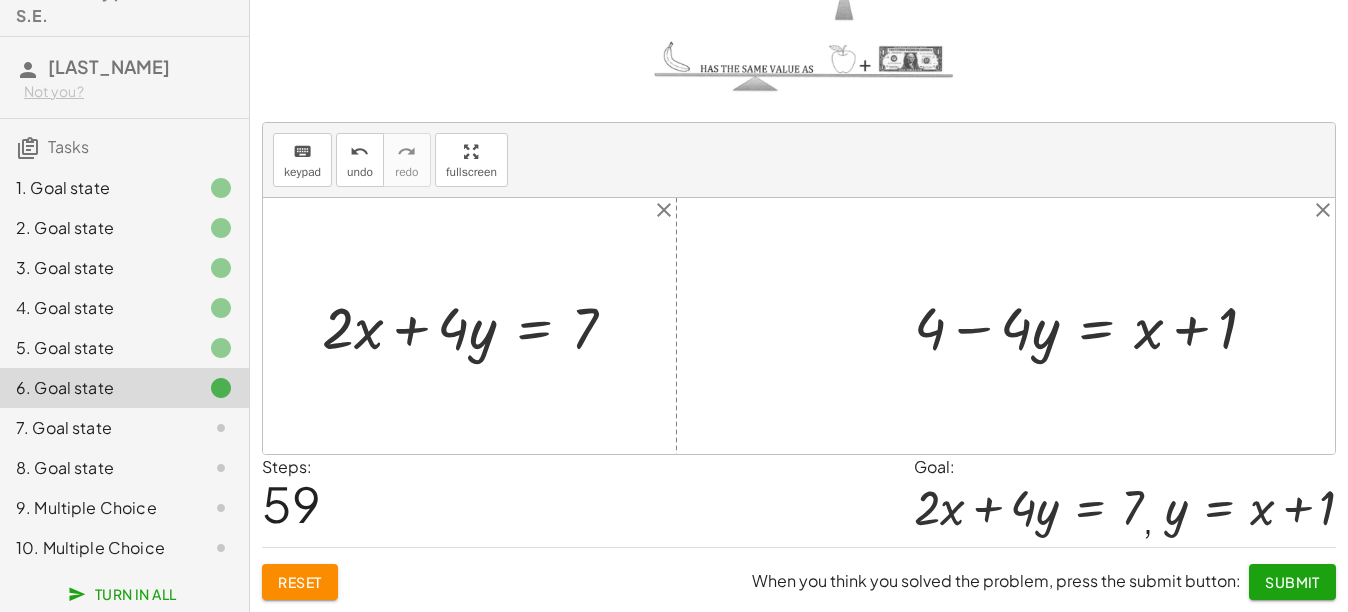 click at bounding box center [1093, 325] 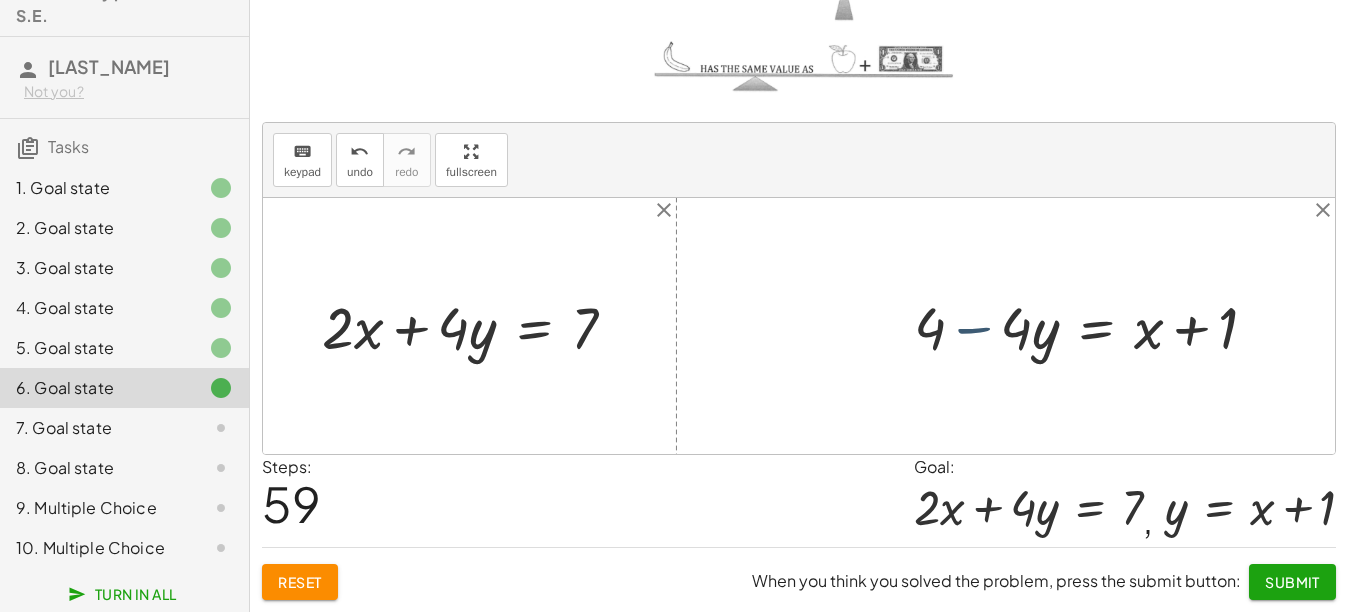 click at bounding box center [1093, 325] 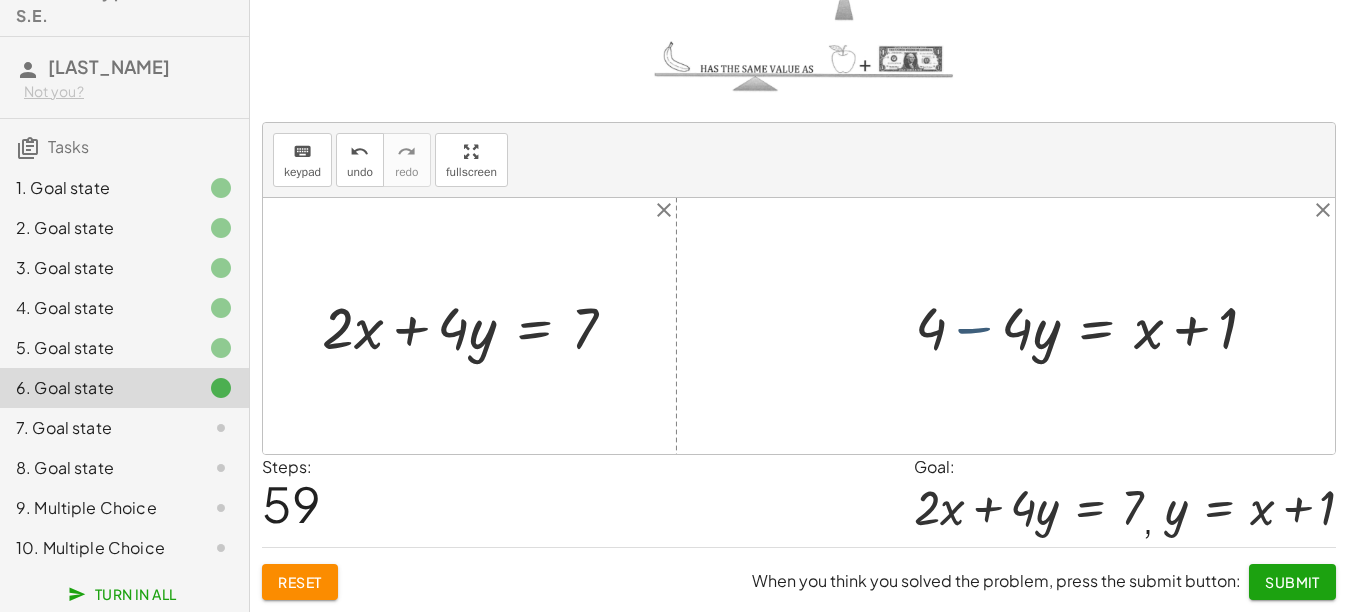 click at bounding box center (1093, 325) 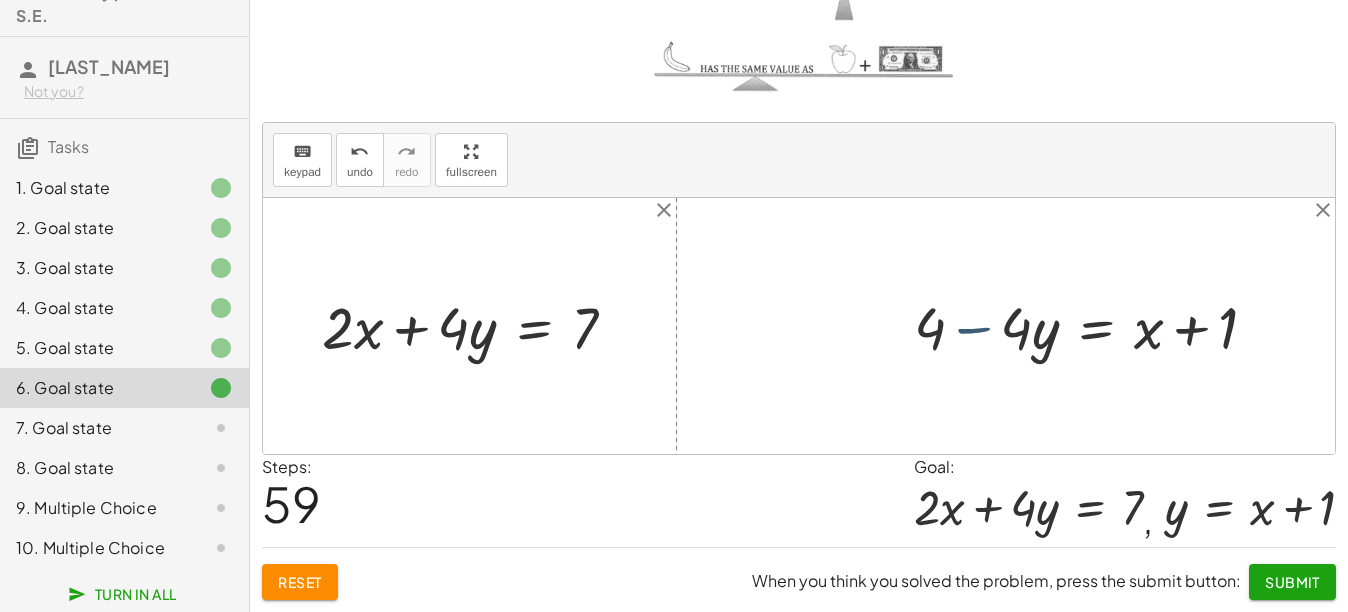 click at bounding box center [1093, 325] 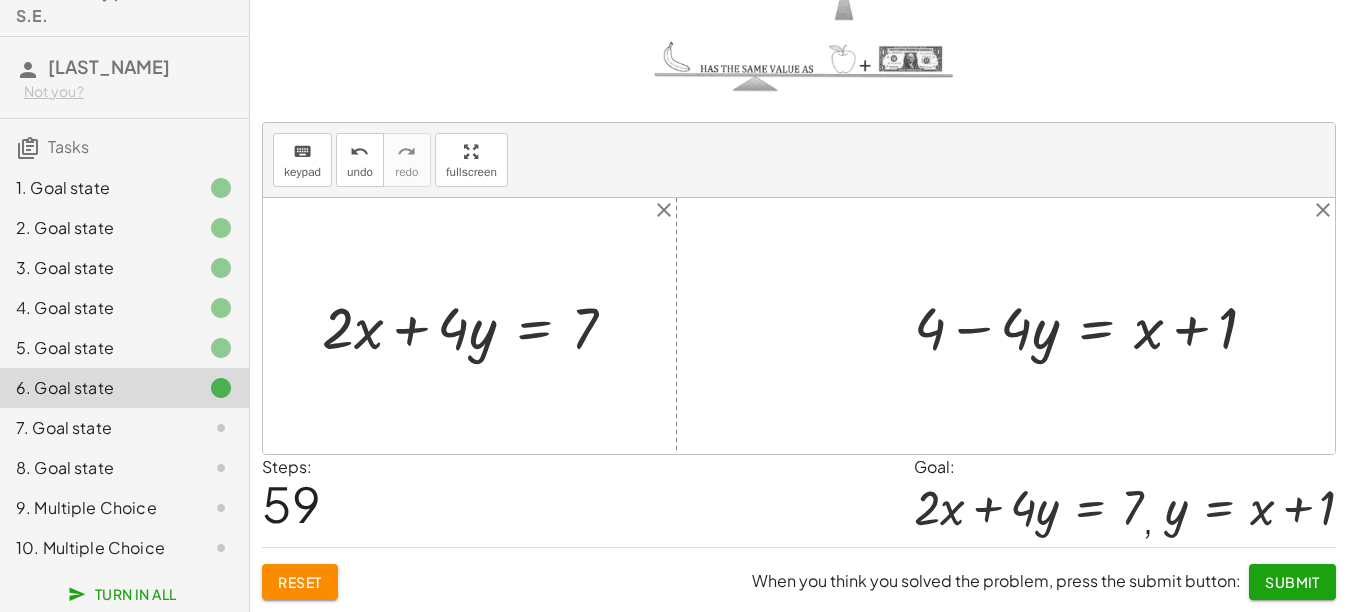 click at bounding box center (1093, 325) 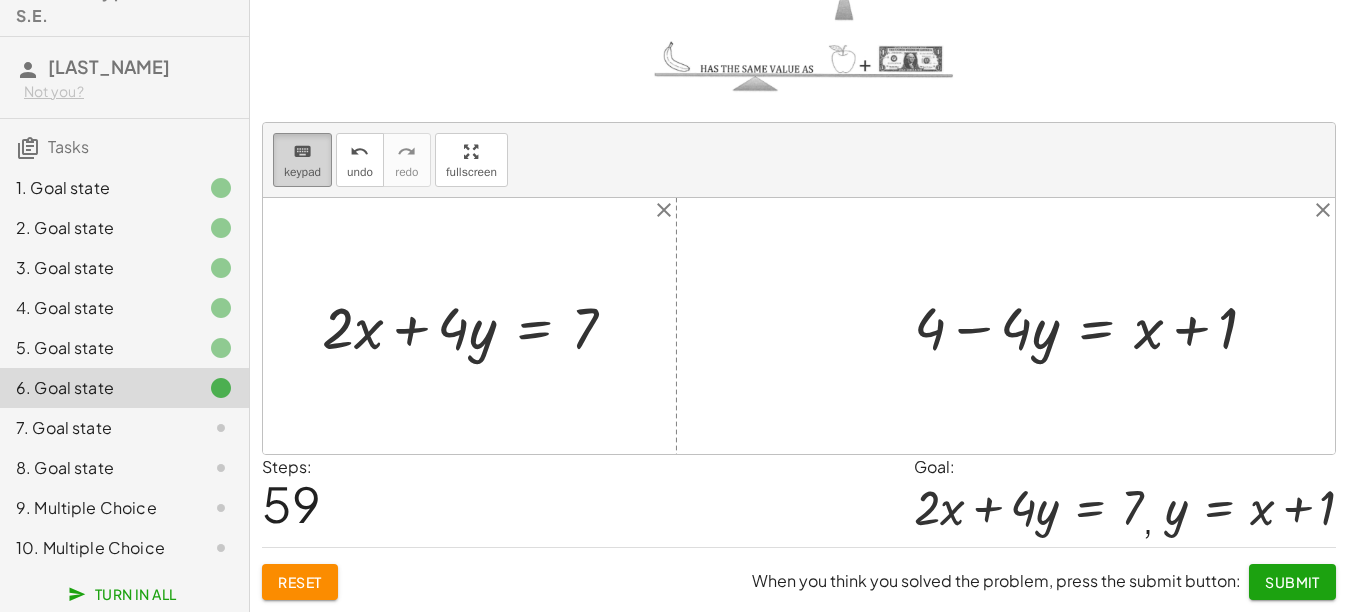 click on "keypad" at bounding box center [302, 172] 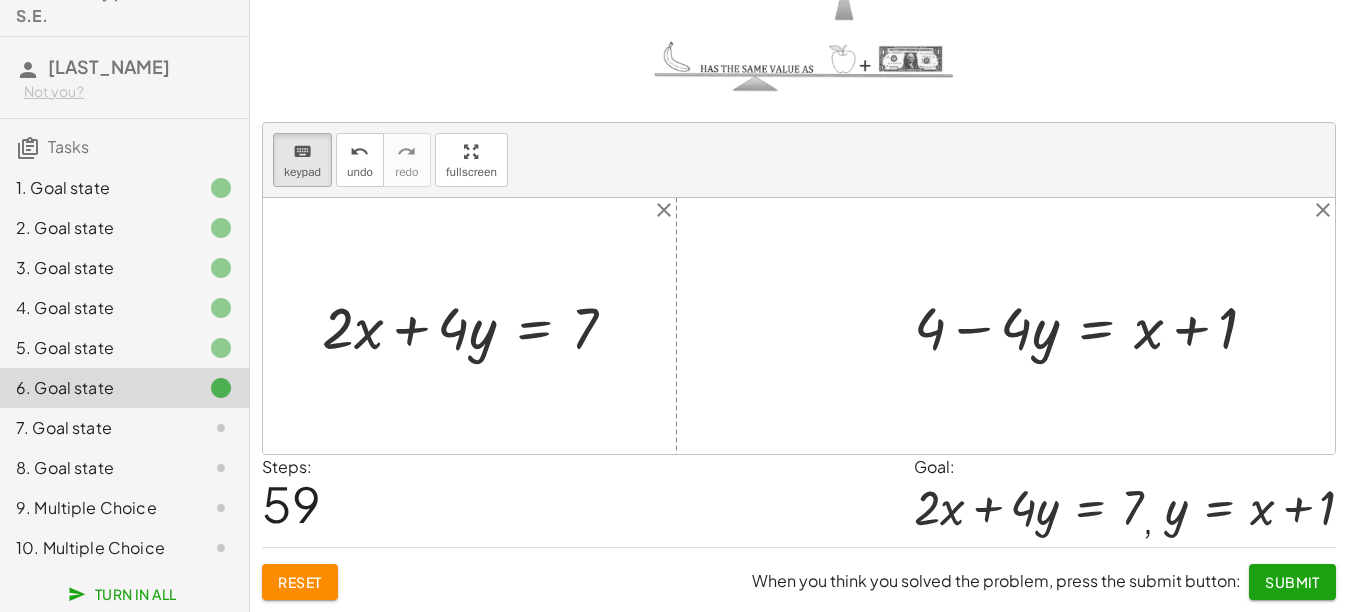 drag, startPoint x: 1000, startPoint y: 334, endPoint x: 957, endPoint y: 328, distance: 43.416588 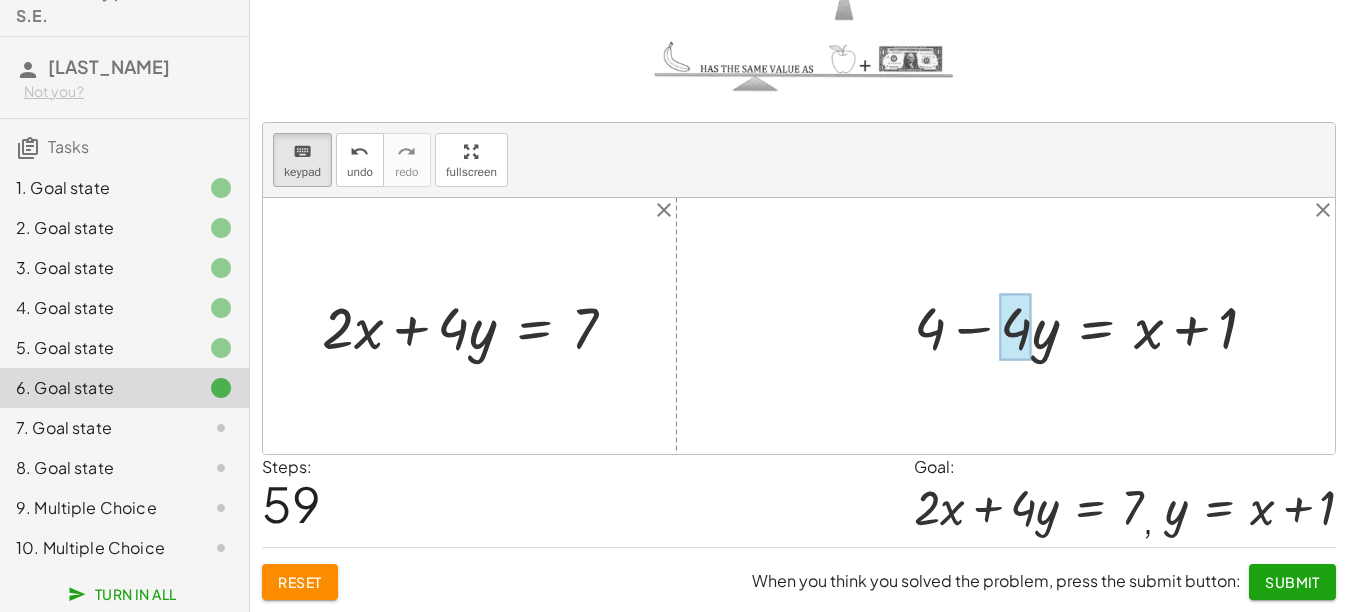click at bounding box center (1016, 327) 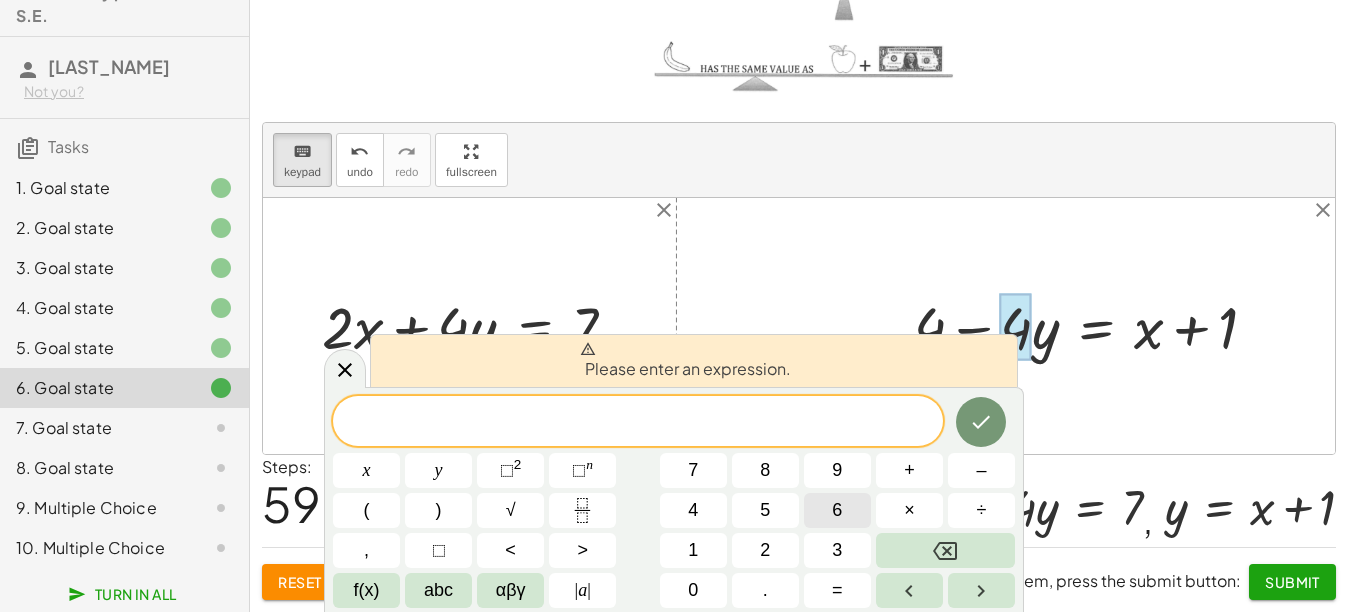 click on "6" at bounding box center (837, 510) 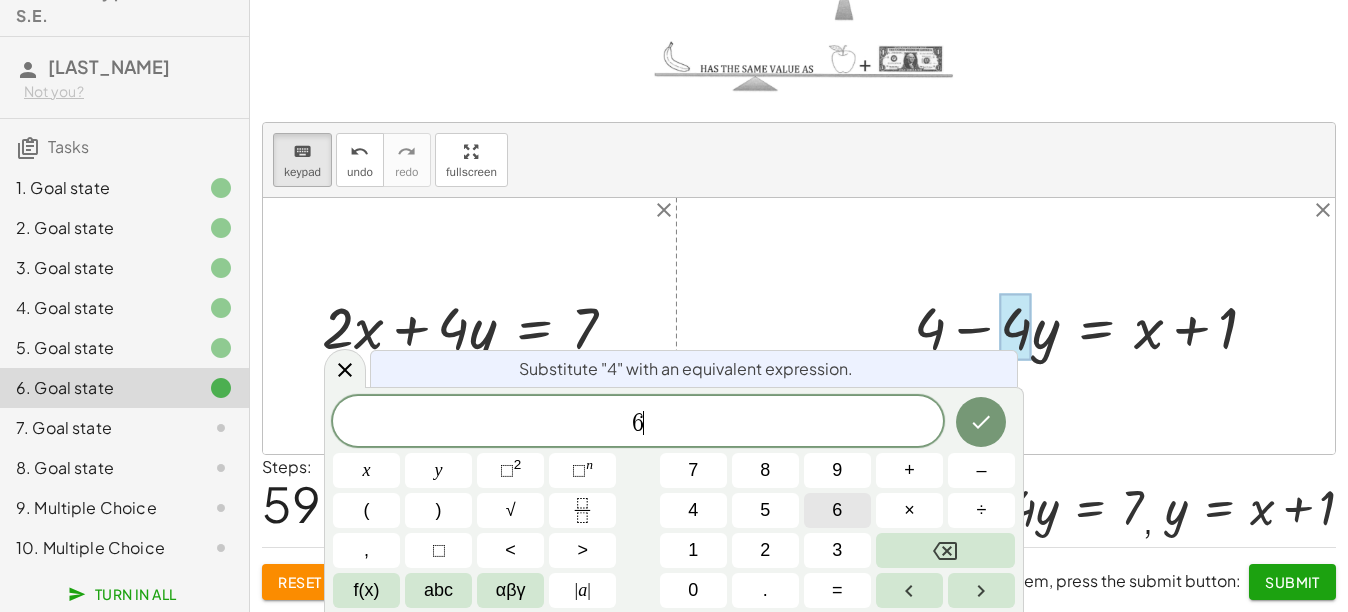 click on "6" at bounding box center [837, 510] 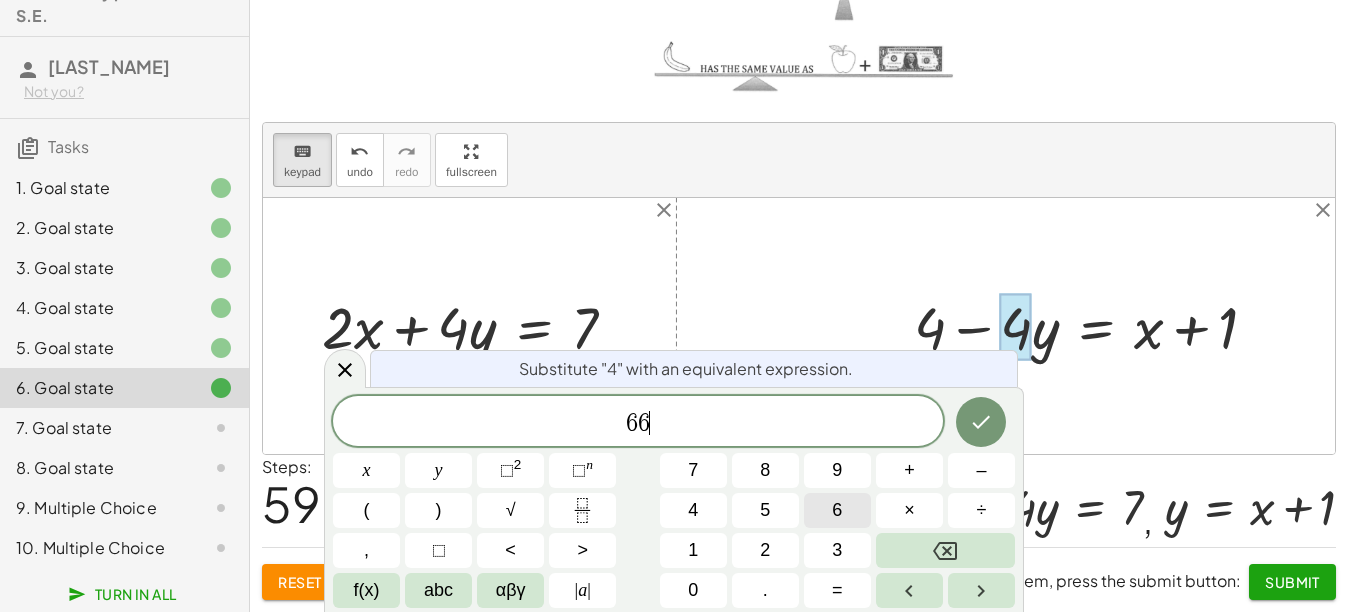 click on "6" at bounding box center [837, 510] 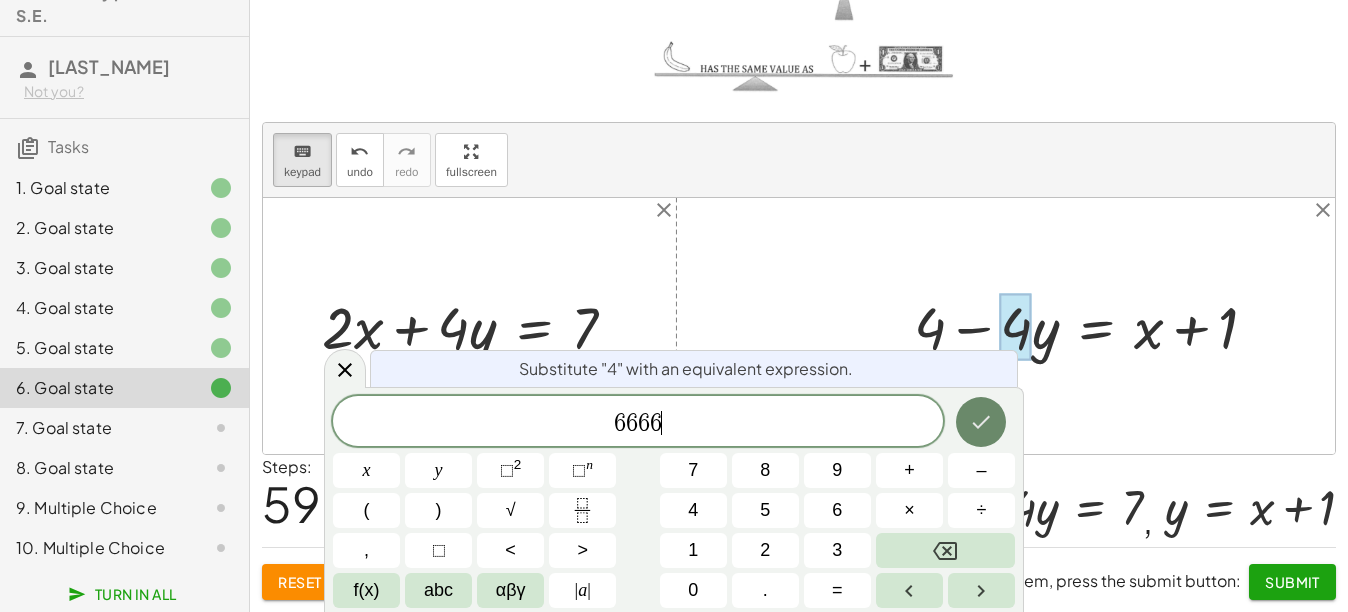 click 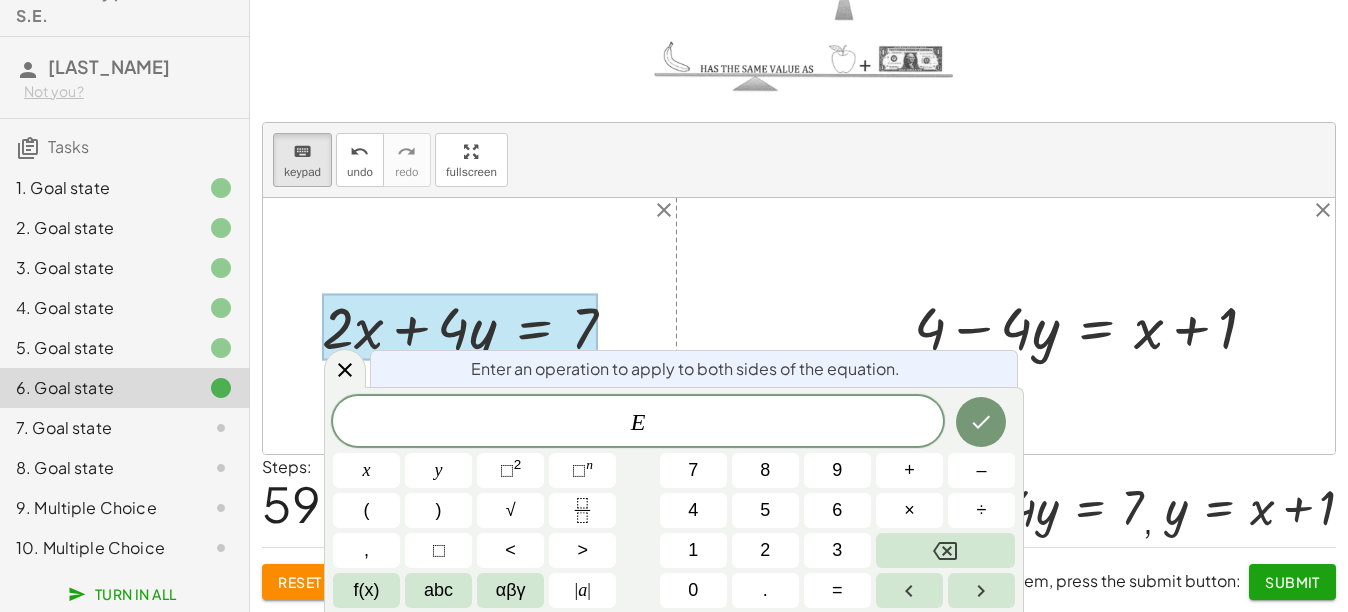 click at bounding box center (799, 326) 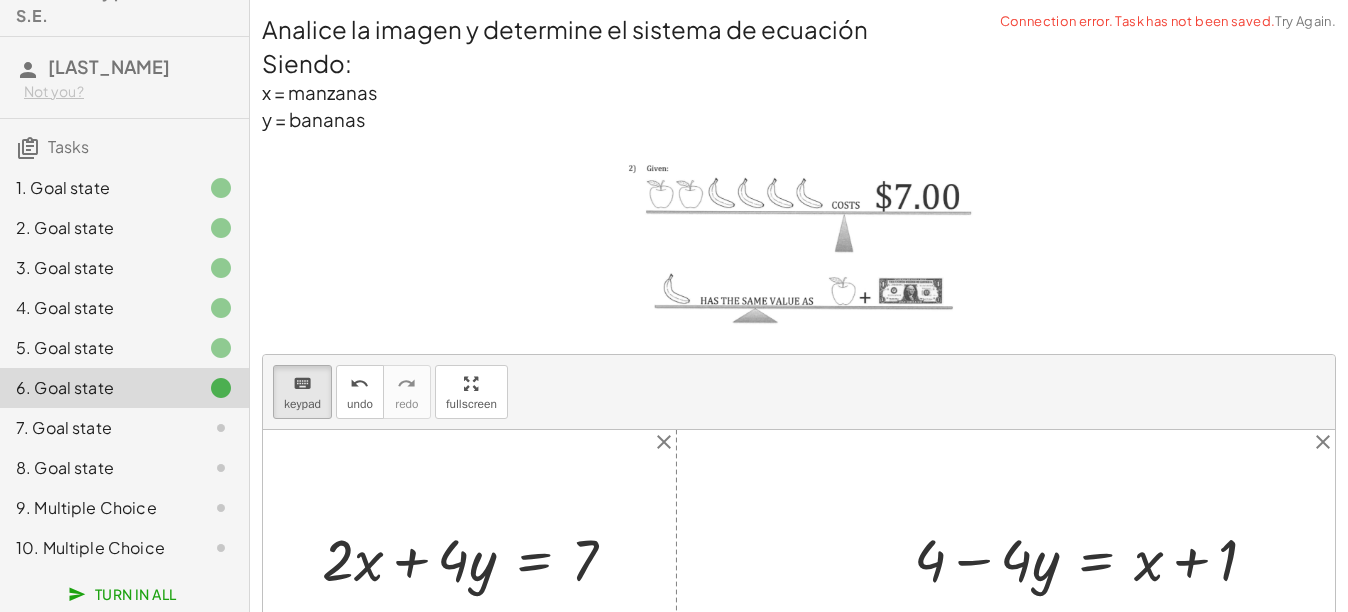 scroll, scrollTop: 232, scrollLeft: 0, axis: vertical 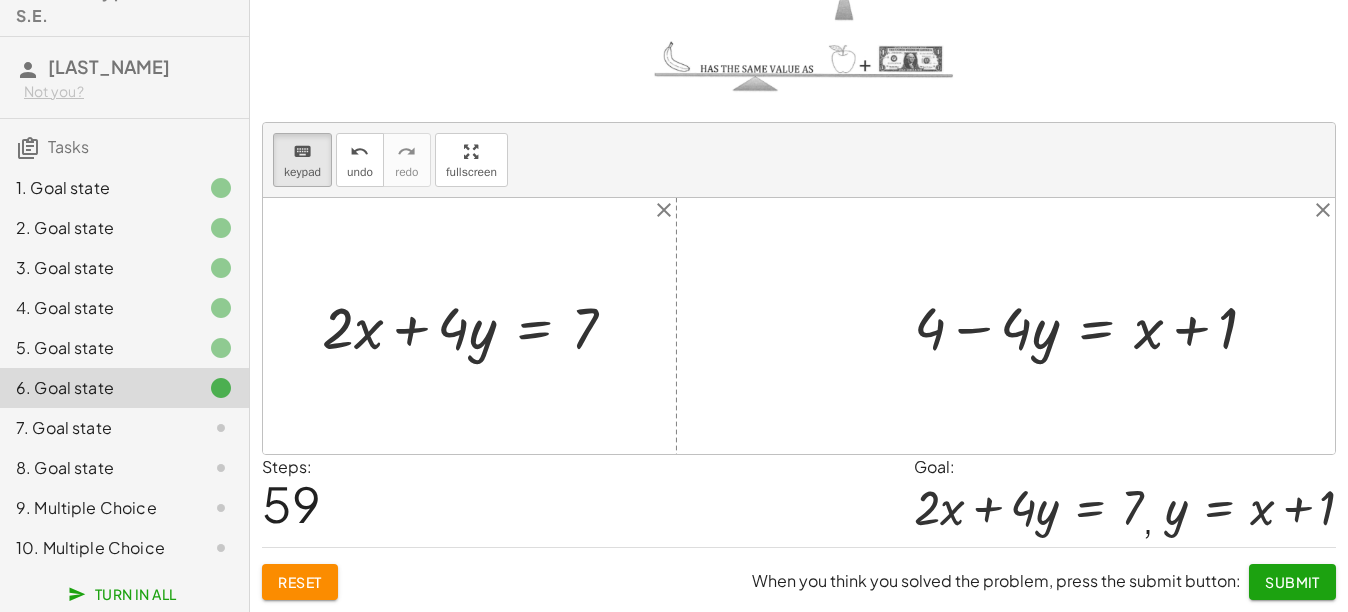 click on "Submit" 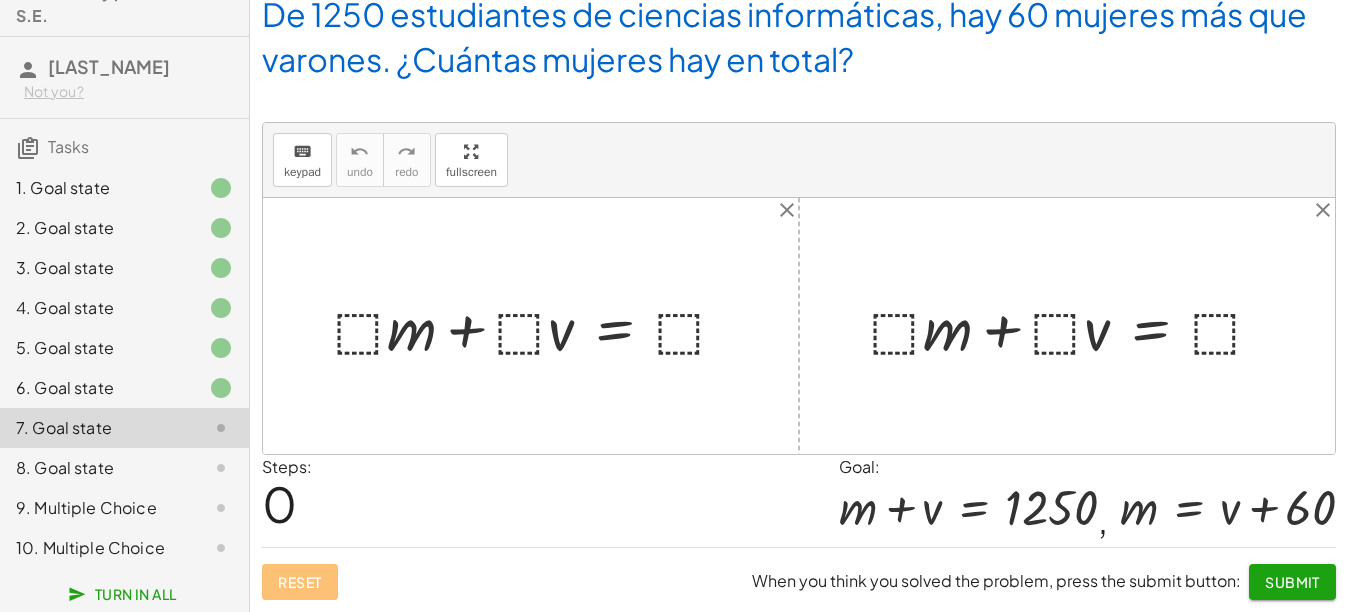 scroll, scrollTop: 164, scrollLeft: 0, axis: vertical 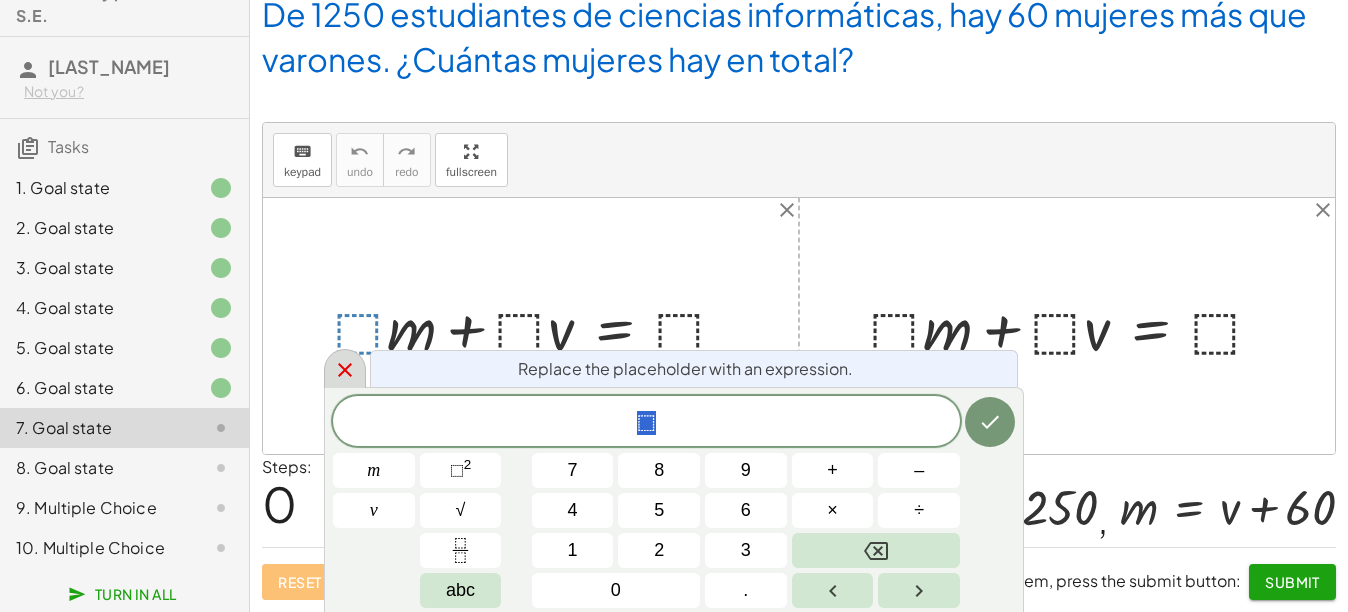 click 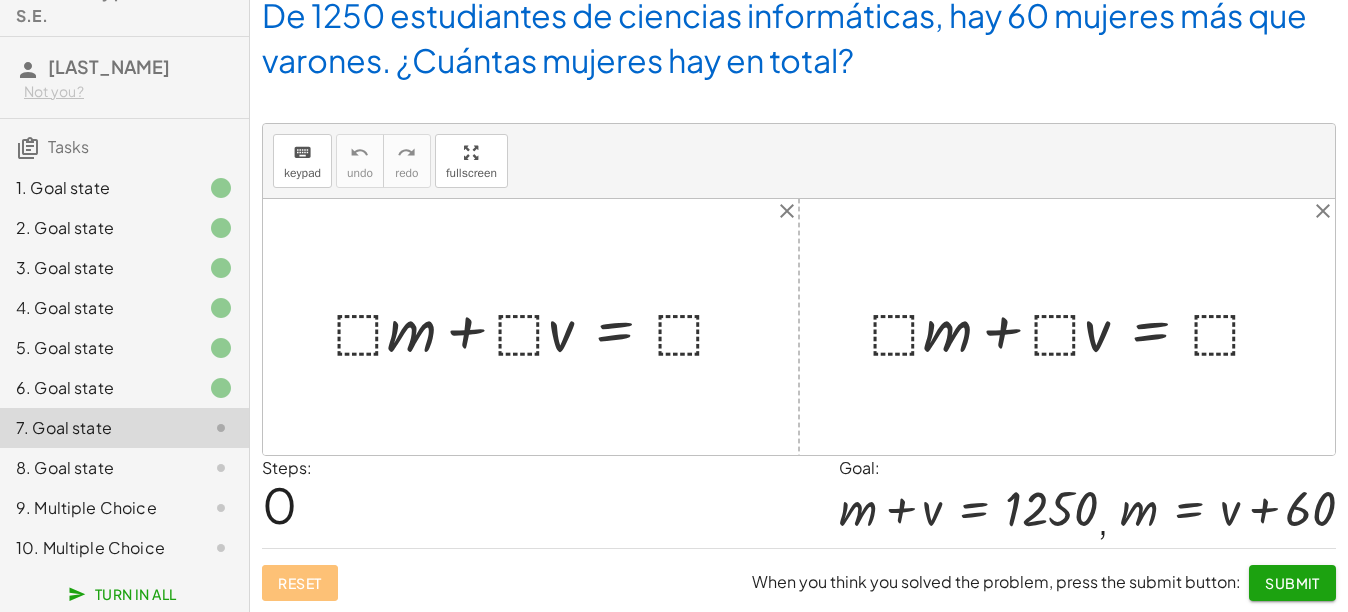 scroll, scrollTop: 164, scrollLeft: 0, axis: vertical 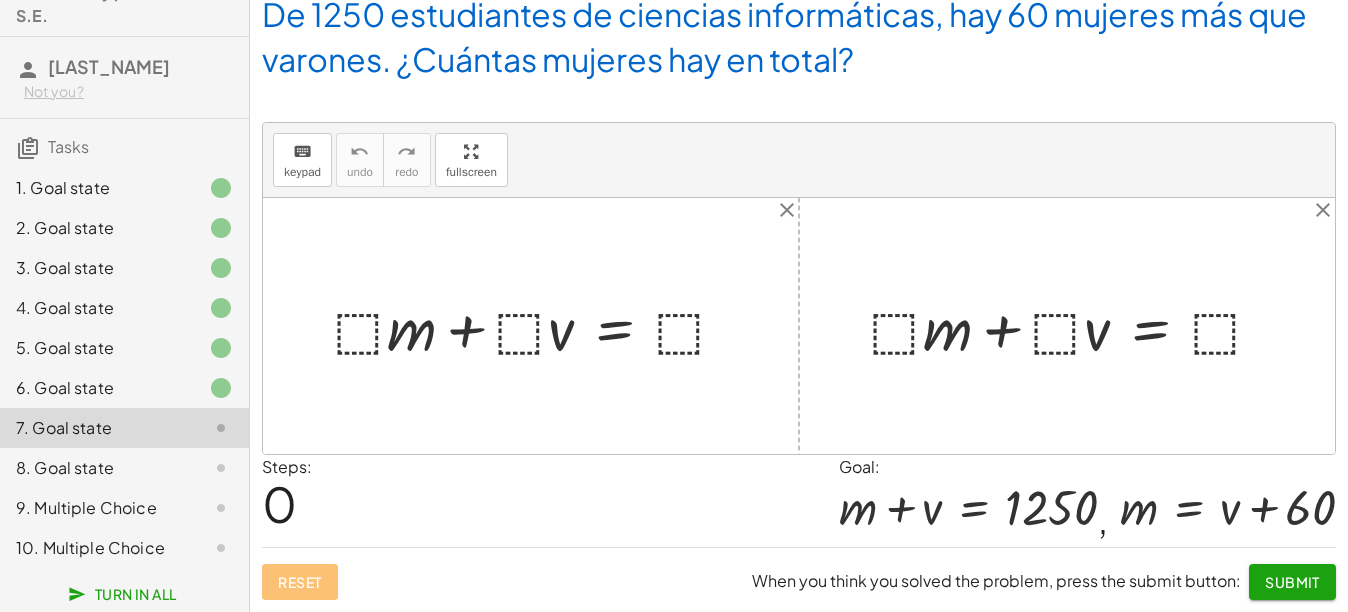 click at bounding box center [1074, 326] 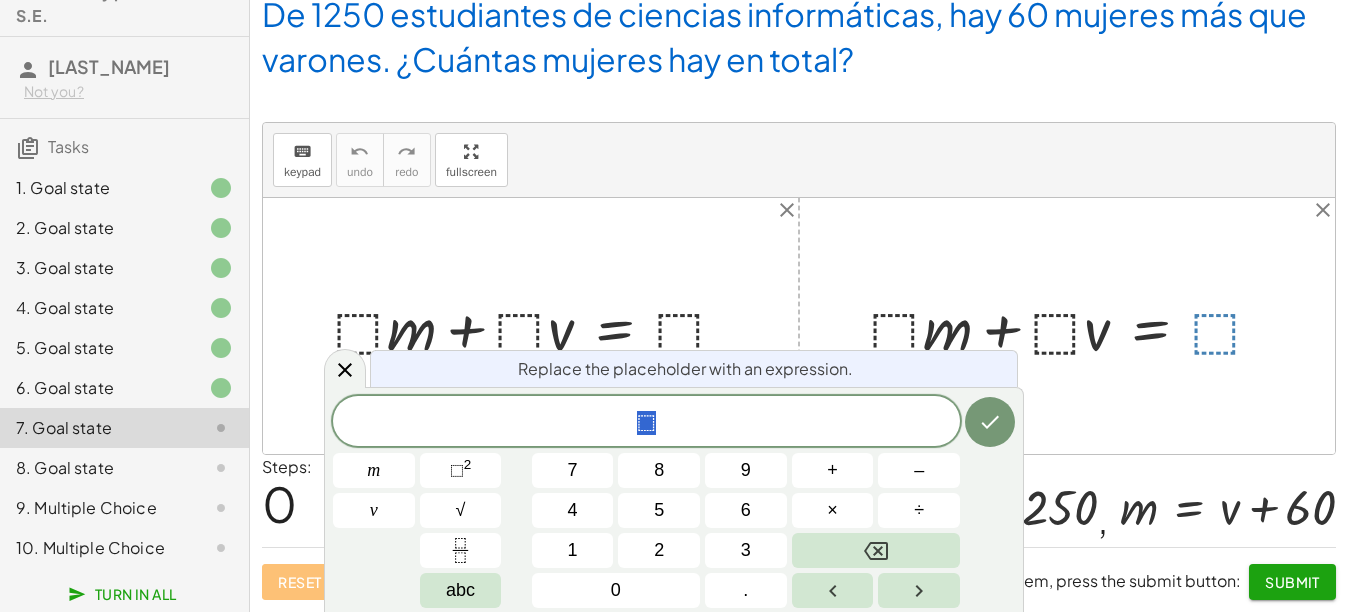 click on "Replace the placeholder with an expression." at bounding box center (694, 368) 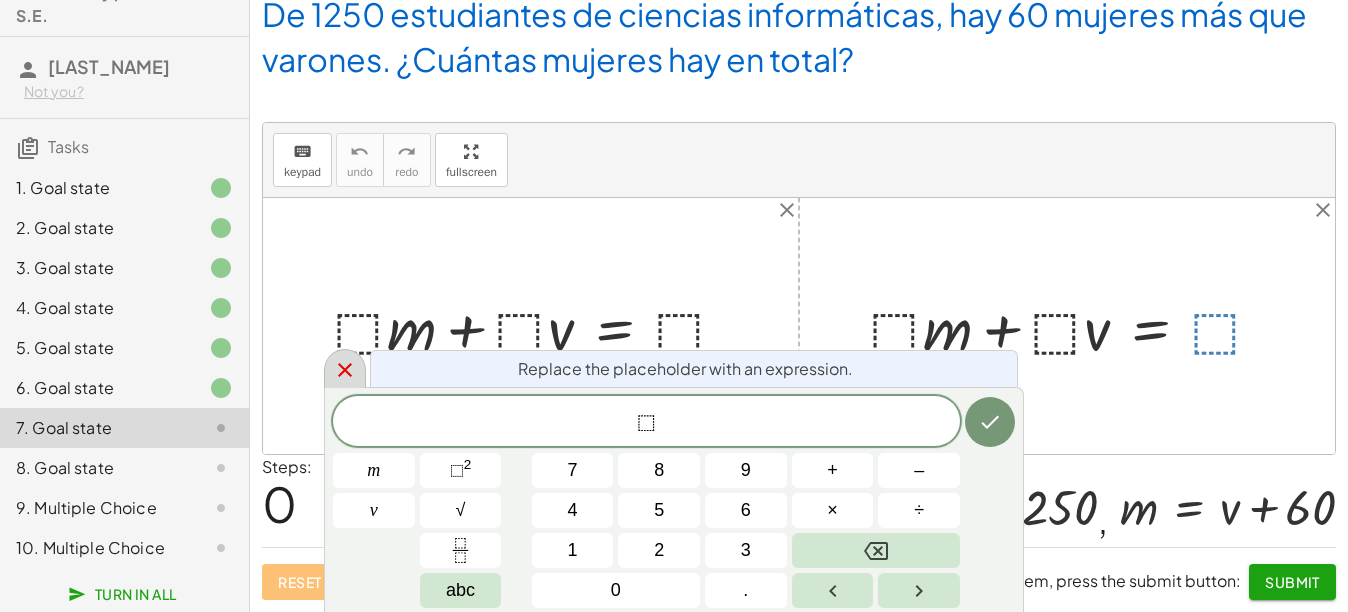click 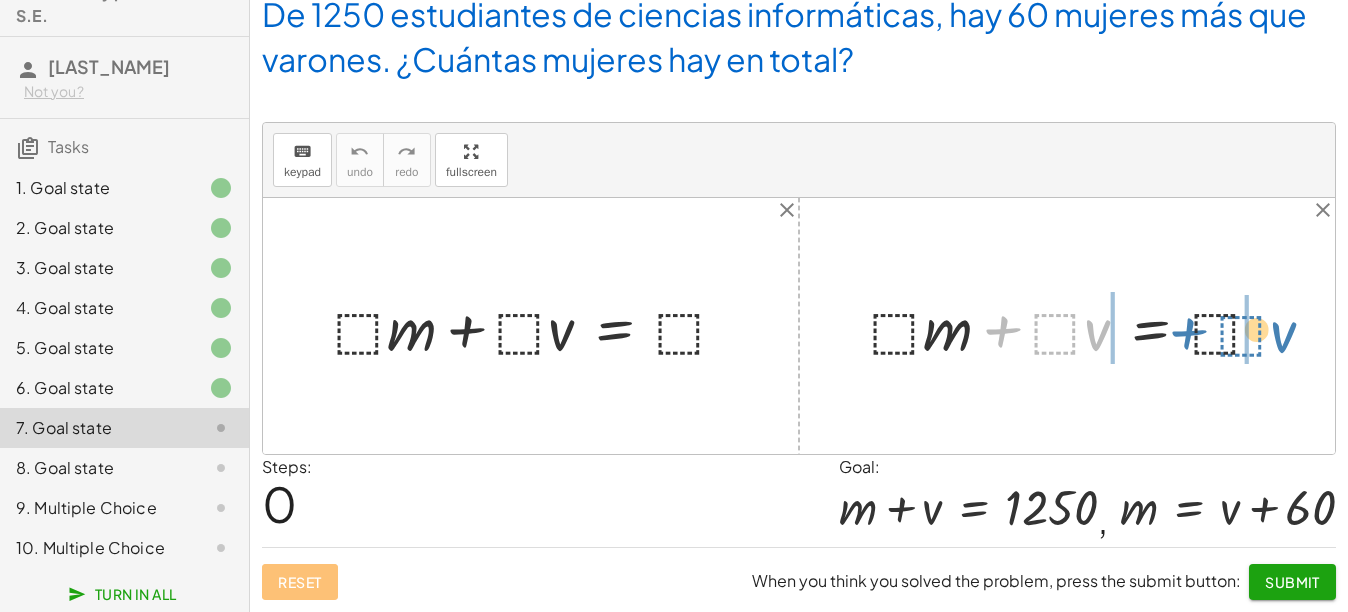 drag, startPoint x: 1017, startPoint y: 335, endPoint x: 1203, endPoint y: 337, distance: 186.01076 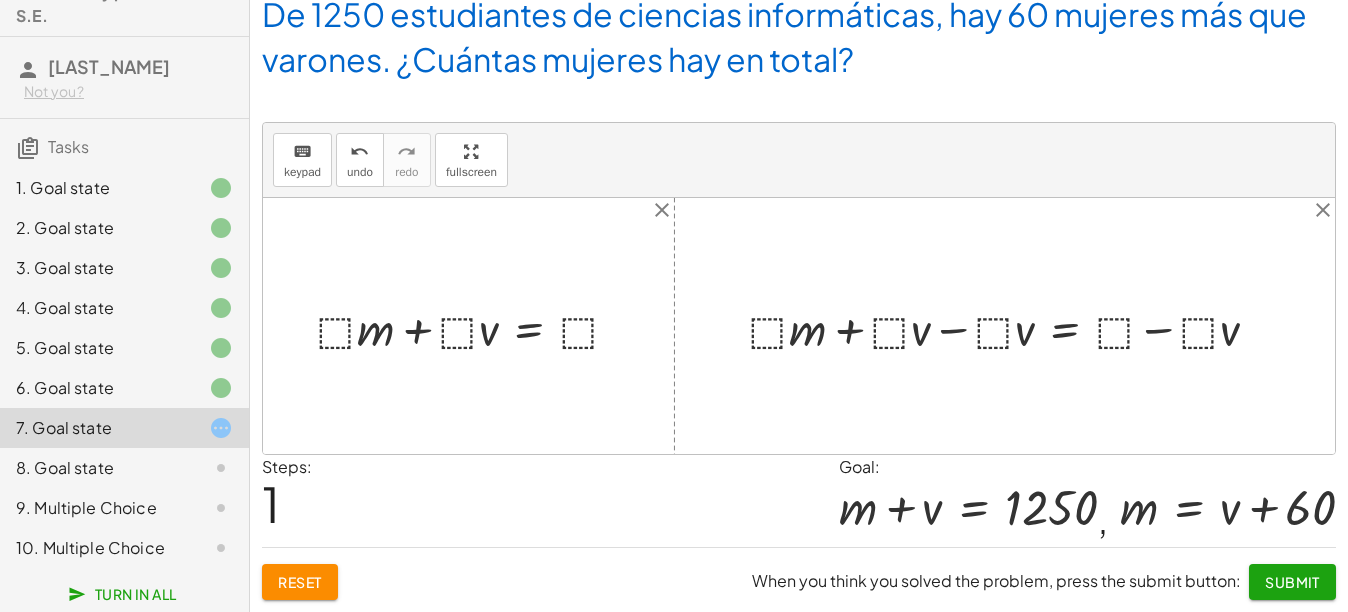 click at bounding box center (1012, 326) 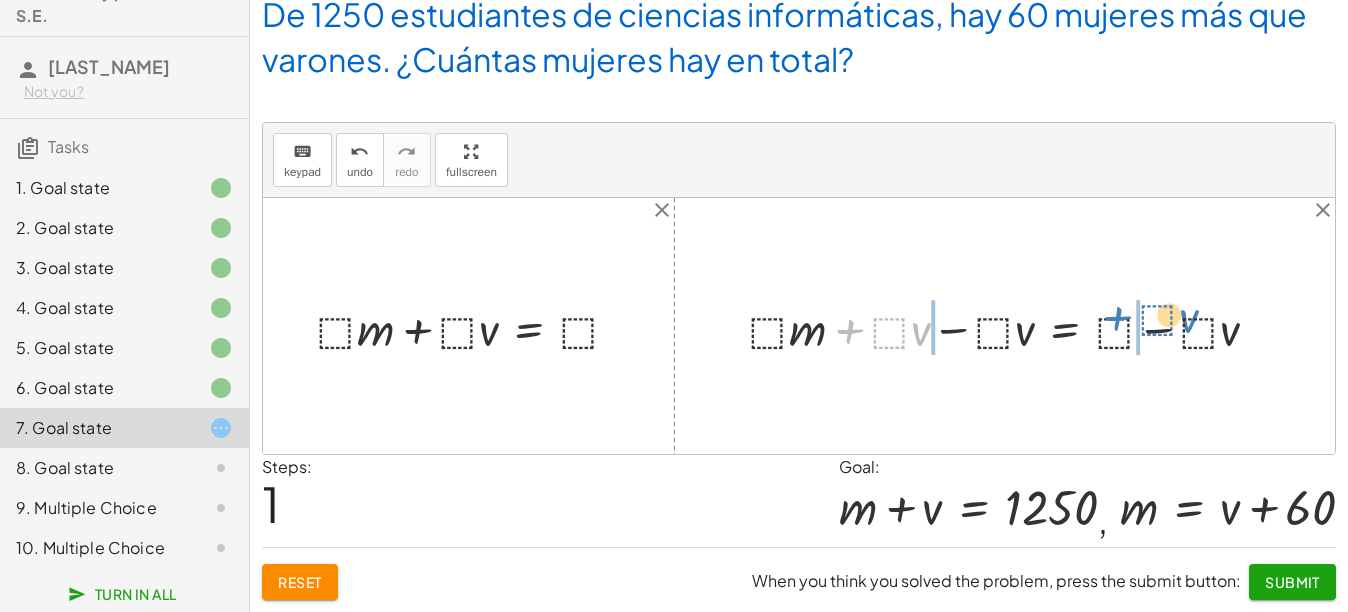 drag, startPoint x: 850, startPoint y: 330, endPoint x: 1119, endPoint y: 318, distance: 269.26752 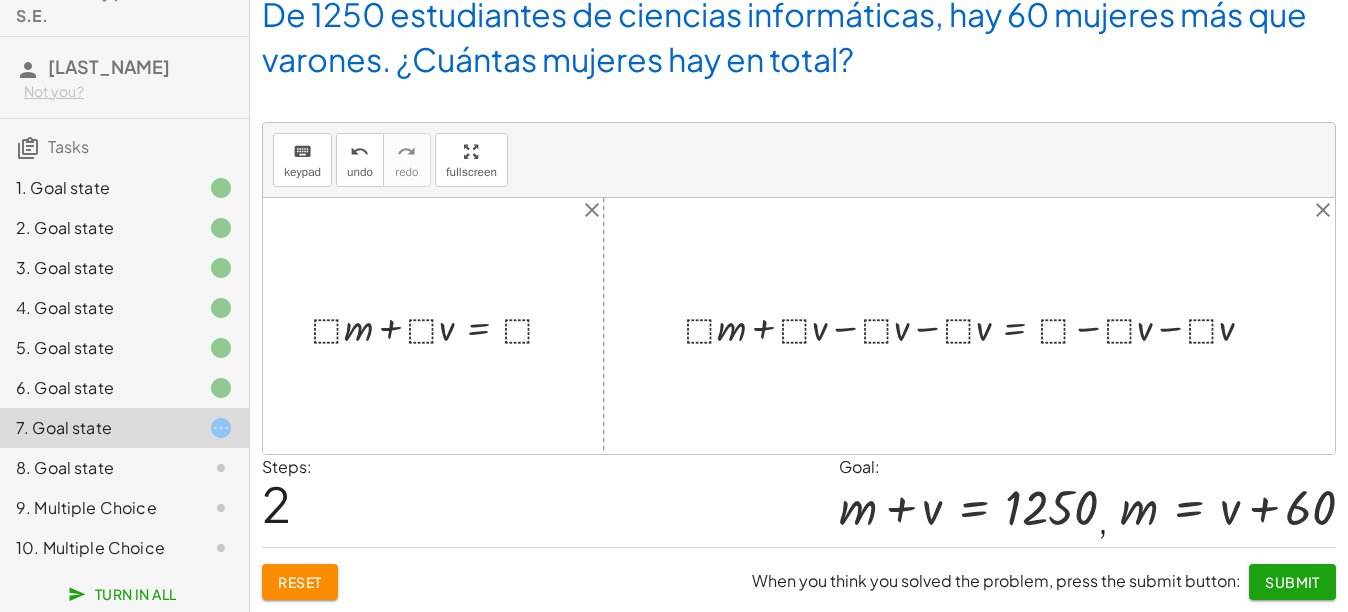 click at bounding box center (977, 326) 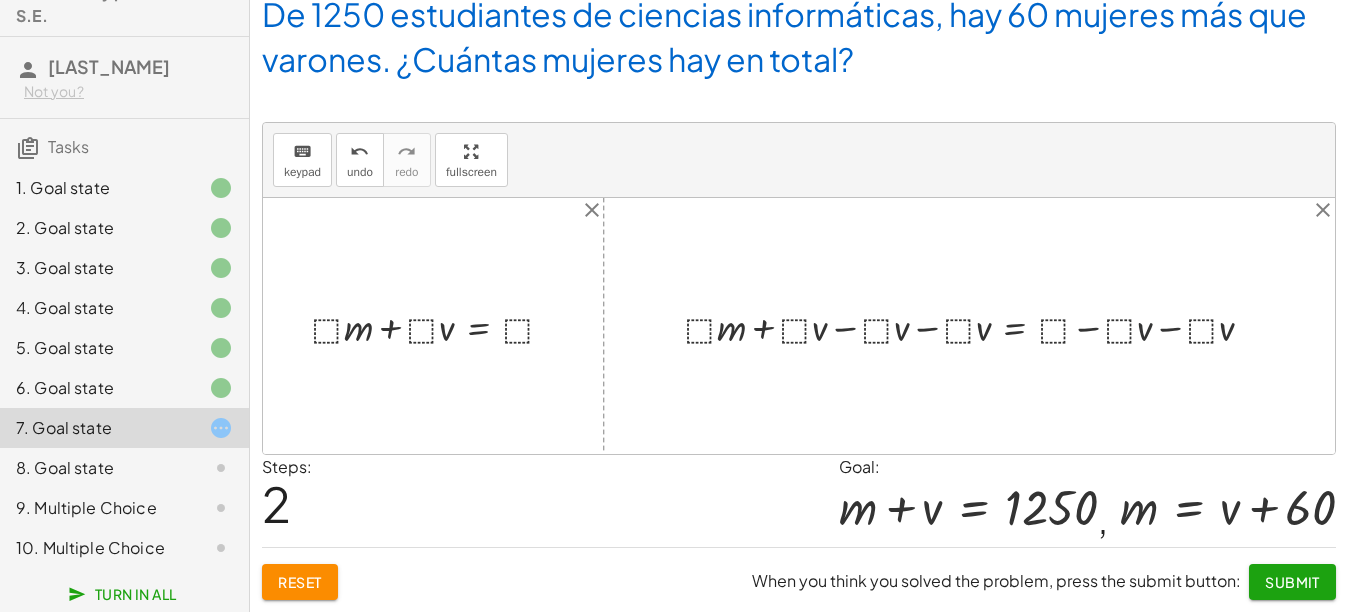 click at bounding box center (977, 326) 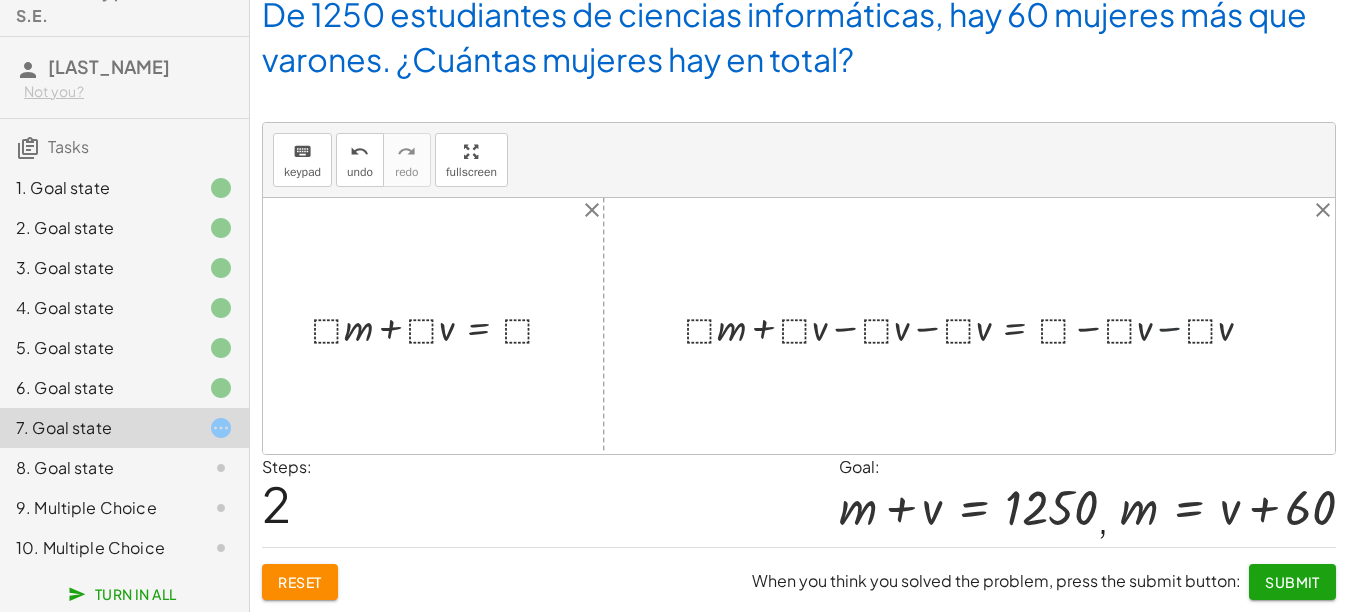 click at bounding box center [946, 326] 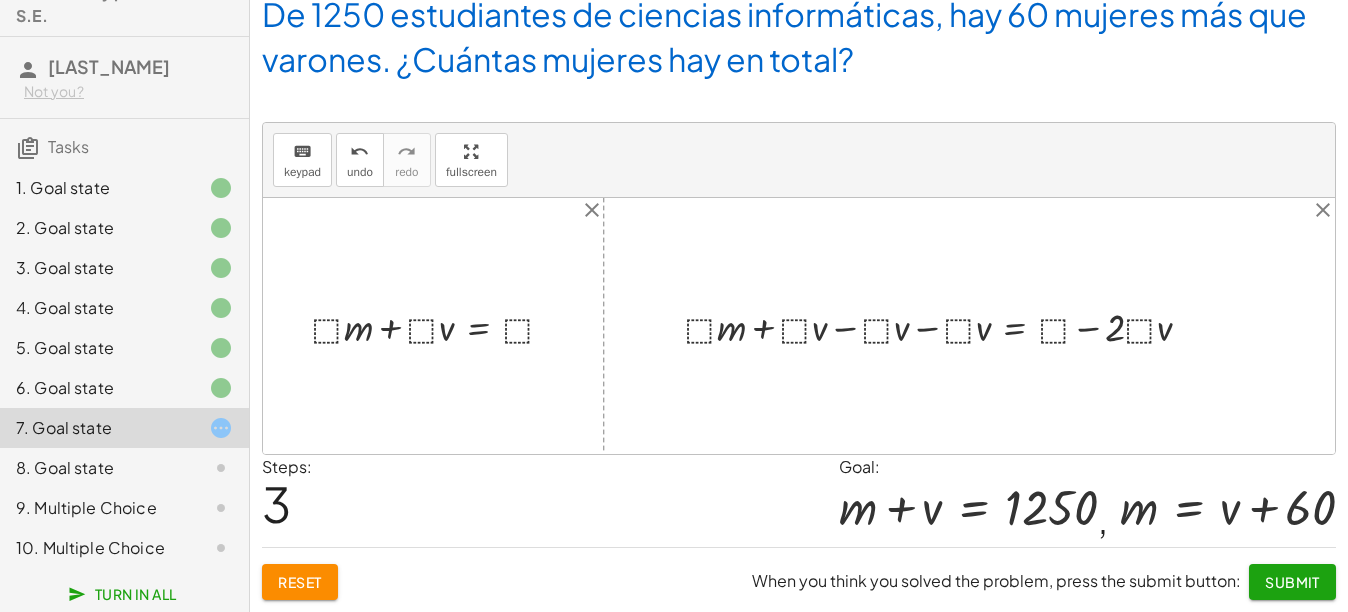 click at bounding box center [946, 326] 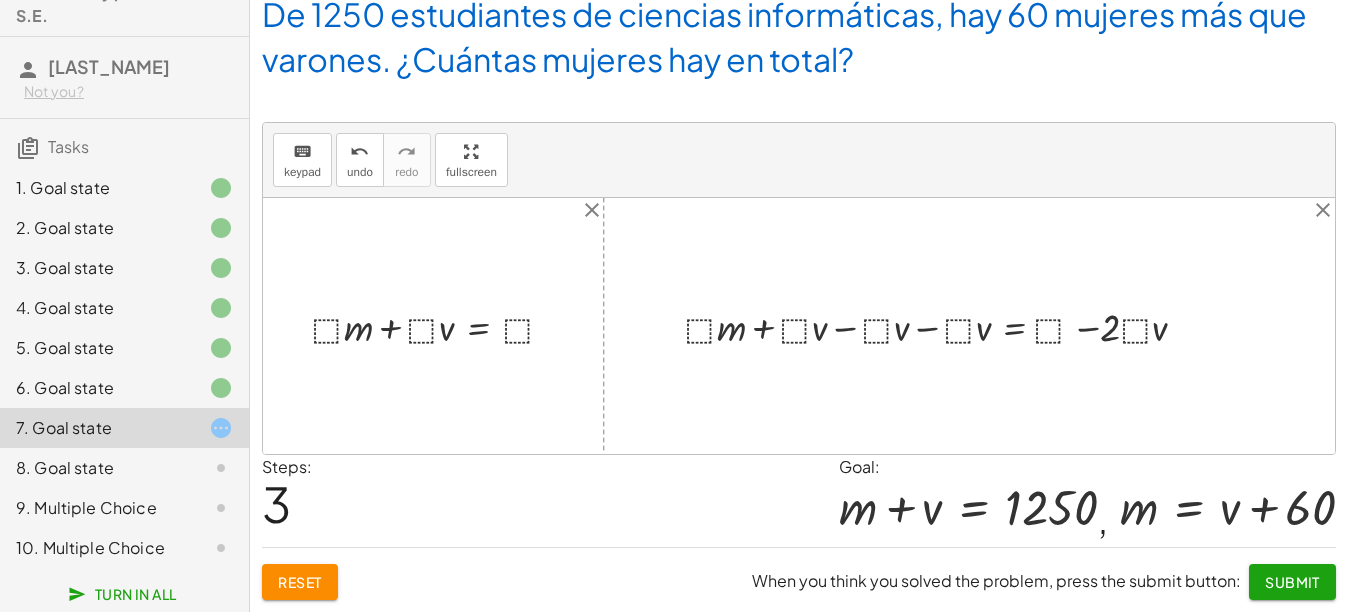 click at bounding box center (946, 326) 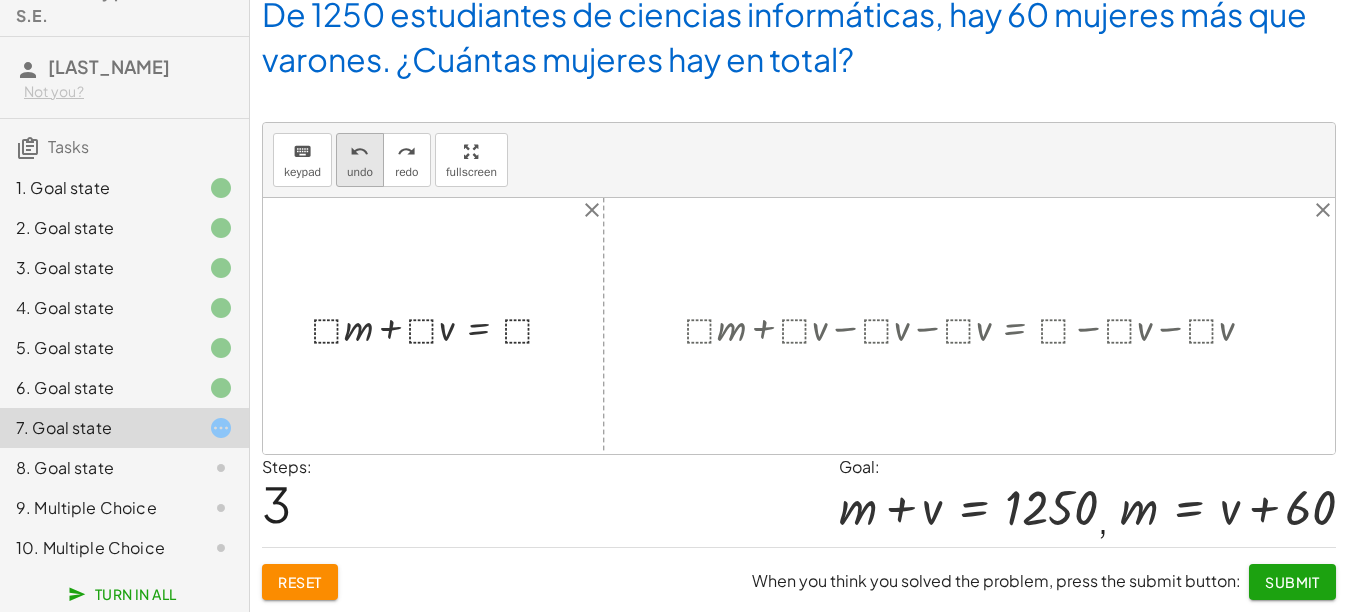 click on "undo" at bounding box center (360, 172) 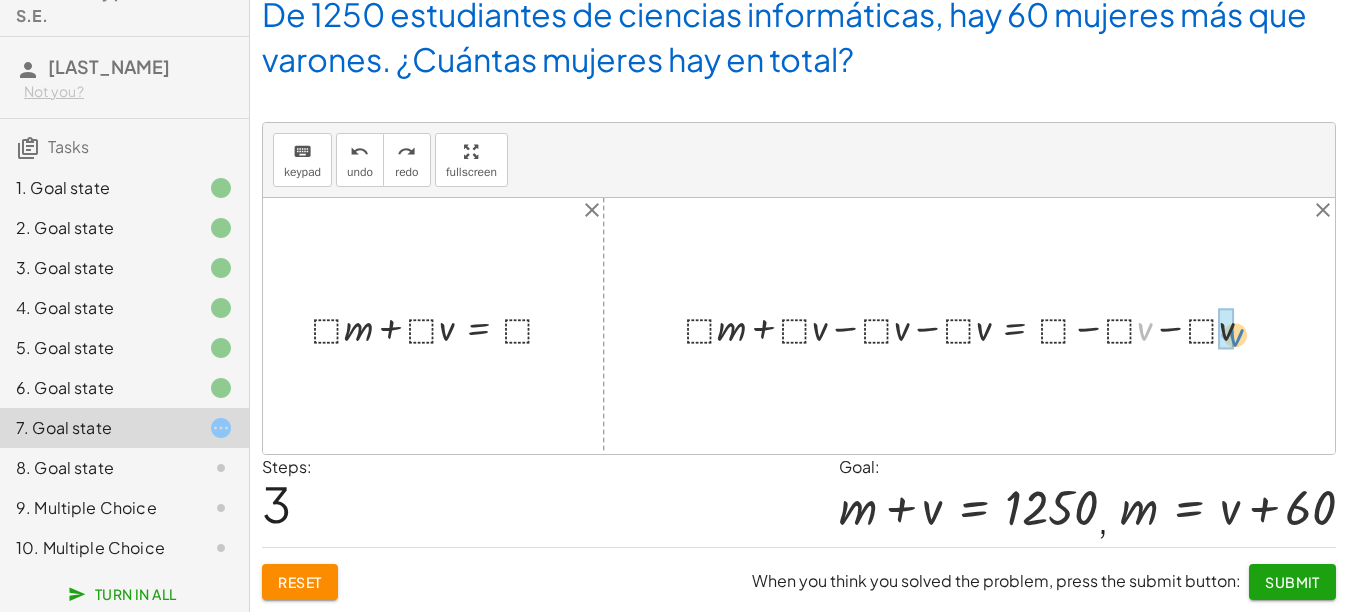 drag, startPoint x: 1137, startPoint y: 337, endPoint x: 1228, endPoint y: 343, distance: 91.197586 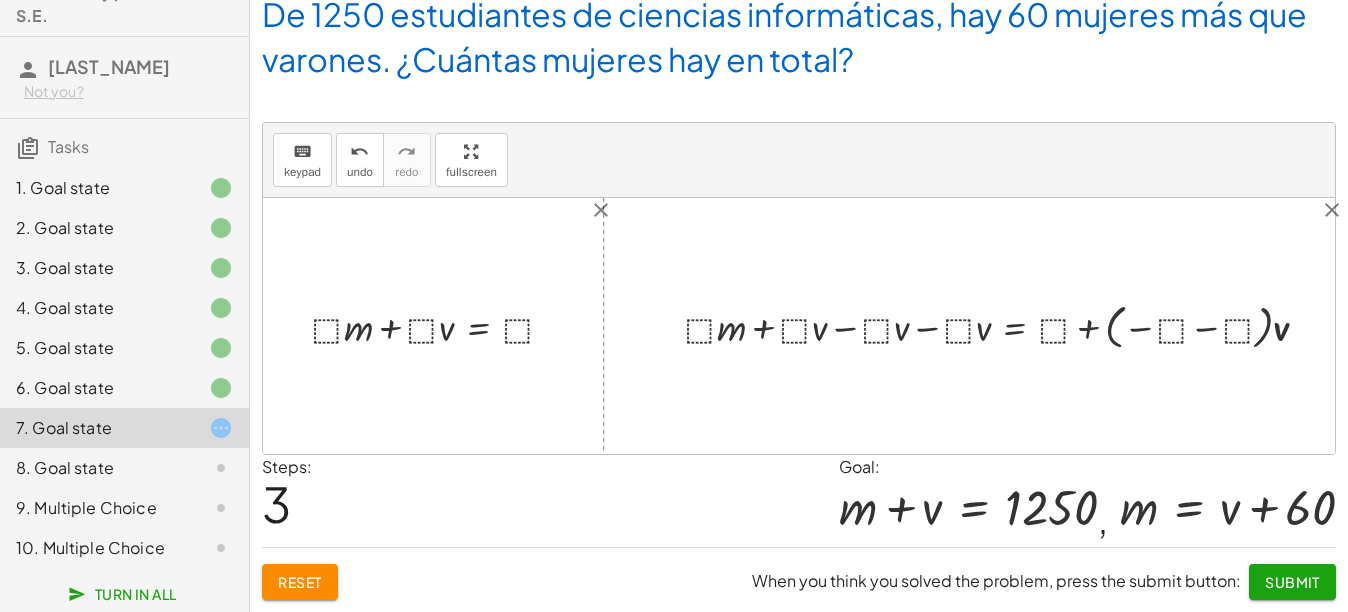 click at bounding box center [1004, 326] 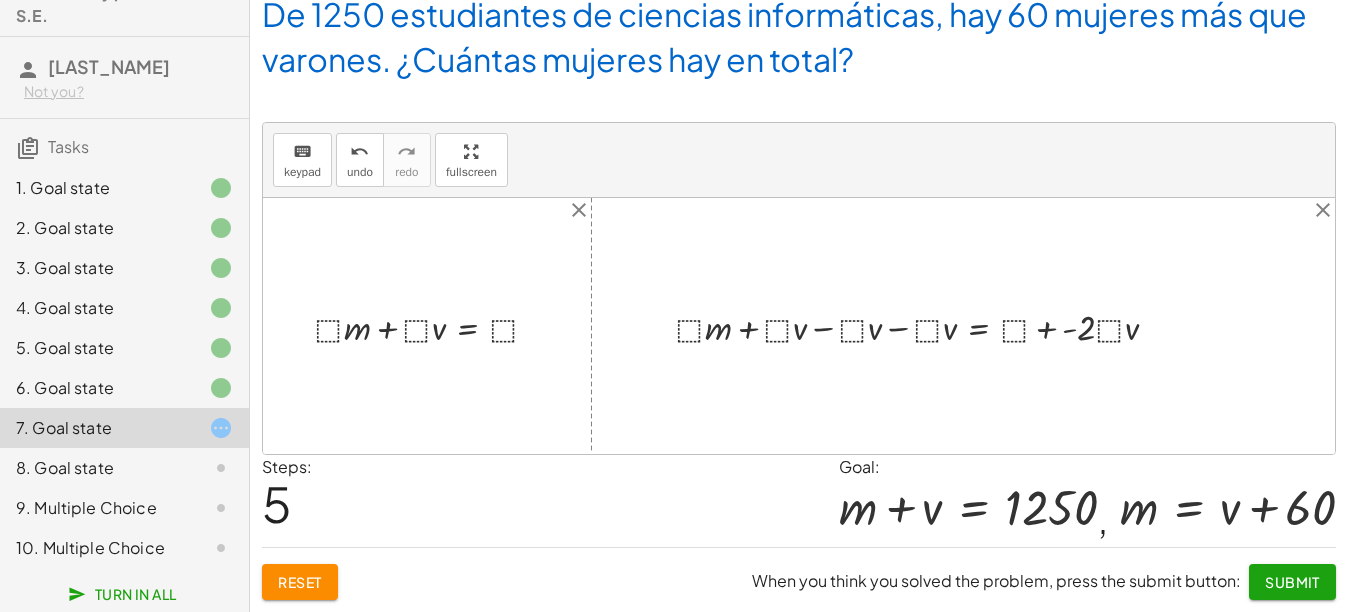 click at bounding box center (925, 325) 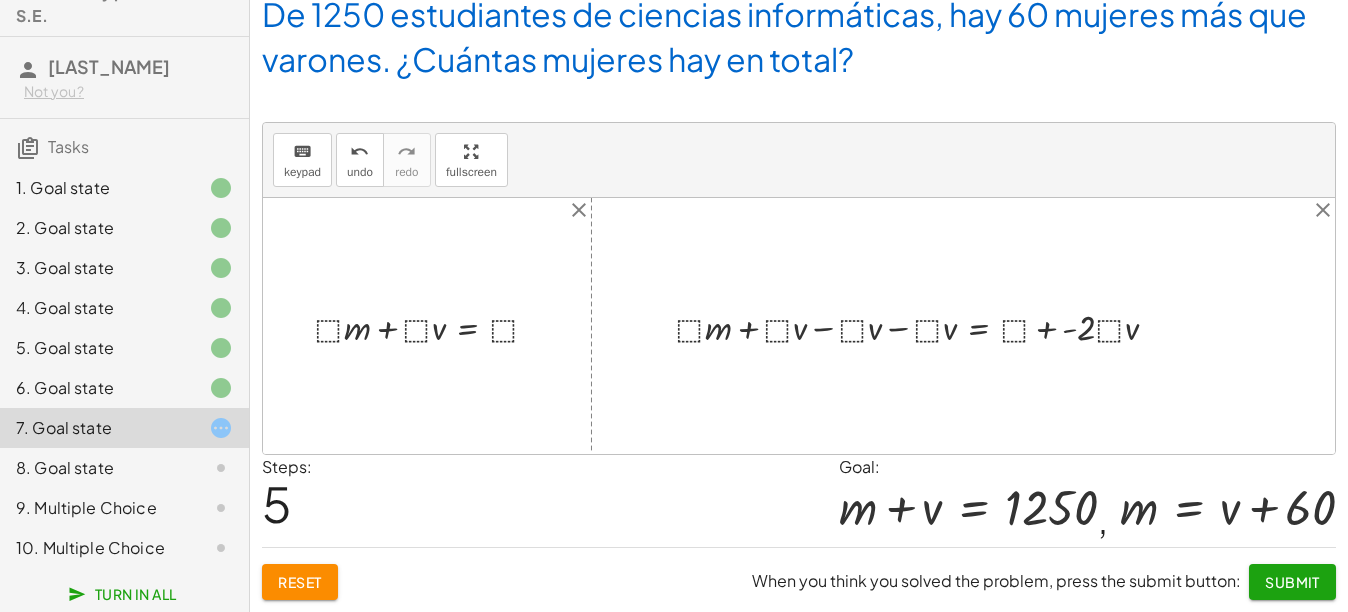 click at bounding box center [925, 325] 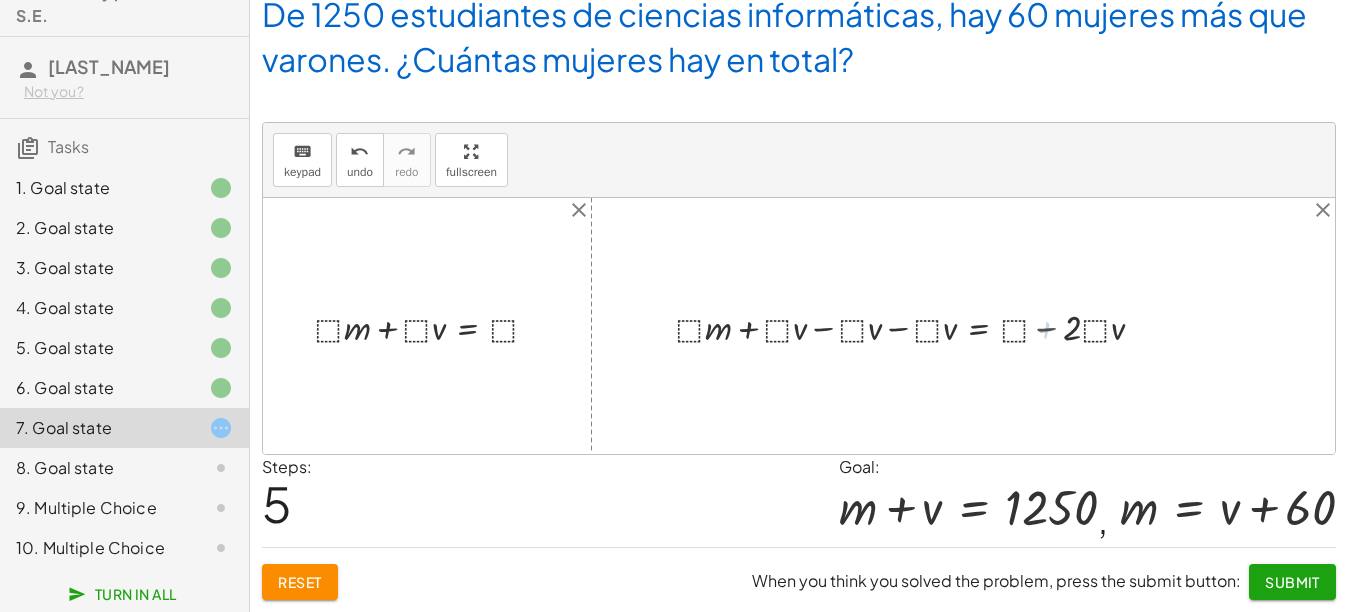 click at bounding box center (917, 325) 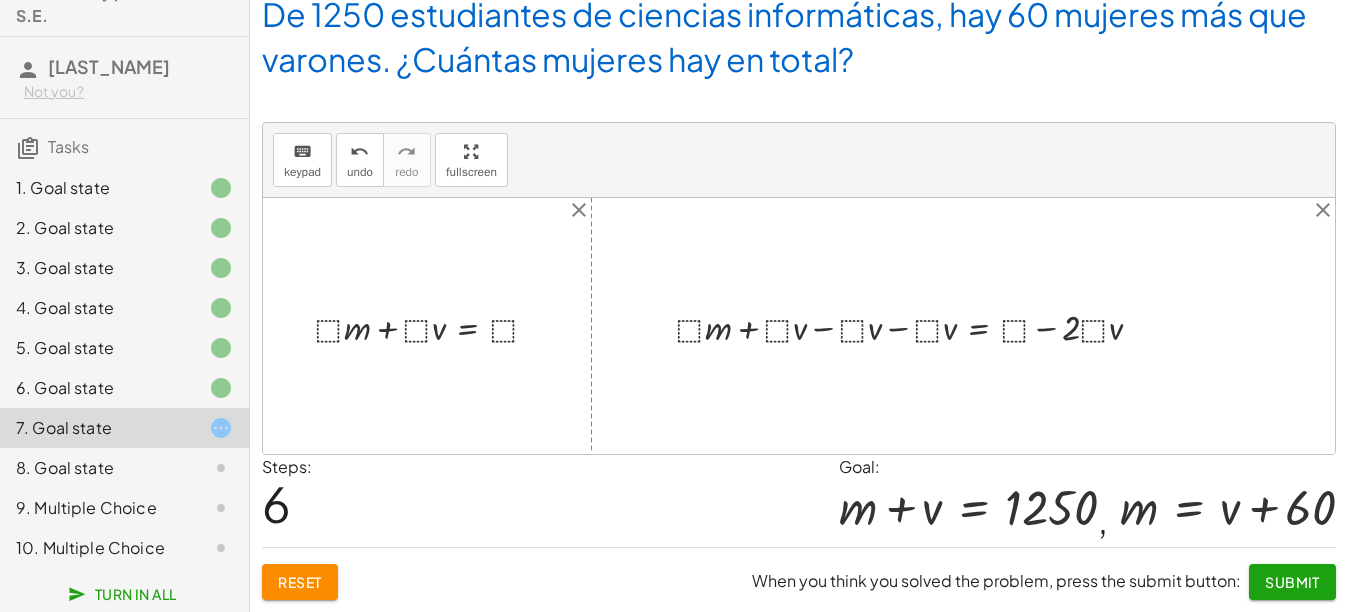click at bounding box center [917, 325] 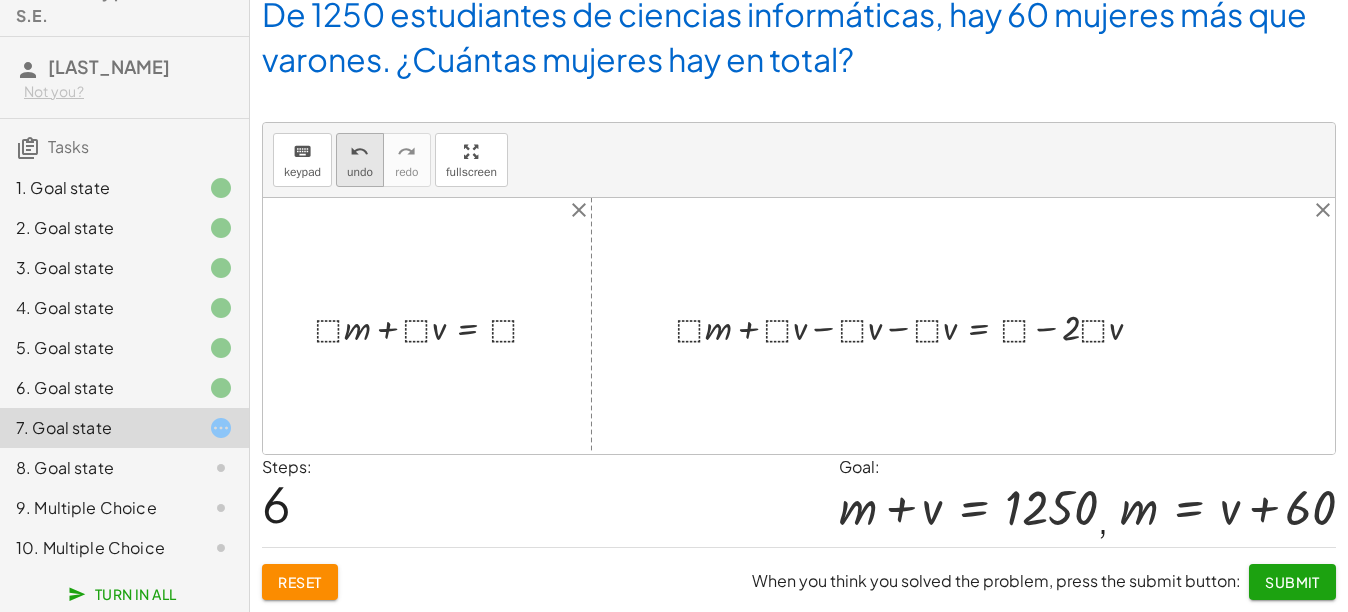 click on "undo" at bounding box center [360, 172] 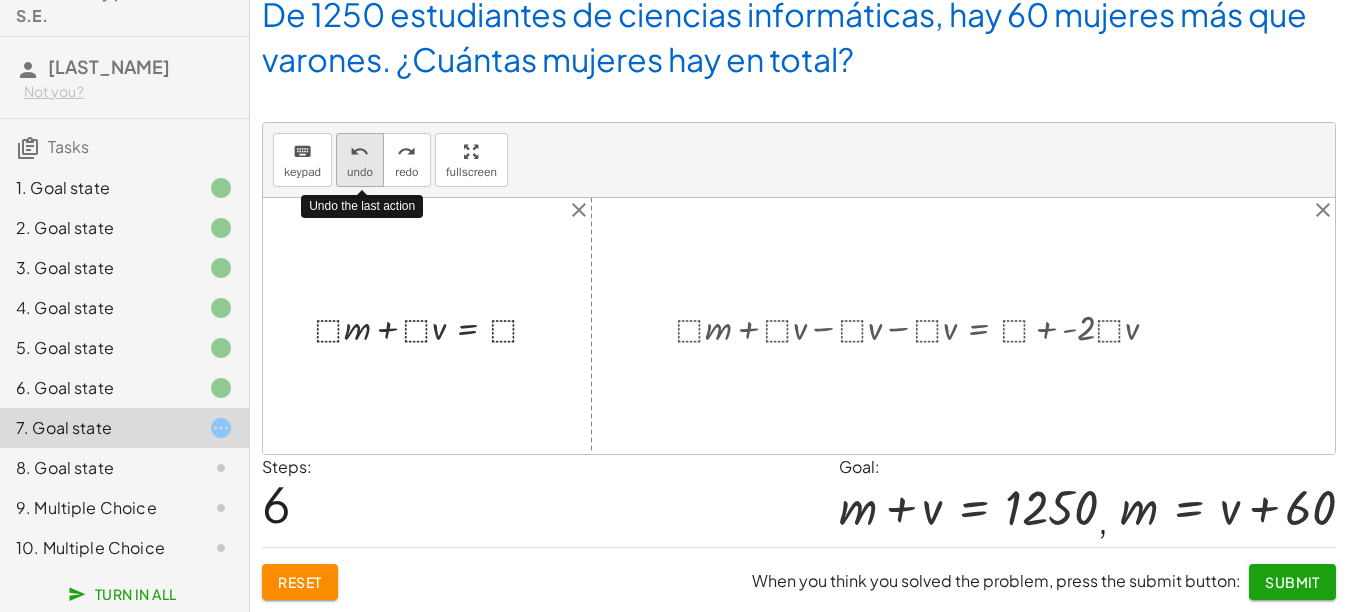 click on "undo" at bounding box center (360, 172) 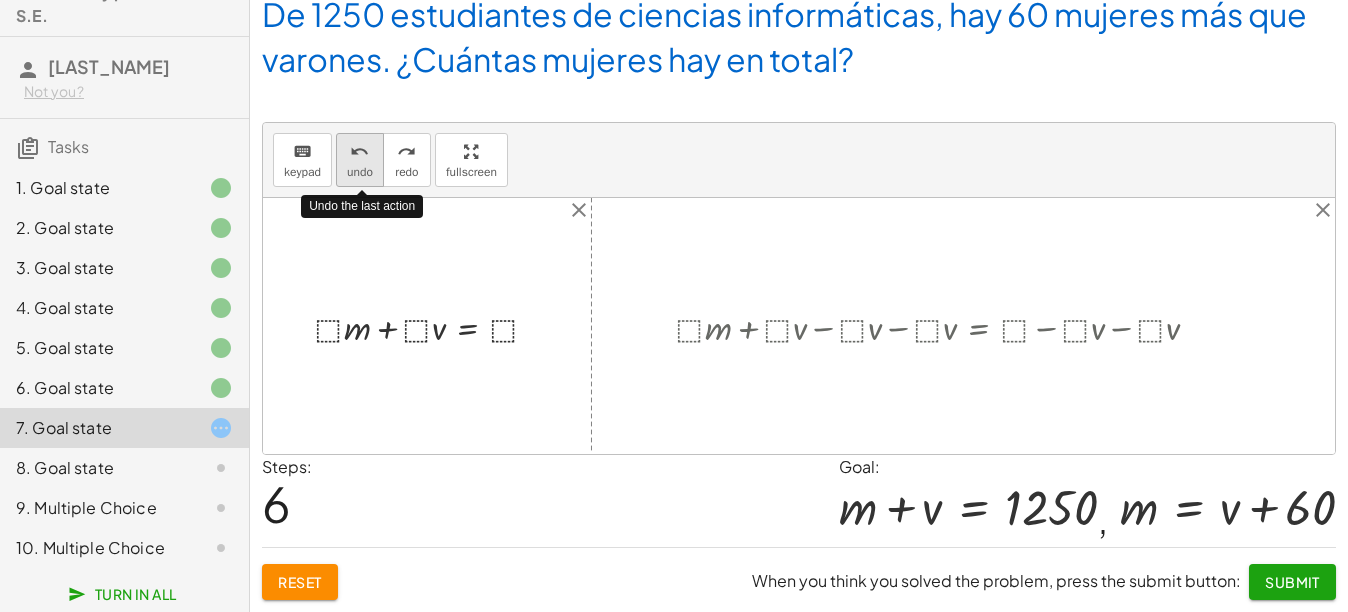 click on "undo" at bounding box center (360, 172) 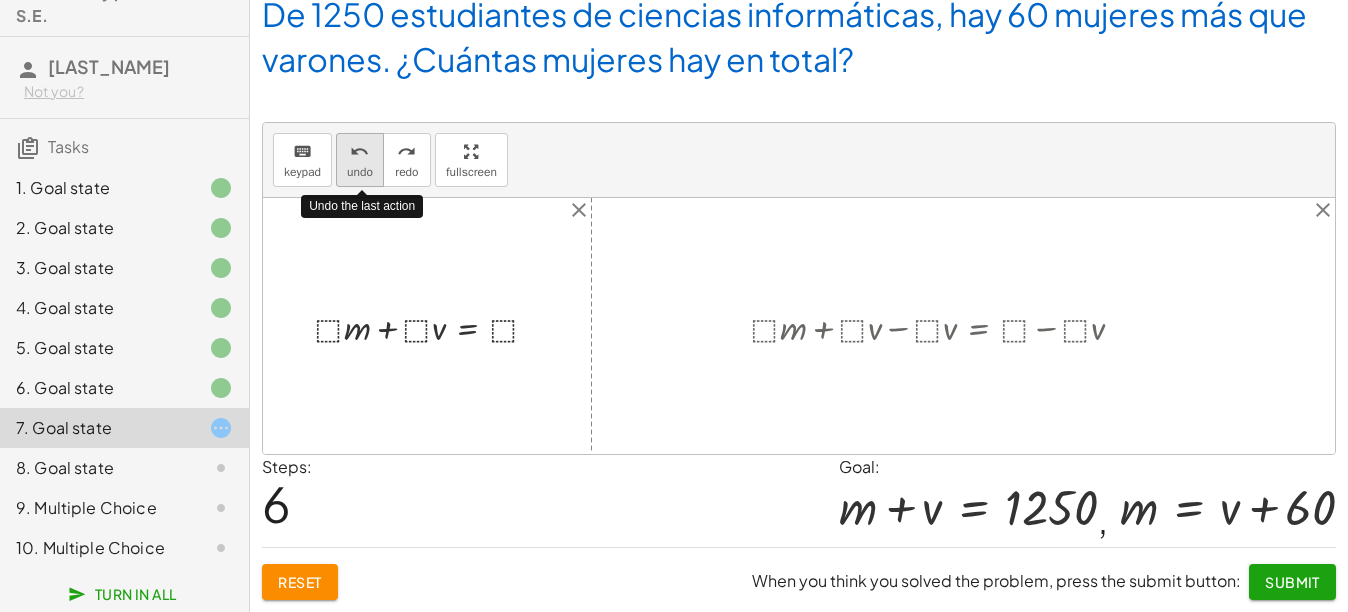 click on "undo" at bounding box center (360, 172) 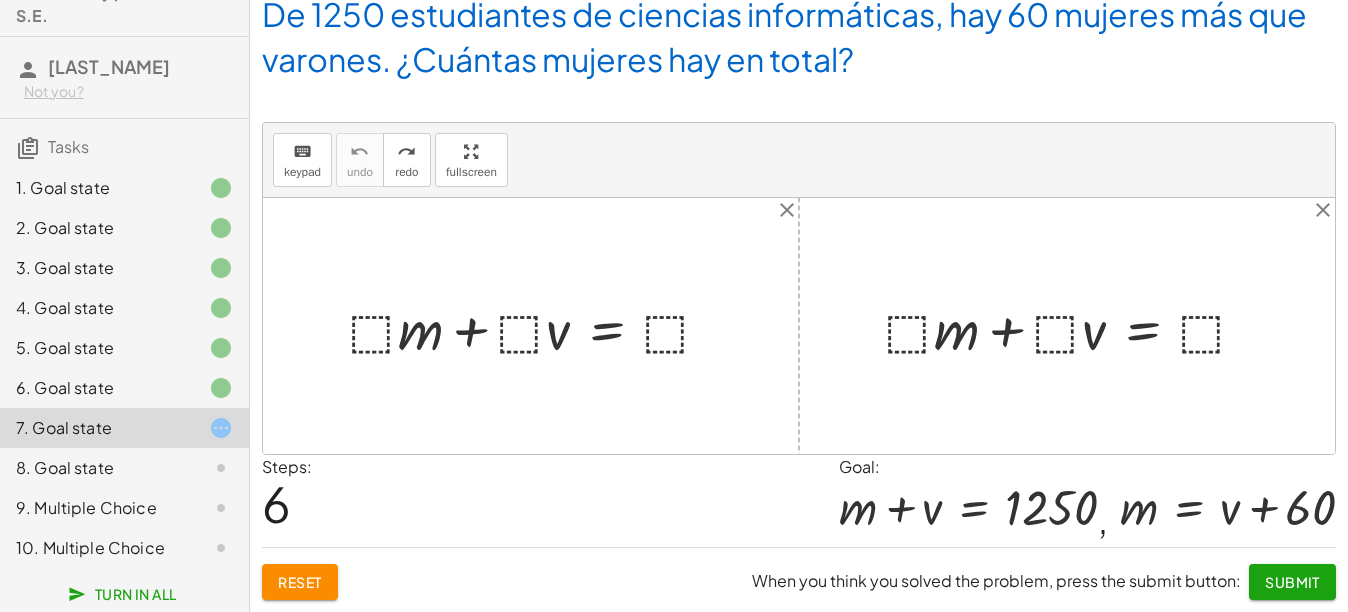 click at bounding box center [538, 326] 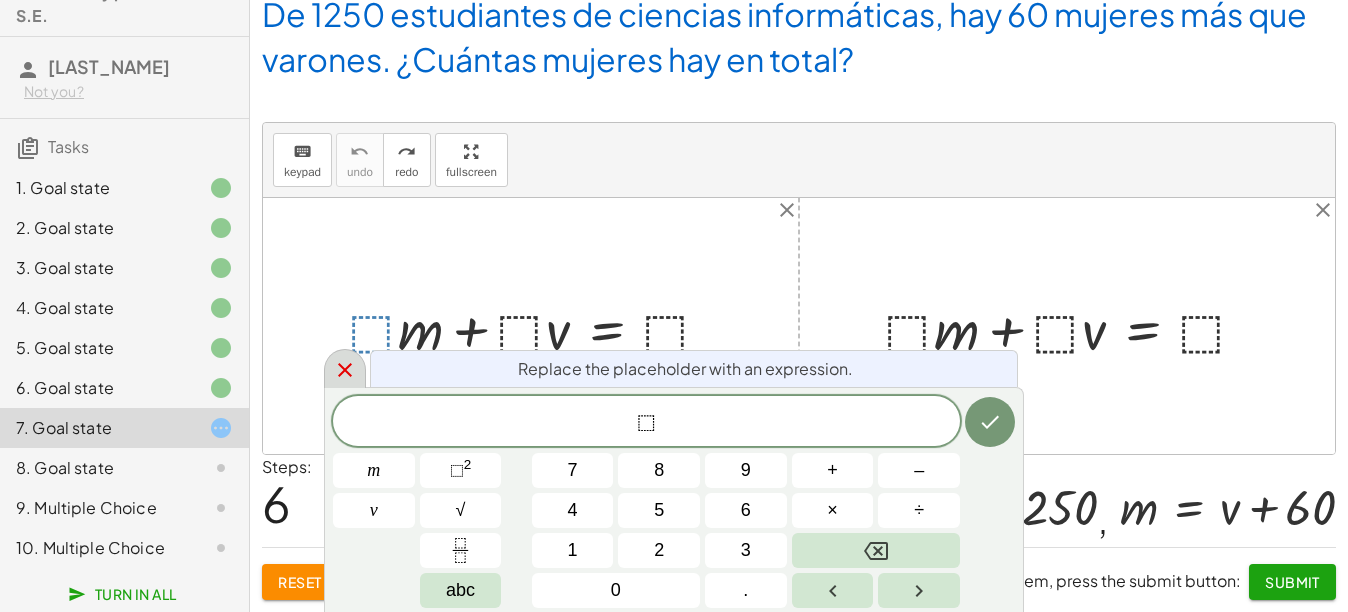 click at bounding box center (345, 368) 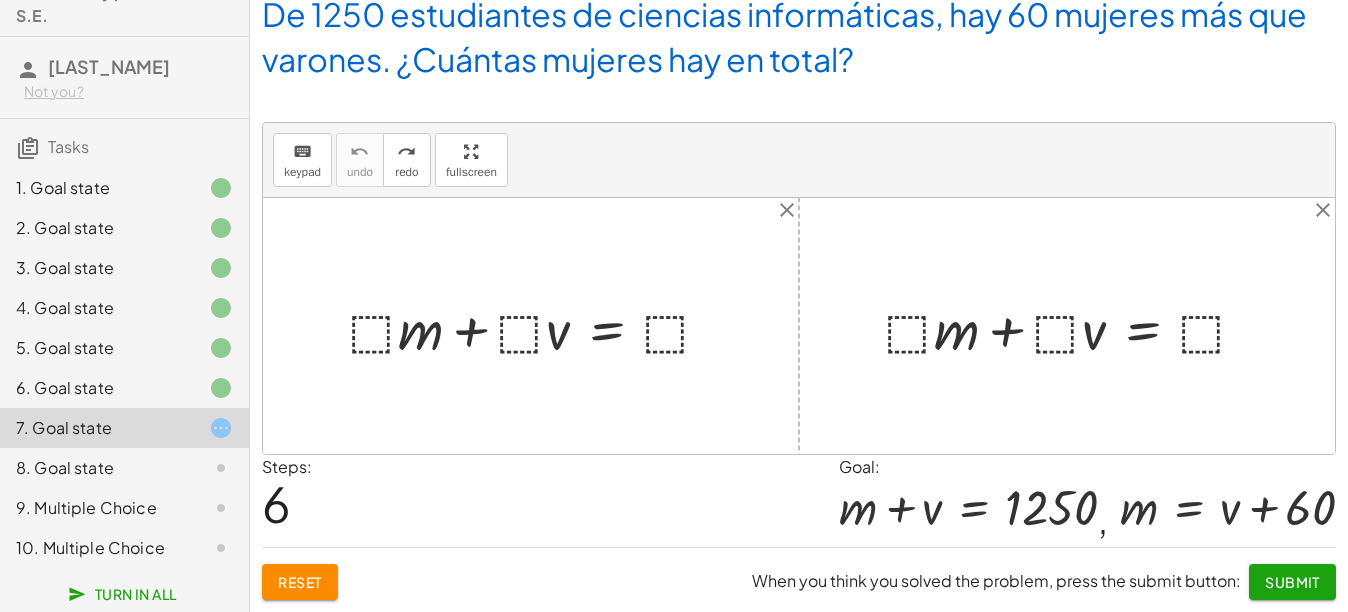 click at bounding box center [538, 326] 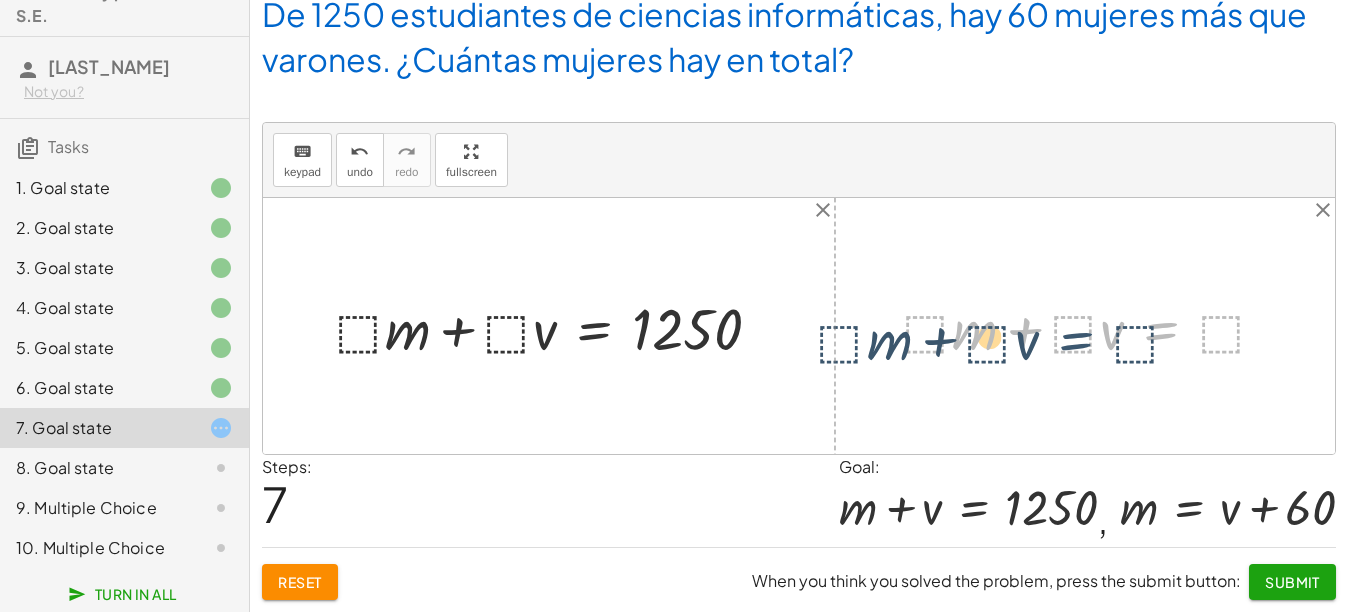 drag, startPoint x: 1162, startPoint y: 341, endPoint x: 1073, endPoint y: 351, distance: 89.560036 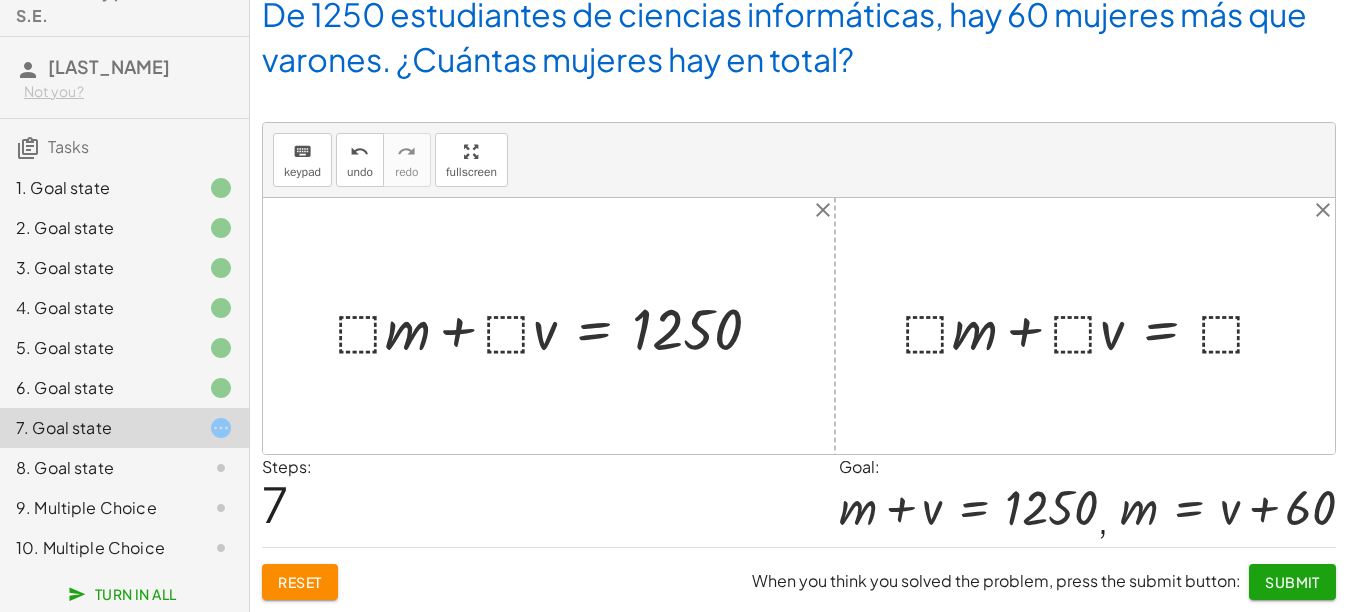 click at bounding box center [1093, 326] 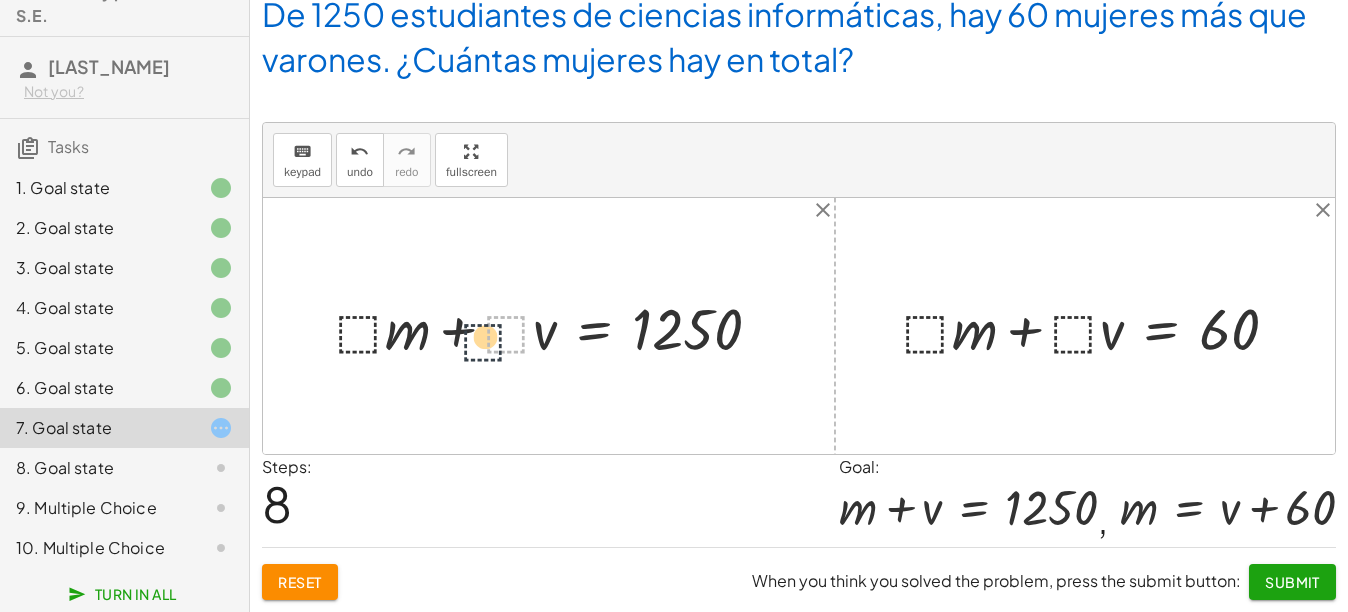 drag, startPoint x: 518, startPoint y: 334, endPoint x: 494, endPoint y: 342, distance: 25.298222 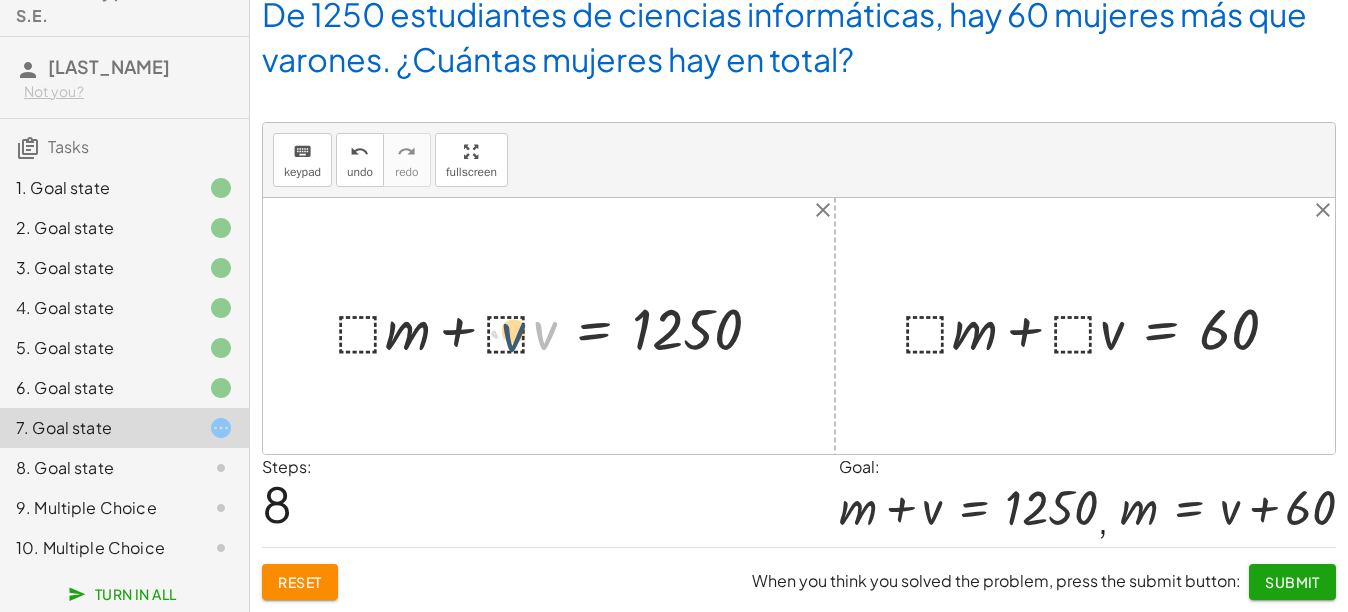 drag, startPoint x: 542, startPoint y: 335, endPoint x: 510, endPoint y: 337, distance: 32.06244 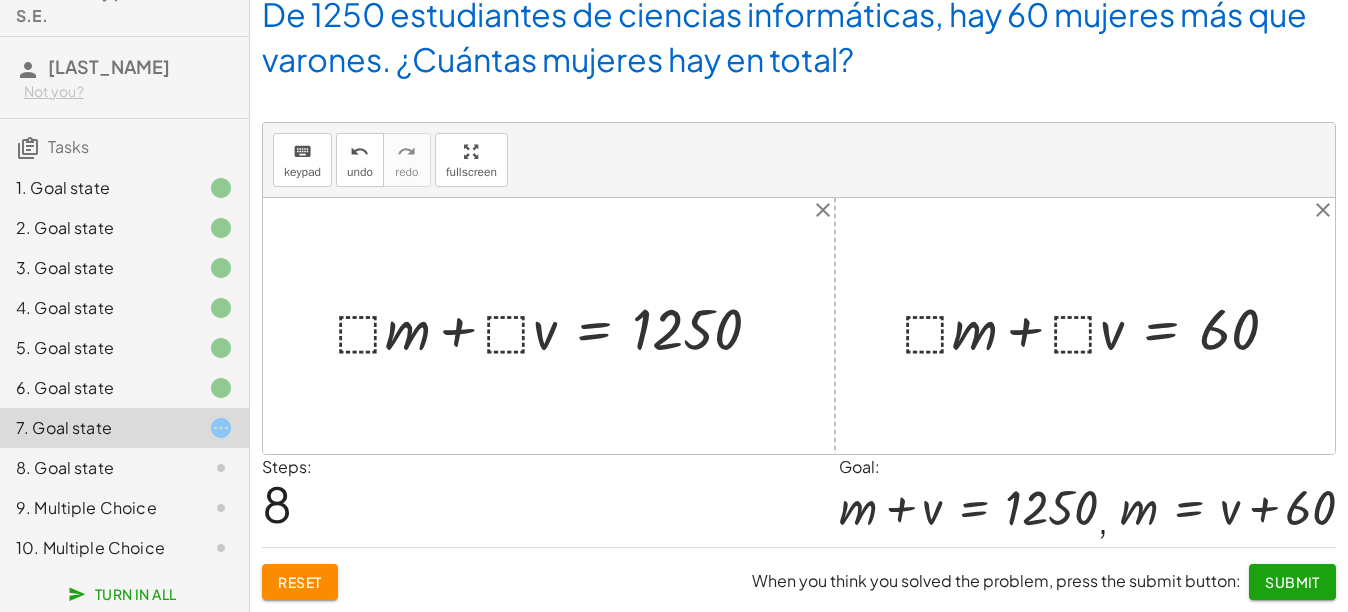 click at bounding box center [556, 326] 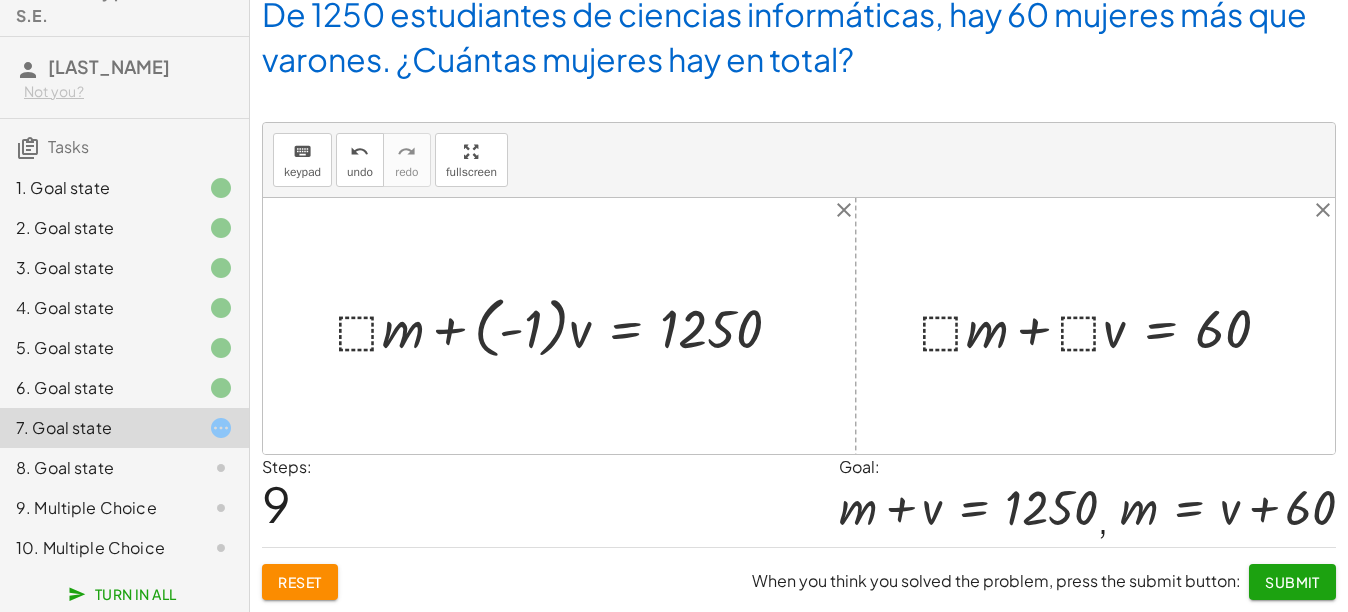 click at bounding box center (799, 326) 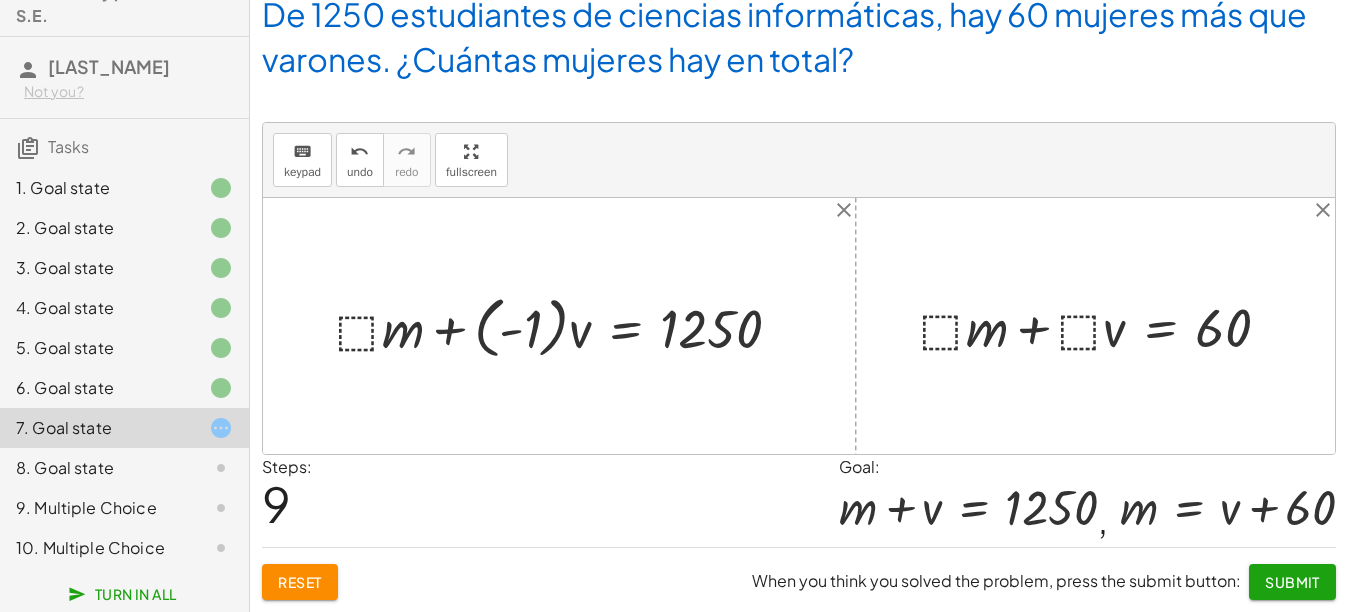 click at bounding box center [567, 326] 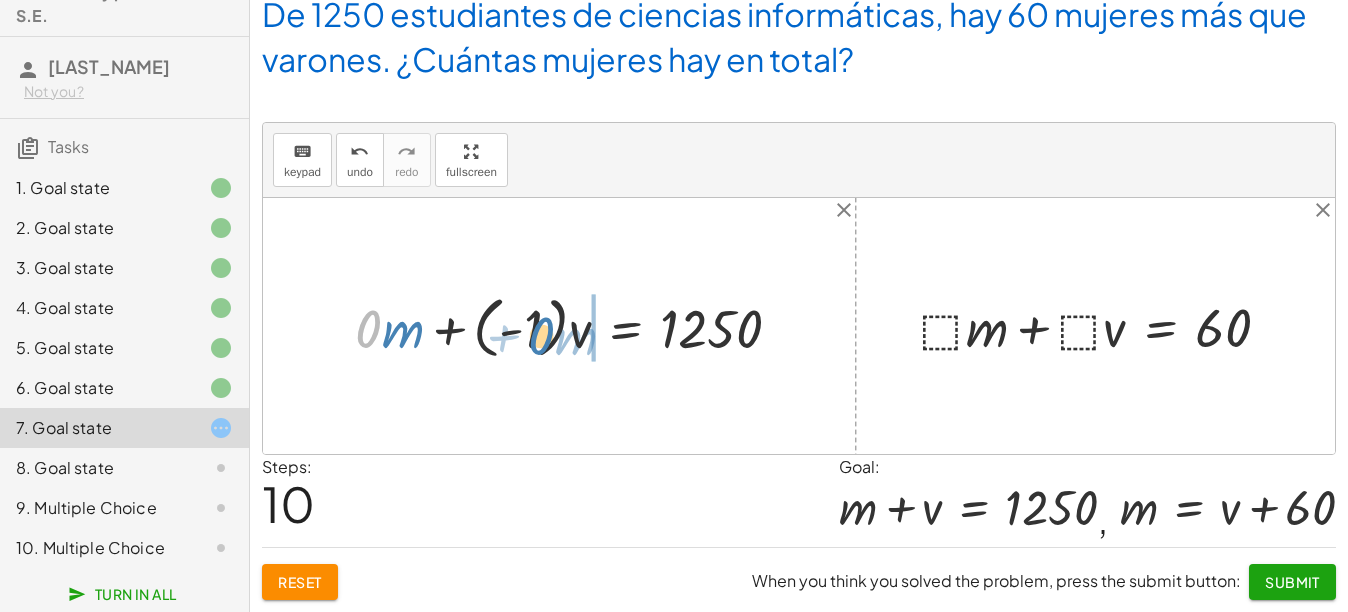 drag, startPoint x: 362, startPoint y: 332, endPoint x: 295, endPoint y: 319, distance: 68.24954 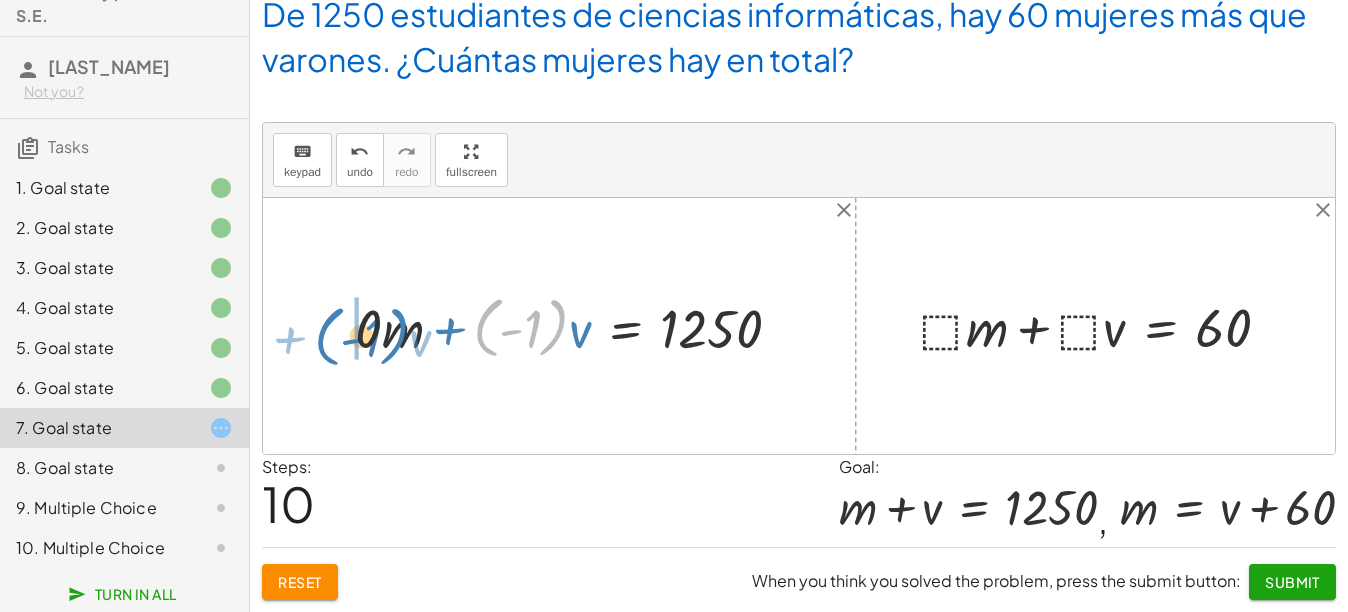 drag, startPoint x: 490, startPoint y: 321, endPoint x: 329, endPoint y: 322, distance: 161.00311 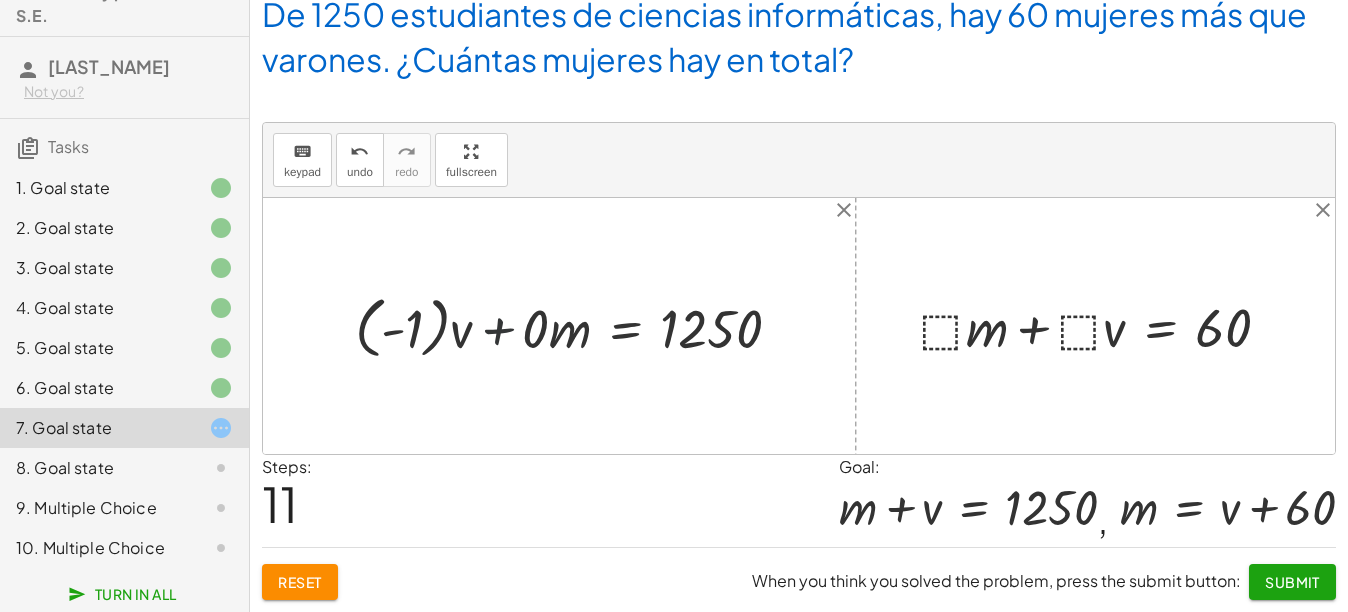 click at bounding box center (576, 326) 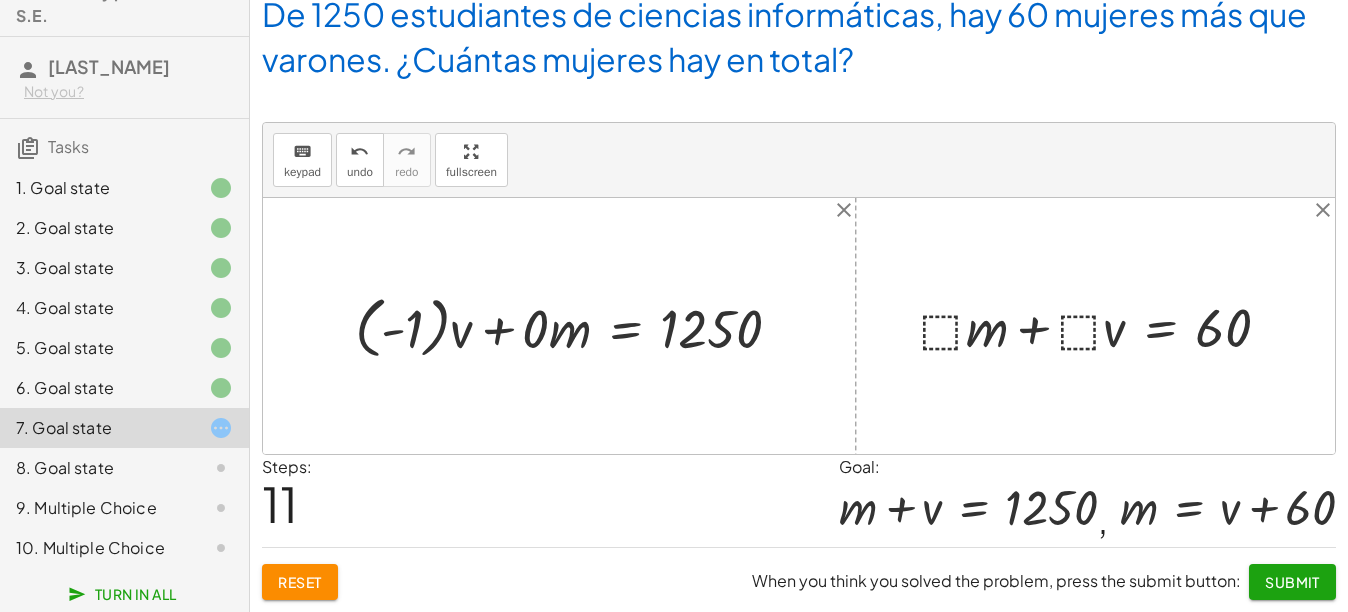 click at bounding box center (576, 326) 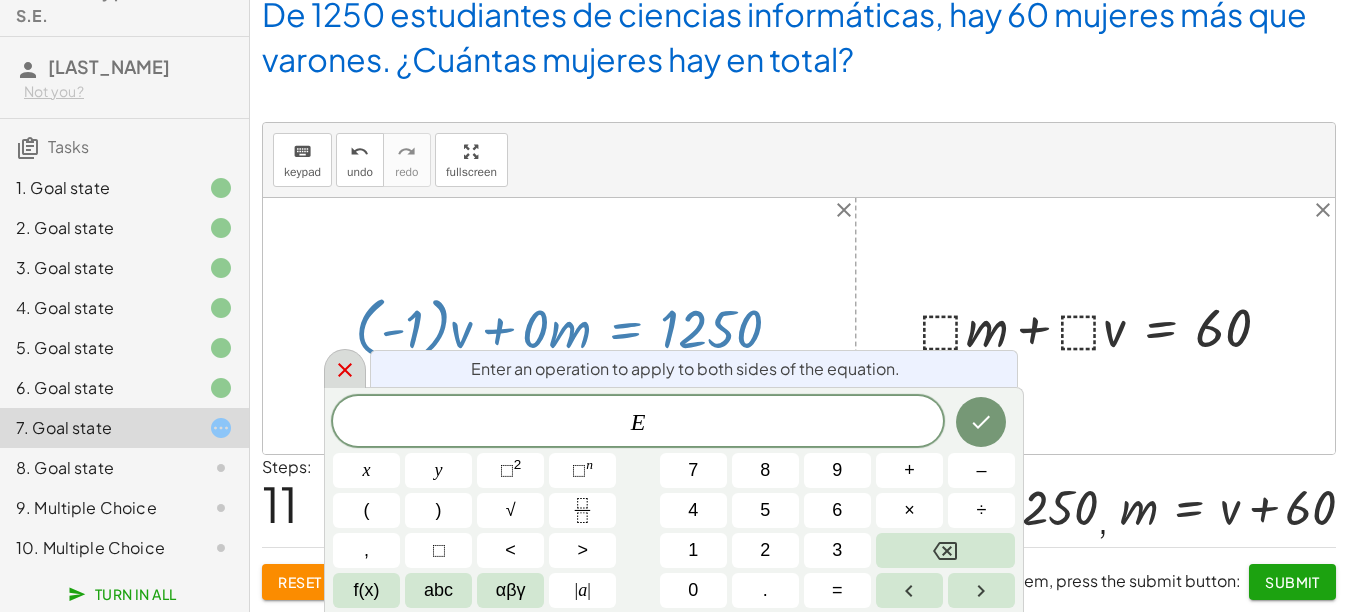 click at bounding box center [345, 368] 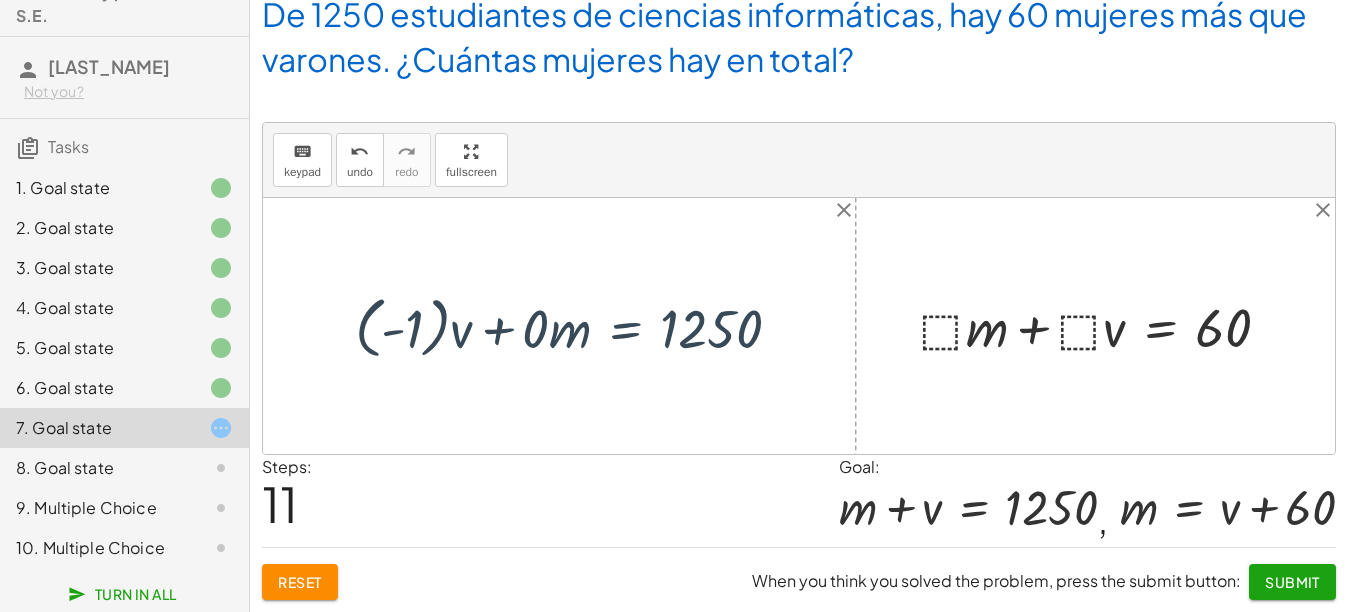 click at bounding box center (576, 326) 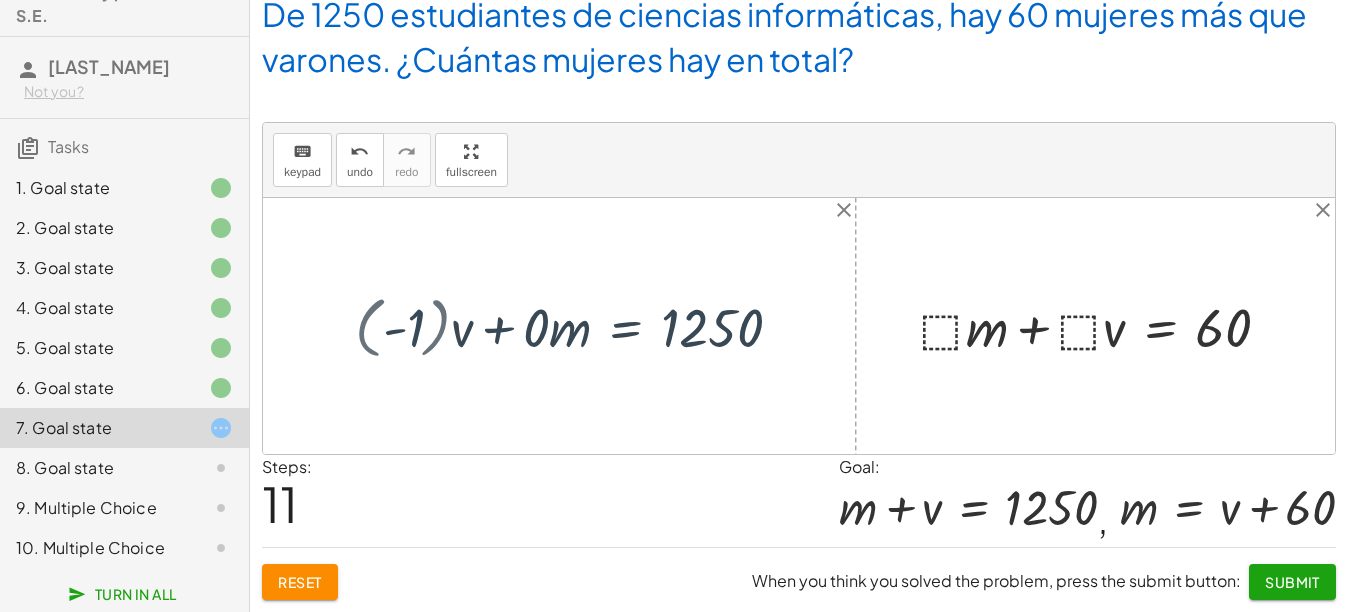 click at bounding box center [603, 326] 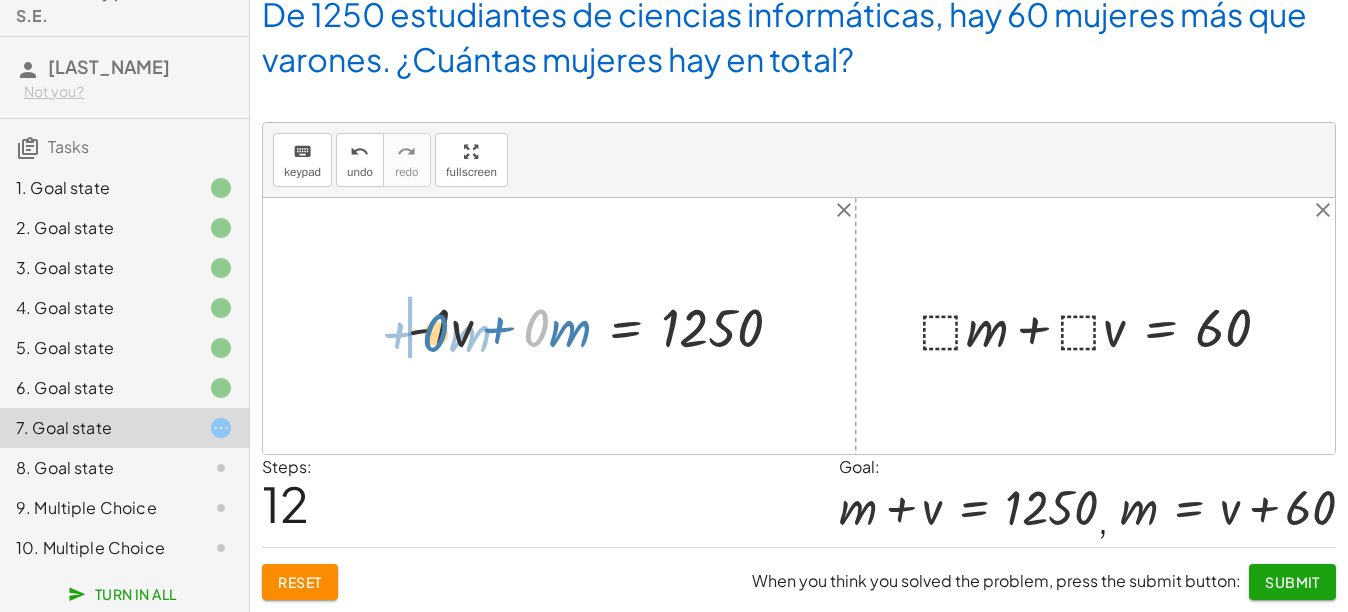 drag, startPoint x: 530, startPoint y: 325, endPoint x: 429, endPoint y: 330, distance: 101.12369 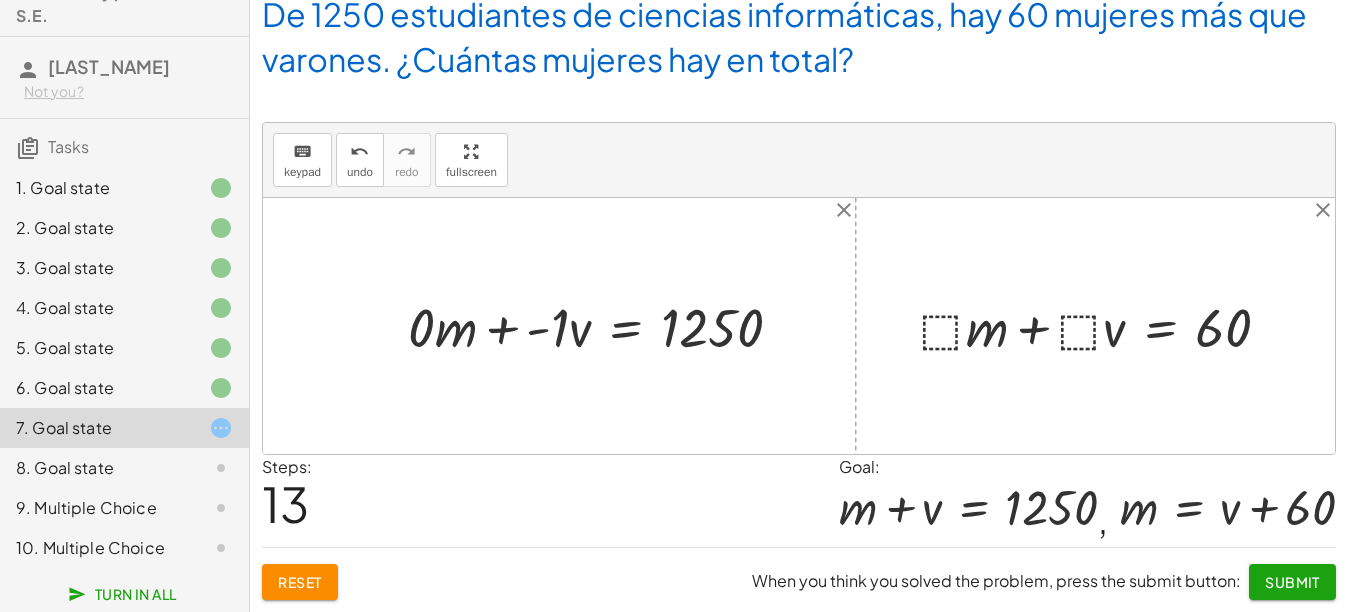 click at bounding box center [603, 326] 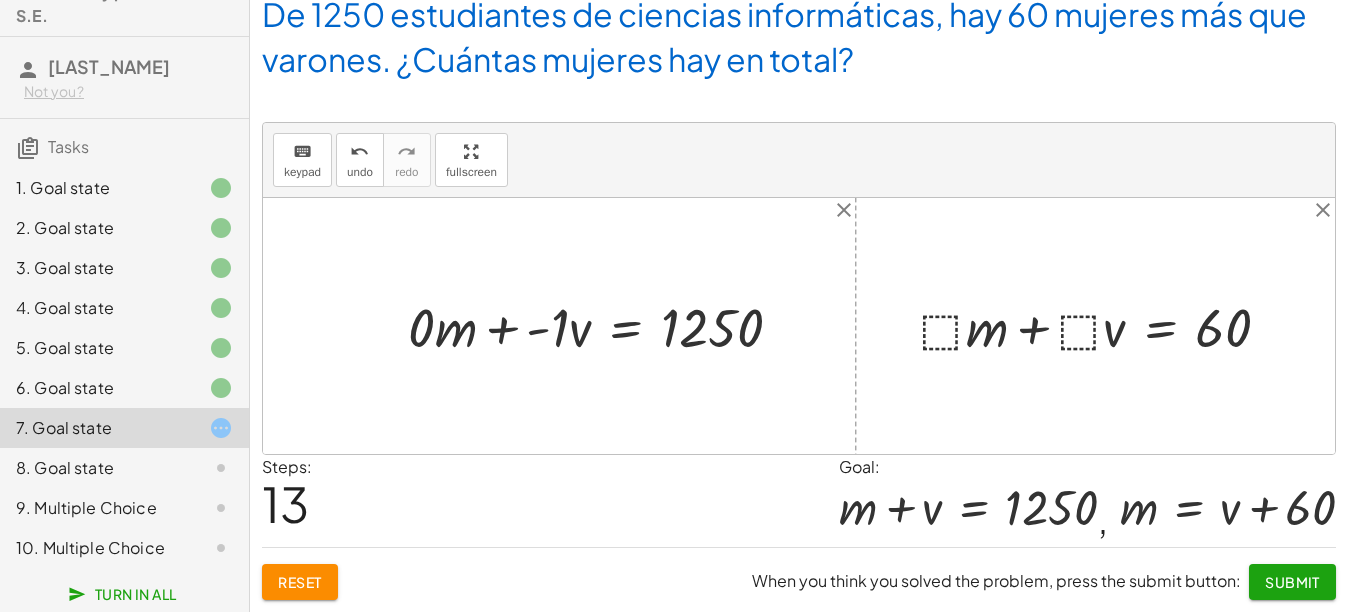 click at bounding box center (603, 326) 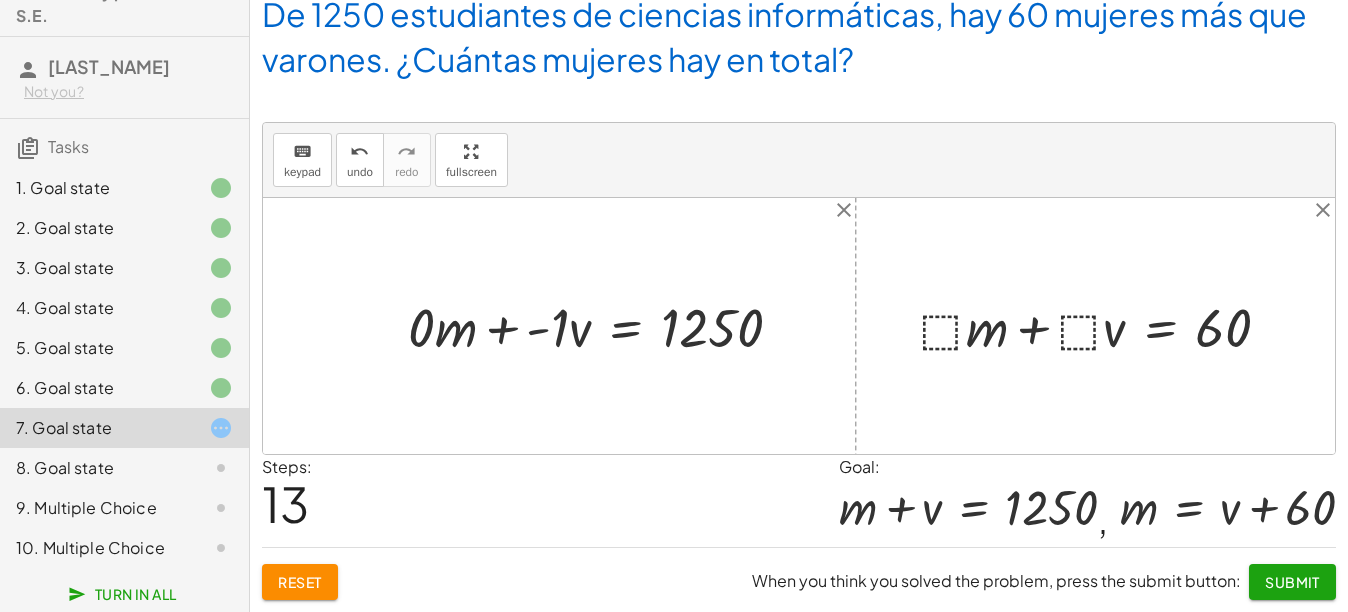 click at bounding box center (603, 326) 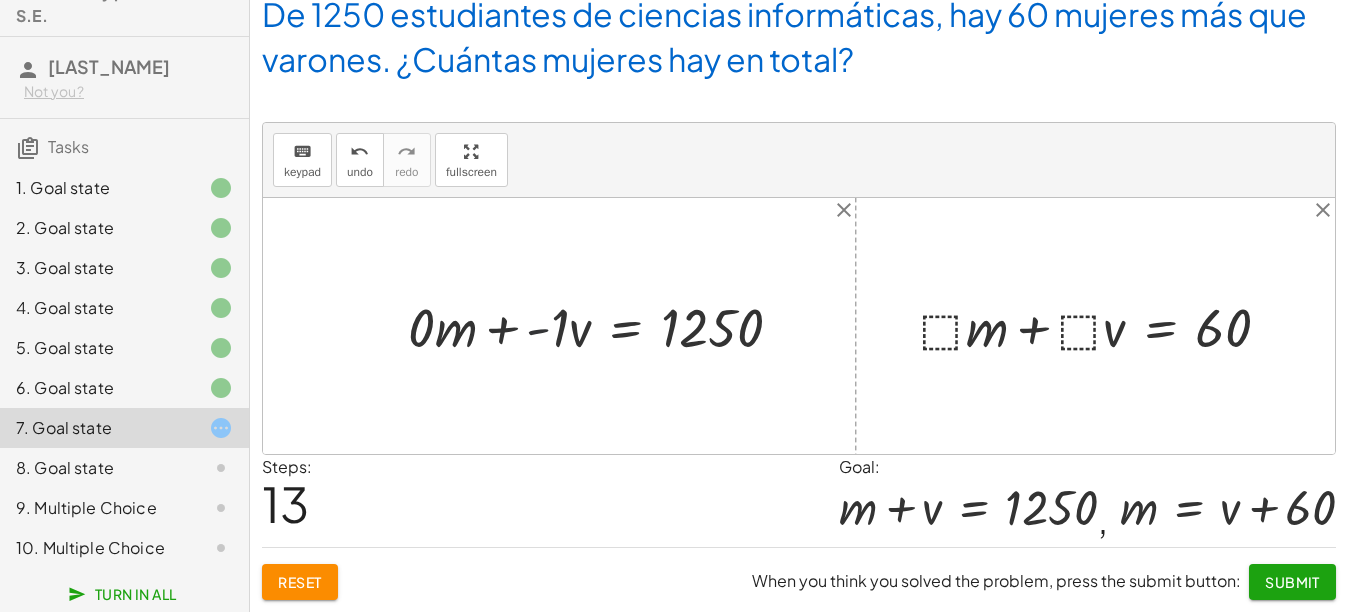 click at bounding box center [603, 326] 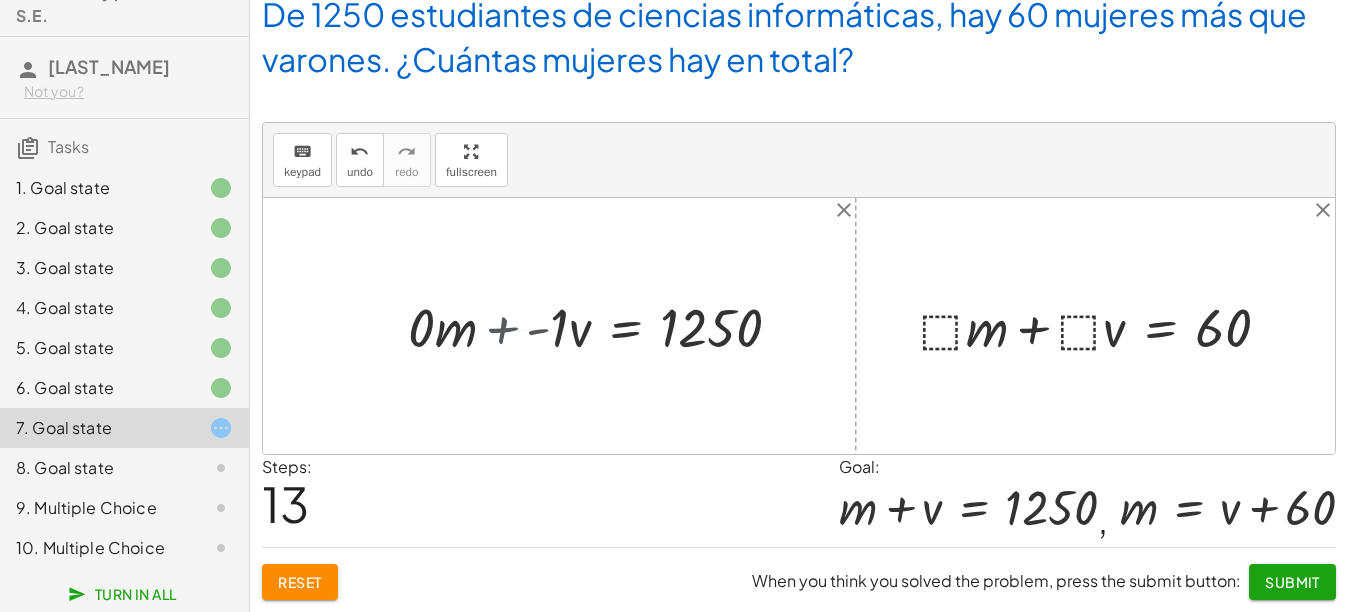 click at bounding box center (615, 326) 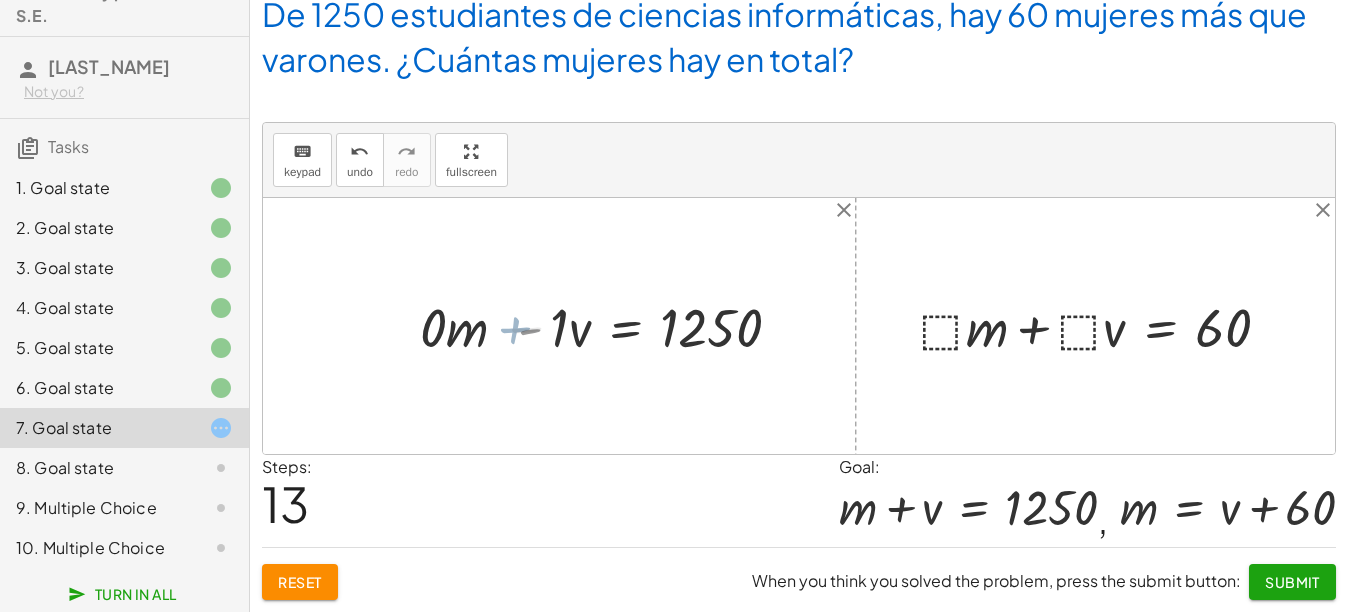 click at bounding box center [615, 326] 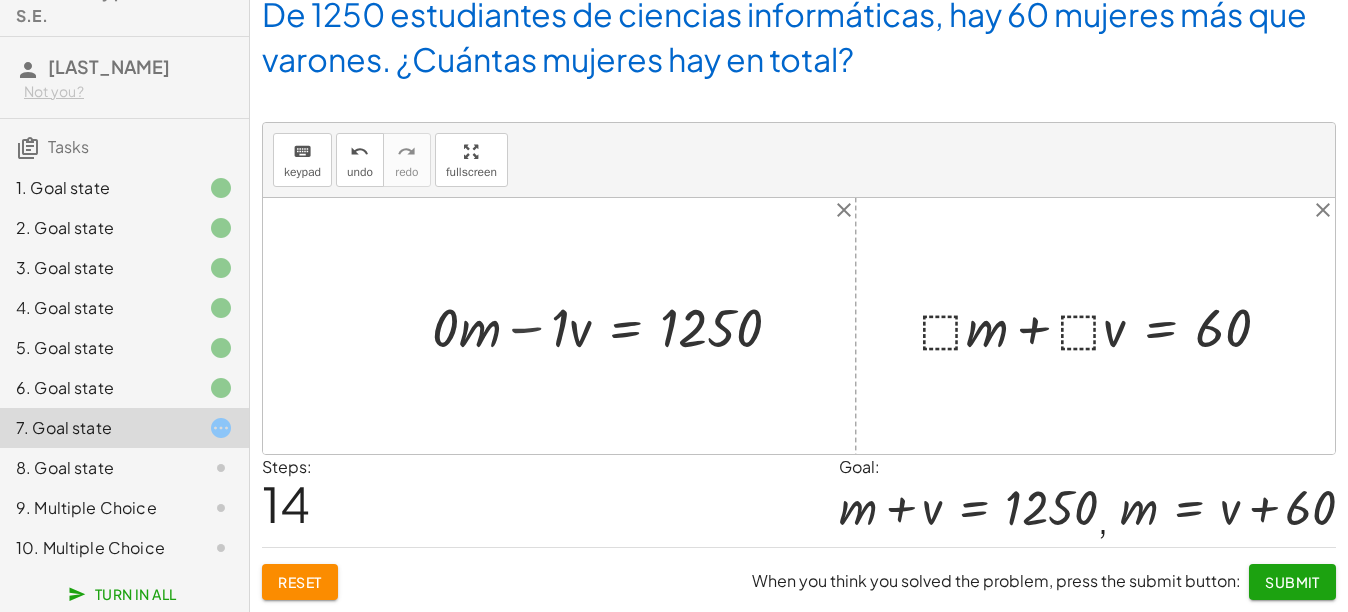 click at bounding box center (615, 326) 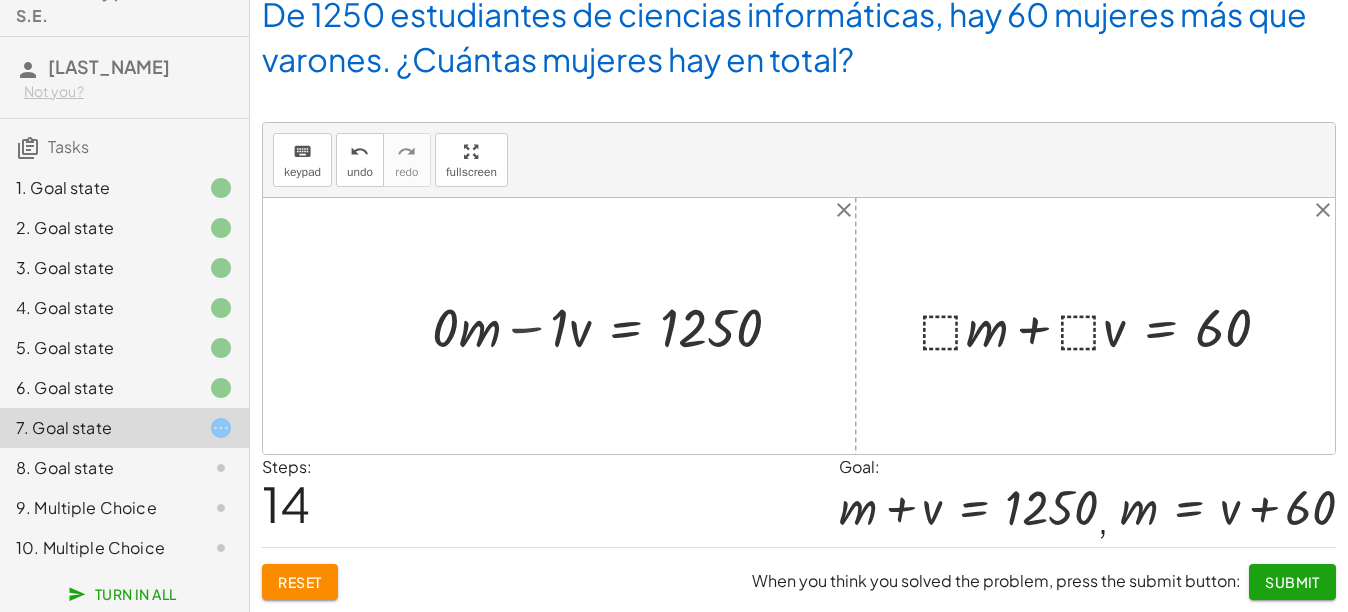 click at bounding box center [615, 326] 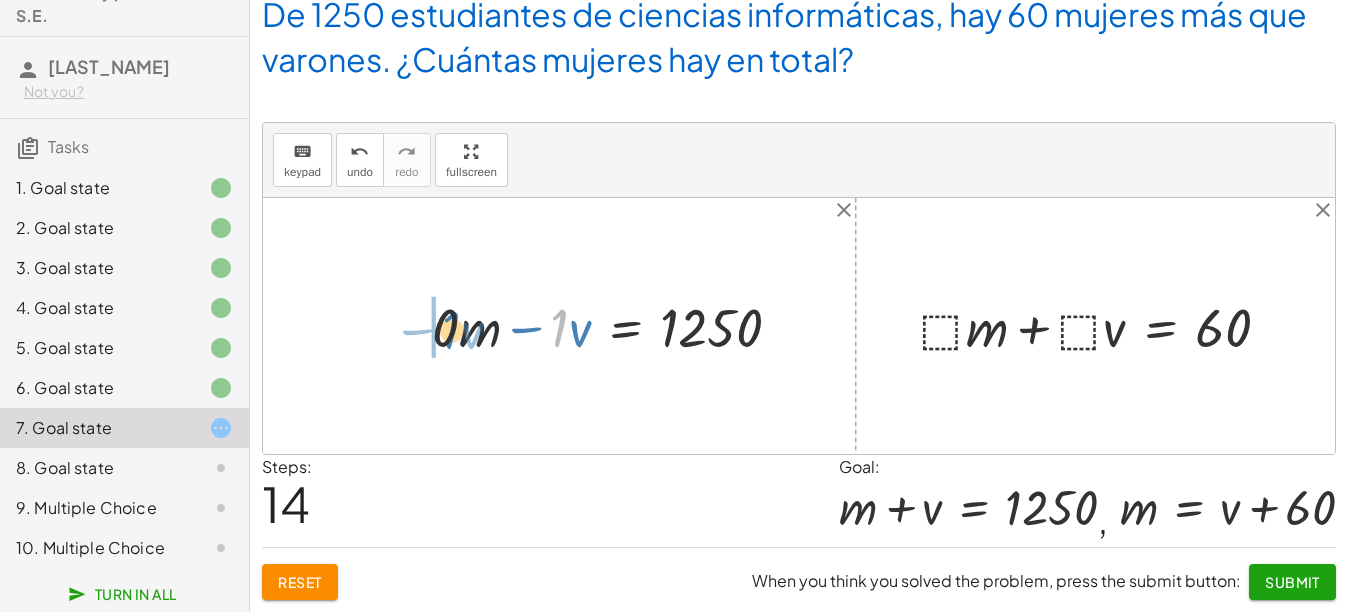 drag, startPoint x: 553, startPoint y: 326, endPoint x: 444, endPoint y: 328, distance: 109.01835 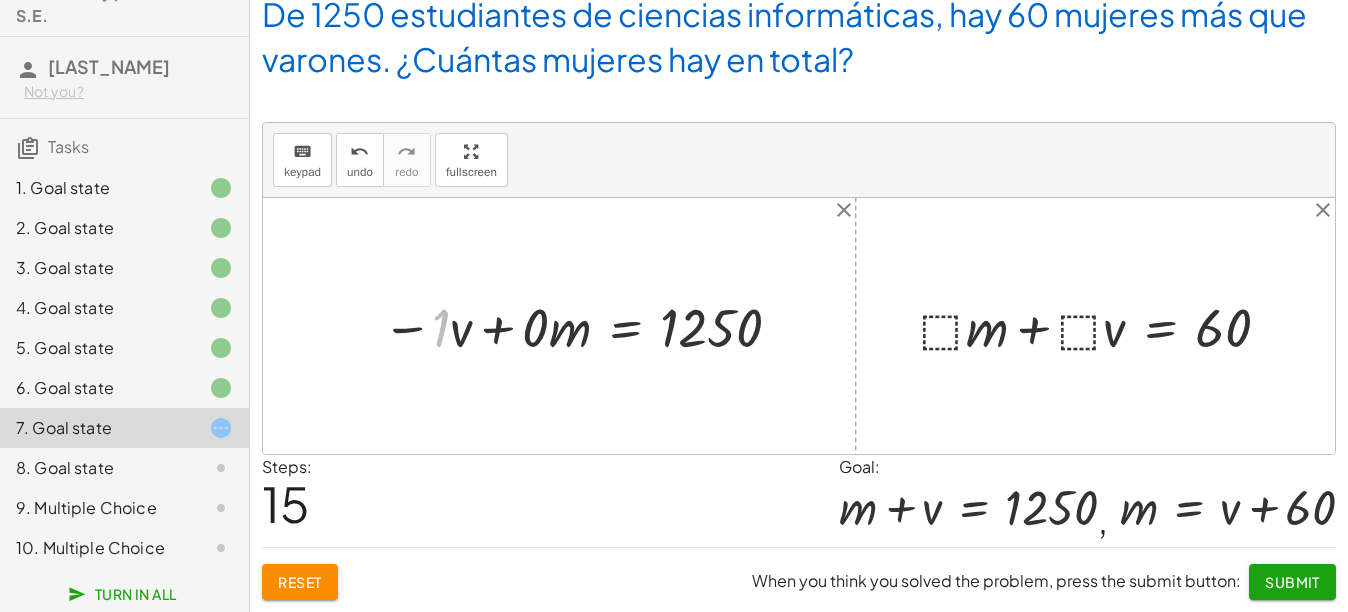 drag, startPoint x: 445, startPoint y: 346, endPoint x: 47, endPoint y: 216, distance: 418.6932 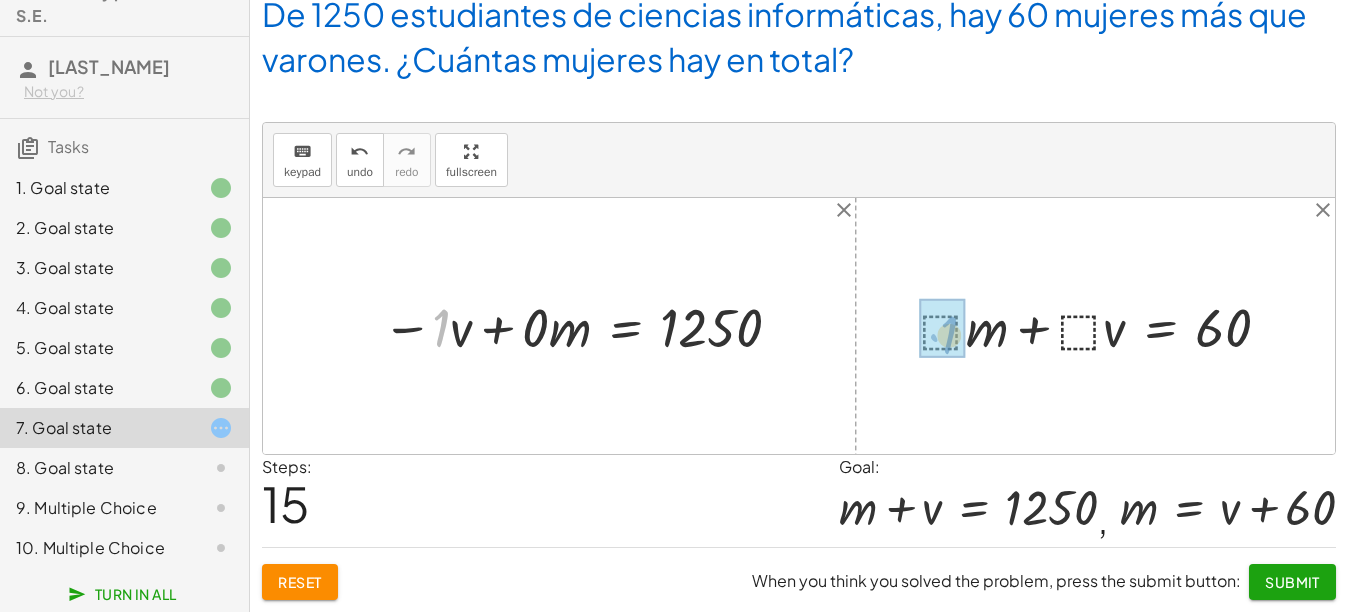 drag, startPoint x: 435, startPoint y: 333, endPoint x: 943, endPoint y: 340, distance: 508.04822 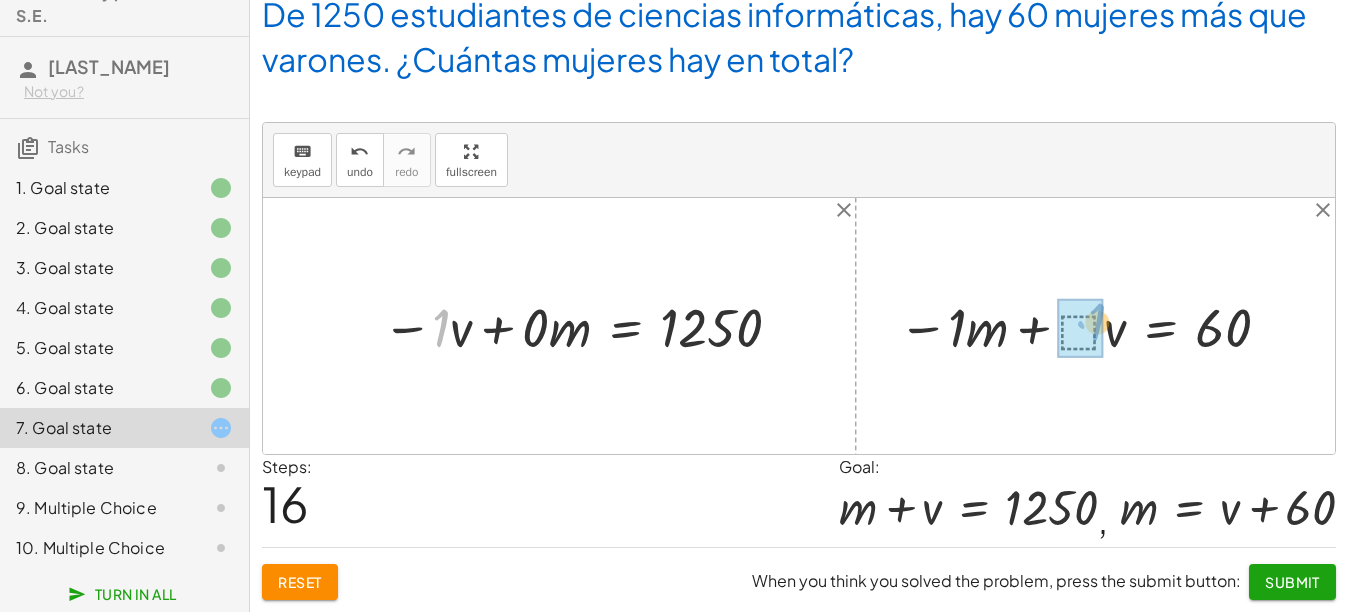 drag, startPoint x: 444, startPoint y: 305, endPoint x: 1090, endPoint y: 300, distance: 646.01935 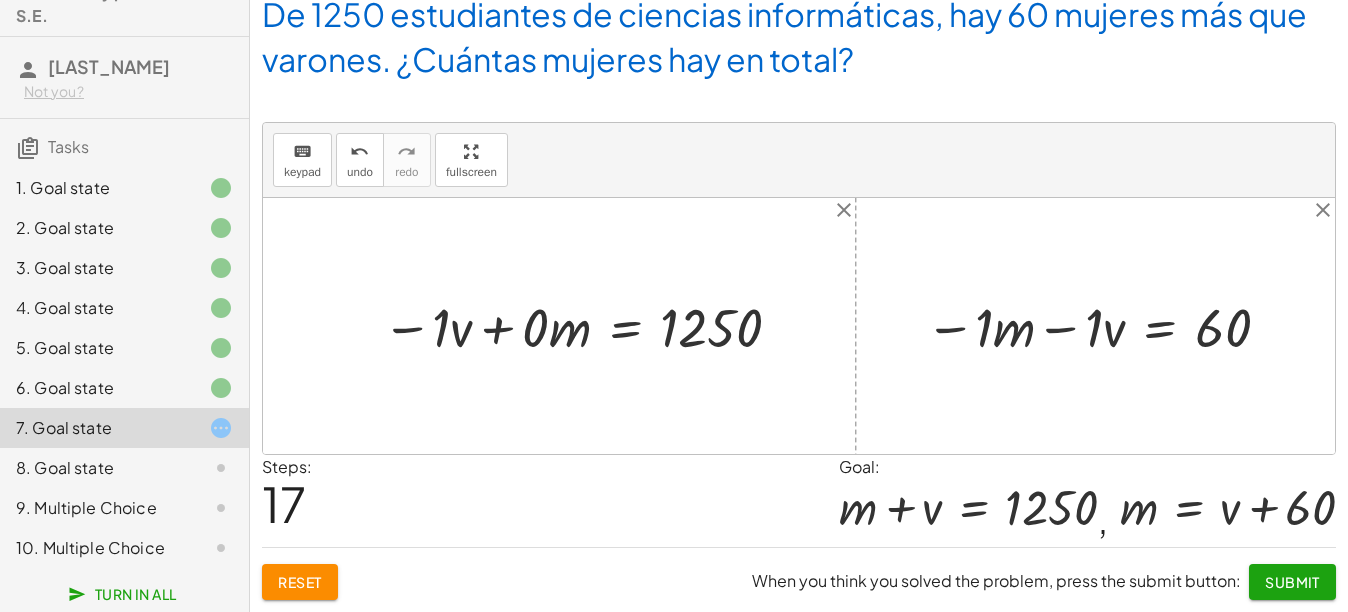 click at bounding box center [1101, 326] 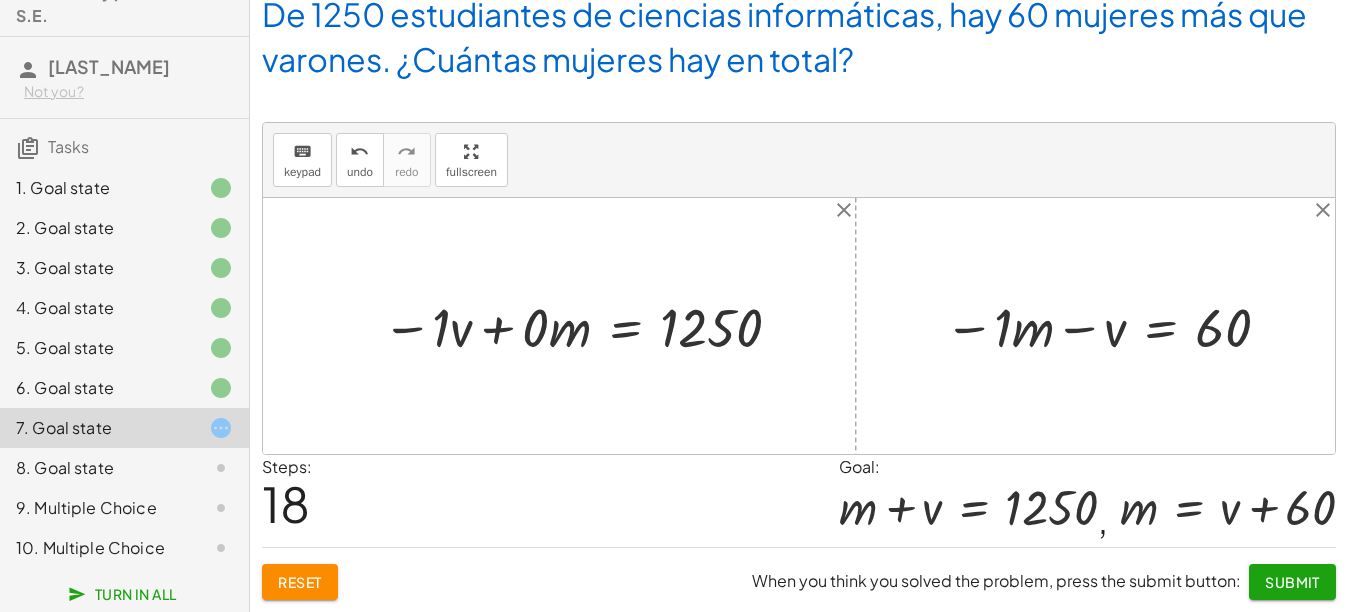 click at bounding box center [1110, 326] 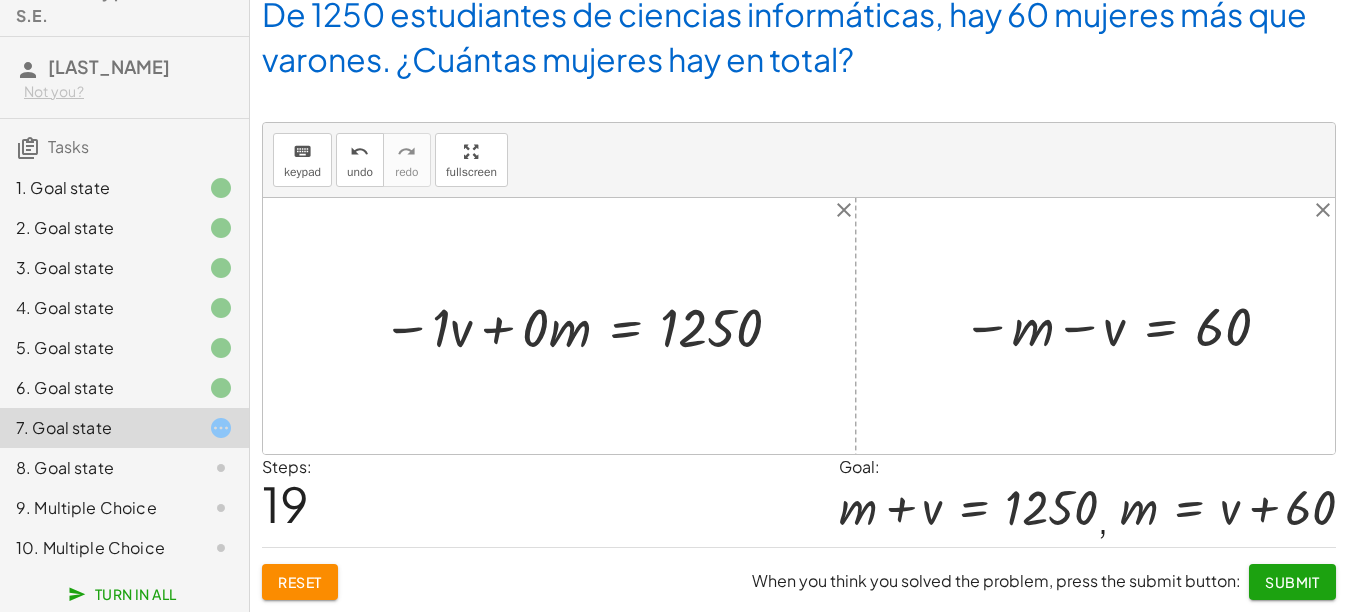 click at bounding box center (1119, 326) 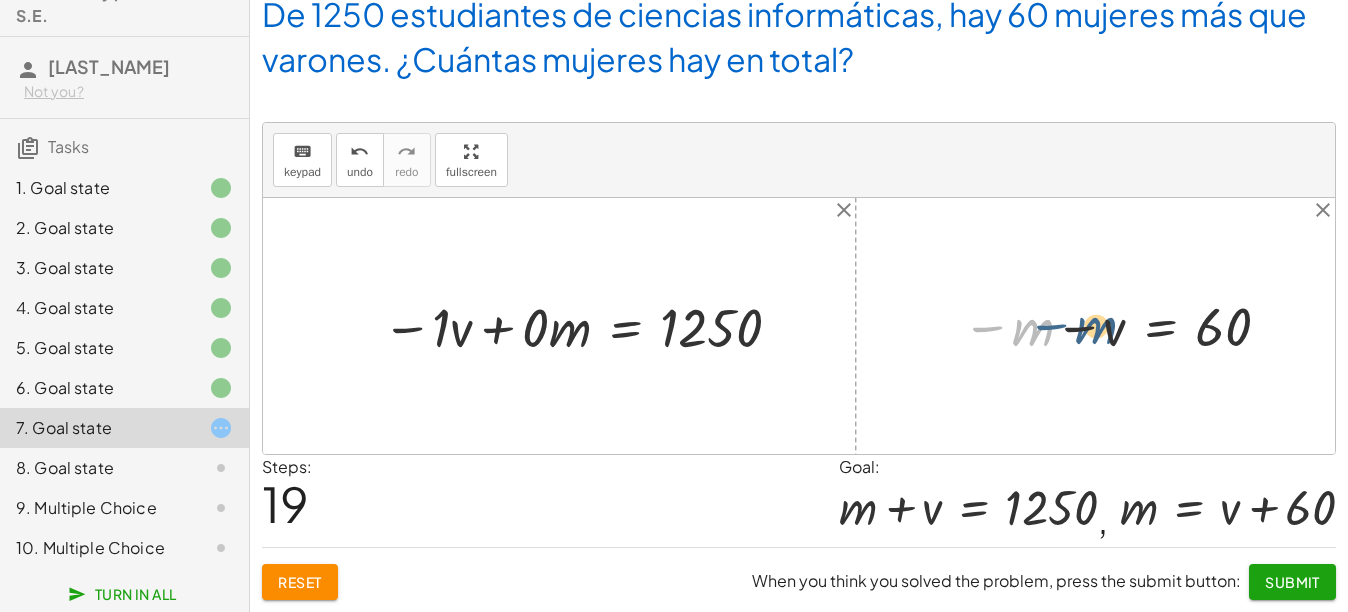 drag, startPoint x: 997, startPoint y: 327, endPoint x: 1061, endPoint y: 325, distance: 64.03124 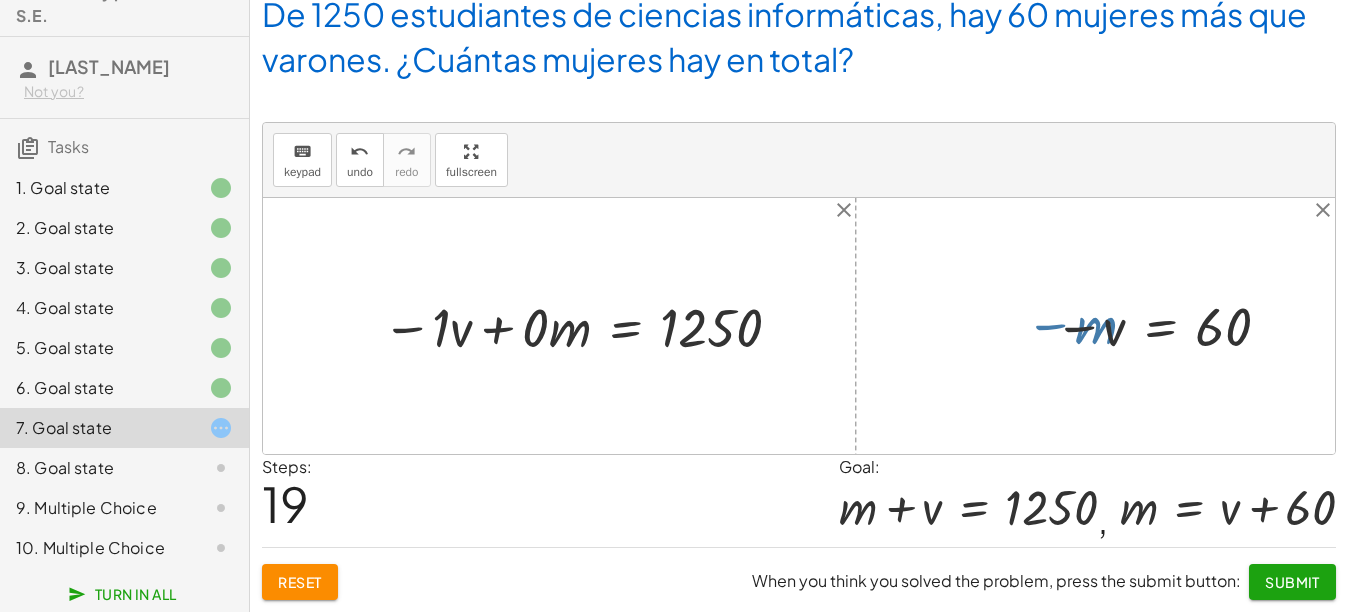 click at bounding box center (1119, 326) 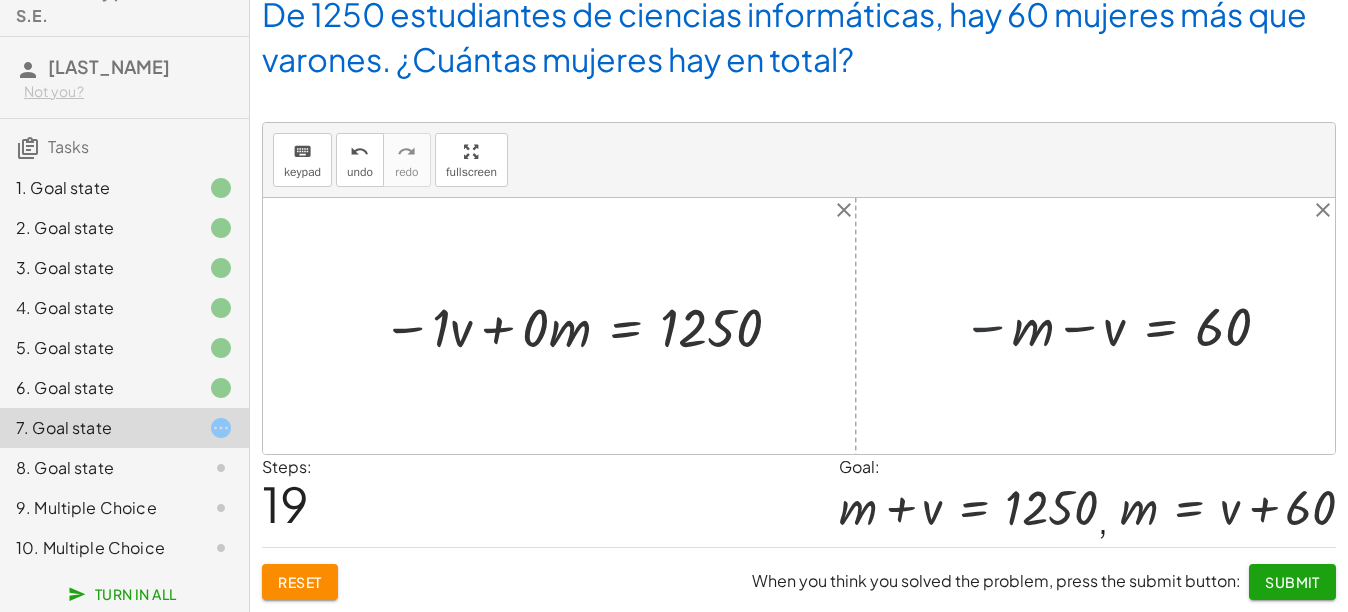 drag, startPoint x: 987, startPoint y: 332, endPoint x: 1010, endPoint y: 308, distance: 33.24154 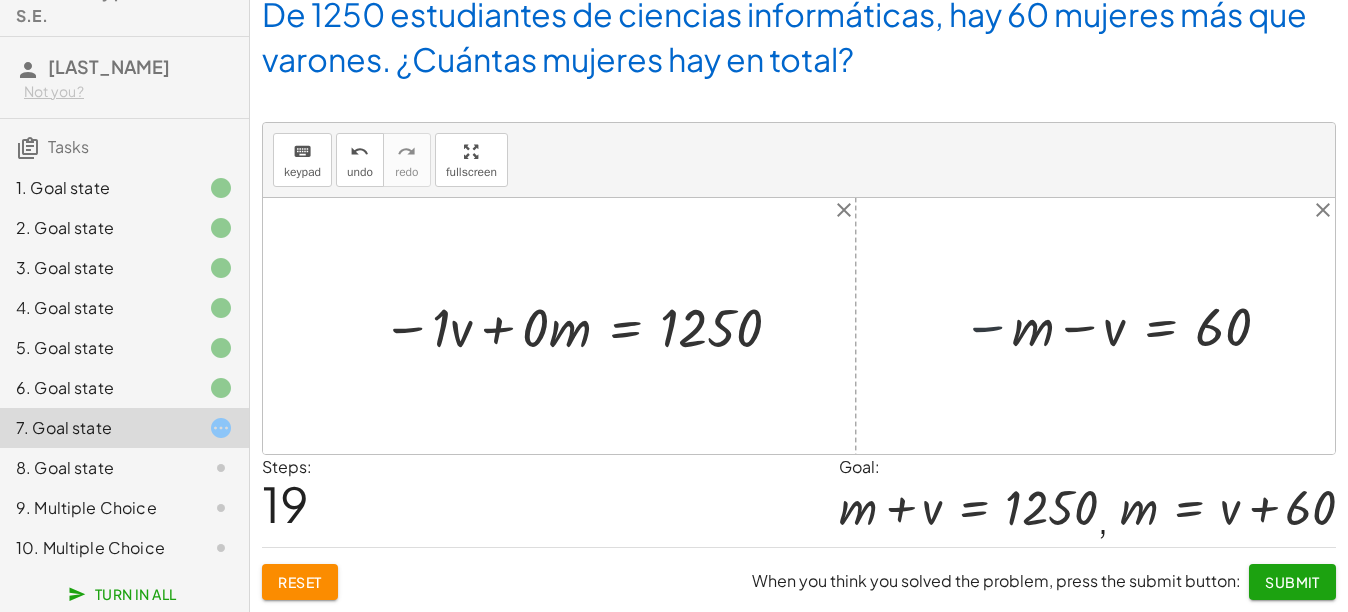 click at bounding box center [1119, 326] 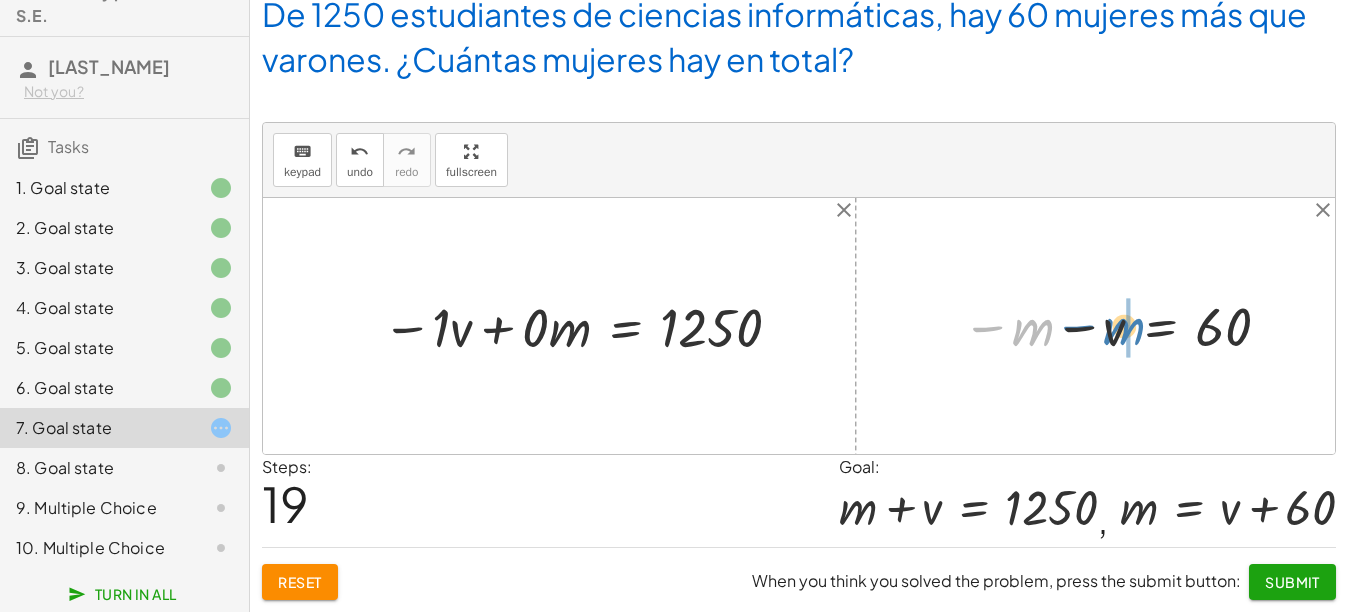 drag, startPoint x: 981, startPoint y: 331, endPoint x: 1074, endPoint y: 330, distance: 93.00538 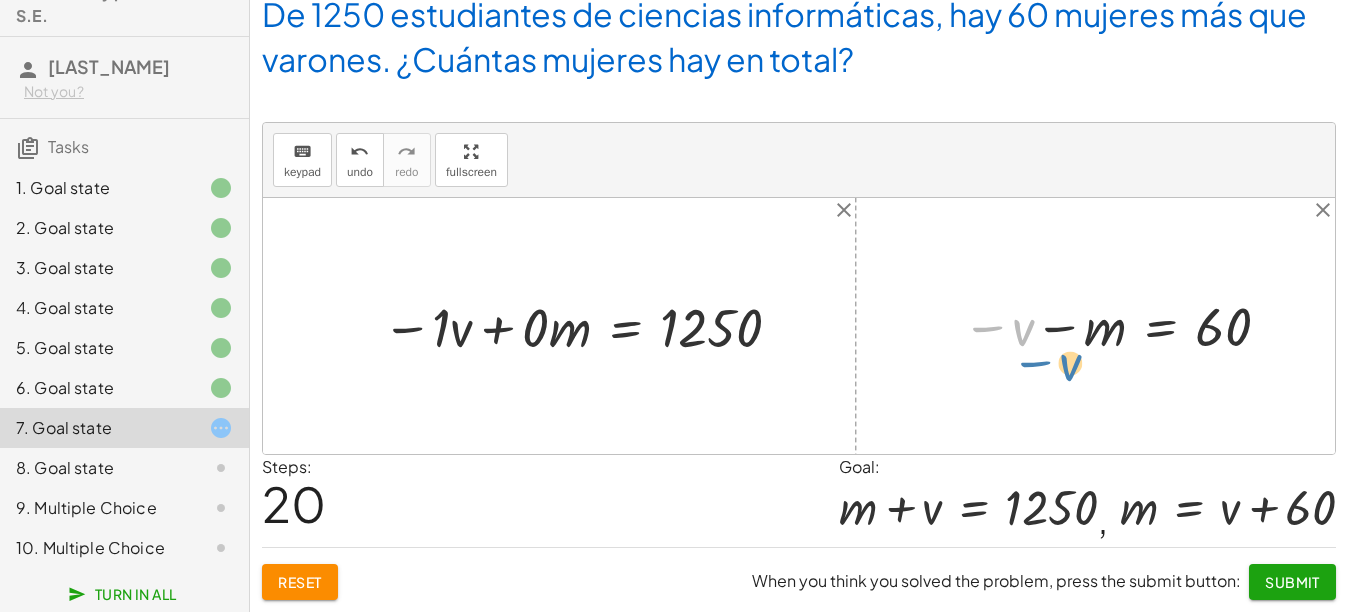 drag, startPoint x: 978, startPoint y: 327, endPoint x: 1030, endPoint y: 348, distance: 56.0803 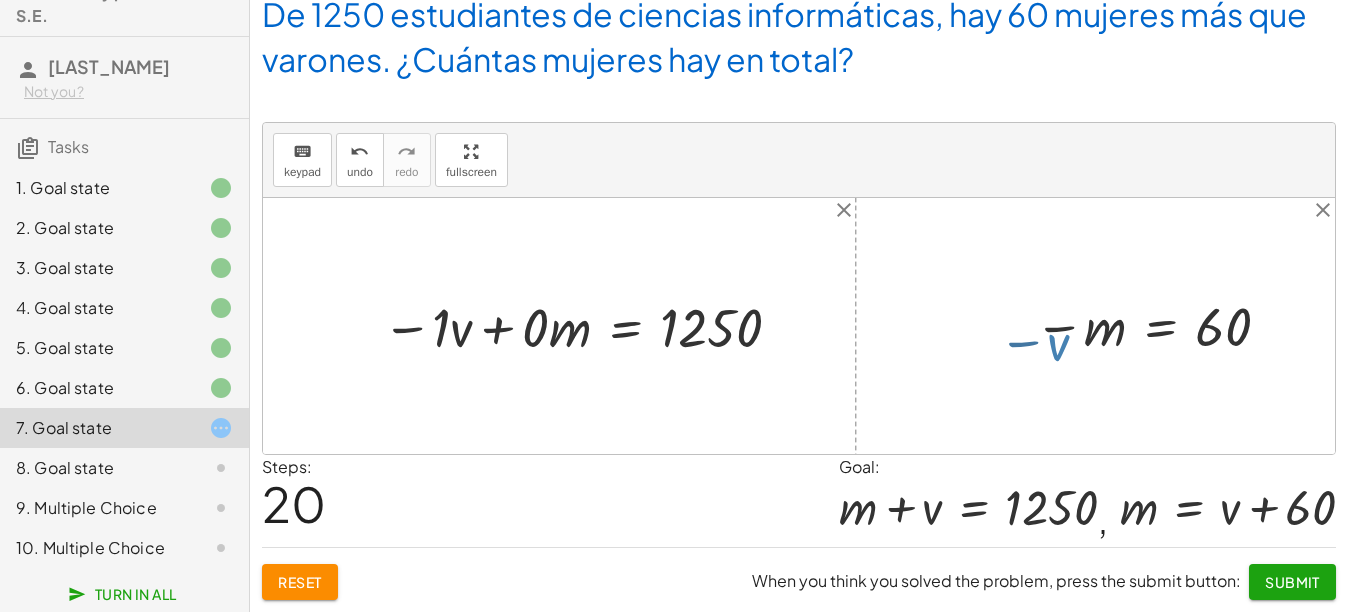 click at bounding box center (1119, 326) 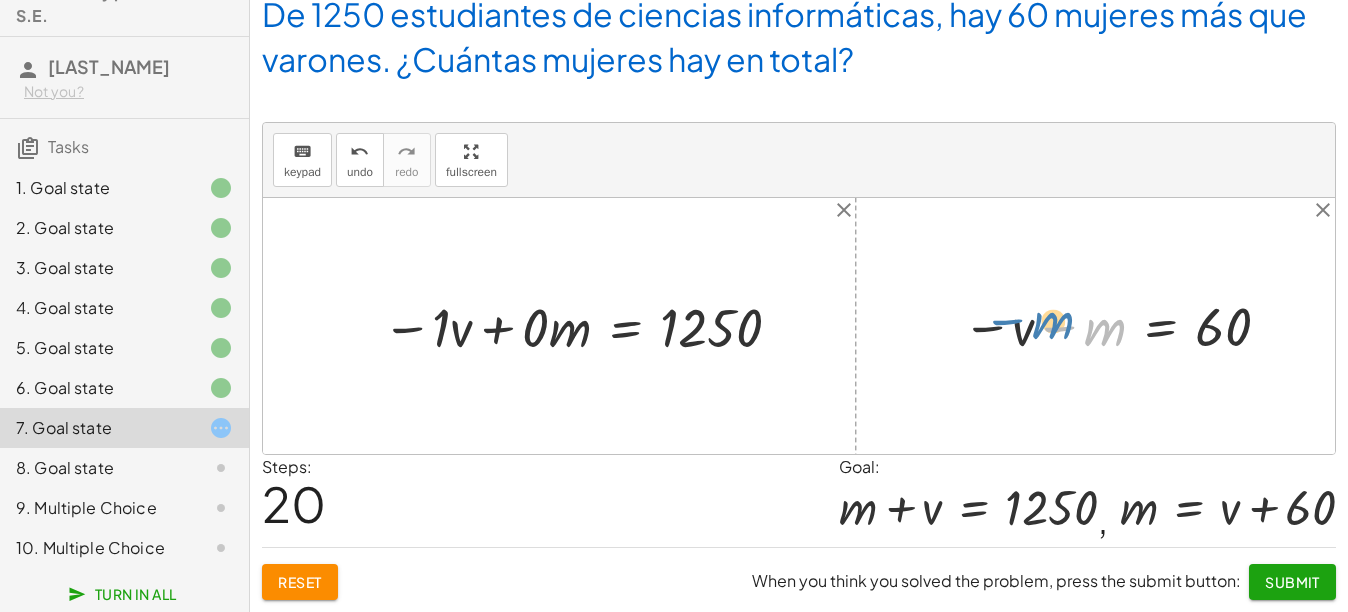 drag, startPoint x: 1053, startPoint y: 330, endPoint x: 1002, endPoint y: 323, distance: 51.47815 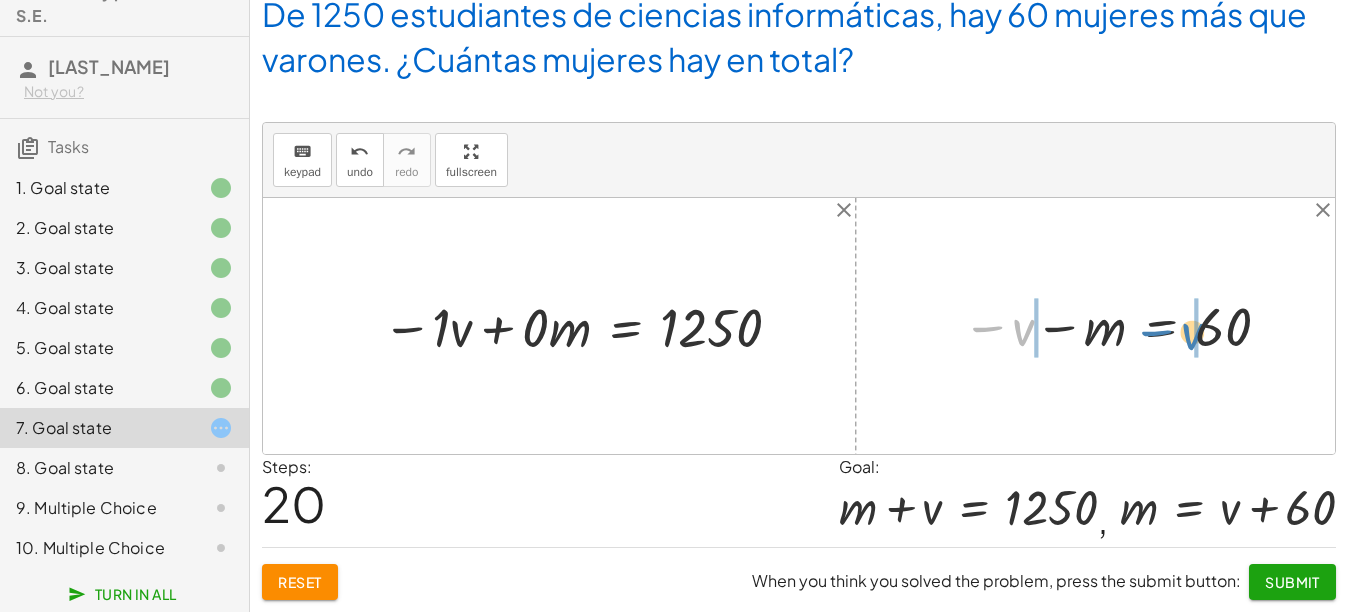 drag, startPoint x: 1002, startPoint y: 323, endPoint x: 1171, endPoint y: 327, distance: 169.04733 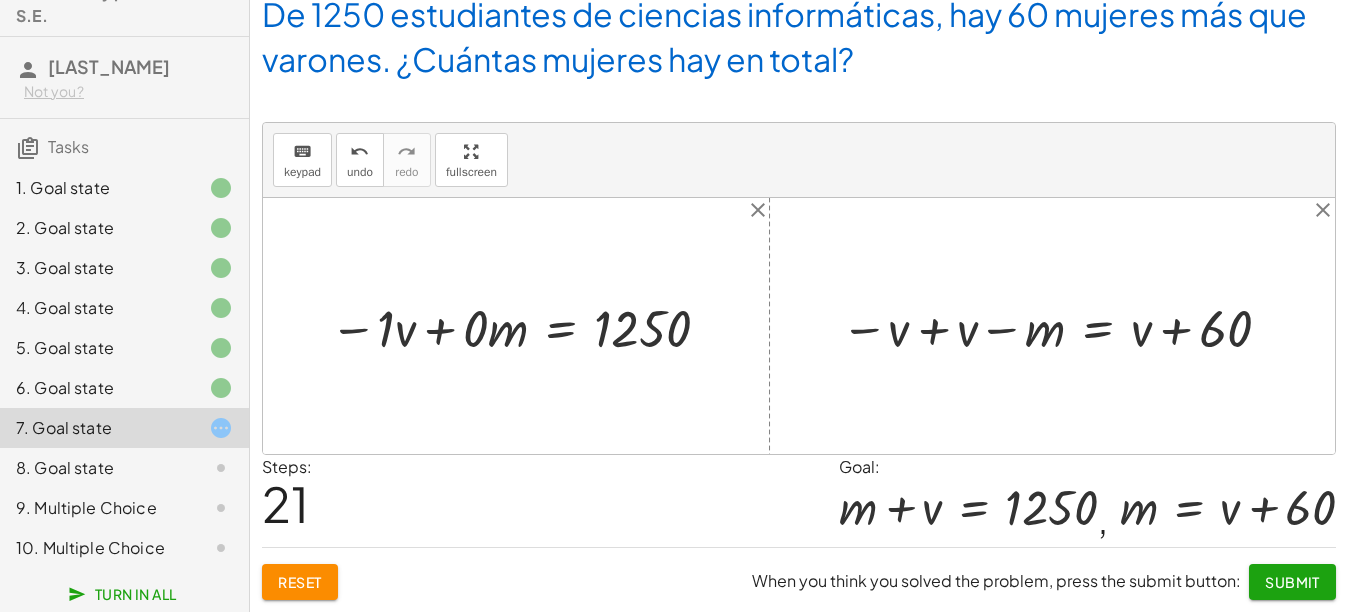 click at bounding box center (1060, 326) 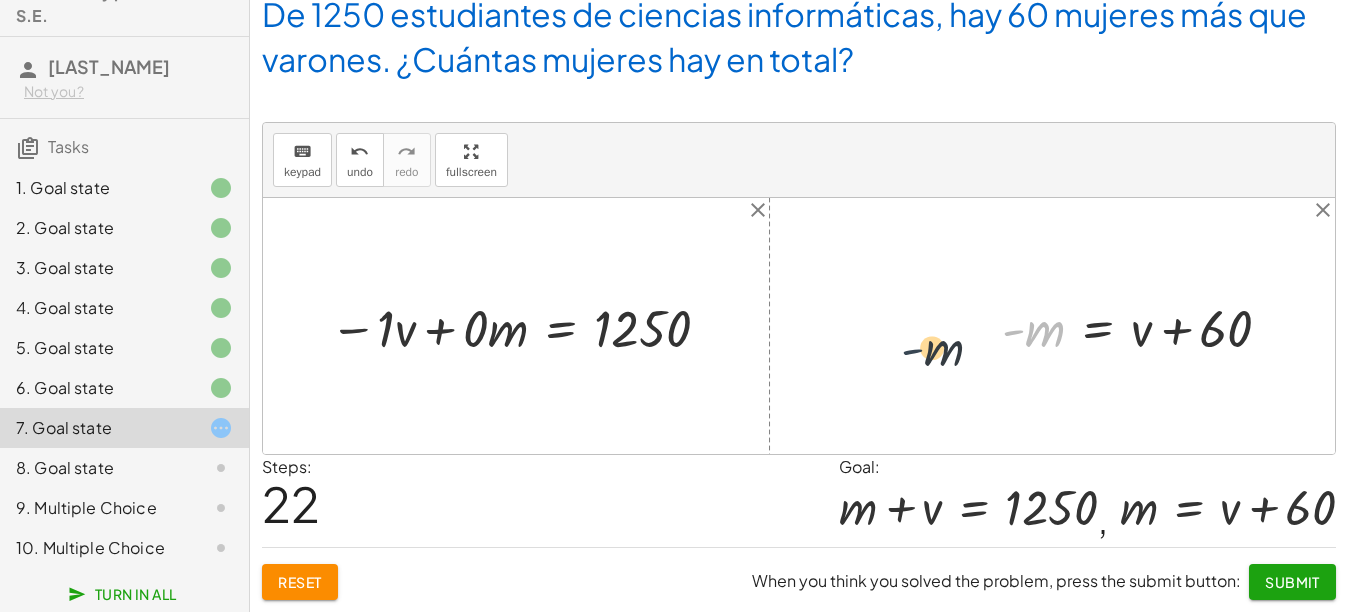 drag, startPoint x: 1004, startPoint y: 335, endPoint x: 895, endPoint y: 354, distance: 110.64357 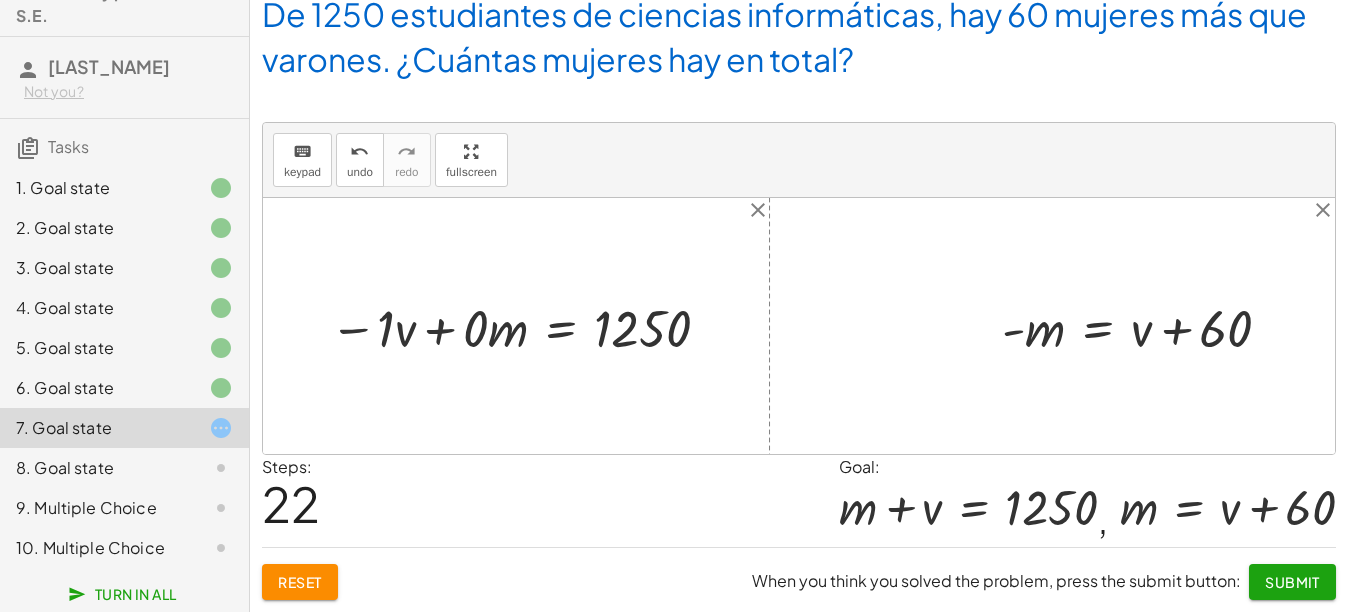 click at bounding box center [1145, 326] 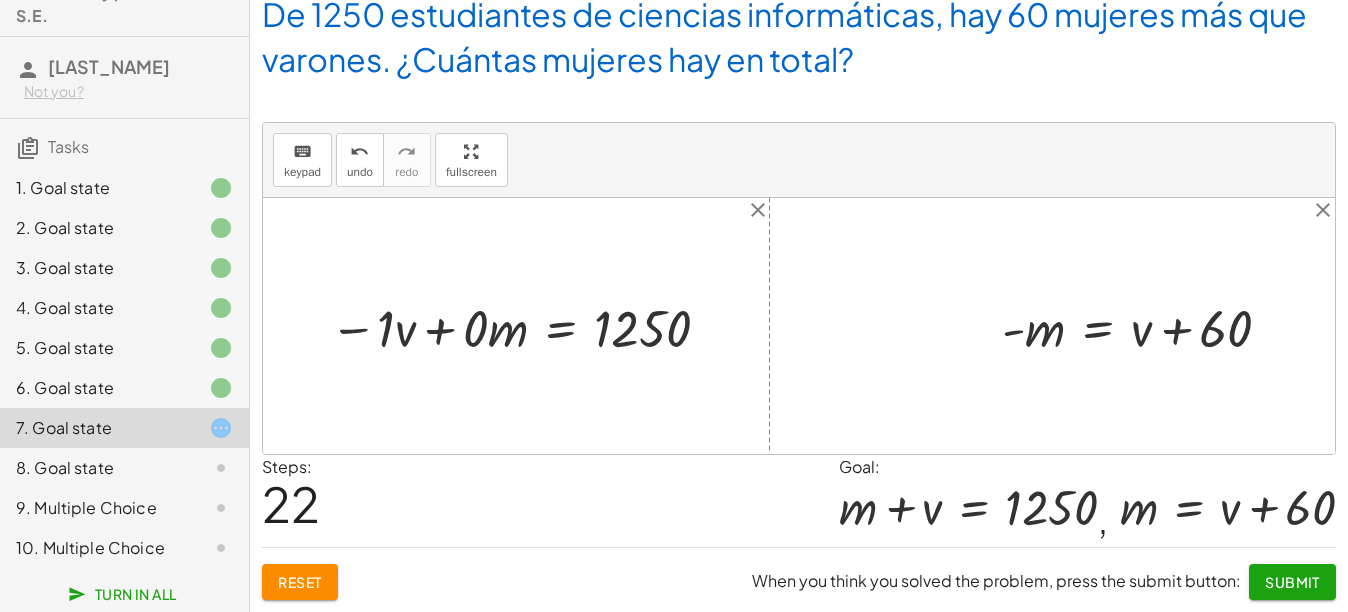 click at bounding box center [1145, 326] 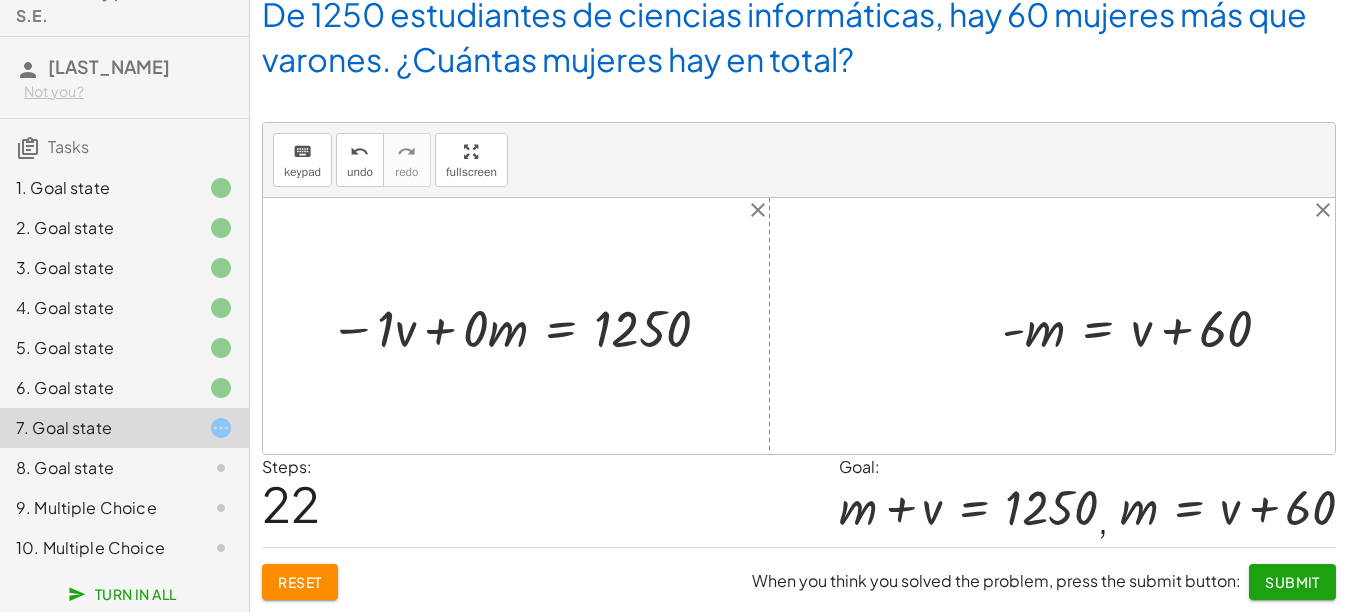 click at bounding box center [1145, 326] 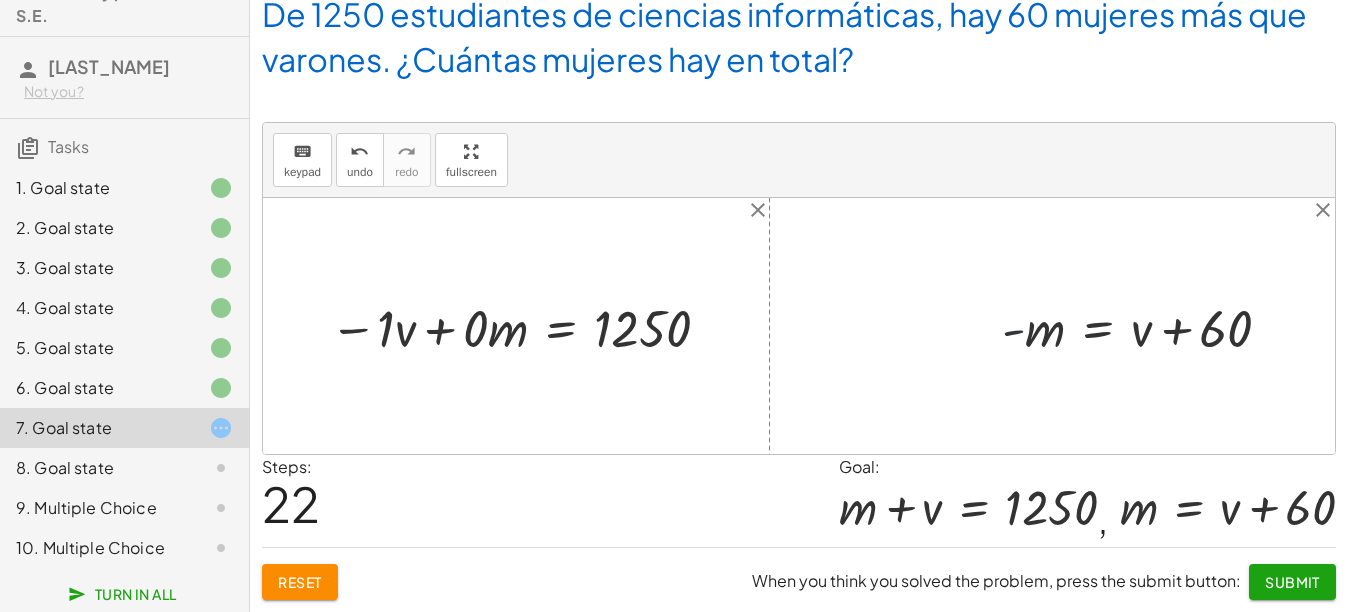 click at bounding box center (1145, 326) 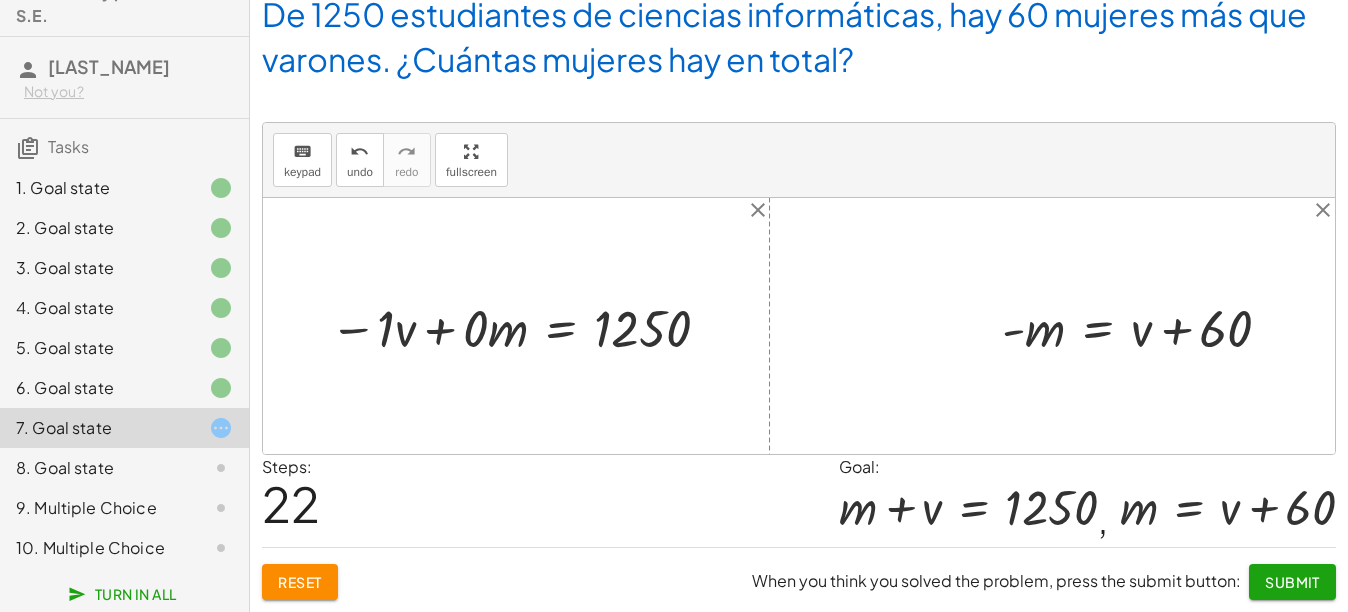 click at bounding box center [1145, 326] 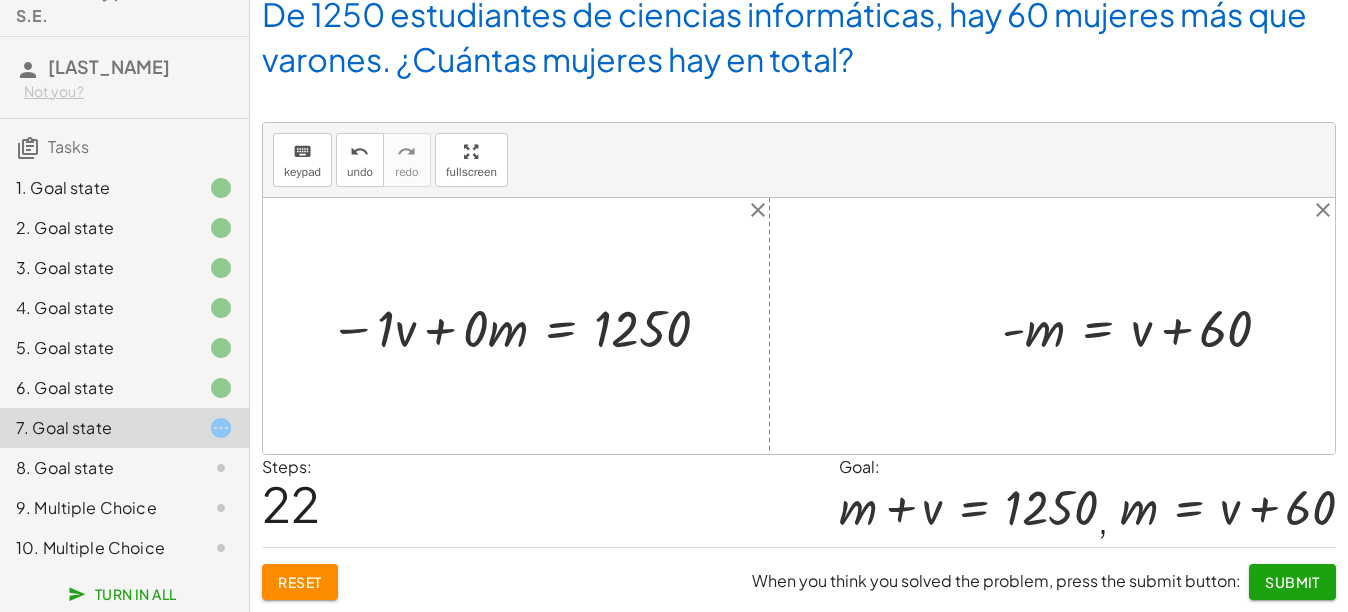 click at bounding box center (1145, 326) 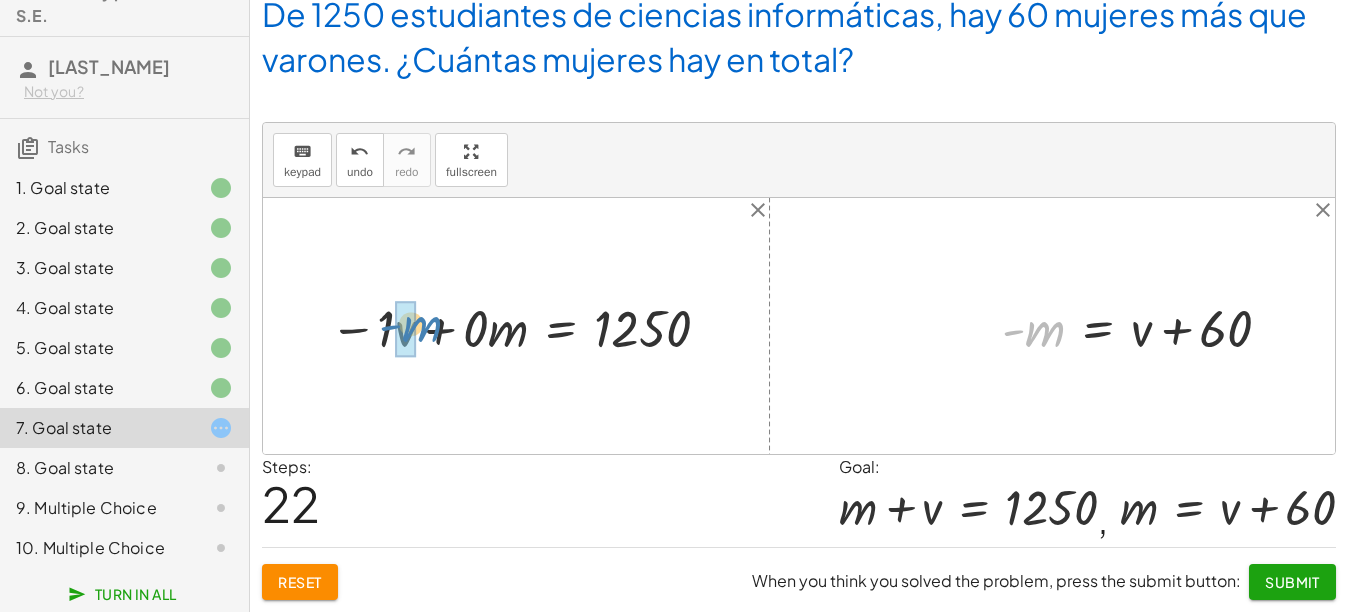 drag, startPoint x: 1034, startPoint y: 334, endPoint x: 412, endPoint y: 329, distance: 622.0201 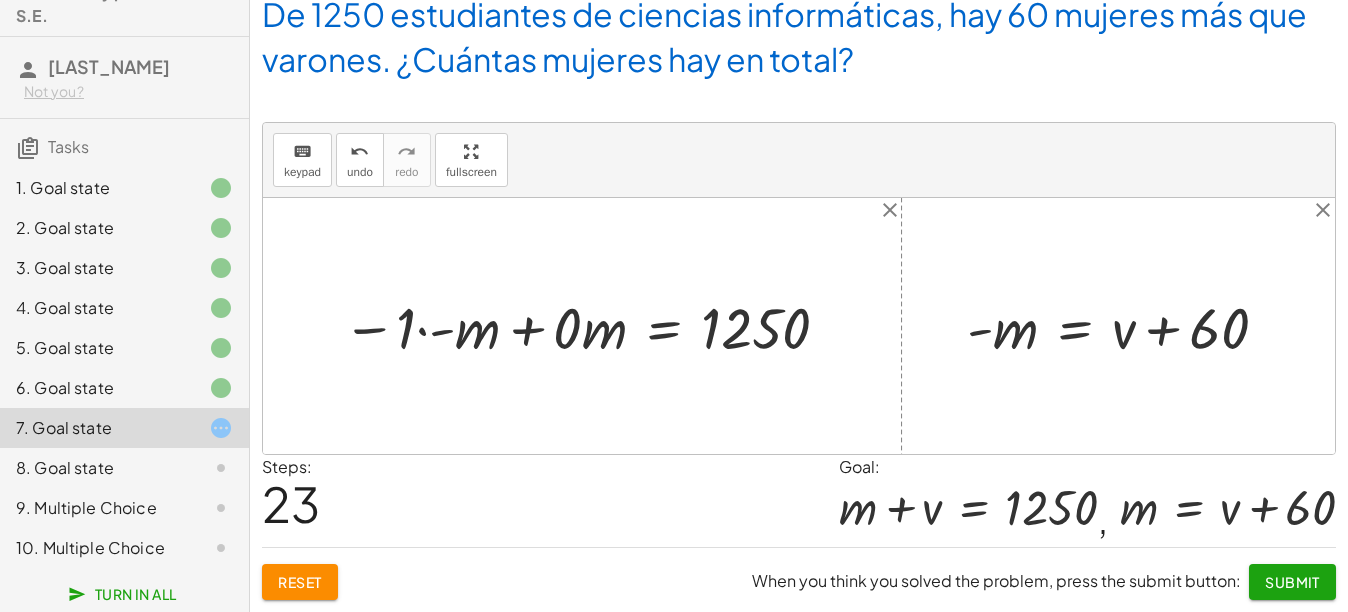 click at bounding box center (589, 326) 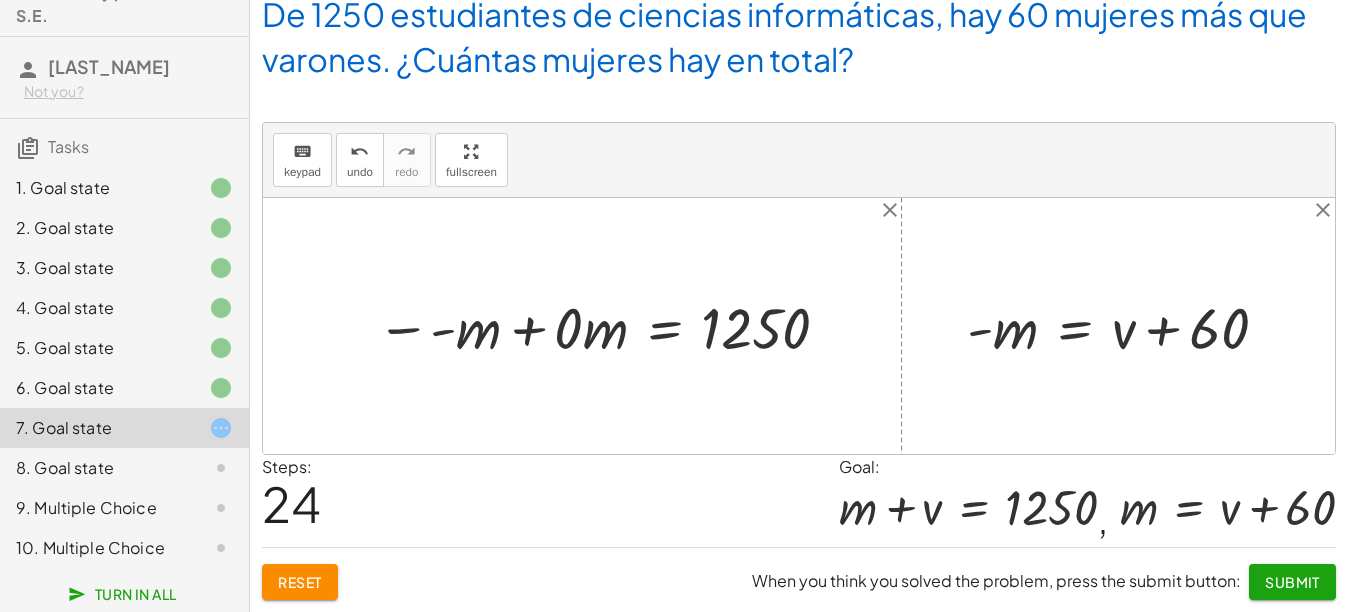 click at bounding box center (607, 326) 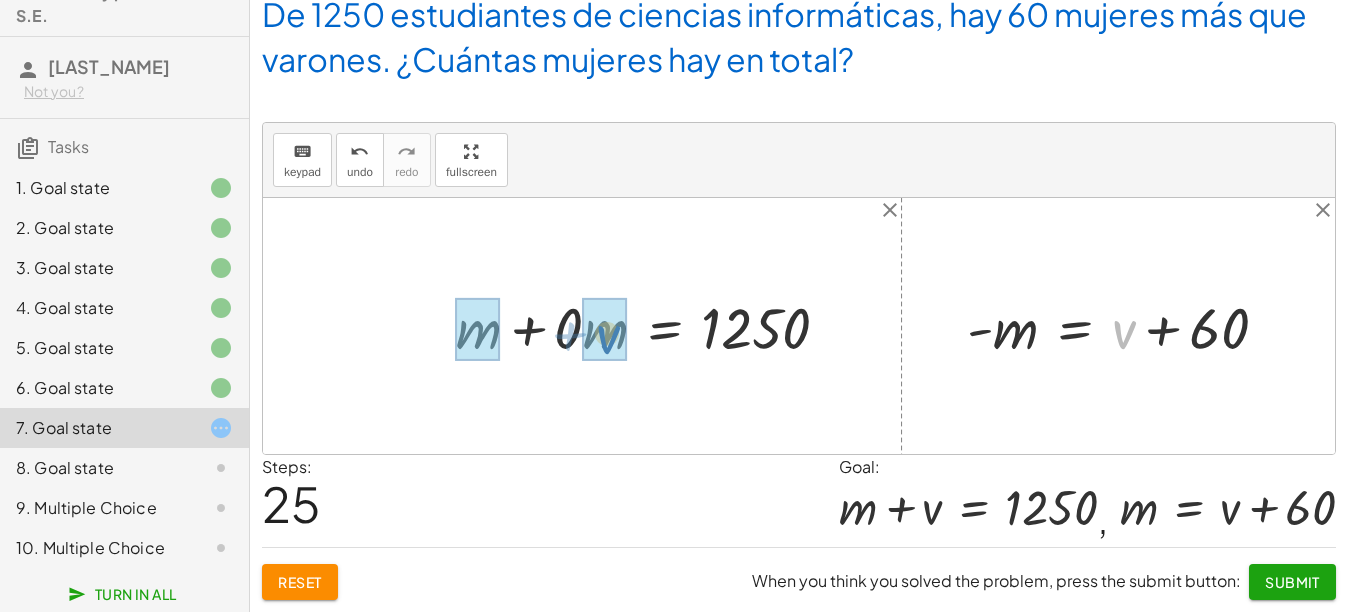 drag, startPoint x: 1115, startPoint y: 326, endPoint x: 599, endPoint y: 332, distance: 516.0349 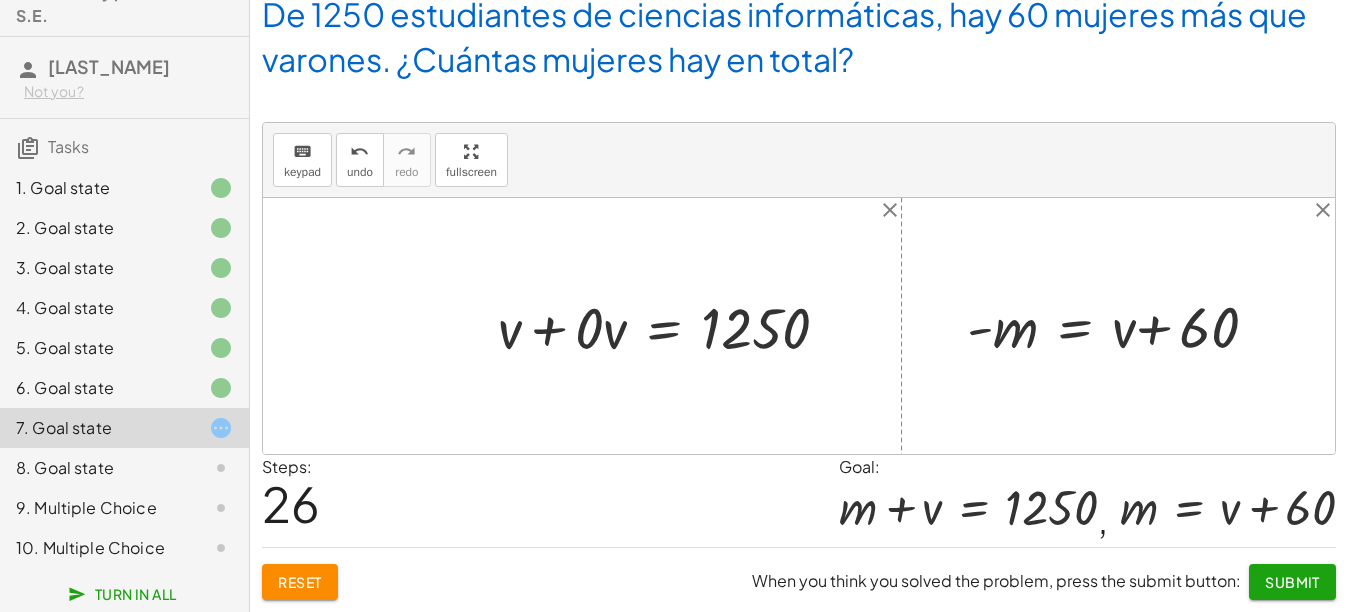click at bounding box center [672, 326] 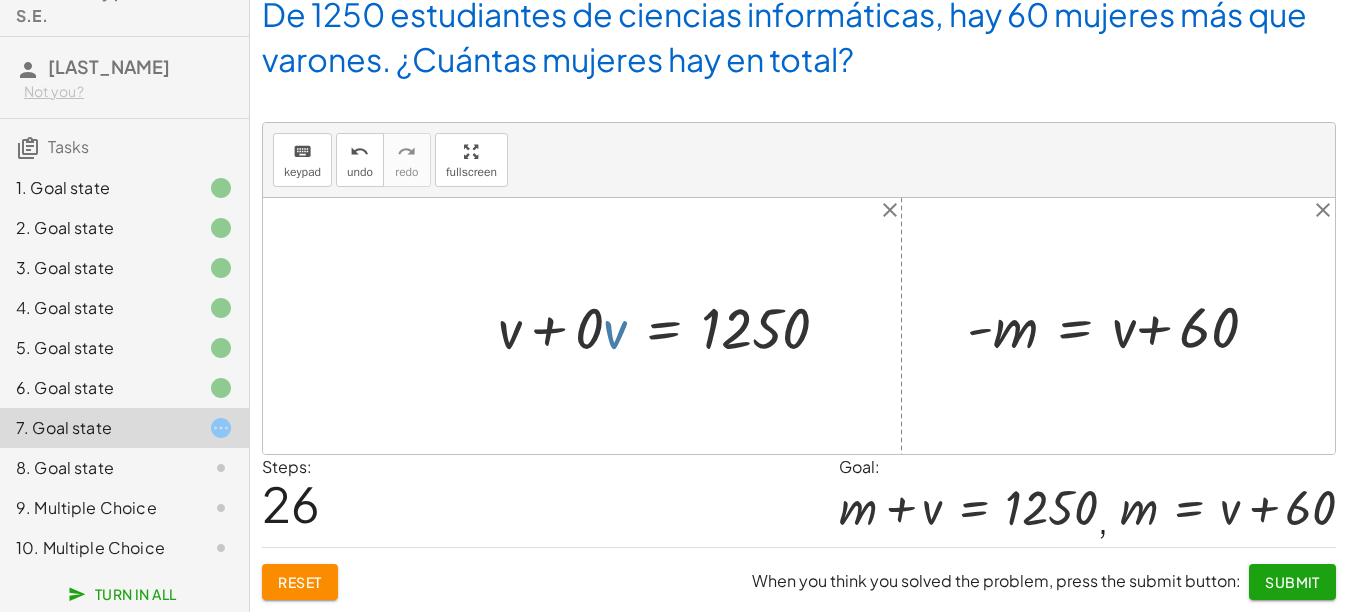 click at bounding box center (684, 326) 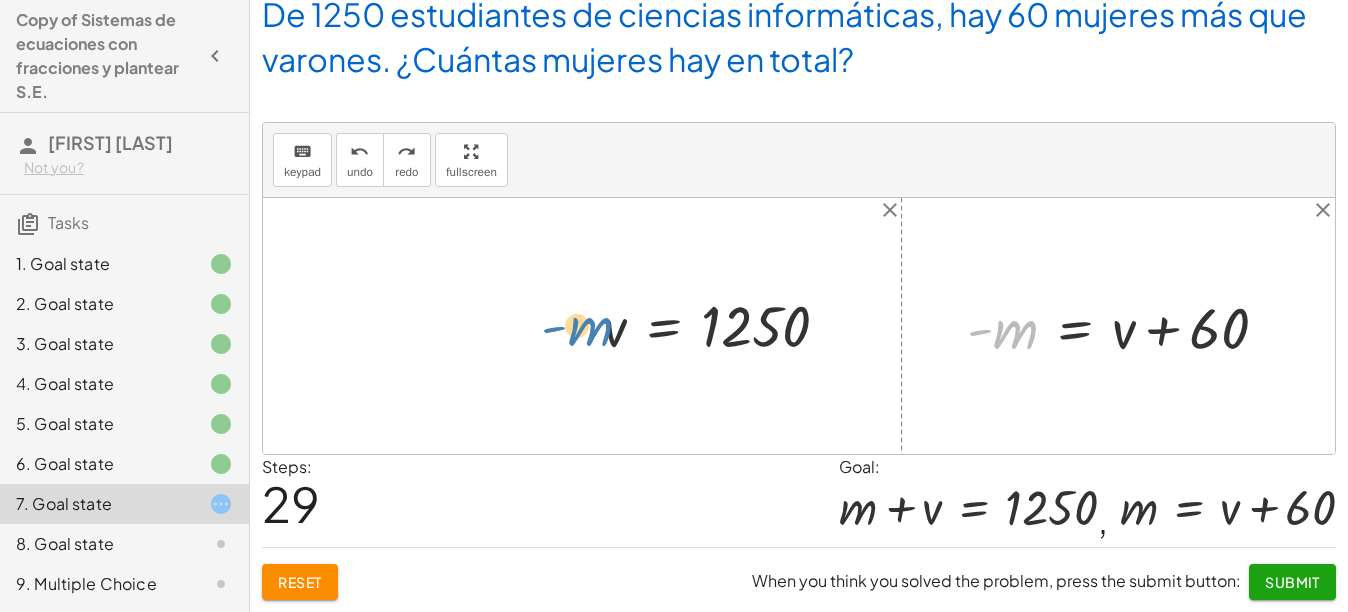 scroll, scrollTop: 164, scrollLeft: 0, axis: vertical 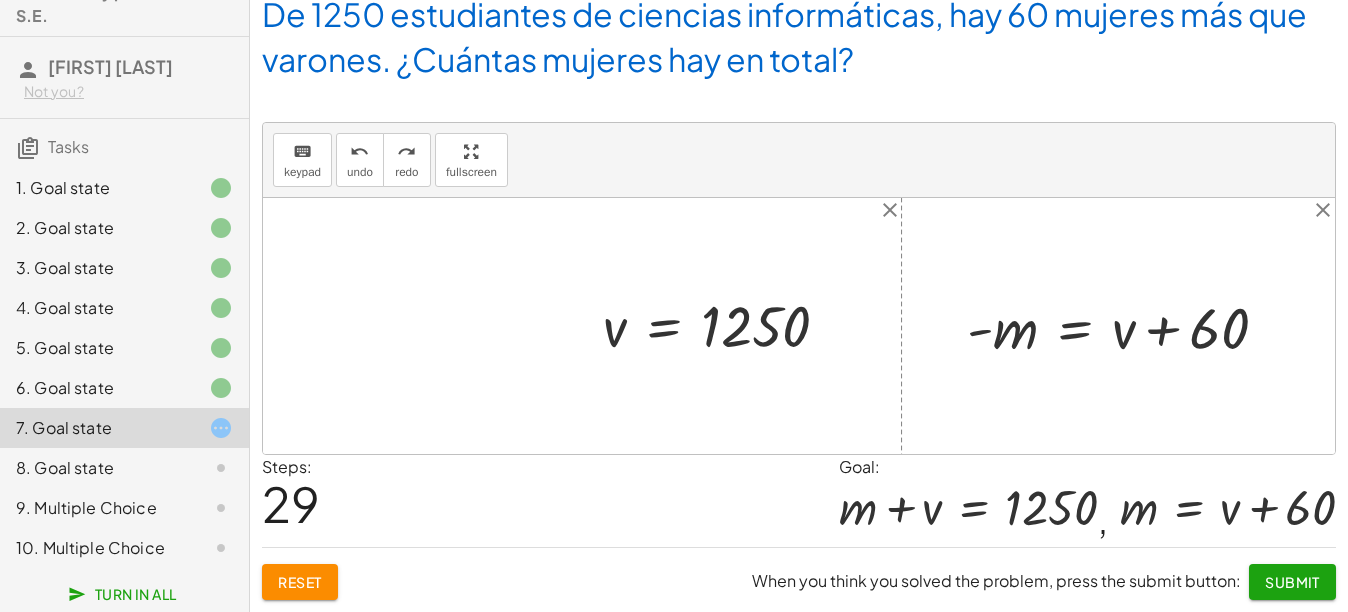 click at bounding box center (724, 325) 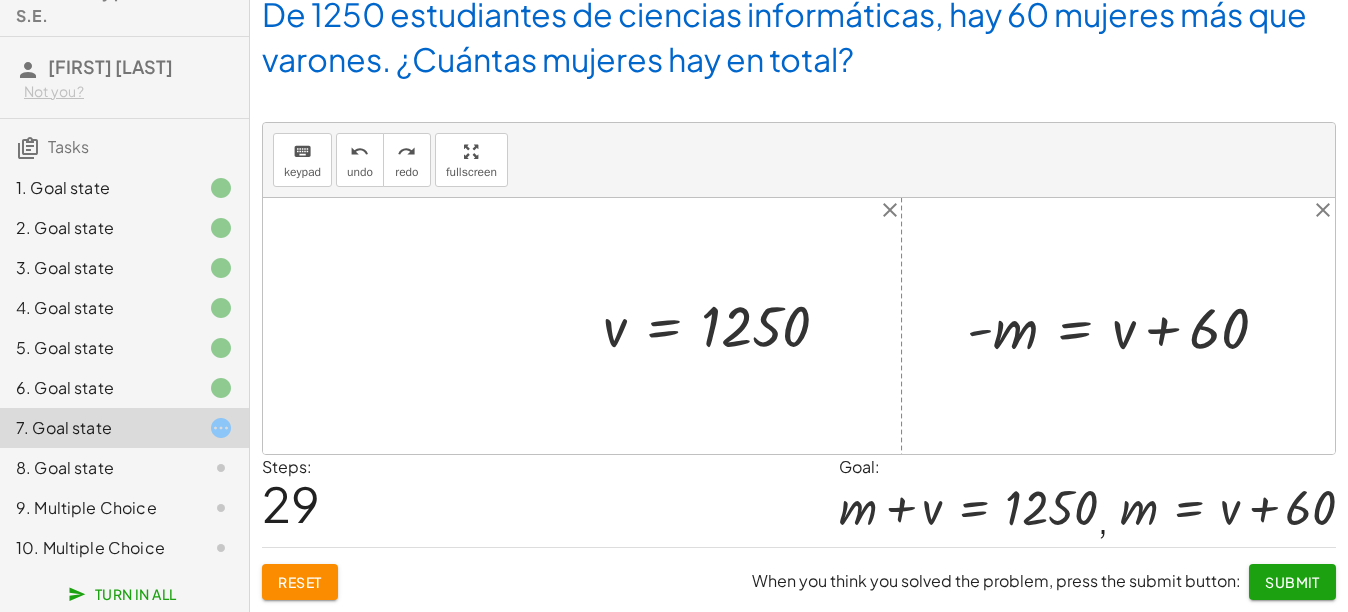 click at bounding box center [1125, 326] 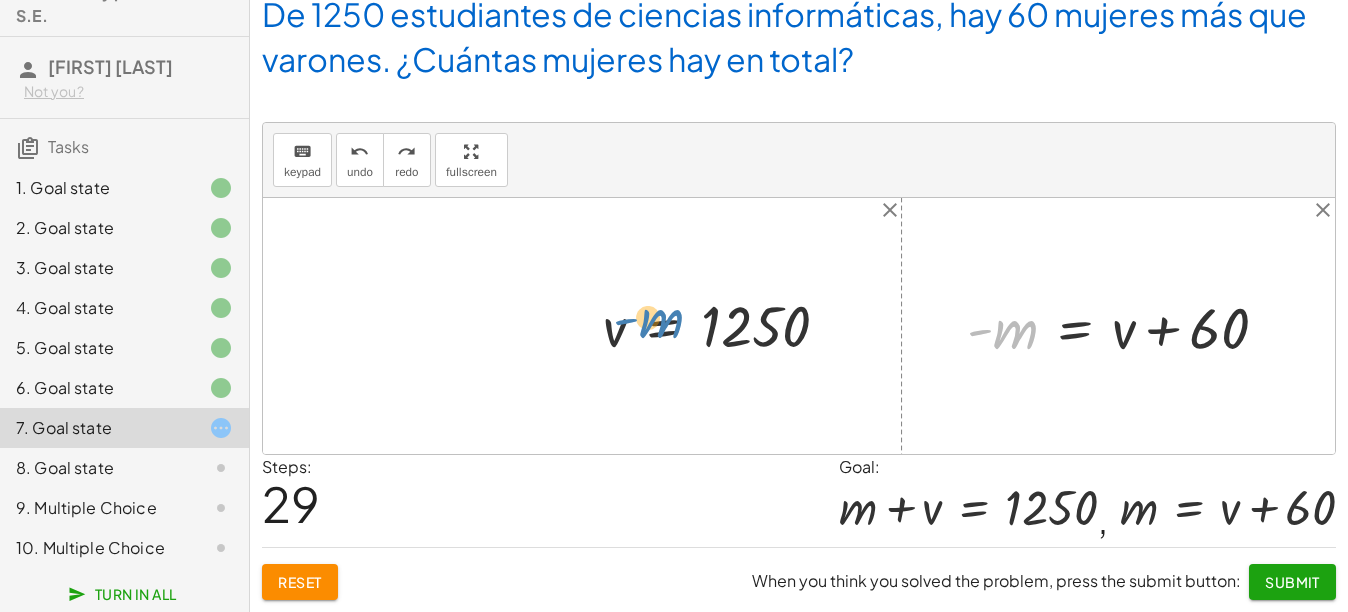 drag, startPoint x: 977, startPoint y: 328, endPoint x: 623, endPoint y: 317, distance: 354.17087 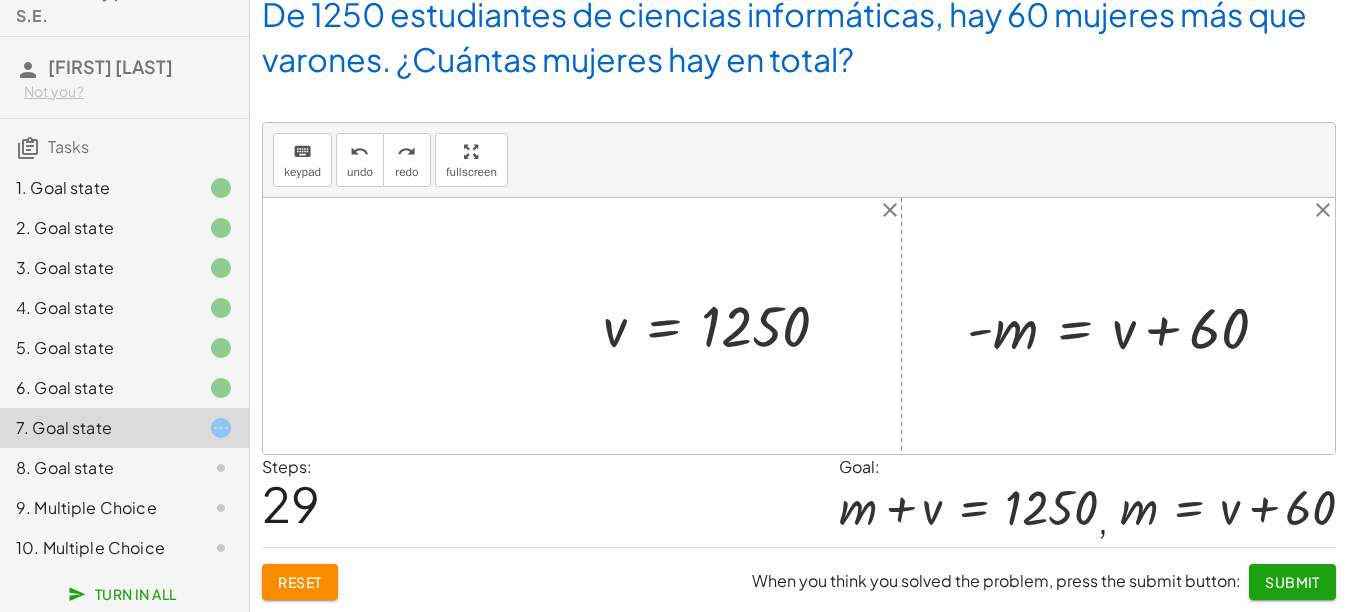 click at bounding box center [1125, 326] 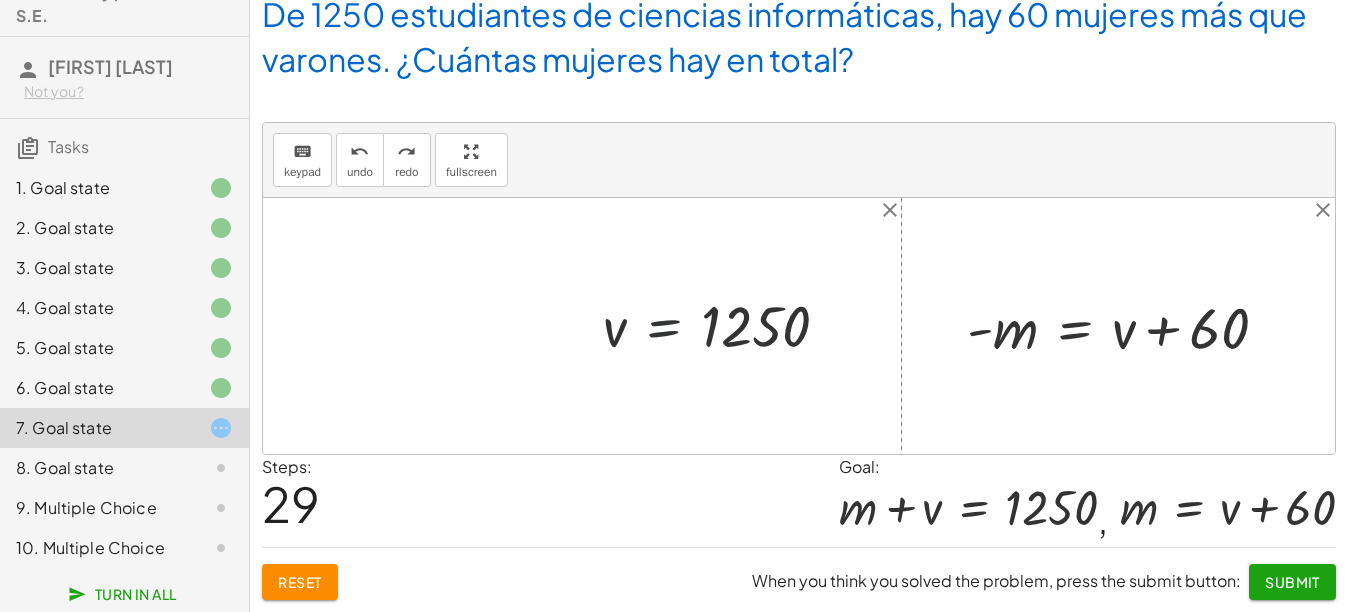 click at bounding box center [724, 325] 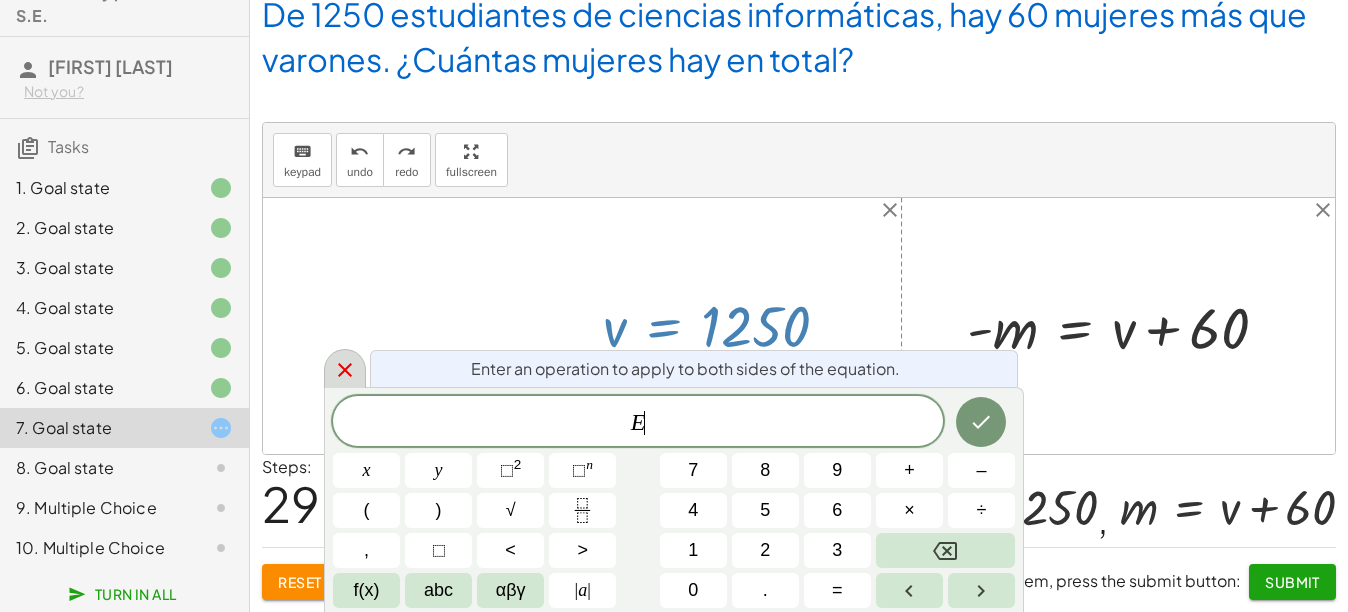 click 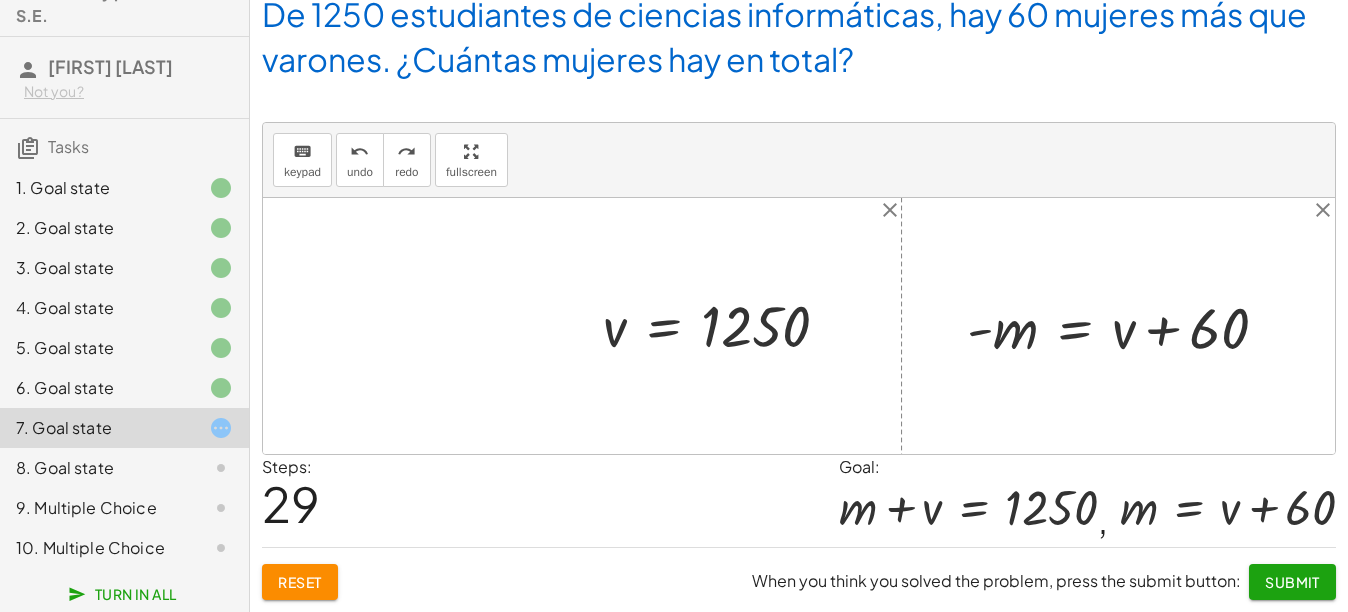 click on "Reset" 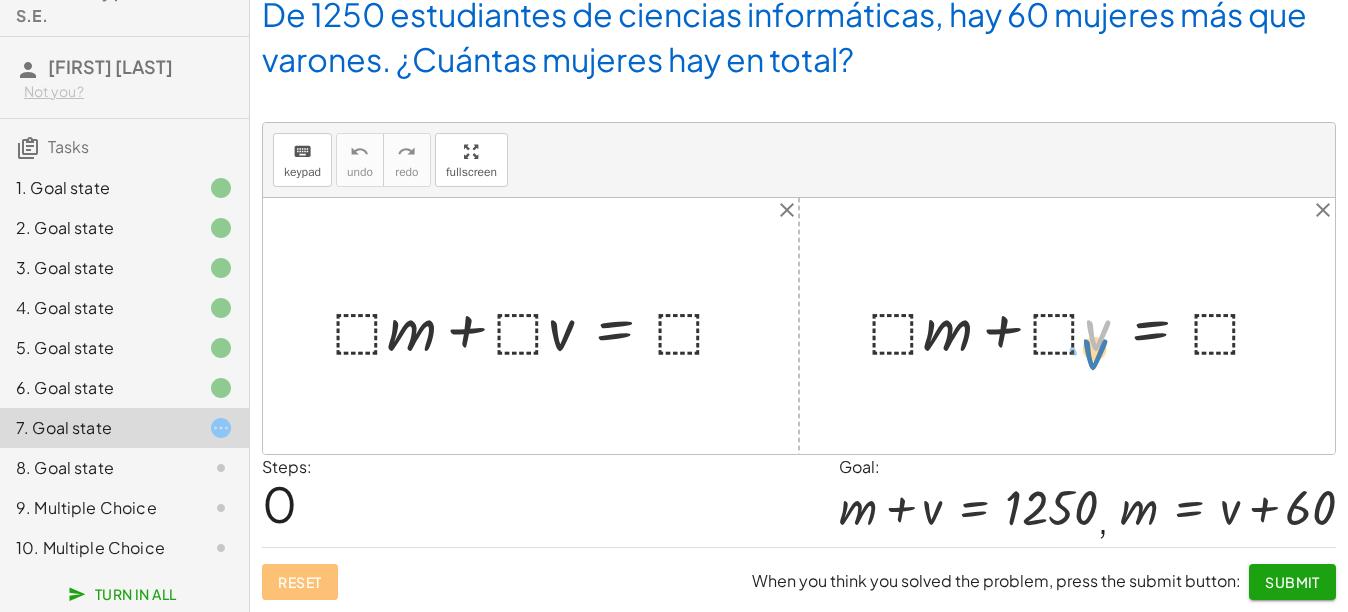 drag, startPoint x: 1095, startPoint y: 349, endPoint x: 1084, endPoint y: 368, distance: 21.954498 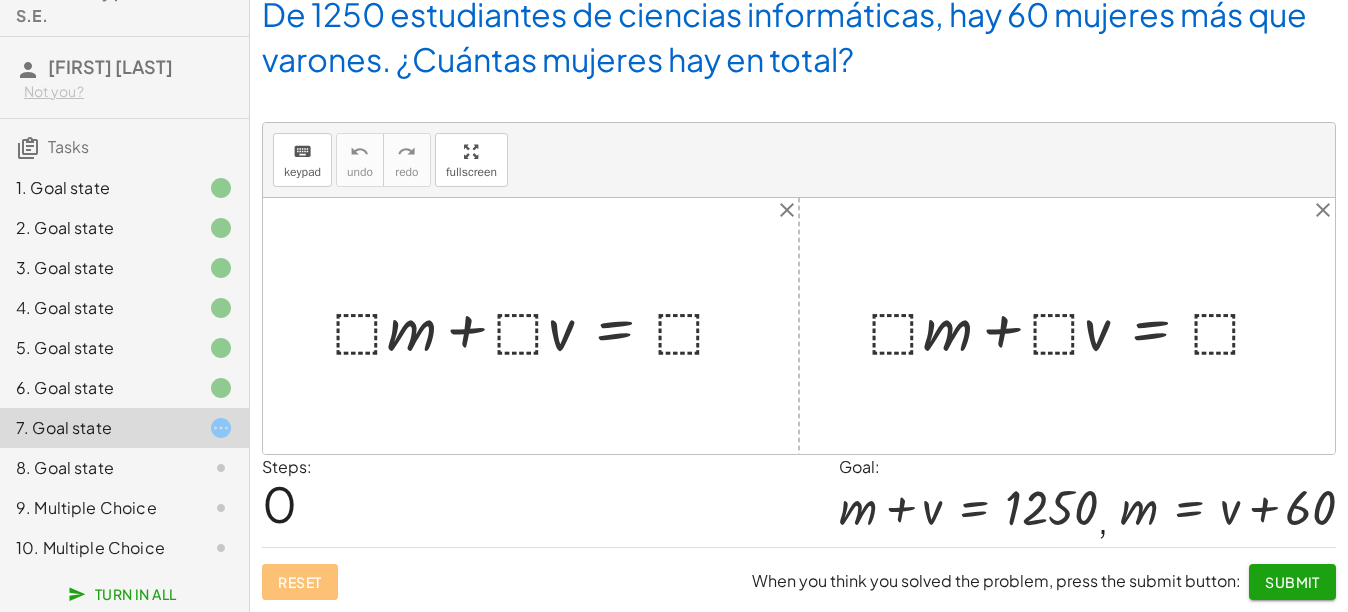 click at bounding box center (1074, 326) 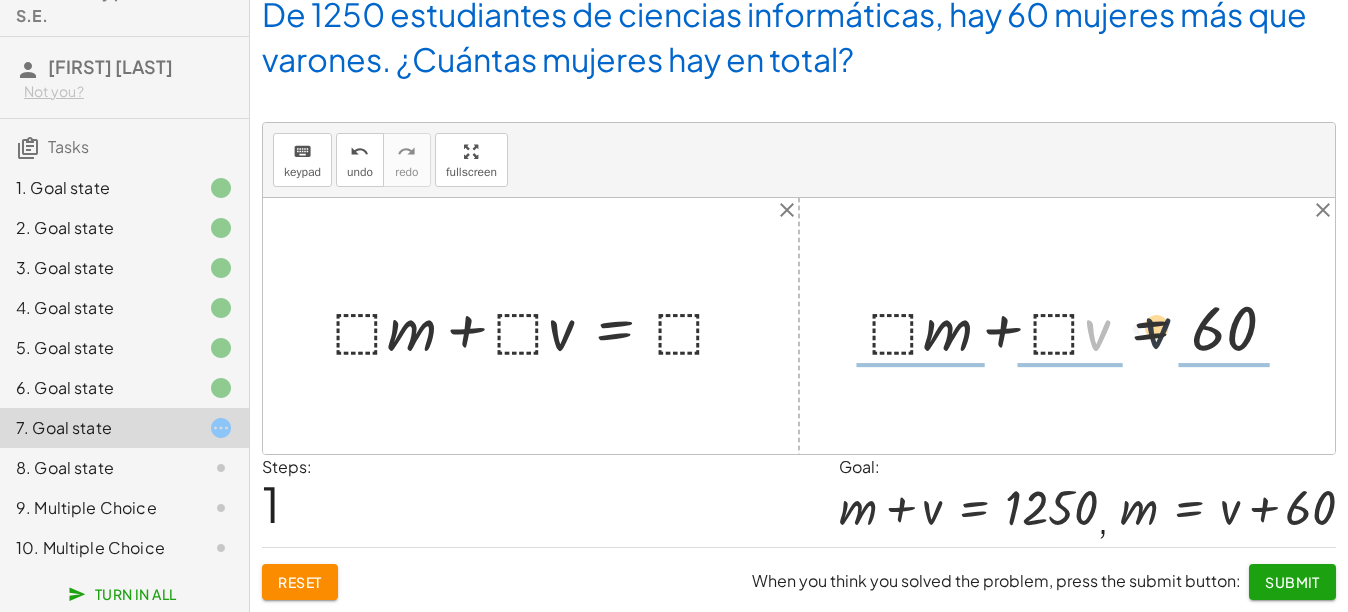 drag, startPoint x: 1108, startPoint y: 339, endPoint x: 1180, endPoint y: 336, distance: 72.06247 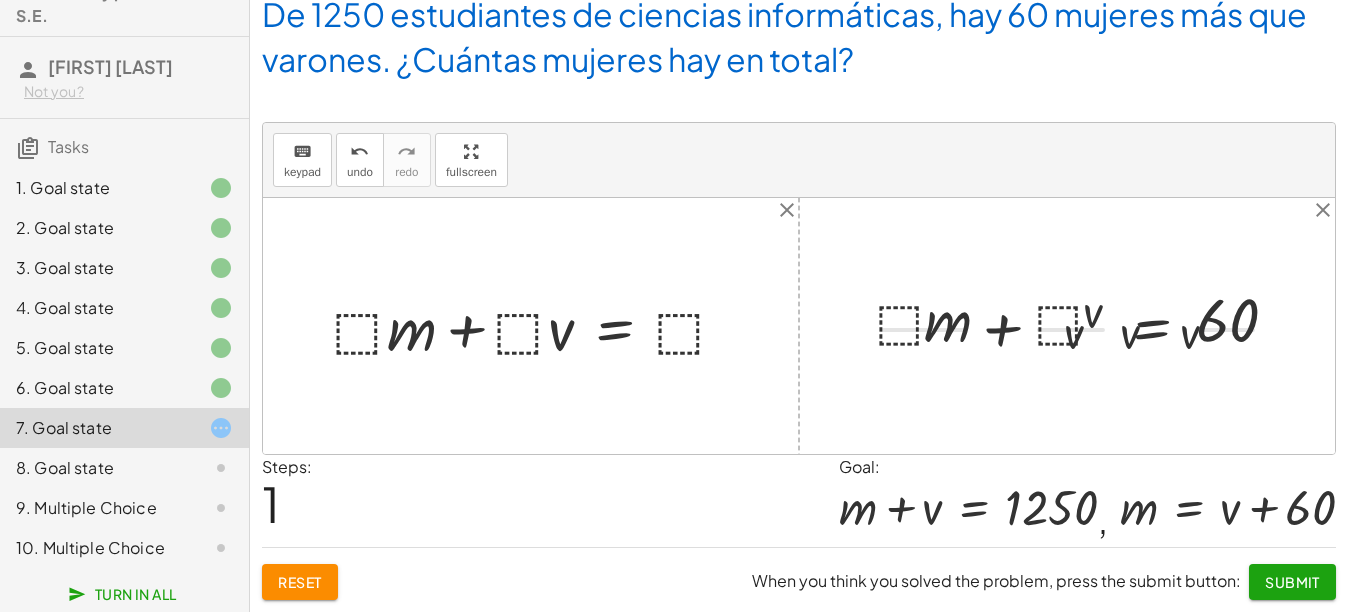 drag, startPoint x: 1180, startPoint y: 336, endPoint x: 1209, endPoint y: 339, distance: 29.15476 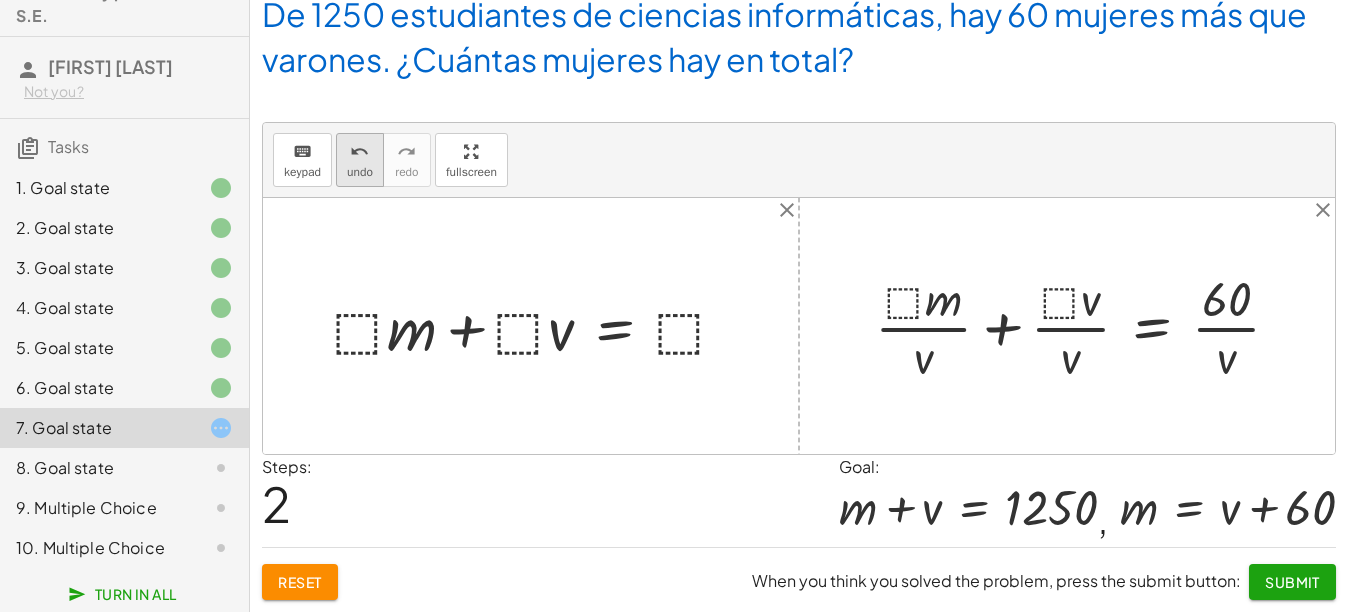 click on "undo" at bounding box center (359, 152) 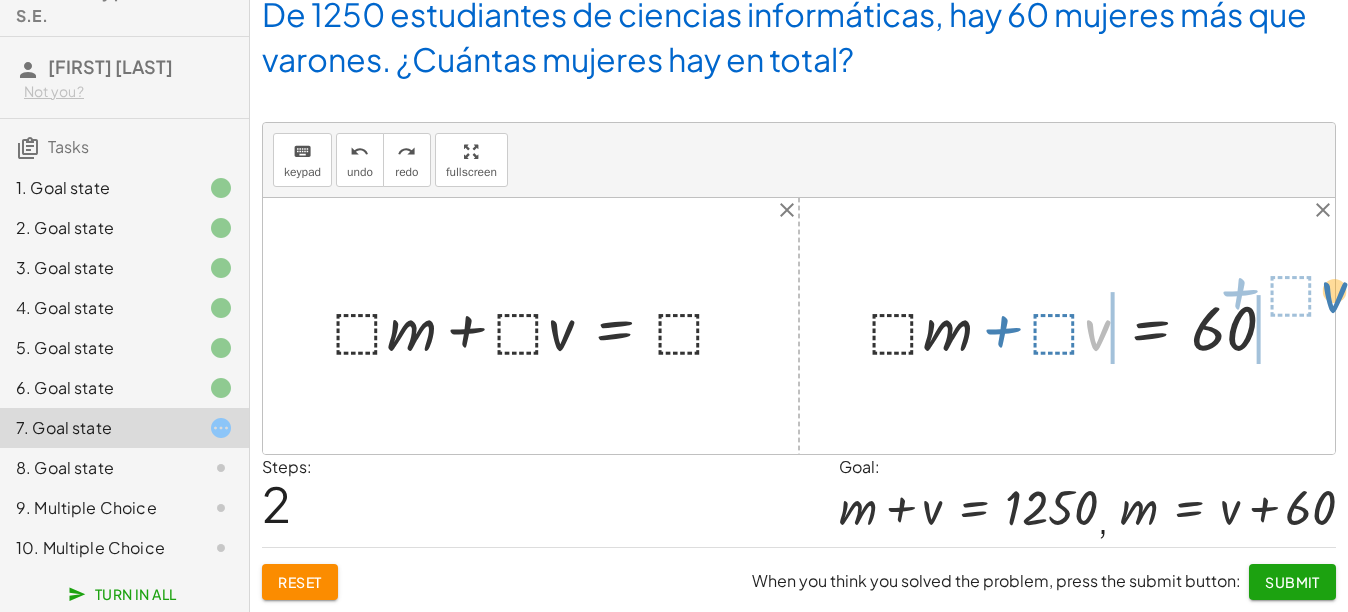 drag, startPoint x: 1101, startPoint y: 338, endPoint x: 1338, endPoint y: 300, distance: 240.02708 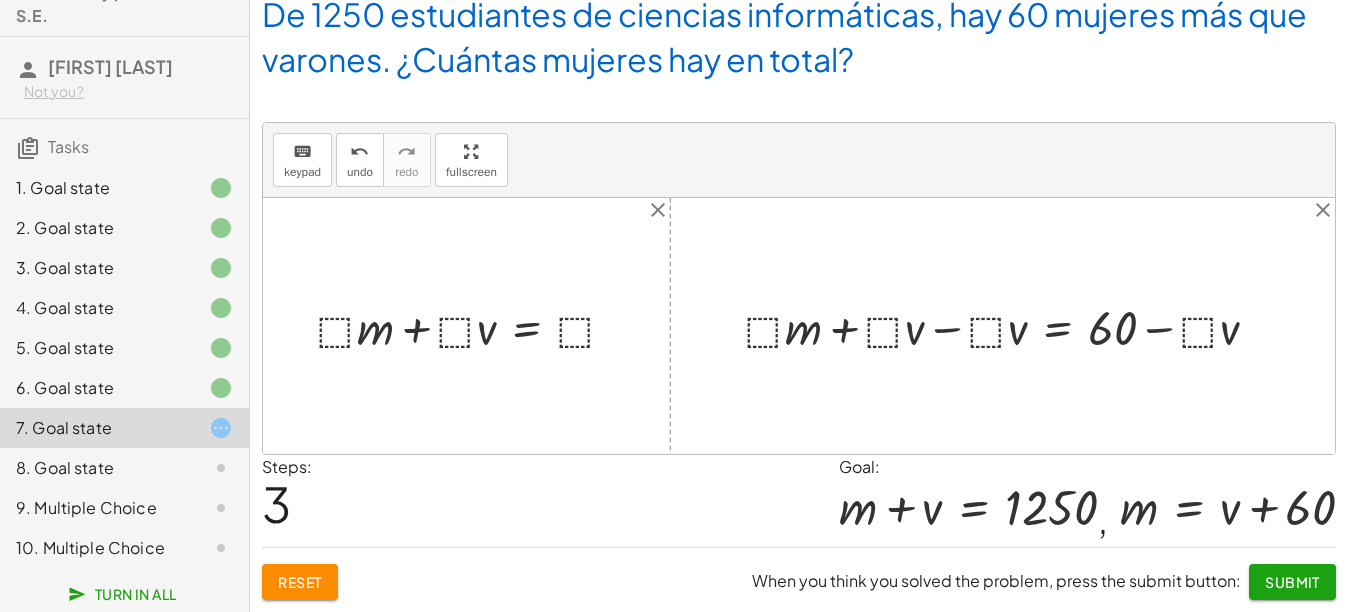 click at bounding box center [1010, 326] 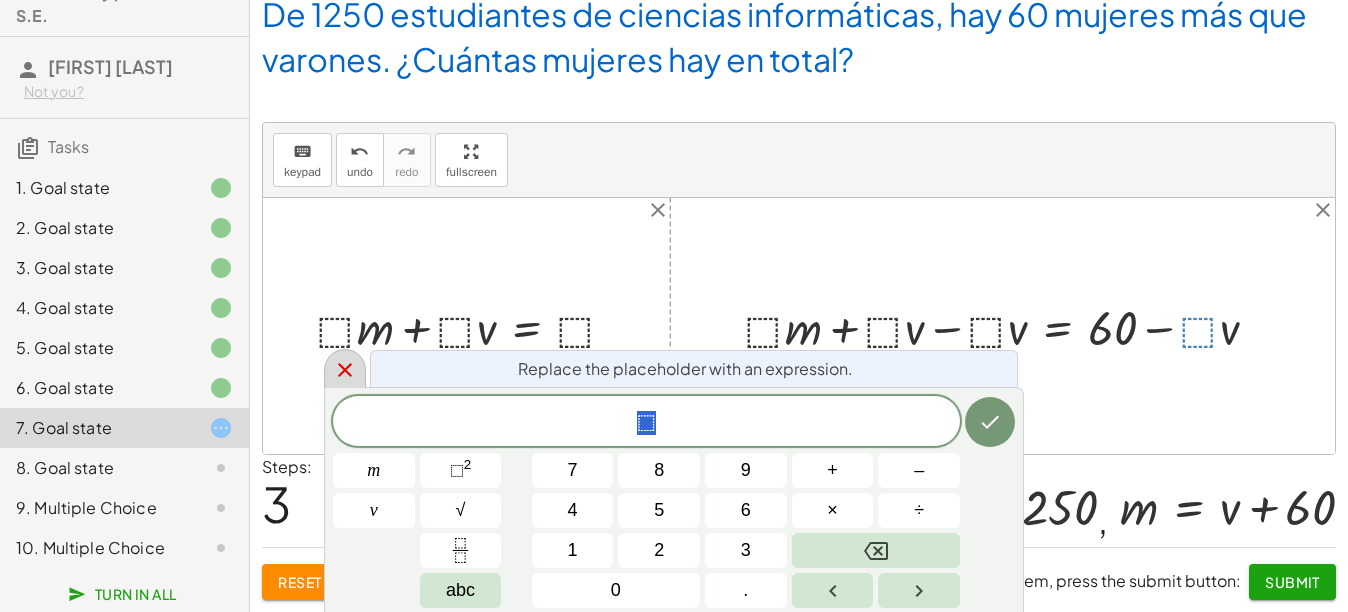 click 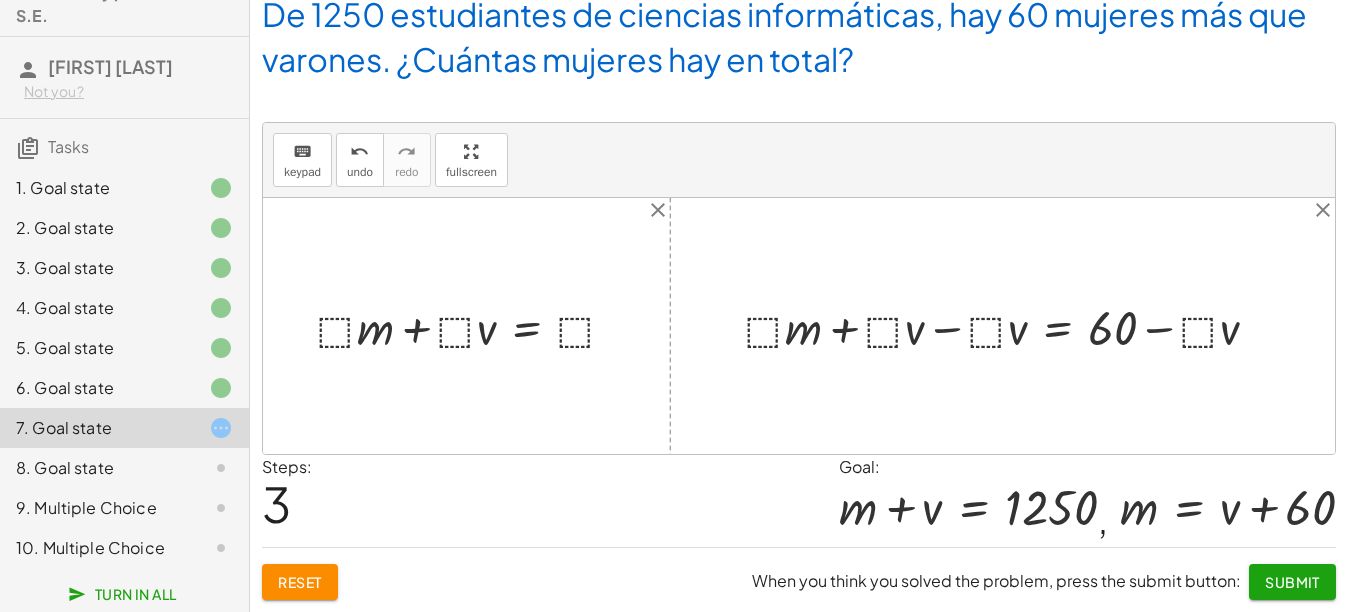 click at bounding box center (1010, 326) 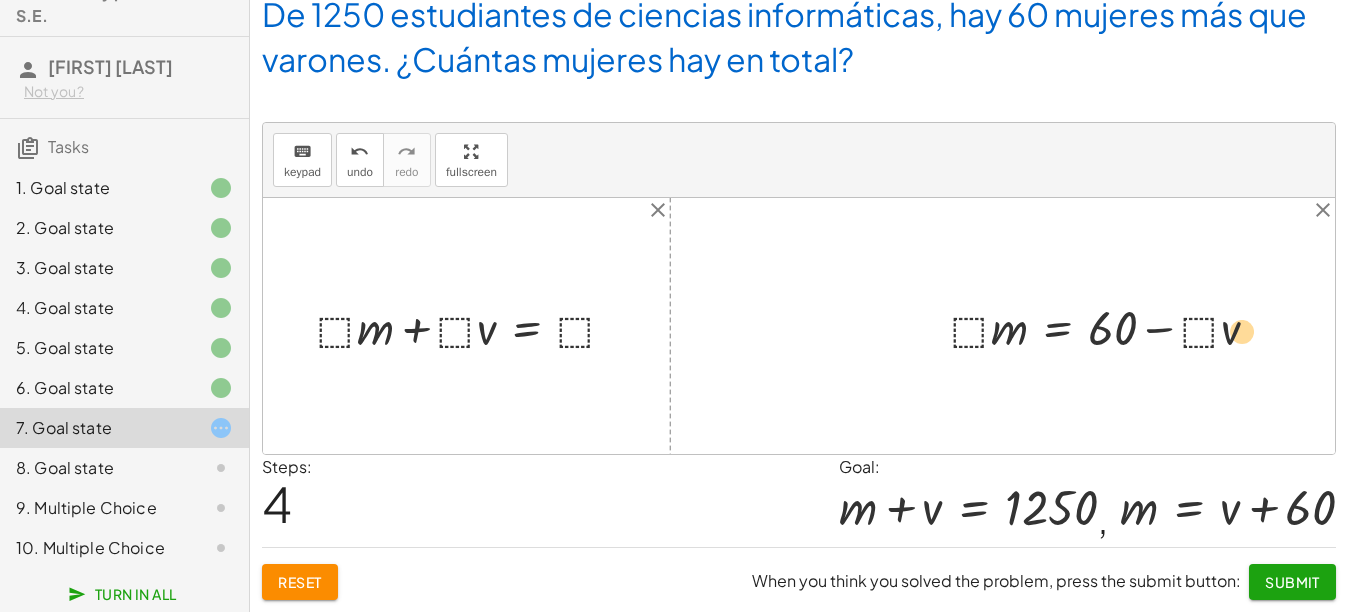 click at bounding box center (1113, 326) 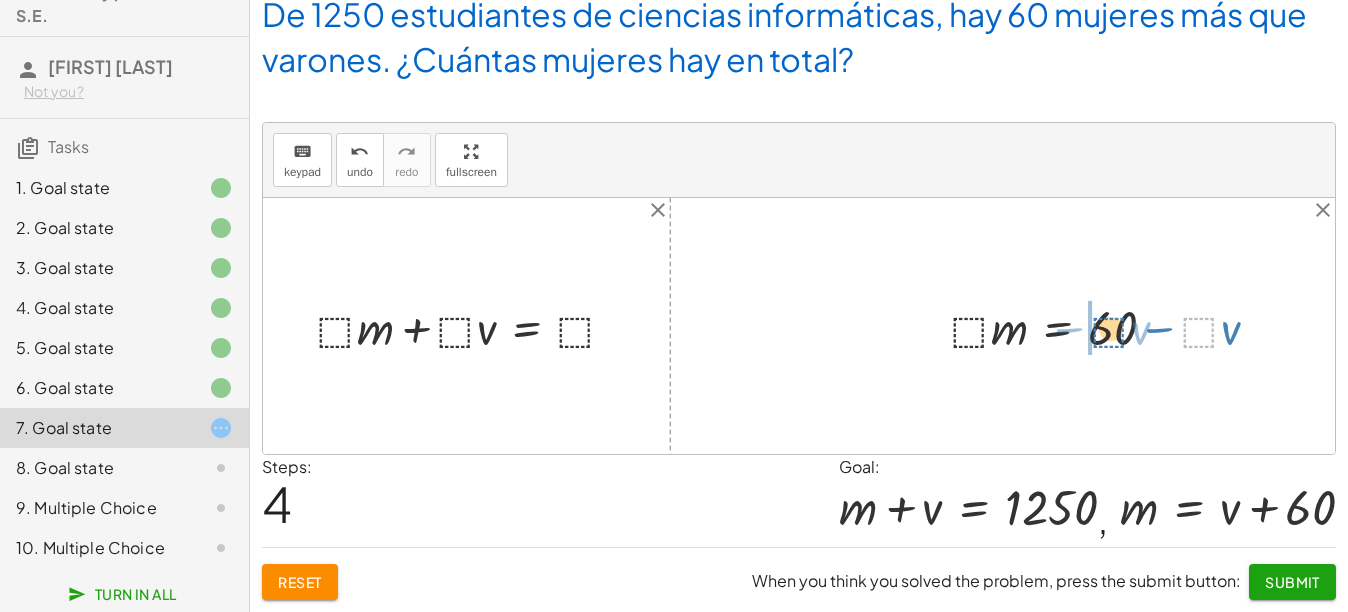 drag, startPoint x: 1215, startPoint y: 337, endPoint x: 1125, endPoint y: 336, distance: 90.005554 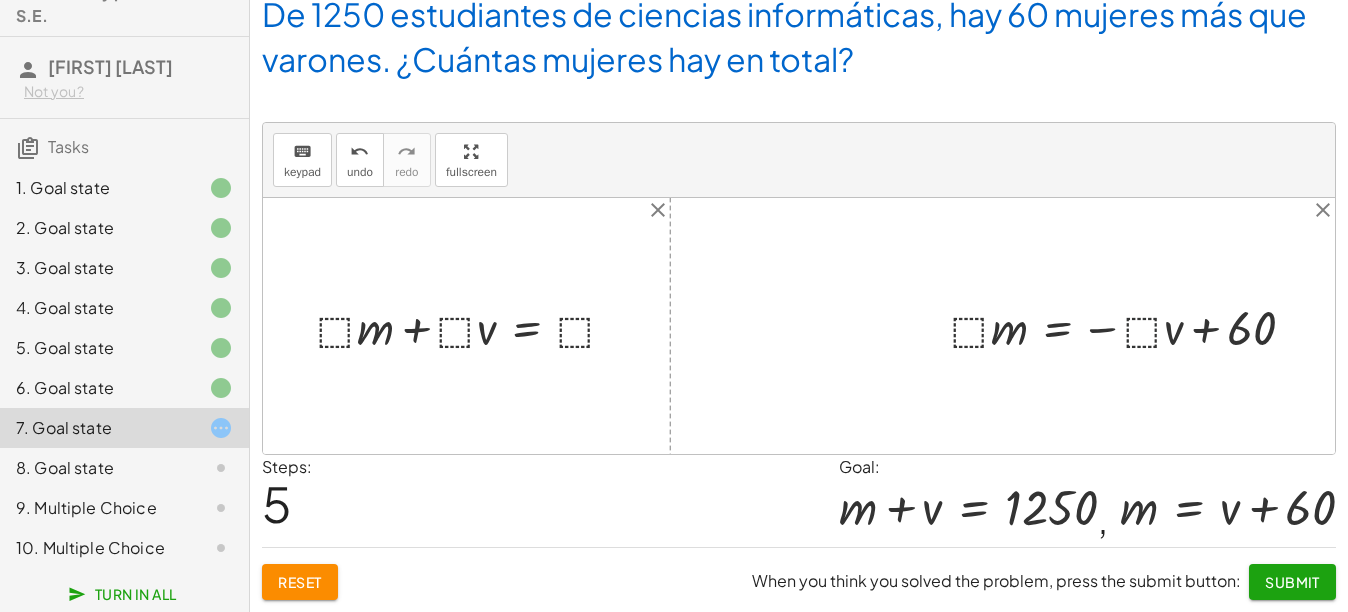 click at bounding box center [1131, 326] 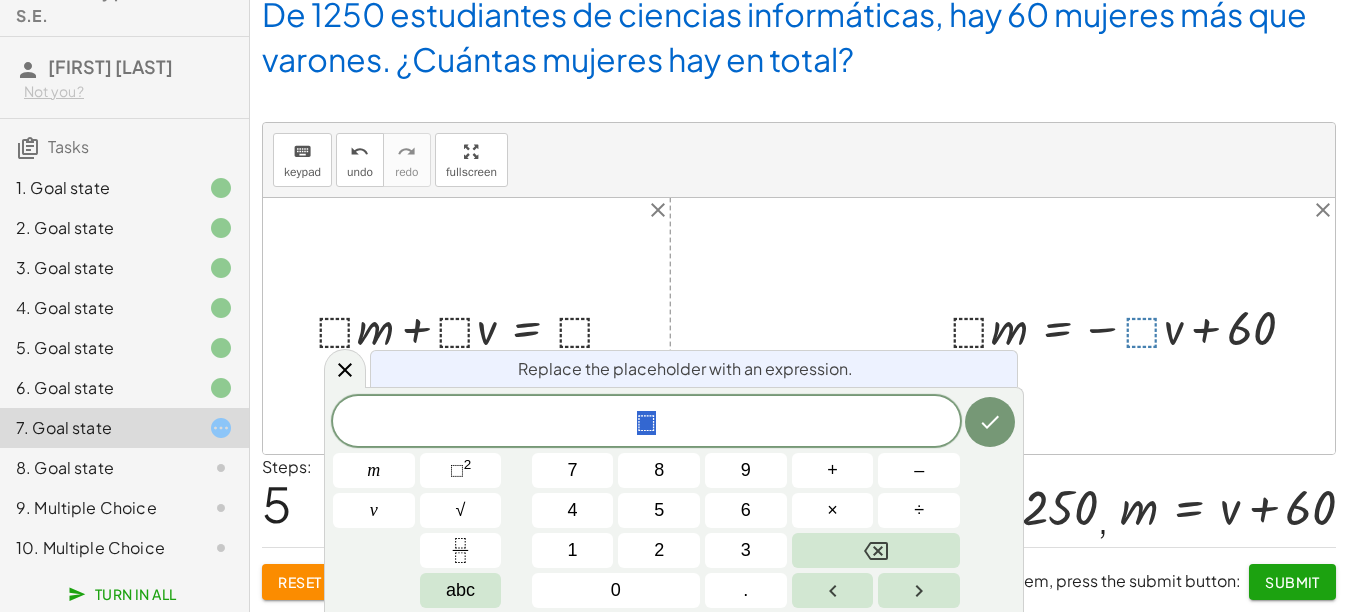 click at bounding box center [1131, 326] 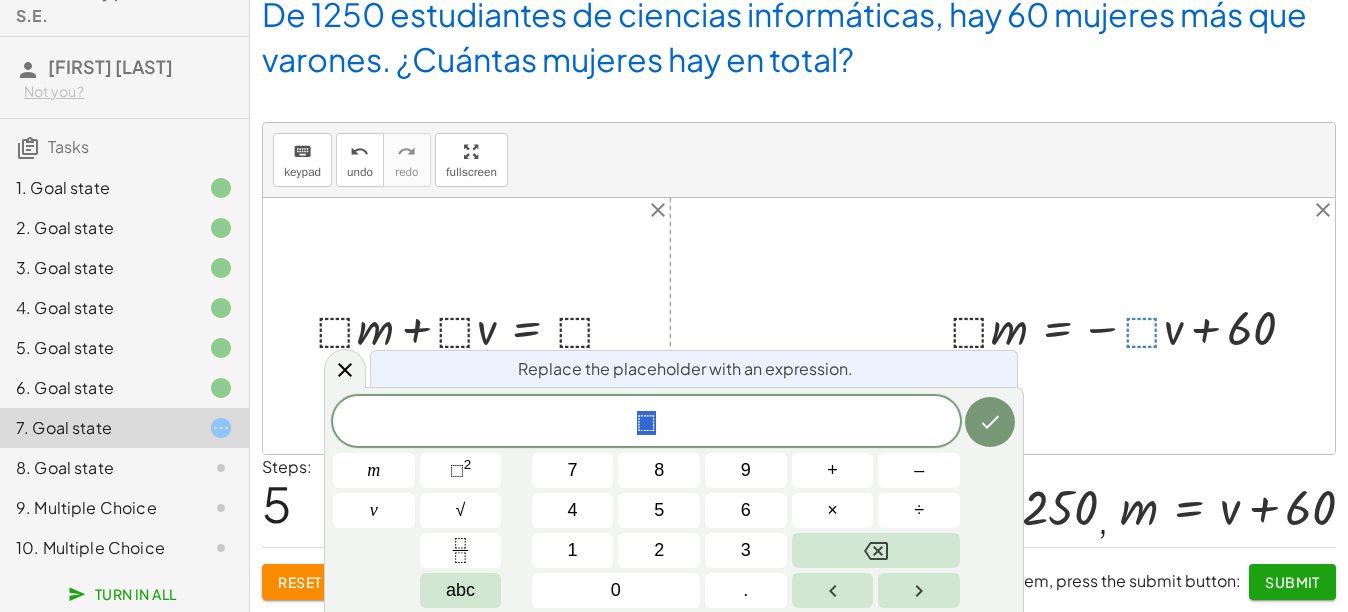 click at bounding box center [1131, 326] 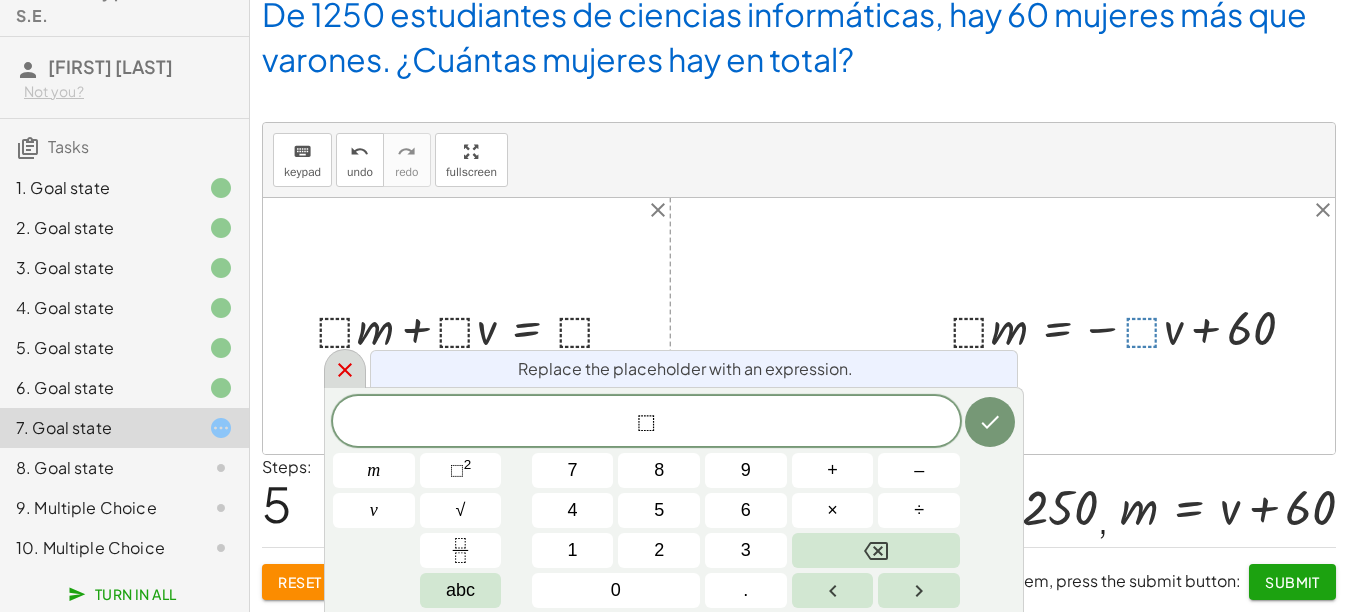 click 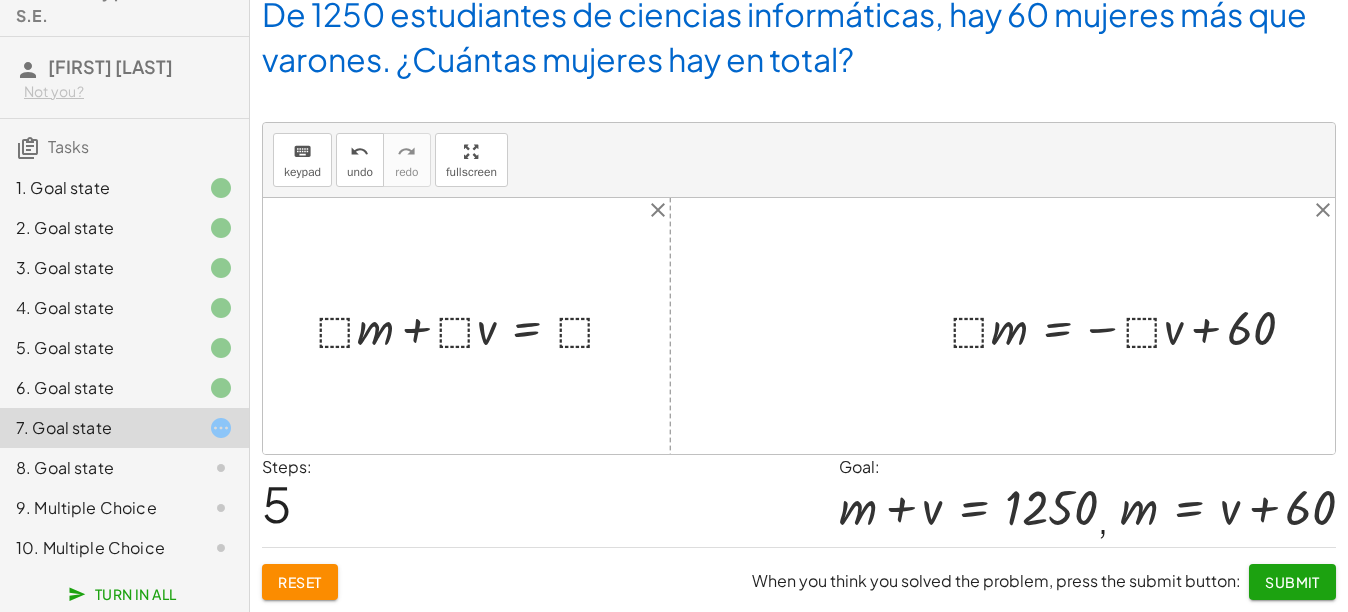 click at bounding box center (1131, 326) 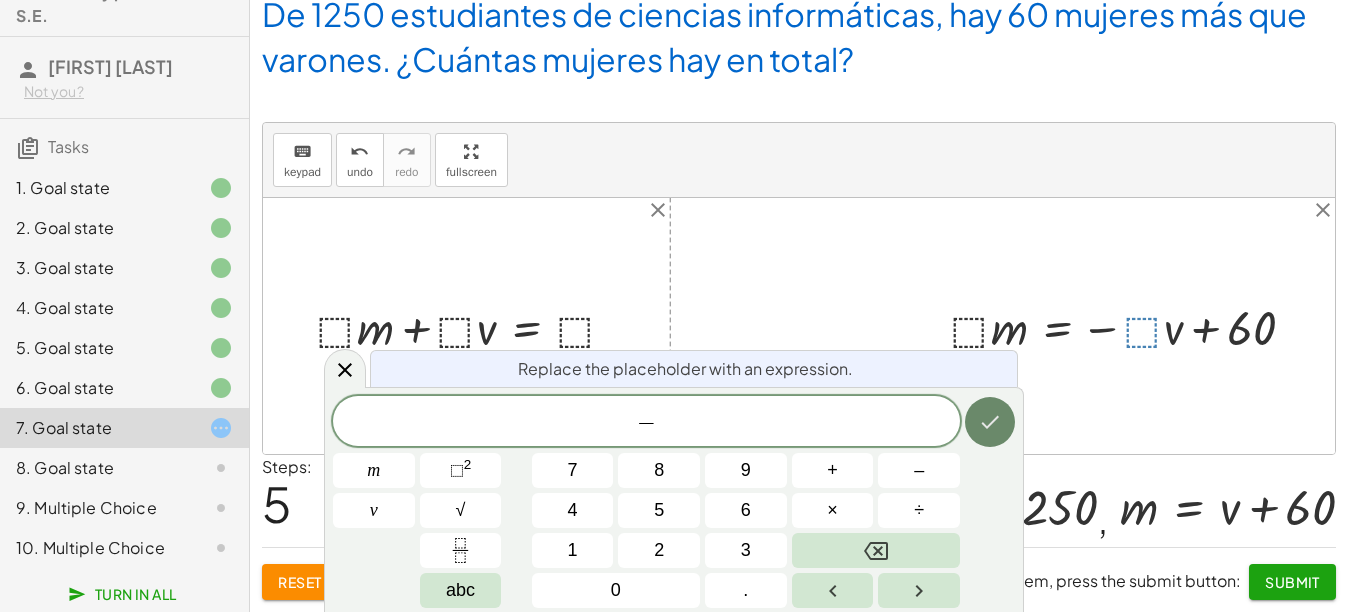 click 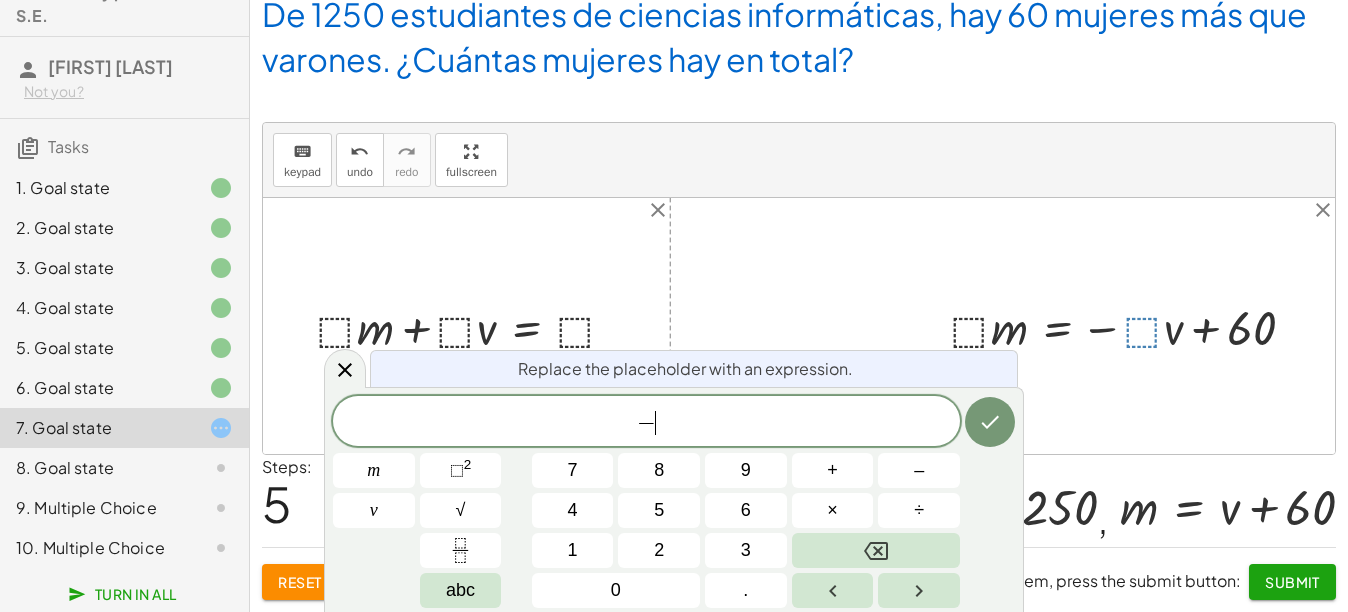 click at bounding box center (1131, 326) 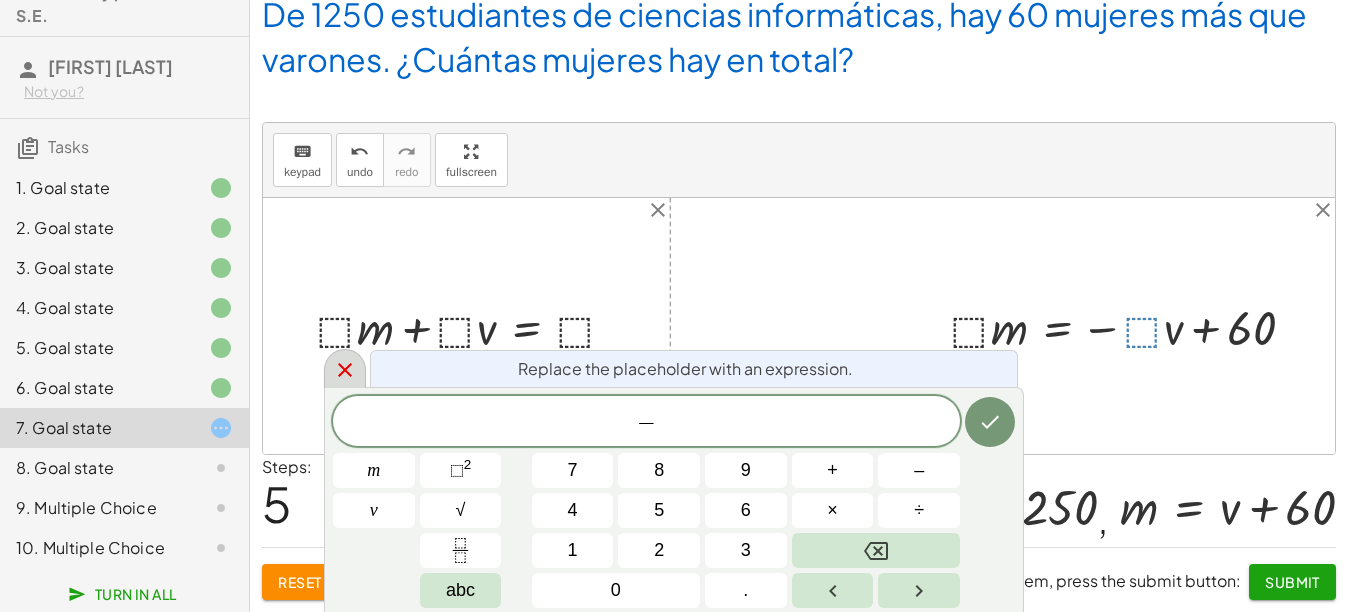 click 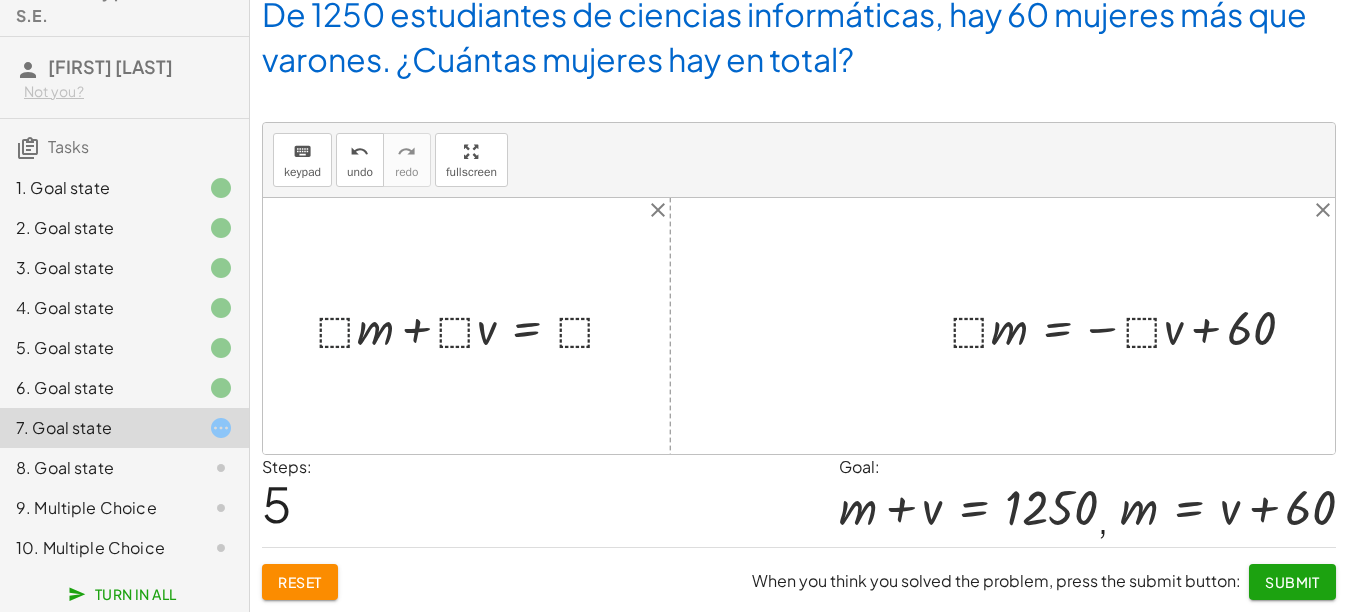 click at bounding box center (474, 326) 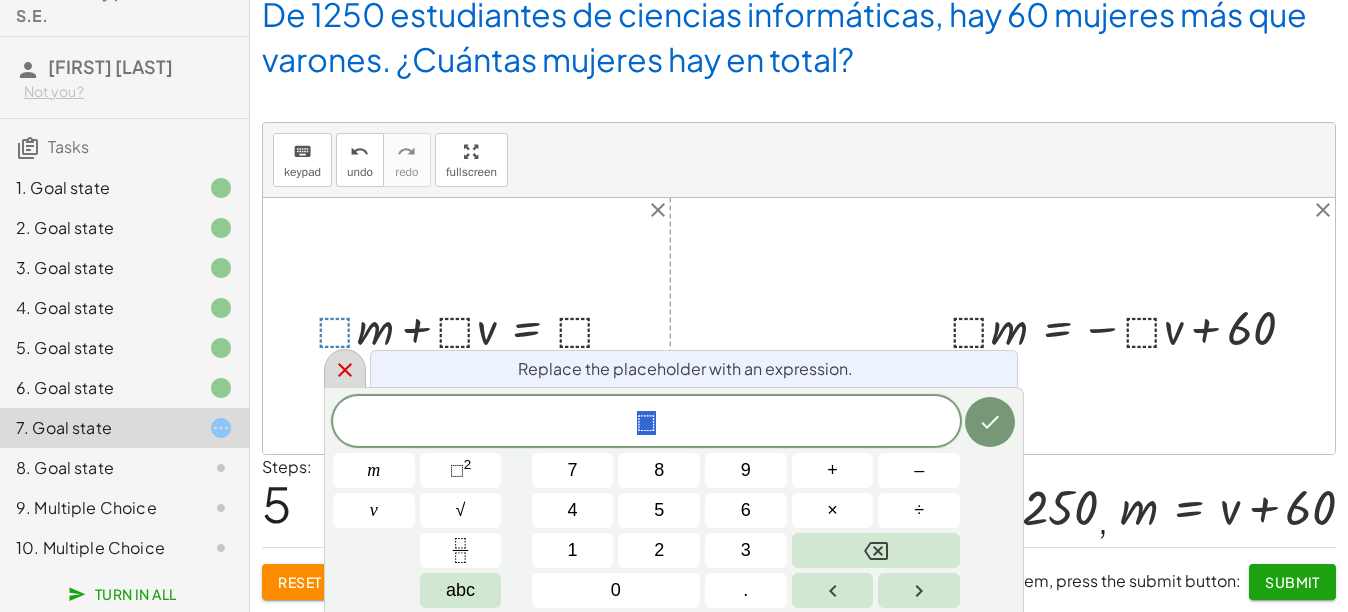 click 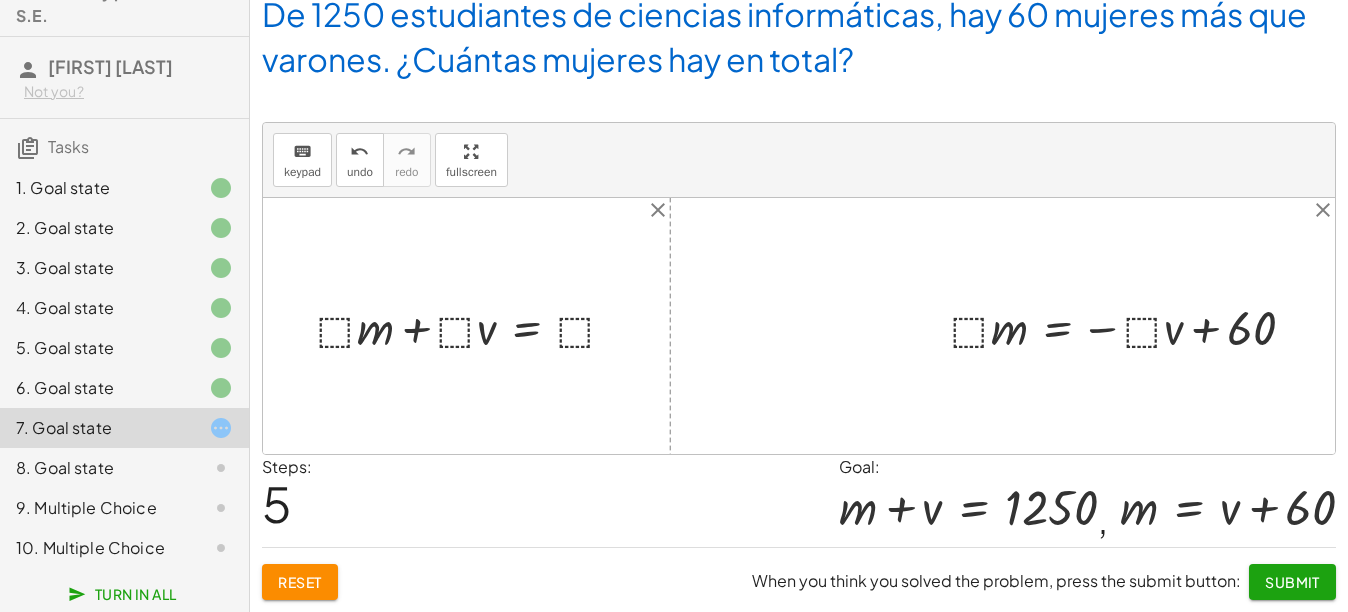 click on "keyboard keypad undo undo redo redo fullscreen" at bounding box center [799, 160] 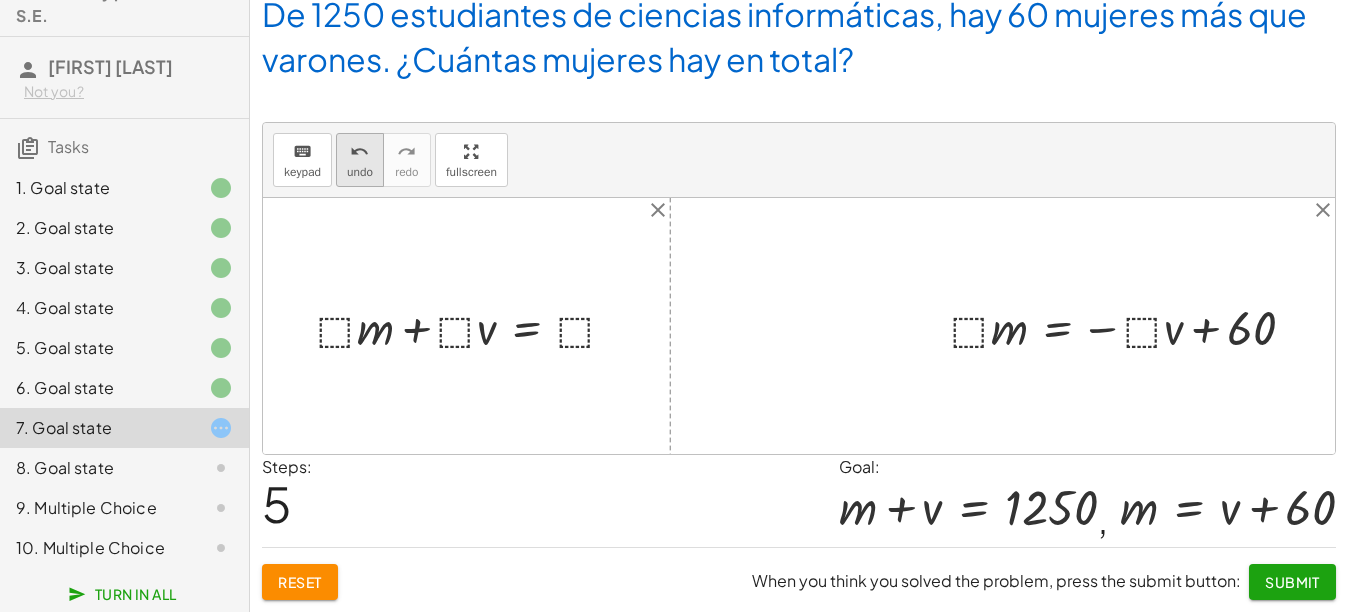 click on "undo" at bounding box center (360, 172) 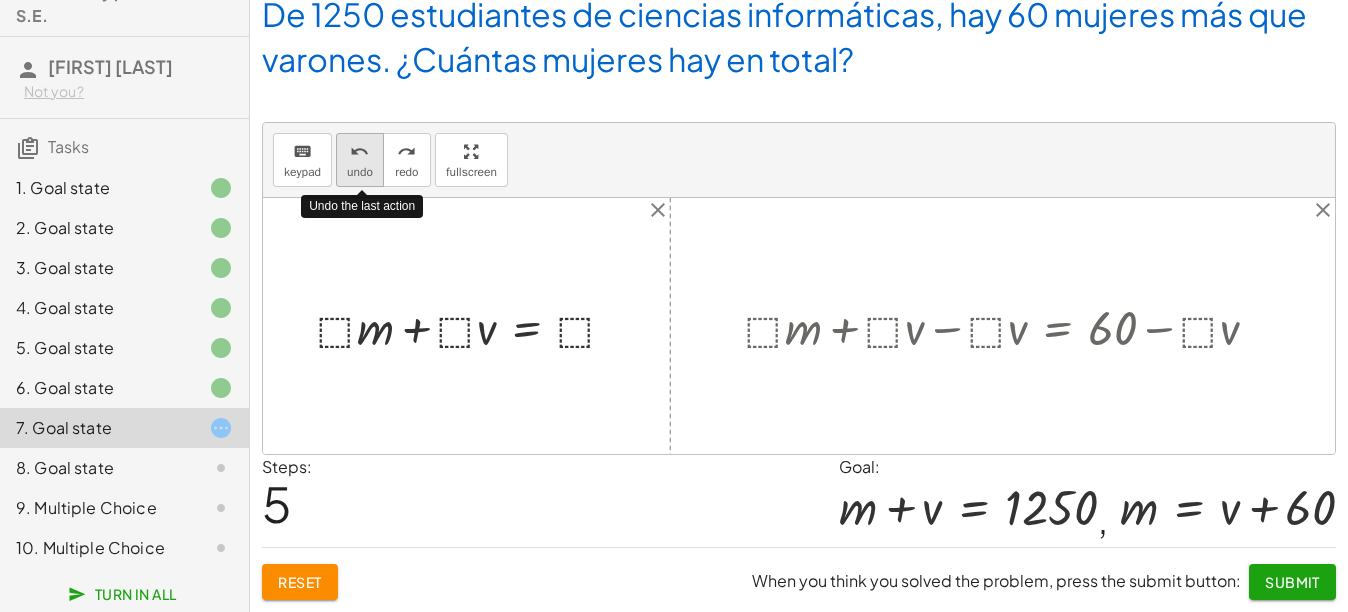 click on "undo" at bounding box center (360, 172) 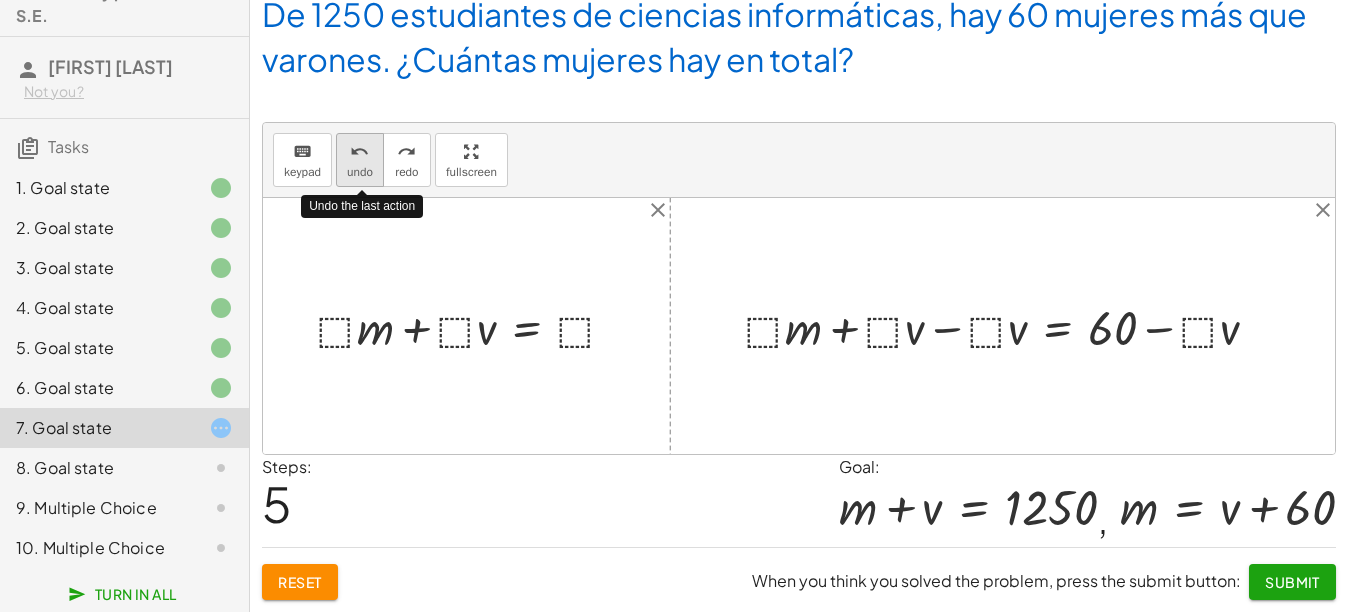 click on "undo" at bounding box center (360, 172) 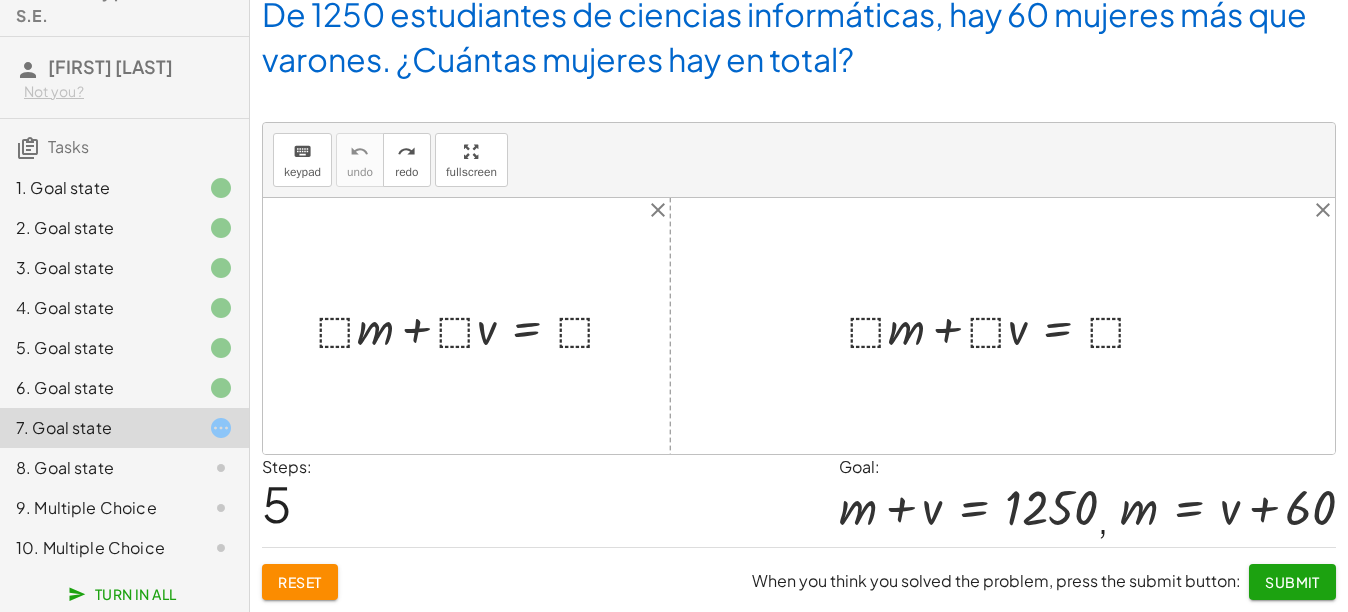 click at bounding box center (1005, 326) 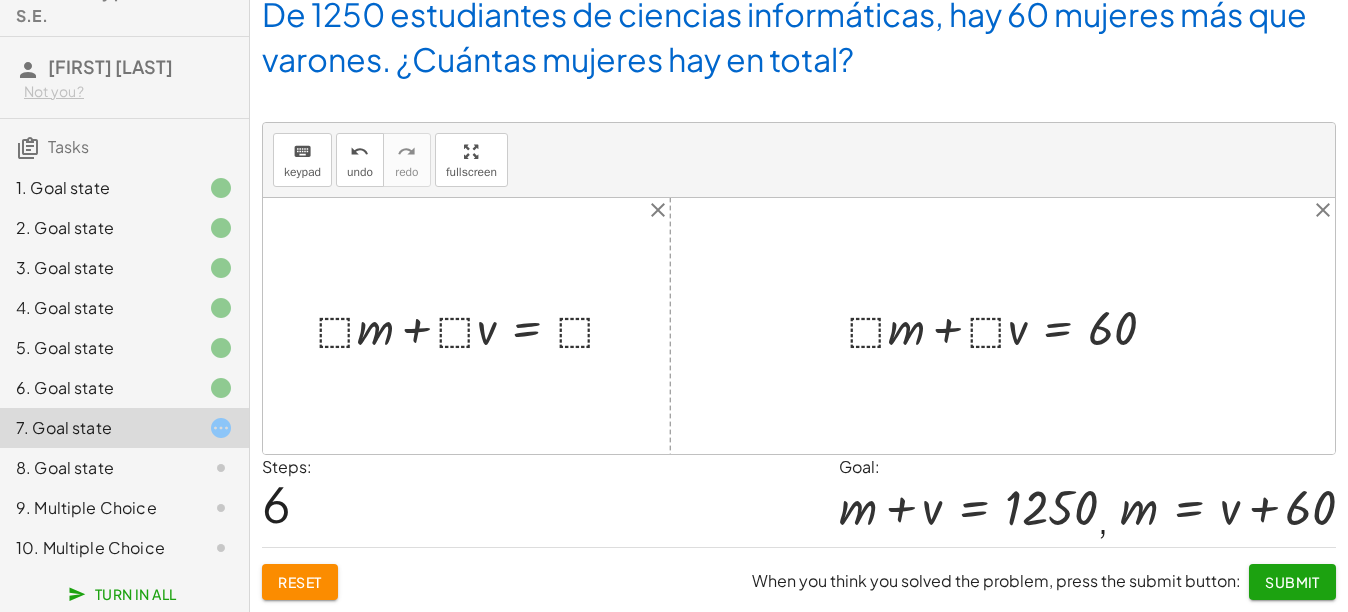 click at bounding box center [474, 326] 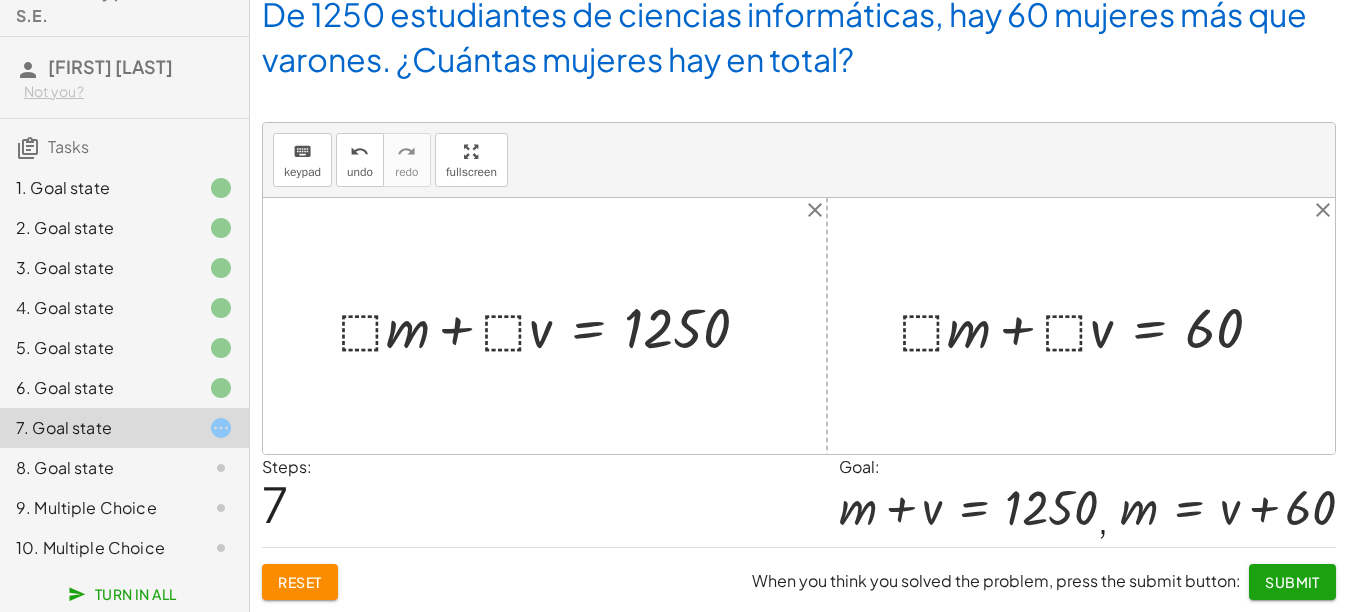 drag, startPoint x: 543, startPoint y: 333, endPoint x: 705, endPoint y: 326, distance: 162.15117 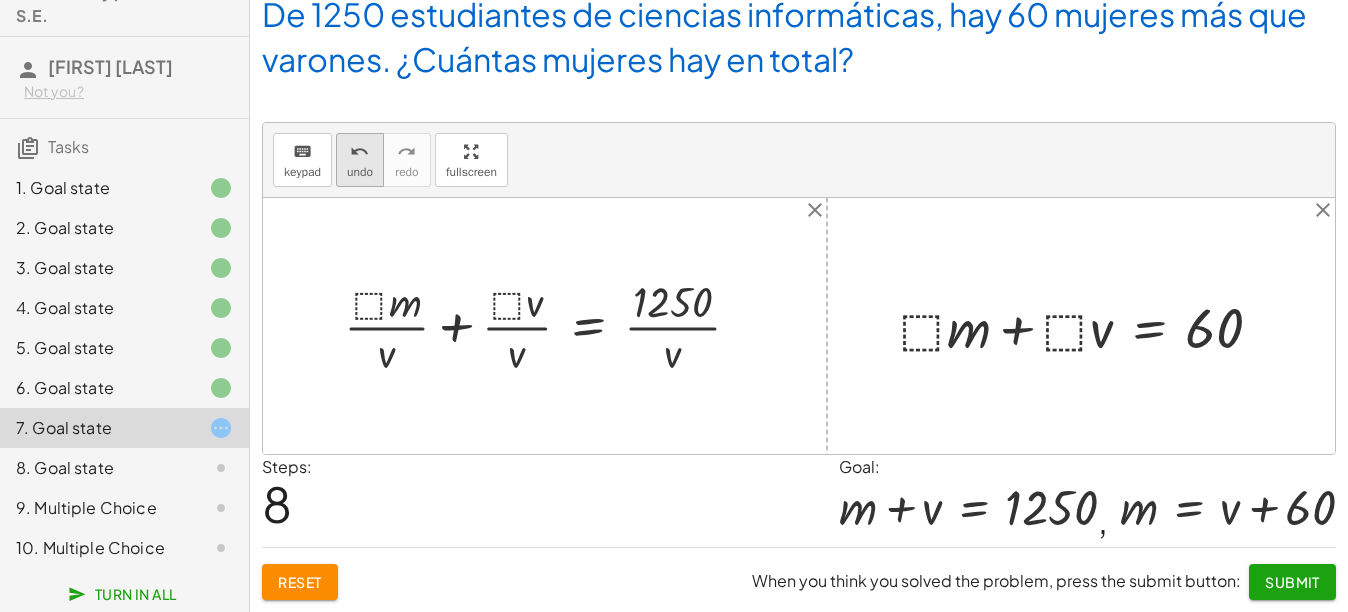click on "undo" at bounding box center [359, 152] 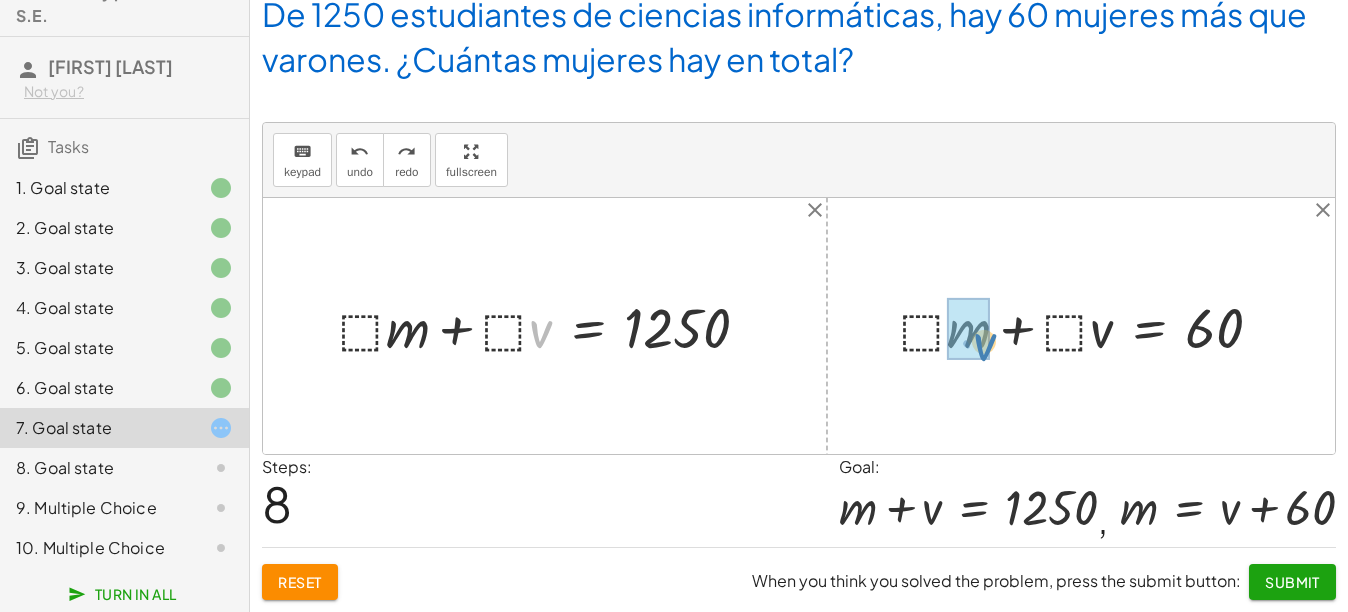 drag, startPoint x: 550, startPoint y: 333, endPoint x: 995, endPoint y: 343, distance: 445.11234 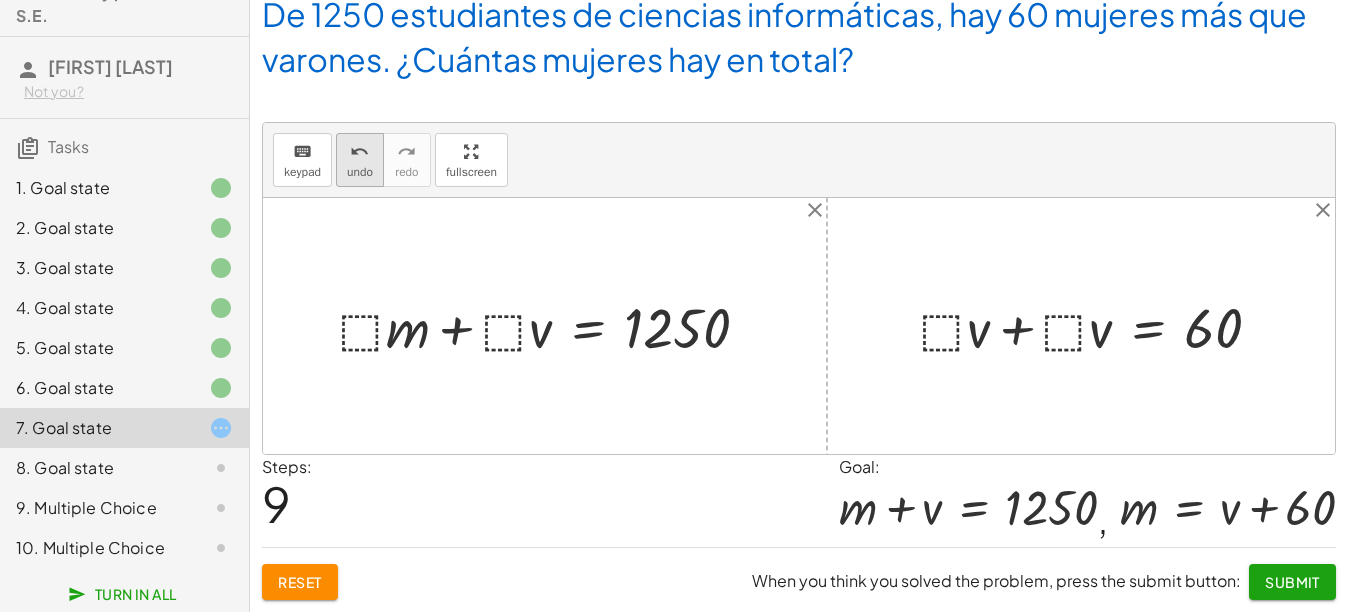 click on "undo undo" at bounding box center [360, 160] 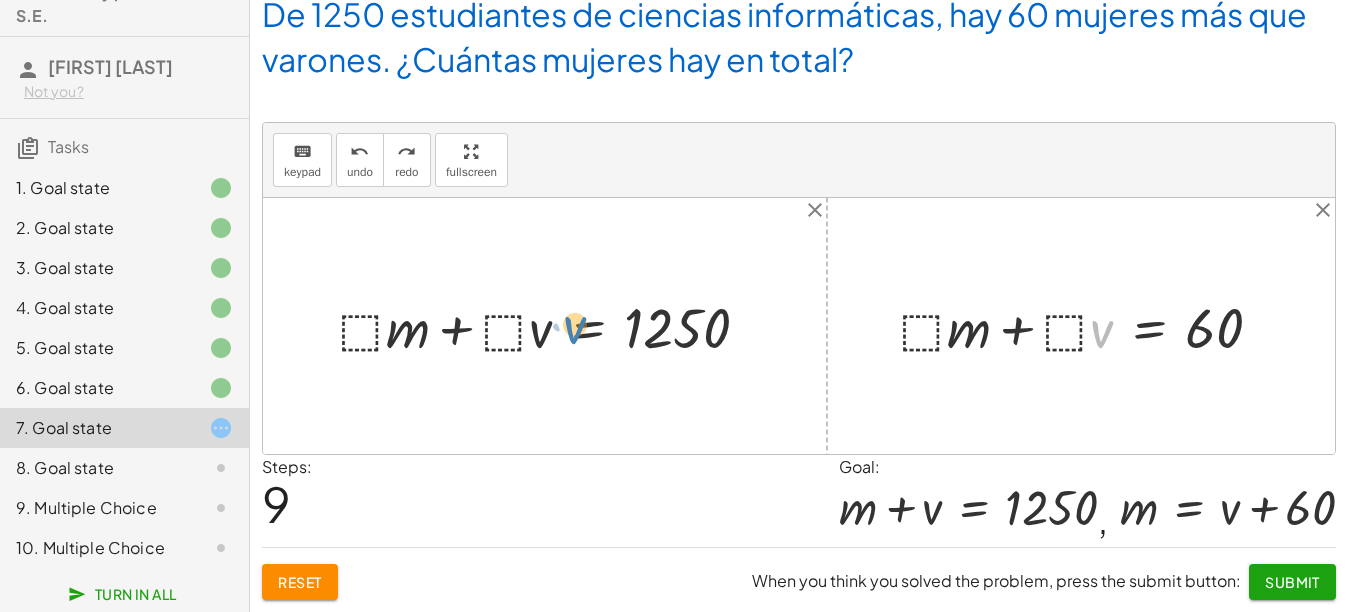 drag, startPoint x: 1093, startPoint y: 332, endPoint x: 537, endPoint y: 316, distance: 556.23016 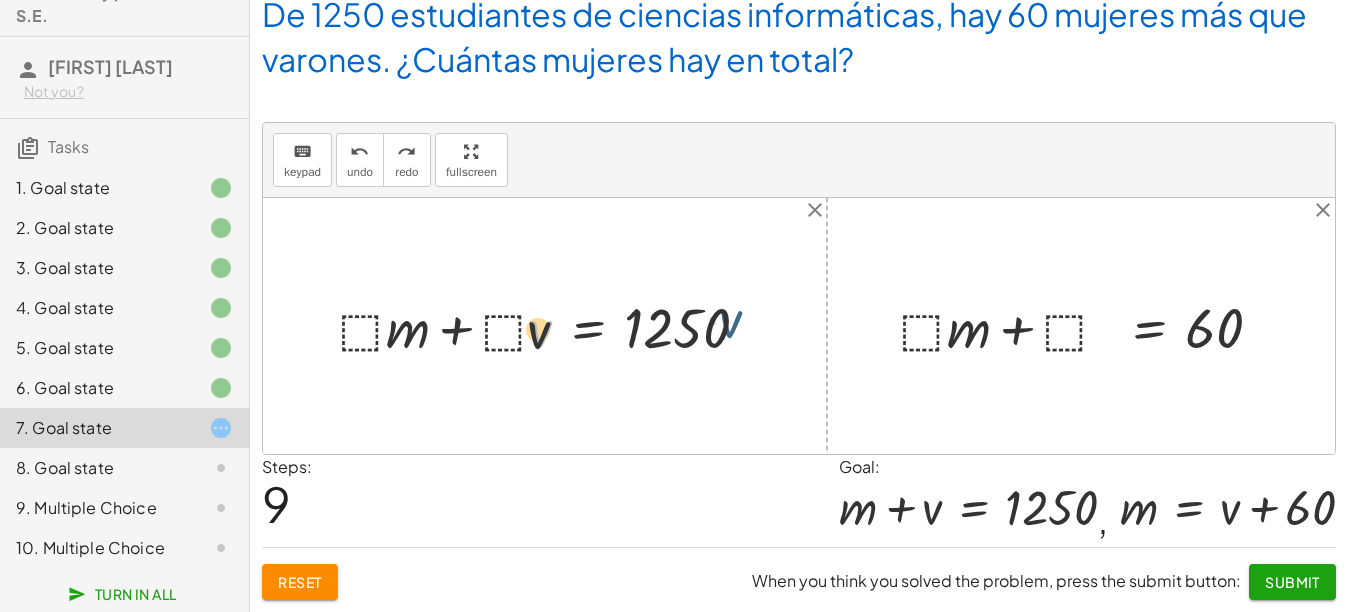 drag, startPoint x: 537, startPoint y: 316, endPoint x: 489, endPoint y: 339, distance: 53.225933 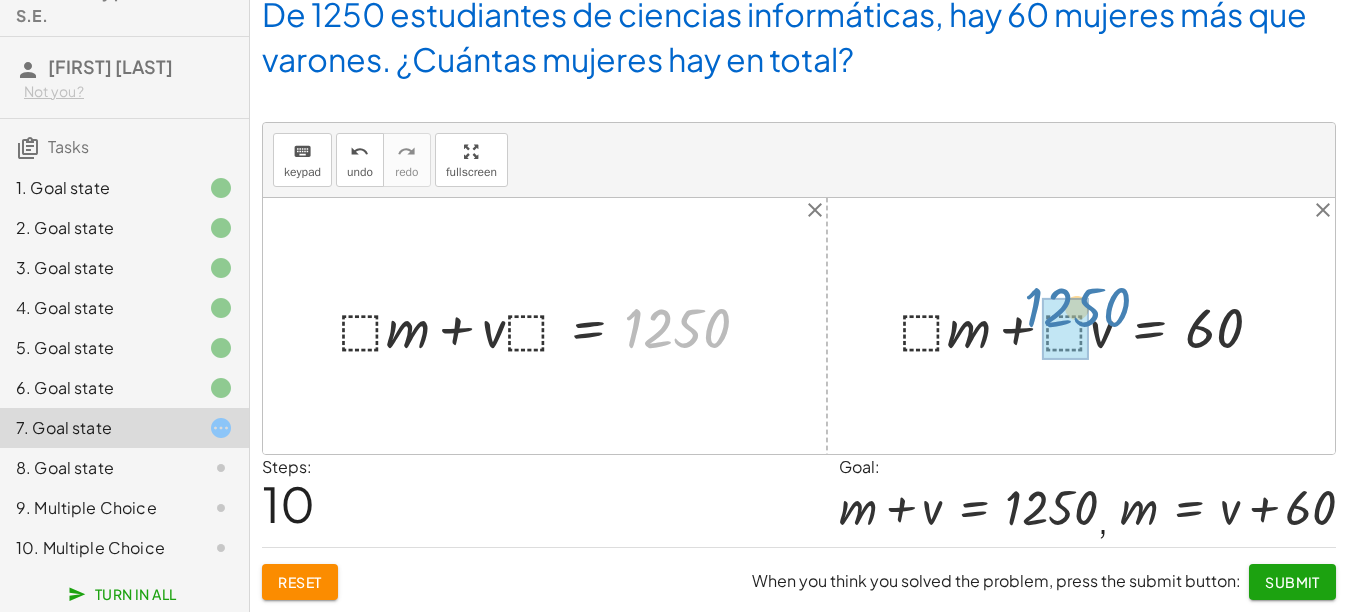 drag, startPoint x: 717, startPoint y: 312, endPoint x: 1119, endPoint y: 290, distance: 402.60153 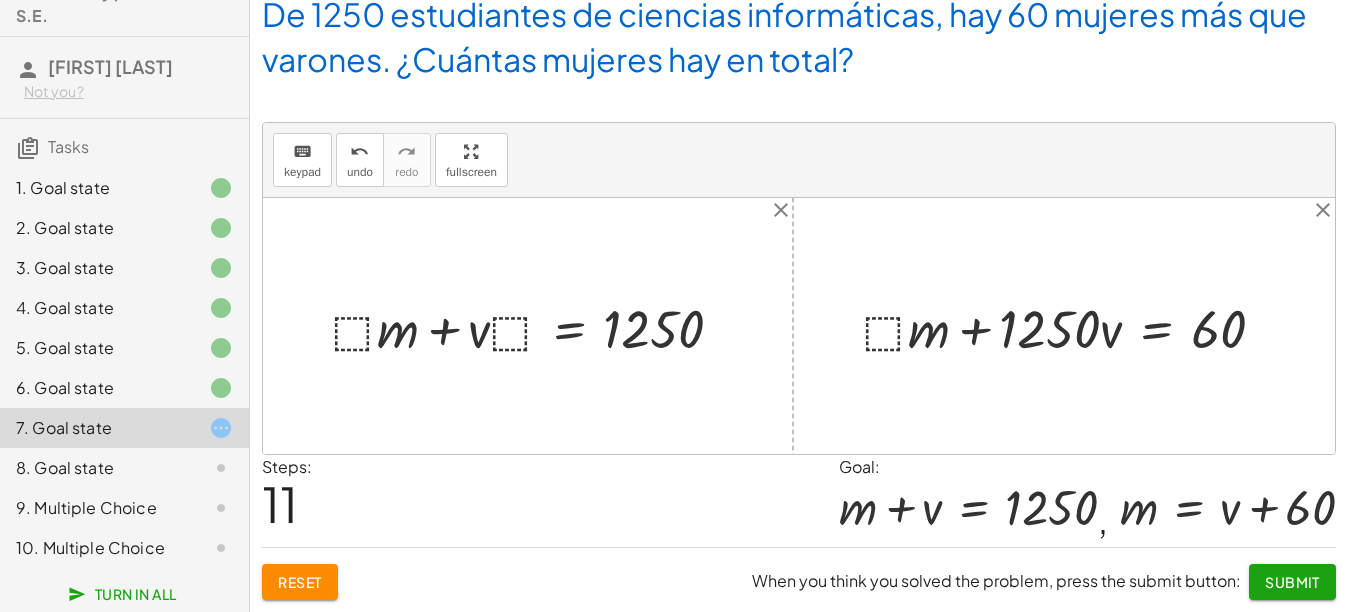 click at bounding box center (1072, 326) 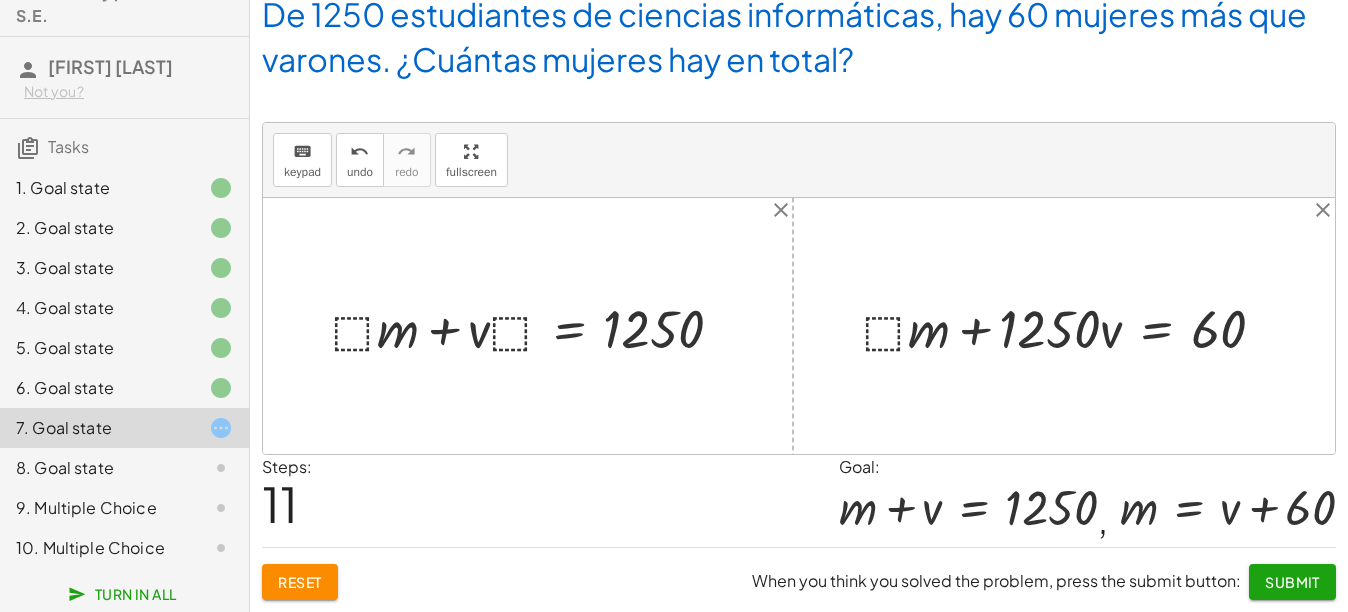 click at bounding box center [1072, 326] 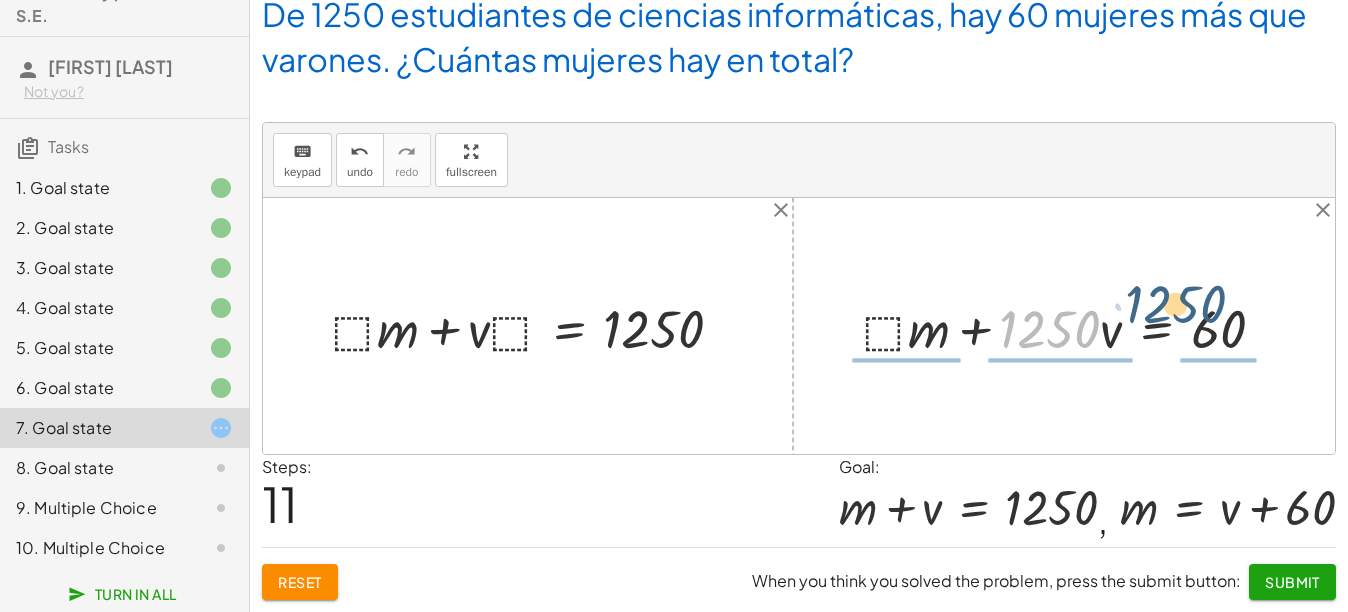 drag, startPoint x: 1040, startPoint y: 330, endPoint x: 1171, endPoint y: 308, distance: 132.83449 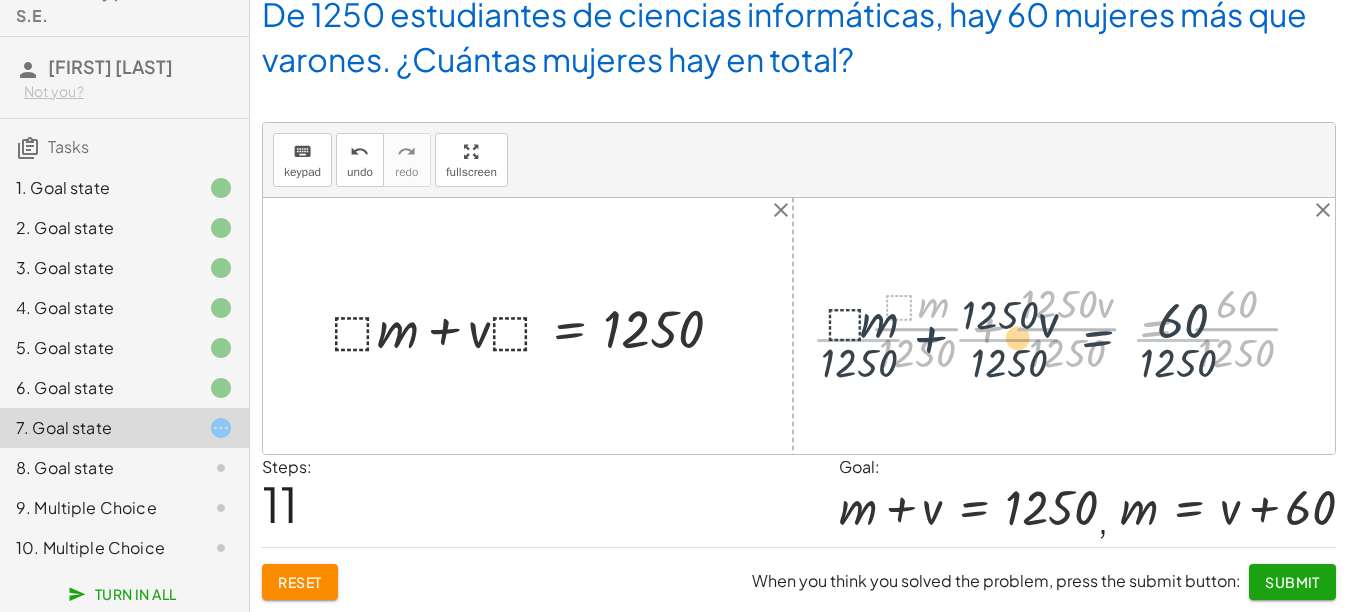 drag, startPoint x: 1171, startPoint y: 308, endPoint x: 1111, endPoint y: 319, distance: 61 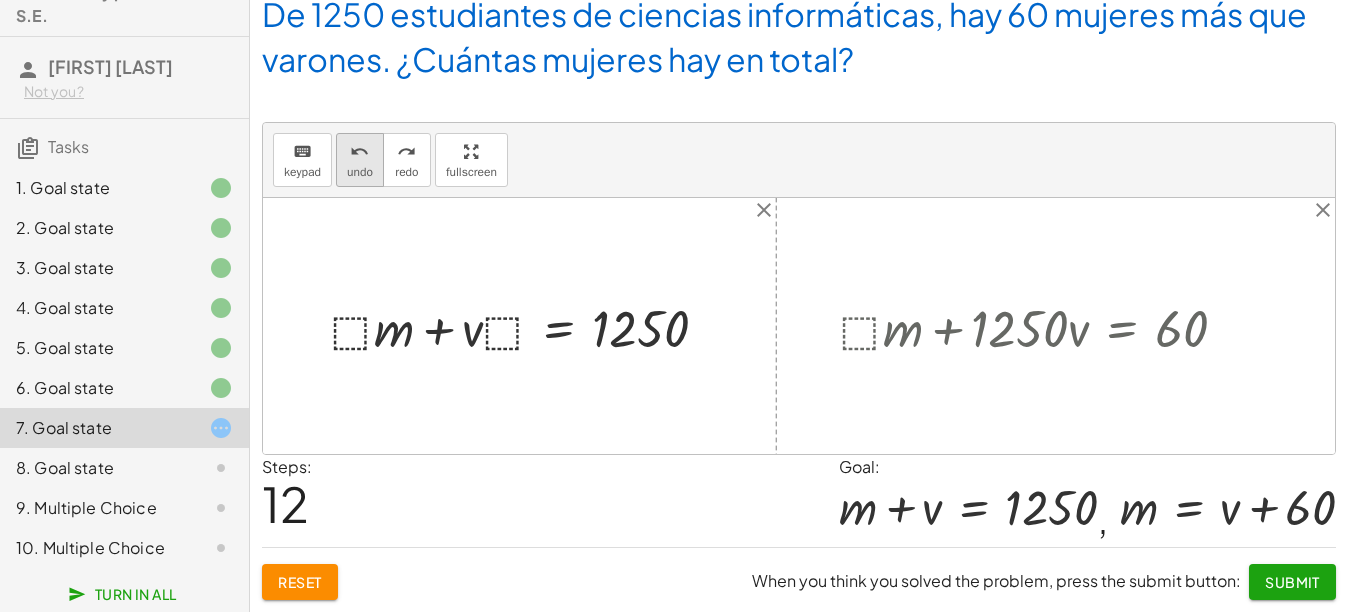 click on "undo" at bounding box center [360, 172] 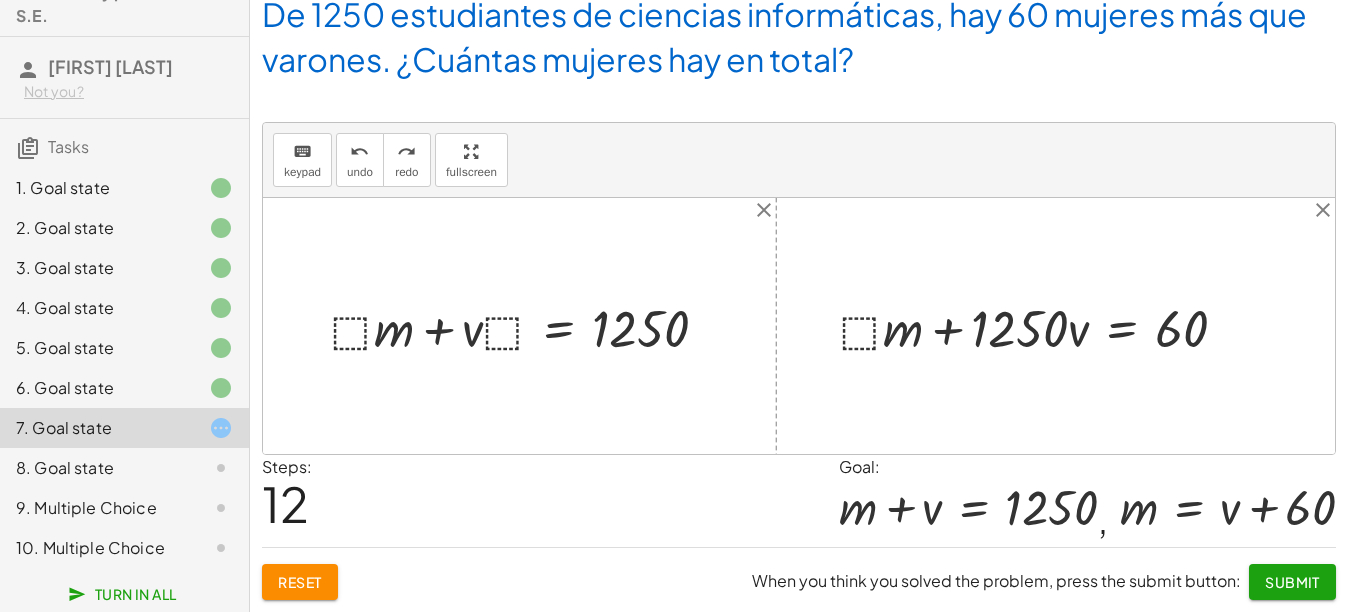 click on "keyboard keypad undo undo redo redo fullscreen" at bounding box center [799, 160] 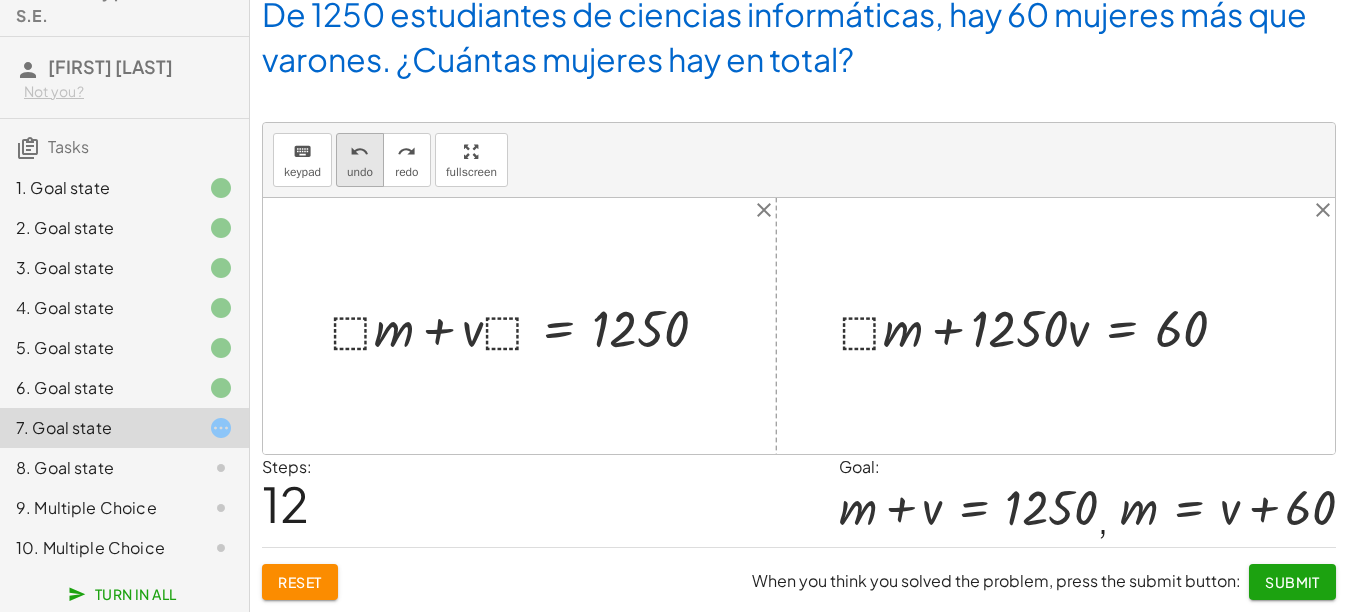 click on "undo" at bounding box center (360, 172) 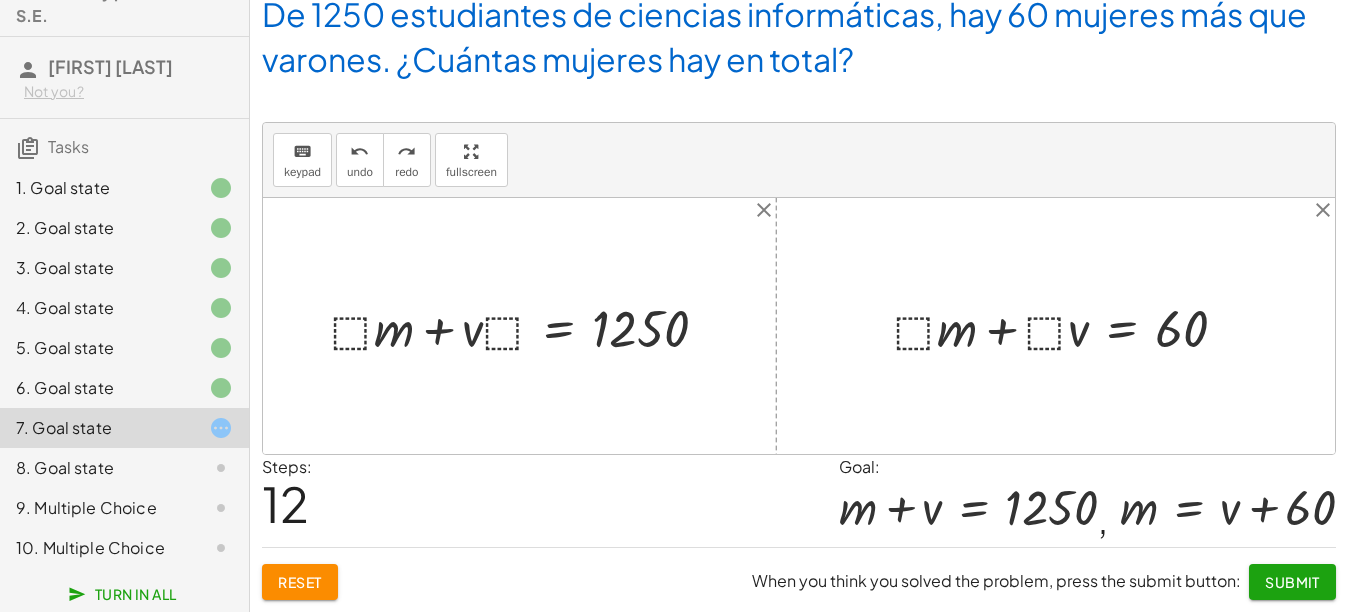 click at bounding box center (527, 326) 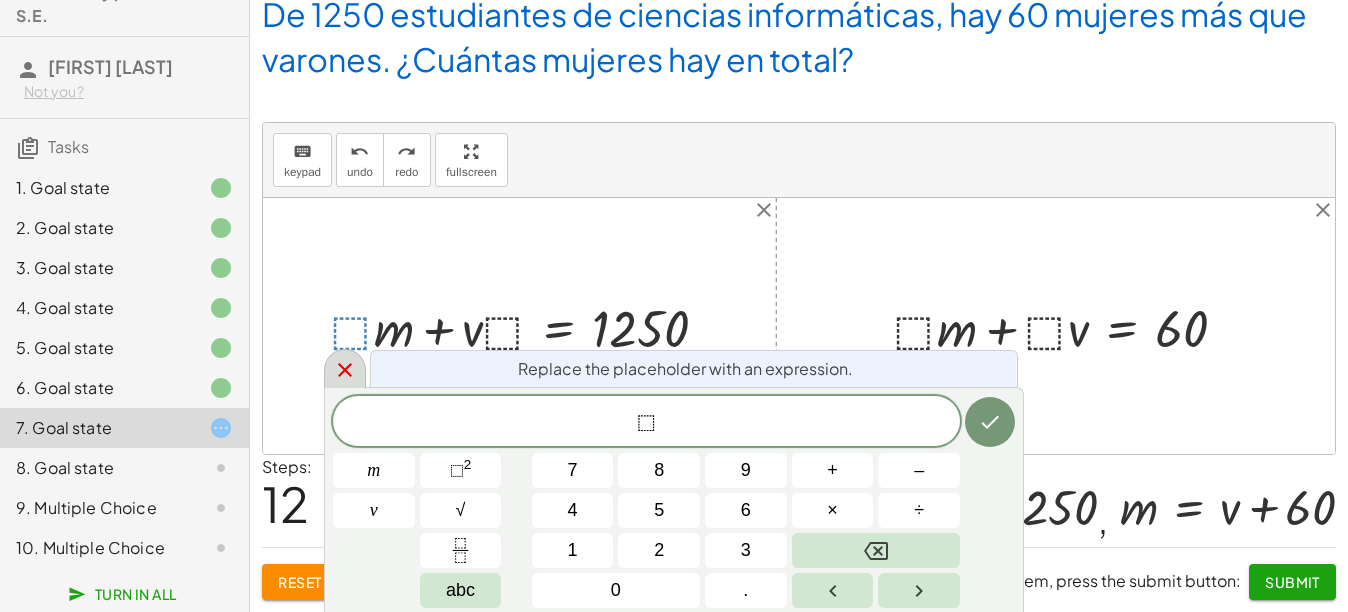 click 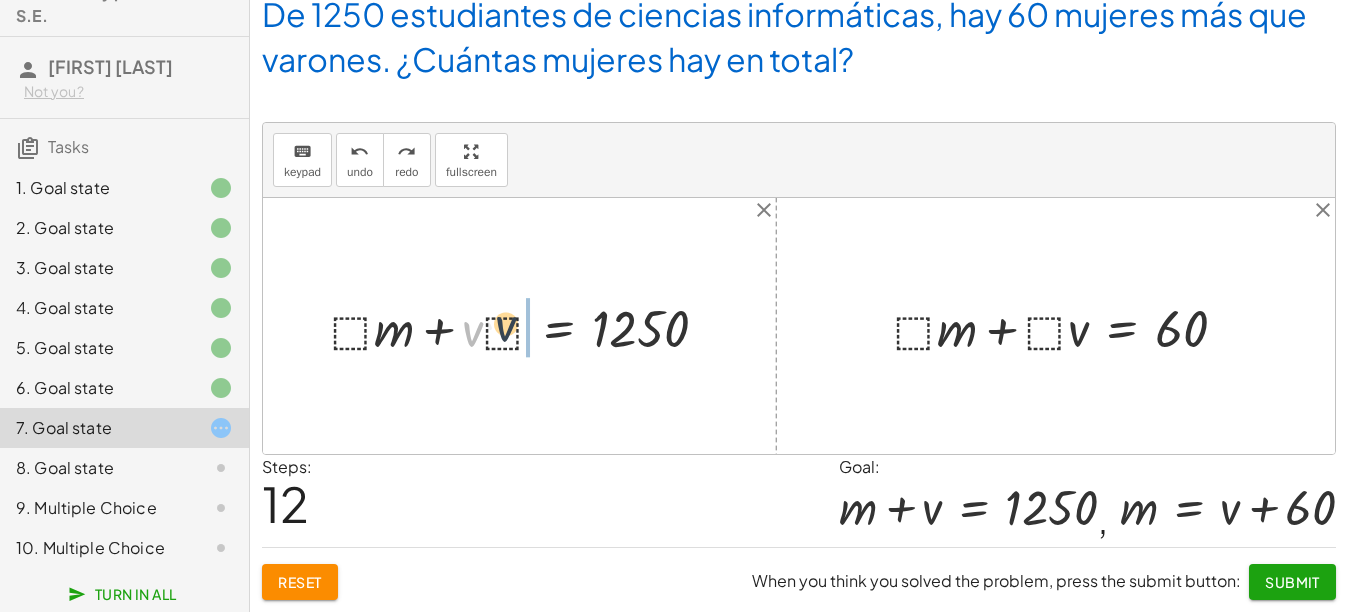 drag, startPoint x: 462, startPoint y: 332, endPoint x: 496, endPoint y: 326, distance: 34.525352 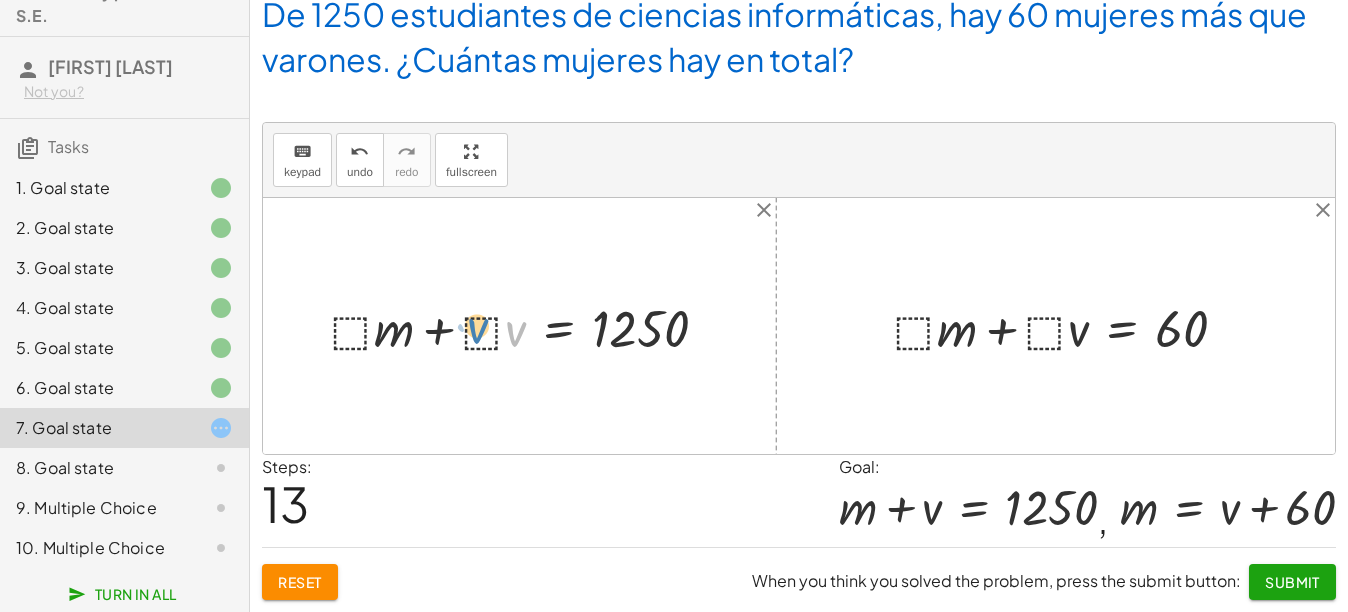 drag, startPoint x: 515, startPoint y: 331, endPoint x: 488, endPoint y: 330, distance: 27.018513 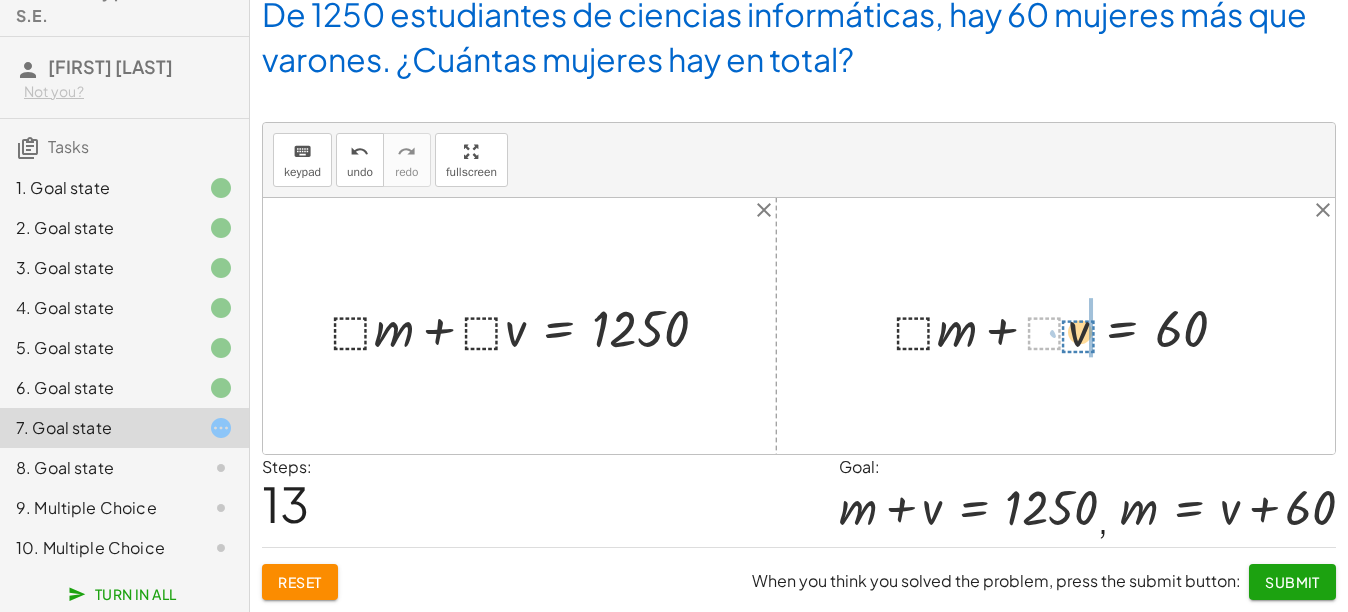 drag, startPoint x: 1065, startPoint y: 332, endPoint x: 1100, endPoint y: 335, distance: 35.128338 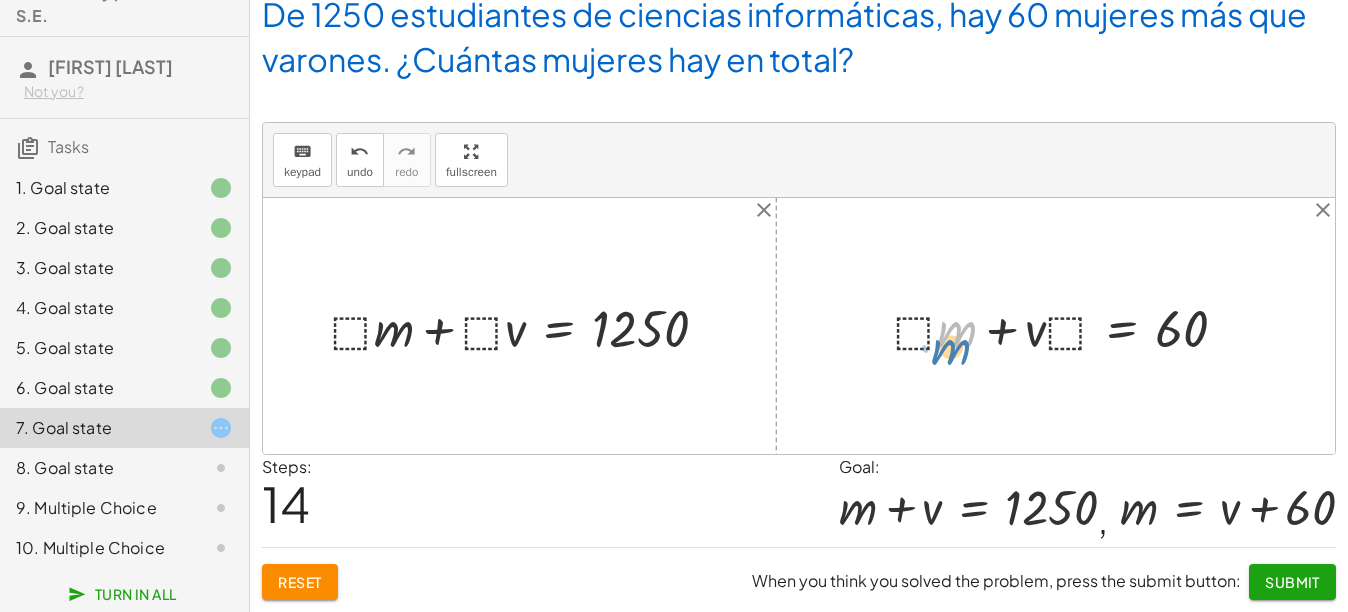 drag, startPoint x: 964, startPoint y: 326, endPoint x: 947, endPoint y: 344, distance: 24.758837 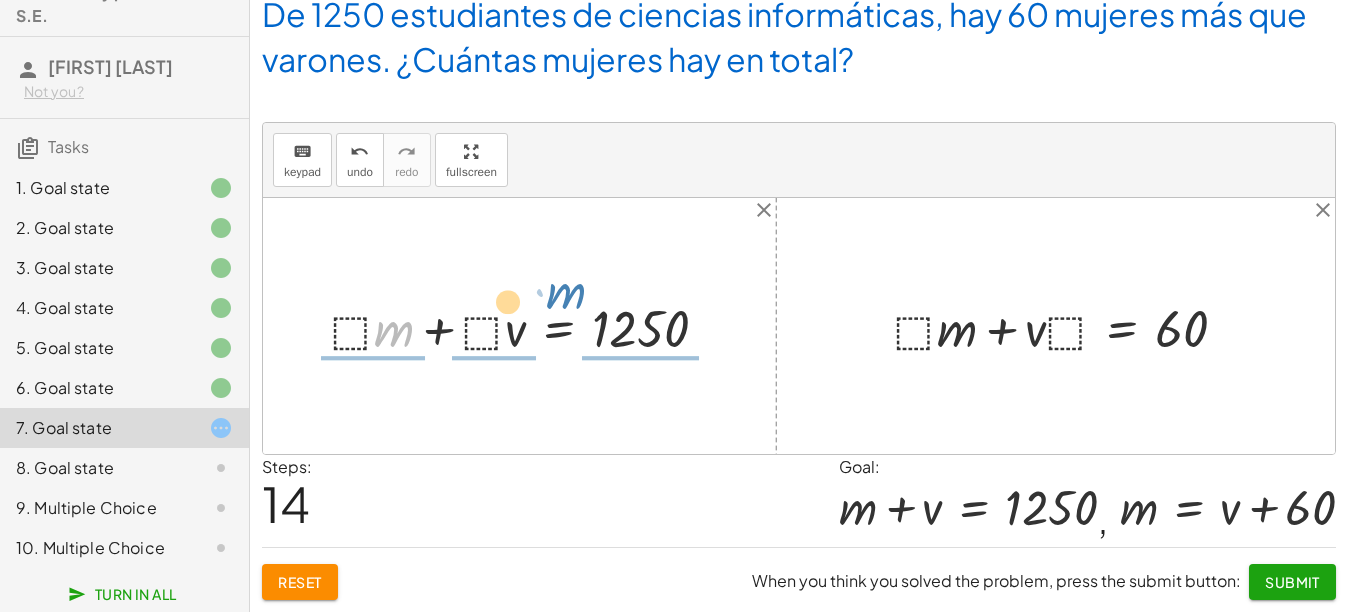 drag, startPoint x: 397, startPoint y: 330, endPoint x: 800, endPoint y: 278, distance: 406.341 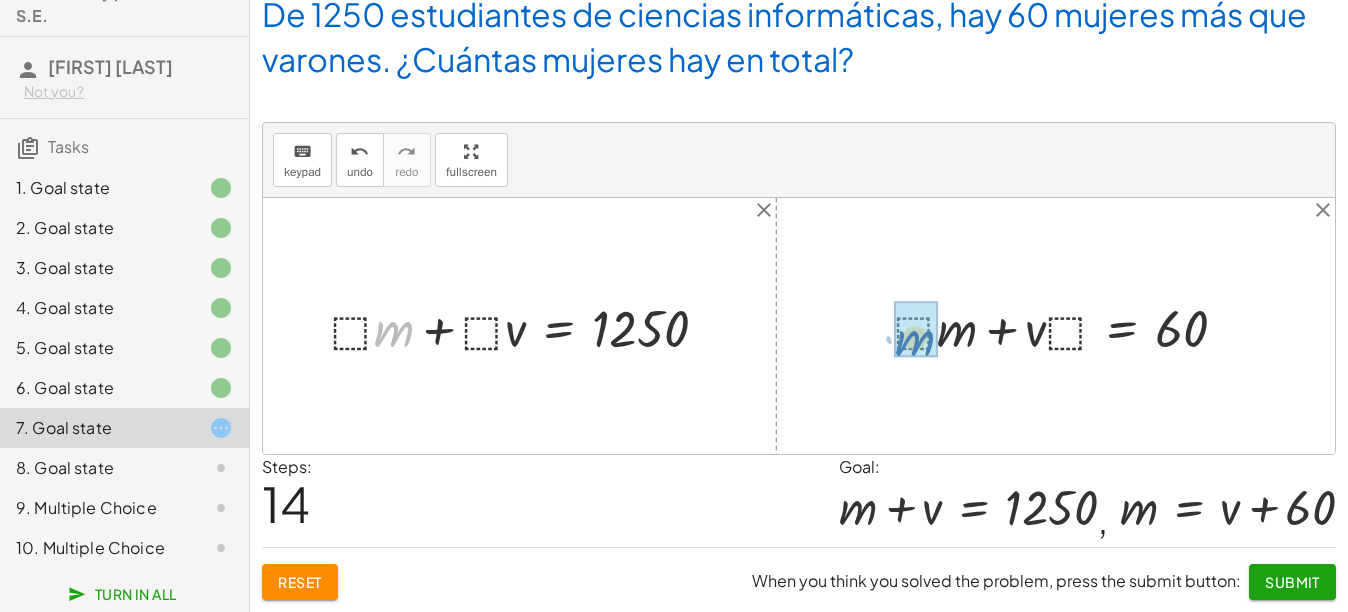drag, startPoint x: 394, startPoint y: 345, endPoint x: 932, endPoint y: 356, distance: 538.1124 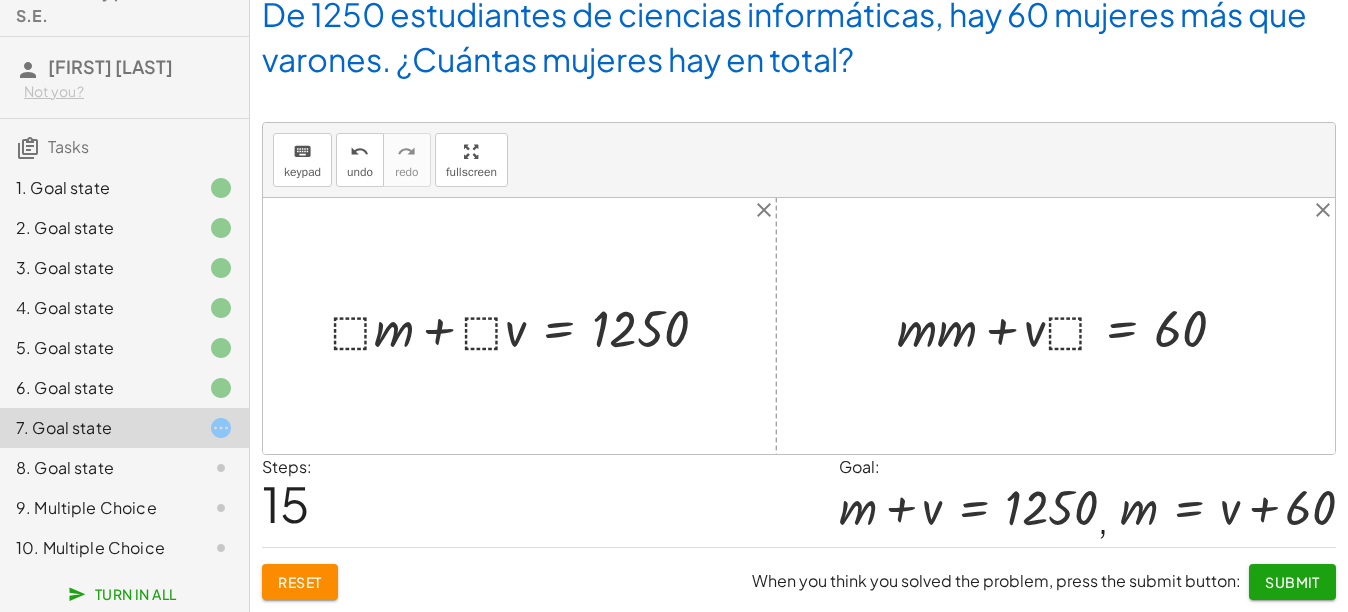 click at bounding box center [1070, 326] 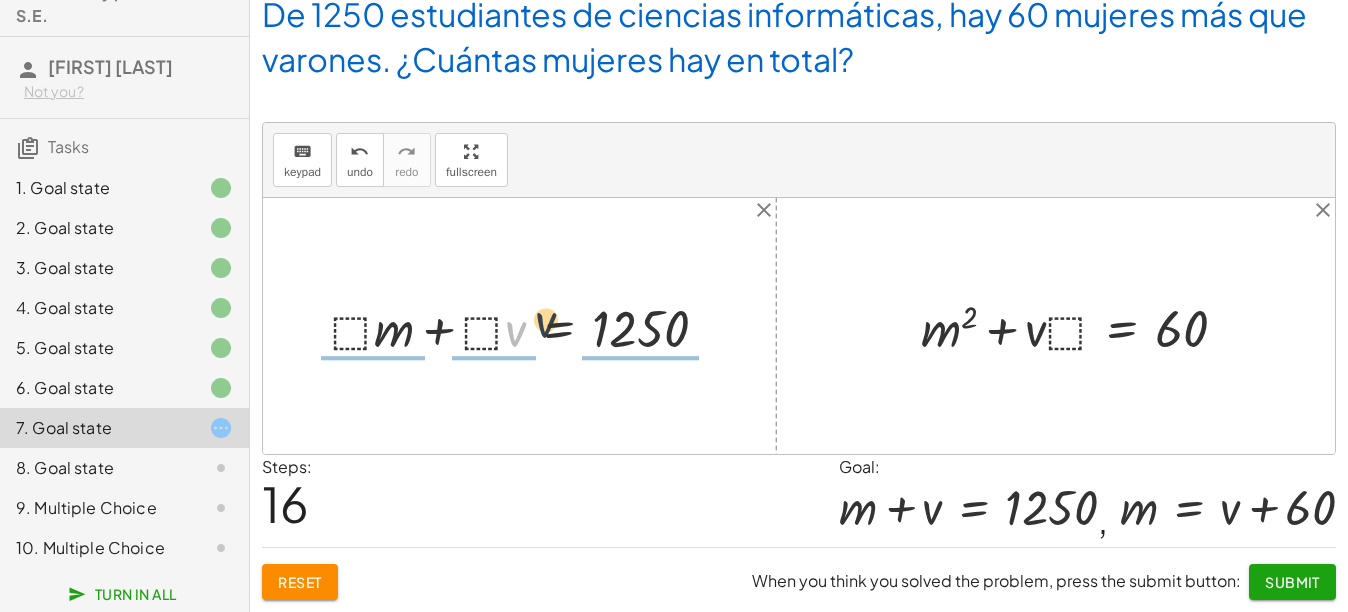 drag, startPoint x: 521, startPoint y: 334, endPoint x: 757, endPoint y: 276, distance: 243.02263 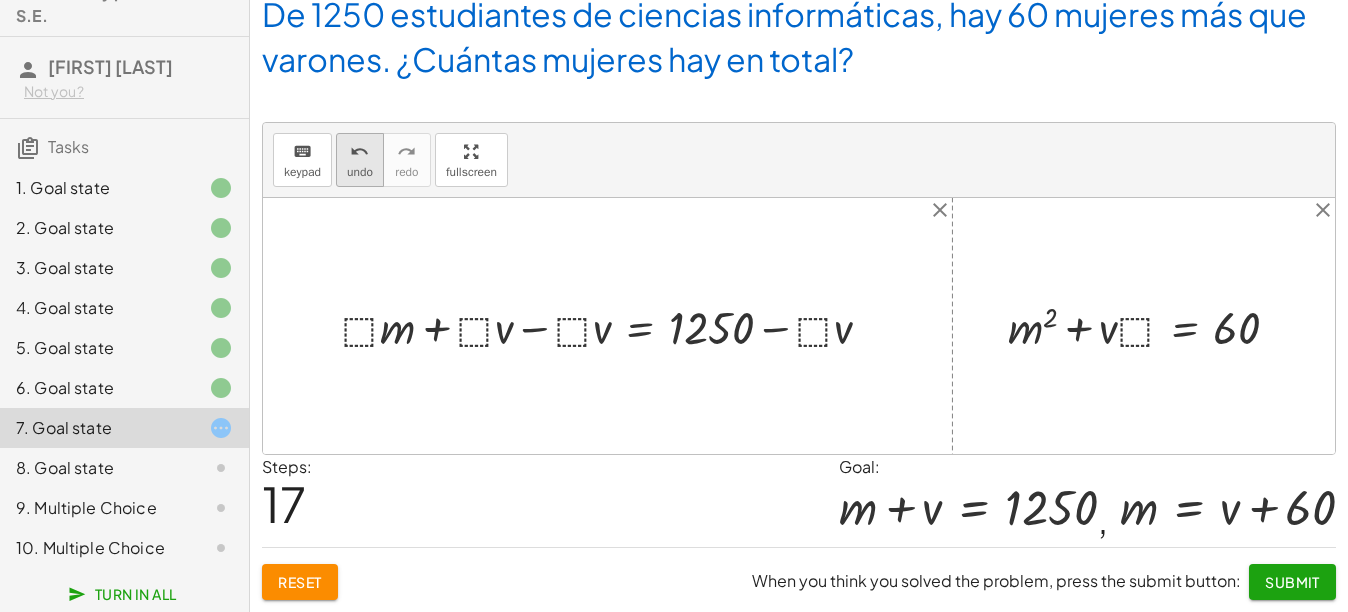 click on "undo" at bounding box center (360, 172) 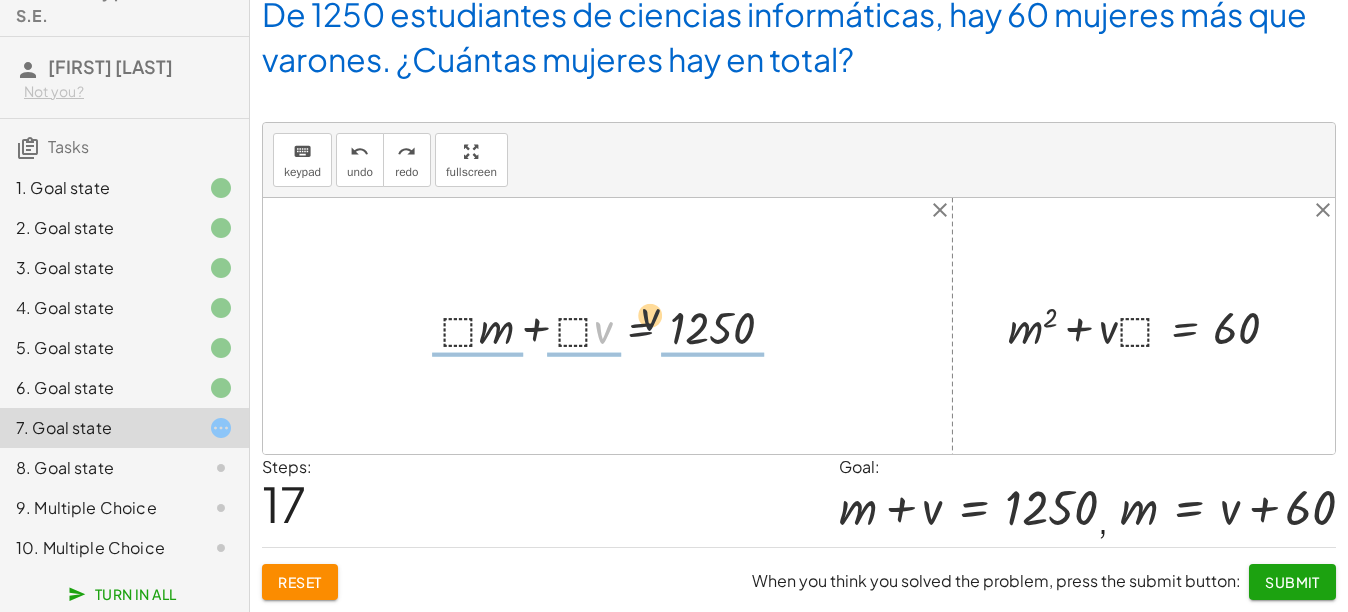 drag, startPoint x: 599, startPoint y: 325, endPoint x: 930, endPoint y: 282, distance: 333.78137 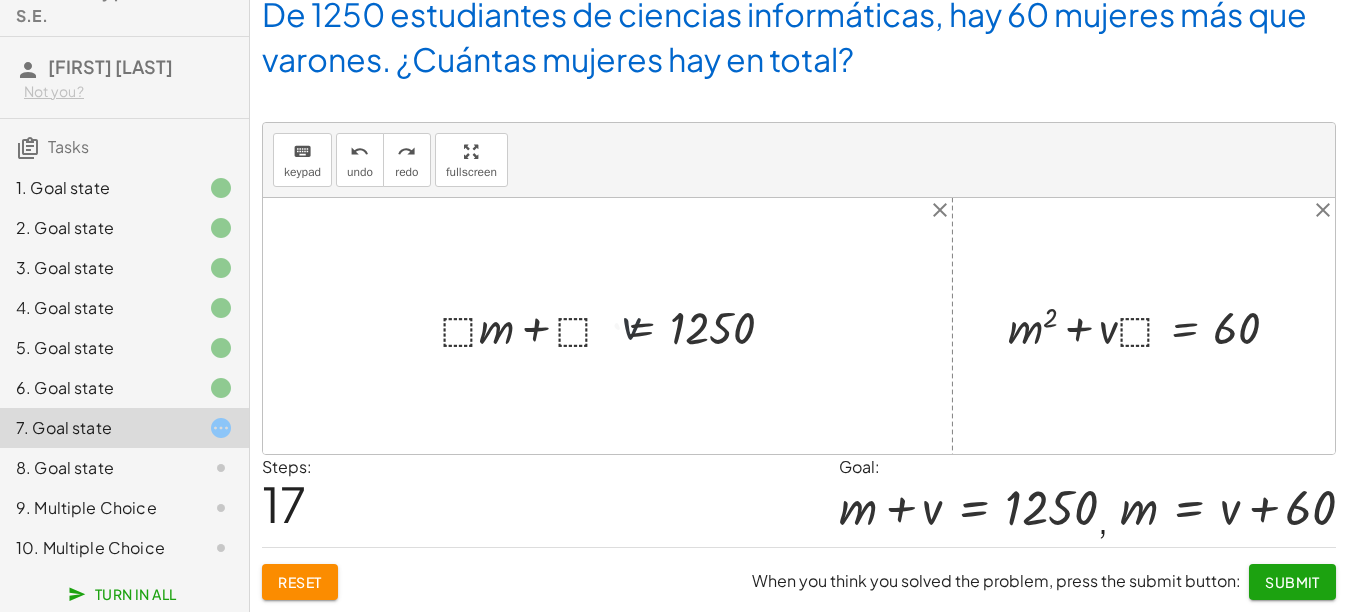drag, startPoint x: 930, startPoint y: 282, endPoint x: 1157, endPoint y: 341, distance: 234.54211 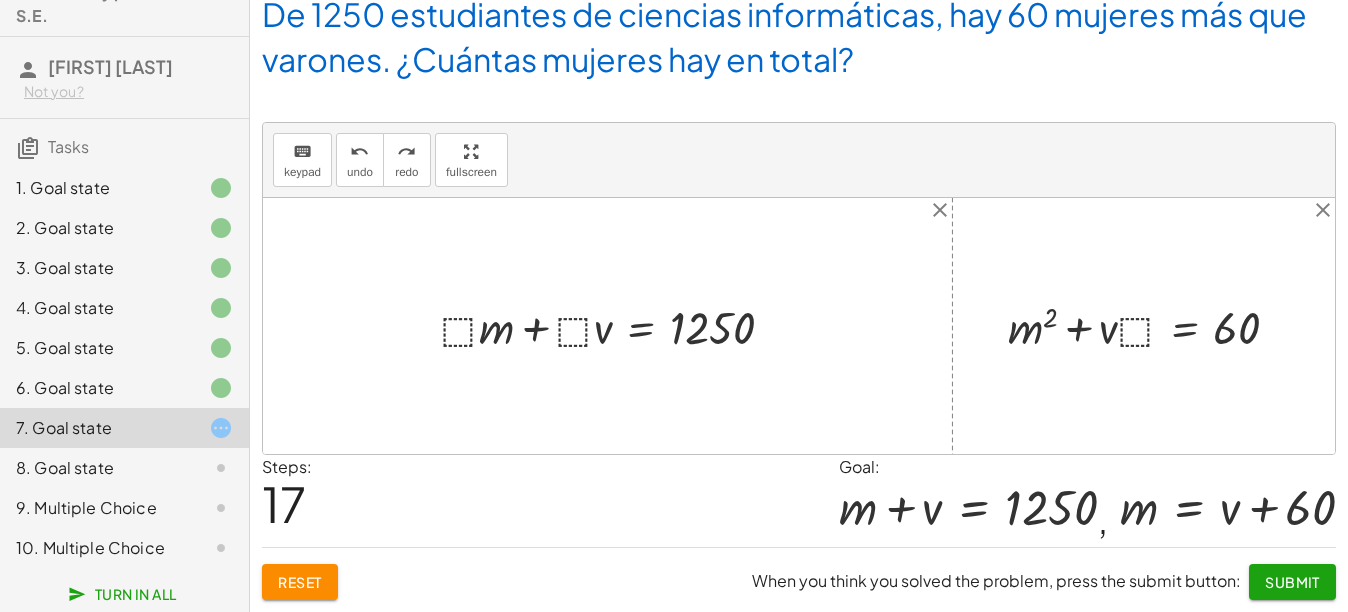 scroll, scrollTop: 163, scrollLeft: 0, axis: vertical 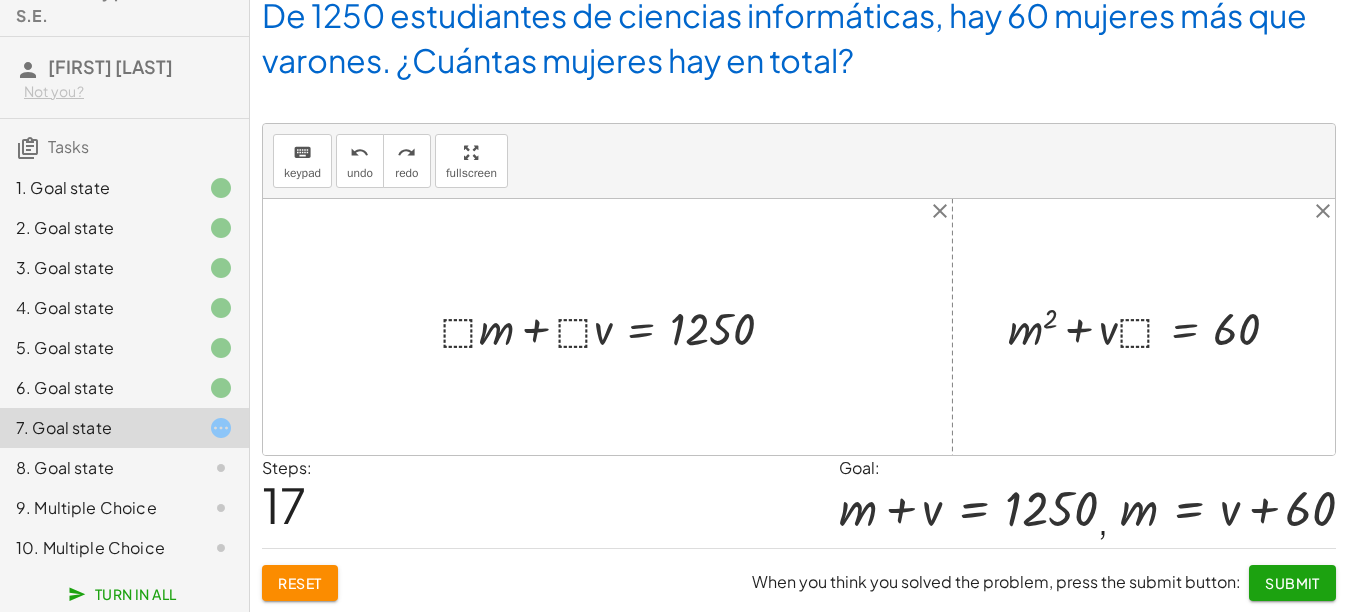 click at bounding box center [1151, 326] 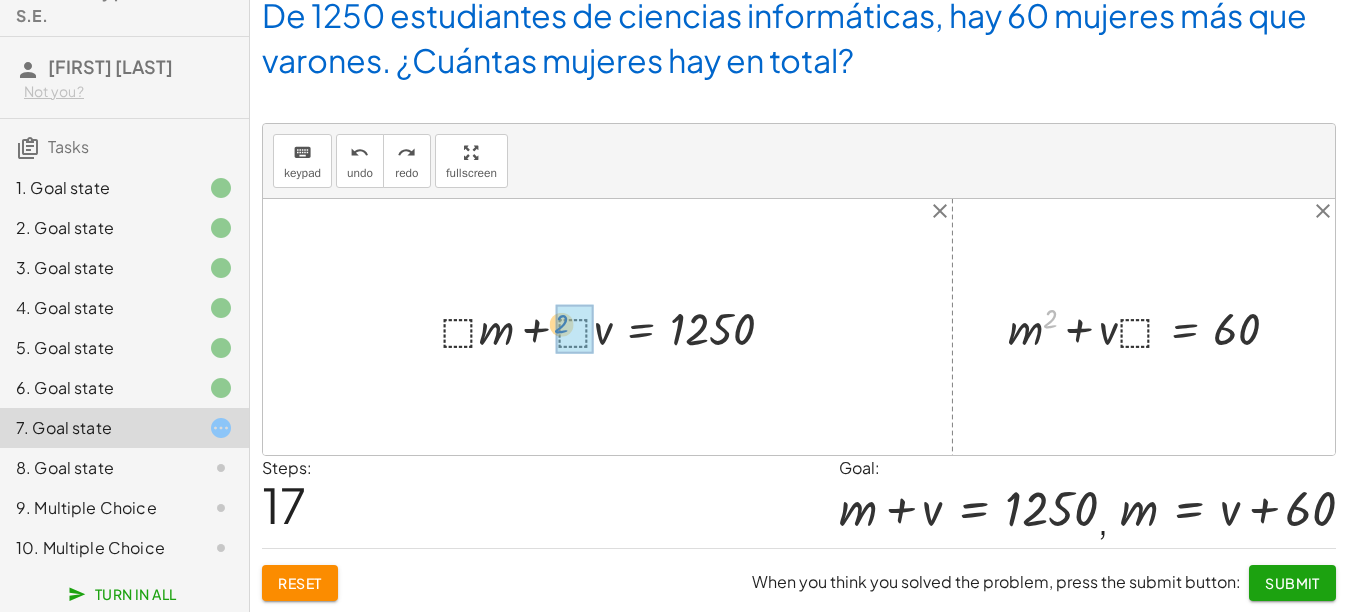 drag, startPoint x: 1050, startPoint y: 325, endPoint x: 558, endPoint y: 328, distance: 492.00916 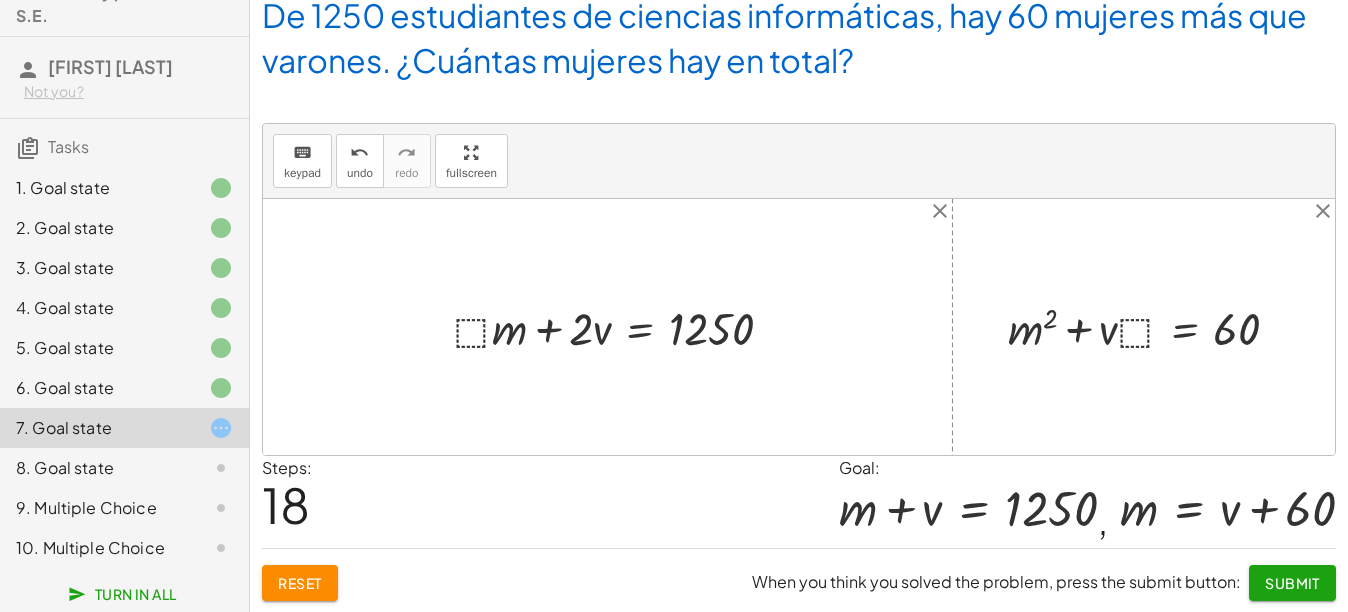 click at bounding box center [622, 326] 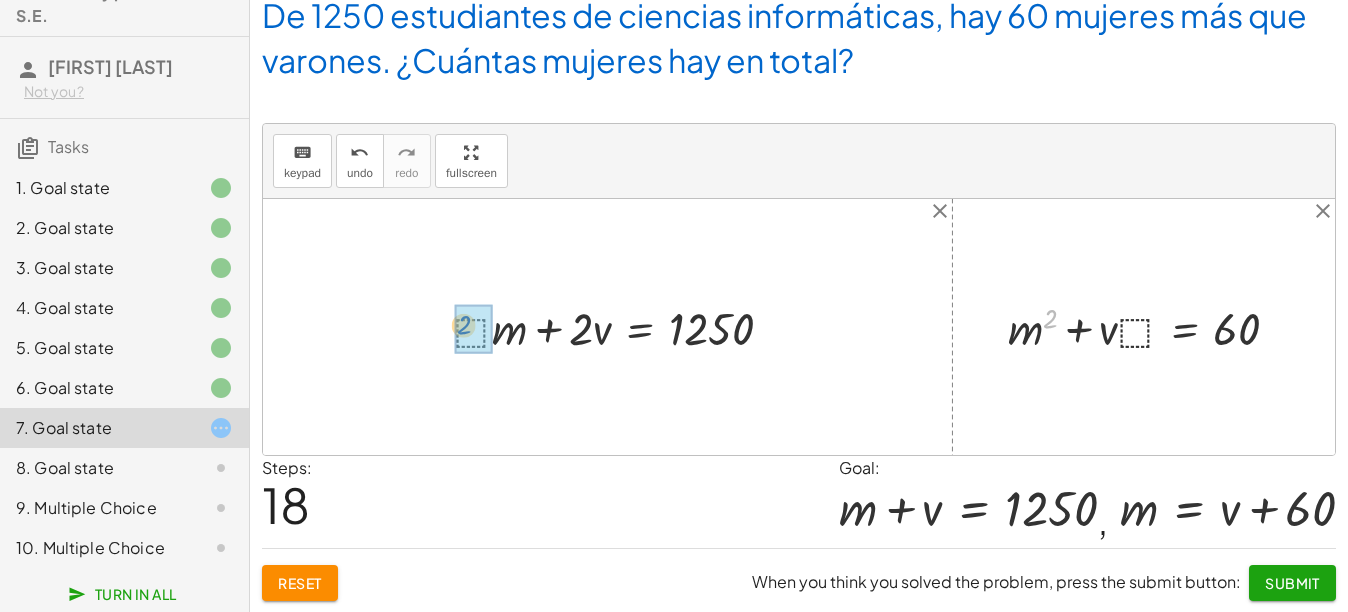 drag, startPoint x: 1048, startPoint y: 321, endPoint x: 475, endPoint y: 322, distance: 573.00085 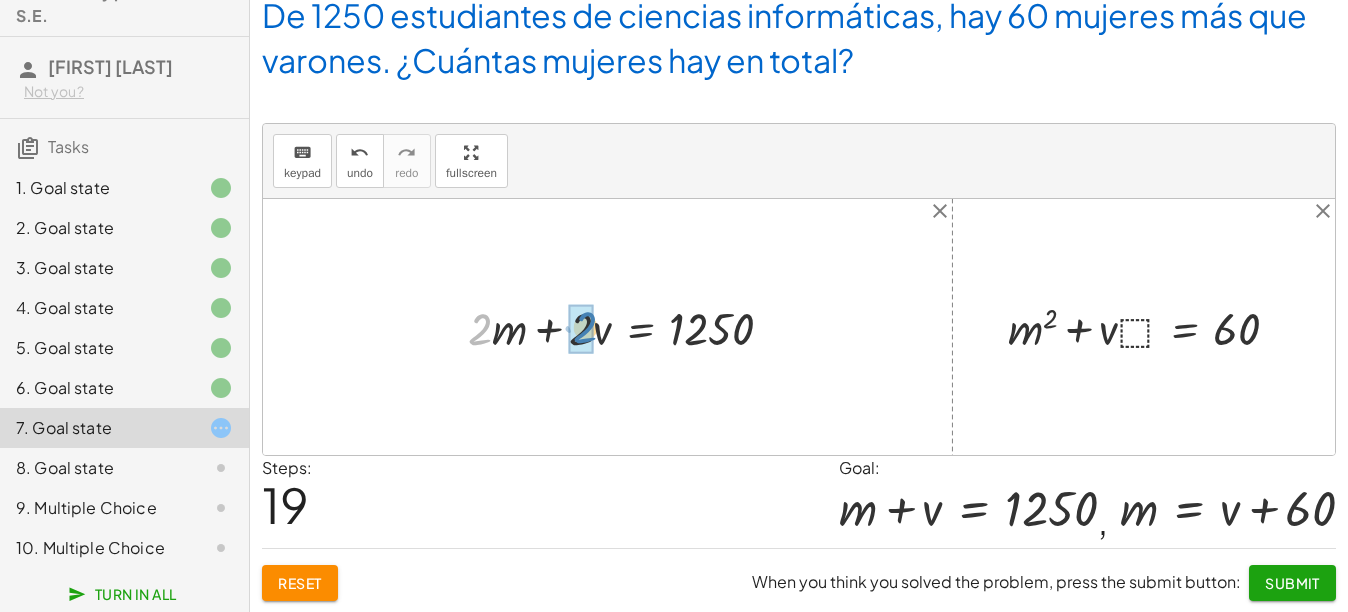 drag, startPoint x: 475, startPoint y: 322, endPoint x: 578, endPoint y: 321, distance: 103.00485 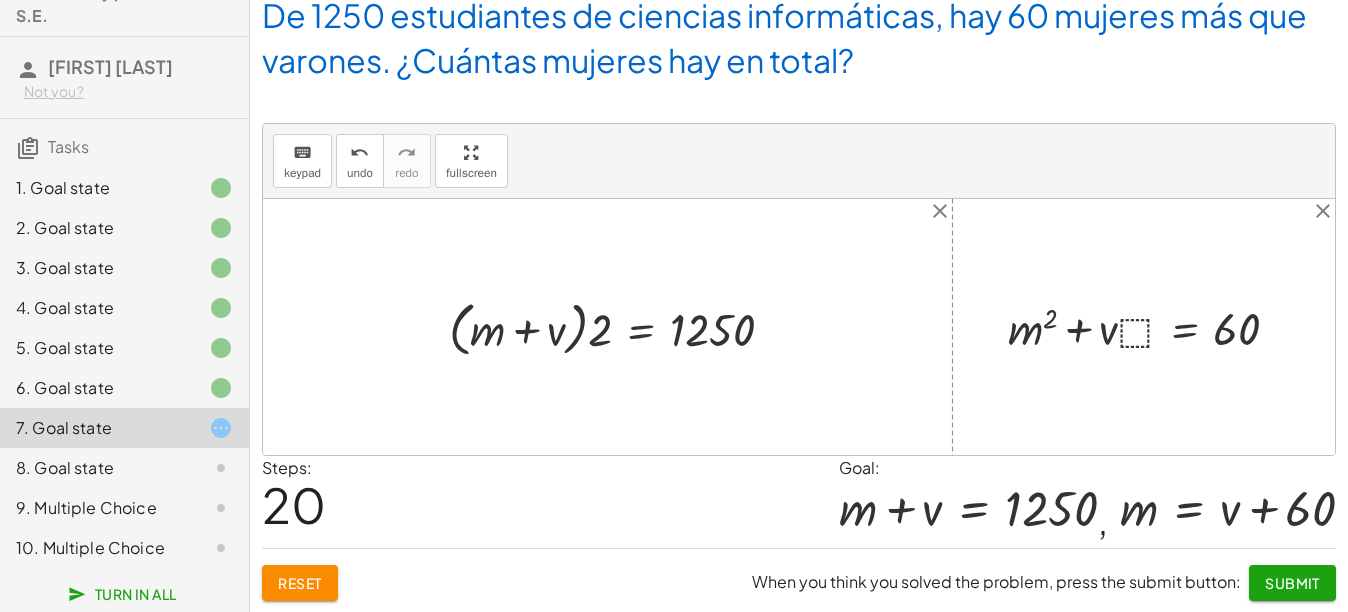 click at bounding box center [619, 327] 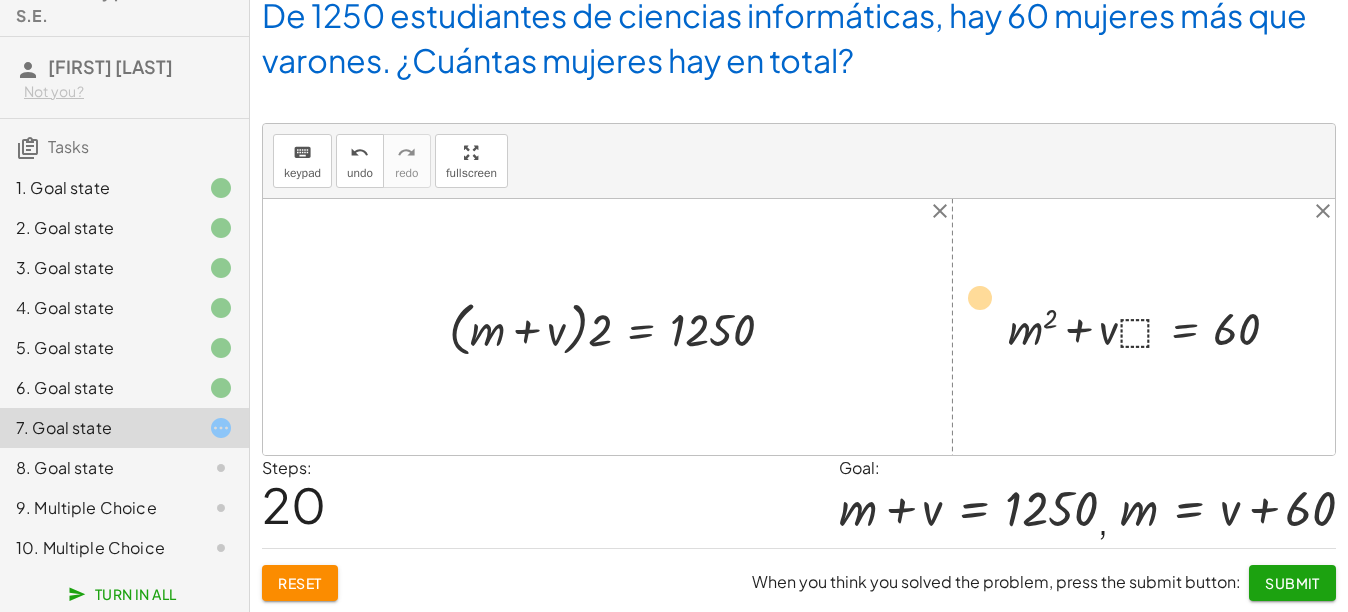 drag, startPoint x: 601, startPoint y: 336, endPoint x: 1099, endPoint y: 303, distance: 499.09216 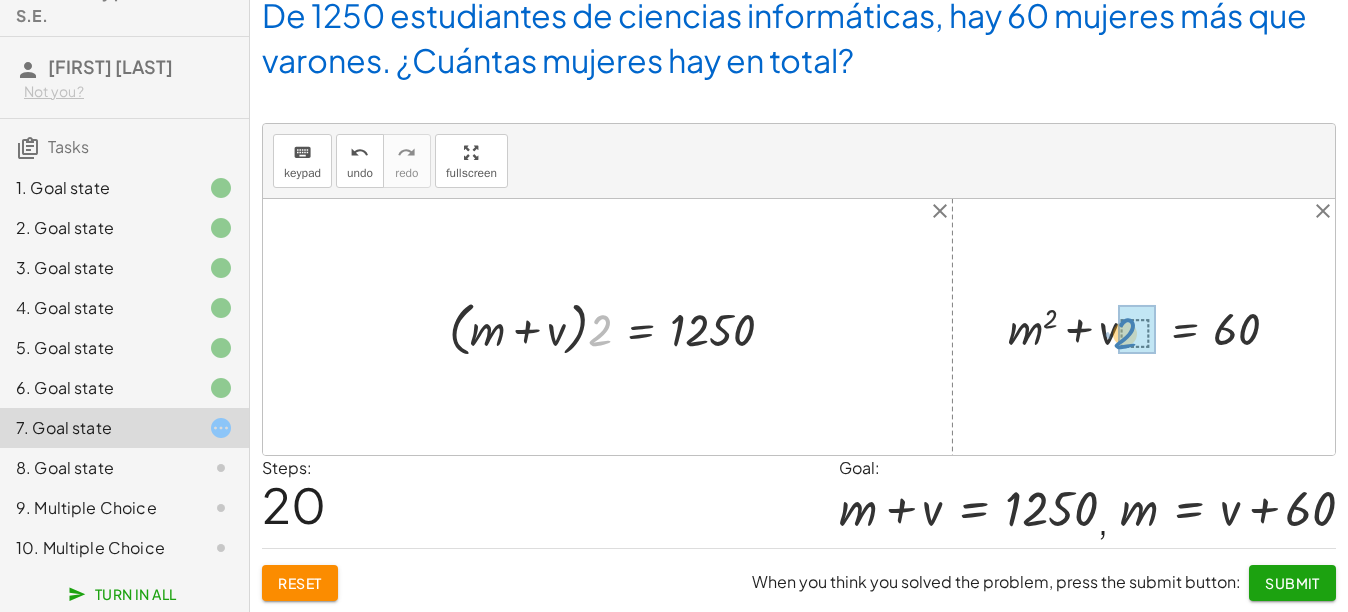 drag, startPoint x: 611, startPoint y: 332, endPoint x: 1136, endPoint y: 336, distance: 525.01526 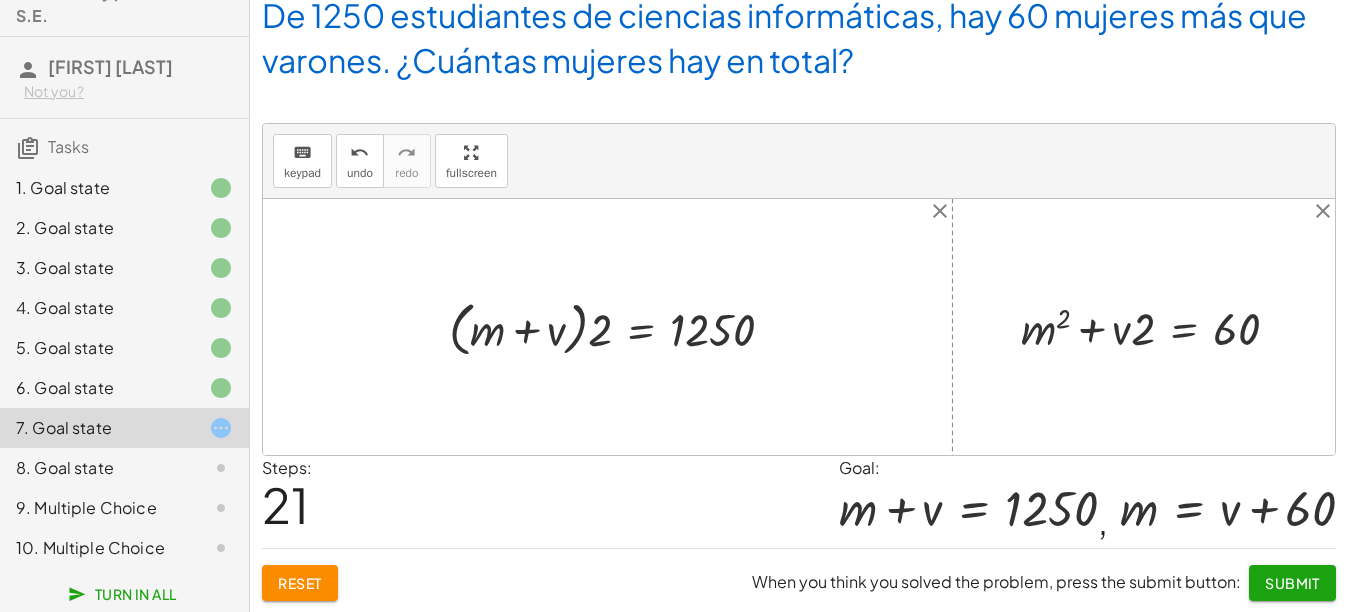 click at bounding box center (1157, 326) 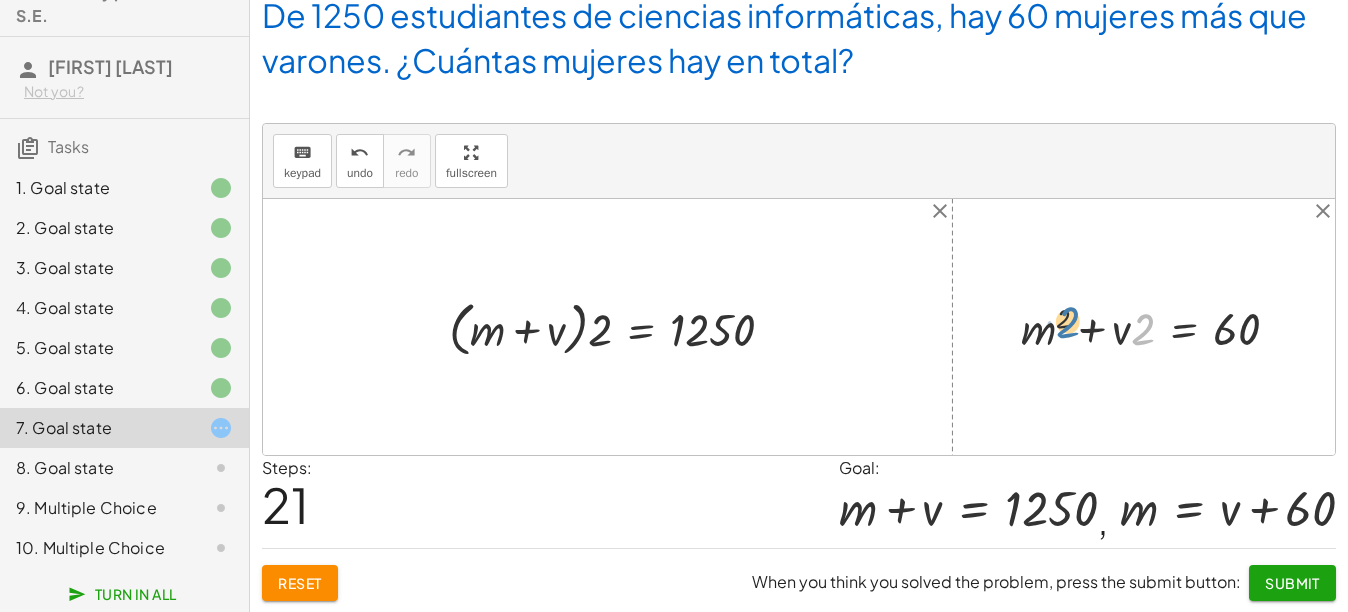 drag, startPoint x: 1150, startPoint y: 338, endPoint x: 1075, endPoint y: 330, distance: 75.42546 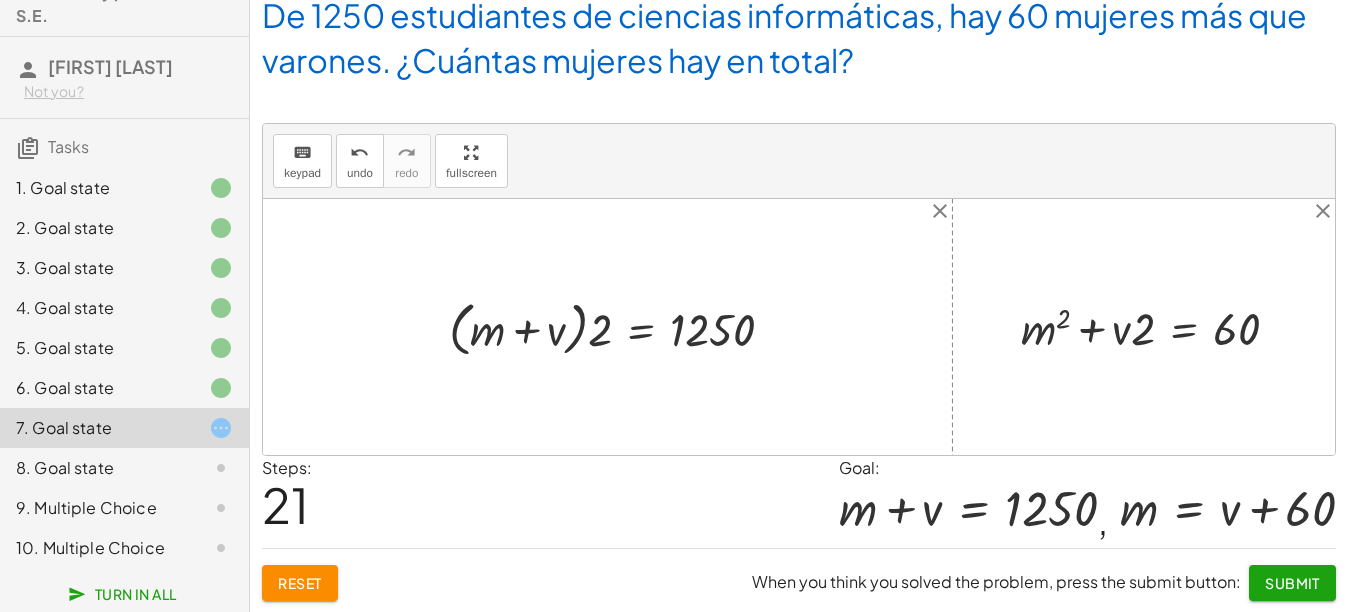 click at bounding box center (1157, 326) 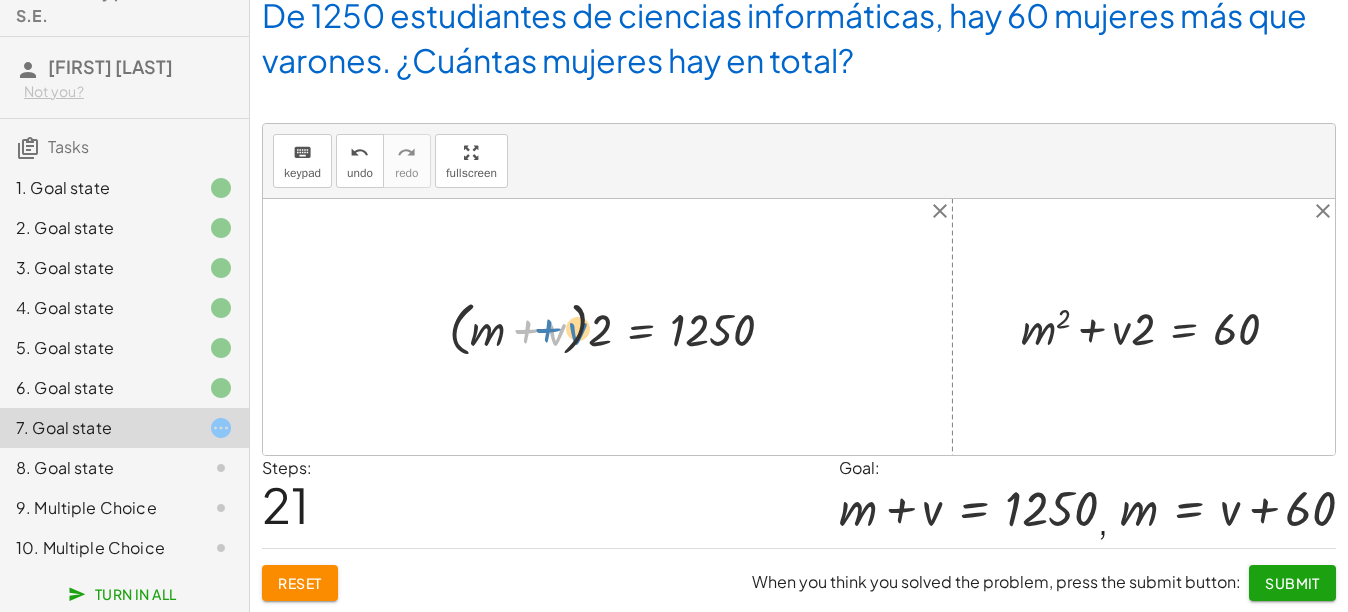drag, startPoint x: 565, startPoint y: 339, endPoint x: 583, endPoint y: 338, distance: 18.027756 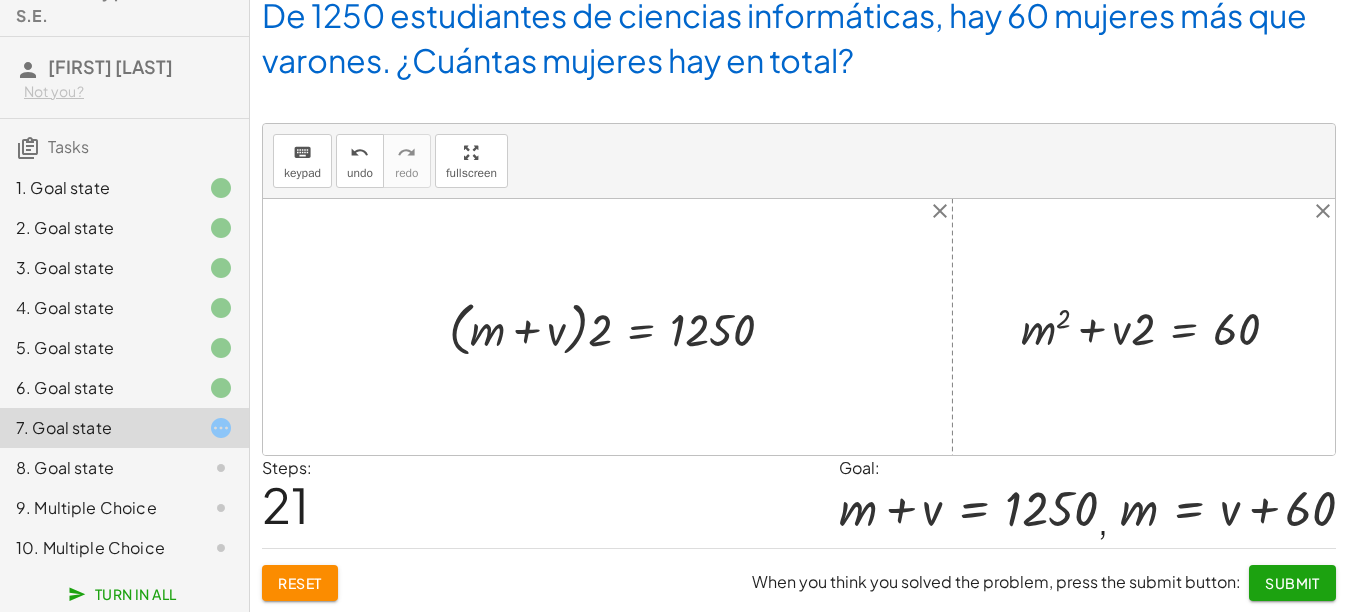 click at bounding box center (619, 327) 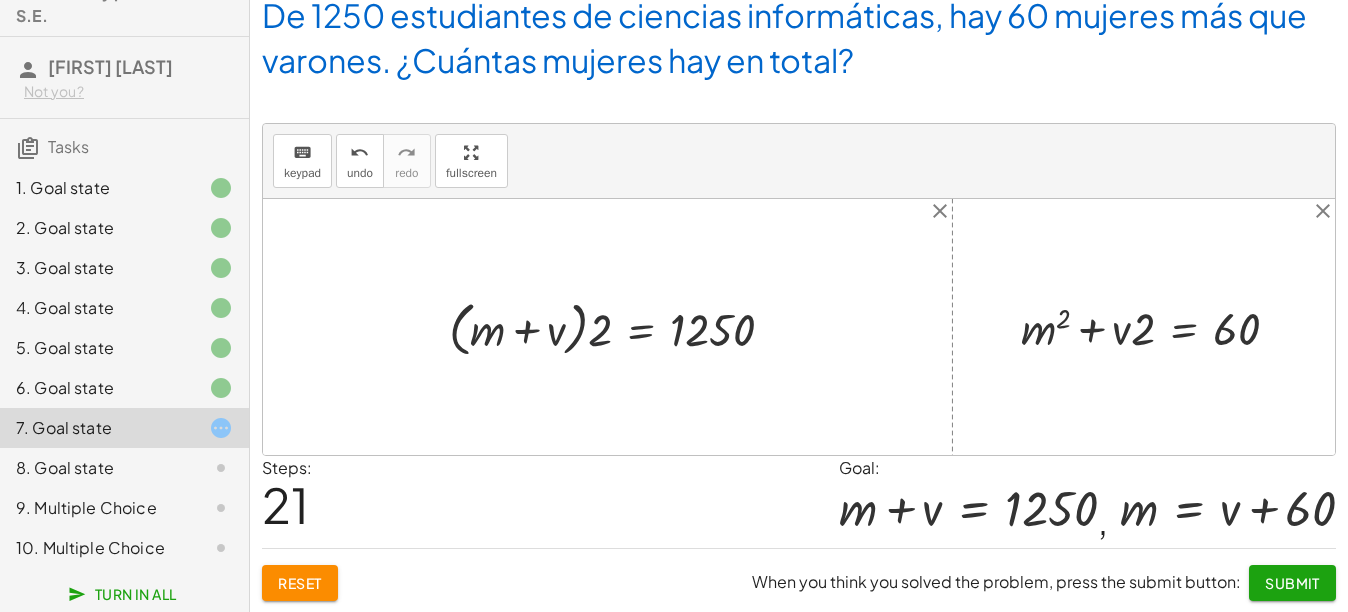 click at bounding box center (619, 327) 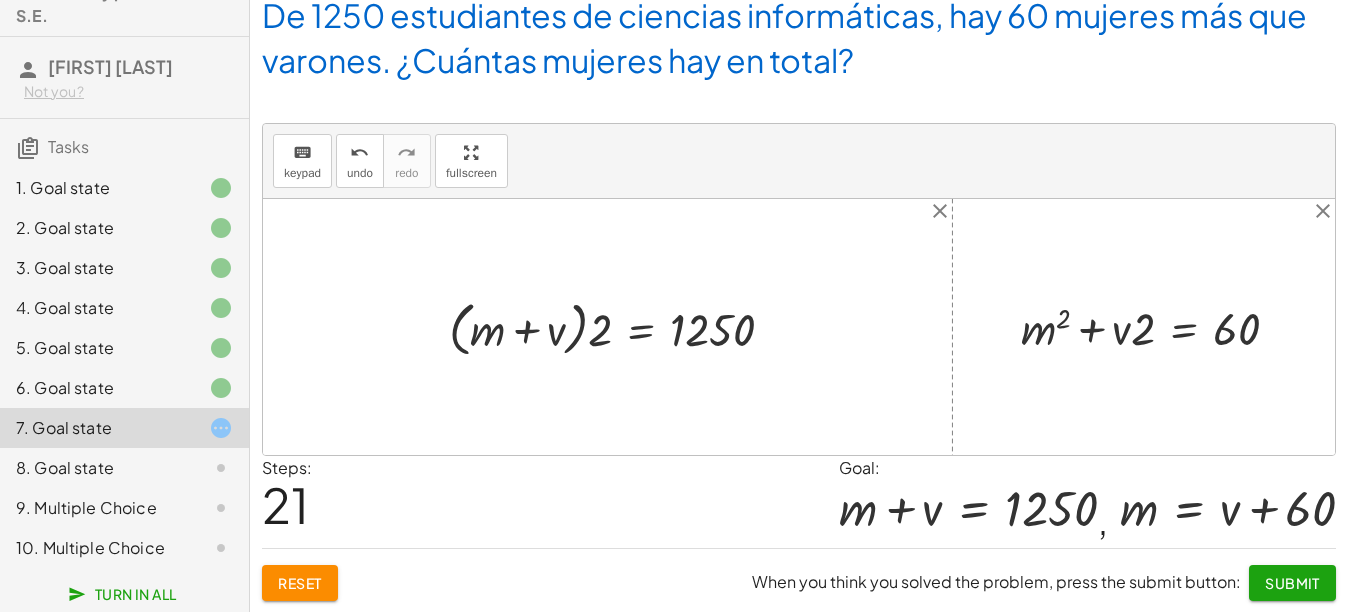 click at bounding box center [619, 327] 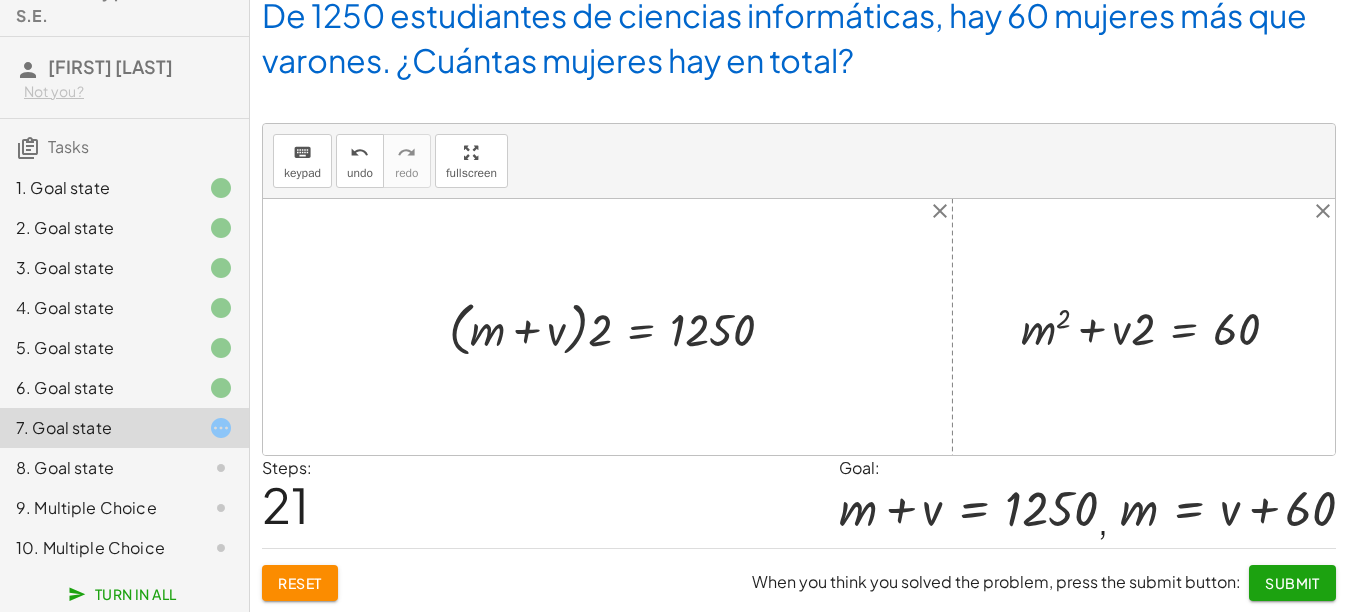click at bounding box center [619, 327] 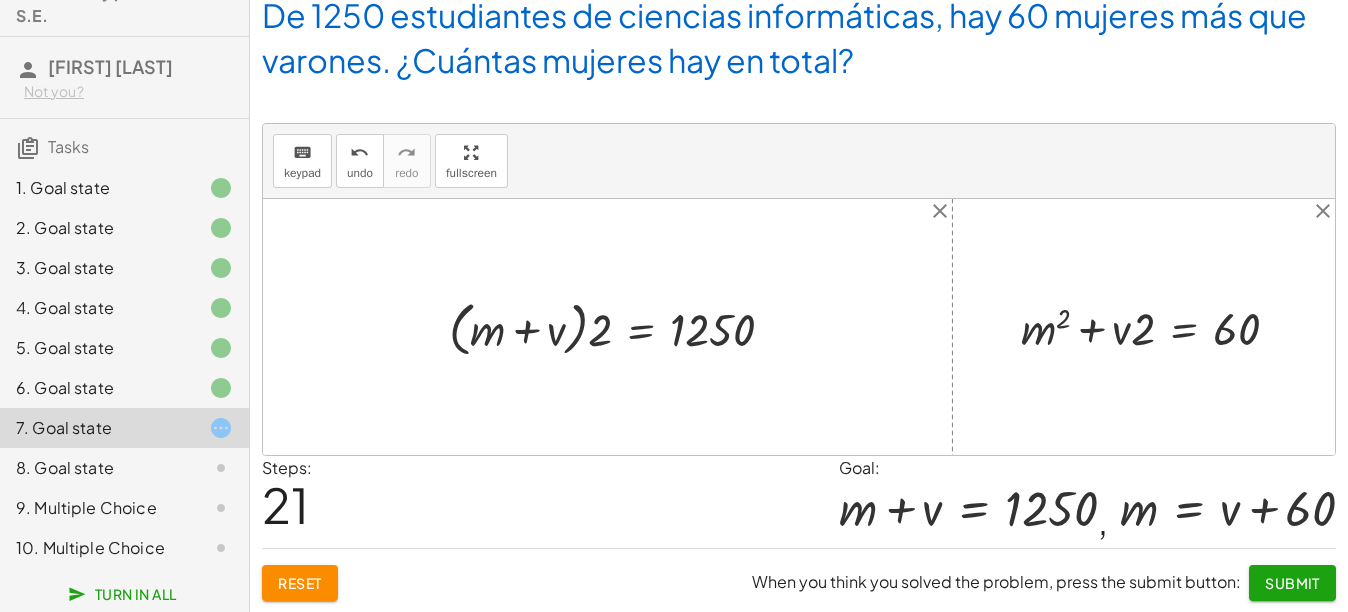 click at bounding box center (619, 327) 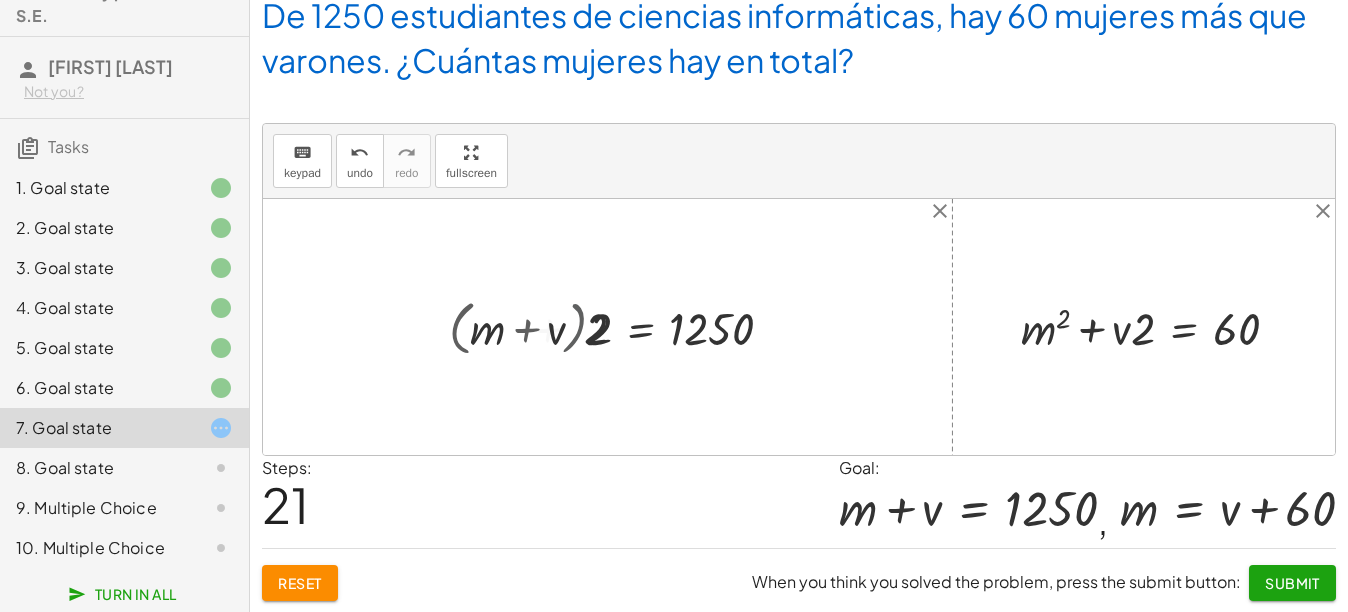 click at bounding box center [629, 326] 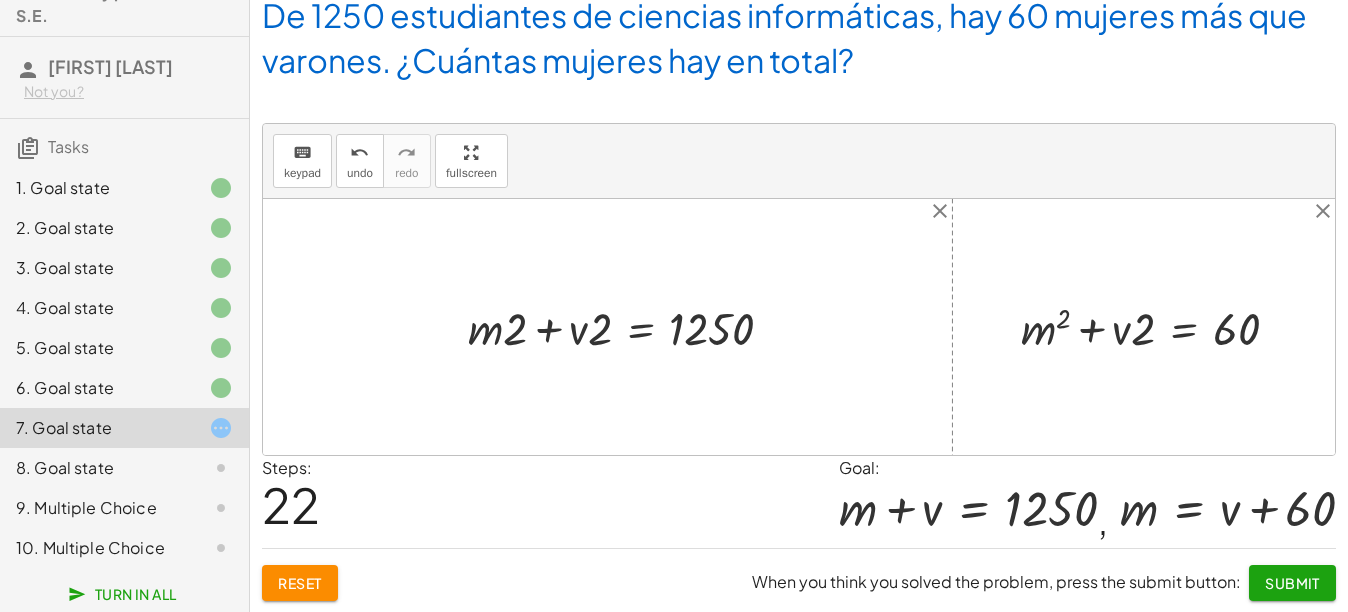 click at bounding box center (629, 326) 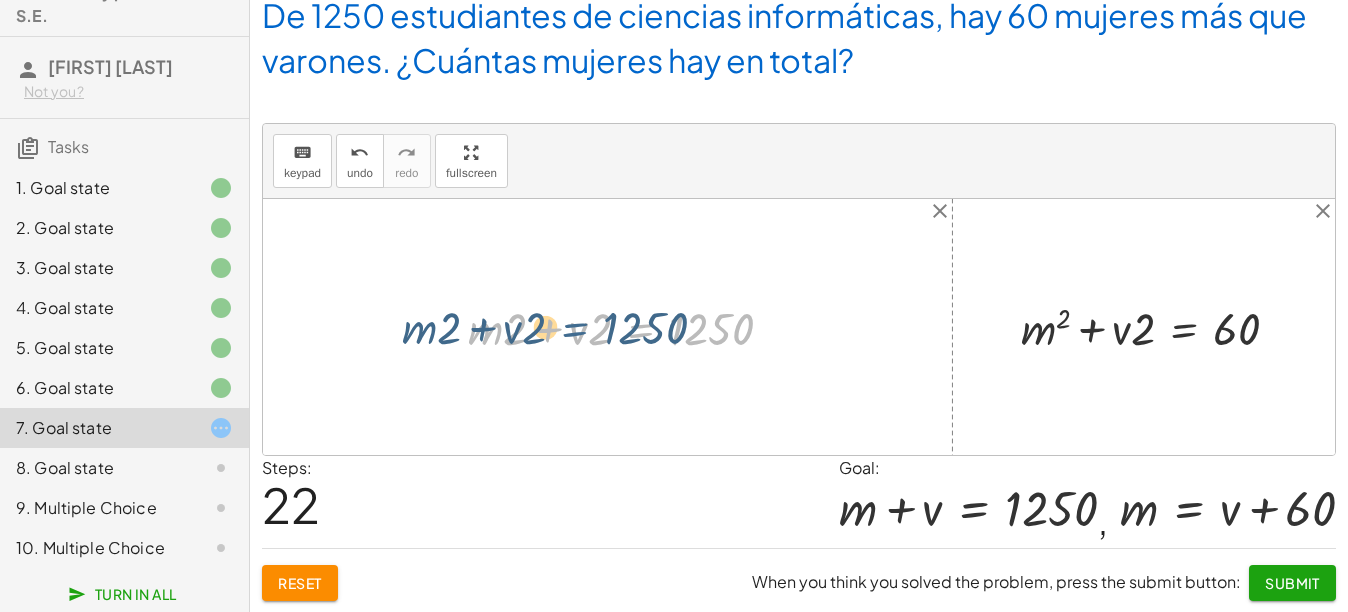 drag, startPoint x: 612, startPoint y: 330, endPoint x: 546, endPoint y: 329, distance: 66.007576 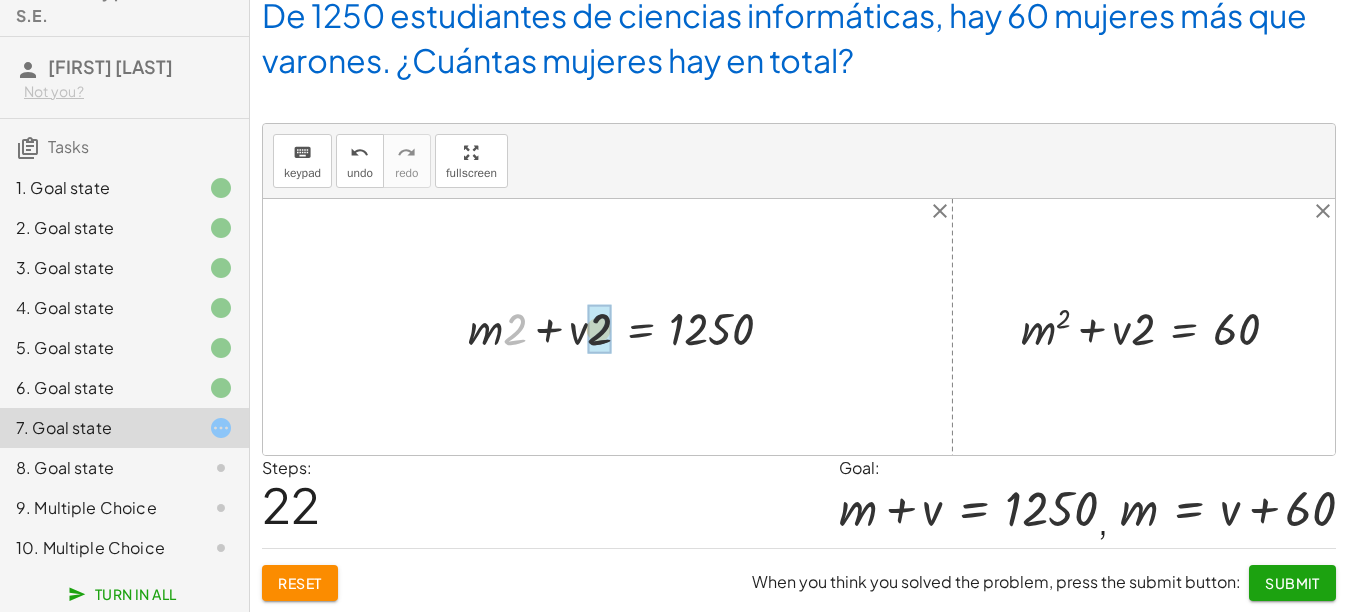 drag, startPoint x: 511, startPoint y: 333, endPoint x: 582, endPoint y: 333, distance: 71 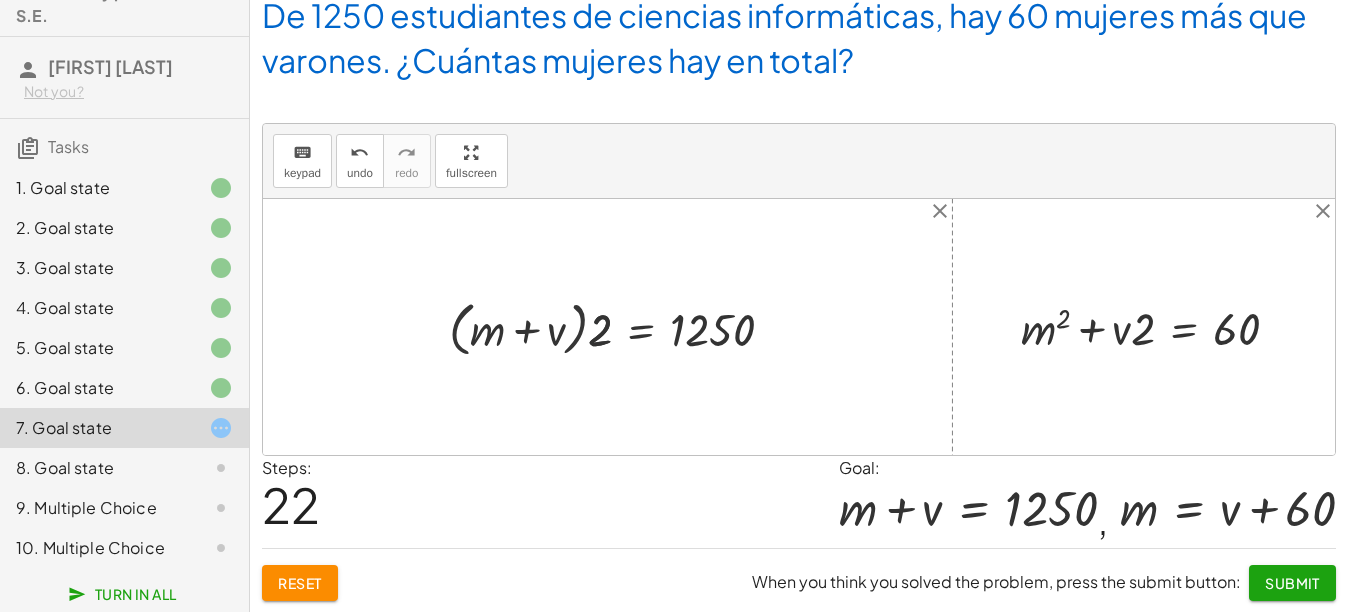 click at bounding box center [619, 327] 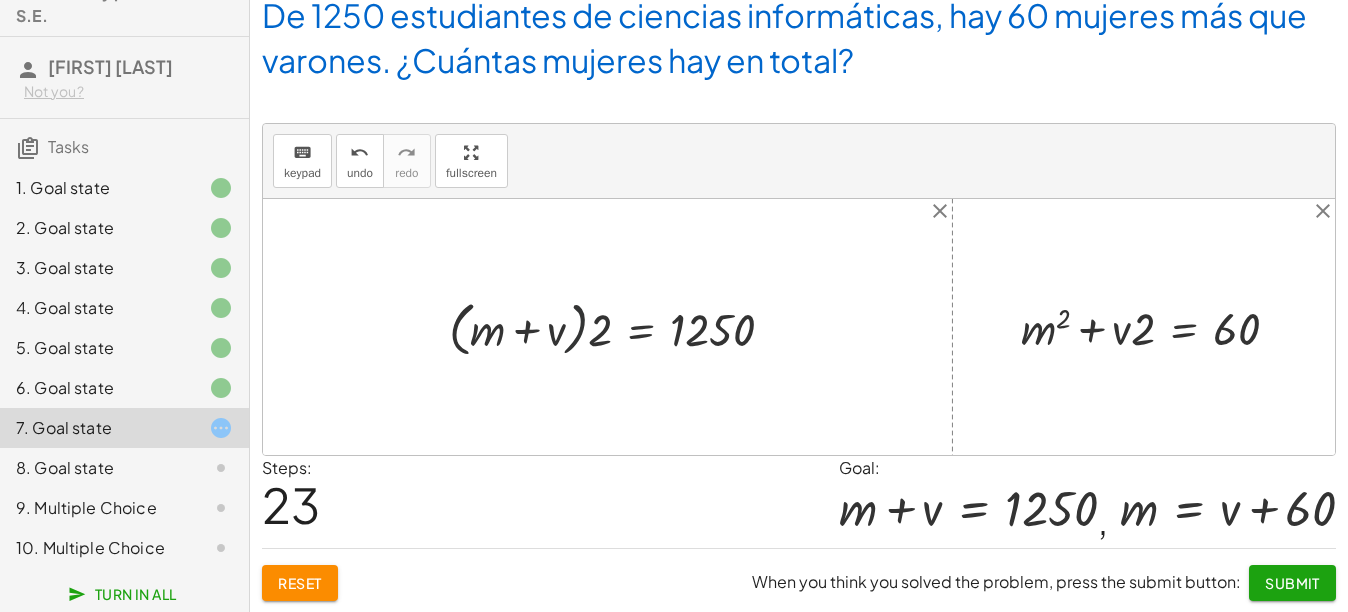 click at bounding box center (619, 327) 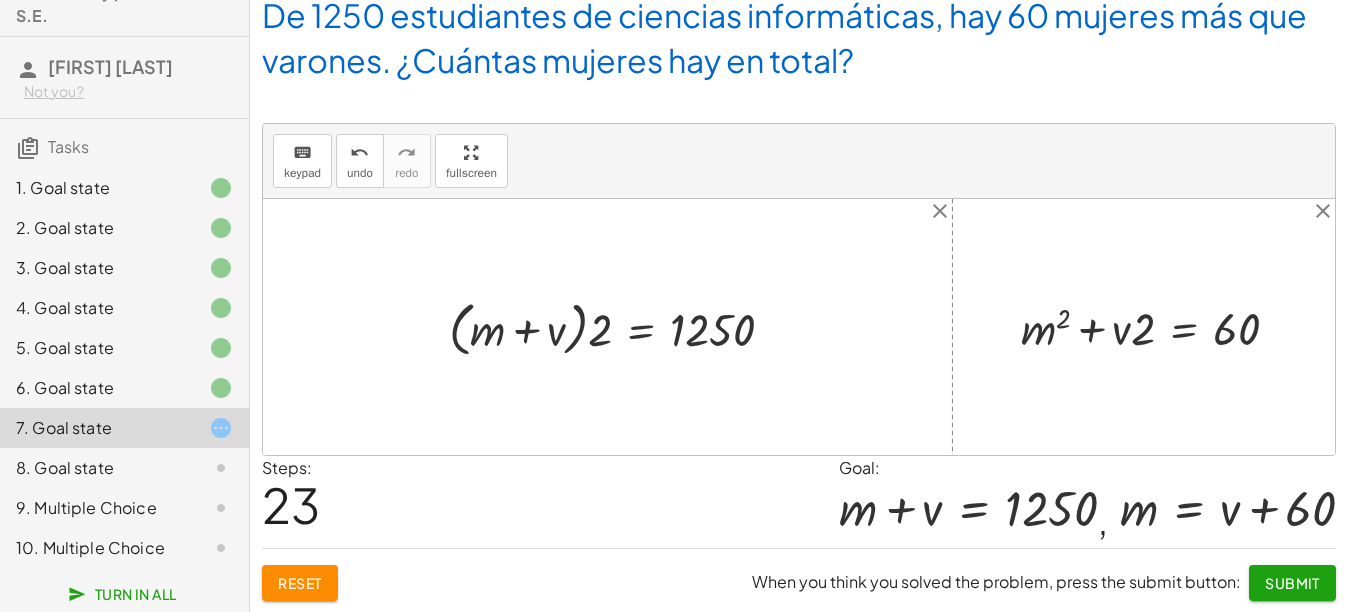 click at bounding box center (619, 327) 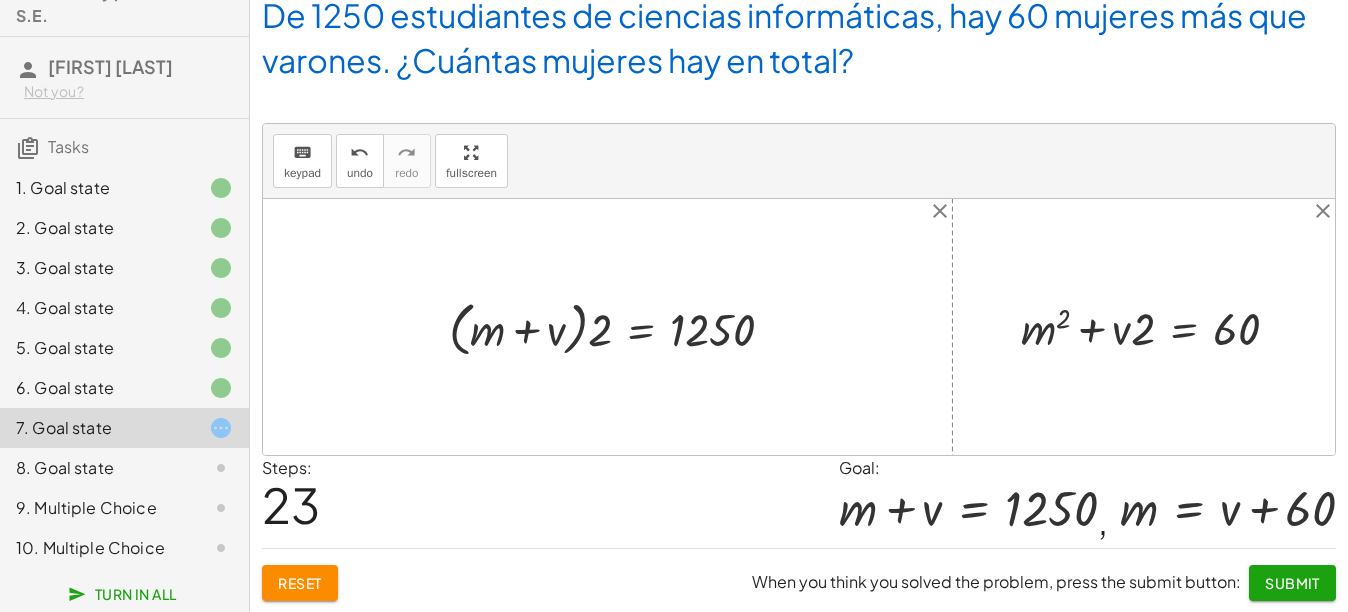 click at bounding box center [619, 327] 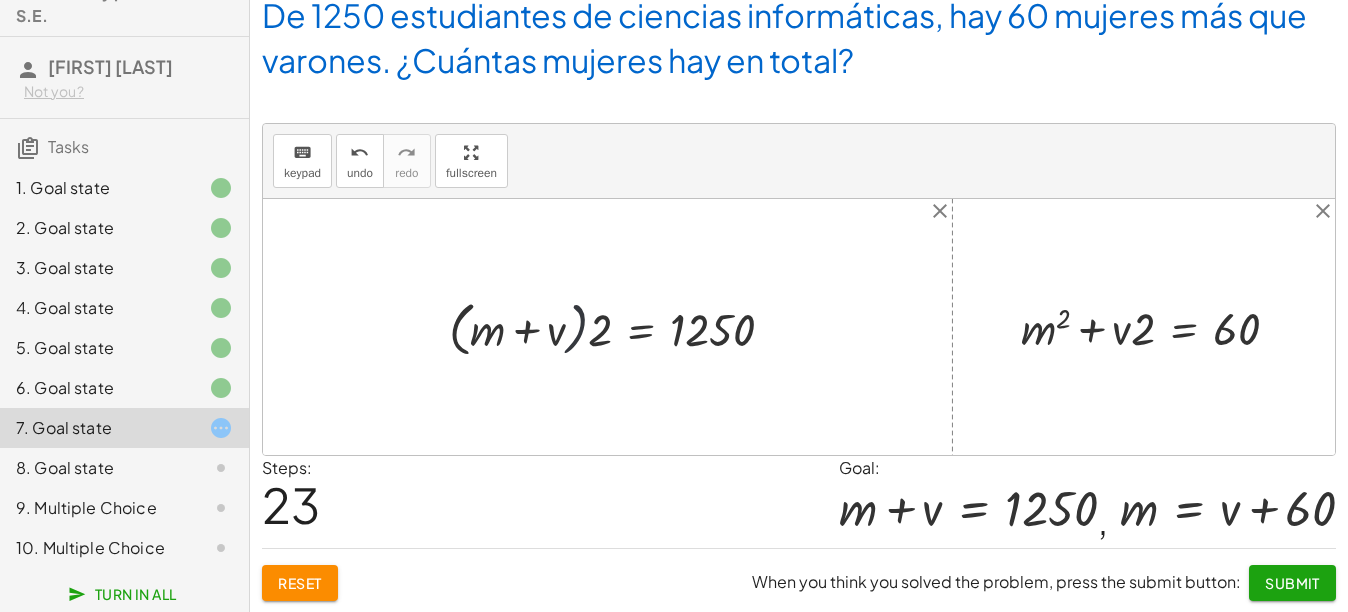 click at bounding box center (619, 327) 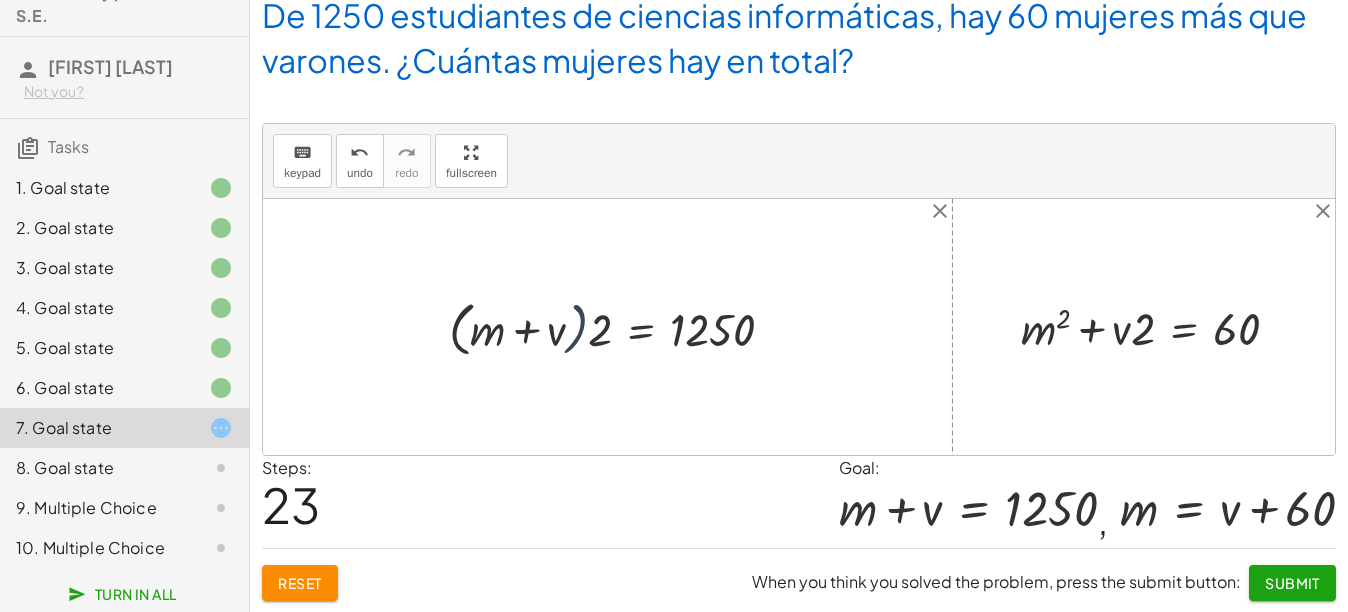 click at bounding box center (619, 327) 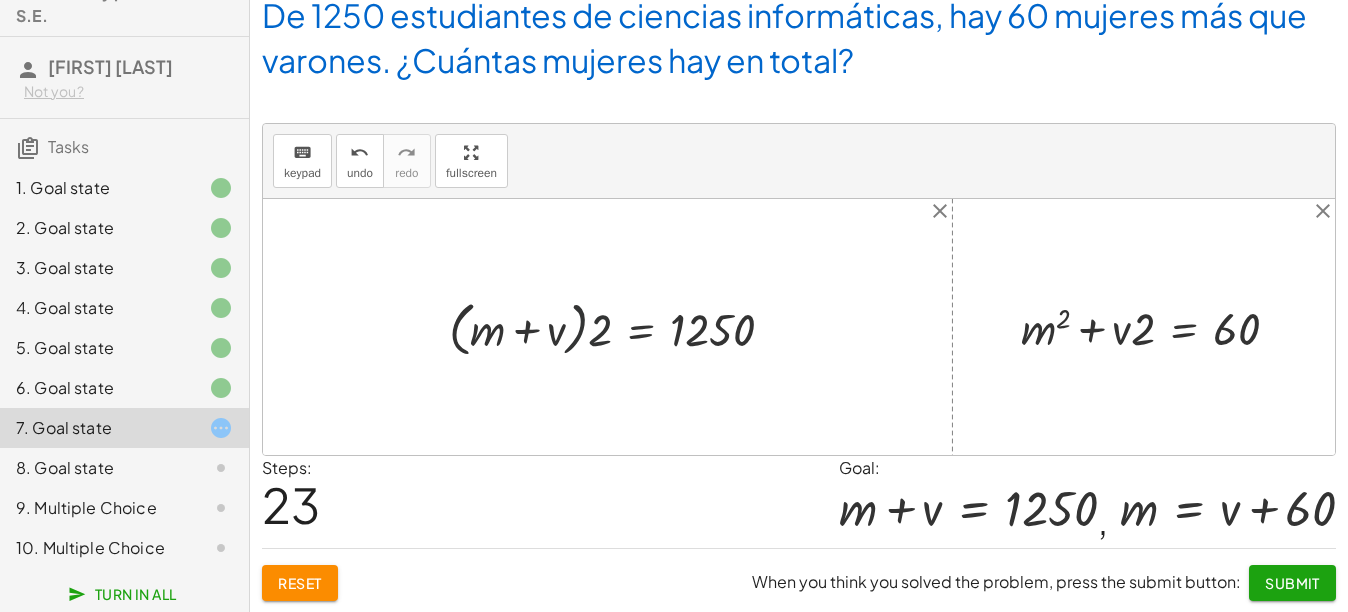 click at bounding box center (619, 327) 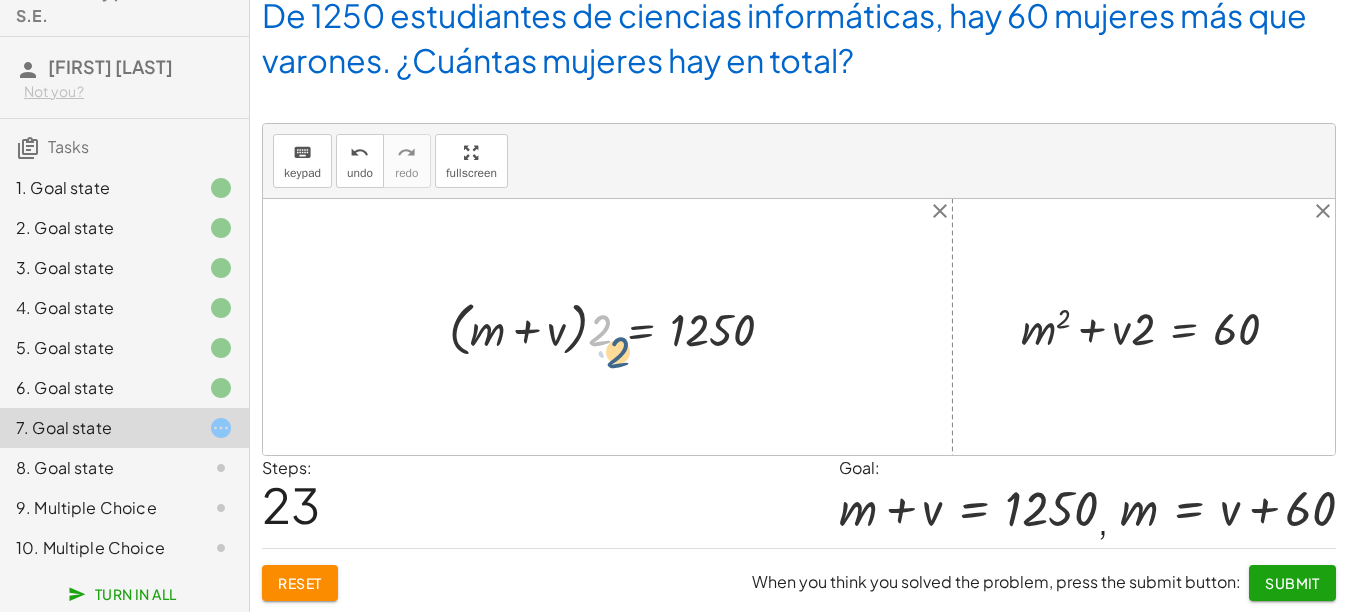drag, startPoint x: 601, startPoint y: 340, endPoint x: 616, endPoint y: 362, distance: 26.627054 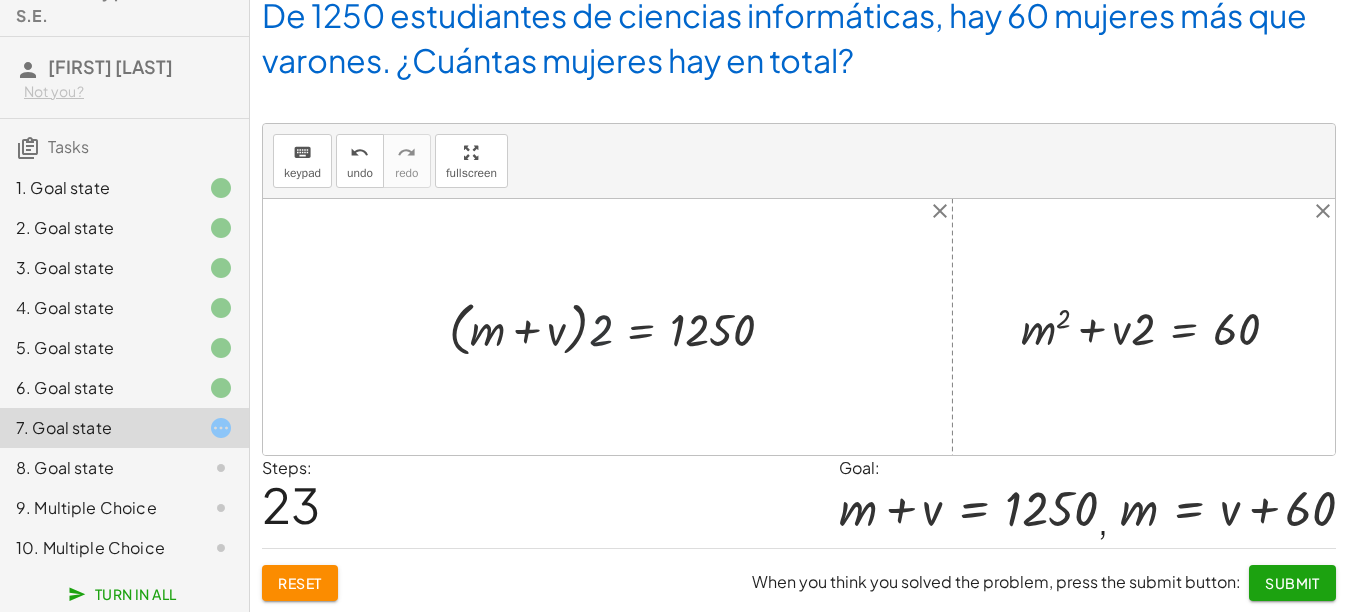 click at bounding box center (619, 327) 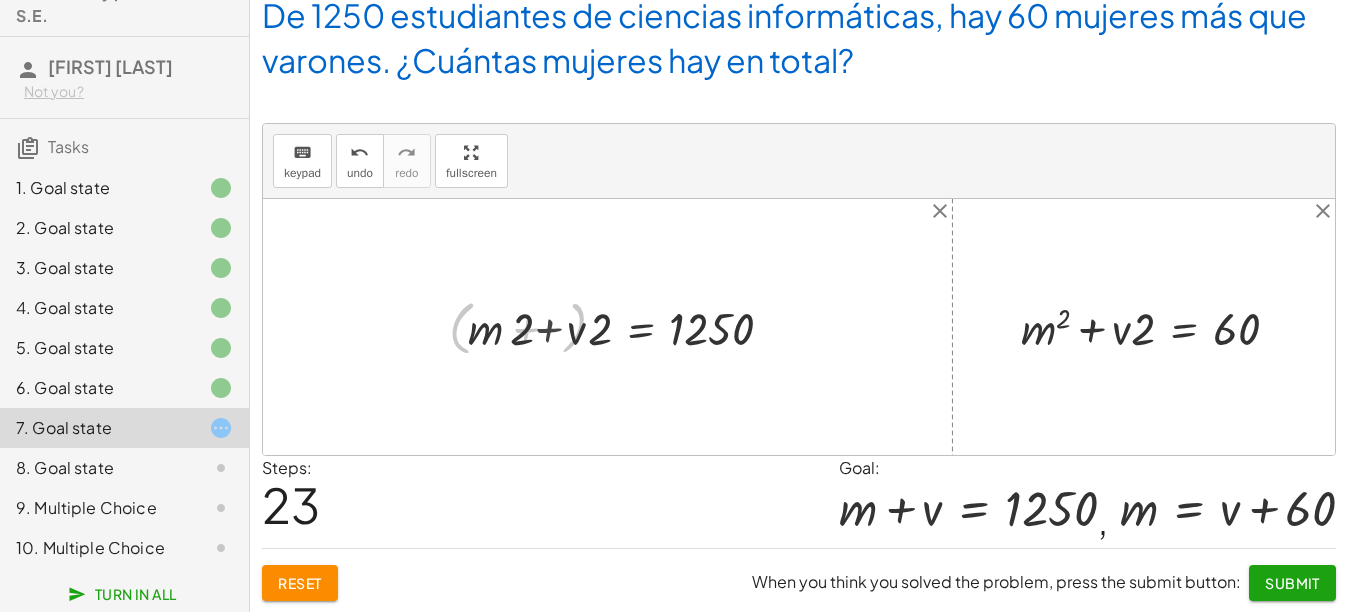 click at bounding box center (629, 326) 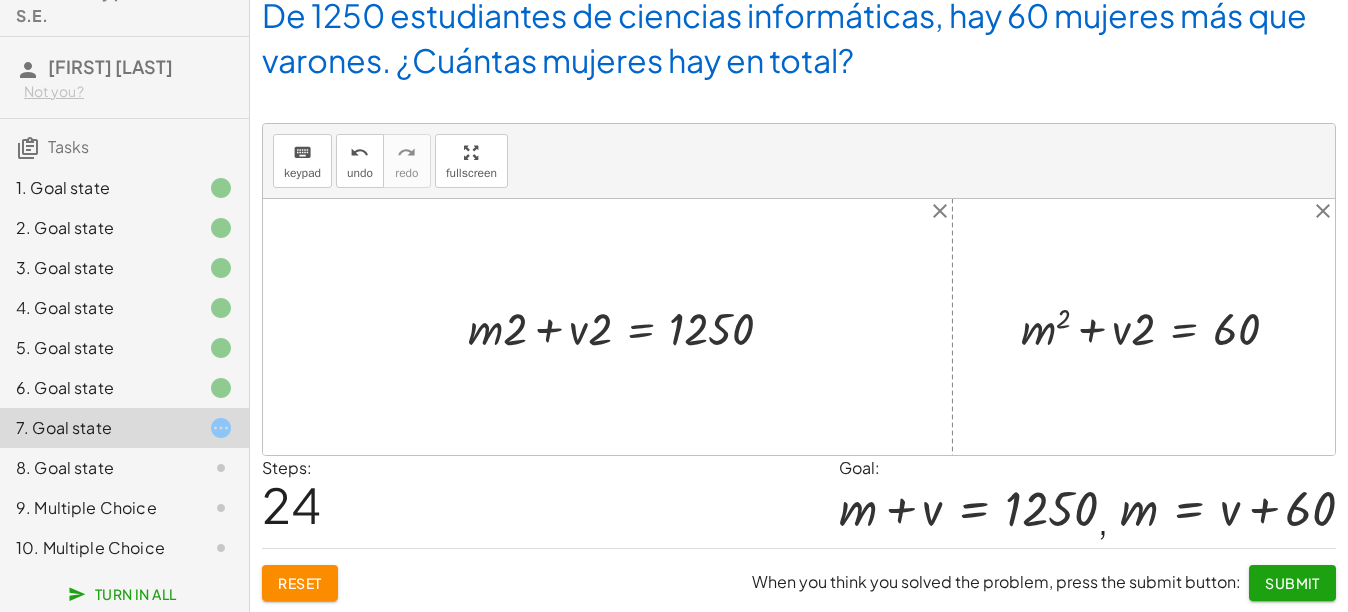click at bounding box center [629, 326] 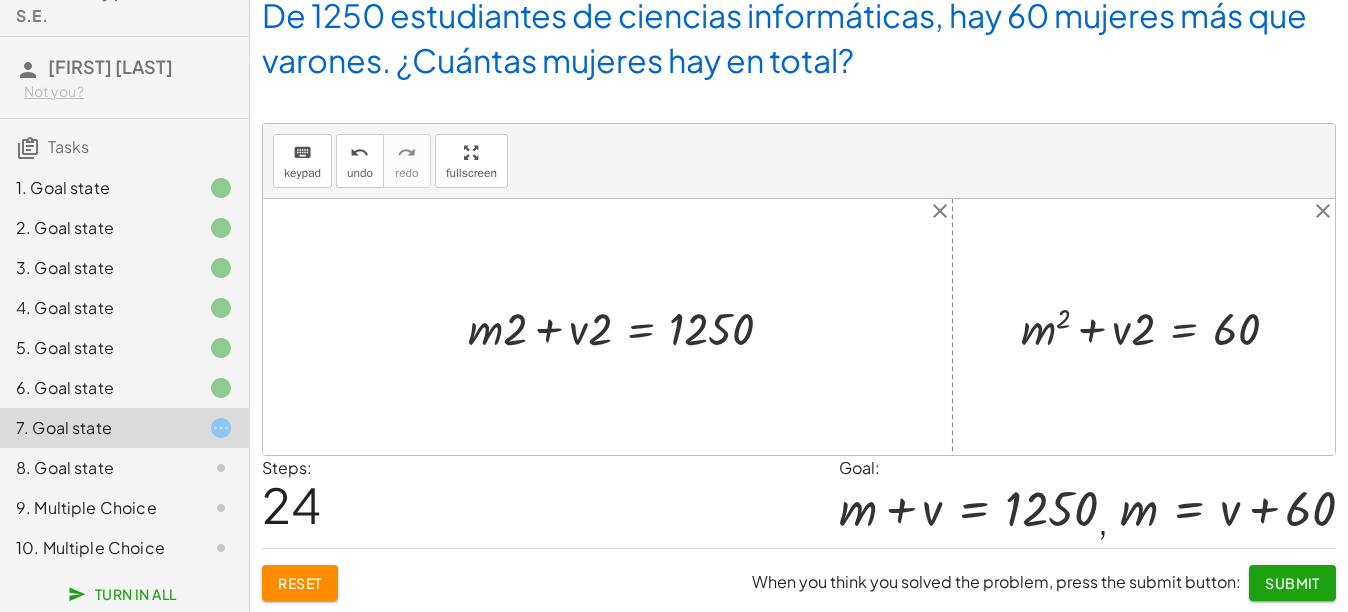 click at bounding box center (629, 326) 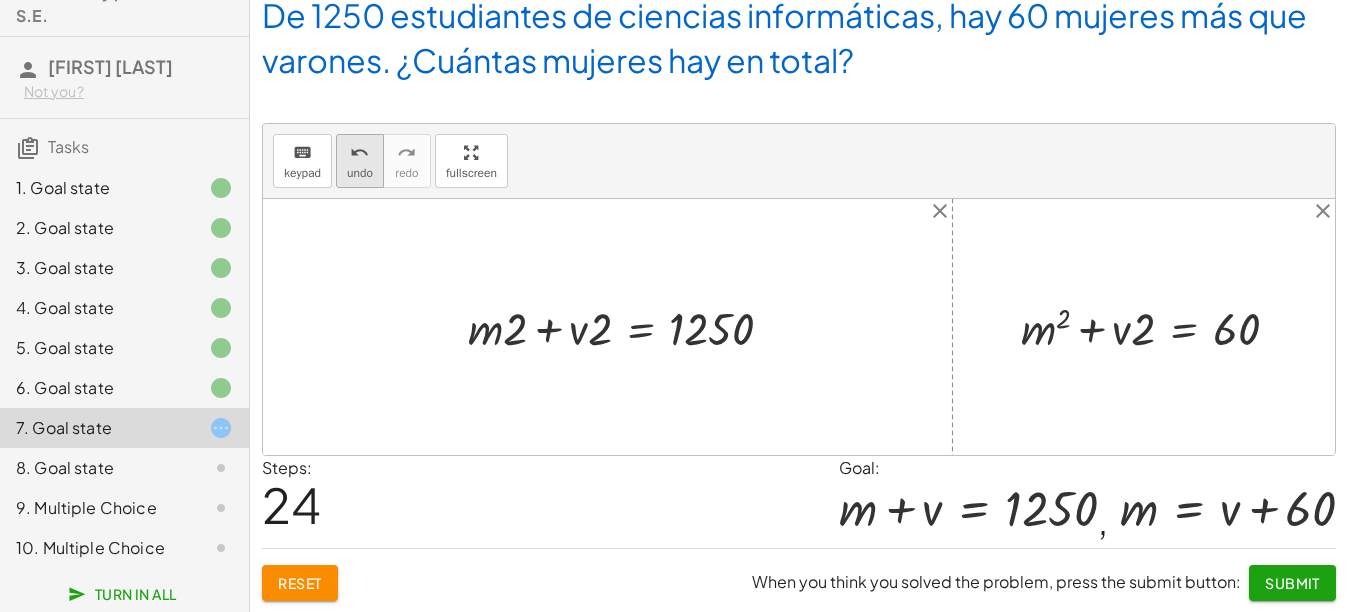 click on "undo" at bounding box center [359, 153] 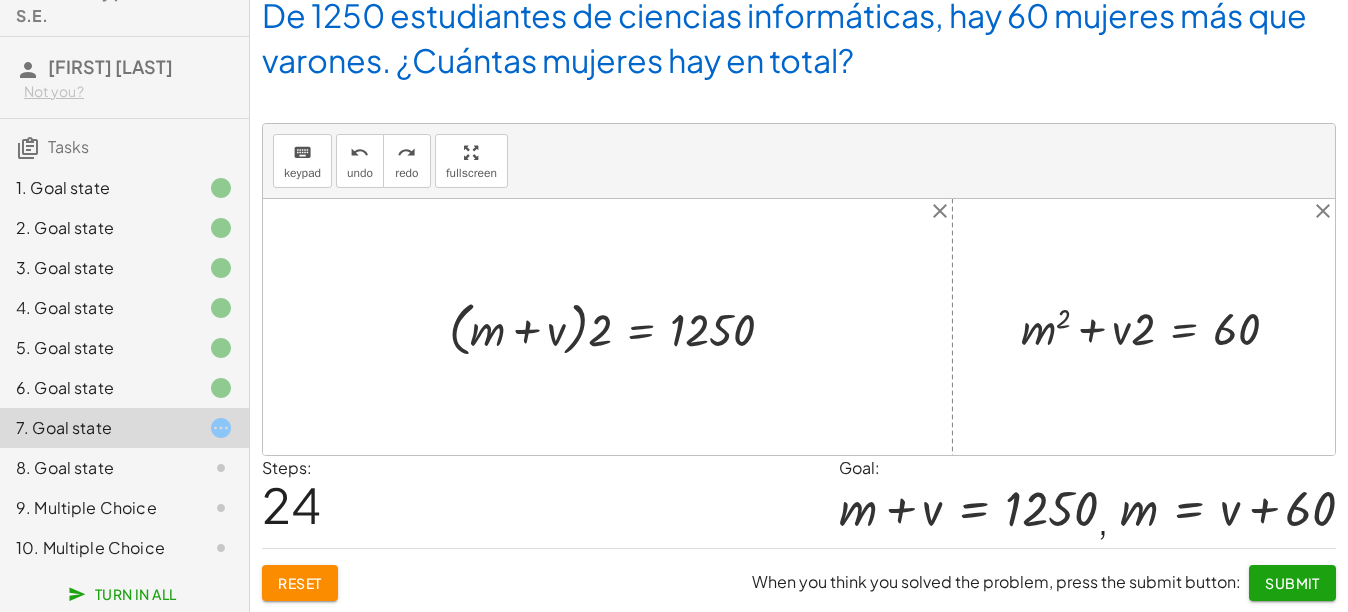 click at bounding box center [619, 327] 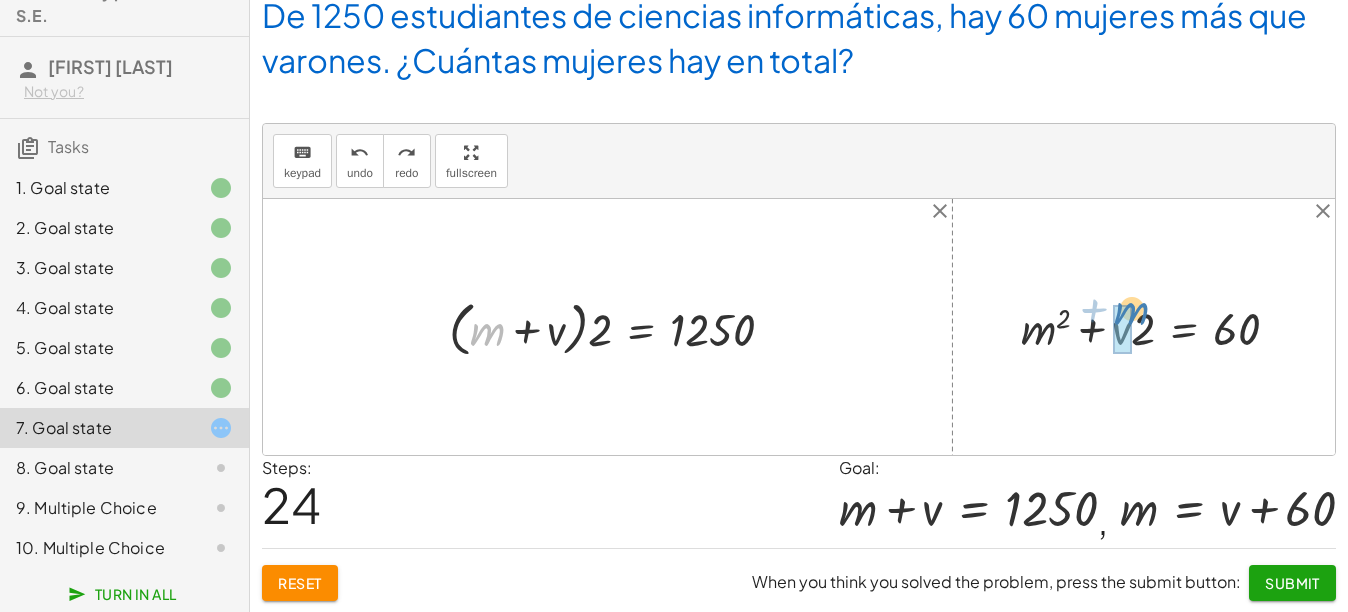drag, startPoint x: 487, startPoint y: 328, endPoint x: 1129, endPoint y: 315, distance: 642.1316 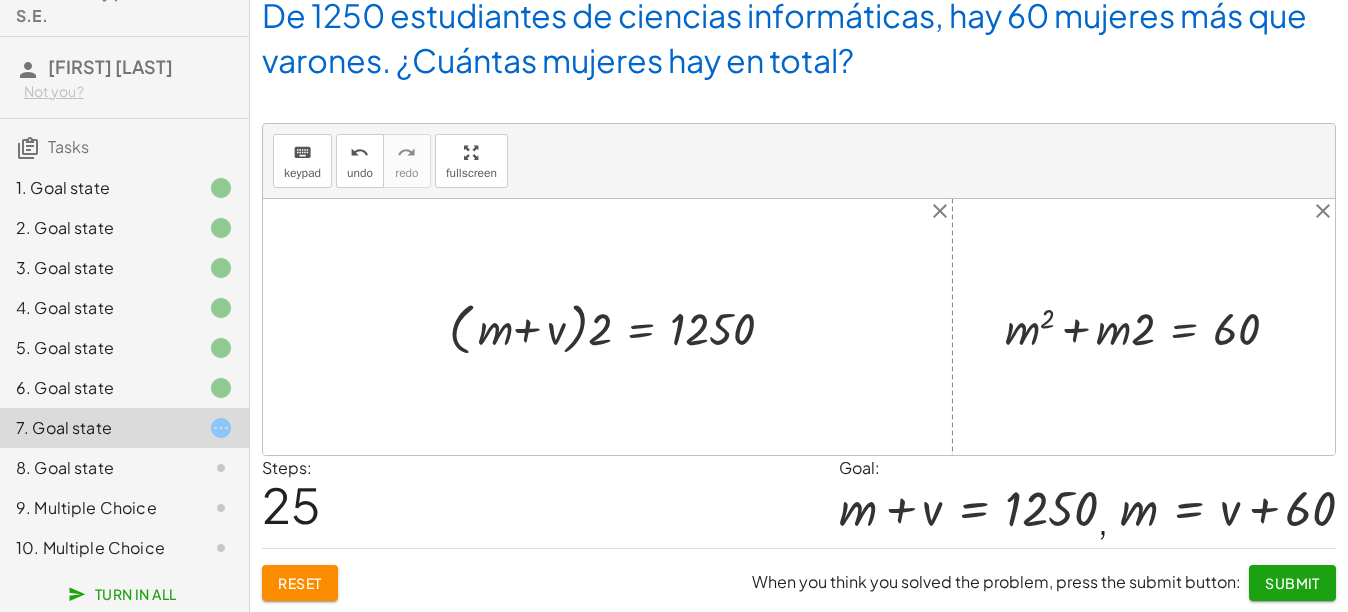 click at bounding box center (1150, 326) 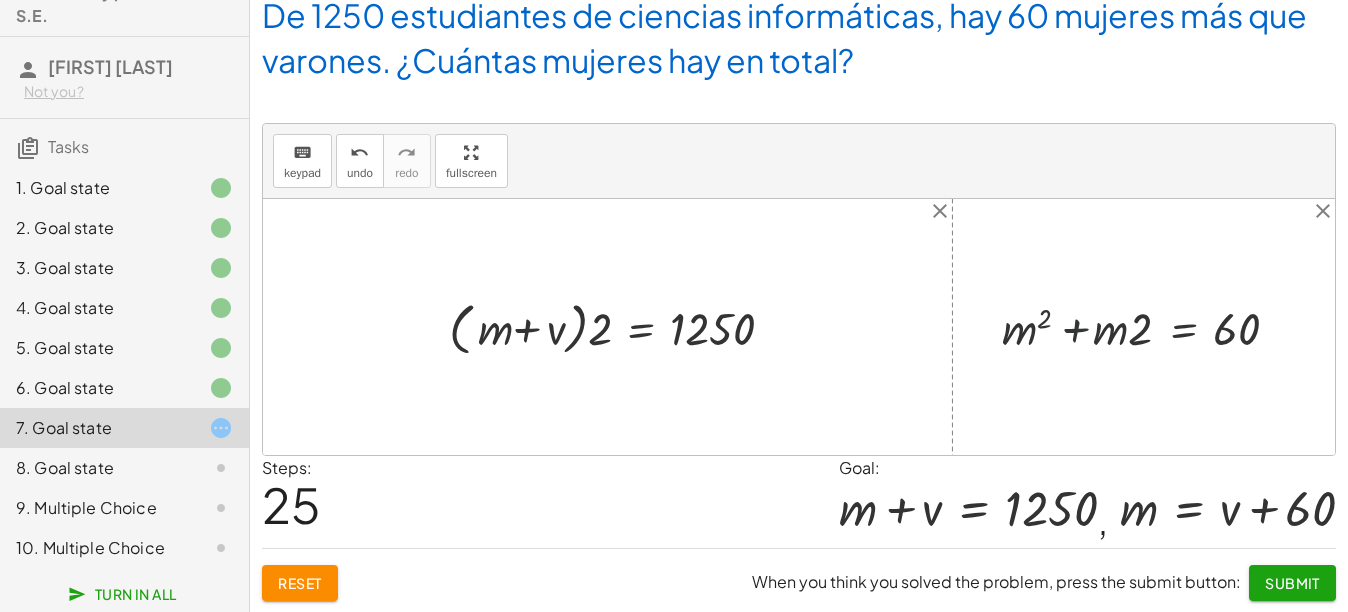 click at bounding box center (1150, 326) 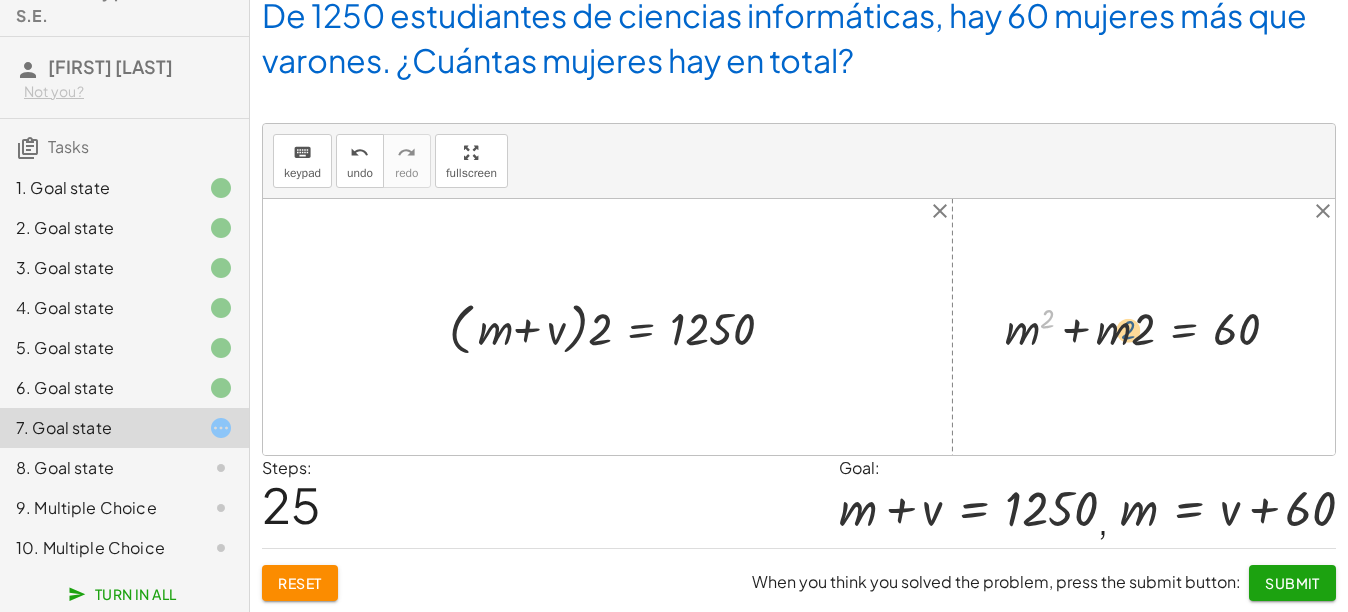 drag, startPoint x: 1047, startPoint y: 315, endPoint x: 1140, endPoint y: 326, distance: 93.64828 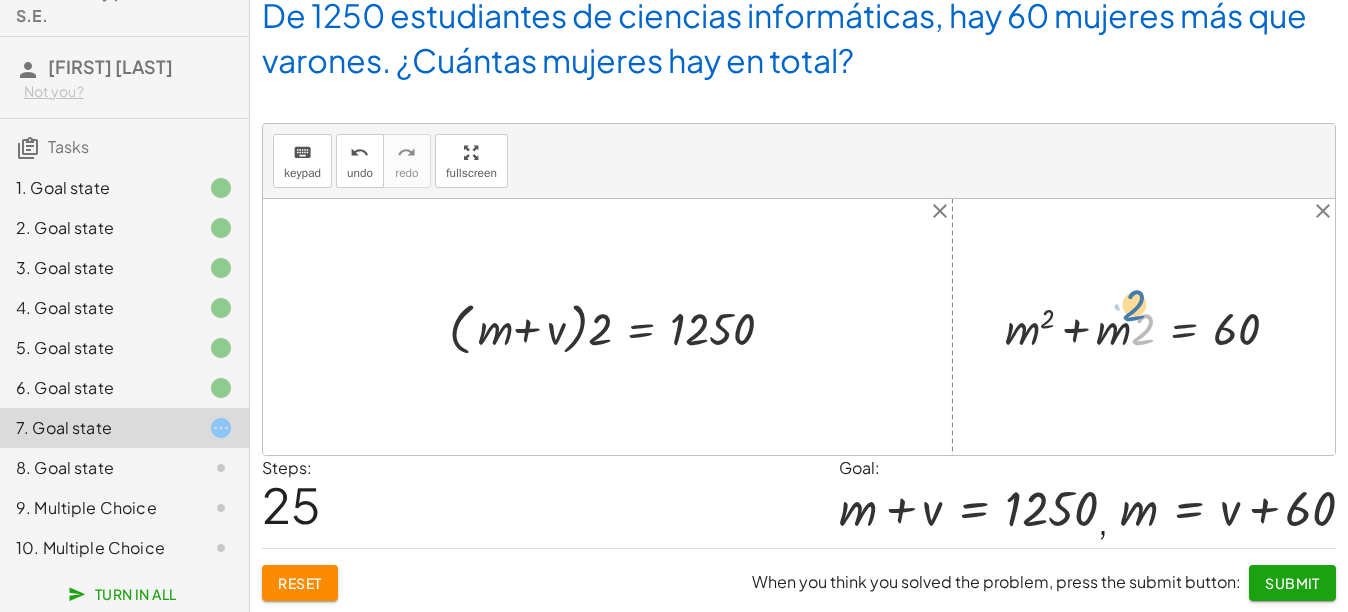 drag, startPoint x: 1148, startPoint y: 335, endPoint x: 1141, endPoint y: 309, distance: 26.925823 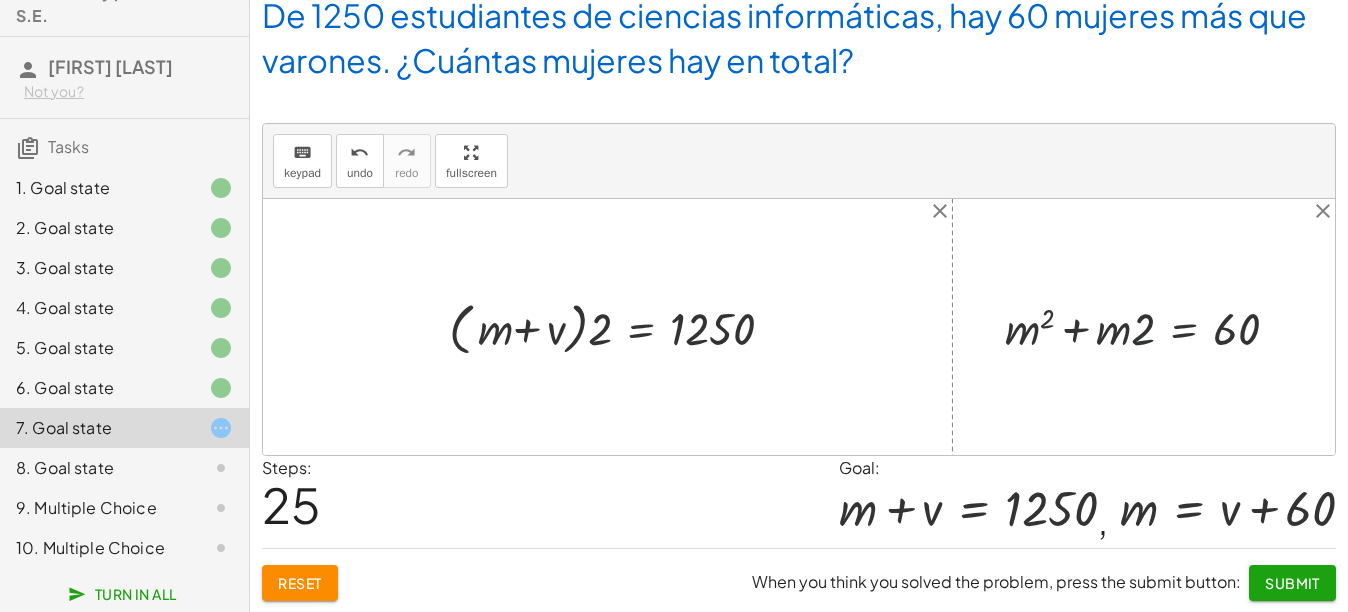 click at bounding box center (1150, 326) 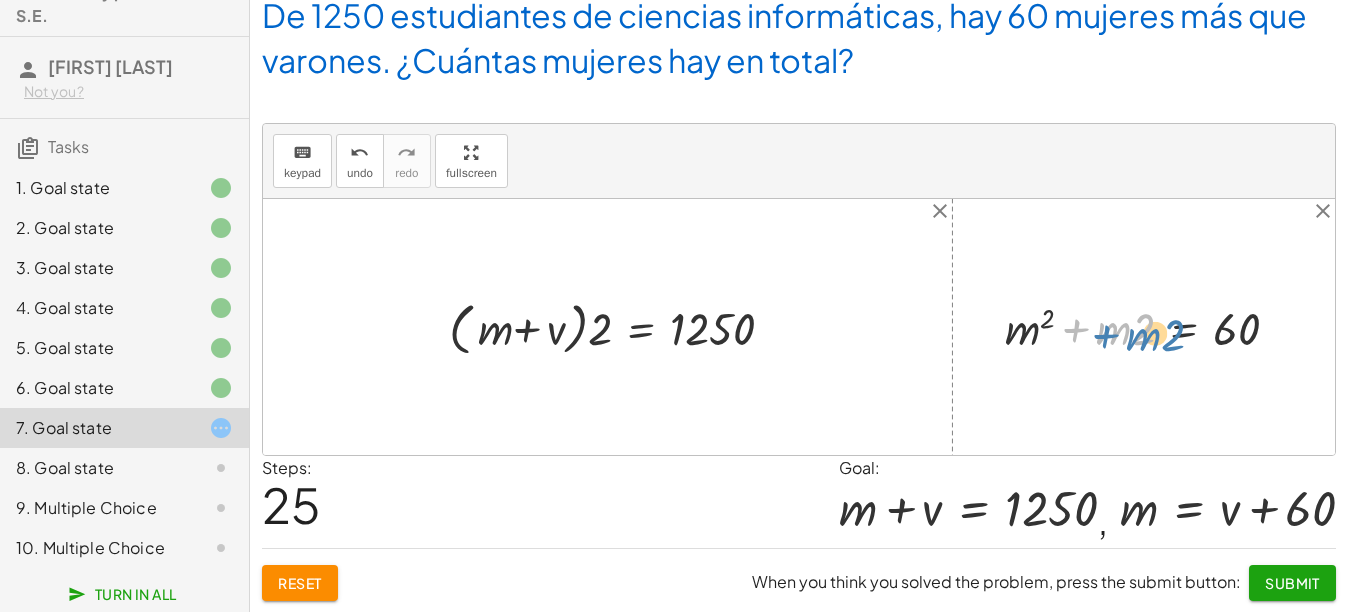 drag, startPoint x: 1081, startPoint y: 334, endPoint x: 1072, endPoint y: 327, distance: 11.401754 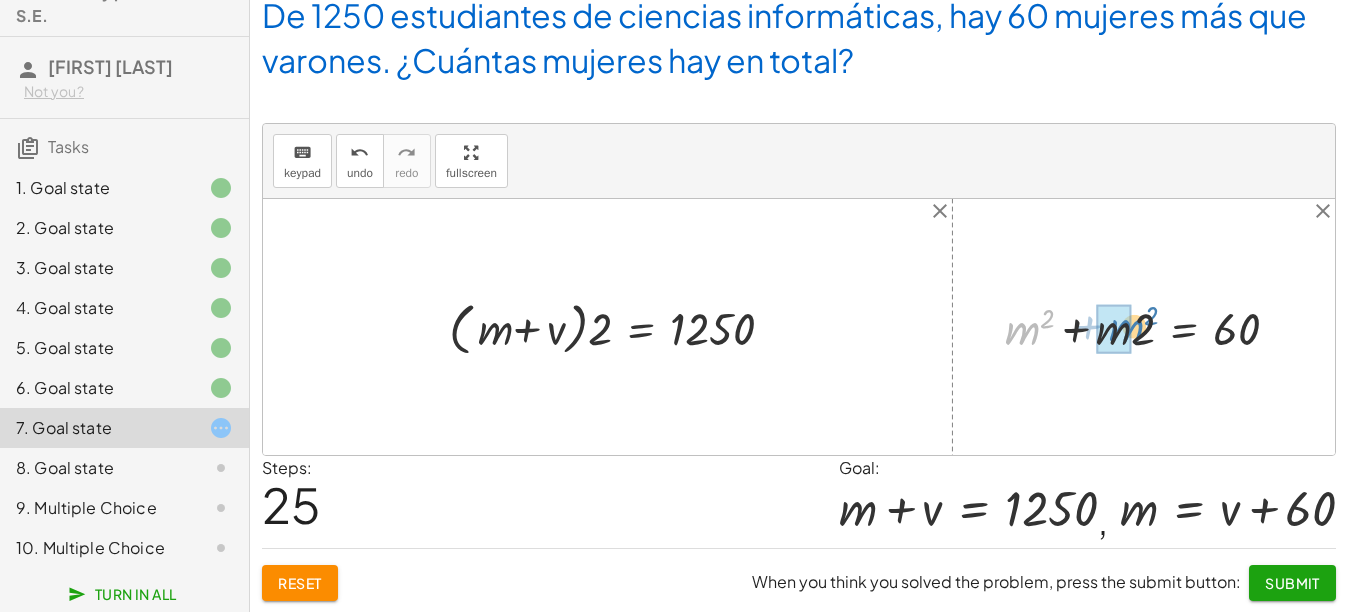 drag, startPoint x: 1026, startPoint y: 333, endPoint x: 1130, endPoint y: 330, distance: 104.04326 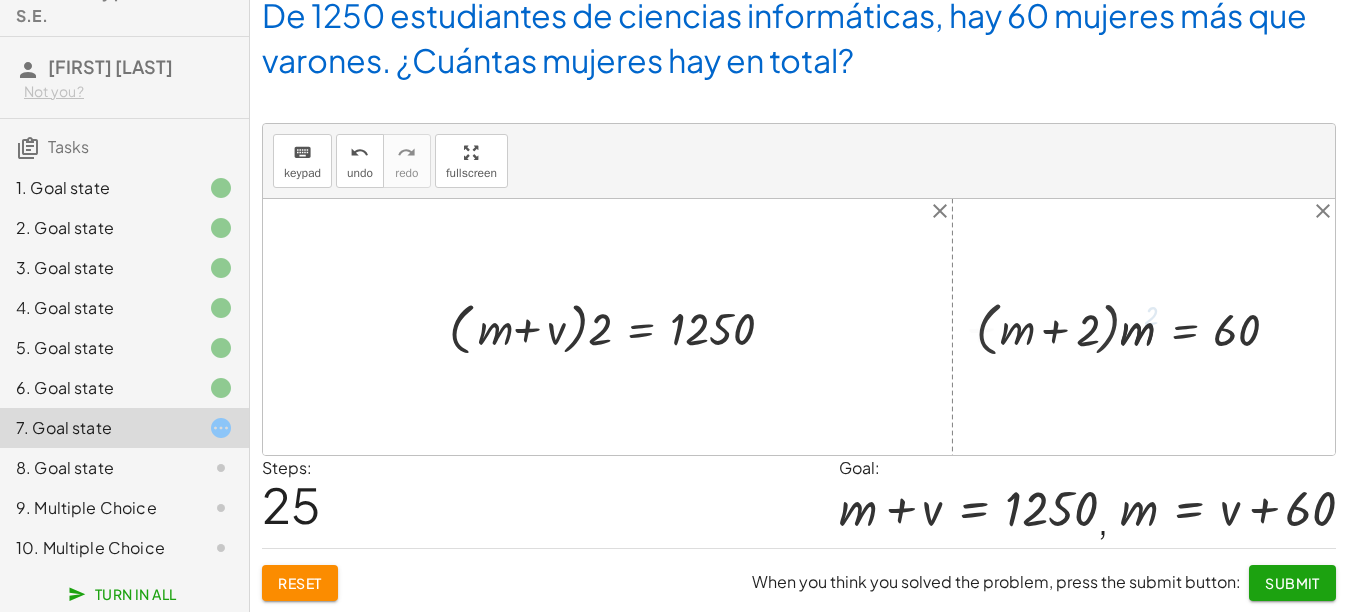 click at bounding box center [1135, 327] 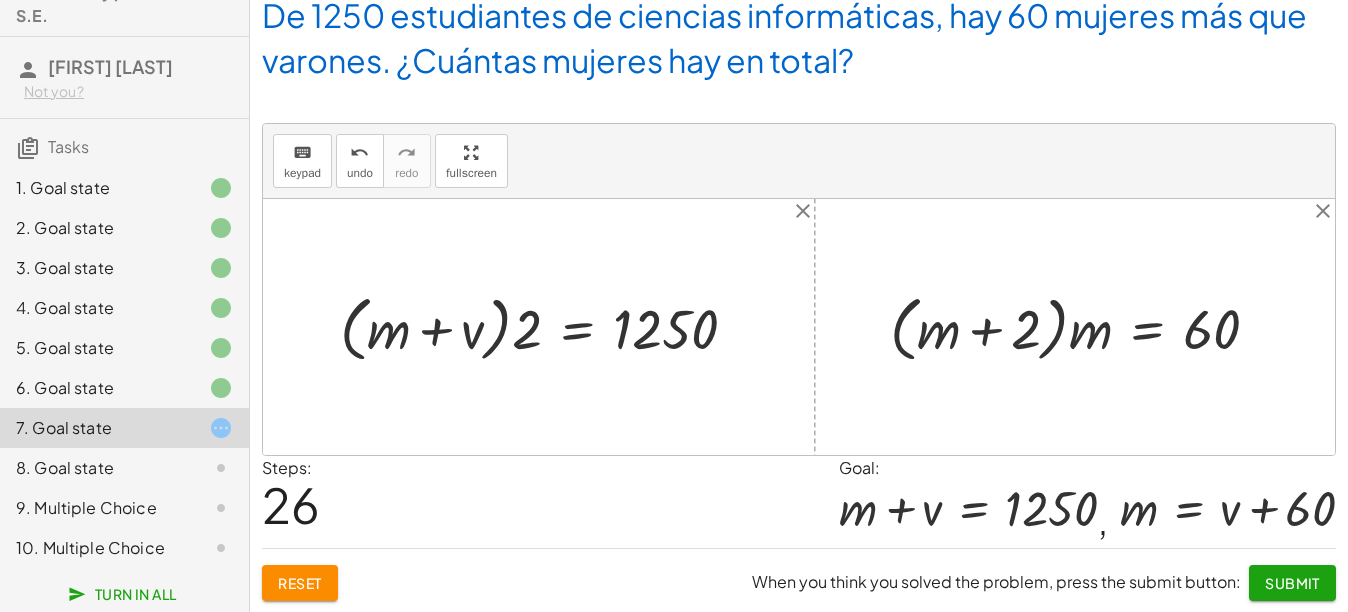click at bounding box center (1083, 327) 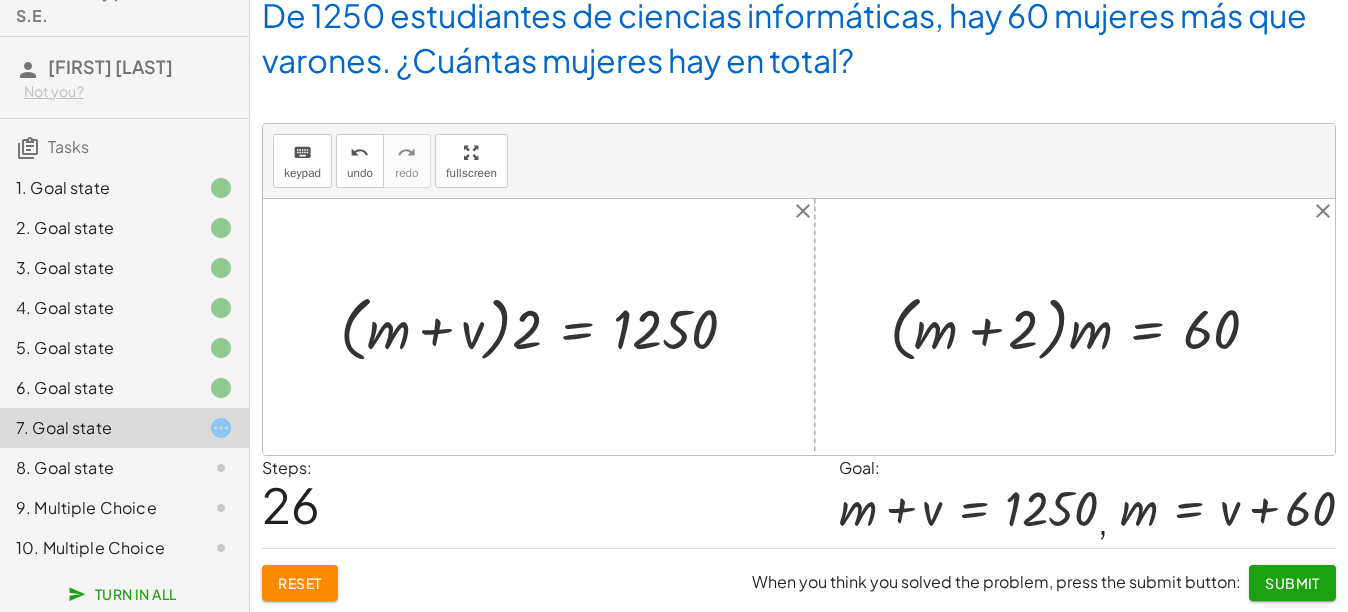 click at bounding box center [1083, 327] 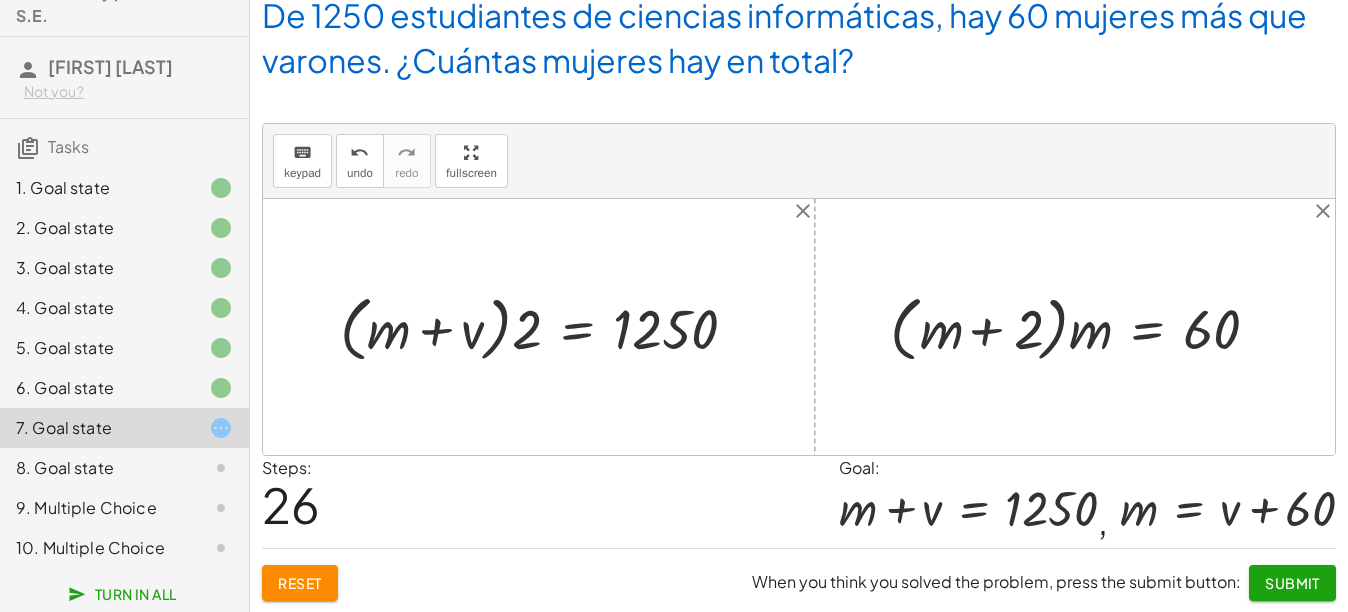 click at bounding box center (1083, 327) 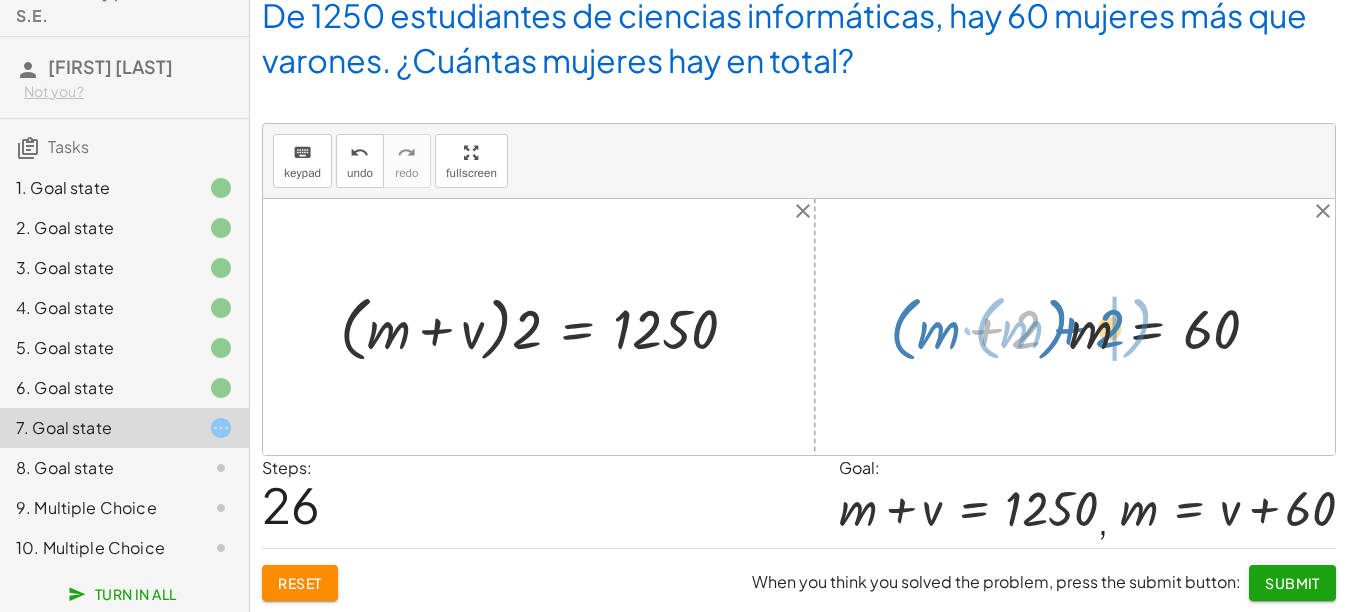 drag, startPoint x: 1029, startPoint y: 336, endPoint x: 1007, endPoint y: 331, distance: 22.561028 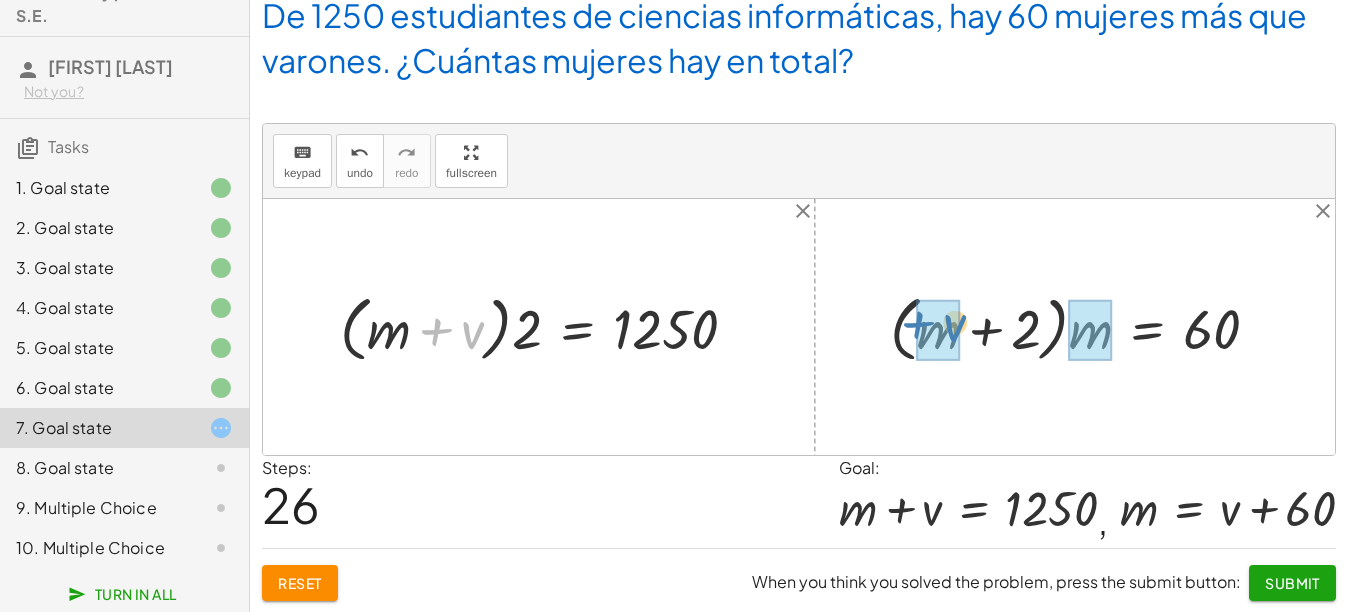 drag, startPoint x: 446, startPoint y: 318, endPoint x: 928, endPoint y: 311, distance: 482.05084 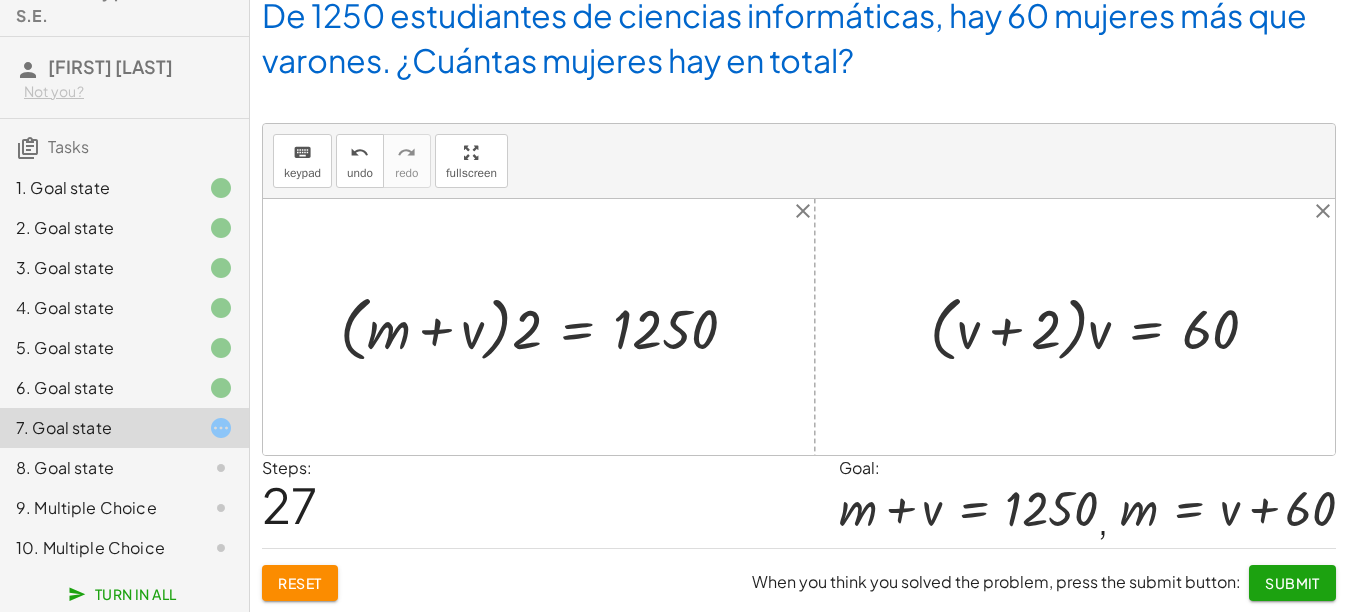 click at bounding box center (1102, 327) 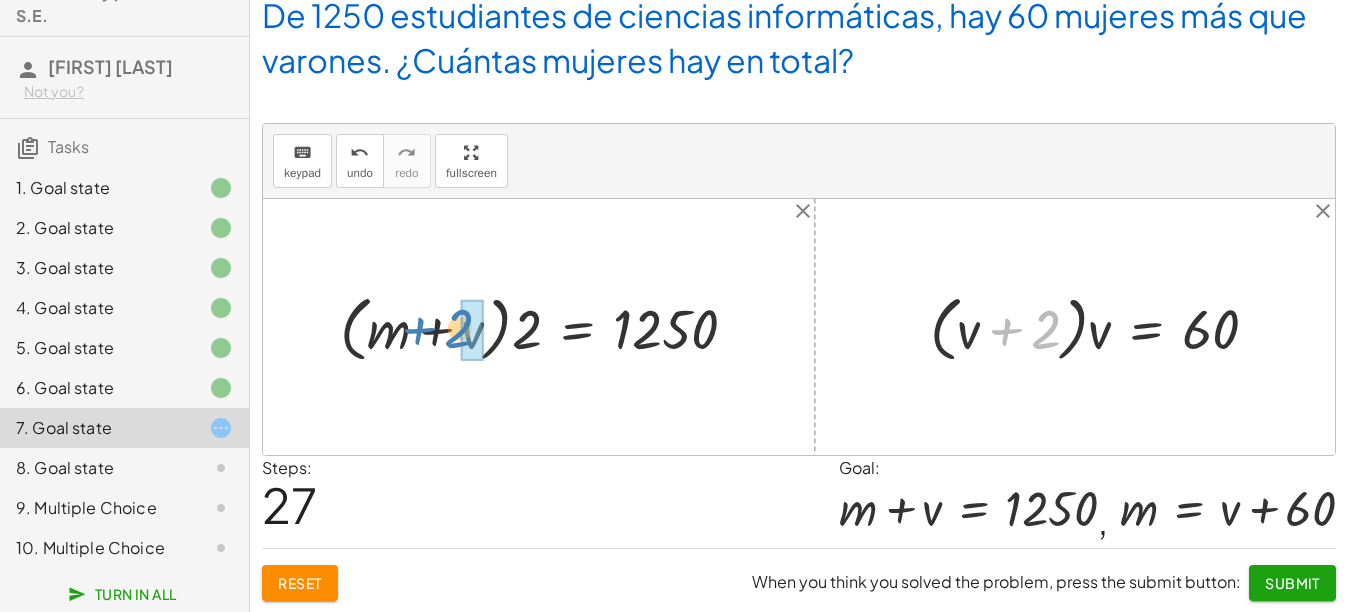 drag, startPoint x: 1052, startPoint y: 316, endPoint x: 473, endPoint y: 316, distance: 579 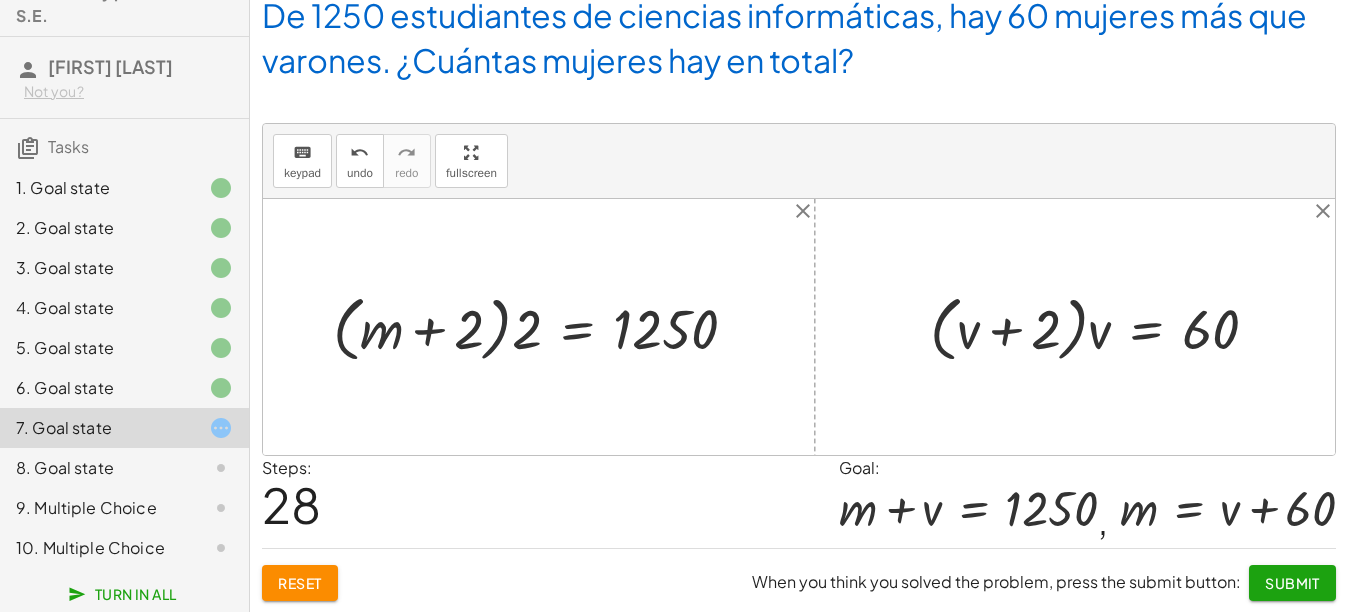 click at bounding box center (543, 327) 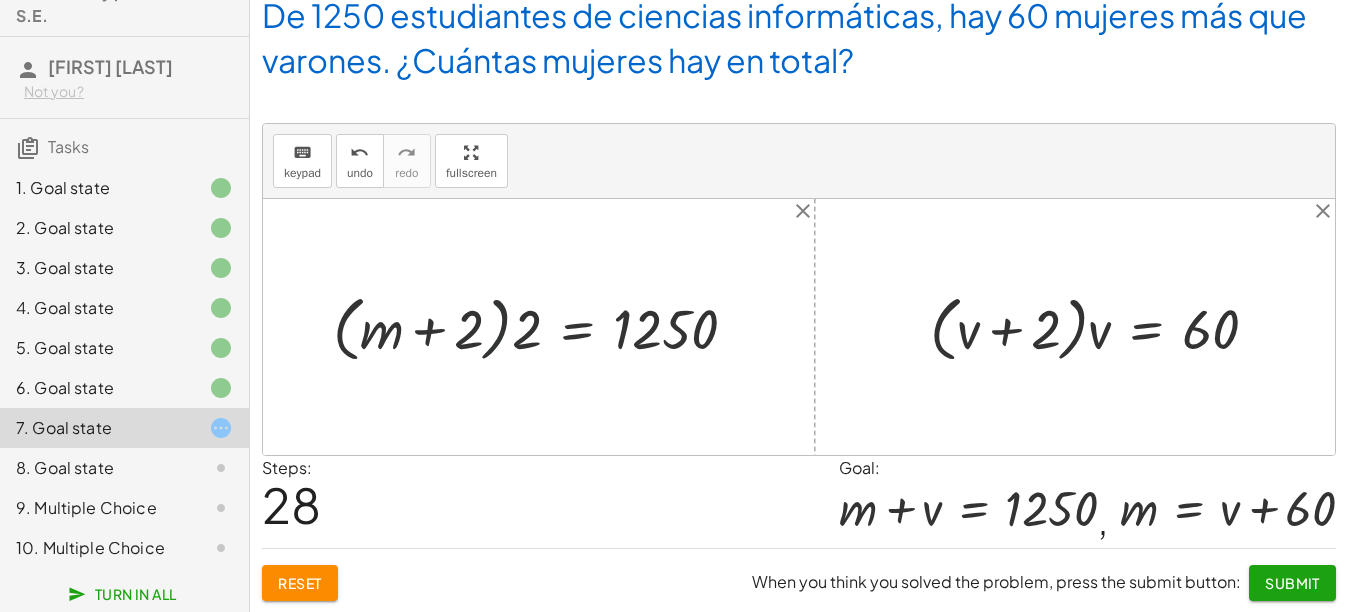 click at bounding box center [543, 327] 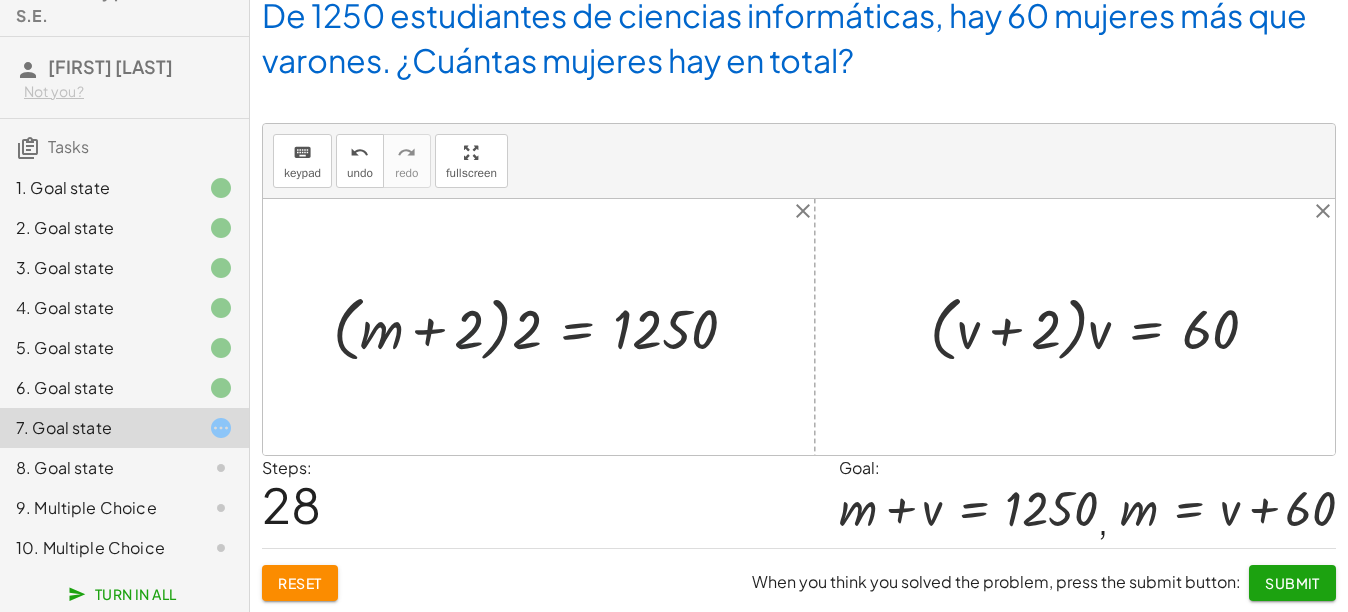 click at bounding box center [543, 327] 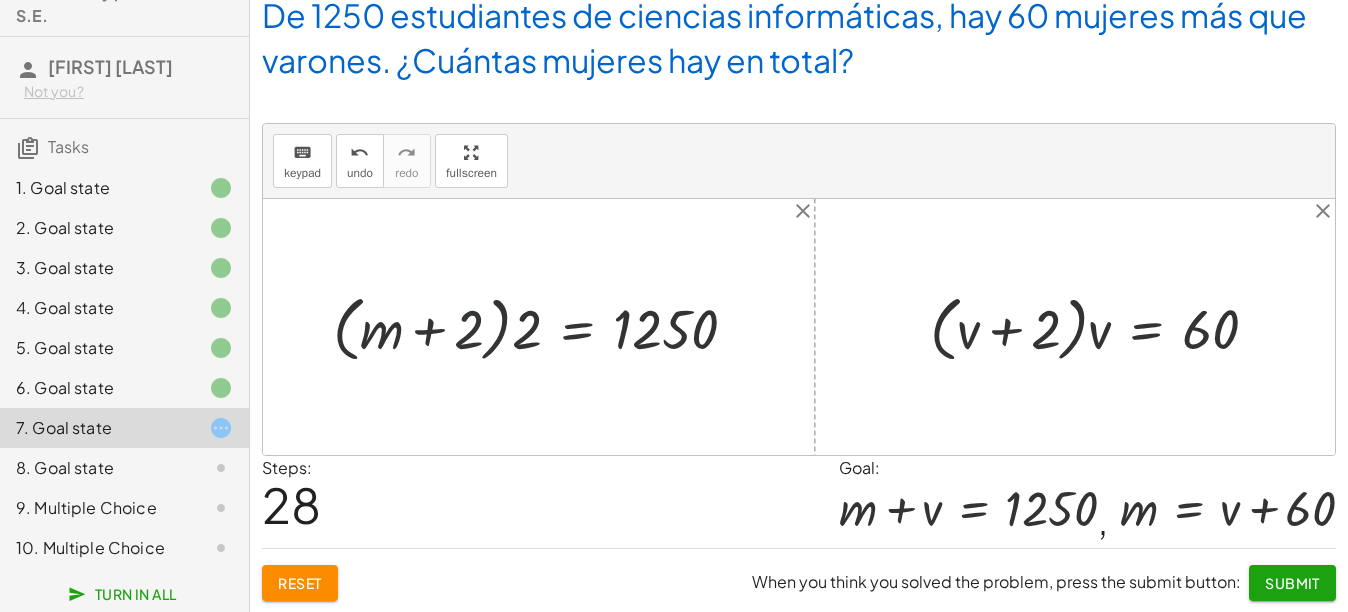 click at bounding box center (543, 327) 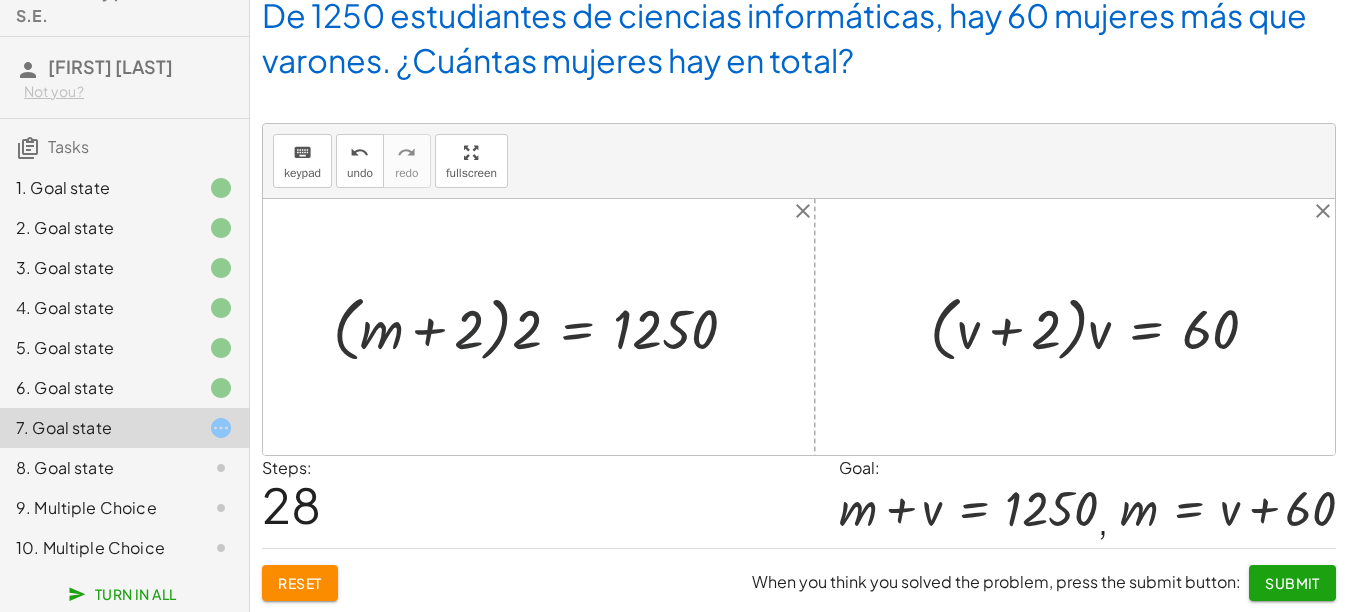 click at bounding box center [543, 327] 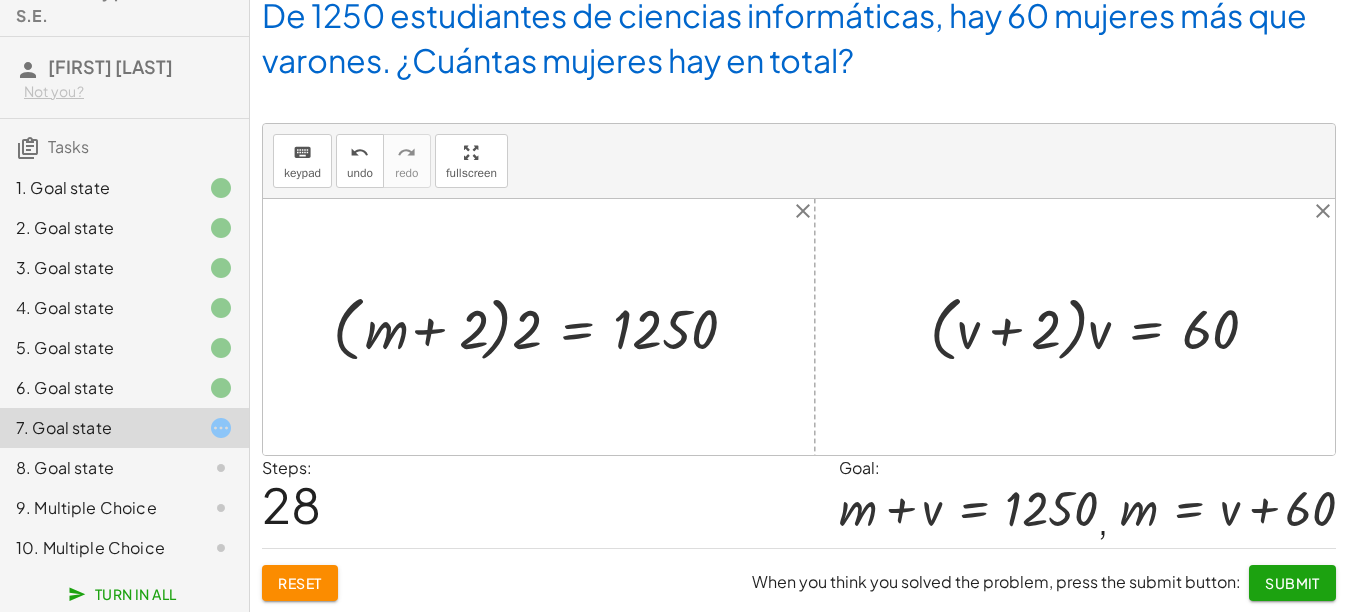 click at bounding box center [543, 327] 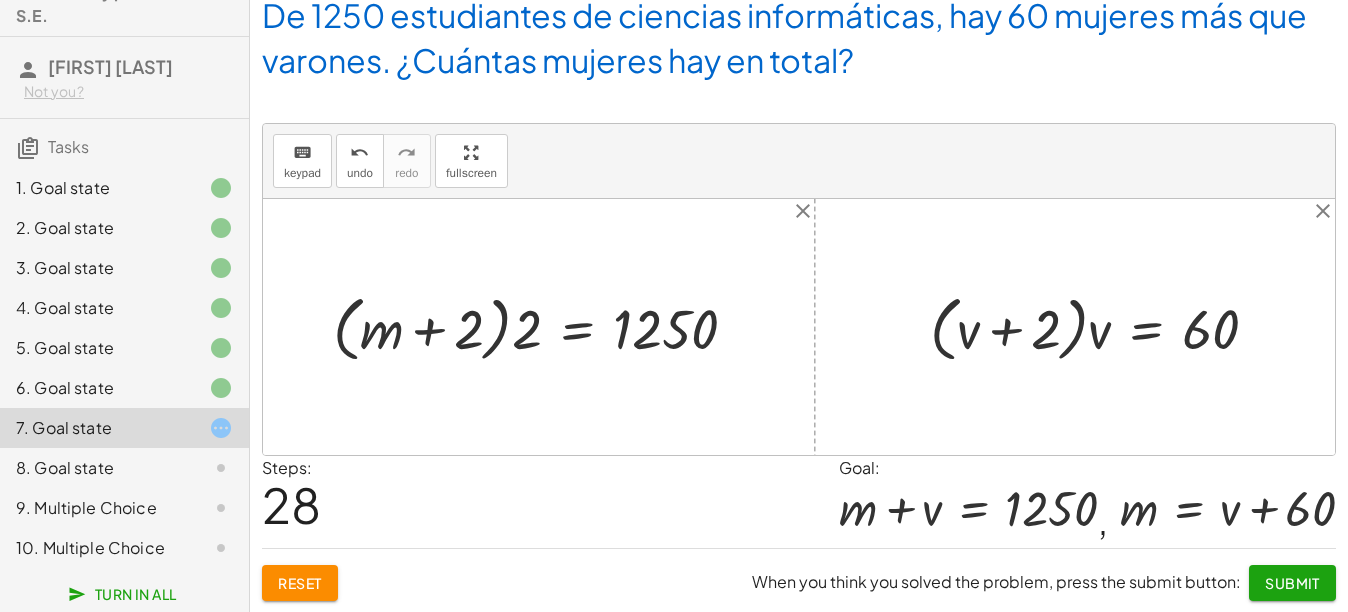 click at bounding box center (543, 327) 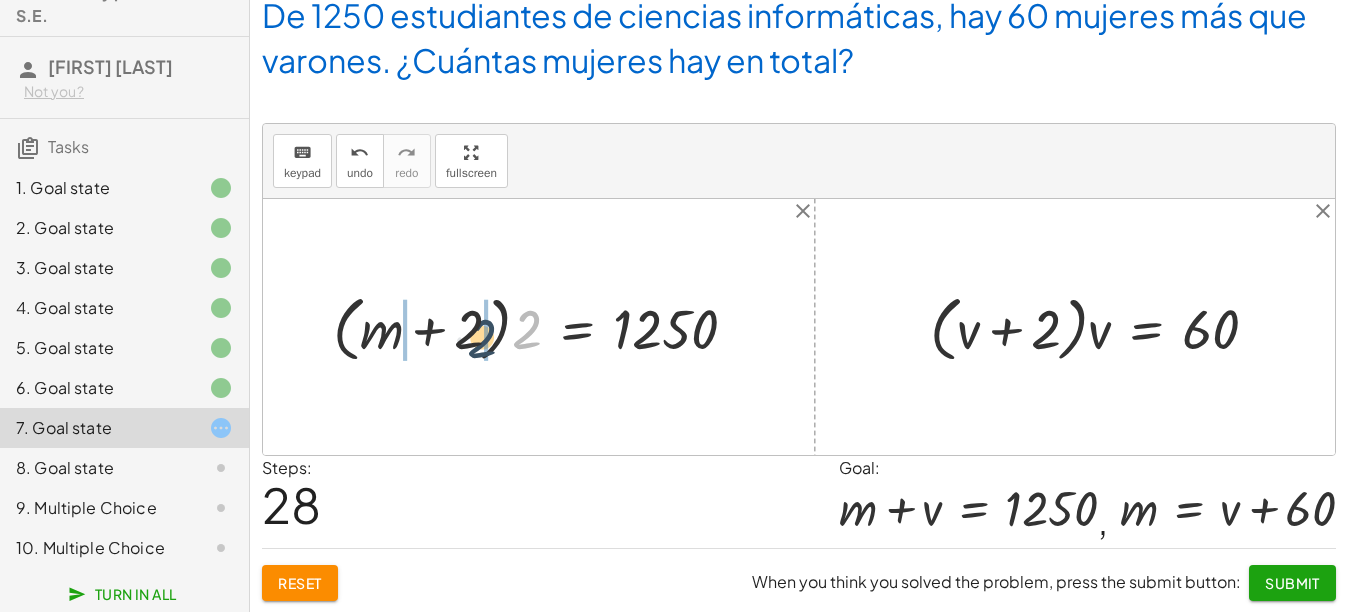 drag, startPoint x: 525, startPoint y: 342, endPoint x: 475, endPoint y: 346, distance: 50.159744 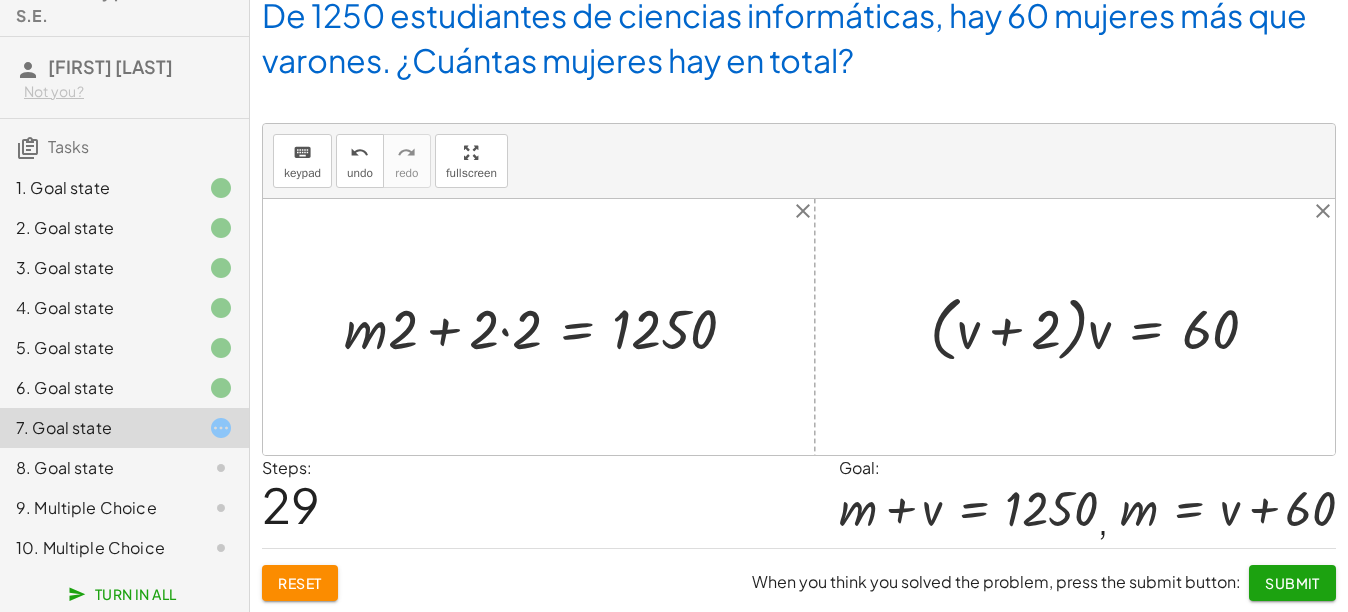 click at bounding box center [548, 326] 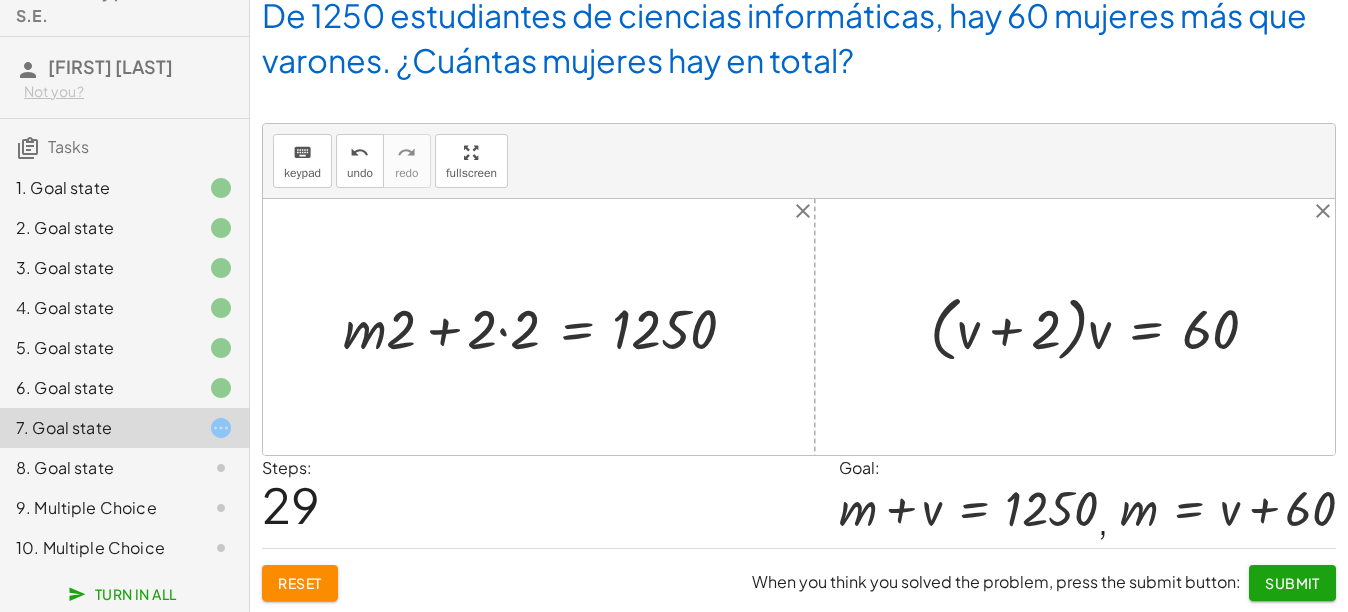 click at bounding box center (548, 326) 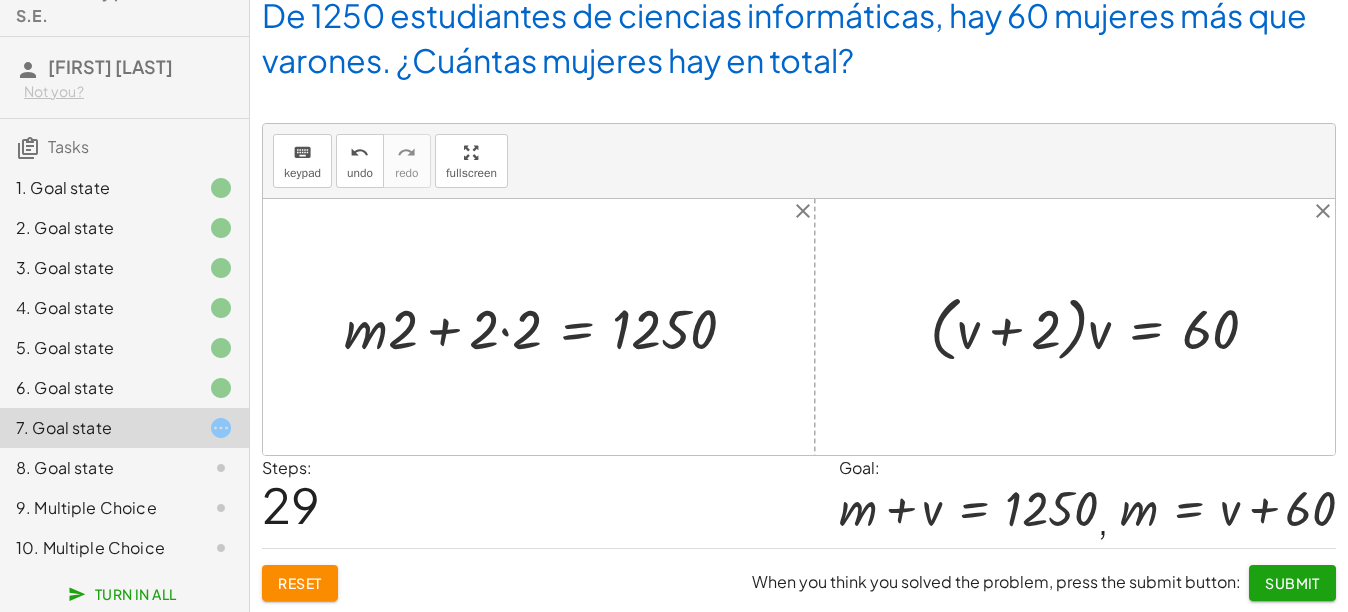 click at bounding box center (548, 326) 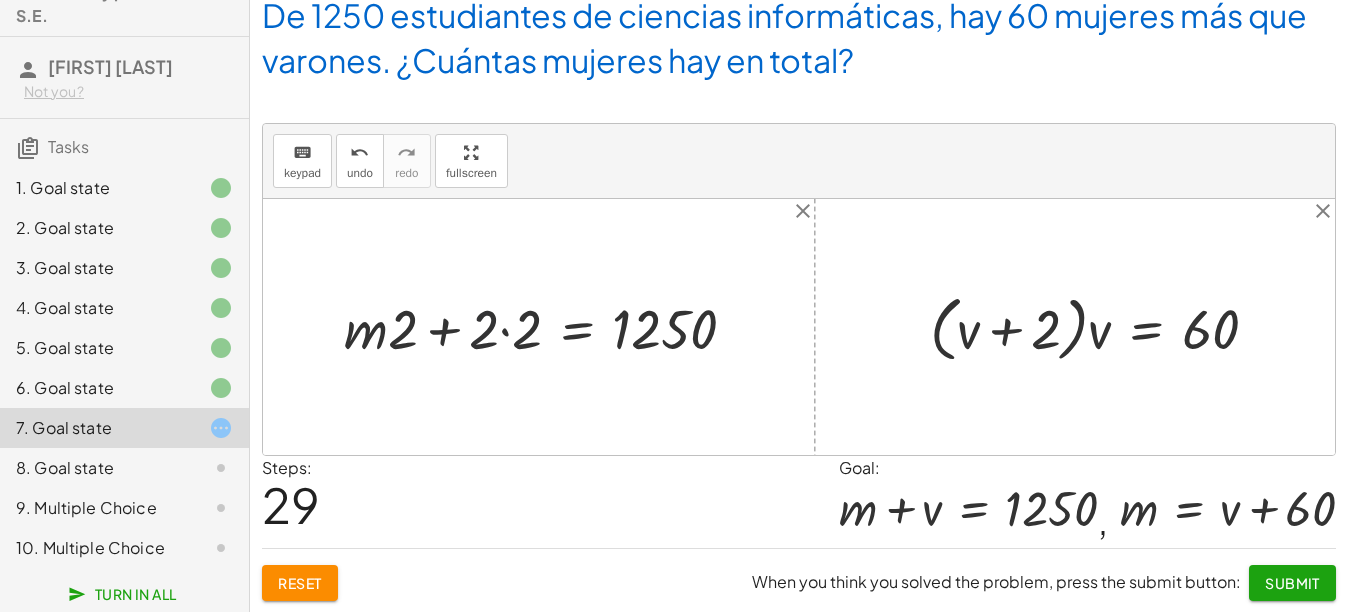 click at bounding box center (548, 326) 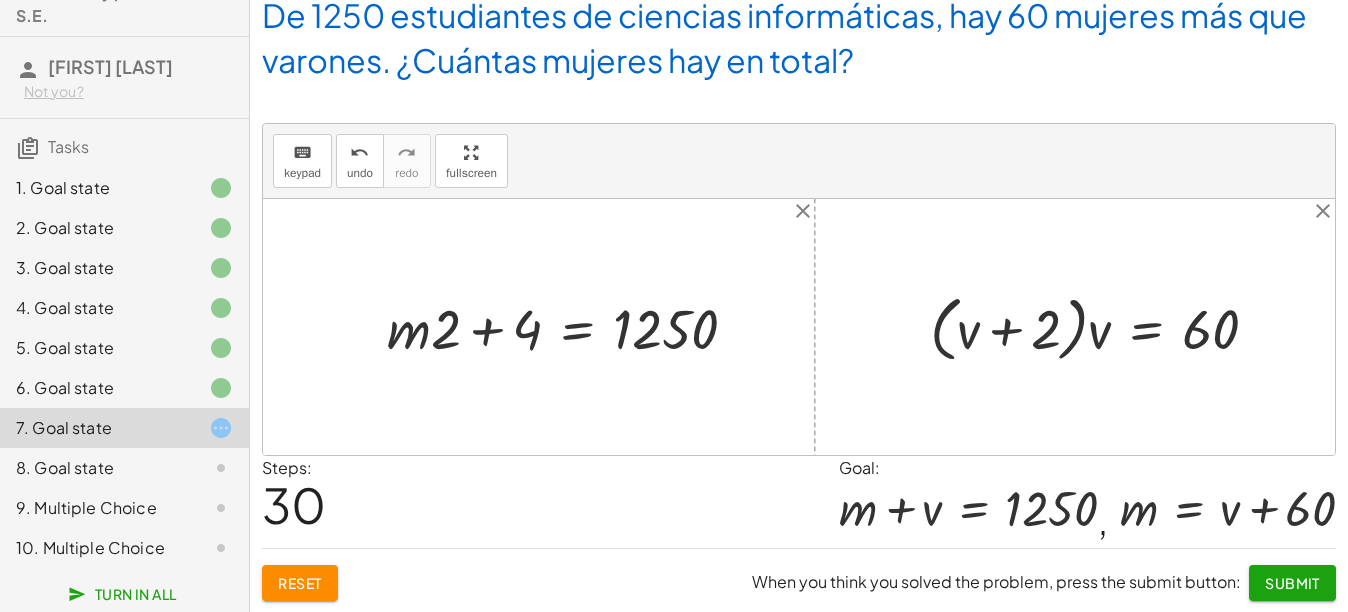 click at bounding box center [570, 326] 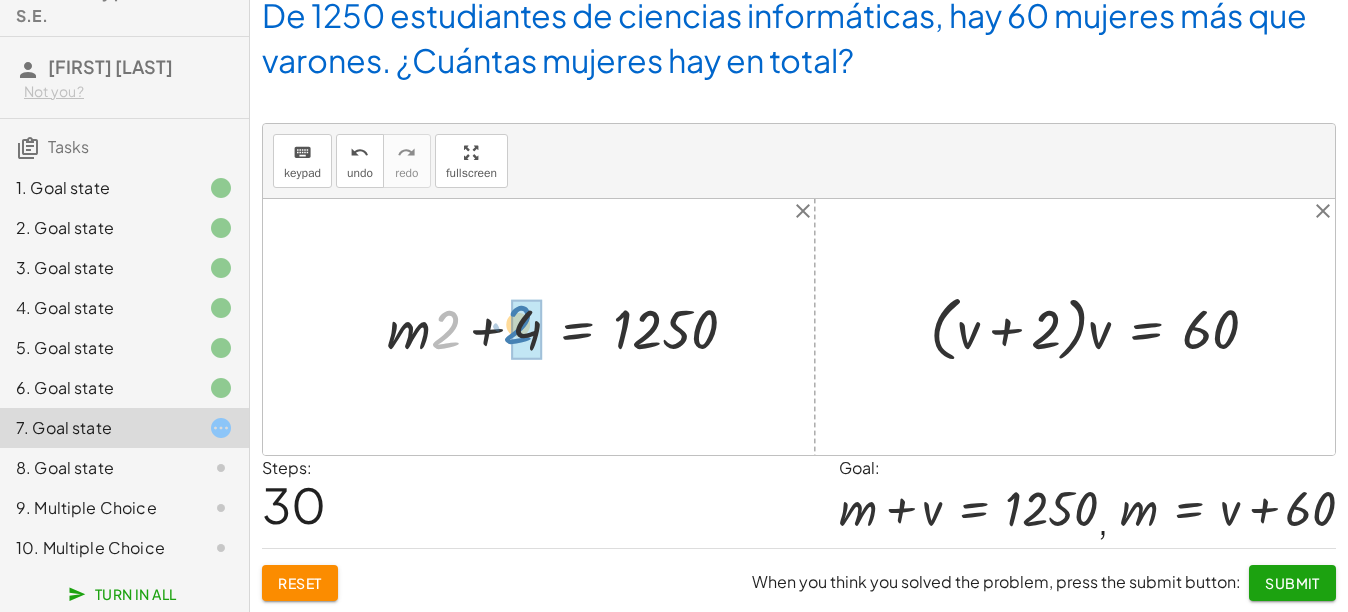drag, startPoint x: 451, startPoint y: 334, endPoint x: 525, endPoint y: 329, distance: 74.168724 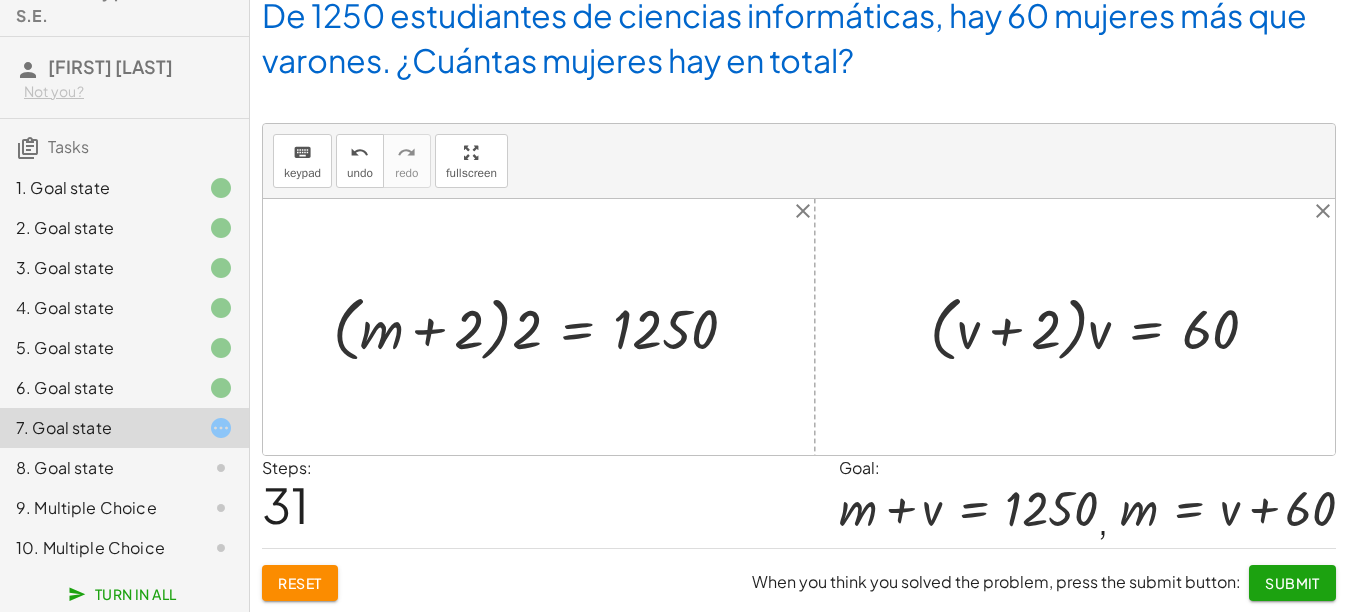 click at bounding box center [543, 327] 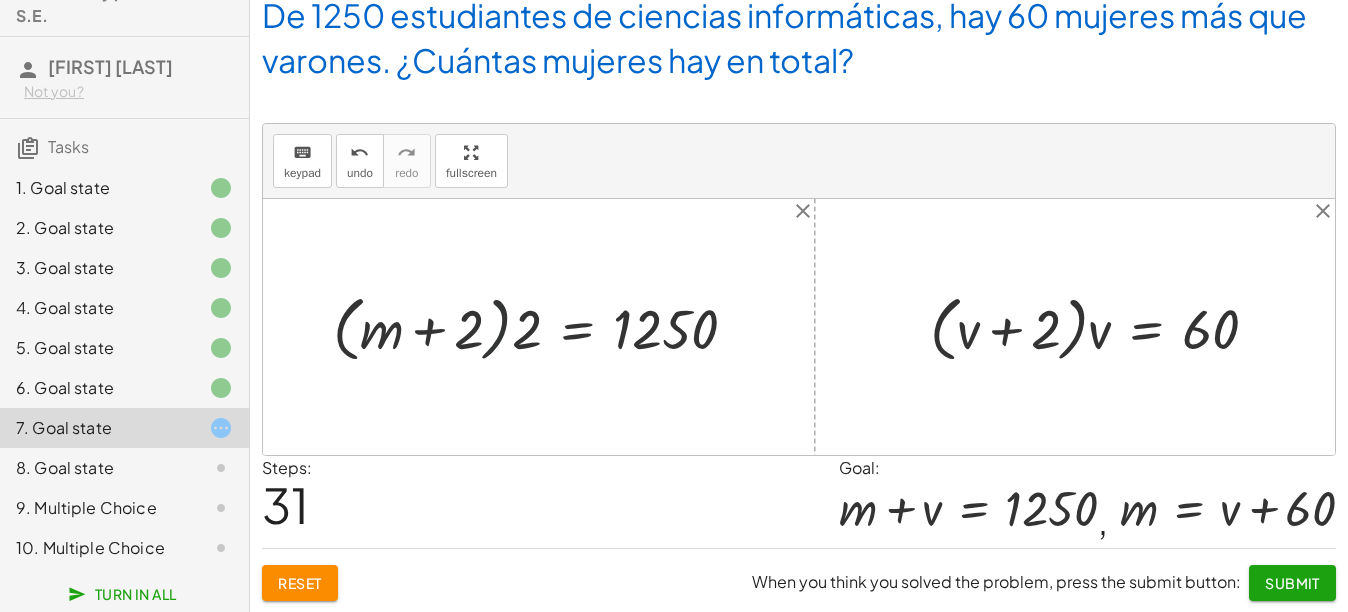 click at bounding box center [543, 327] 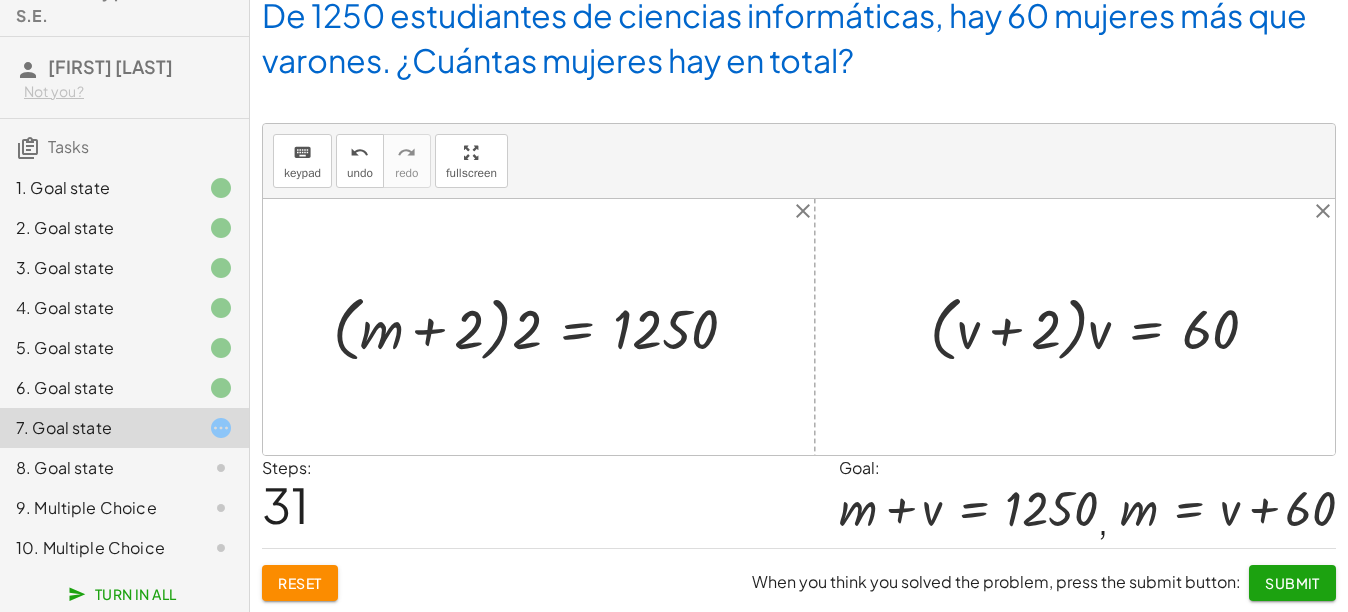click at bounding box center (543, 327) 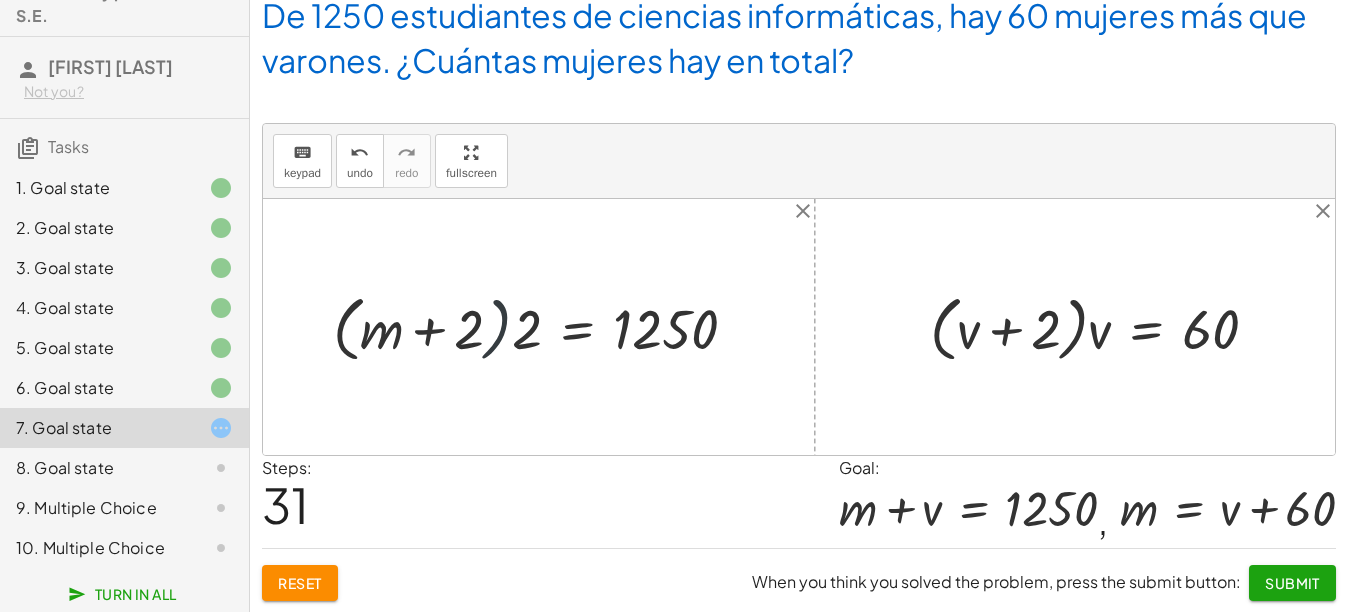 click at bounding box center [543, 327] 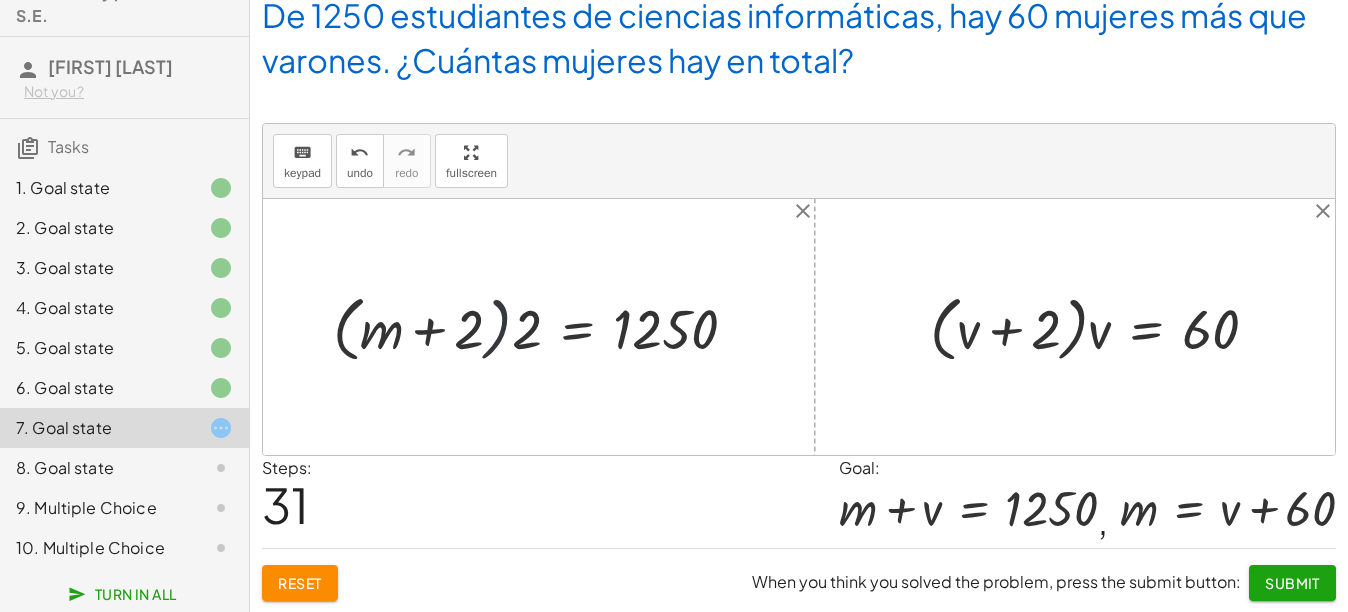 click at bounding box center (543, 327) 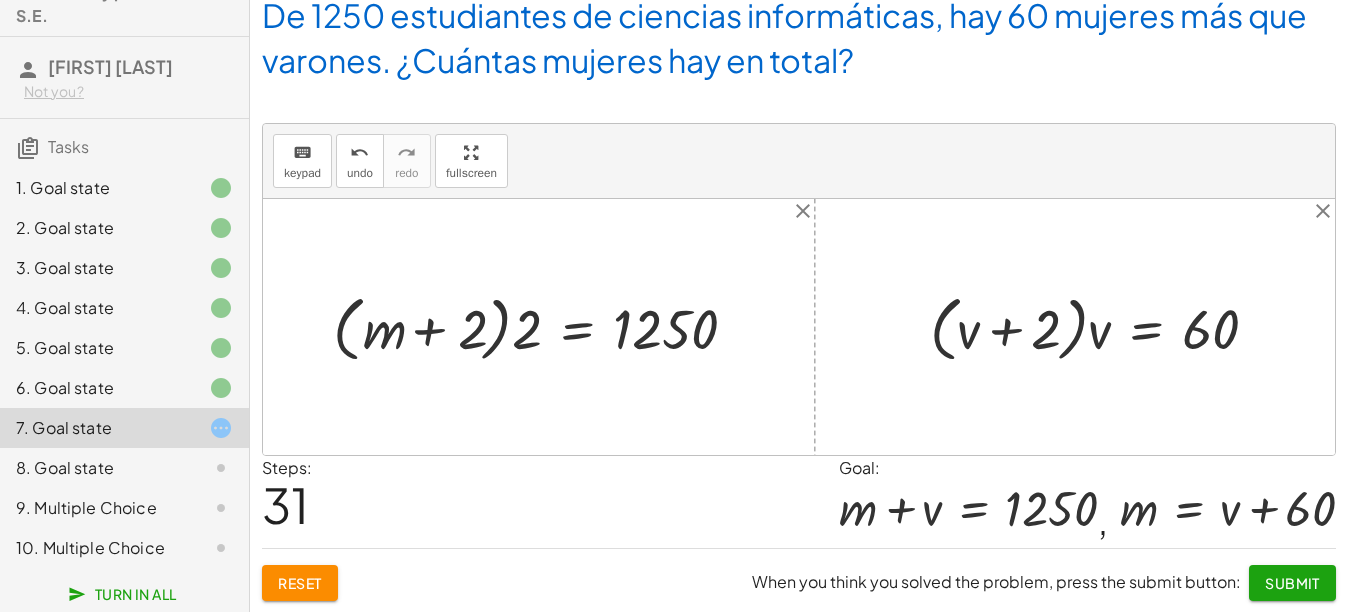 click at bounding box center (543, 327) 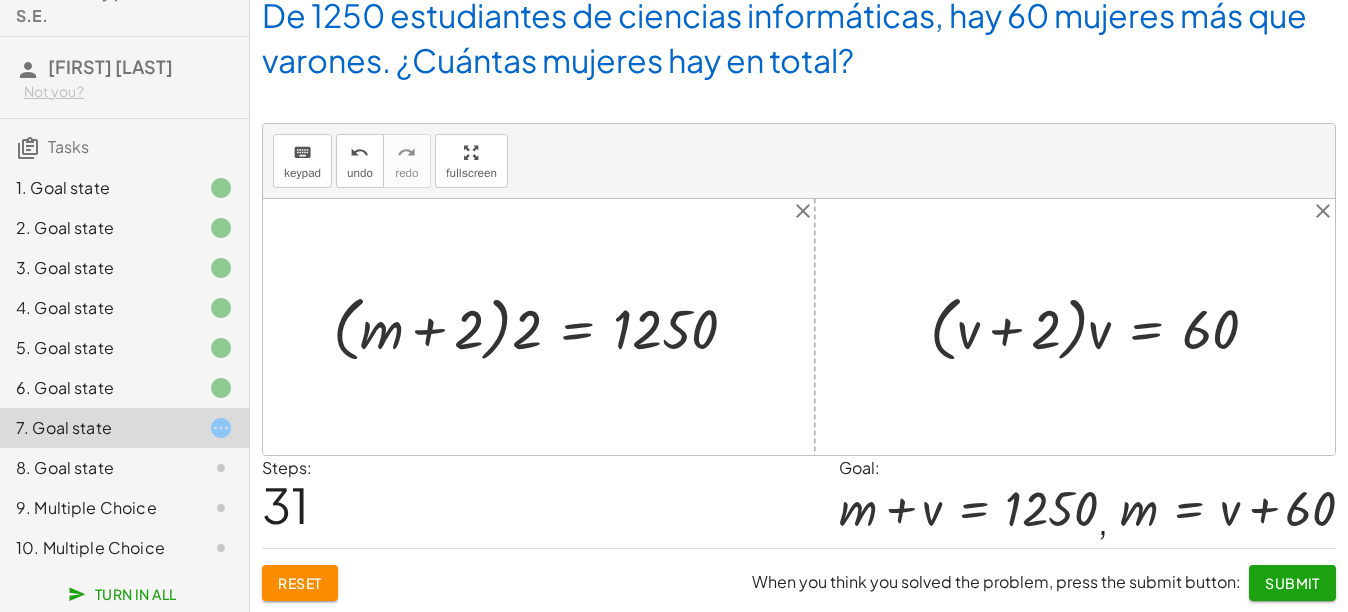click at bounding box center [543, 327] 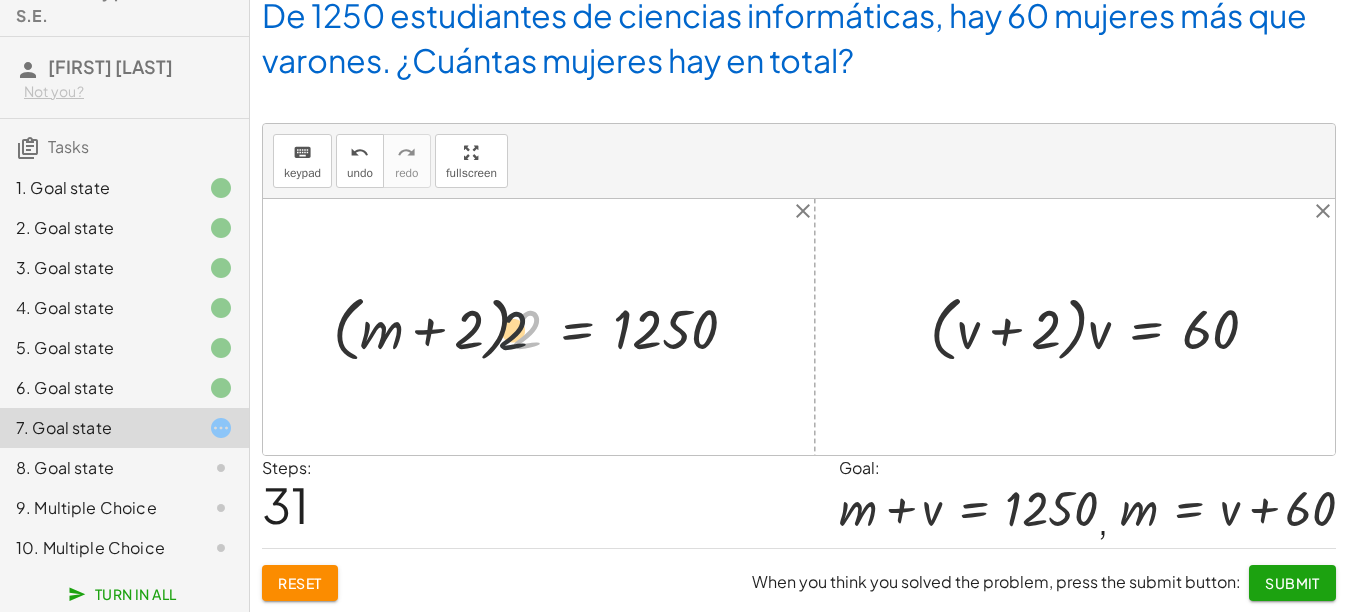 drag, startPoint x: 528, startPoint y: 335, endPoint x: 476, endPoint y: 341, distance: 52.34501 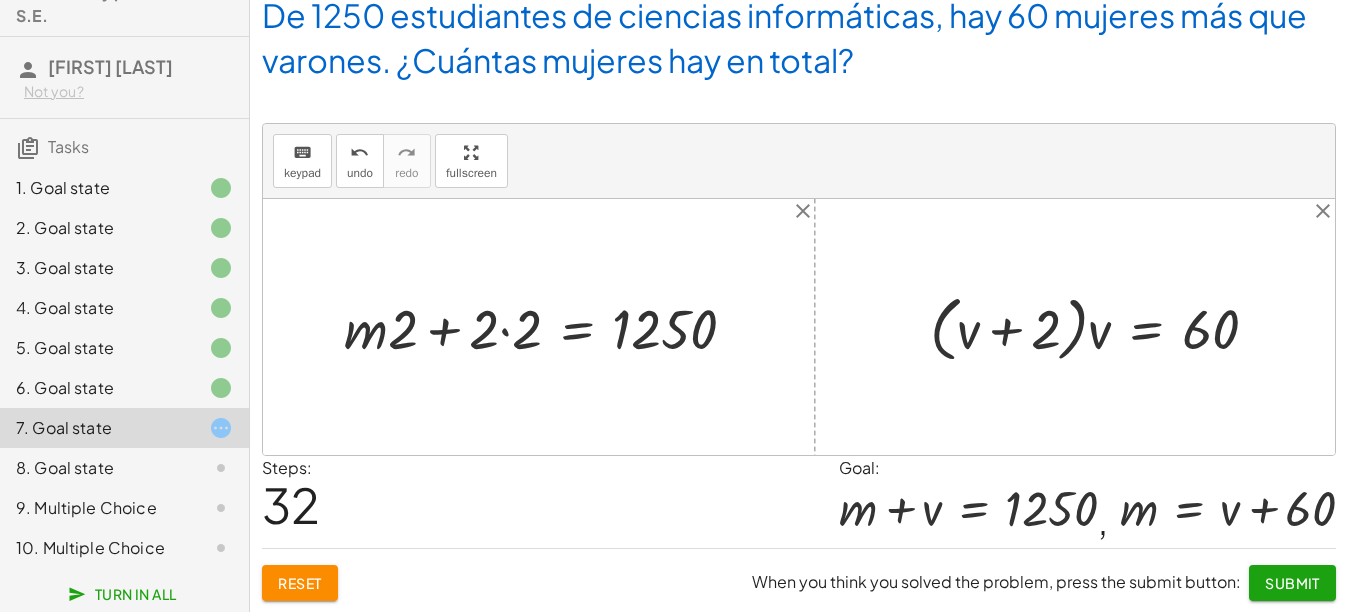 click at bounding box center (548, 326) 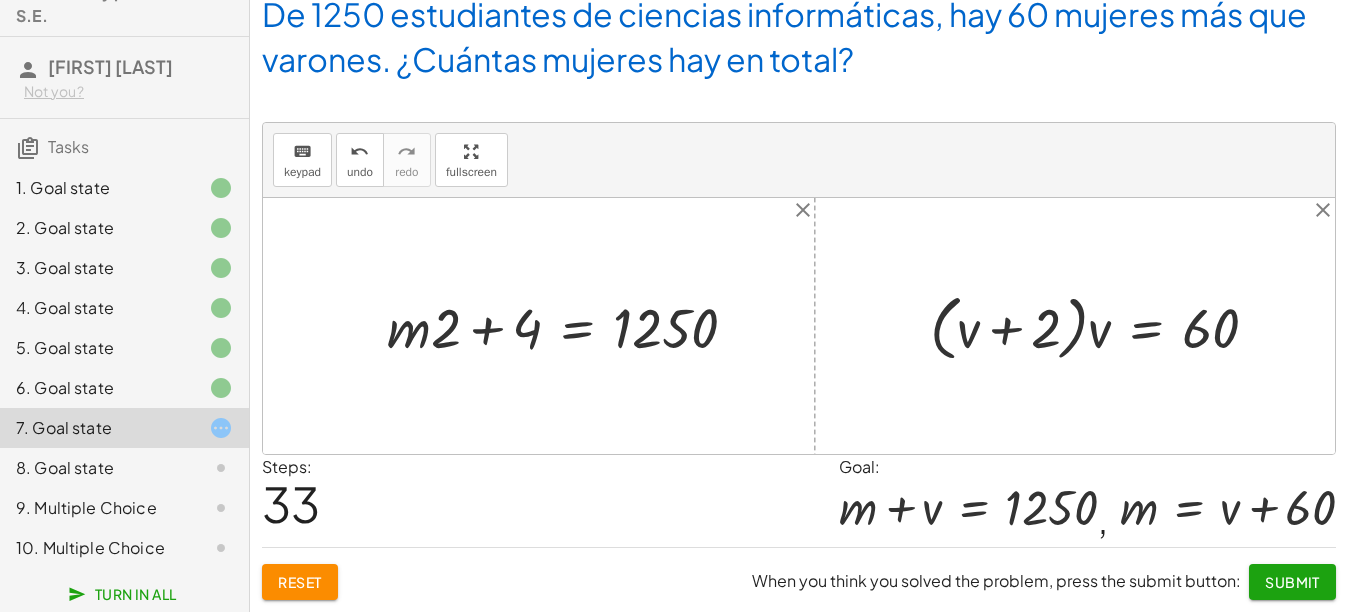 scroll, scrollTop: 158, scrollLeft: 0, axis: vertical 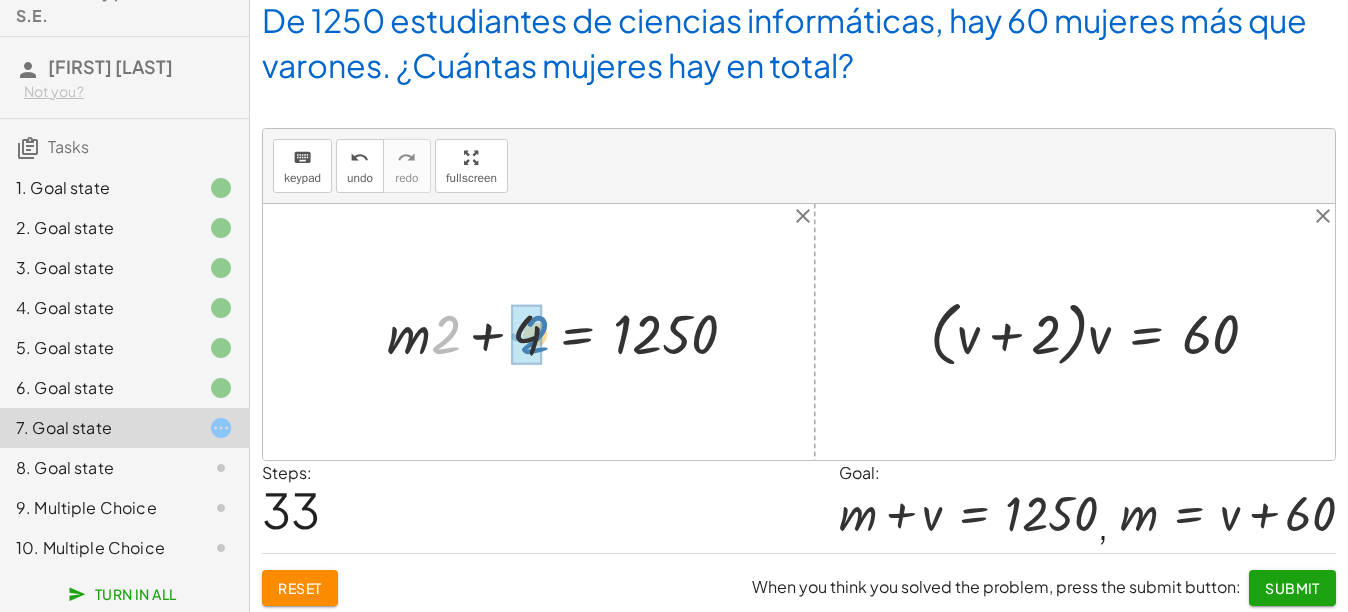 drag, startPoint x: 437, startPoint y: 344, endPoint x: 524, endPoint y: 344, distance: 87 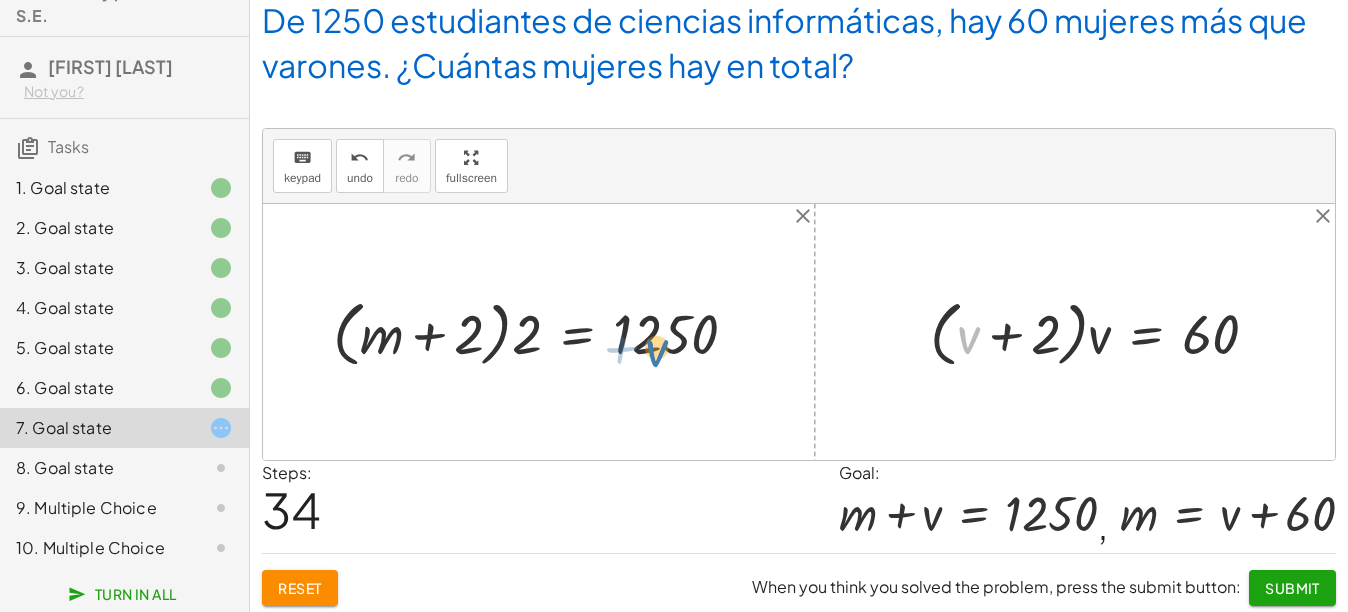 drag, startPoint x: 971, startPoint y: 347, endPoint x: 602, endPoint y: 335, distance: 369.19507 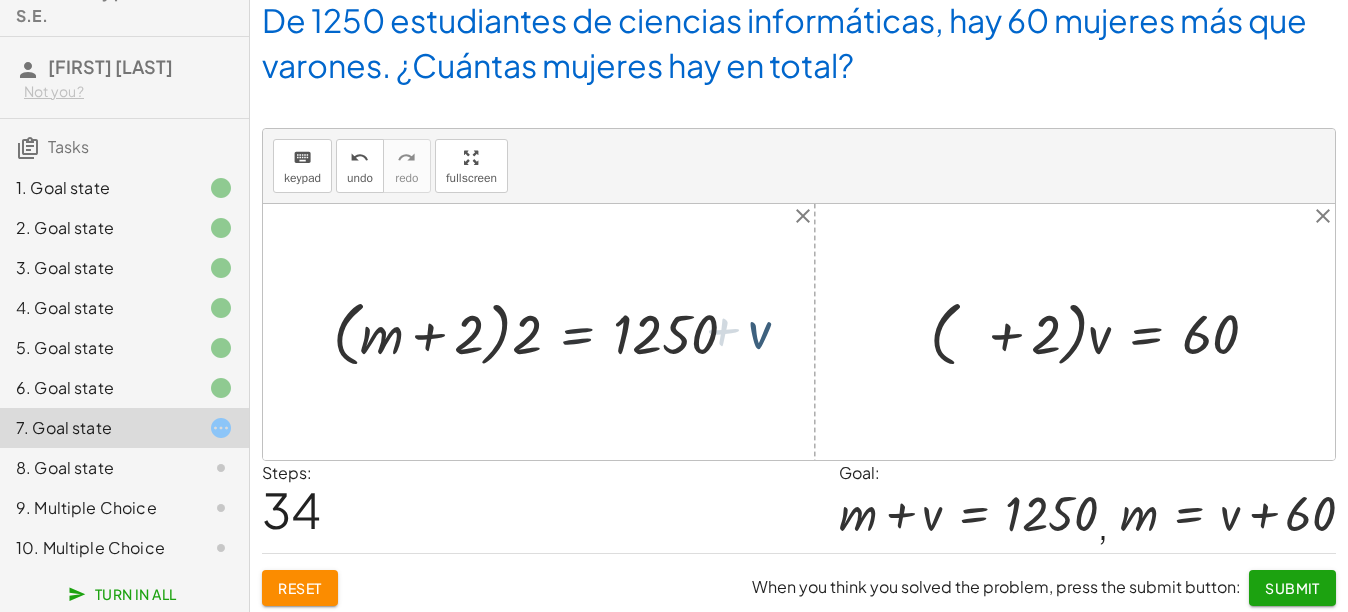 click at bounding box center [543, 332] 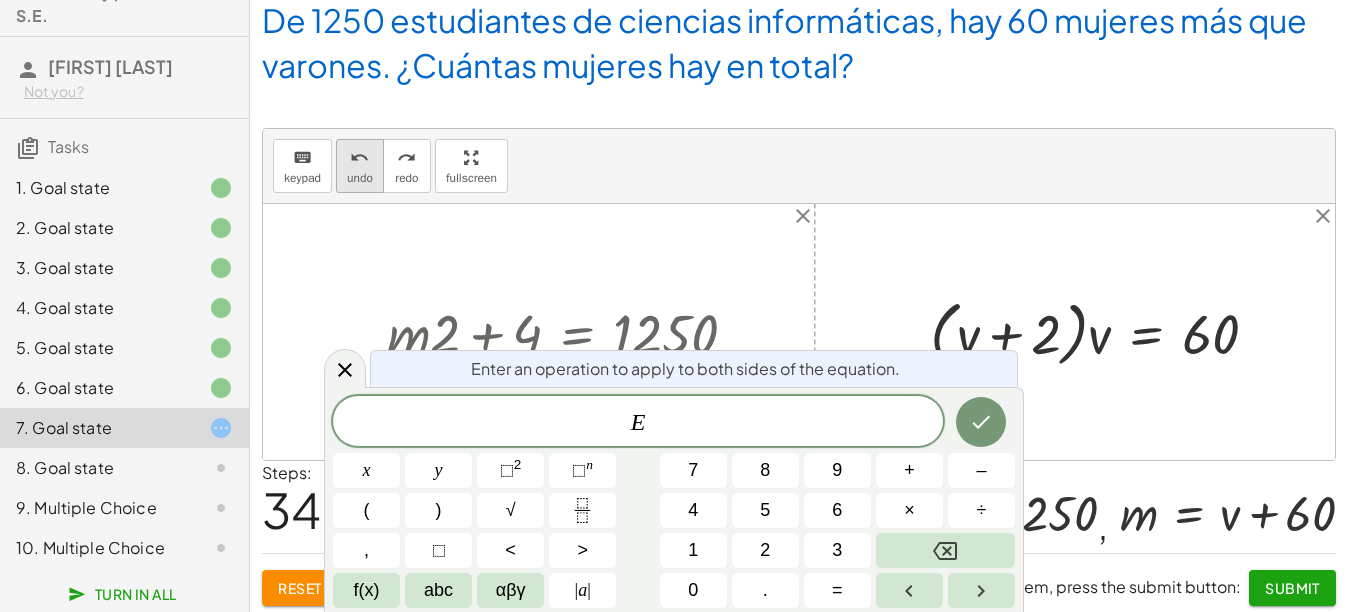 click on "undo undo" at bounding box center [360, 166] 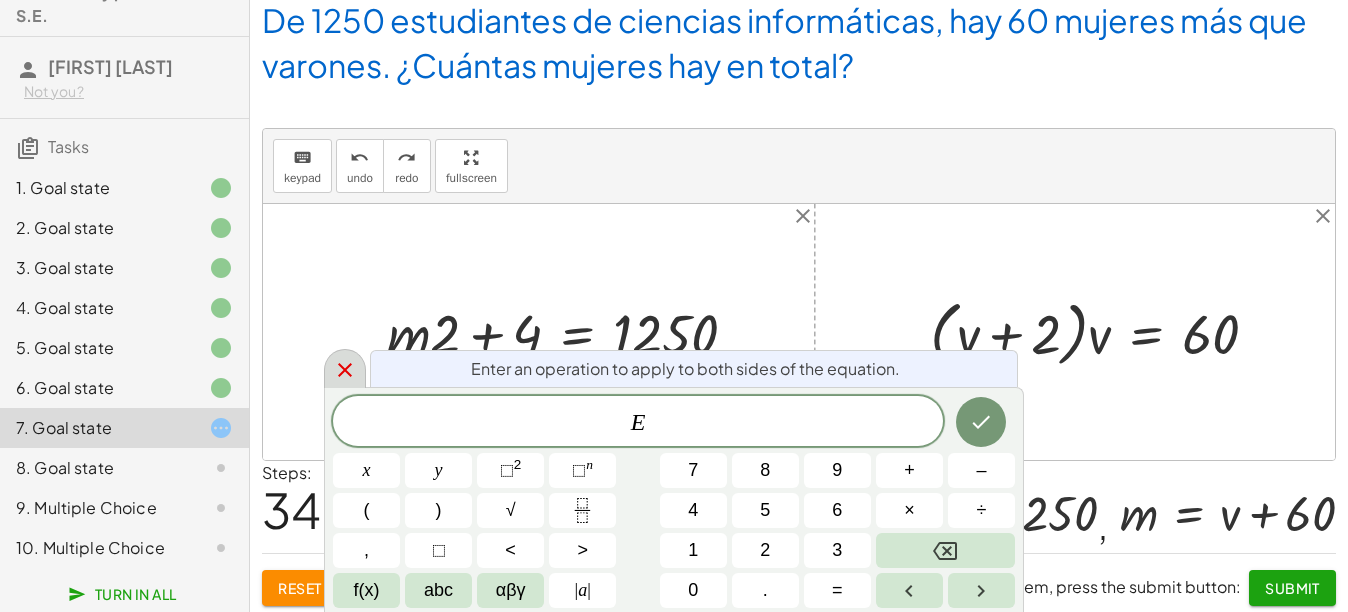 click at bounding box center (345, 368) 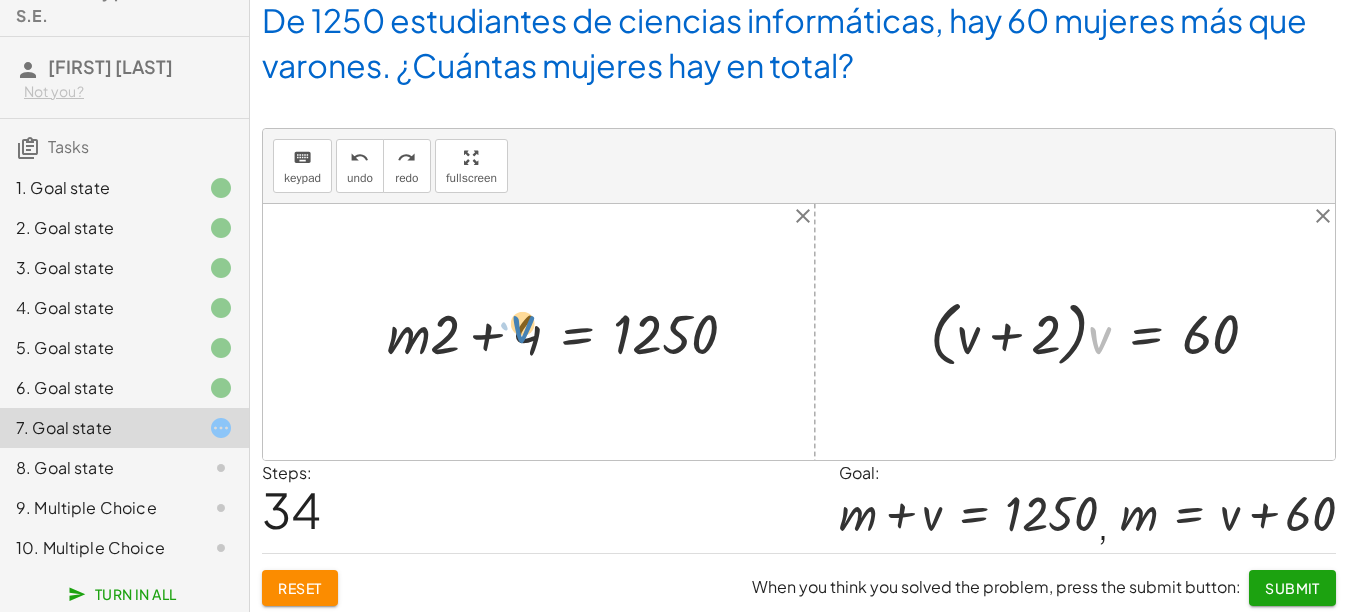 drag, startPoint x: 1098, startPoint y: 320, endPoint x: 516, endPoint y: 306, distance: 582.16833 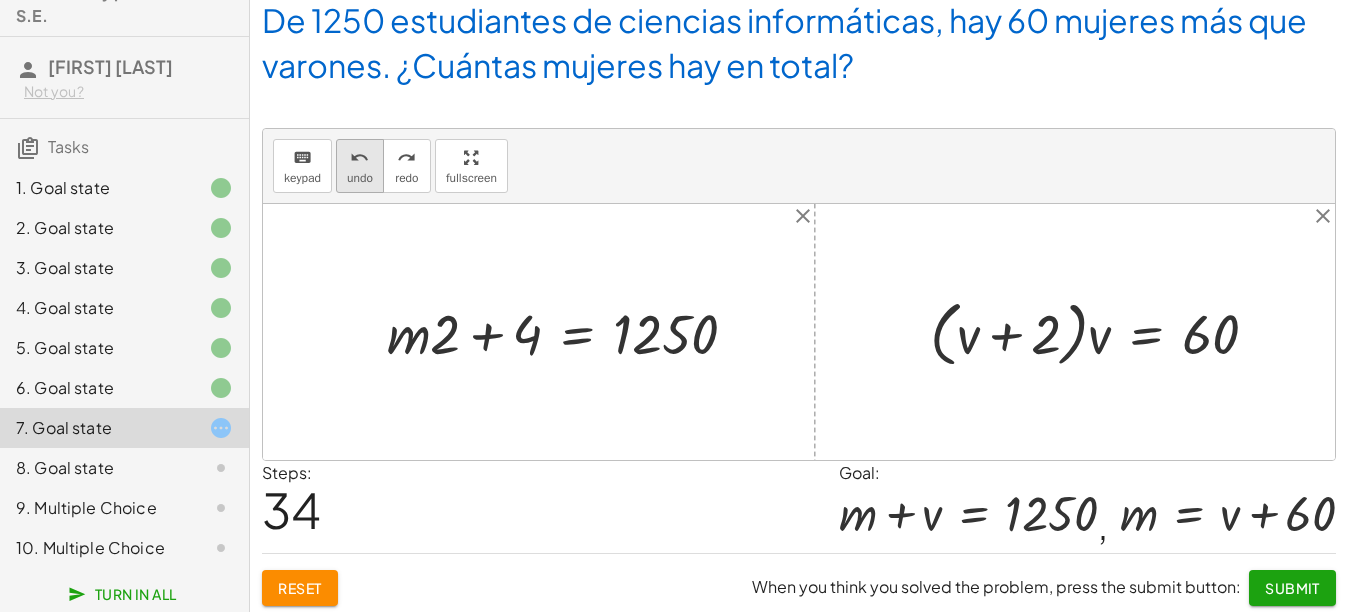 click on "undo" at bounding box center (360, 178) 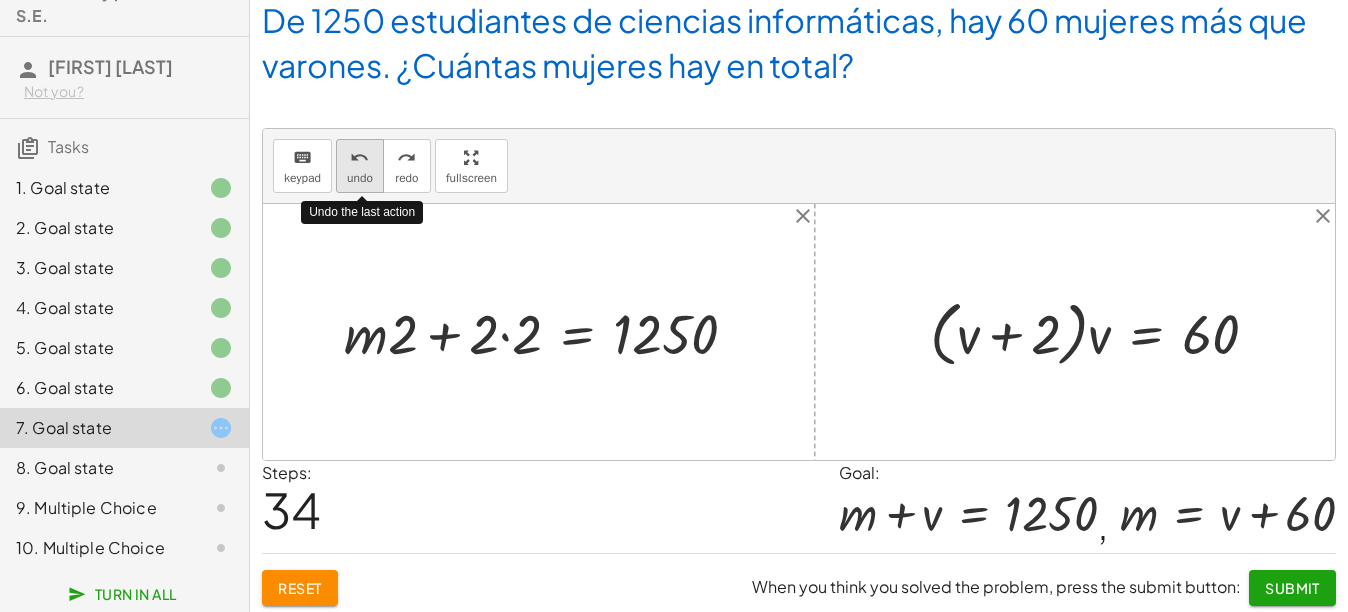 click on "undo" at bounding box center [360, 178] 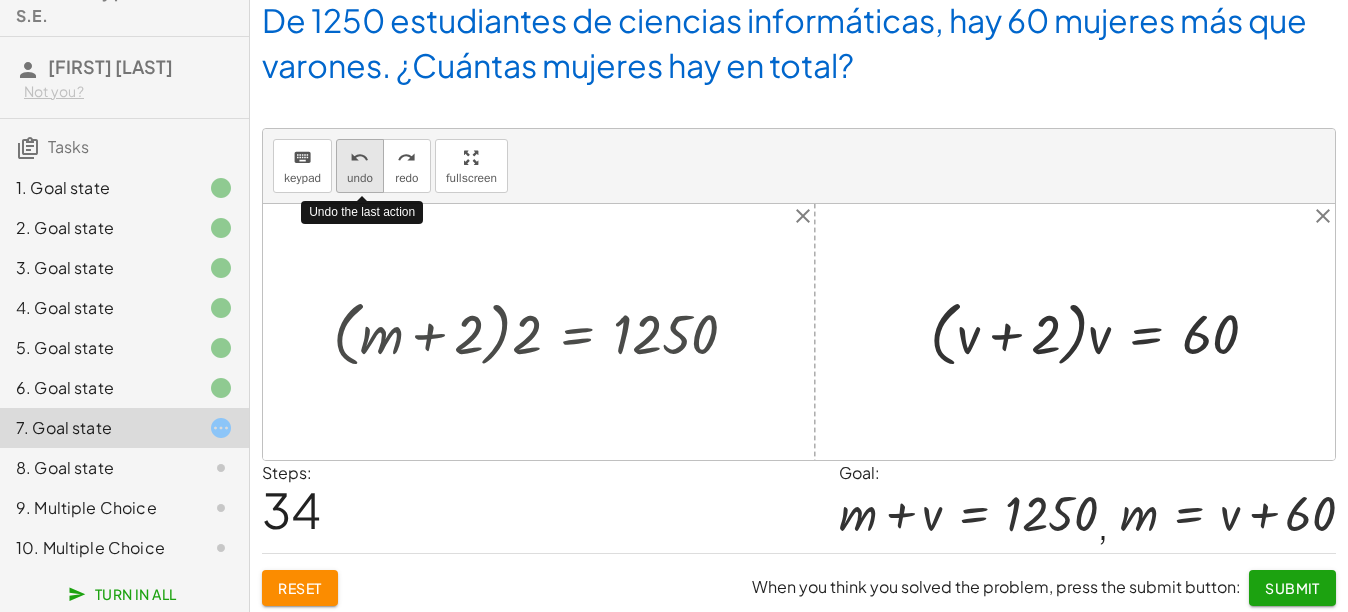 click on "undo" at bounding box center [360, 178] 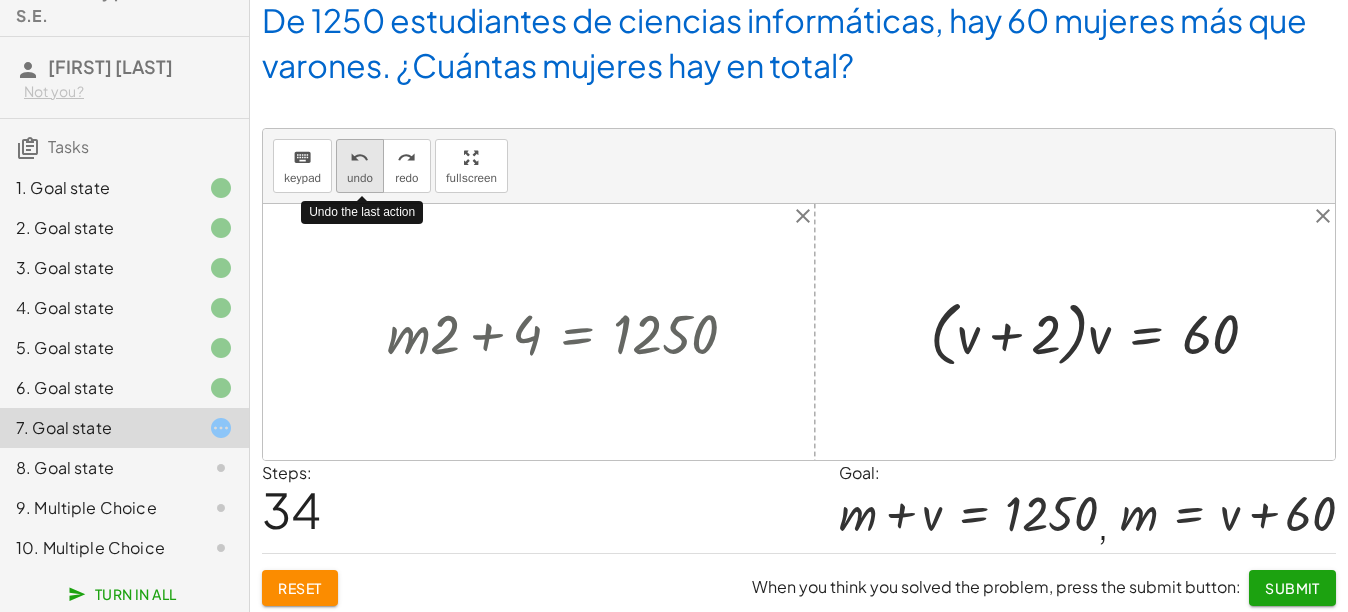 click on "undo" at bounding box center (360, 178) 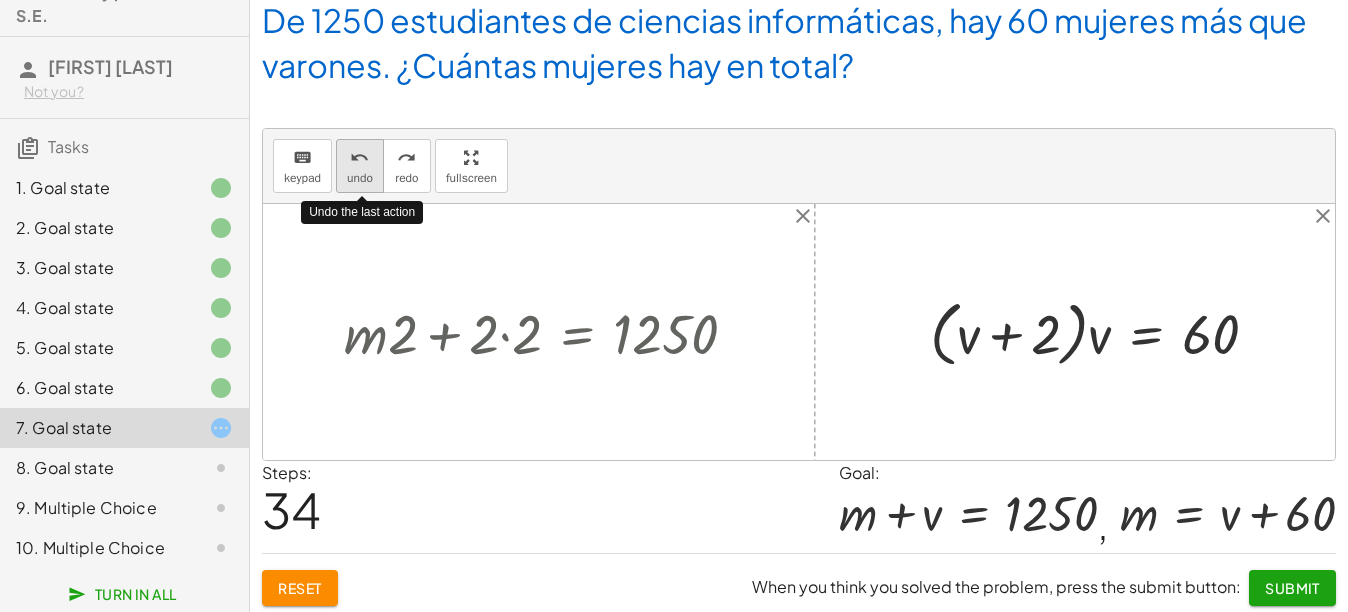 click on "undo" at bounding box center (360, 178) 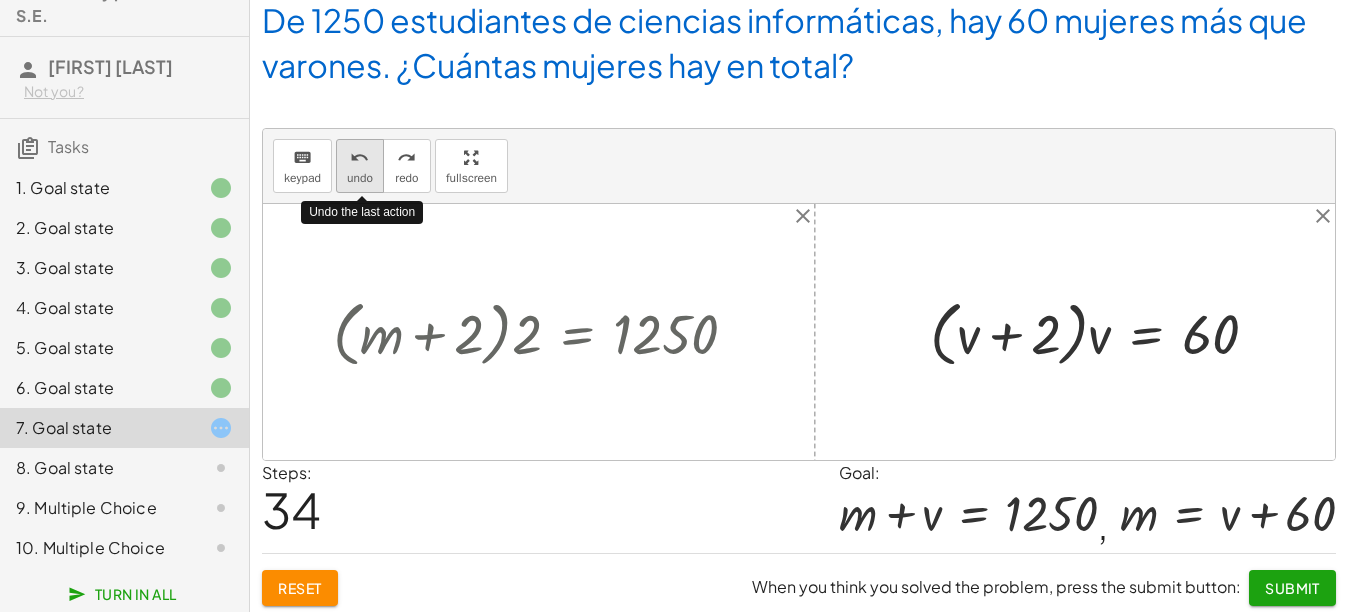 click on "undo" at bounding box center [360, 178] 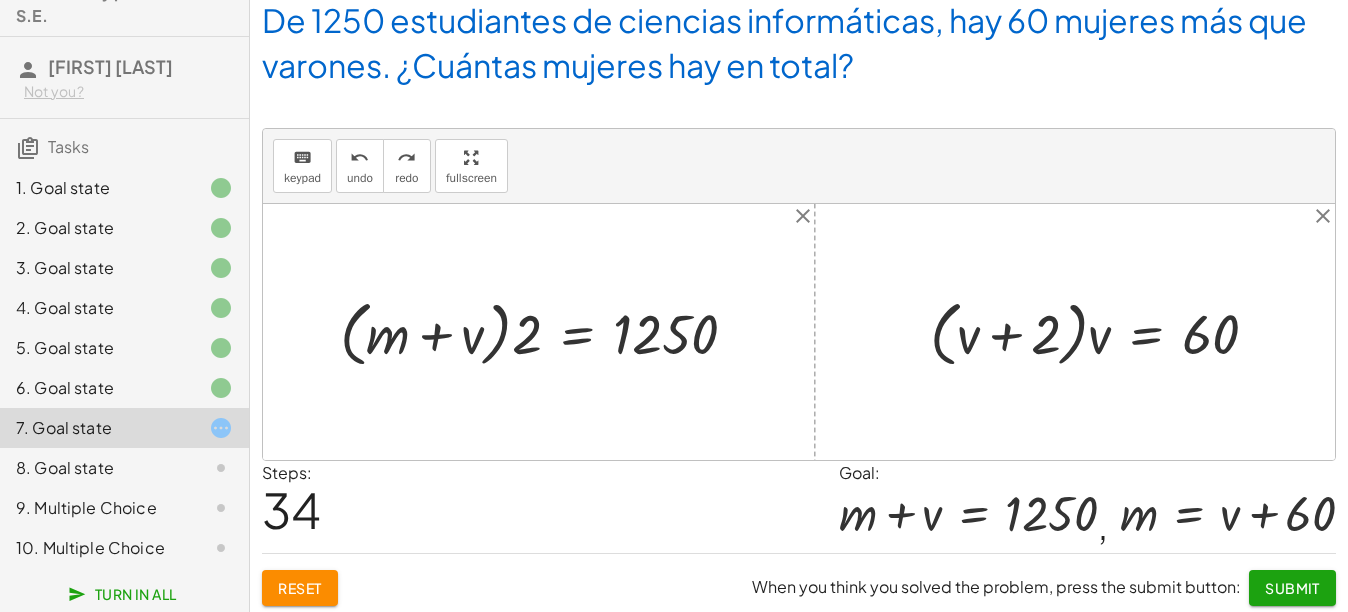 click on "Reset" at bounding box center (300, 588) 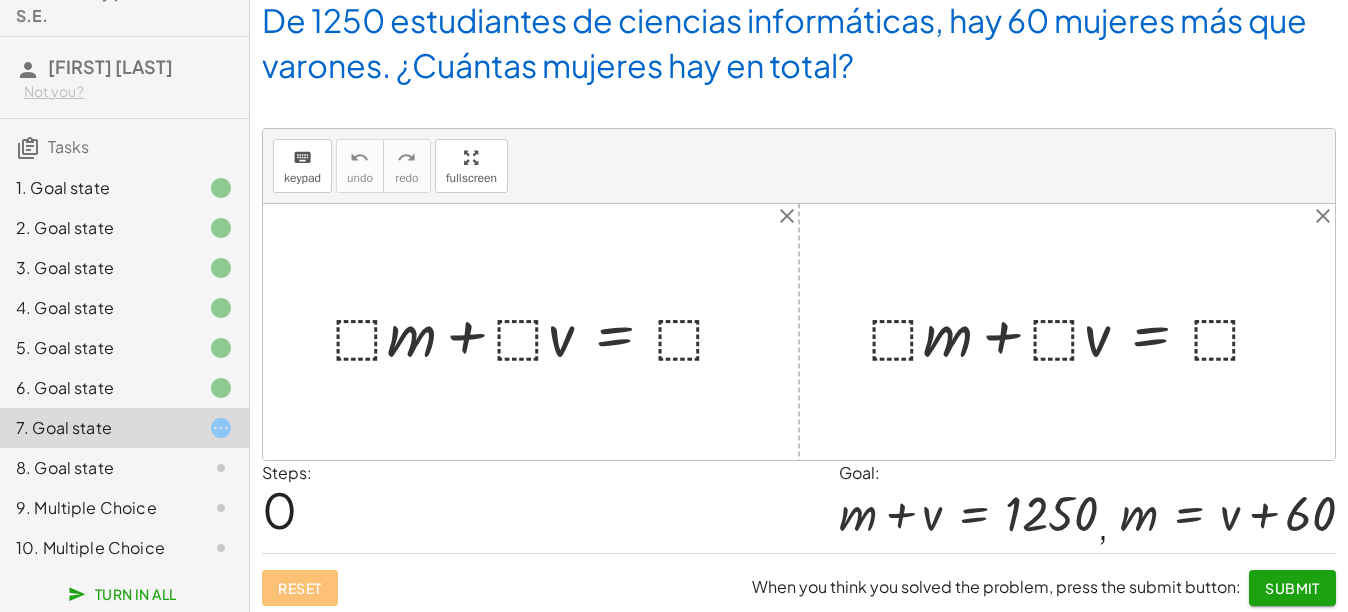 click at bounding box center [538, 332] 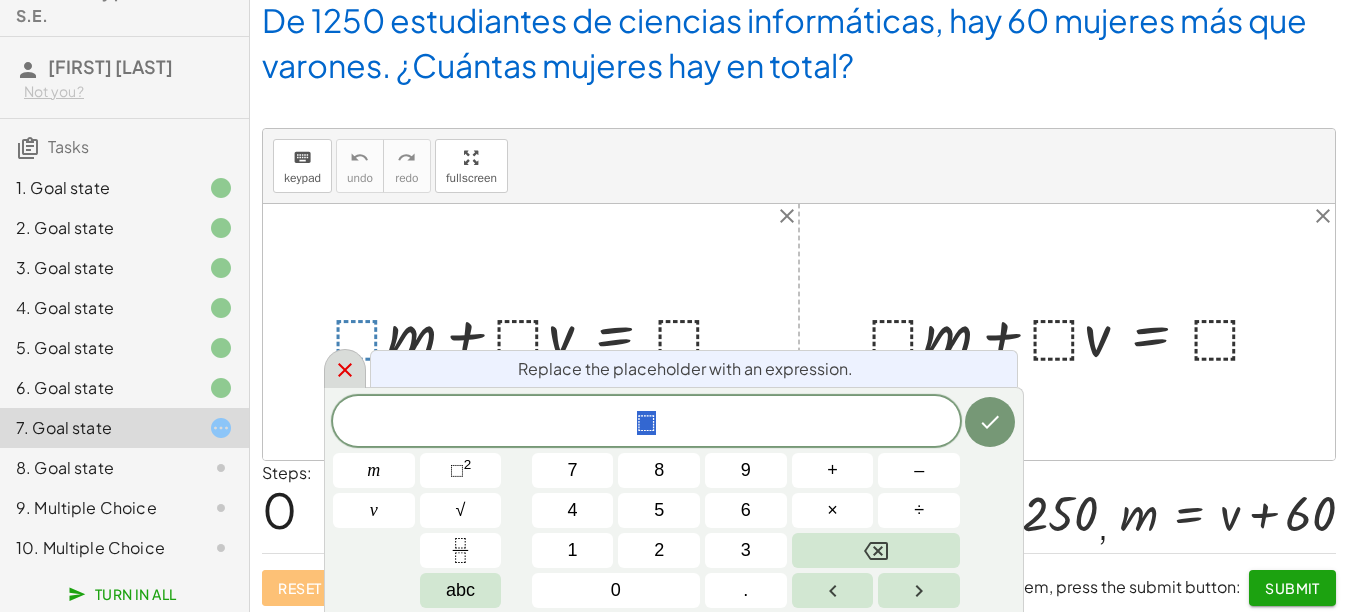 click 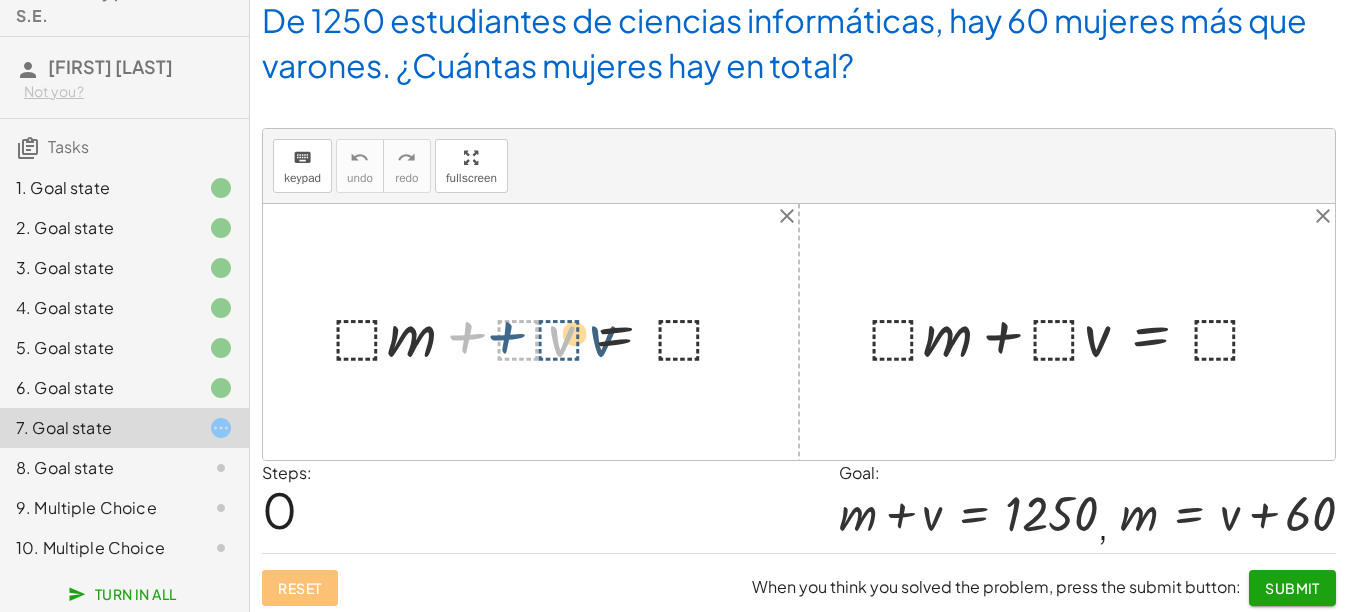 drag, startPoint x: 468, startPoint y: 334, endPoint x: 510, endPoint y: 334, distance: 42 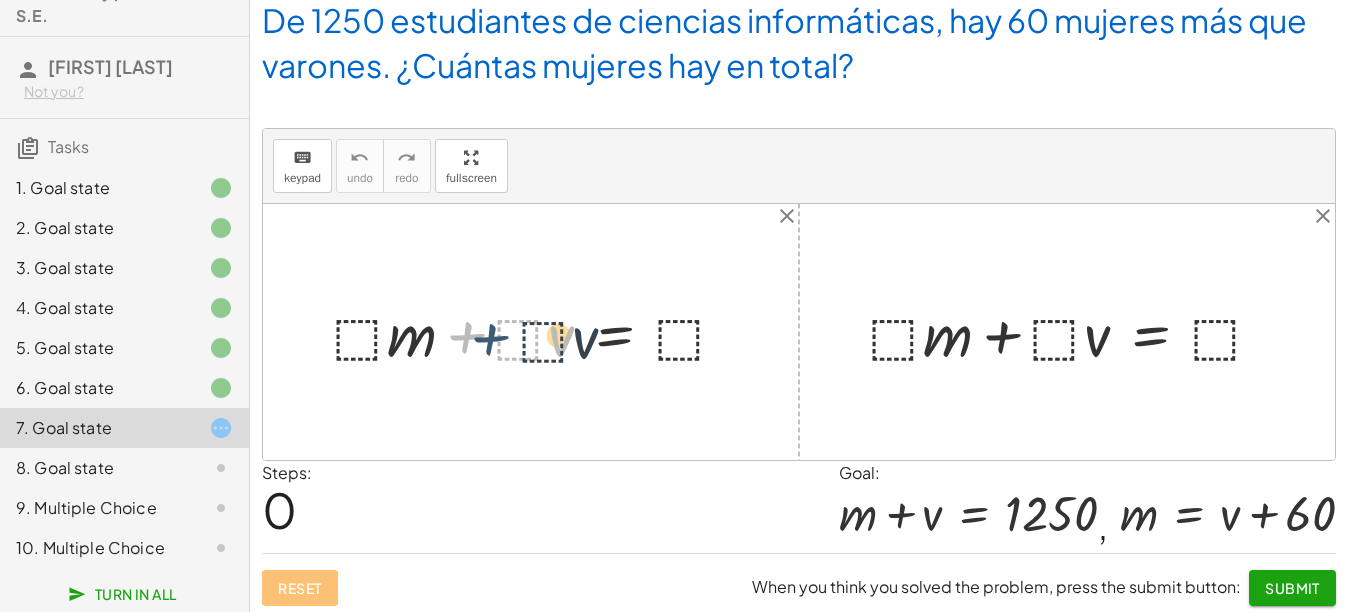 drag, startPoint x: 469, startPoint y: 345, endPoint x: 496, endPoint y: 347, distance: 27.073973 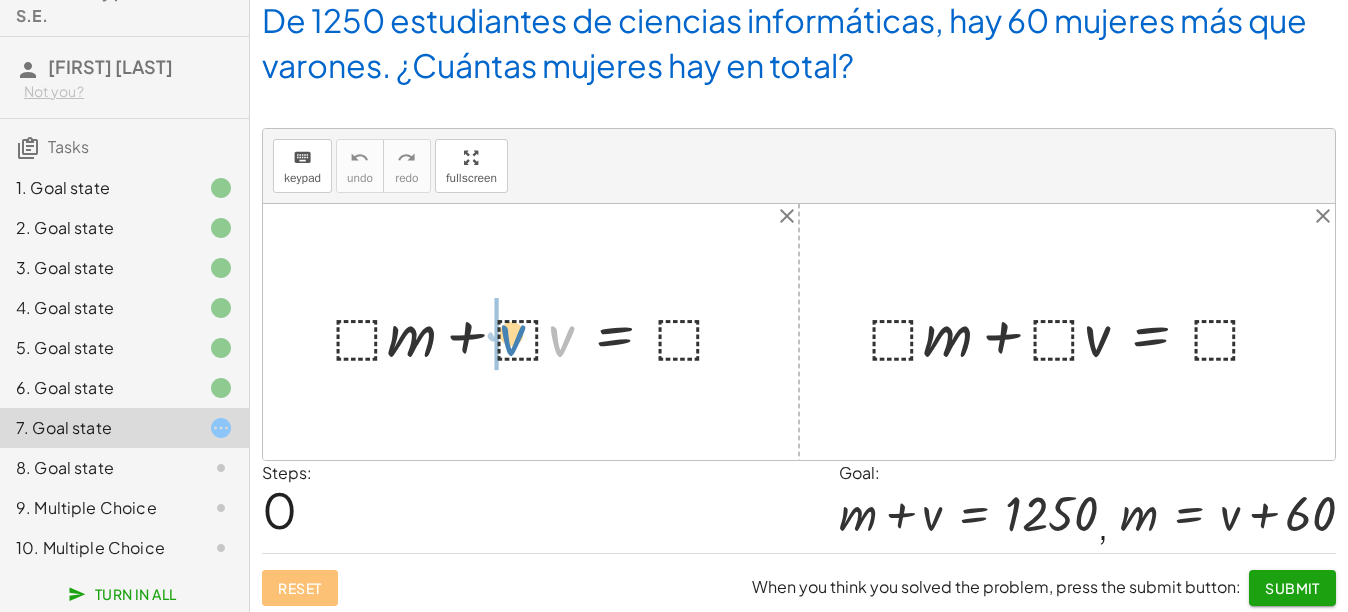 drag, startPoint x: 562, startPoint y: 345, endPoint x: 513, endPoint y: 344, distance: 49.010204 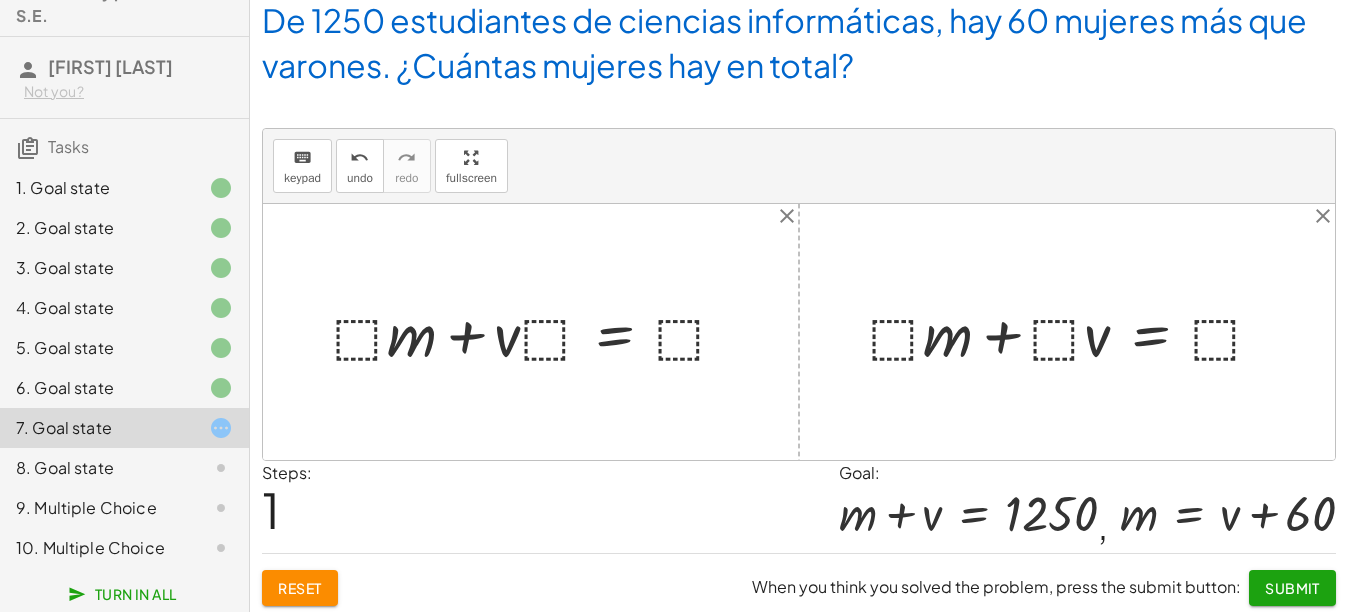 click at bounding box center (538, 332) 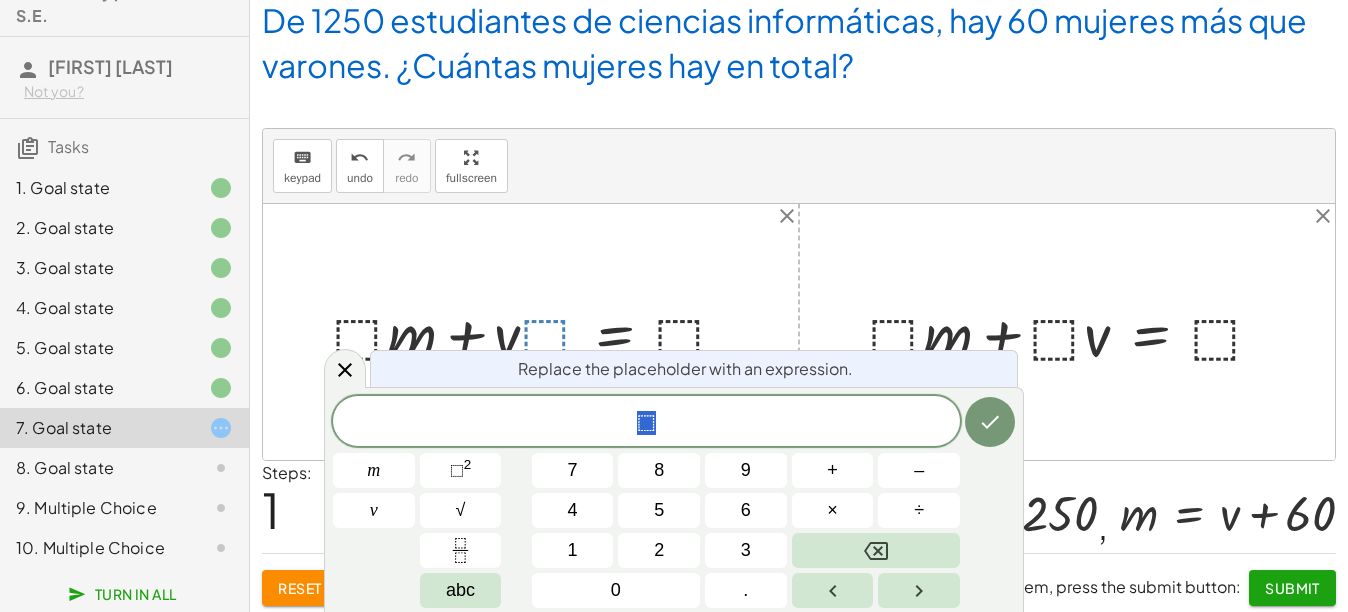 click on "+ · ⬚ · m + · ⬚ · v = ⬚ + · ⬚ · m + · ⬚ · v = ⬚" at bounding box center [531, 332] 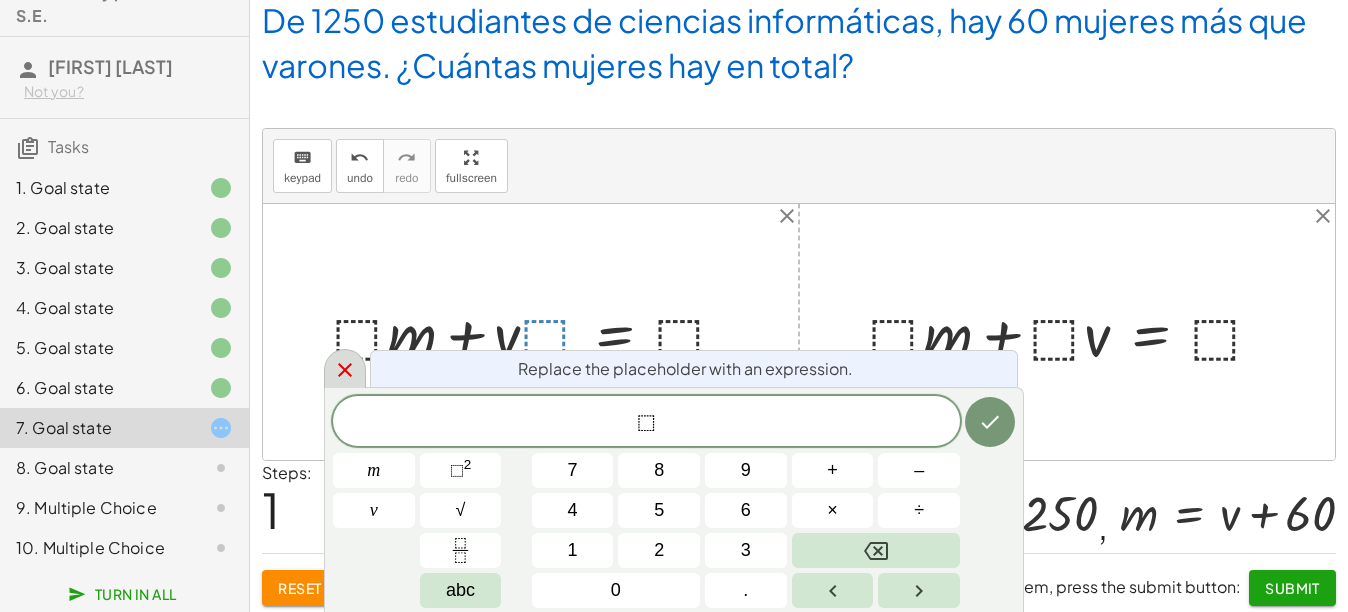click 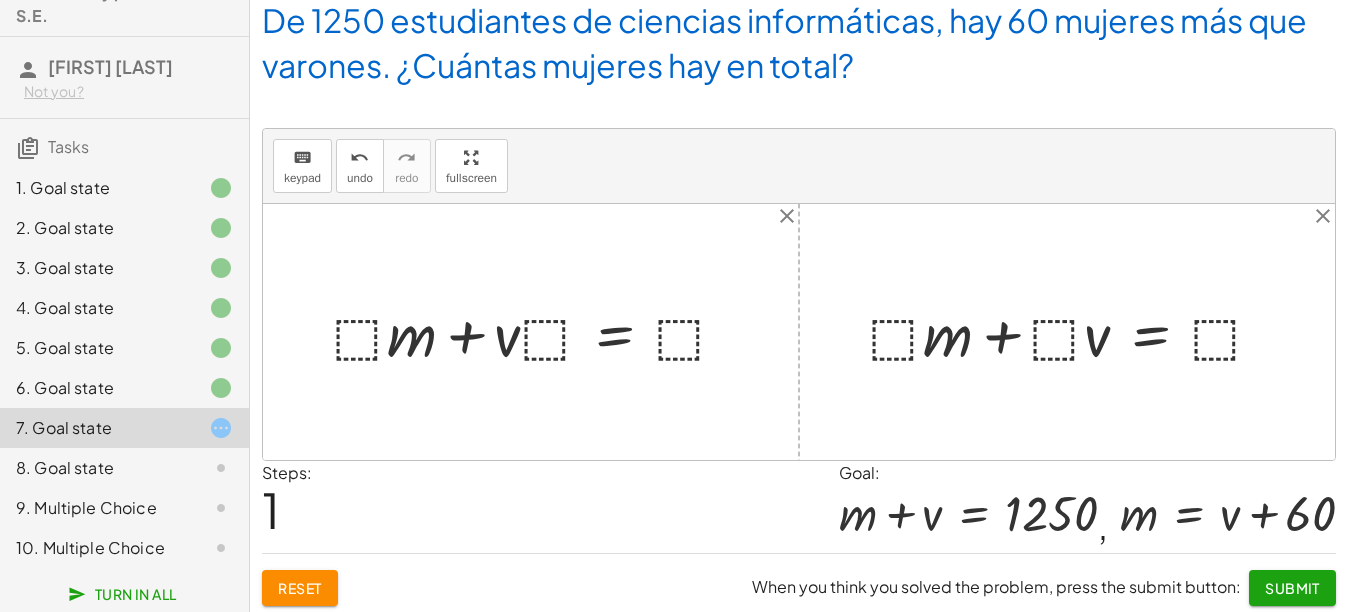 click at bounding box center [538, 332] 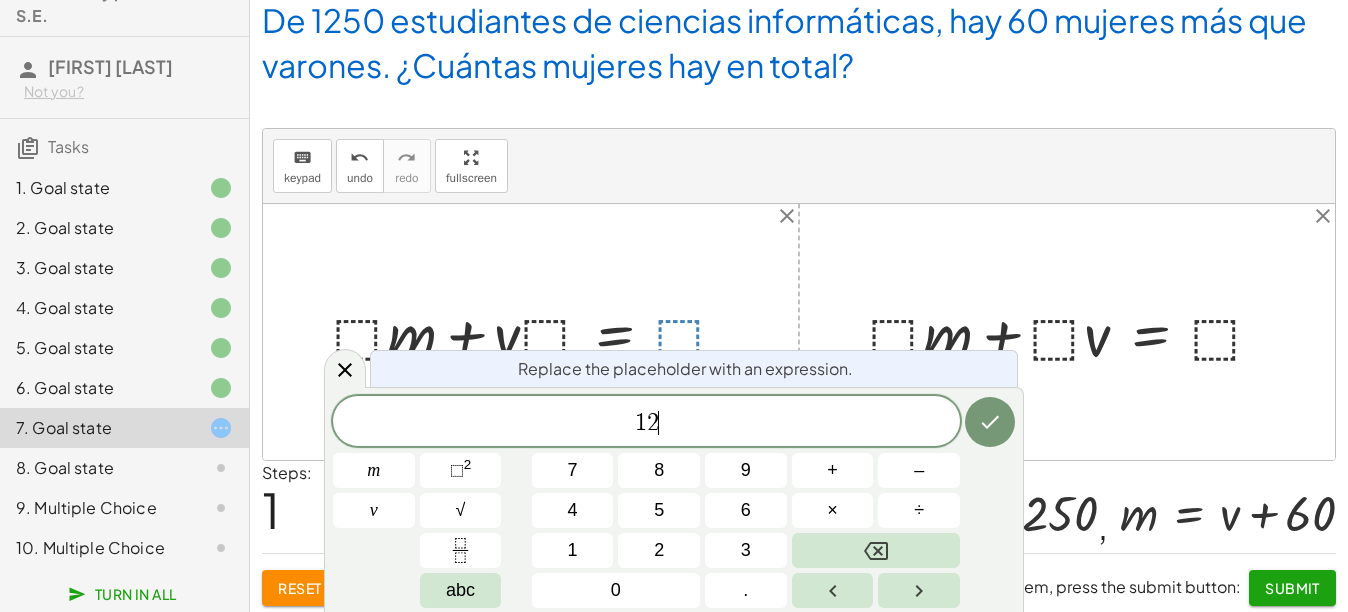 click on "1 2 ​" 